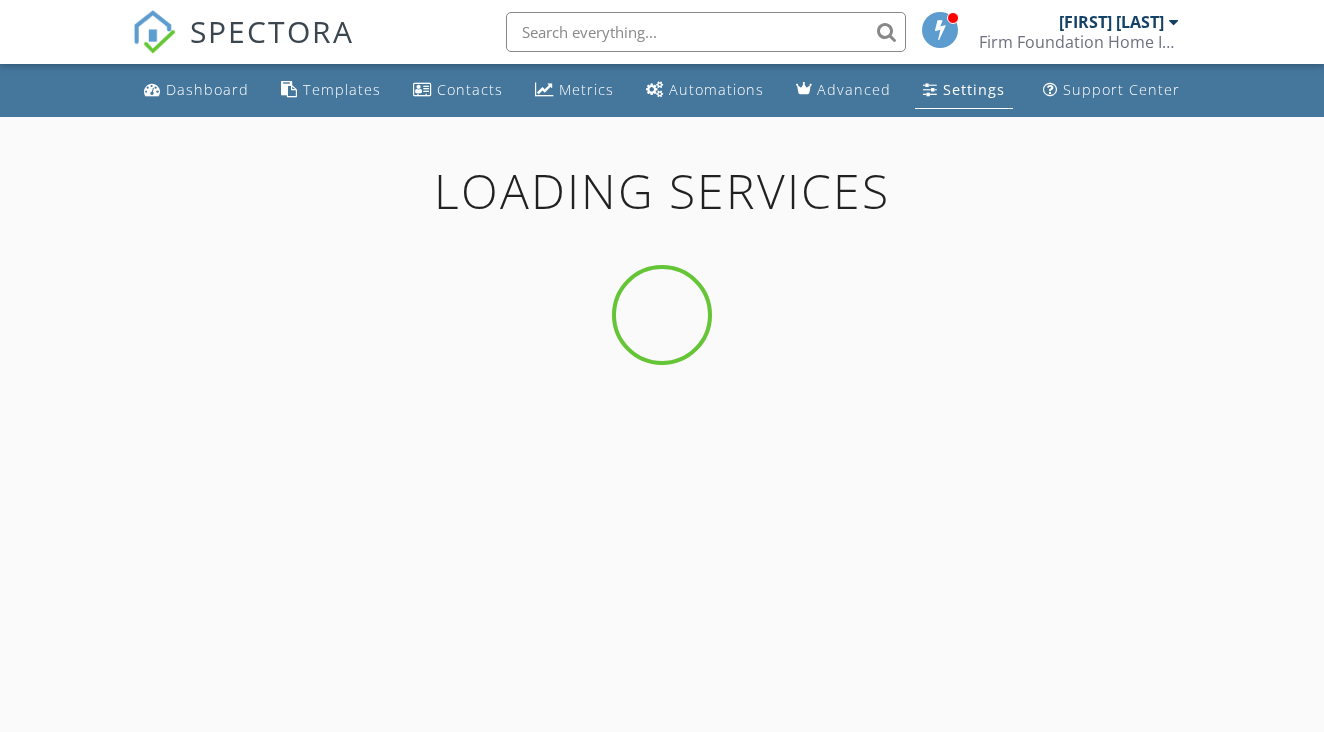 scroll, scrollTop: 0, scrollLeft: 0, axis: both 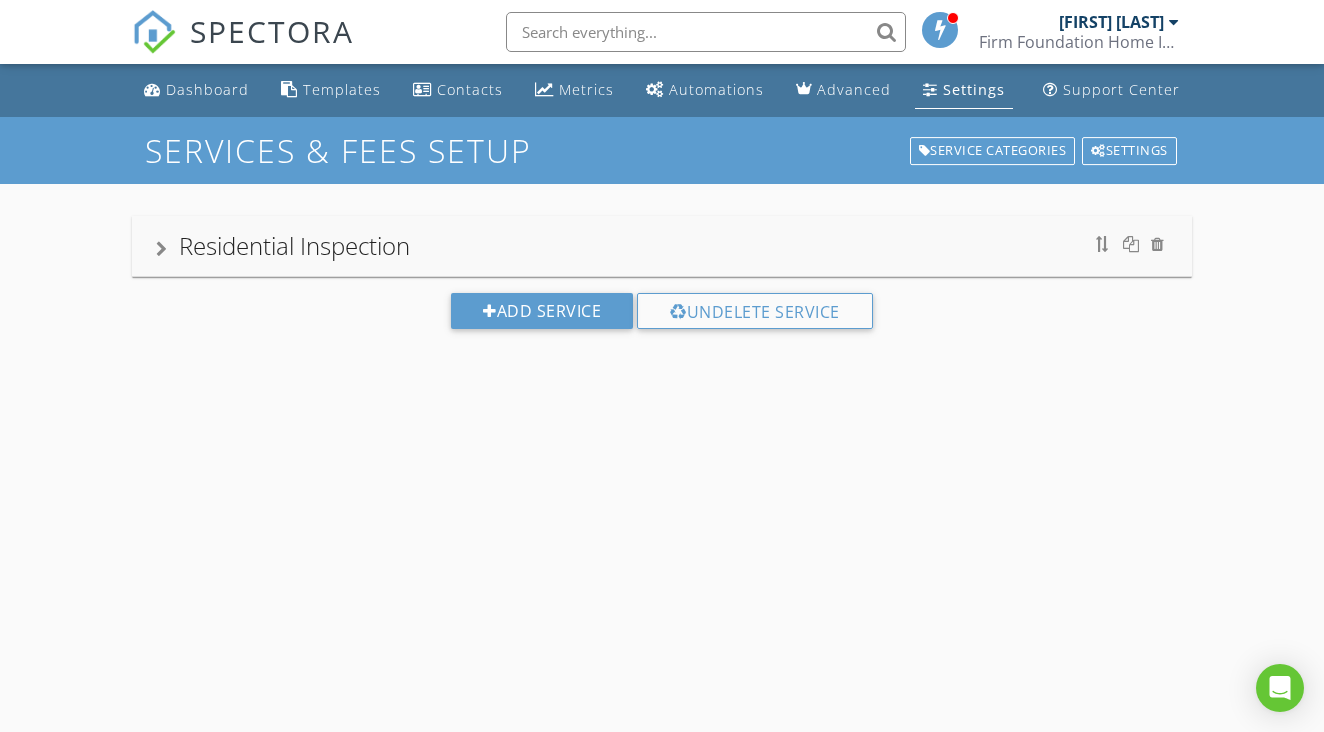 click on "Settings" at bounding box center (964, 90) 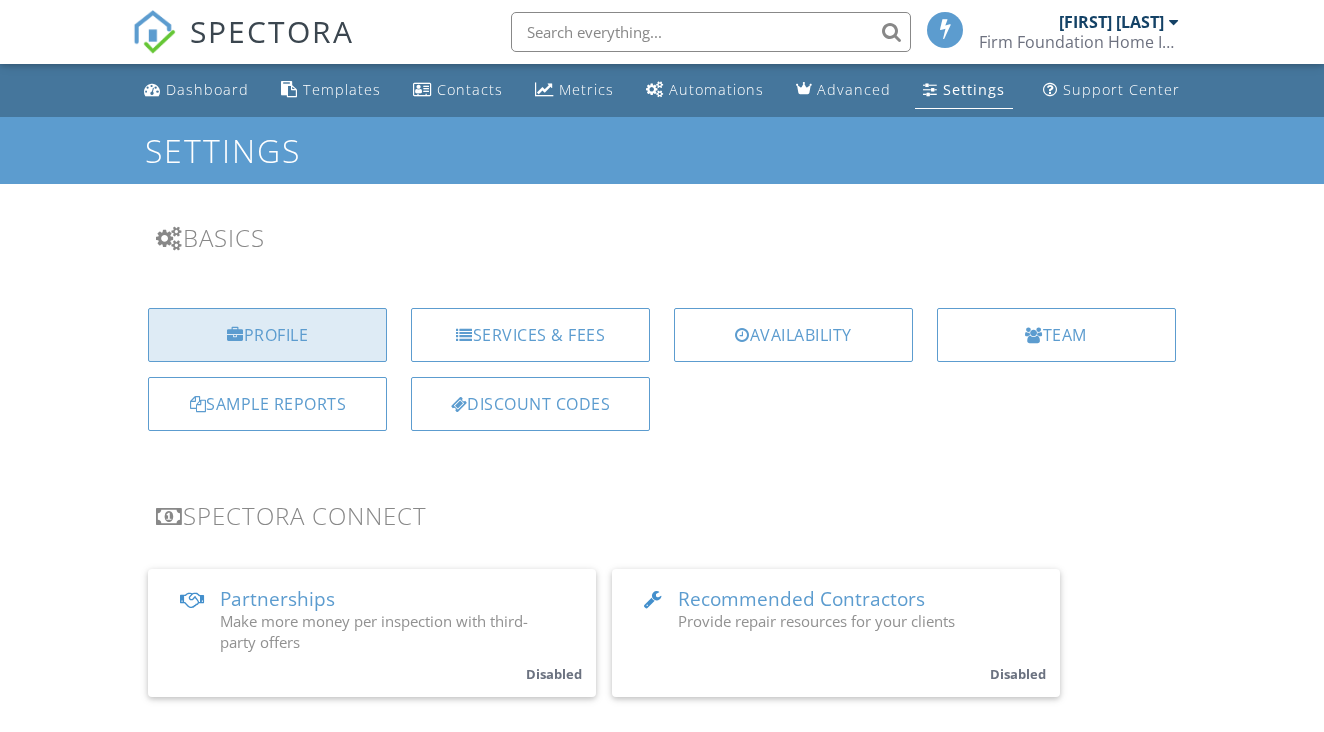 scroll, scrollTop: 0, scrollLeft: 0, axis: both 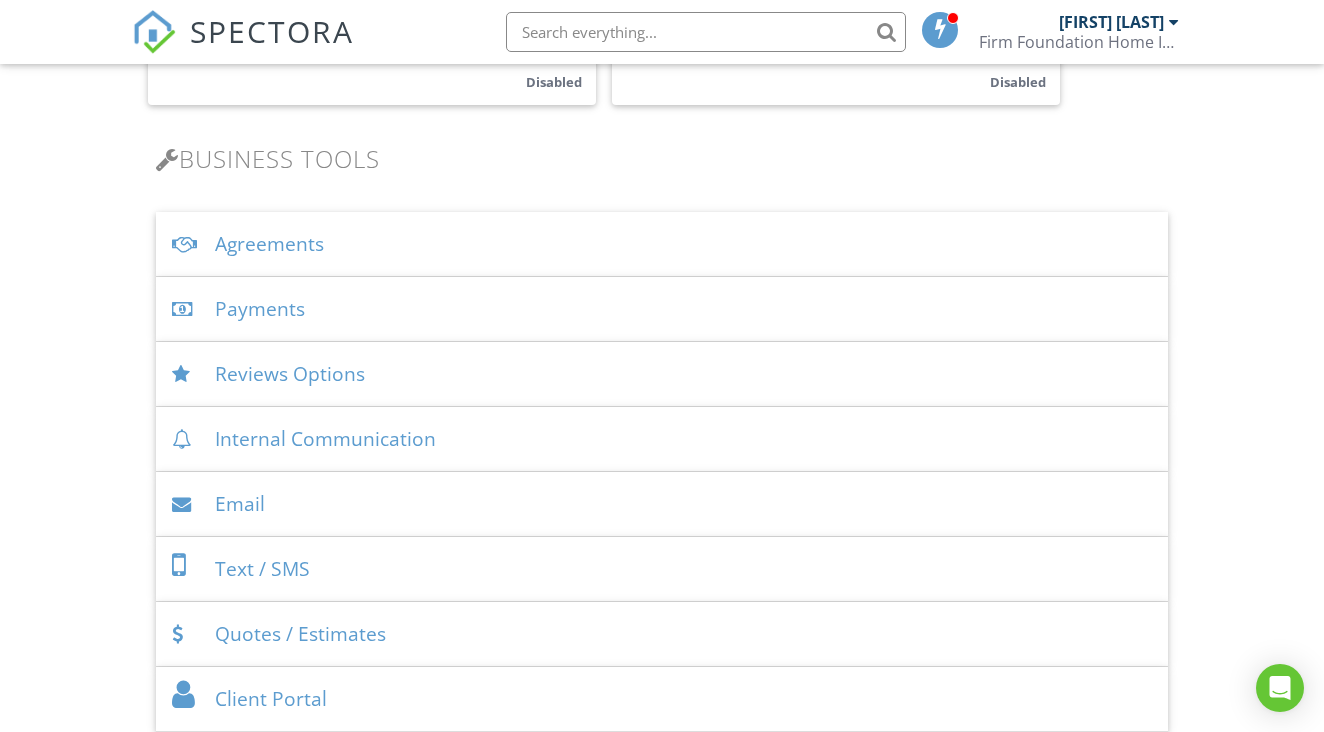 click on "Text / SMS" at bounding box center [661, 569] 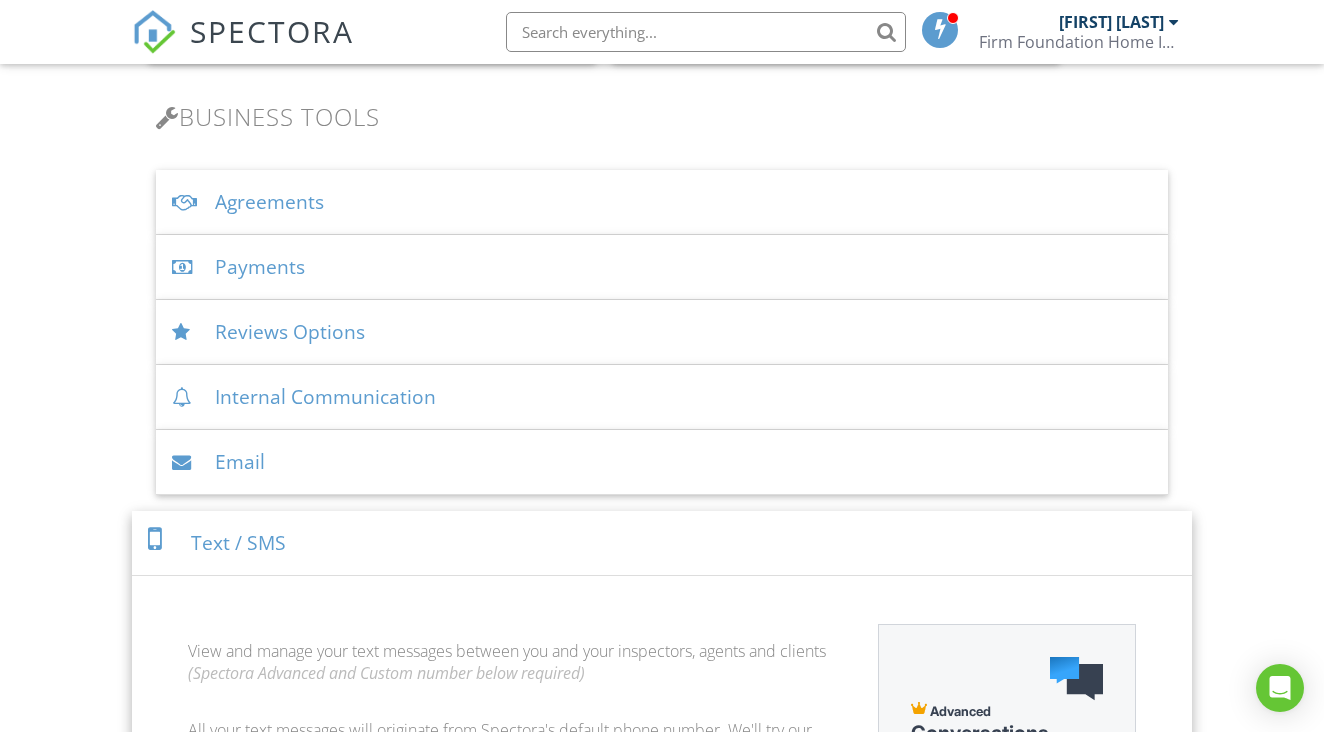 scroll, scrollTop: 630, scrollLeft: 0, axis: vertical 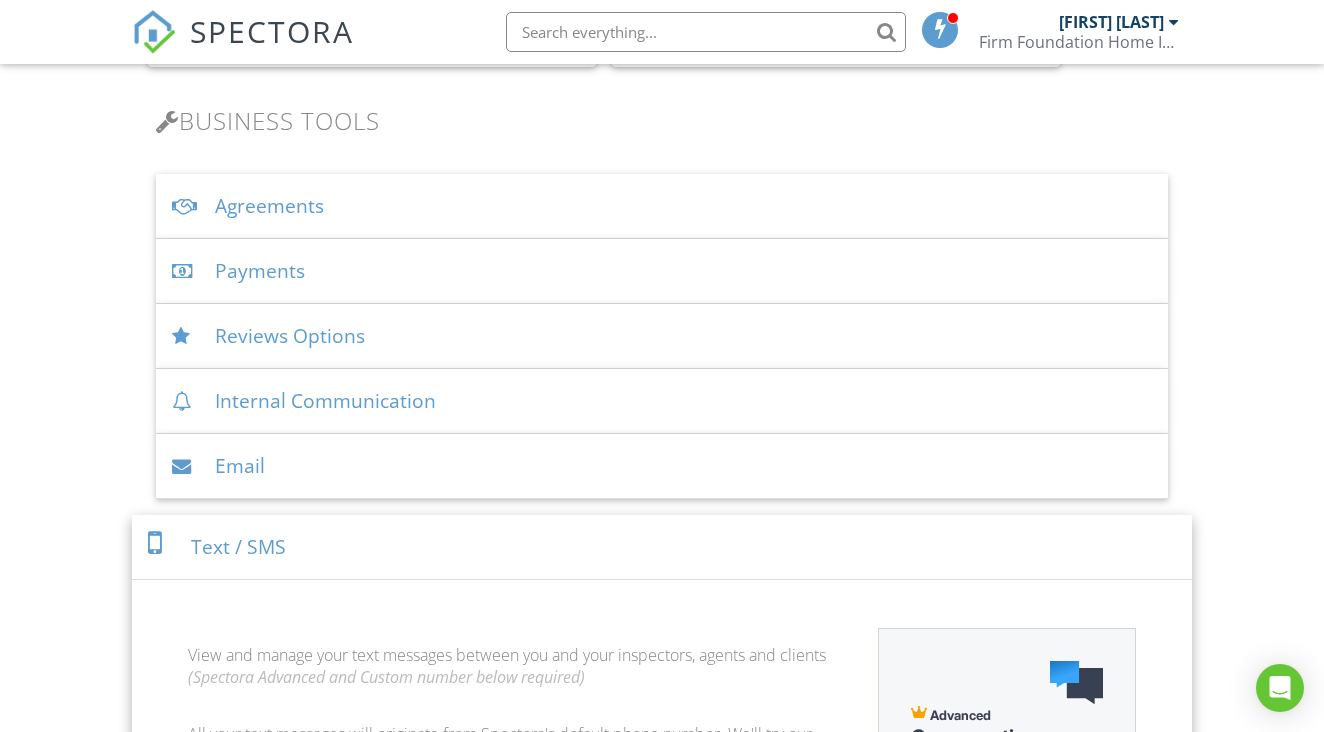 click on "Reviews Options" at bounding box center (661, 336) 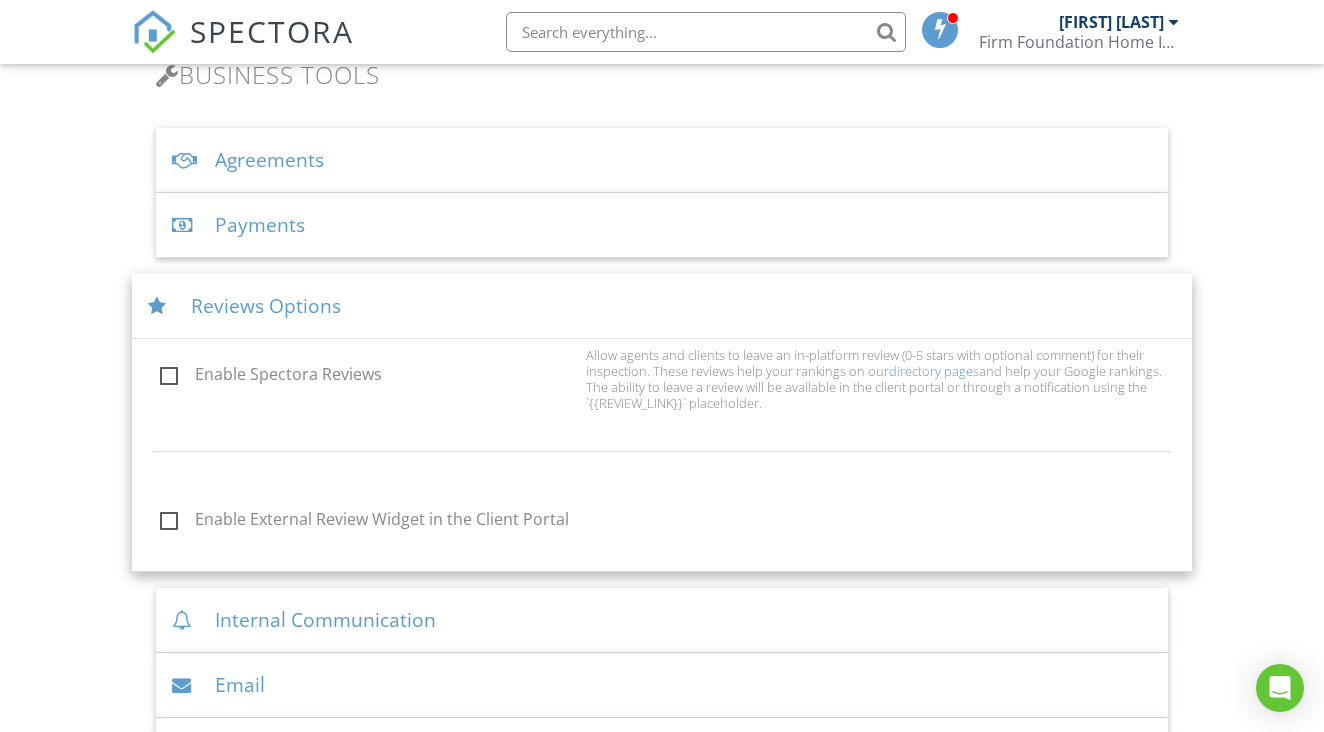 scroll, scrollTop: 676, scrollLeft: 0, axis: vertical 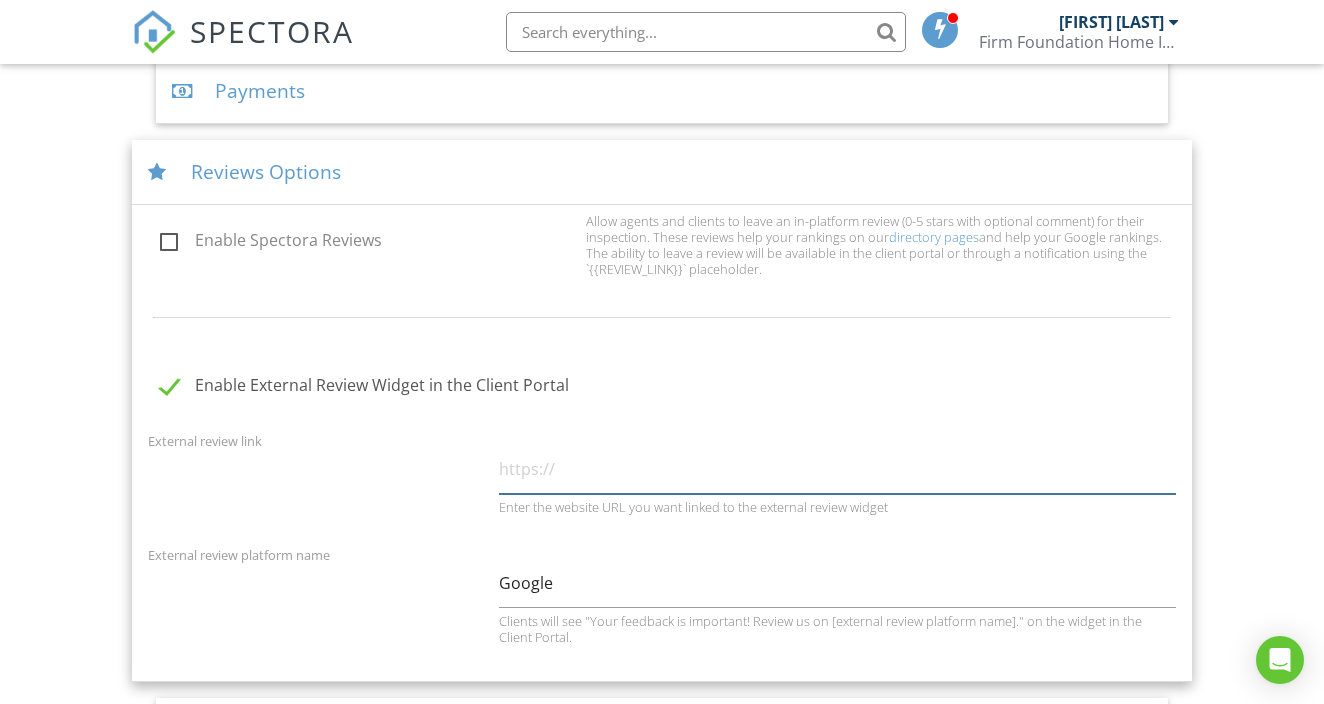 paste on "https://g.page/r/CY9I2yXGoWSVEAI/review" 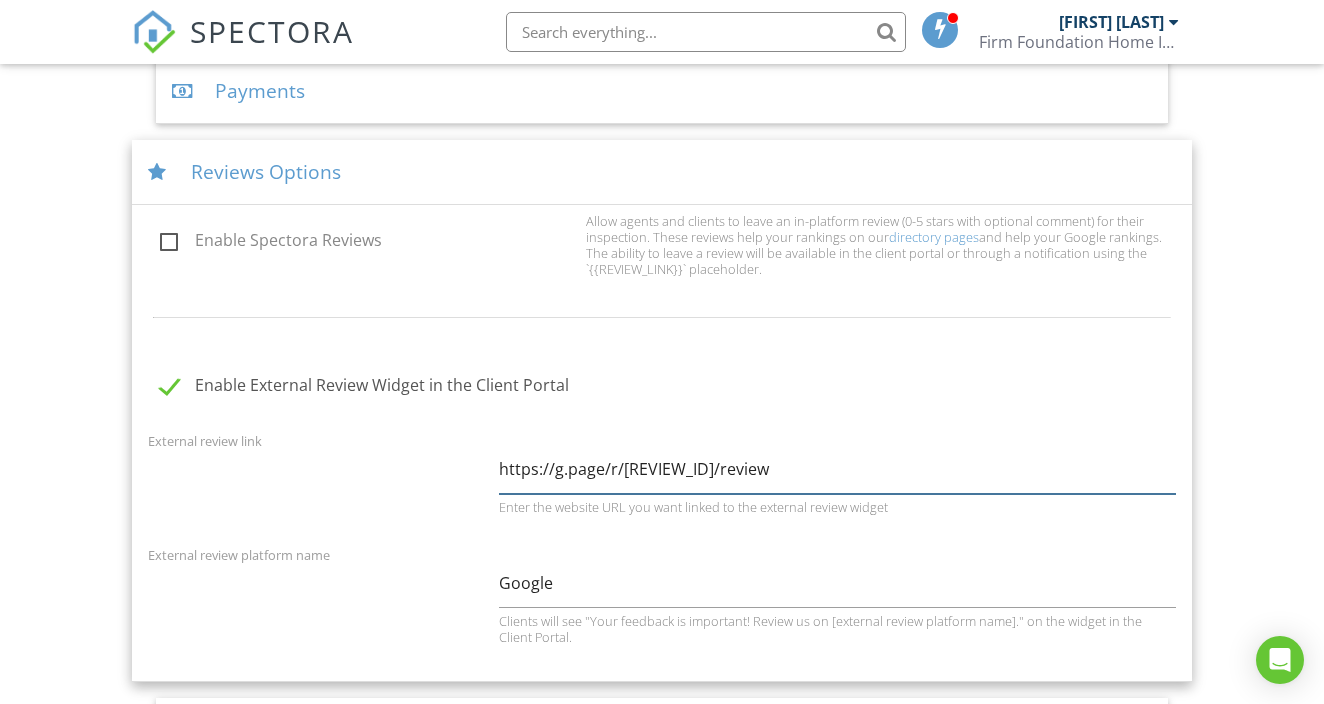 click on "https://g.page/r/CY9I2yXGoWSVEAI/review" at bounding box center [837, 469] 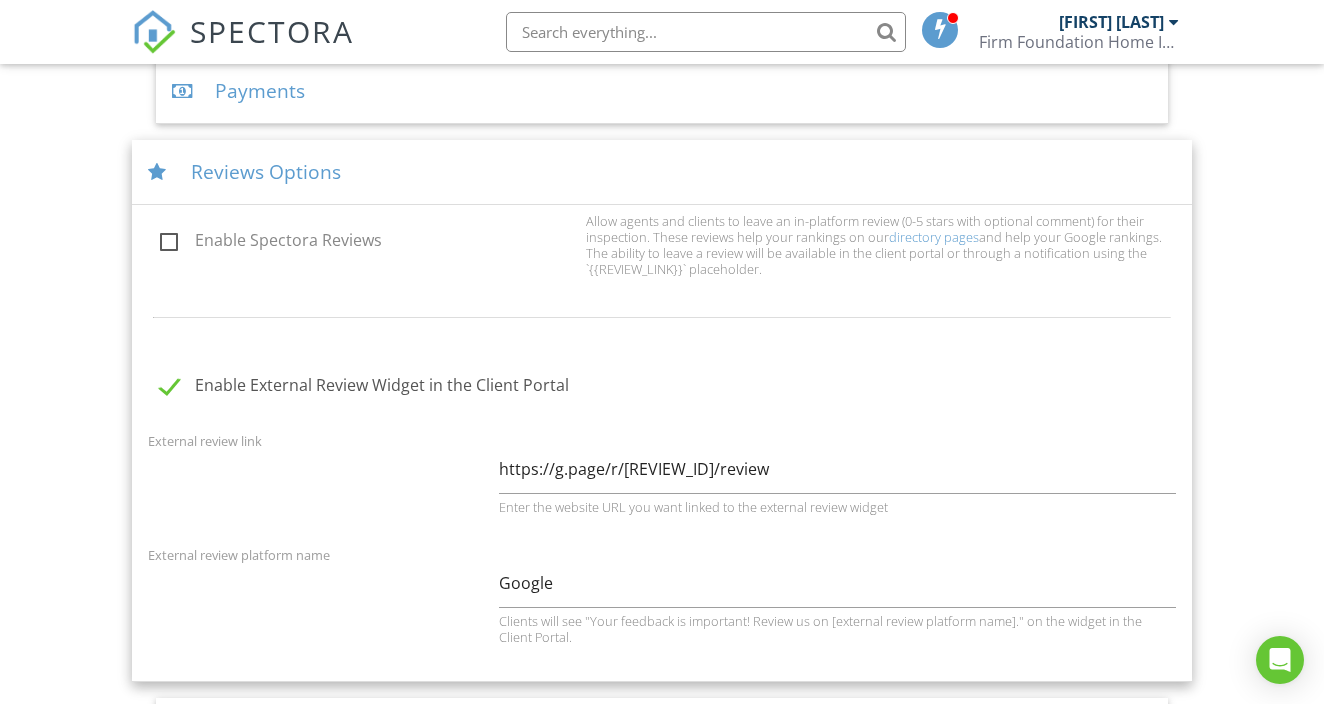 click on "External review link
https://g.page/r/CY9I2yXGoWSVEAI/review
Enter the website URL you want linked to the external review widget" at bounding box center [661, 482] 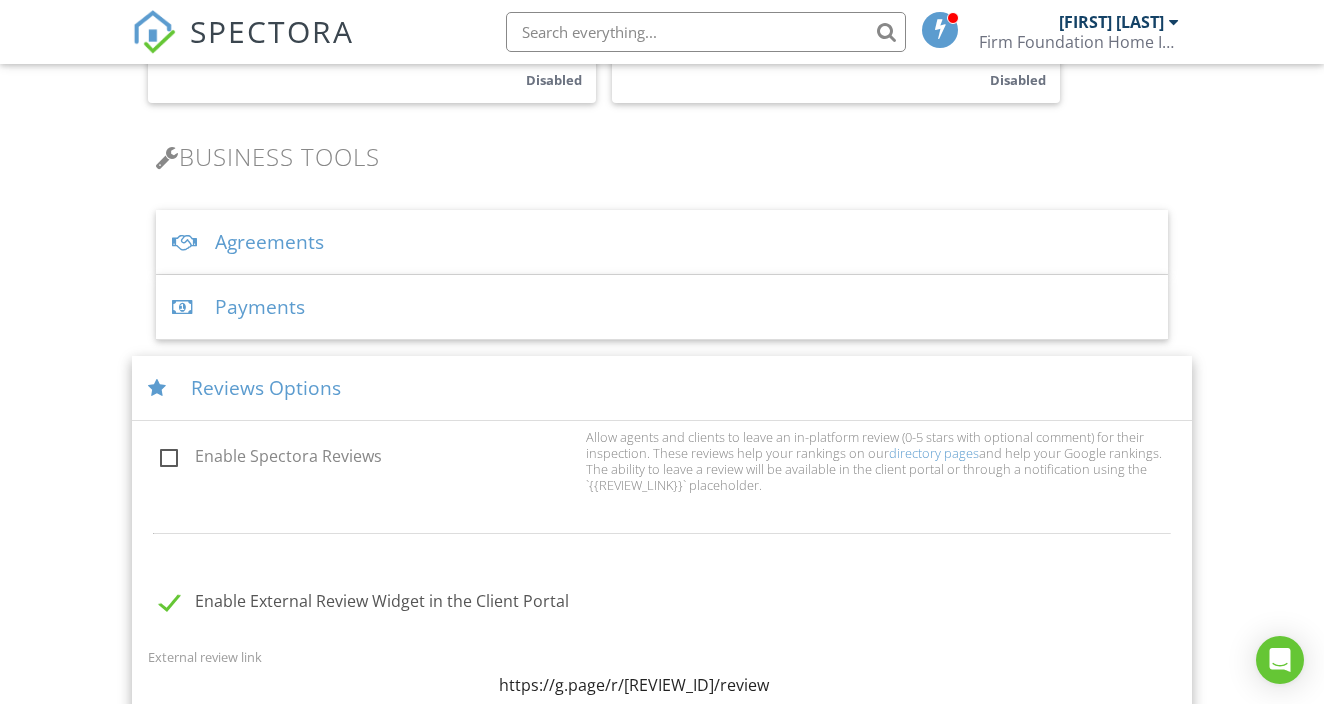 scroll, scrollTop: 591, scrollLeft: 0, axis: vertical 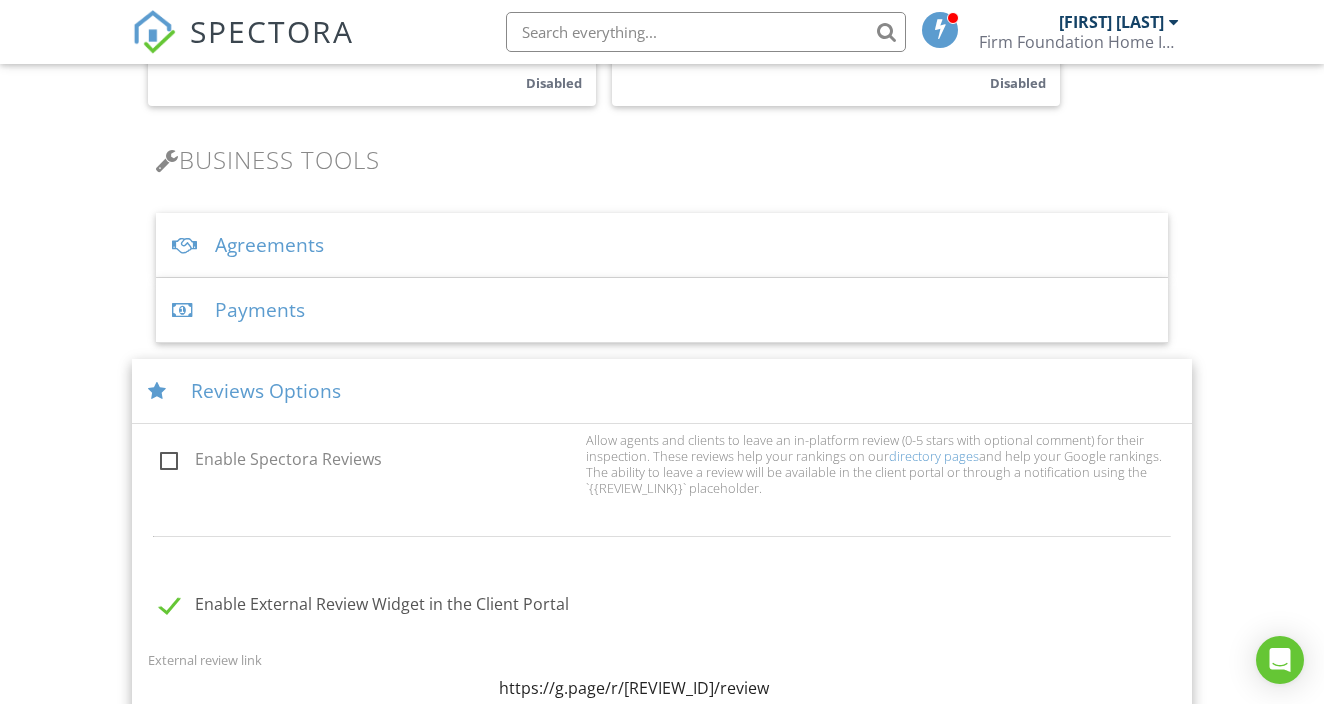 click on "Payments" at bounding box center [661, 310] 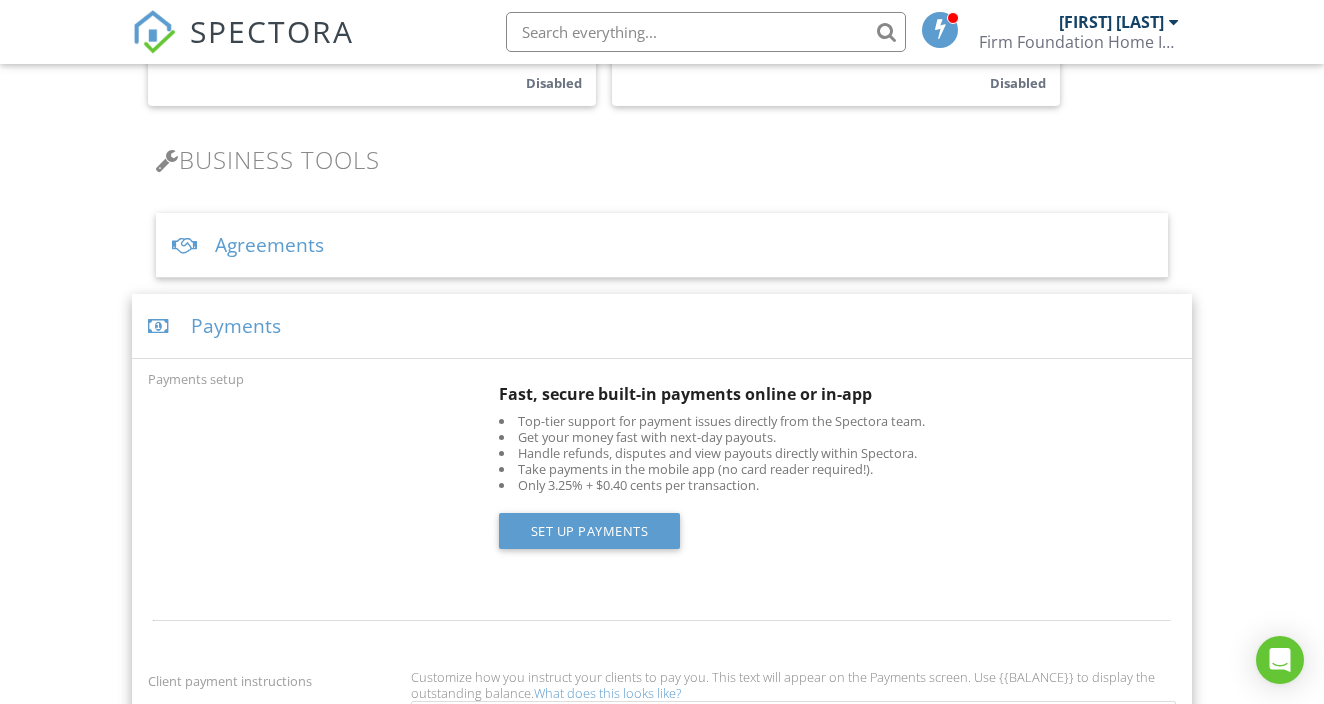 click on "Agreements" at bounding box center [661, 245] 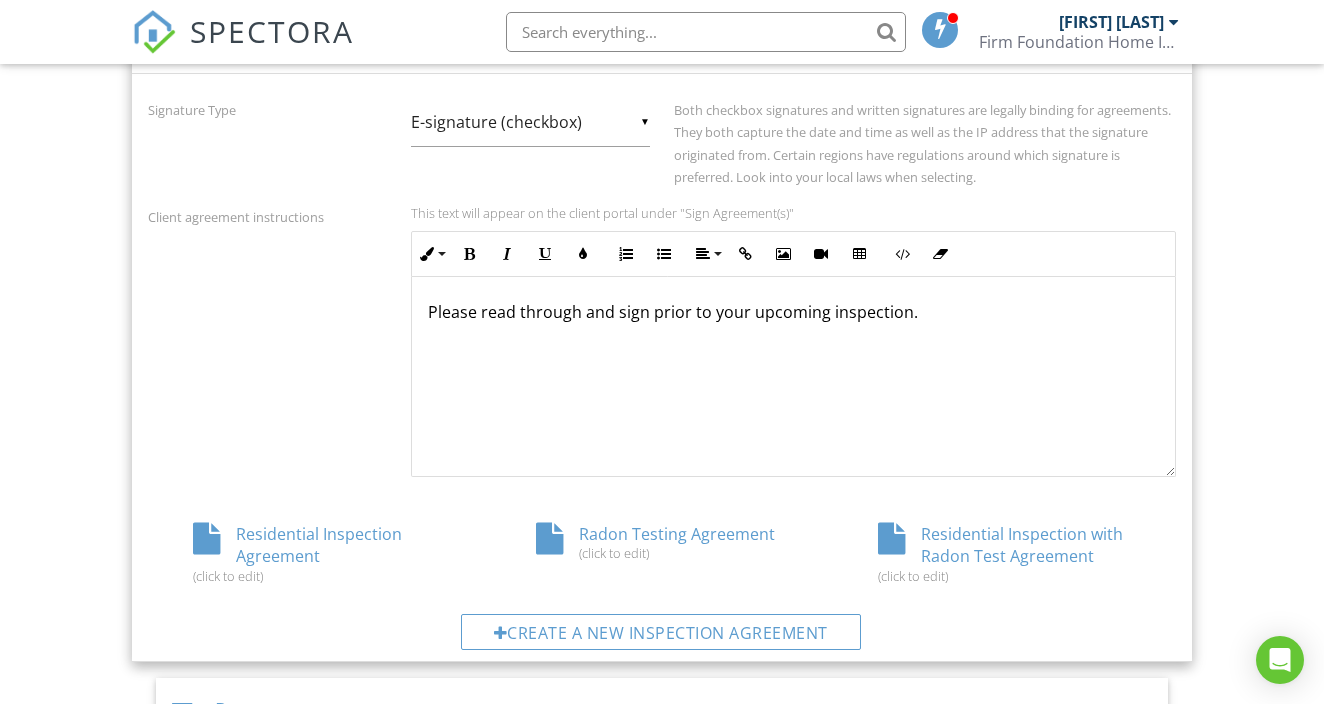 scroll, scrollTop: 794, scrollLeft: 0, axis: vertical 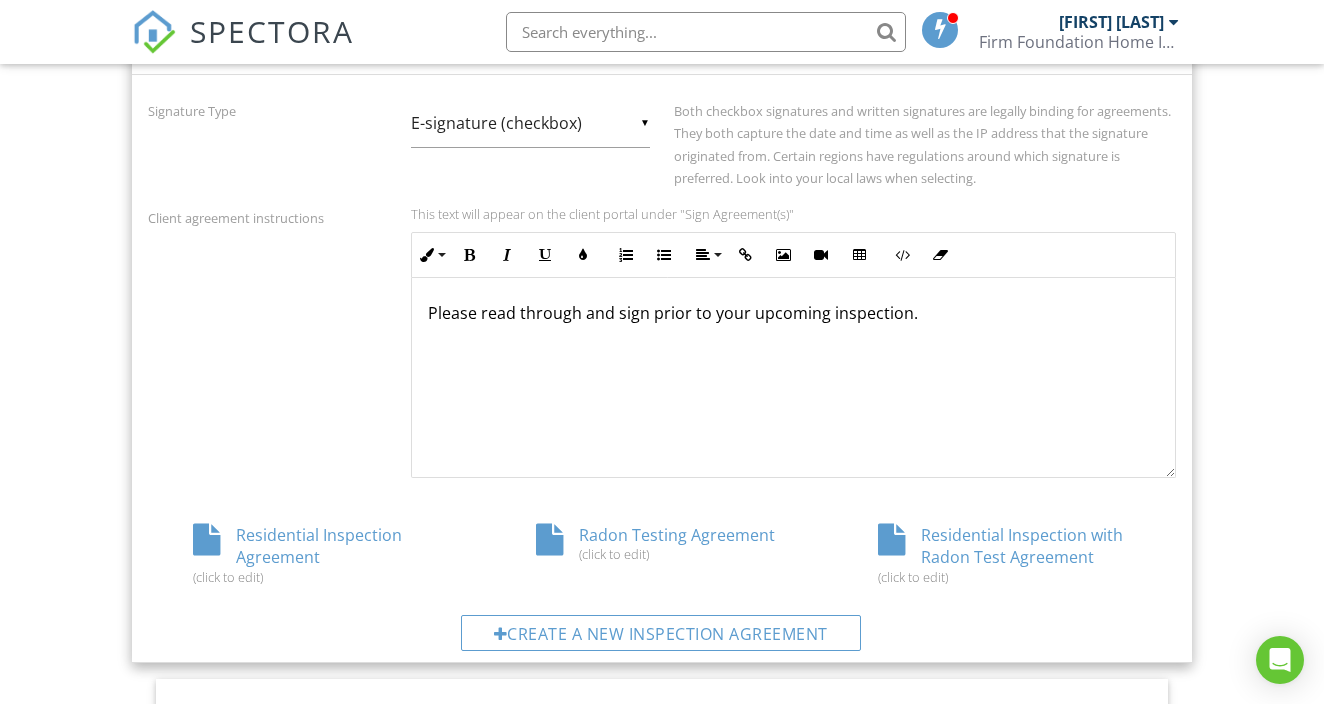 click on "Residential Inspection Agreement
(click to edit)" at bounding box center [319, 554] 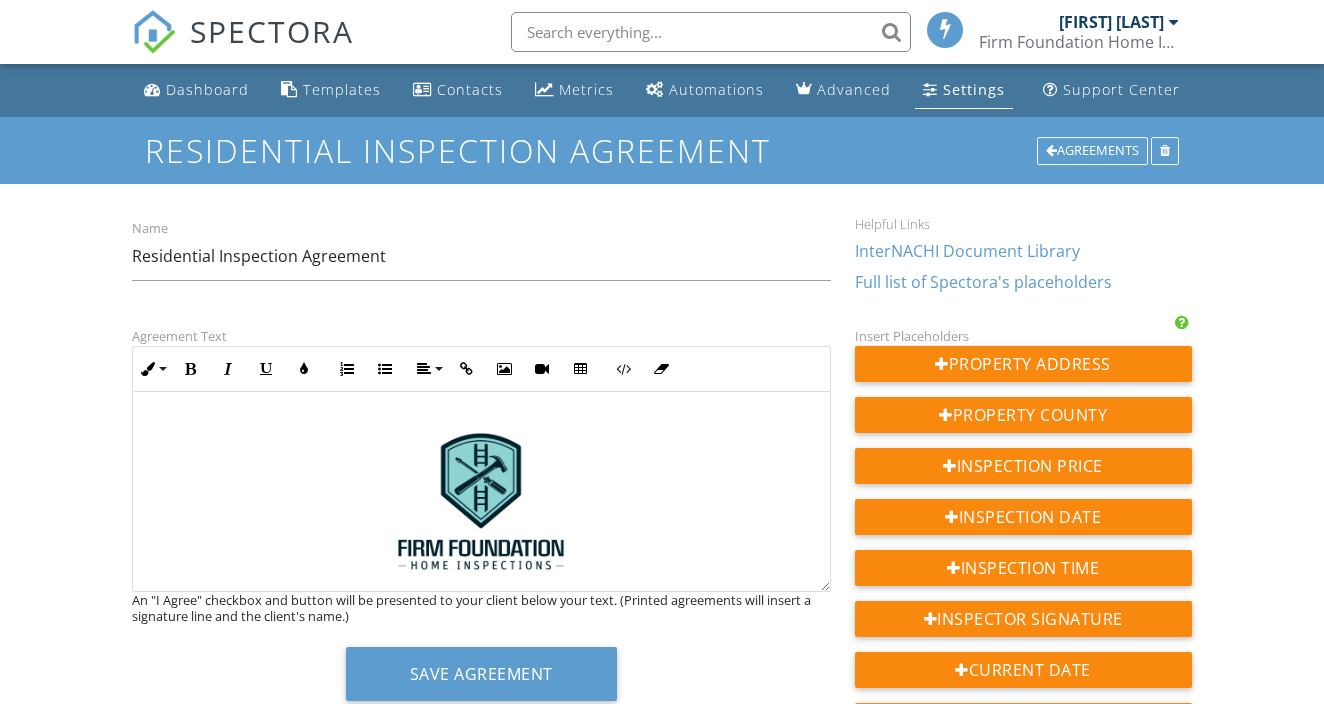 scroll, scrollTop: 0, scrollLeft: 0, axis: both 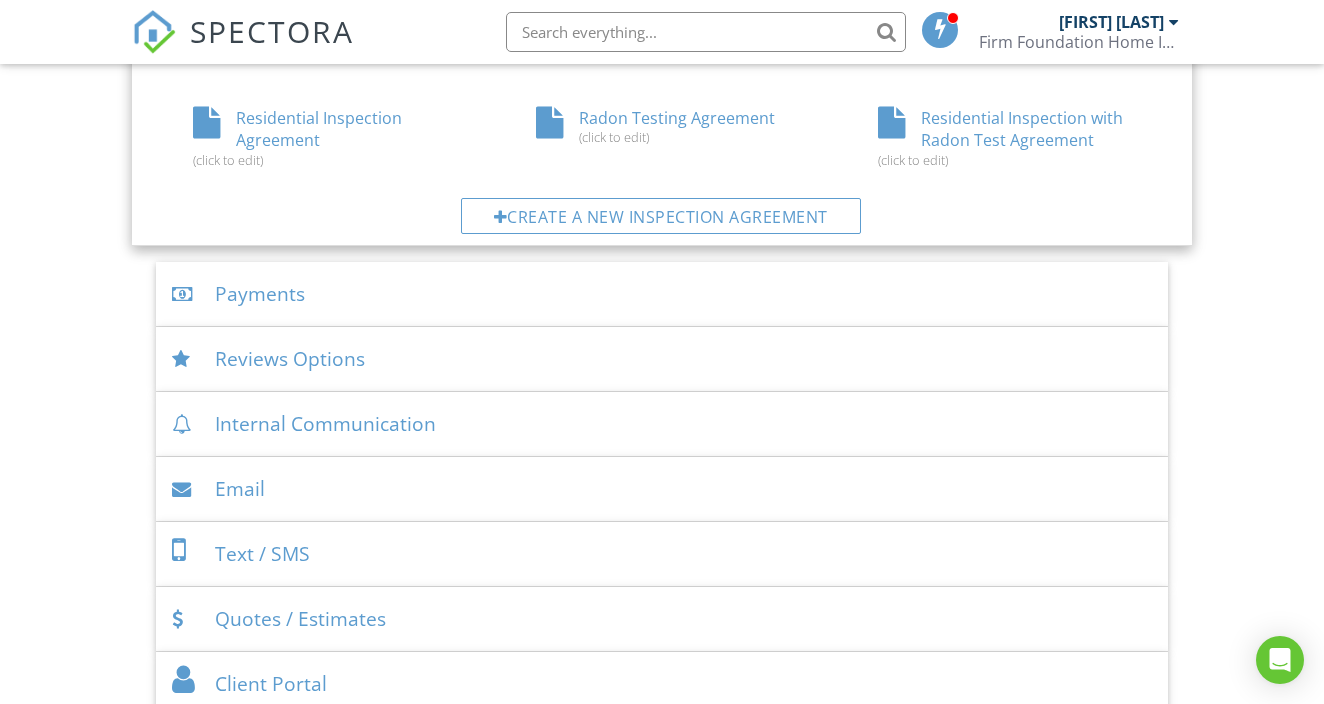 click on "Payments" at bounding box center (661, 294) 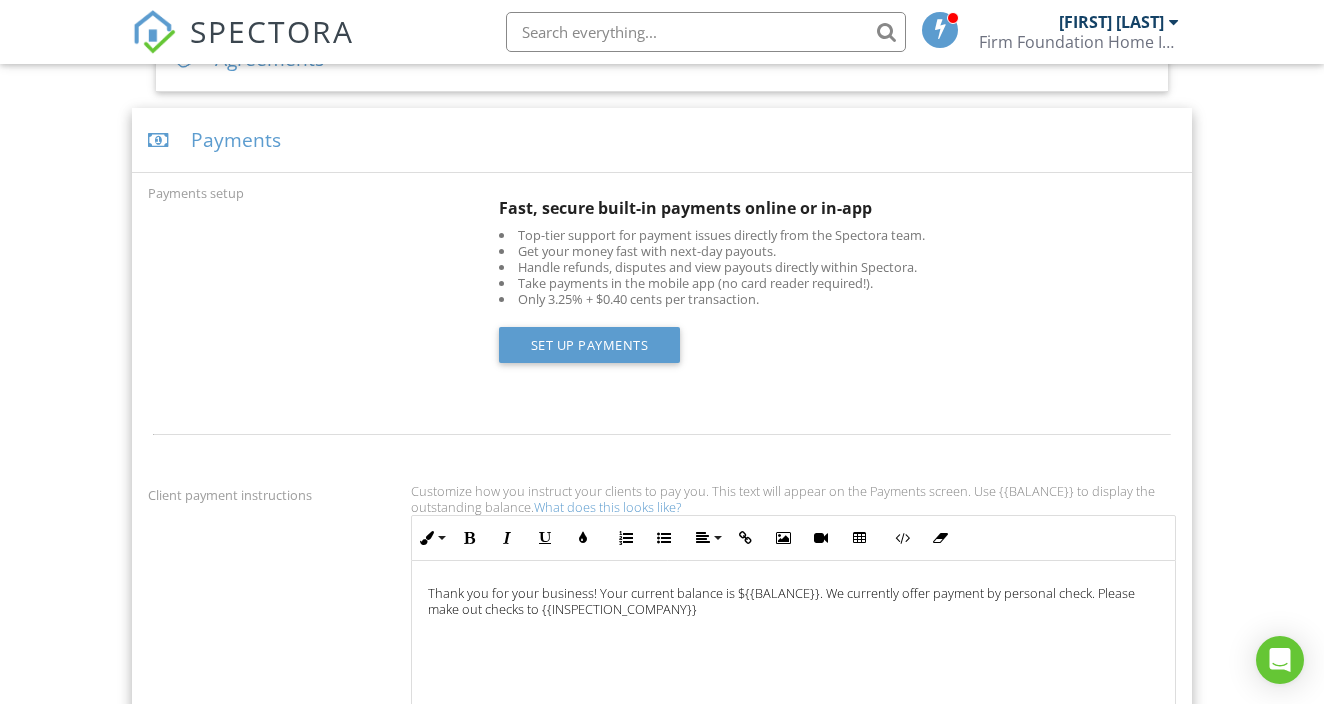scroll, scrollTop: 775, scrollLeft: 0, axis: vertical 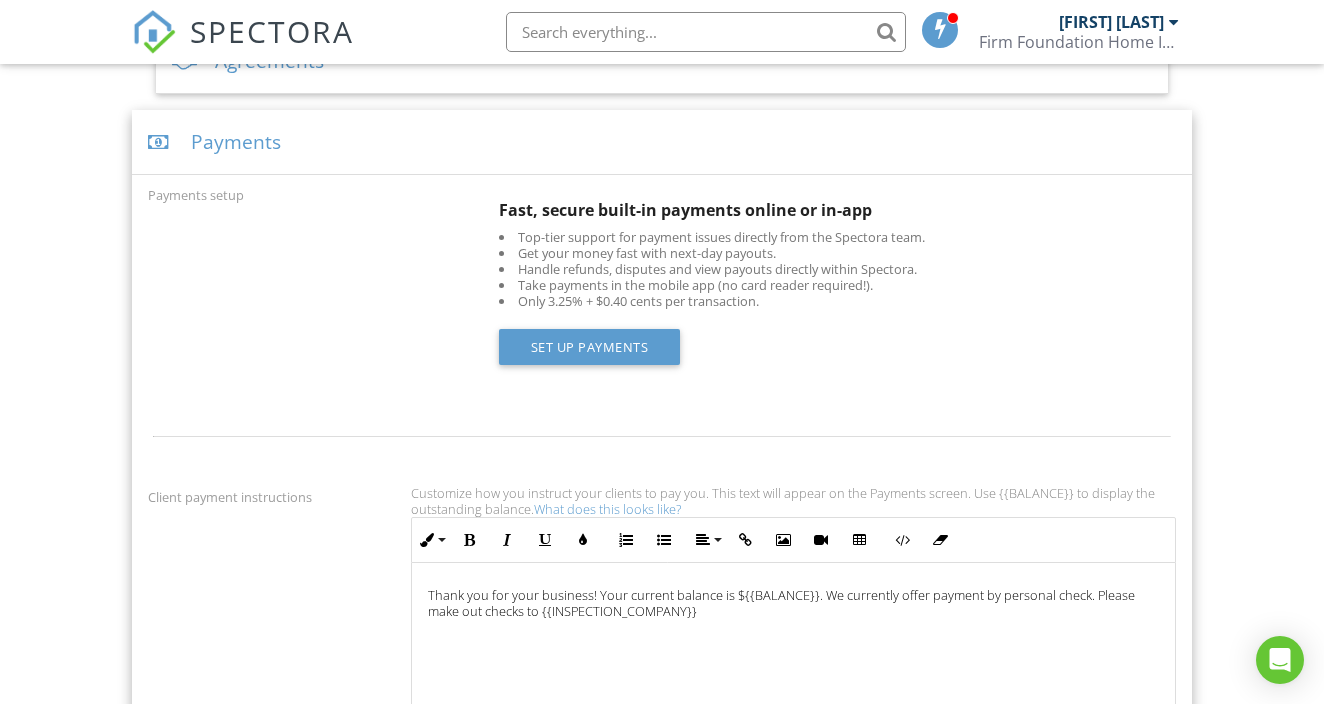 click on "Top-tier support for payment issues directly from the Spectora team.
Get your money fast with next-day payouts.
Handle refunds, disputes and view payouts directly within Spectora.
Take payments in the mobile app (no card reader required!).
Only 3.25% + $0.40 cents per transaction.
Set up Payments" at bounding box center [837, 298] 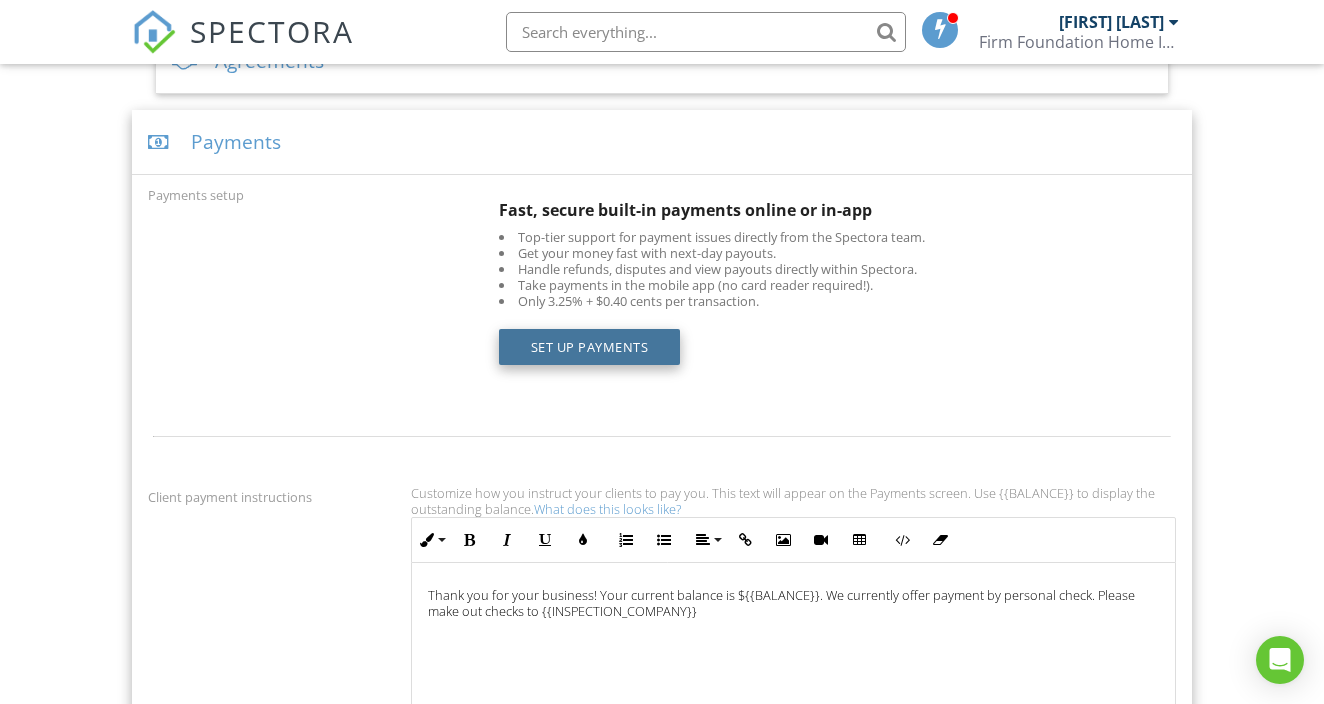 click on "Set up Payments" at bounding box center [590, 347] 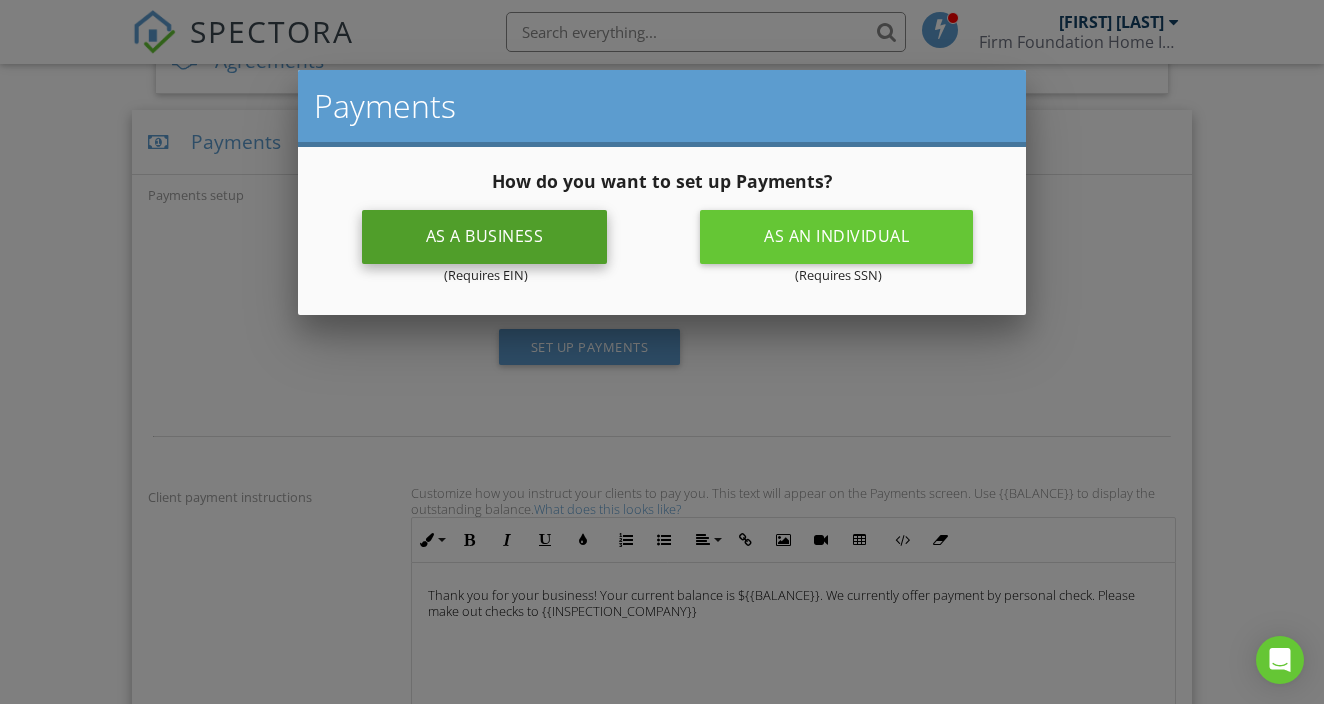 click on "As a business" at bounding box center [485, 237] 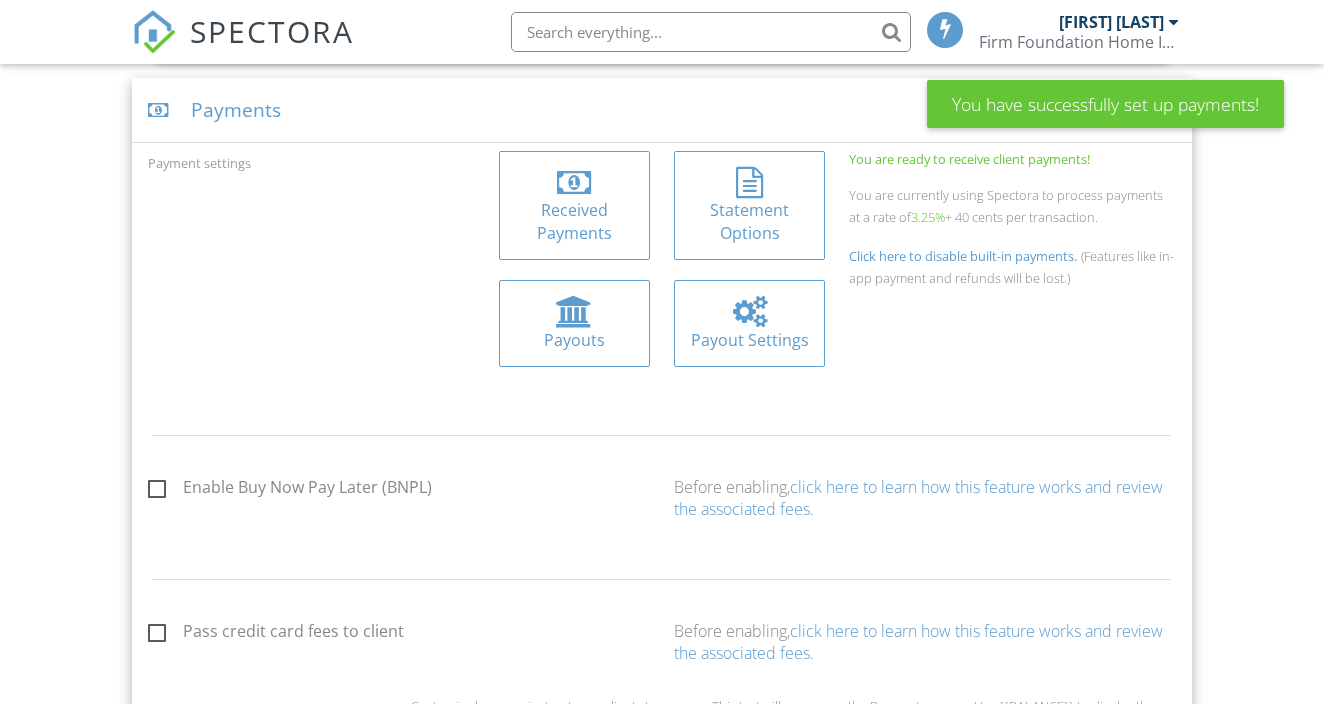 scroll, scrollTop: 807, scrollLeft: 0, axis: vertical 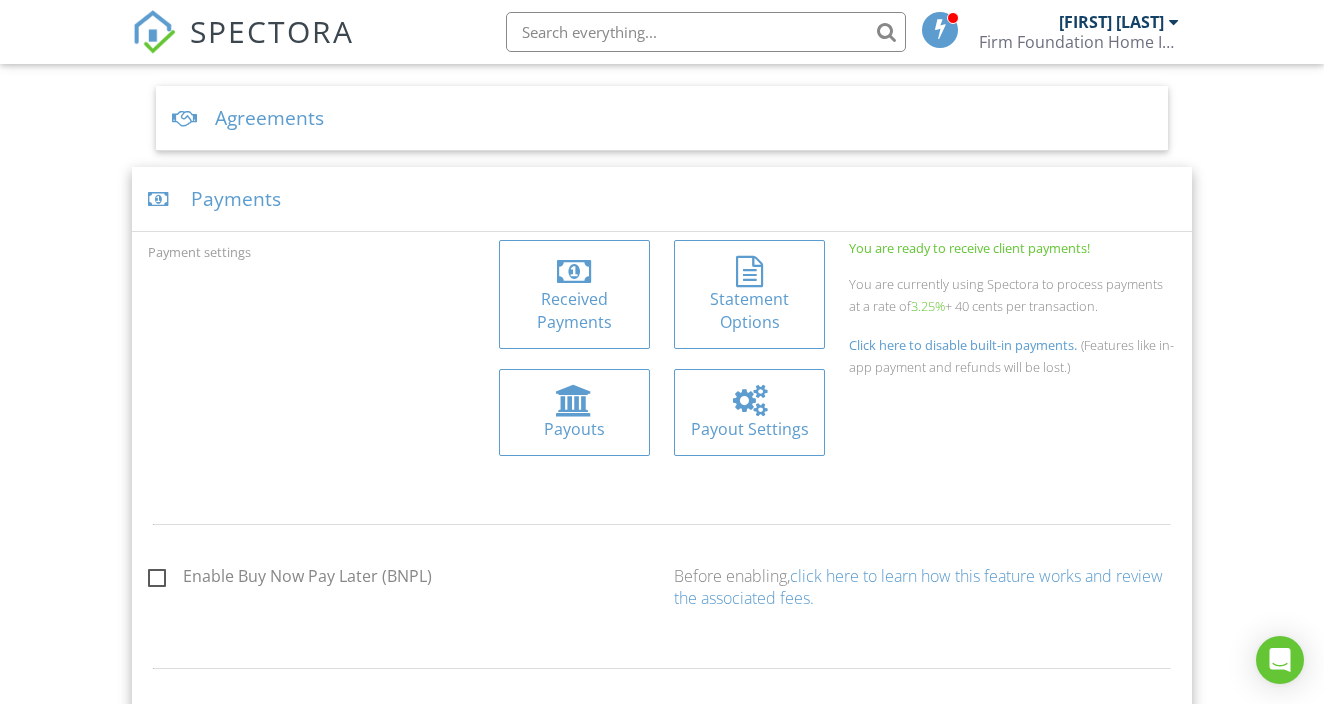 click on "Payments" at bounding box center (661, 199) 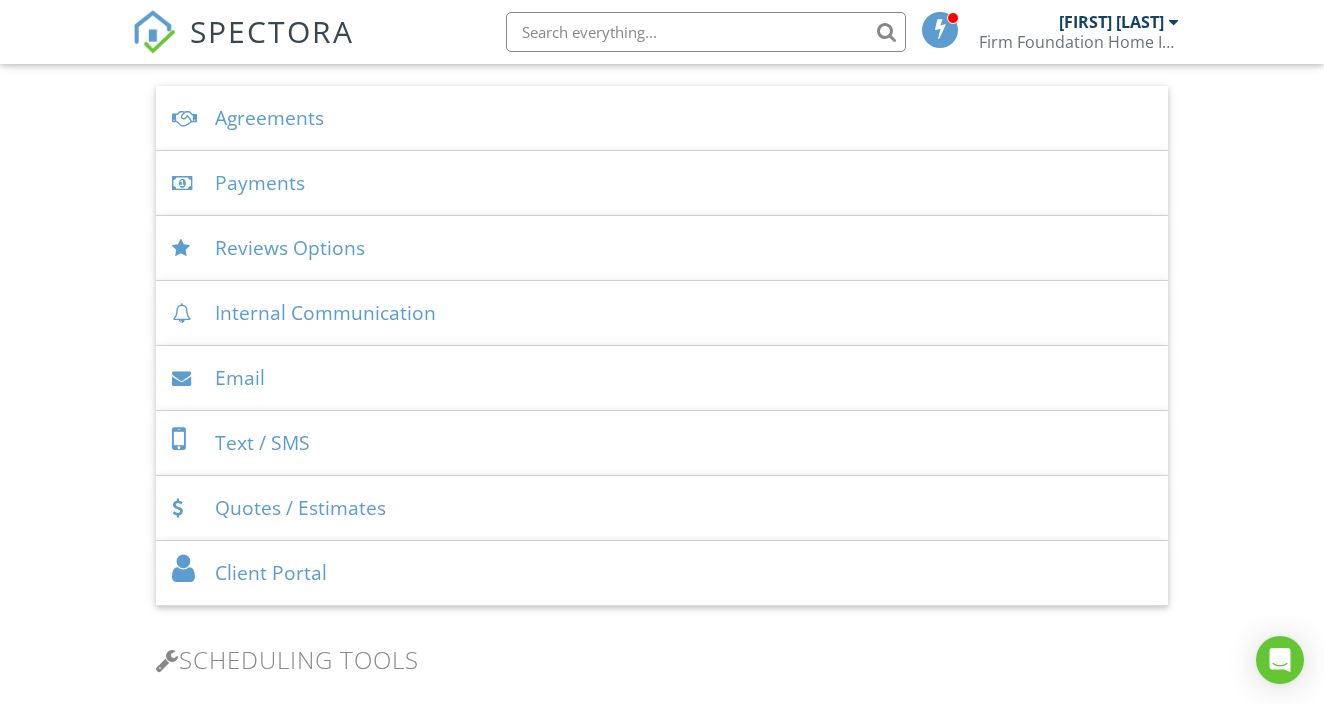 click on "Payments" at bounding box center (661, 183) 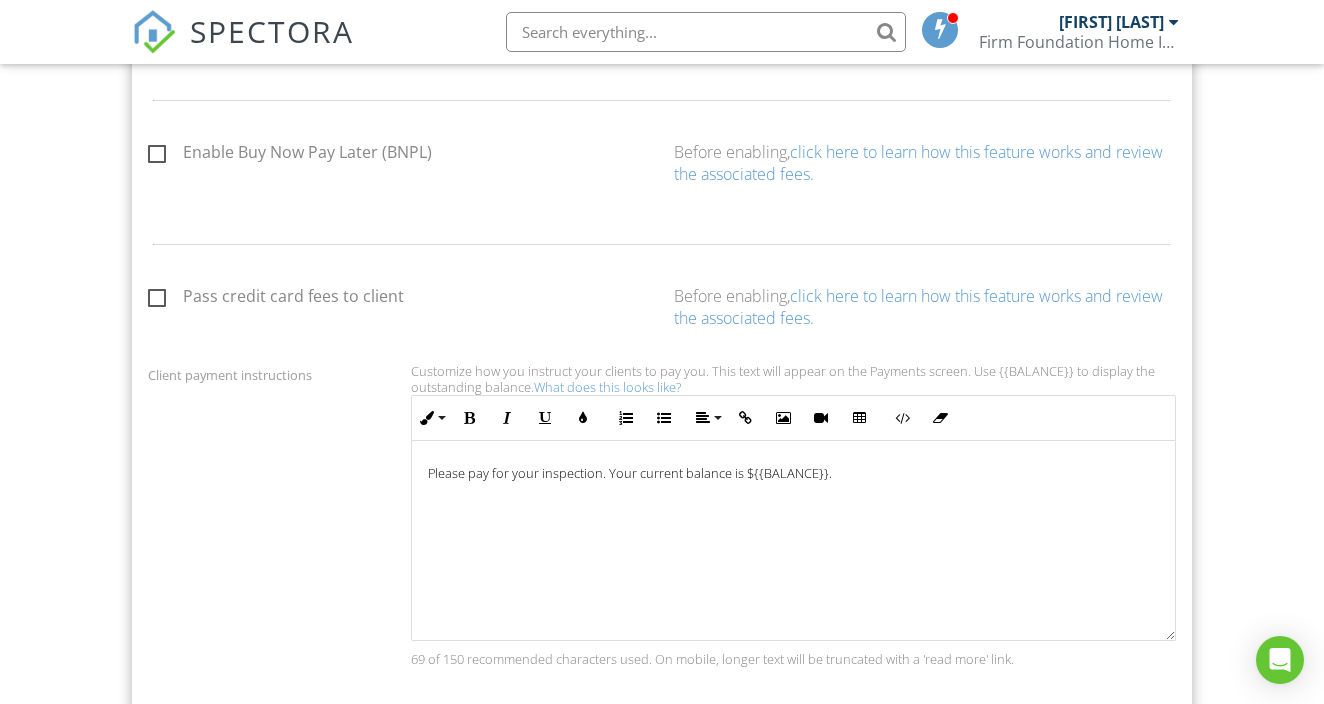scroll, scrollTop: 1141, scrollLeft: 0, axis: vertical 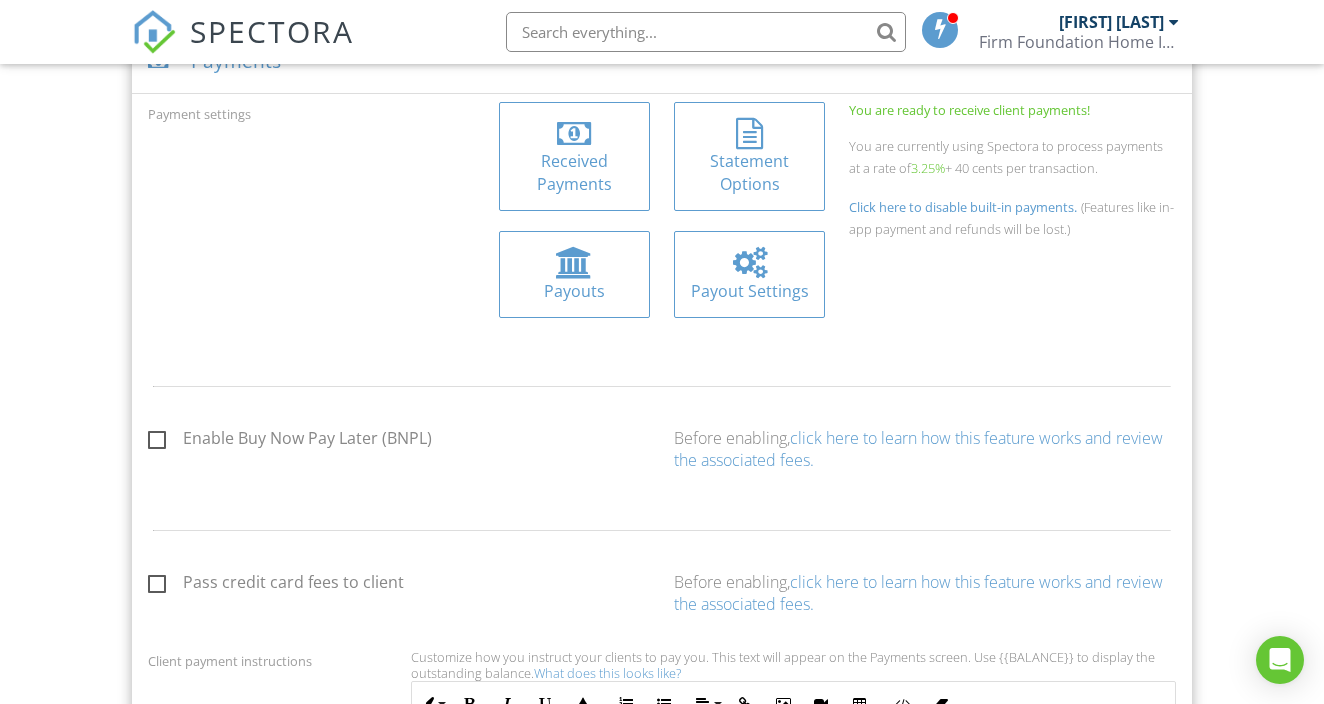 click on "Payout Settings" at bounding box center [749, 291] 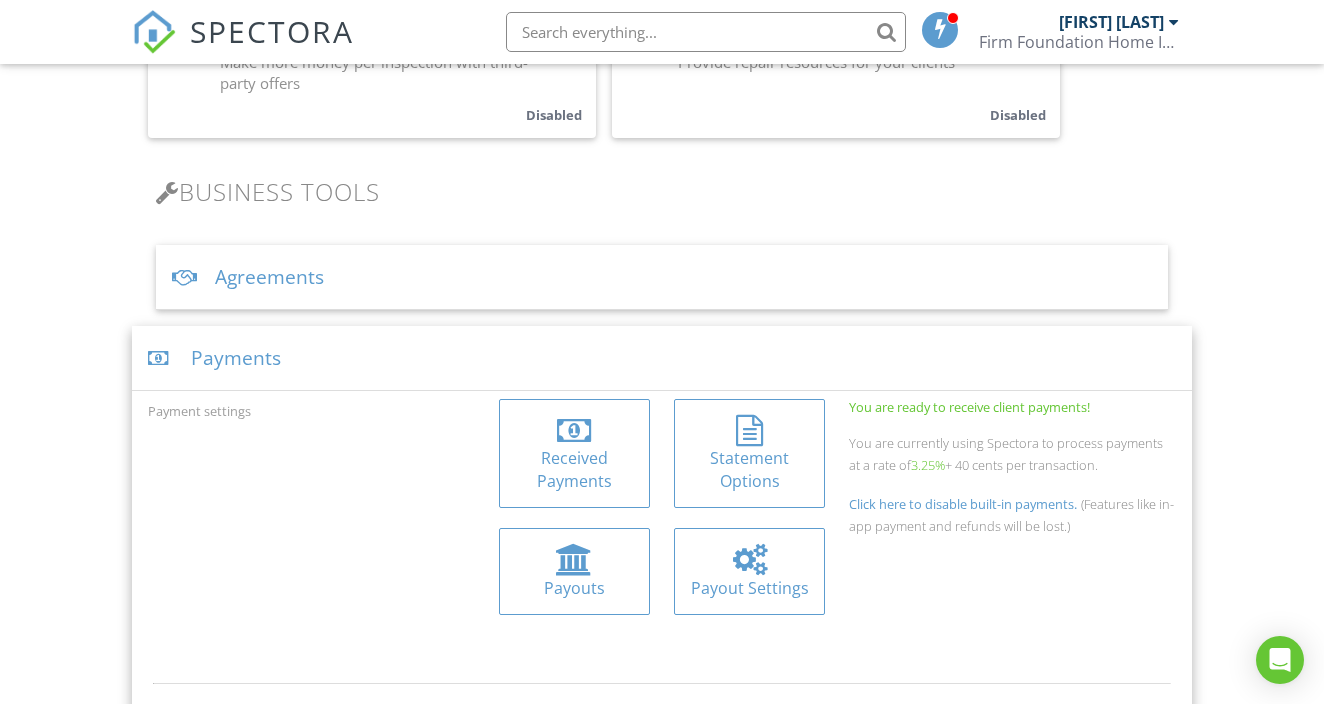 scroll, scrollTop: 552, scrollLeft: 0, axis: vertical 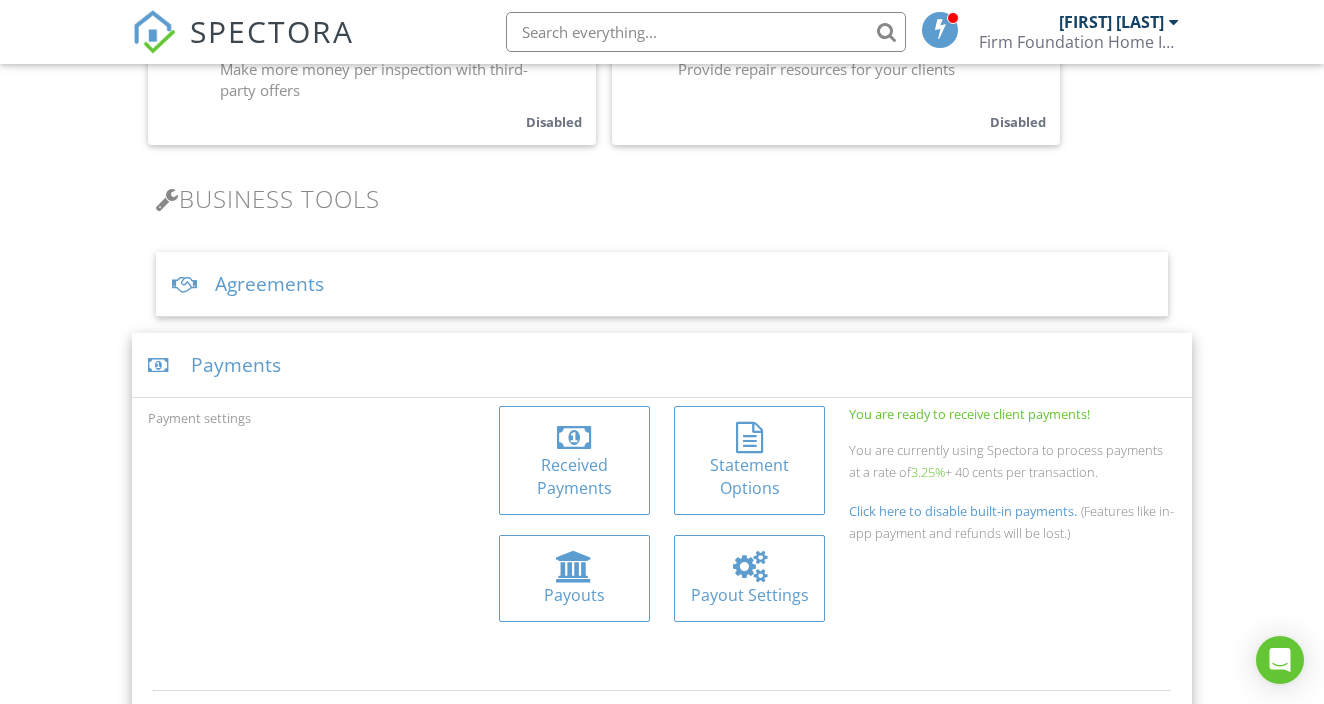 click on "Payments" at bounding box center (661, 365) 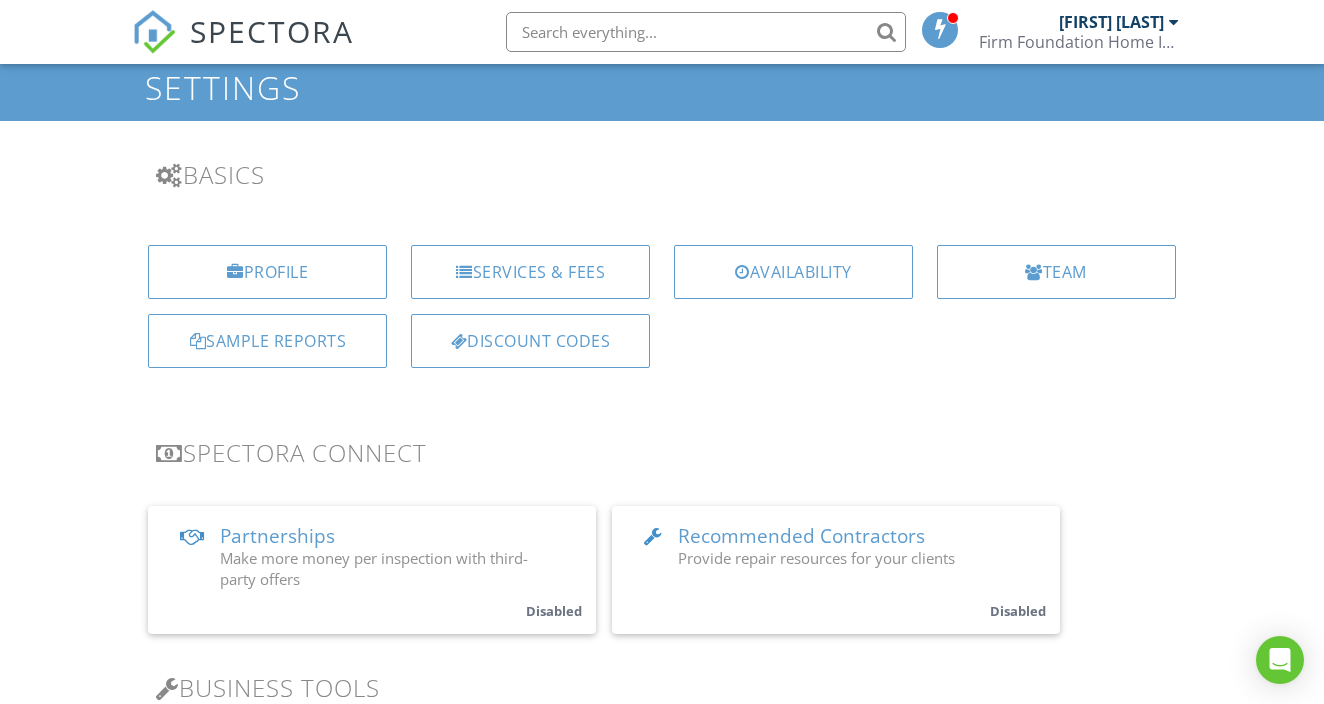 scroll, scrollTop: 43, scrollLeft: 0, axis: vertical 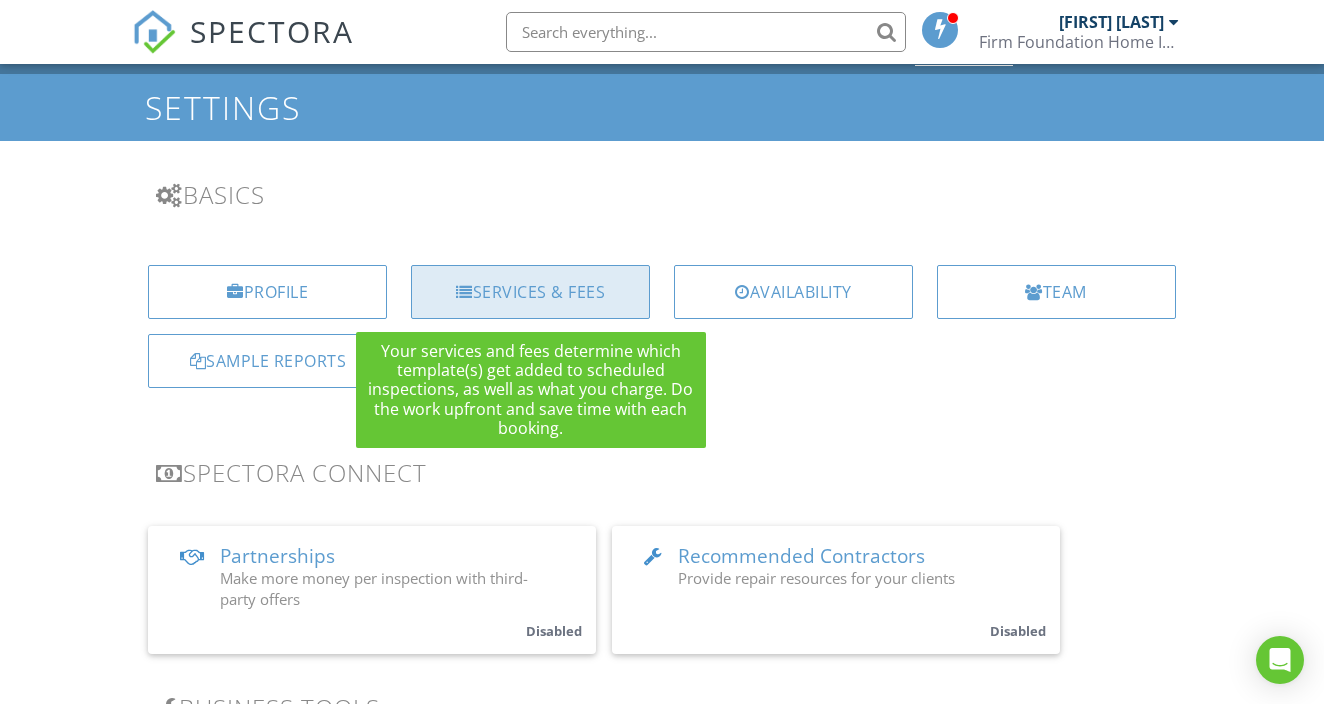 click on "Services & Fees" at bounding box center (530, 292) 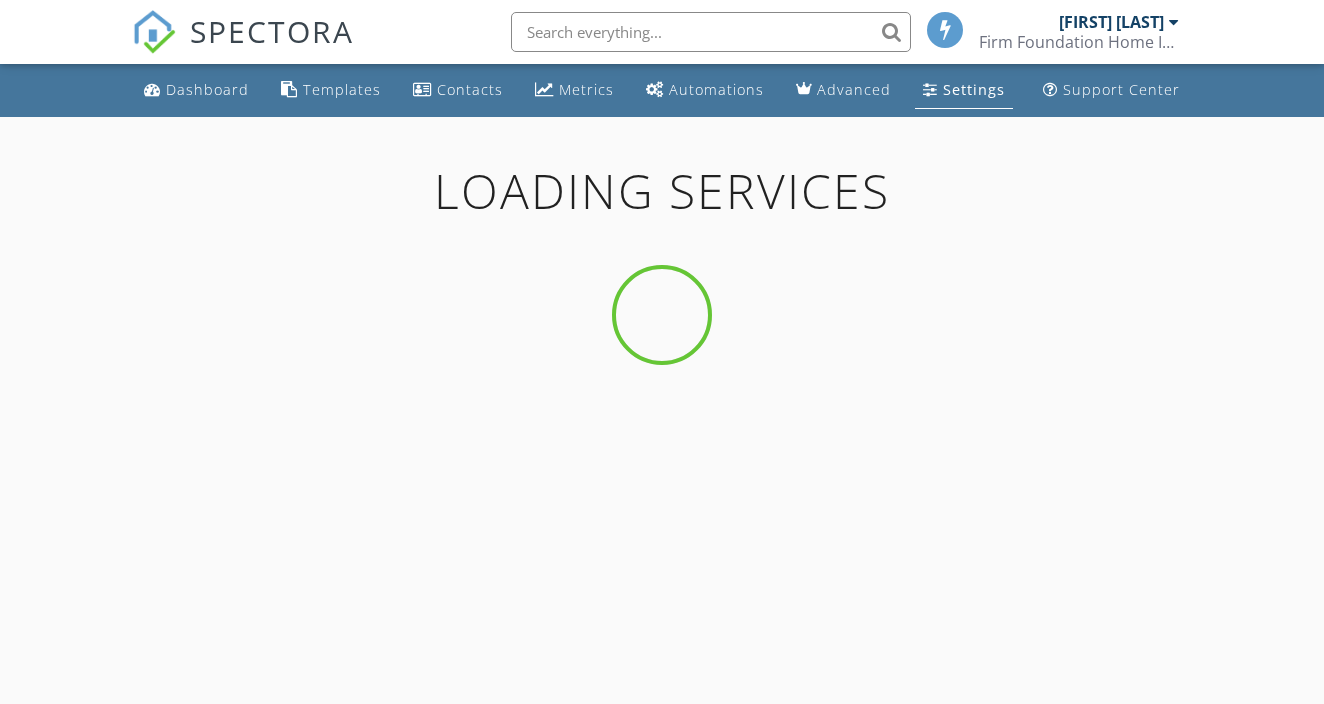 scroll, scrollTop: 0, scrollLeft: 0, axis: both 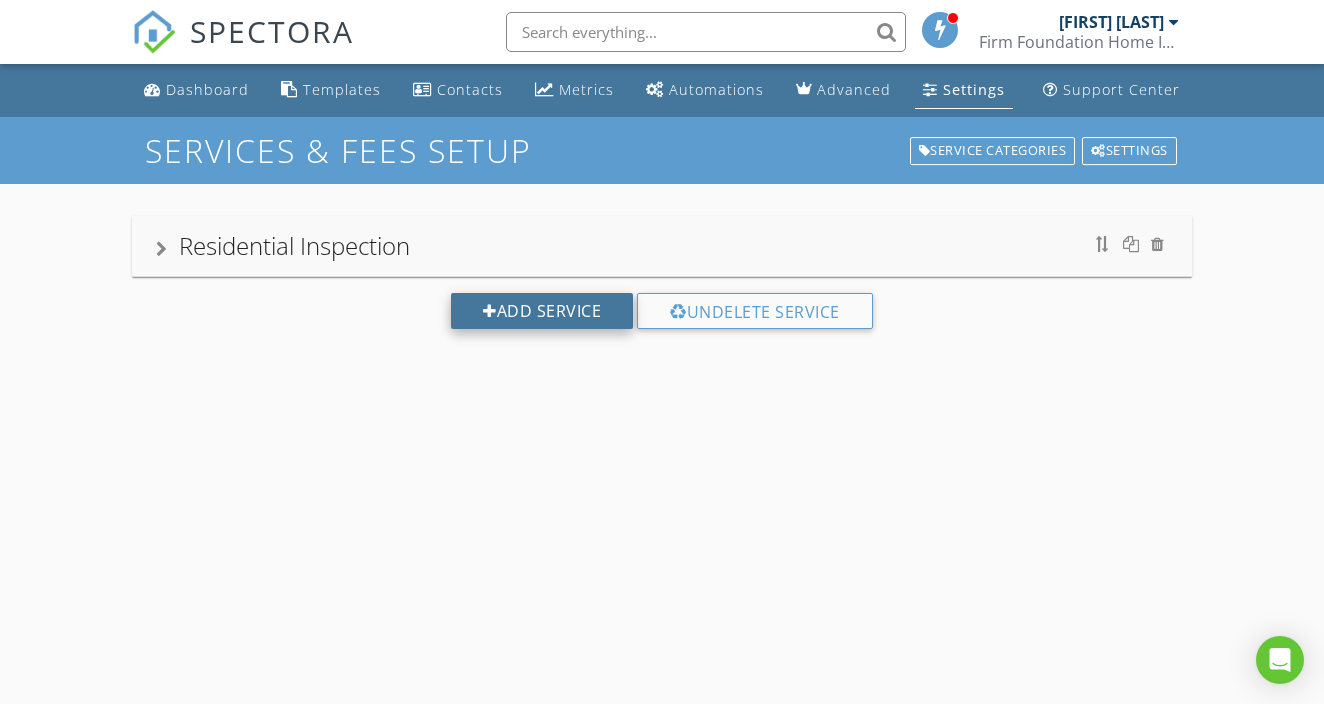 click on "Add Service" at bounding box center (542, 311) 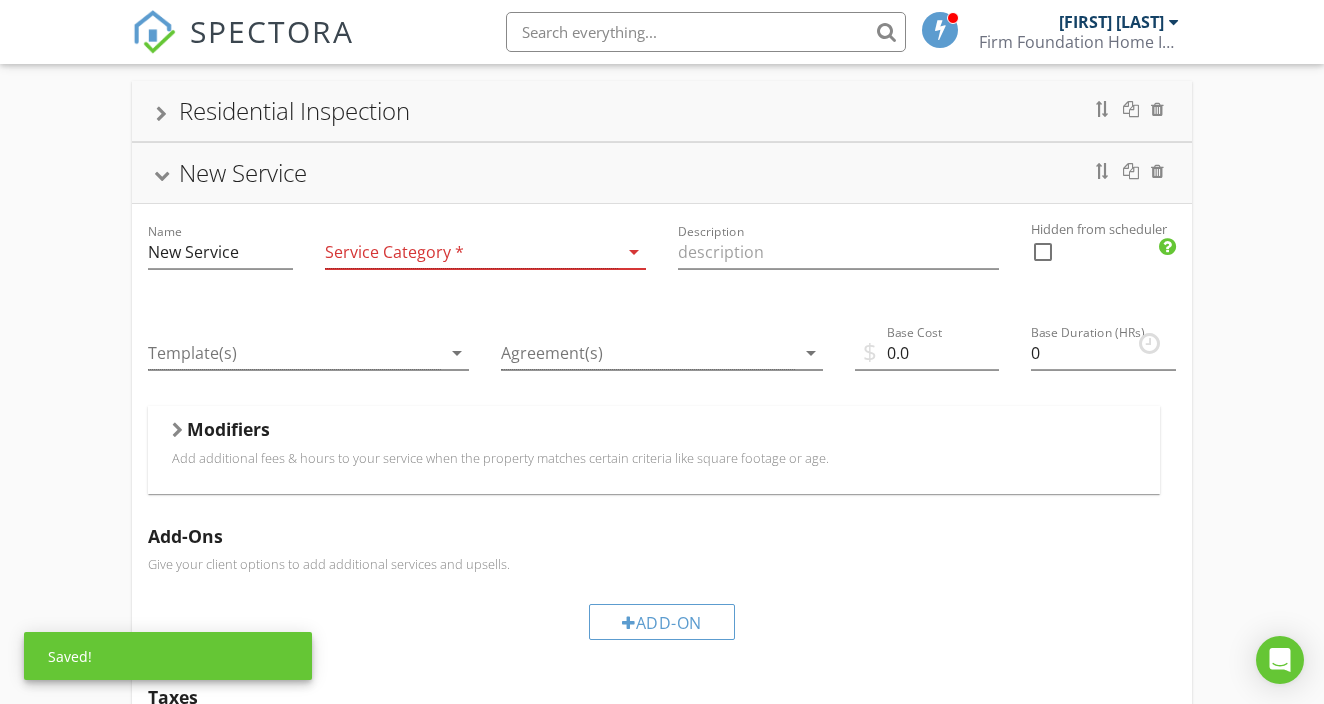 scroll, scrollTop: 138, scrollLeft: 0, axis: vertical 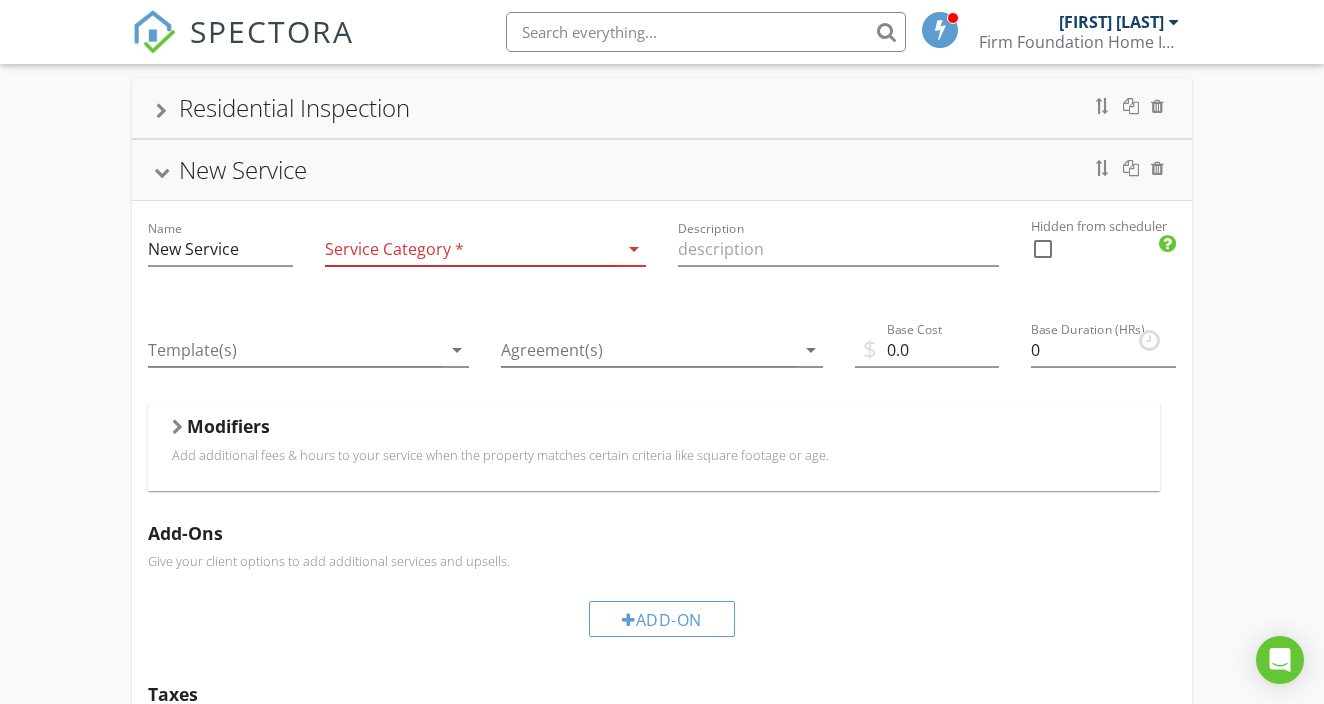click at bounding box center [471, 249] 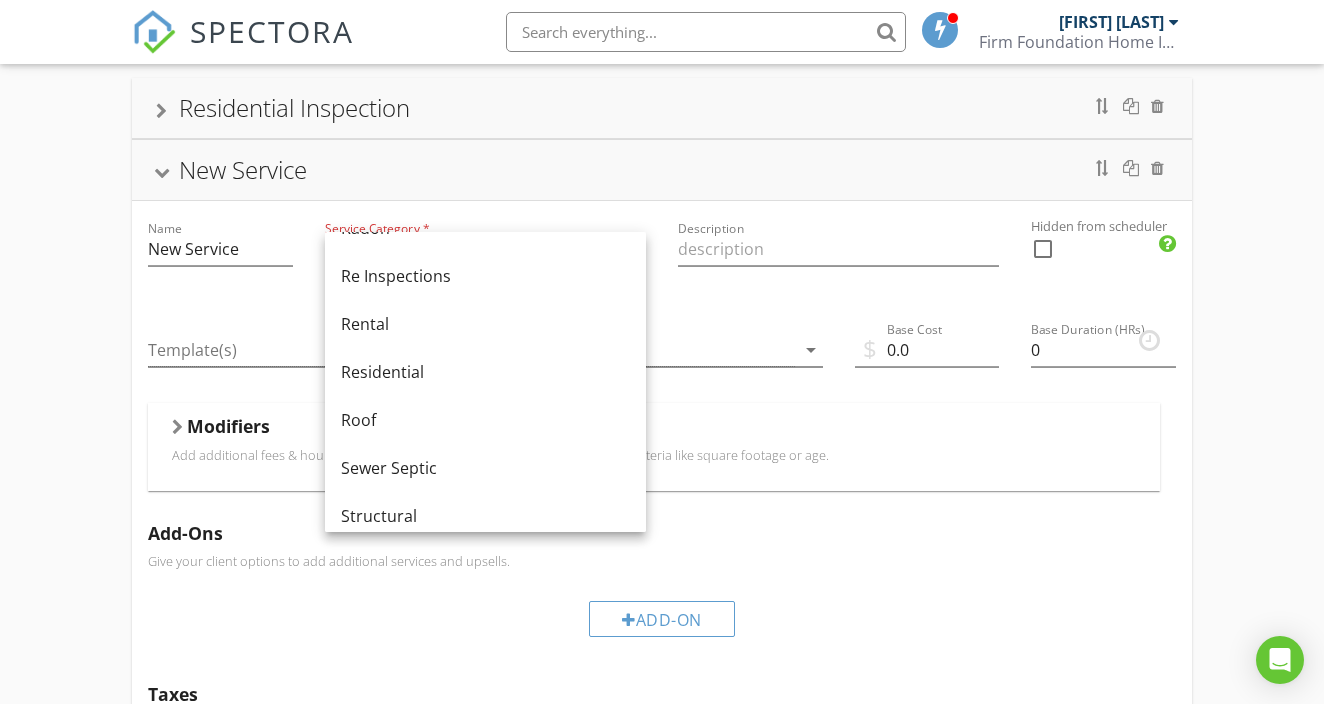 scroll, scrollTop: 915, scrollLeft: 0, axis: vertical 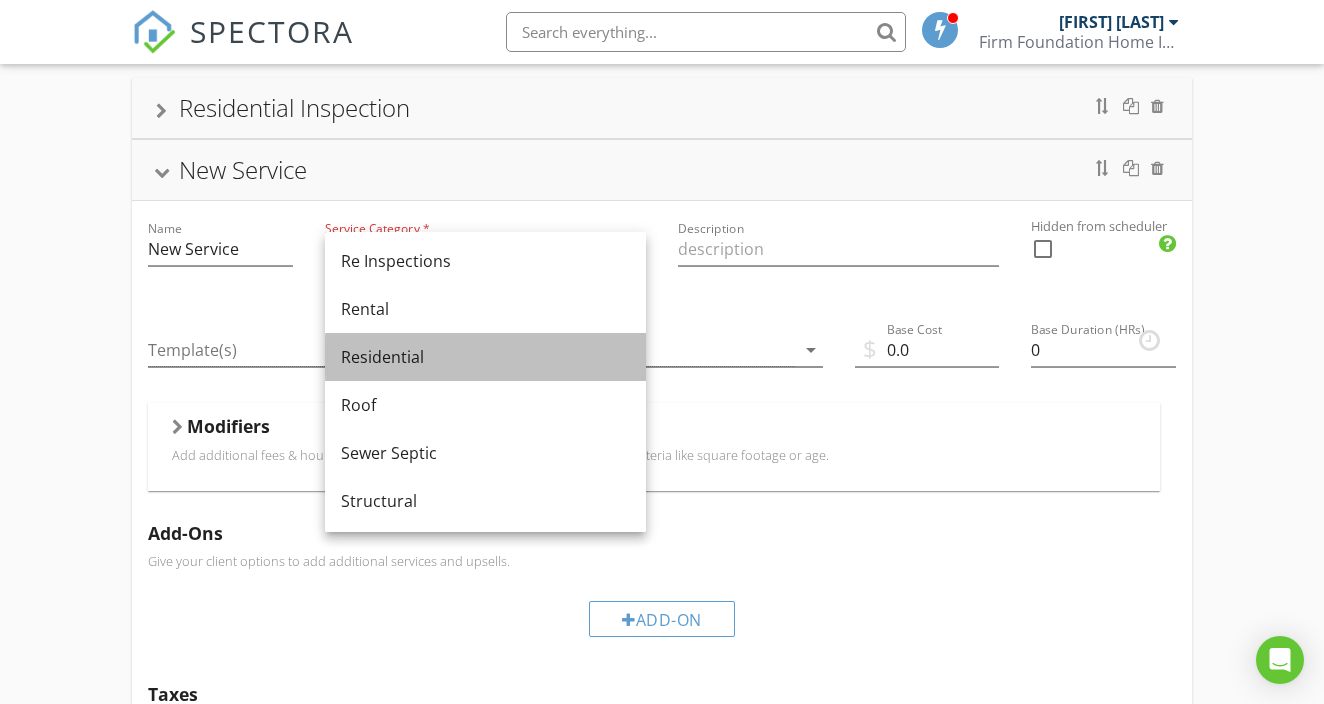 click on "Residential" at bounding box center [485, 357] 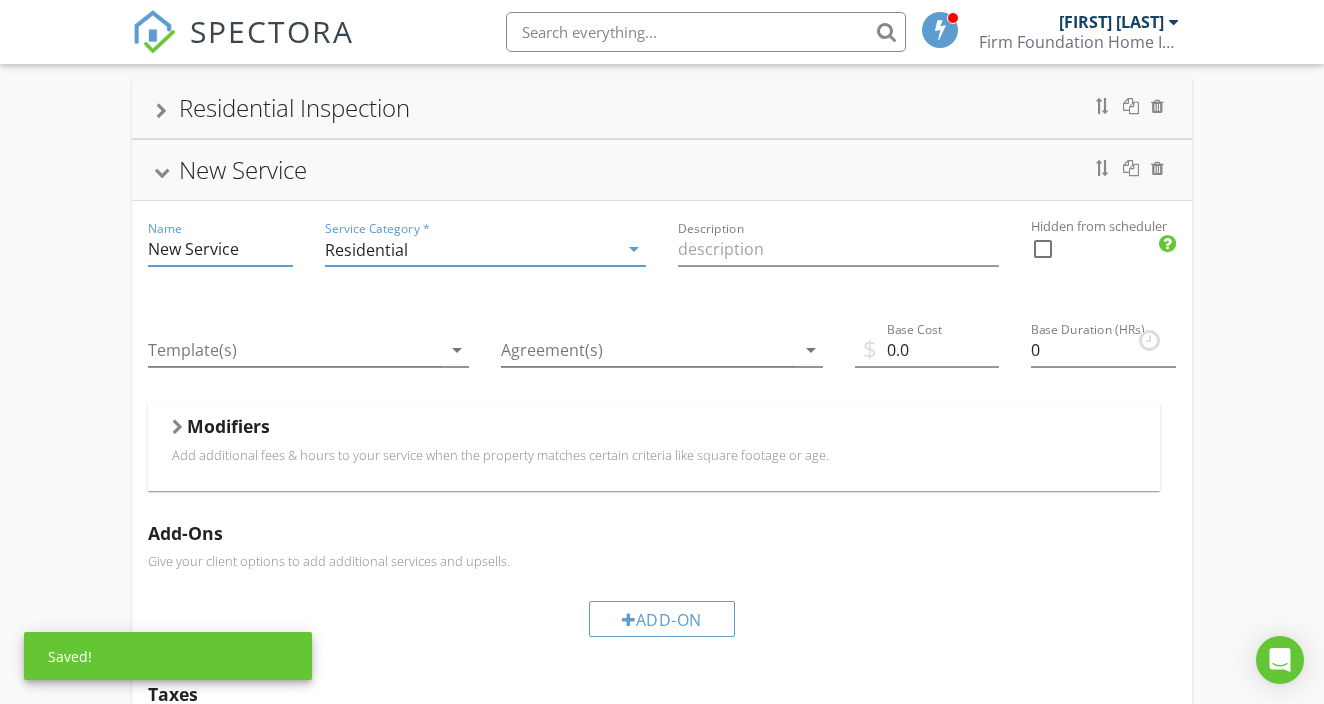 click on "New Service" at bounding box center [220, 249] 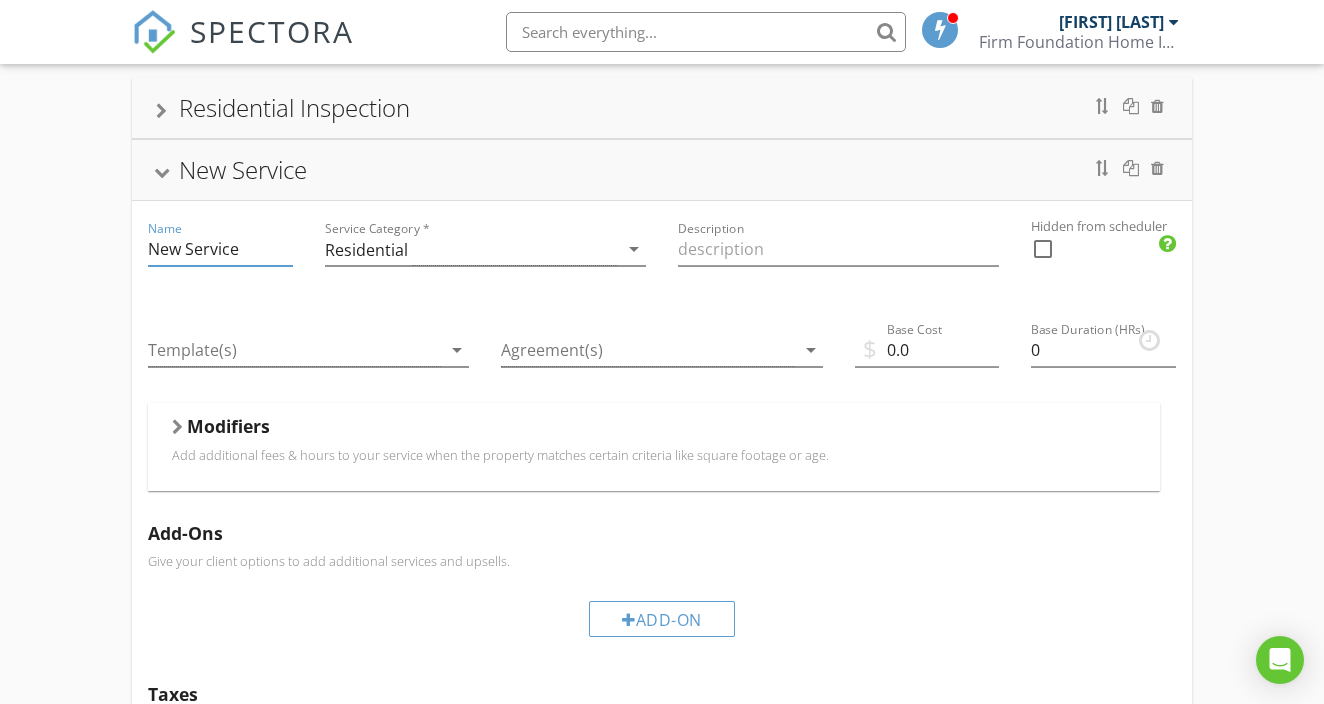 drag, startPoint x: 260, startPoint y: 246, endPoint x: 131, endPoint y: 251, distance: 129.09686 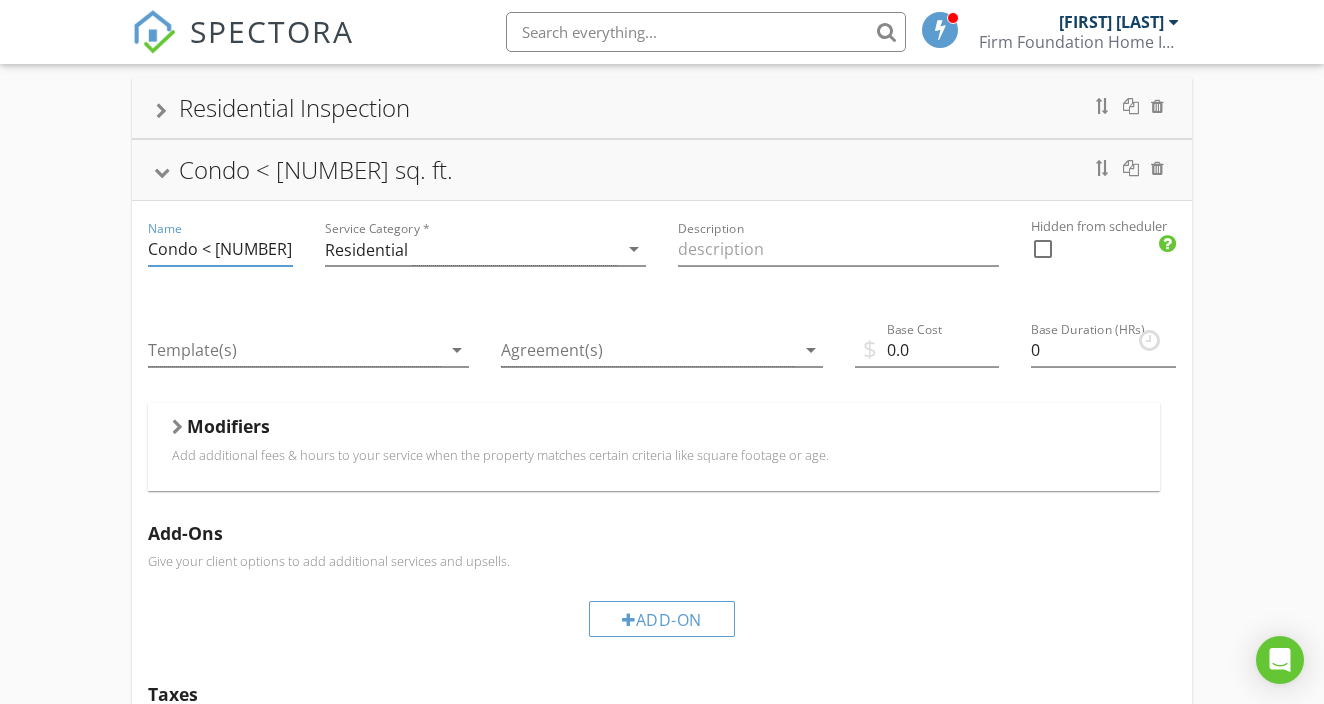 click on "Condo < [NUMBER] sq. ft." at bounding box center (220, 249) 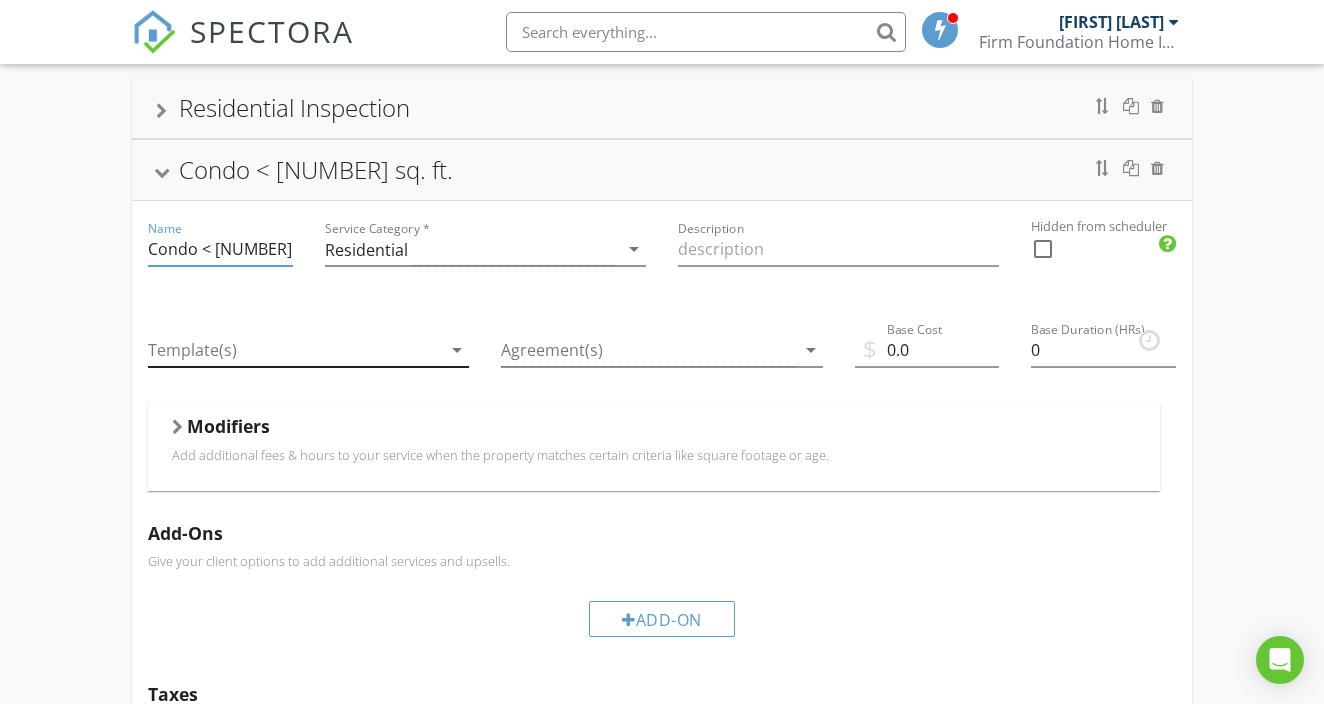 type on "Condo < [NUMBER] sq. ft." 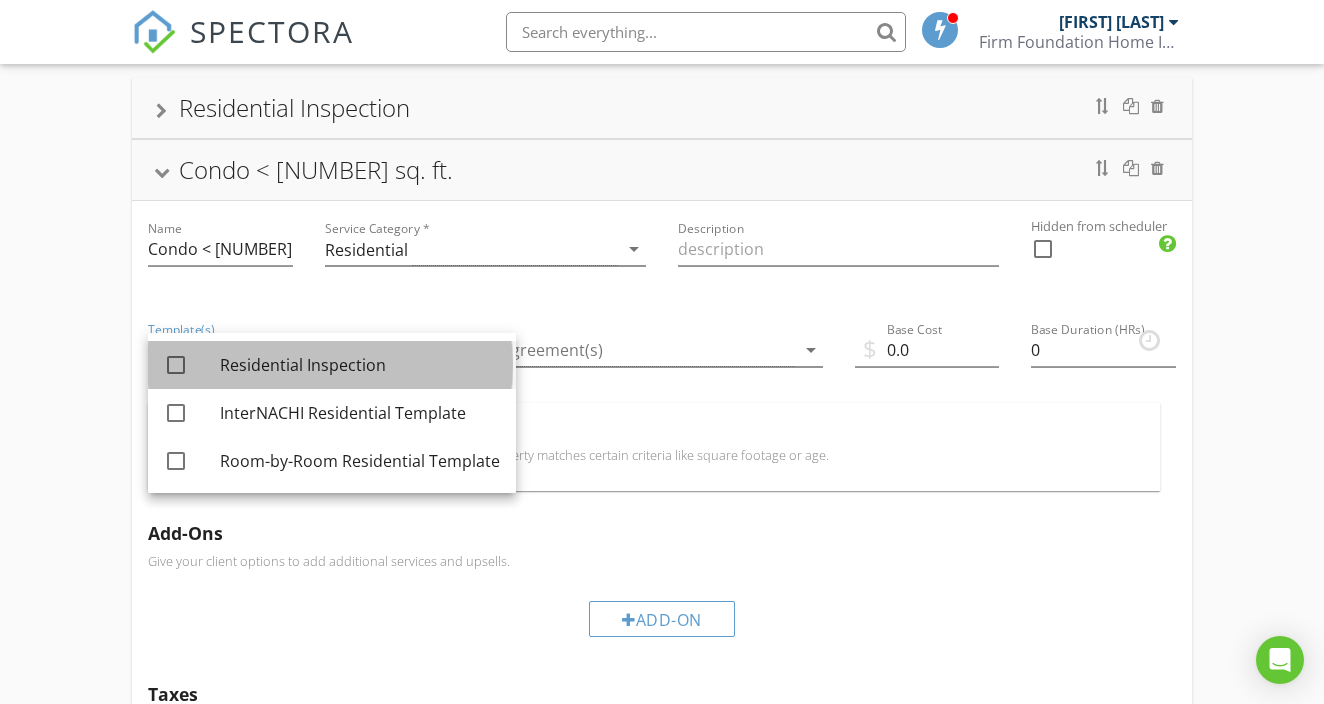 click on "Residential Inspection" at bounding box center [360, 365] 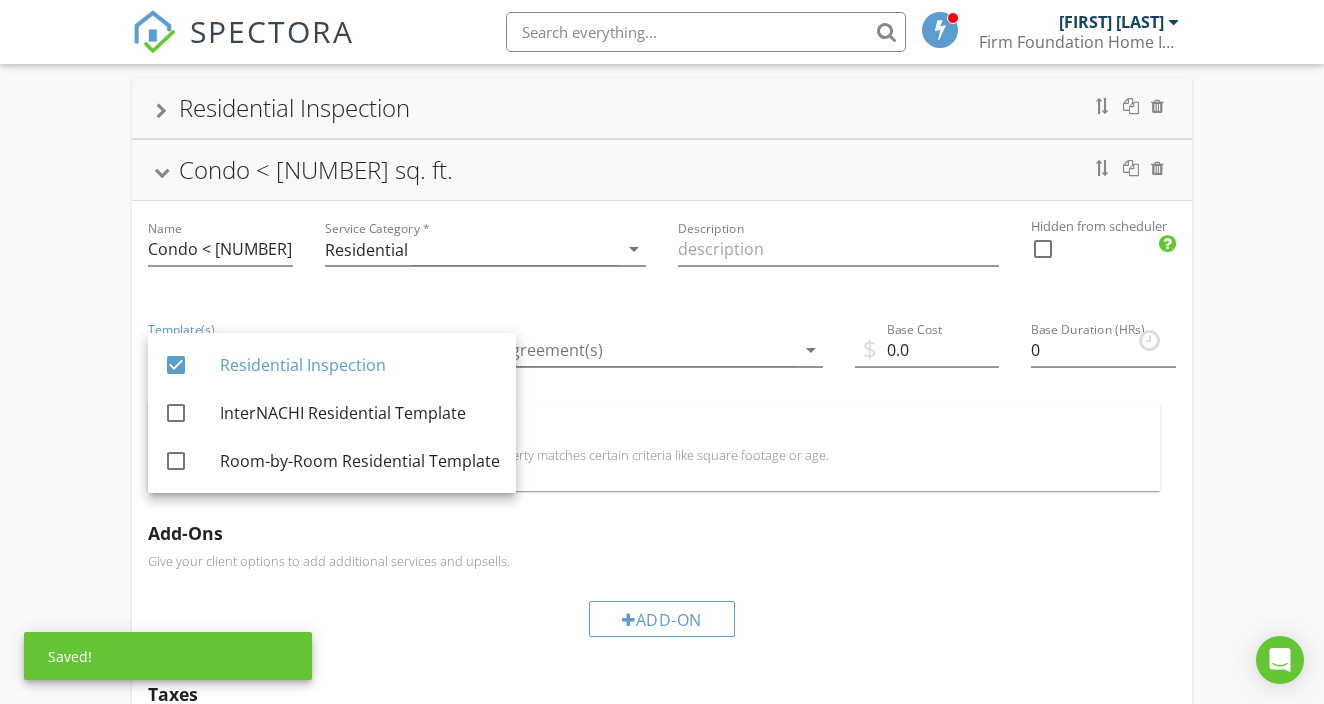 click on "Agreement(s) arrow_drop_down" at bounding box center (661, 352) 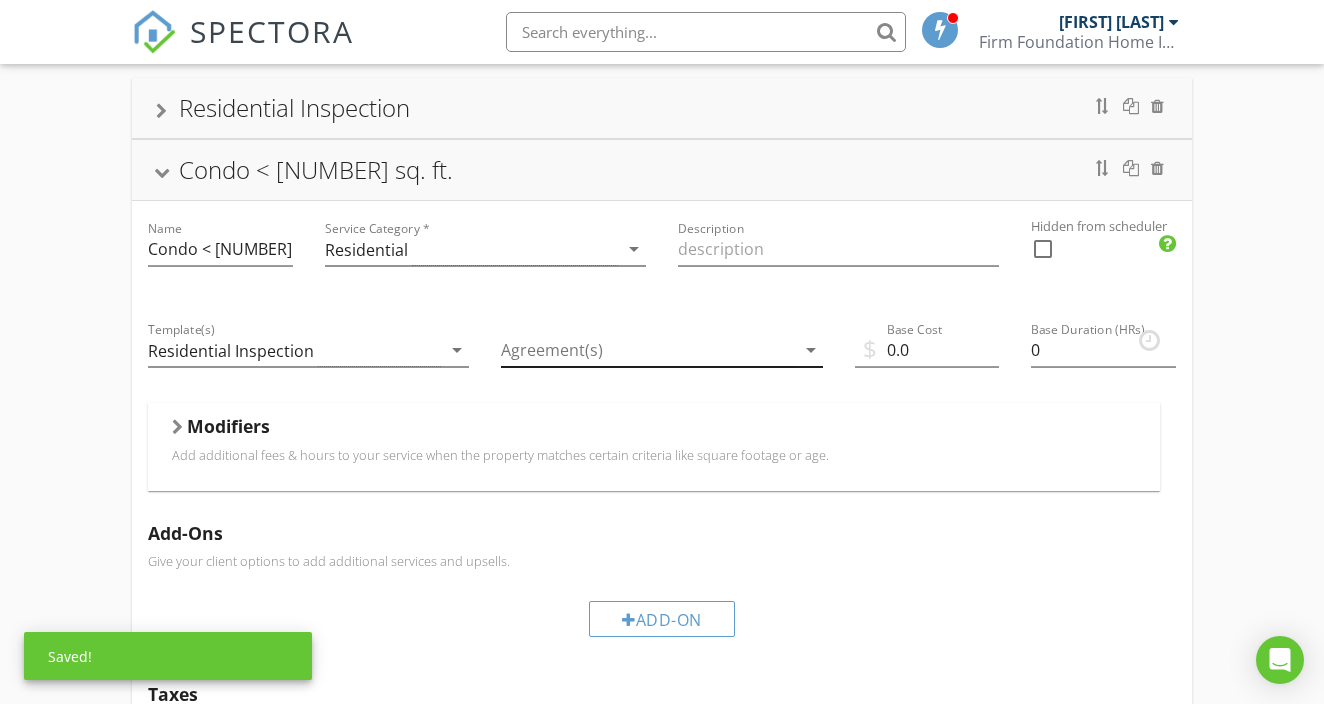 click at bounding box center [647, 350] 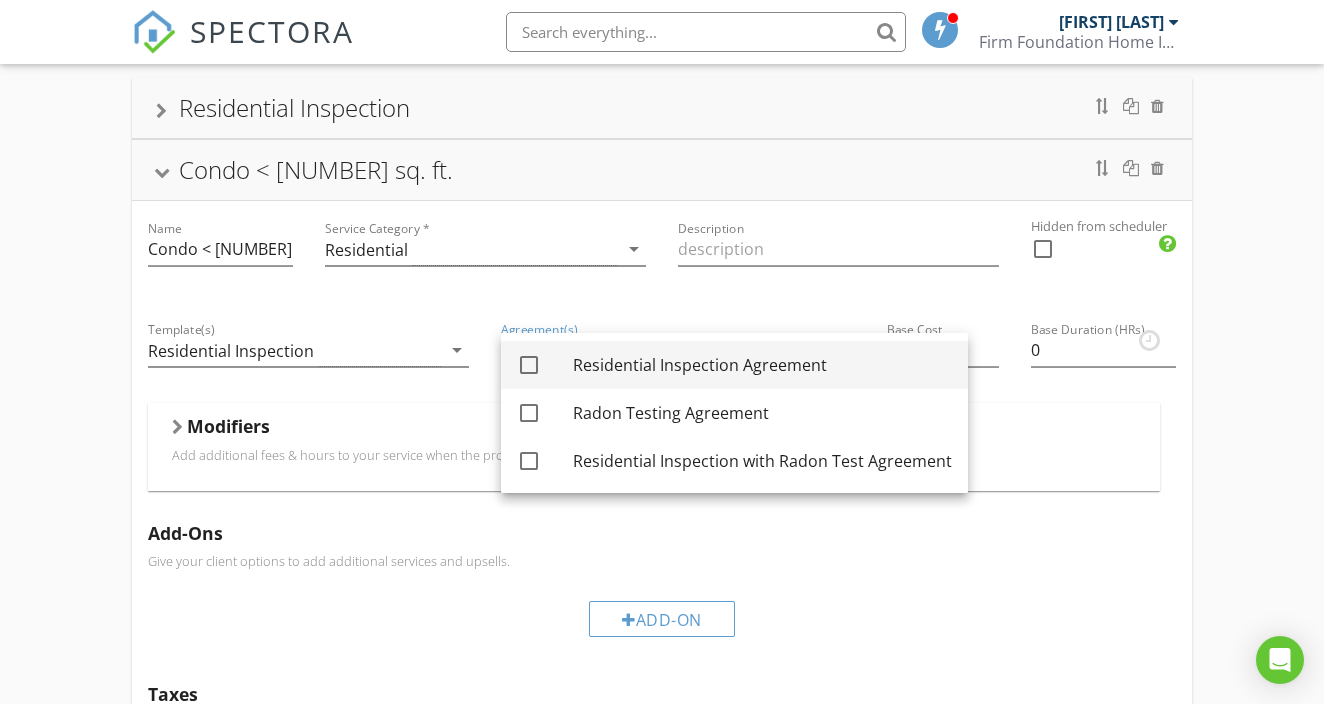 click on "Residential Inspection Agreement" at bounding box center [762, 365] 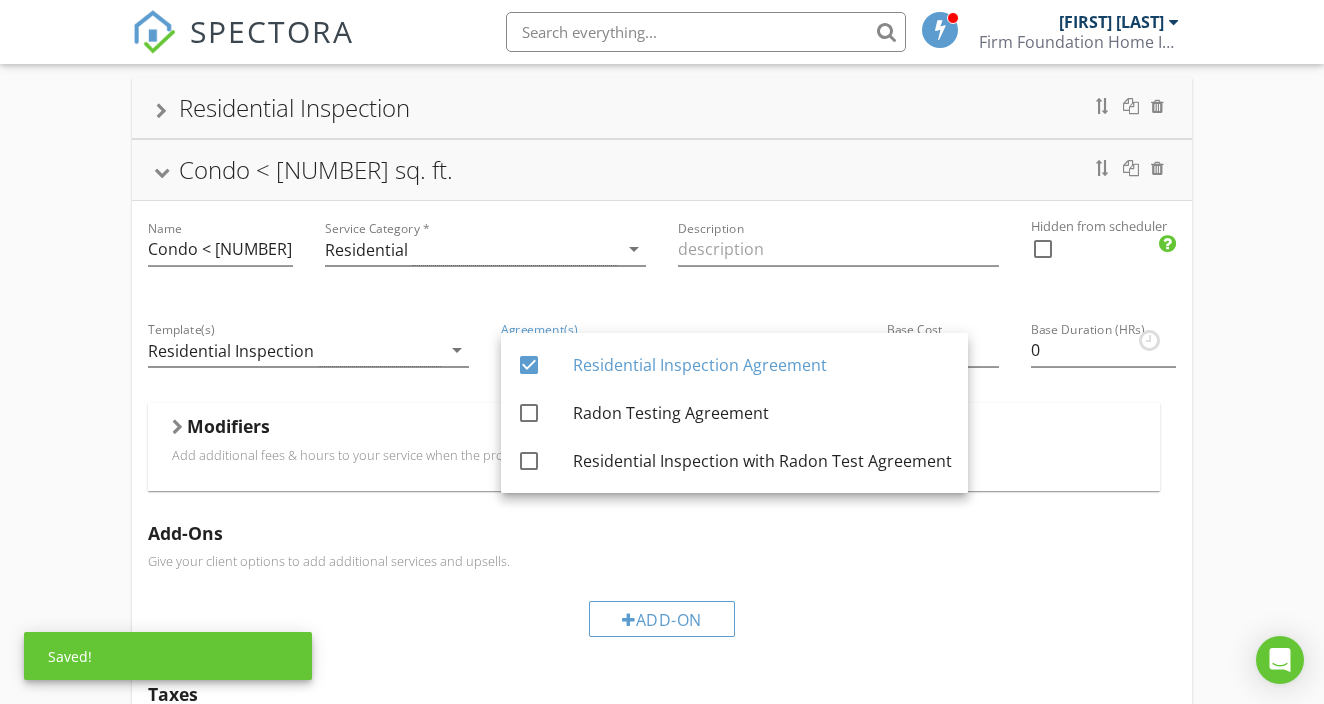 click on "Description" at bounding box center [838, 251] 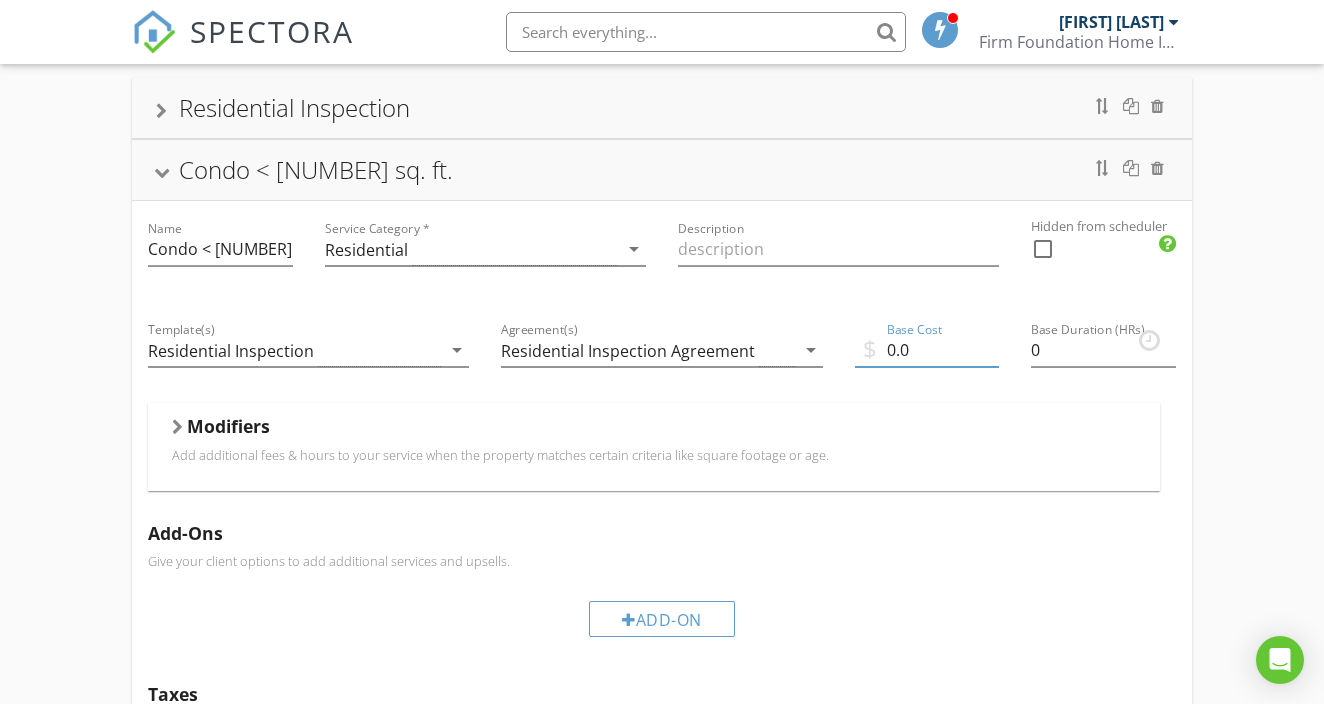 click on "0.0" at bounding box center [927, 350] 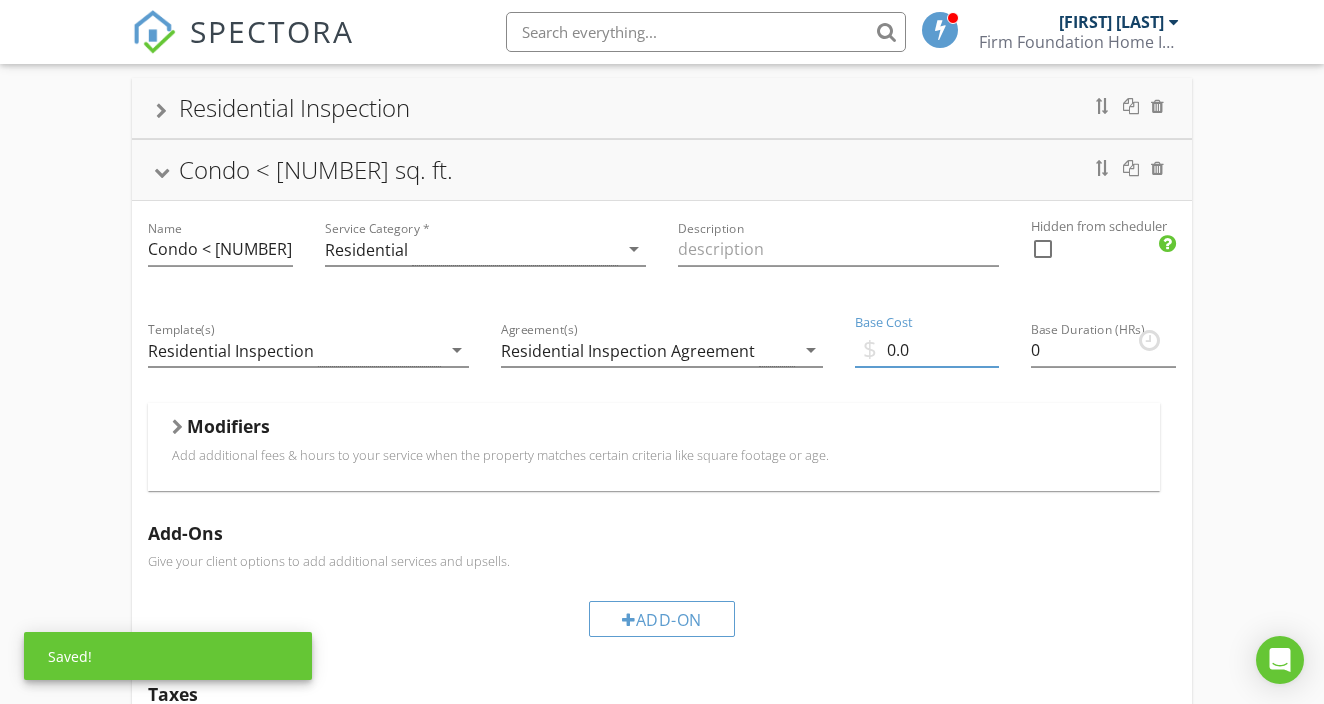 type on "0" 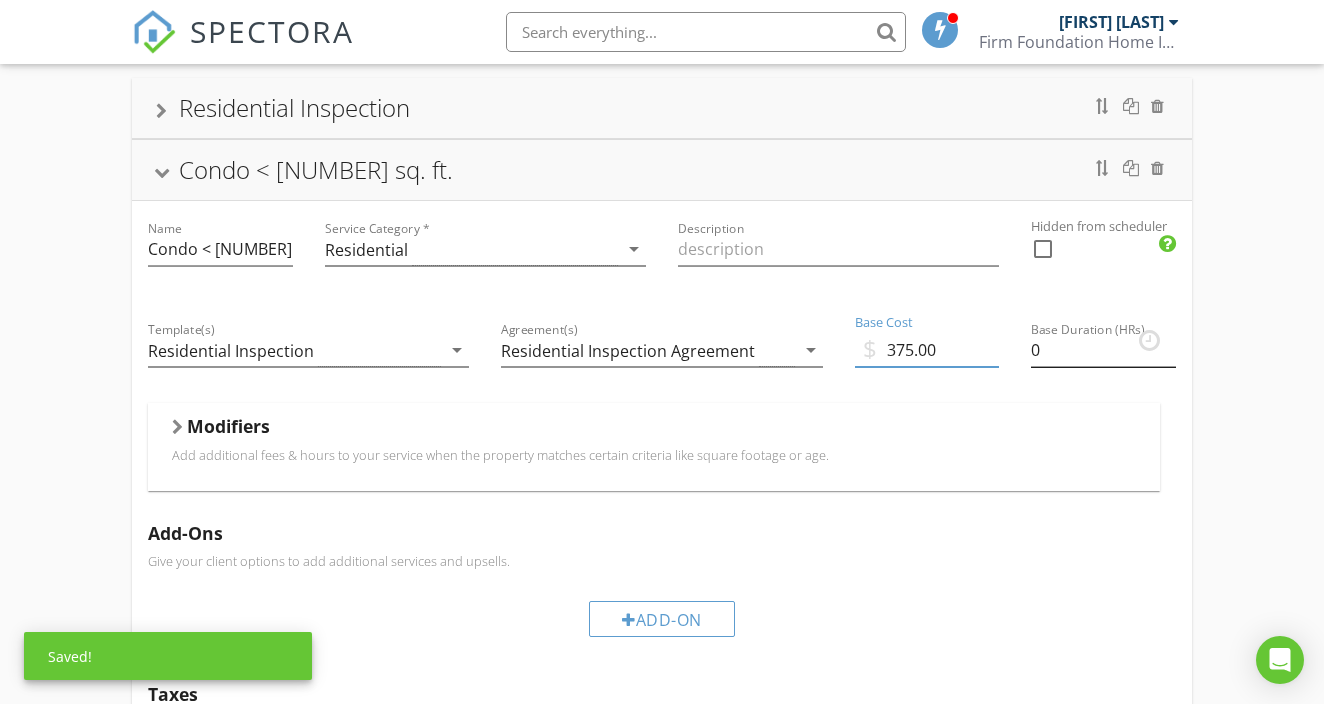 type on "375.00" 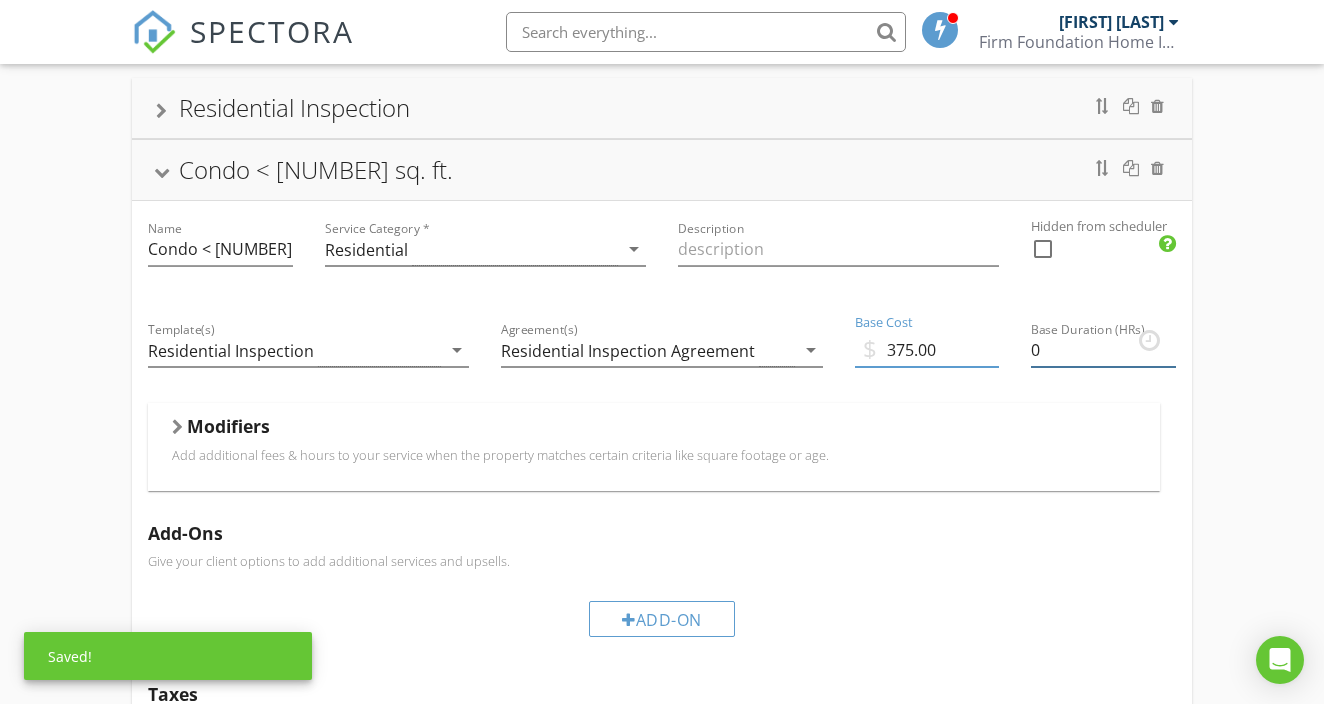 click on "0" at bounding box center (1103, 350) 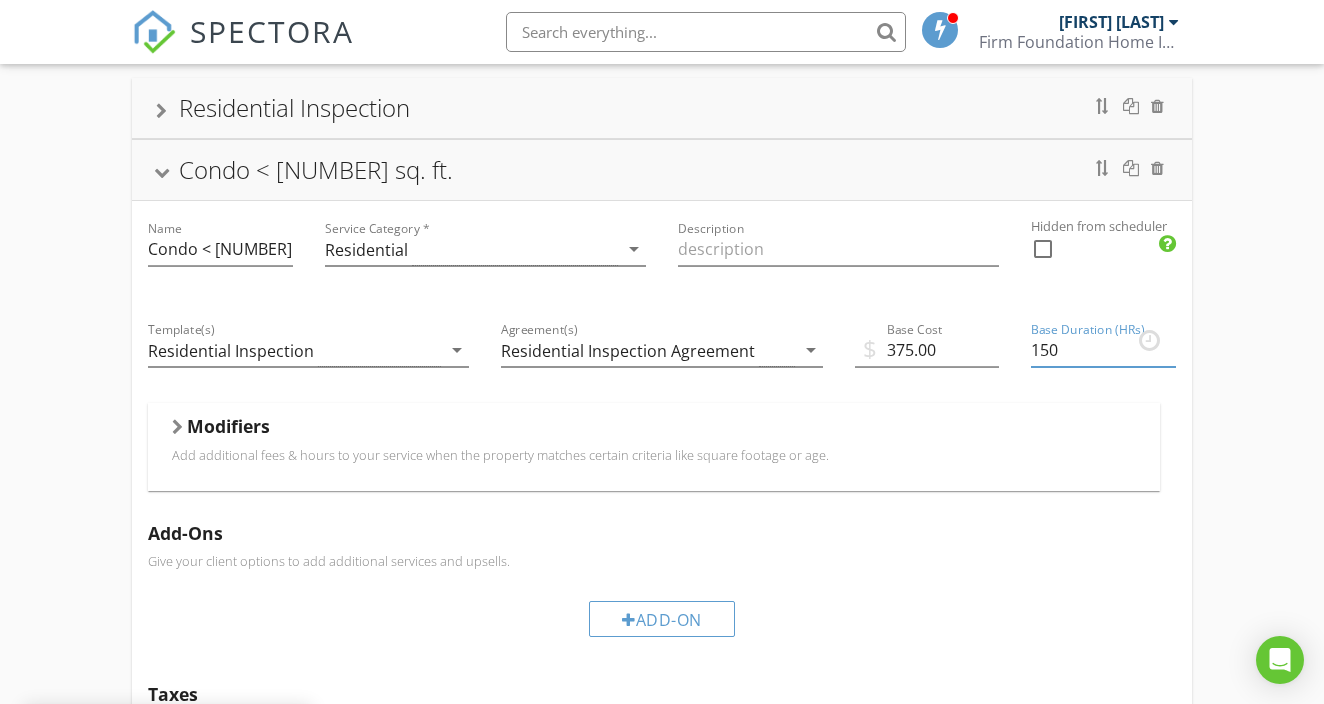 click on "149.75" at bounding box center [1103, 350] 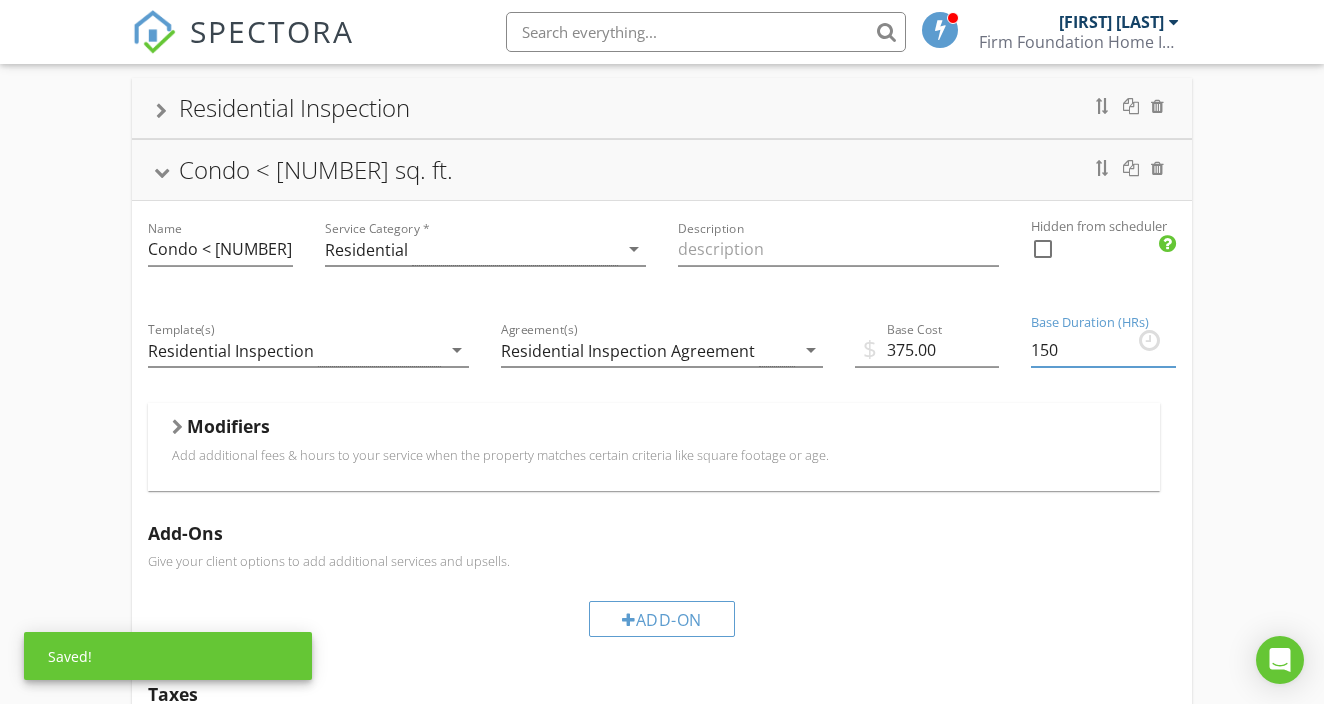 click on "150" at bounding box center [1103, 350] 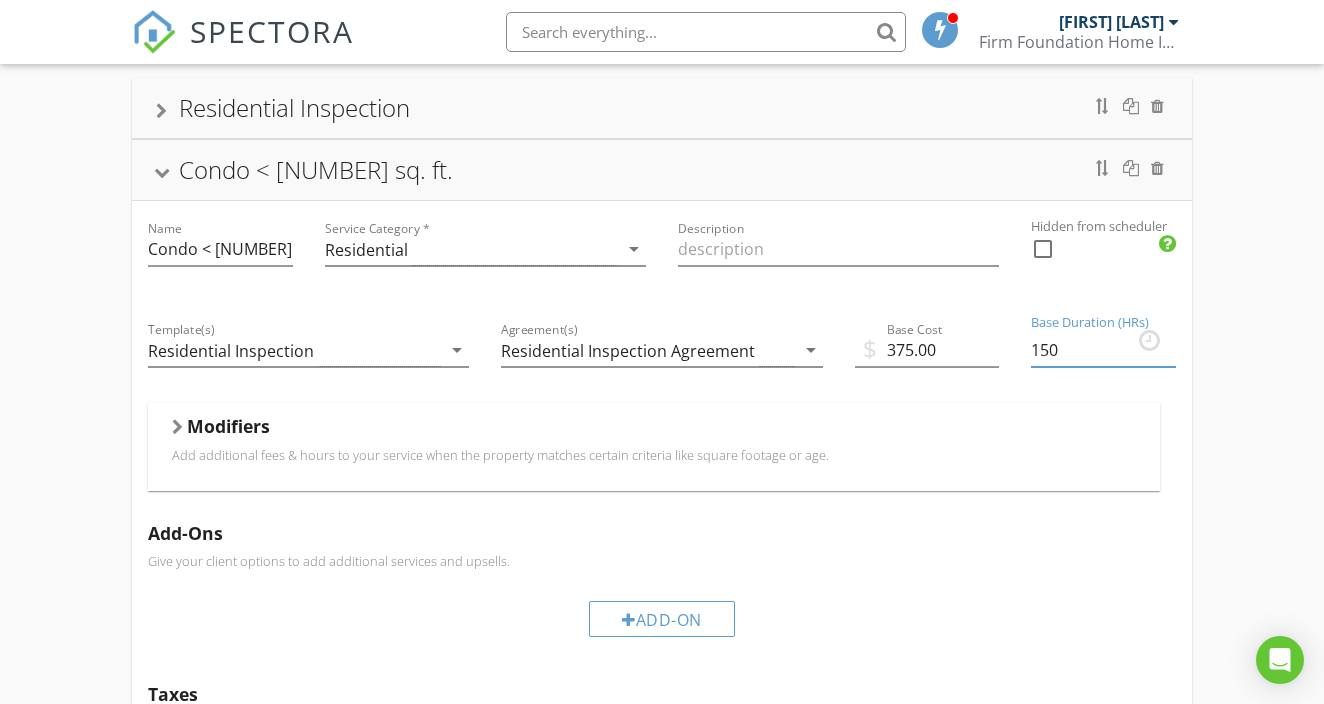 click on "Base Duration (HRs) 150" at bounding box center (1103, 352) 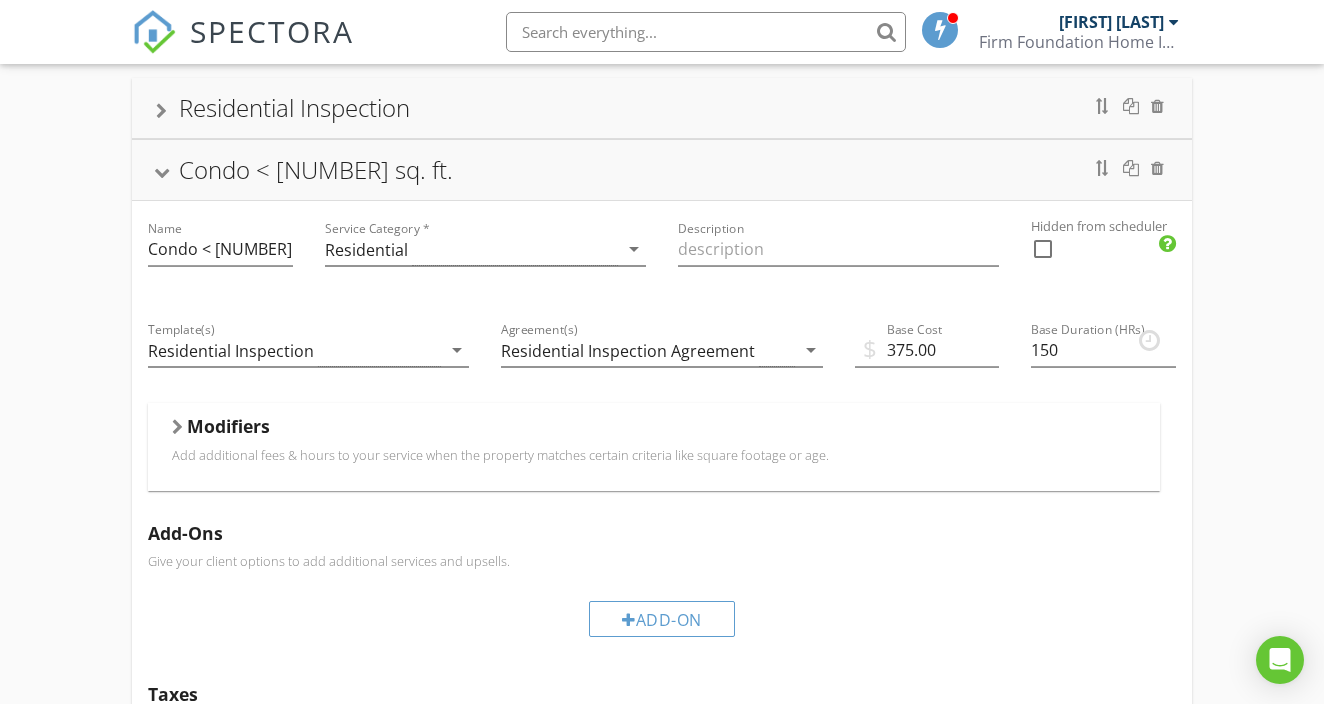 click on "Base Duration (HRs) 150" at bounding box center [1103, 354] 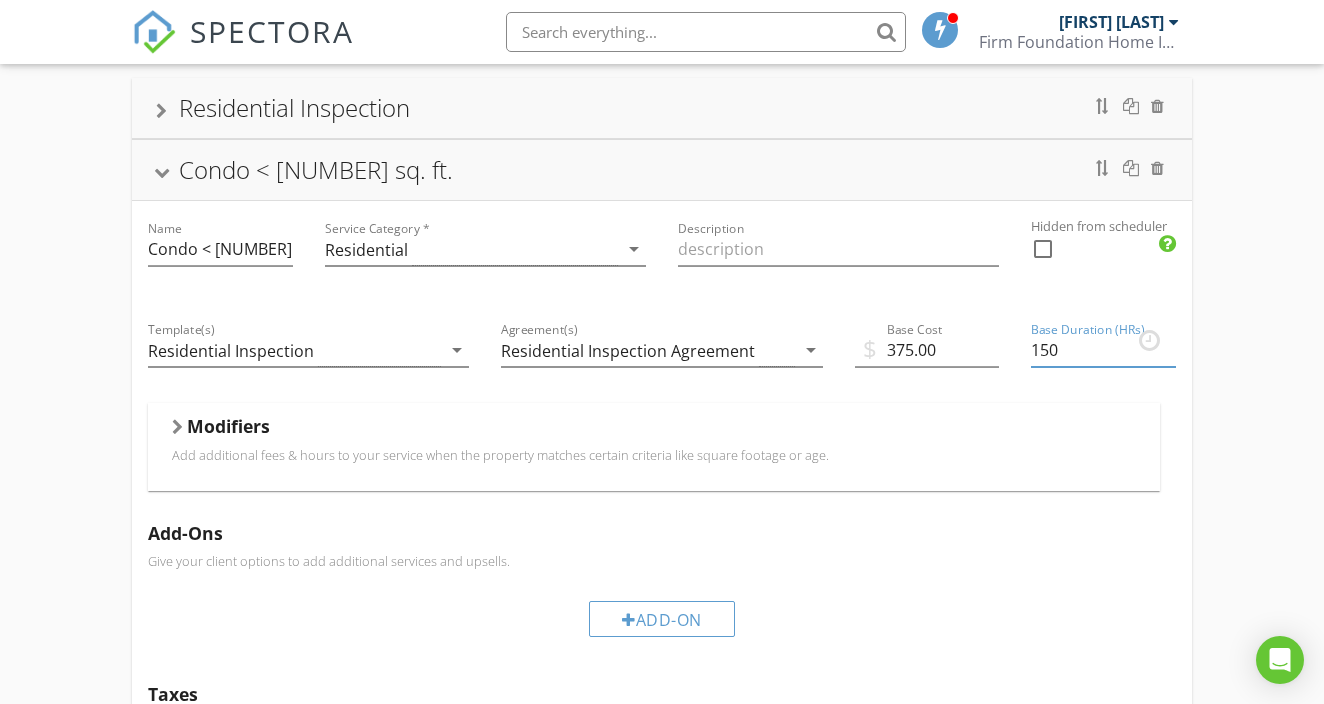 click on "150" at bounding box center (1103, 350) 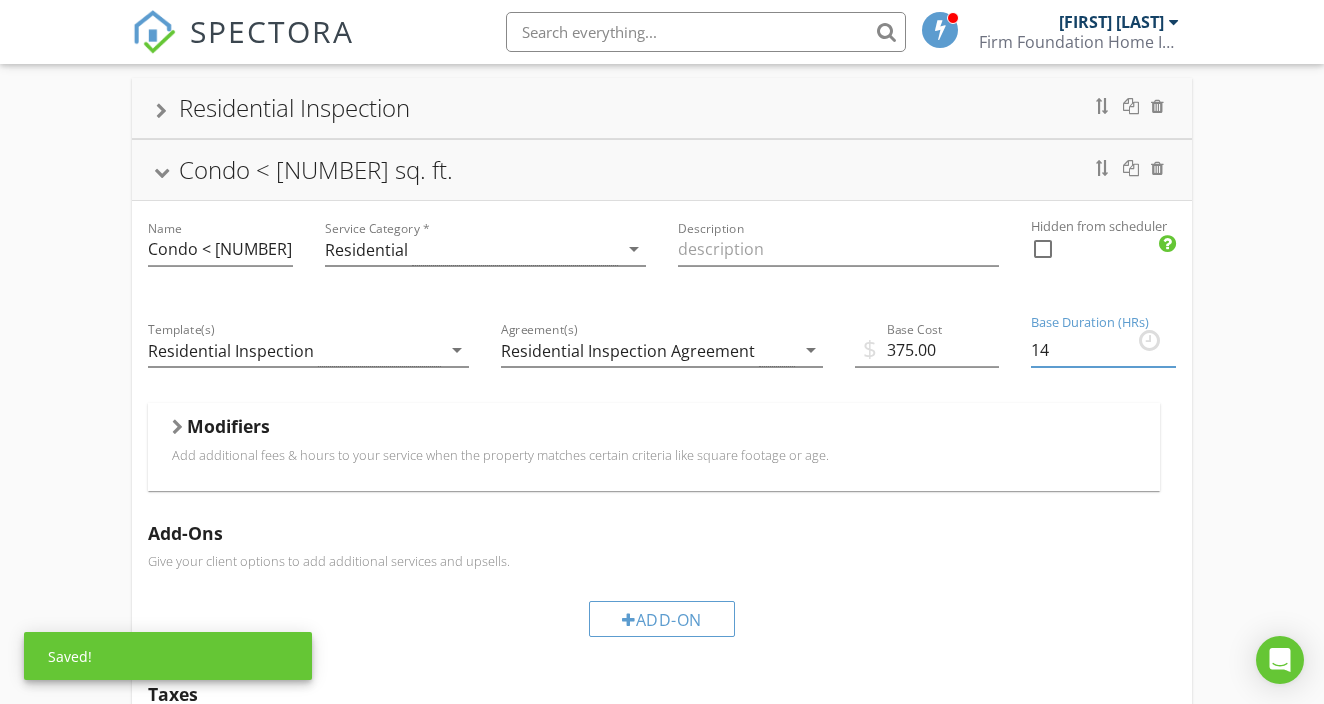 type on "1" 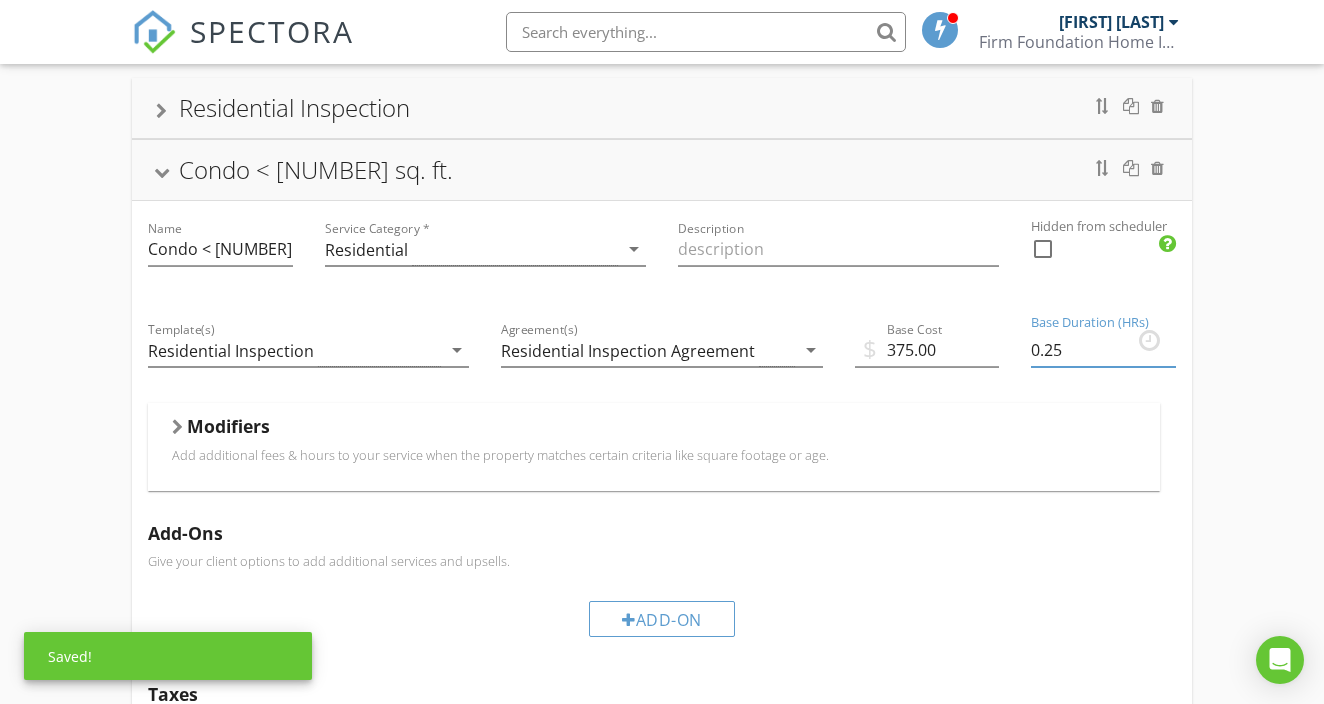 click on "0.25" at bounding box center [1103, 350] 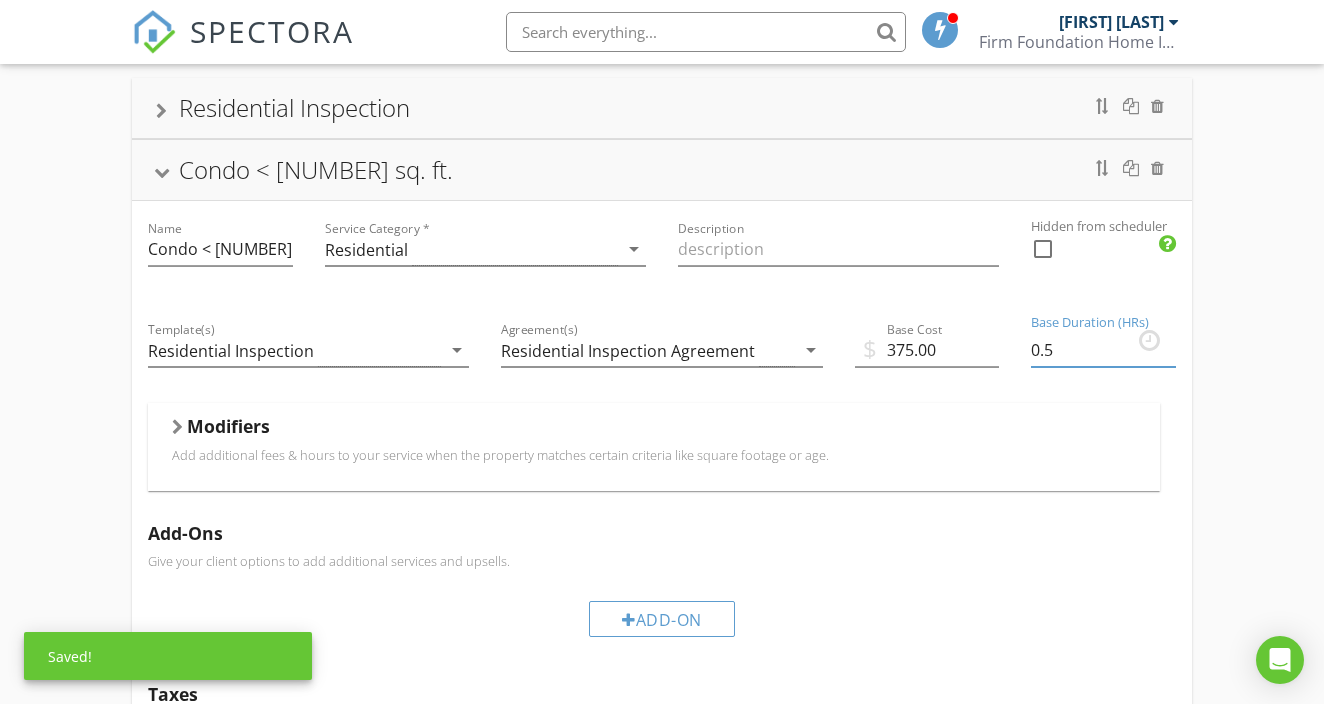 click on "0.5" at bounding box center (1103, 350) 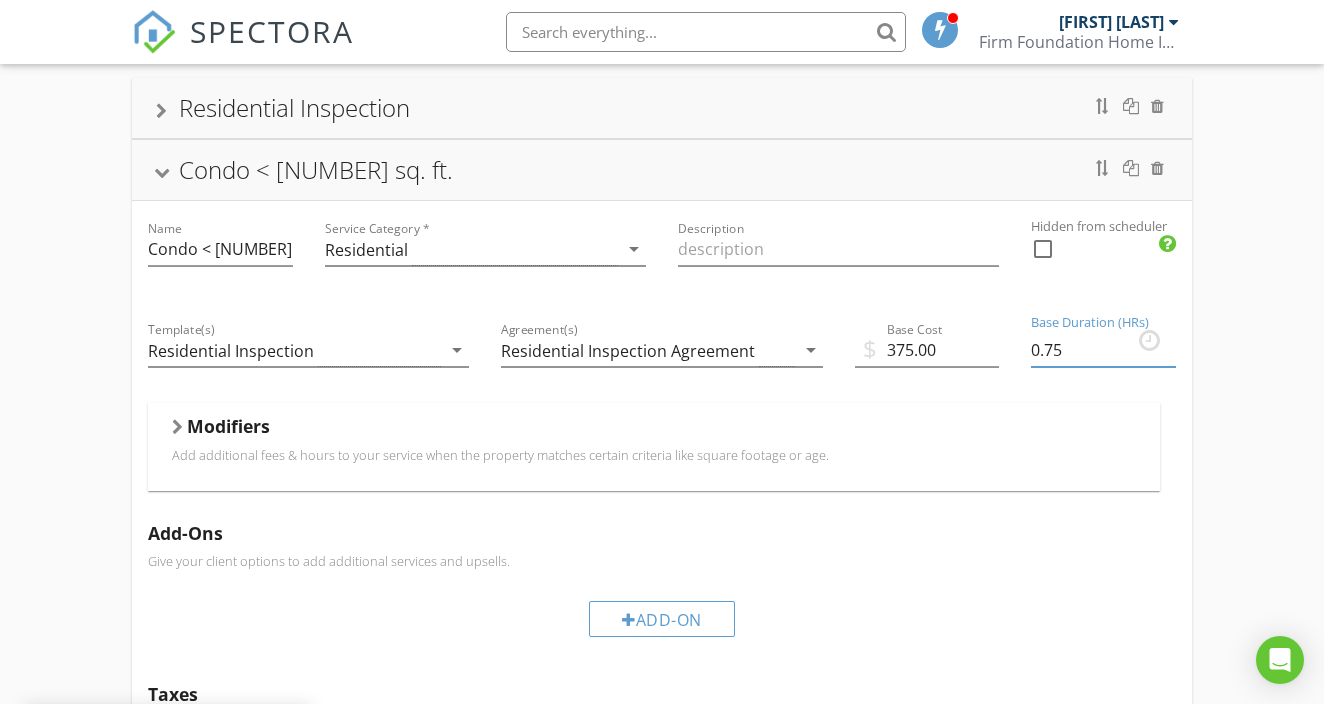 click on "0.75" at bounding box center [1103, 350] 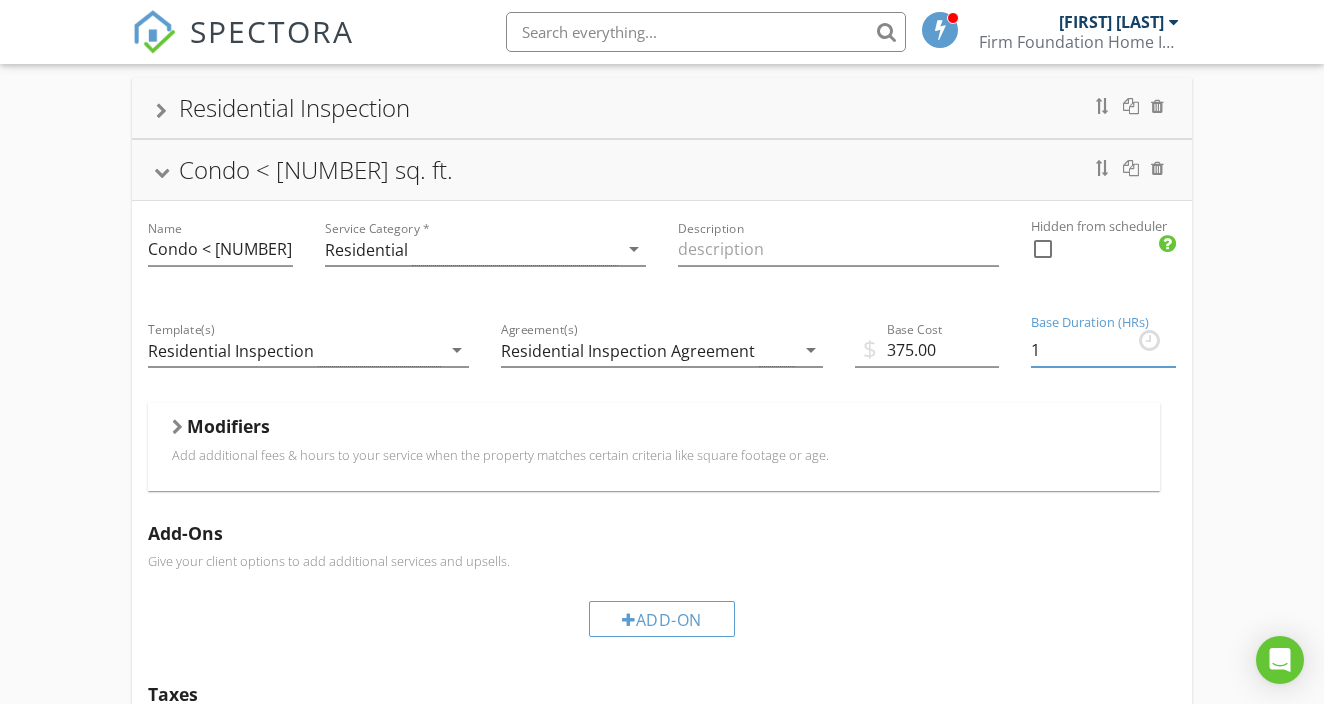 click on "1" at bounding box center [1103, 350] 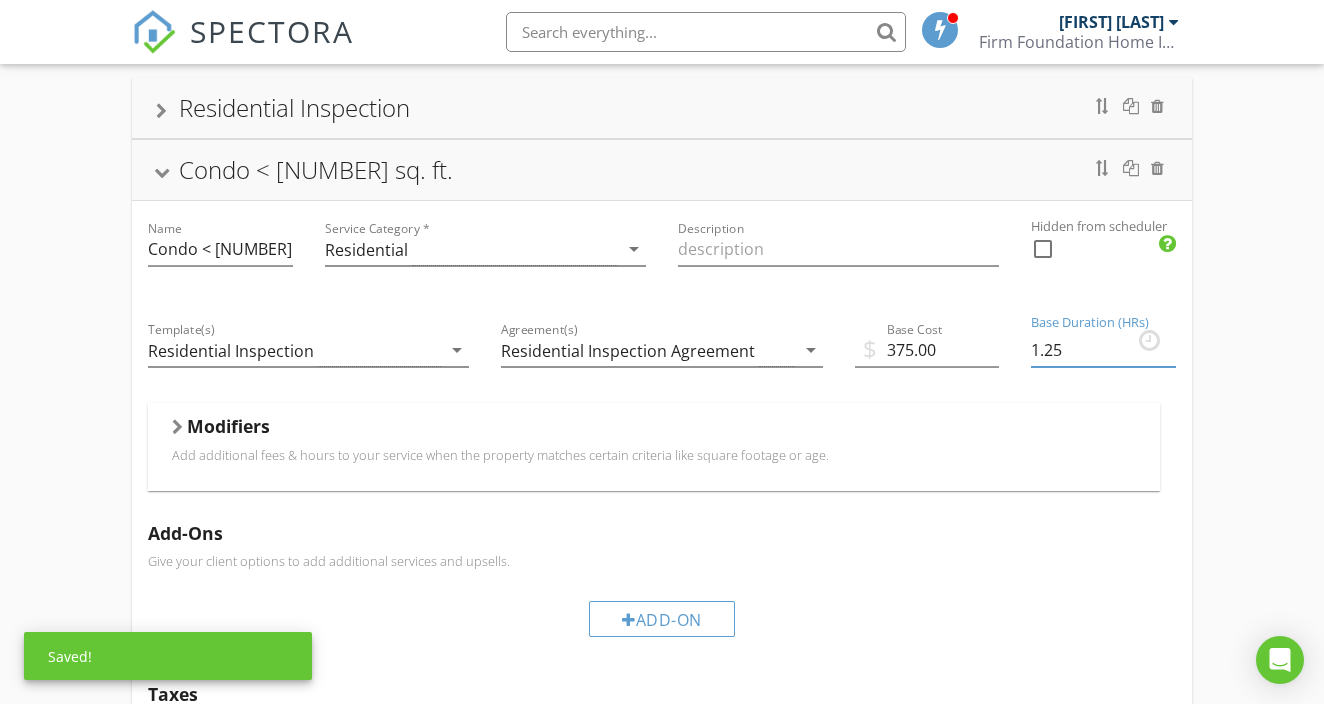click on "1.25" at bounding box center [1103, 350] 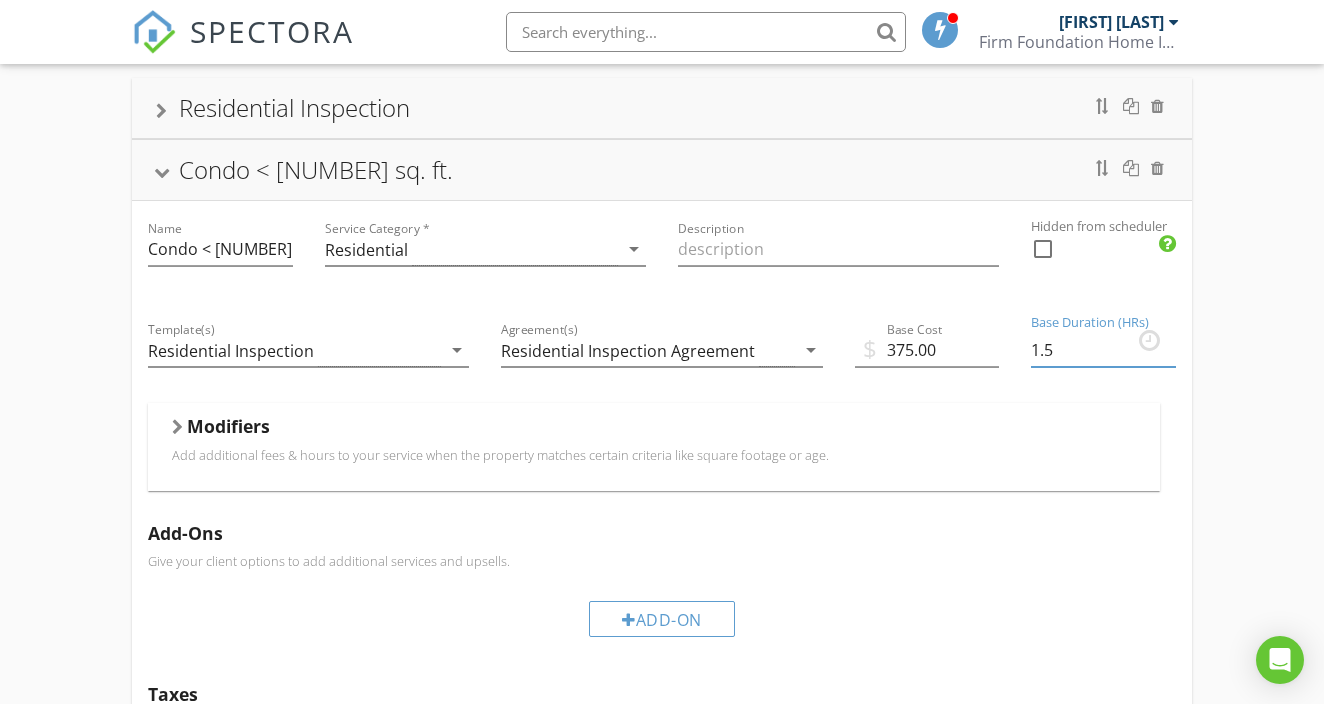 click on "1.5" at bounding box center [1103, 350] 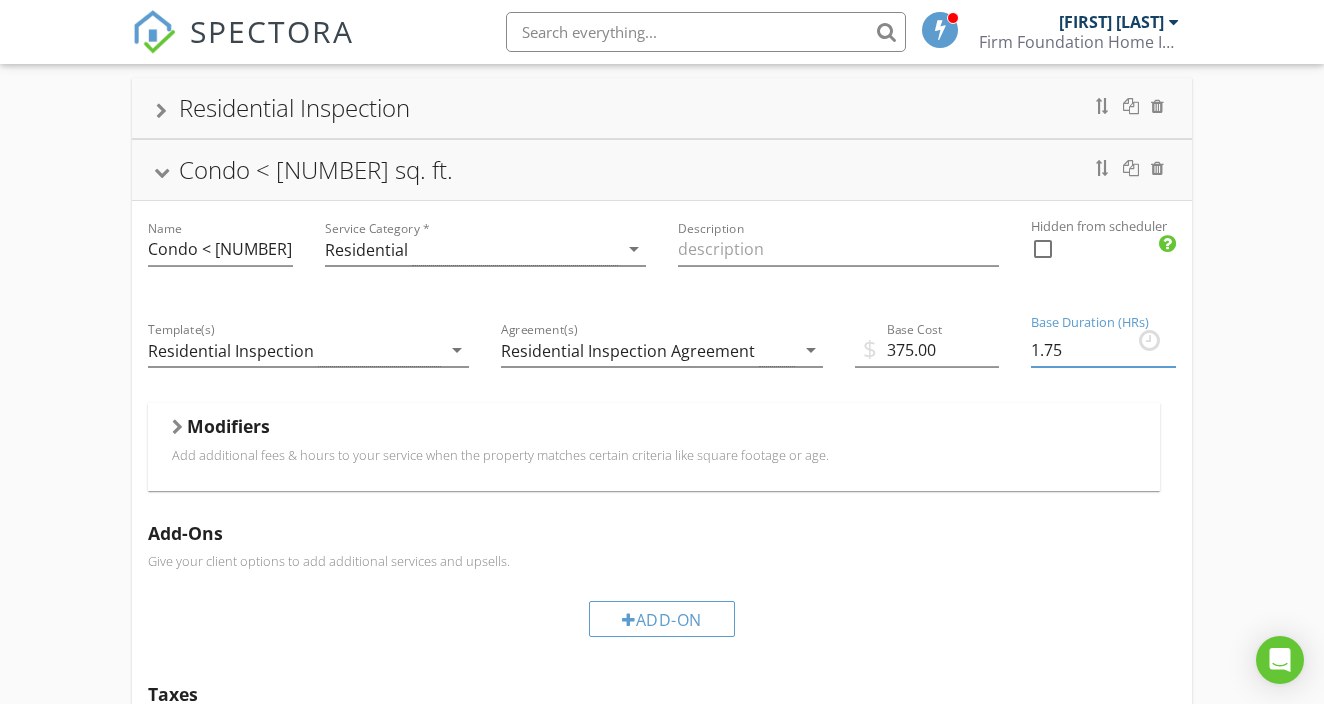 click on "1.75" at bounding box center [1103, 350] 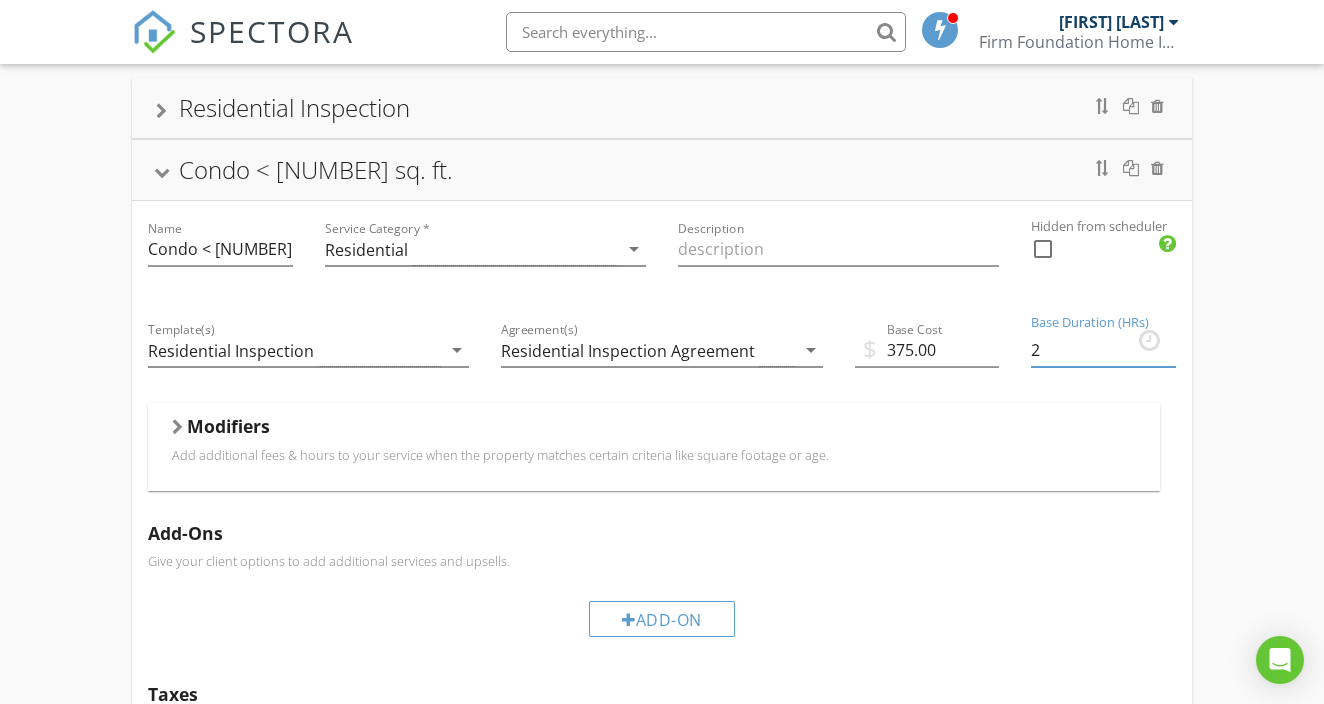 click on "2" at bounding box center [1103, 350] 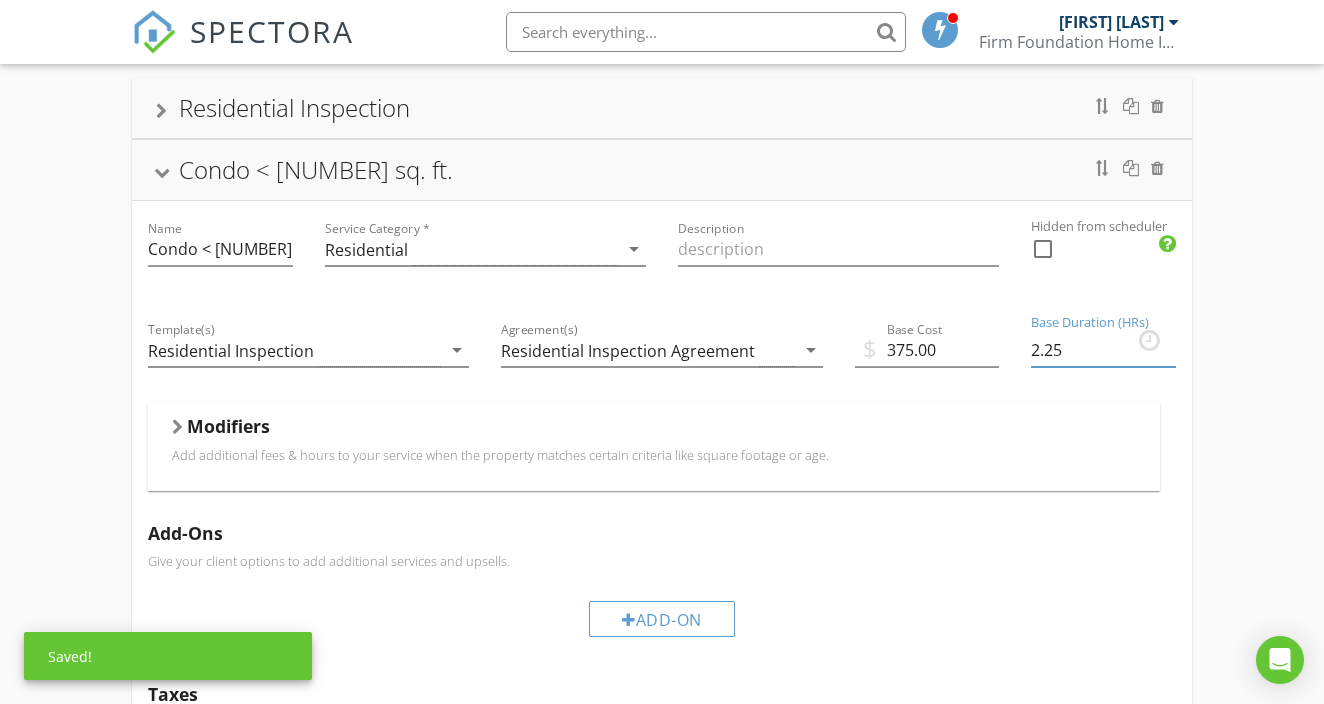 click on "2.25" at bounding box center [1103, 350] 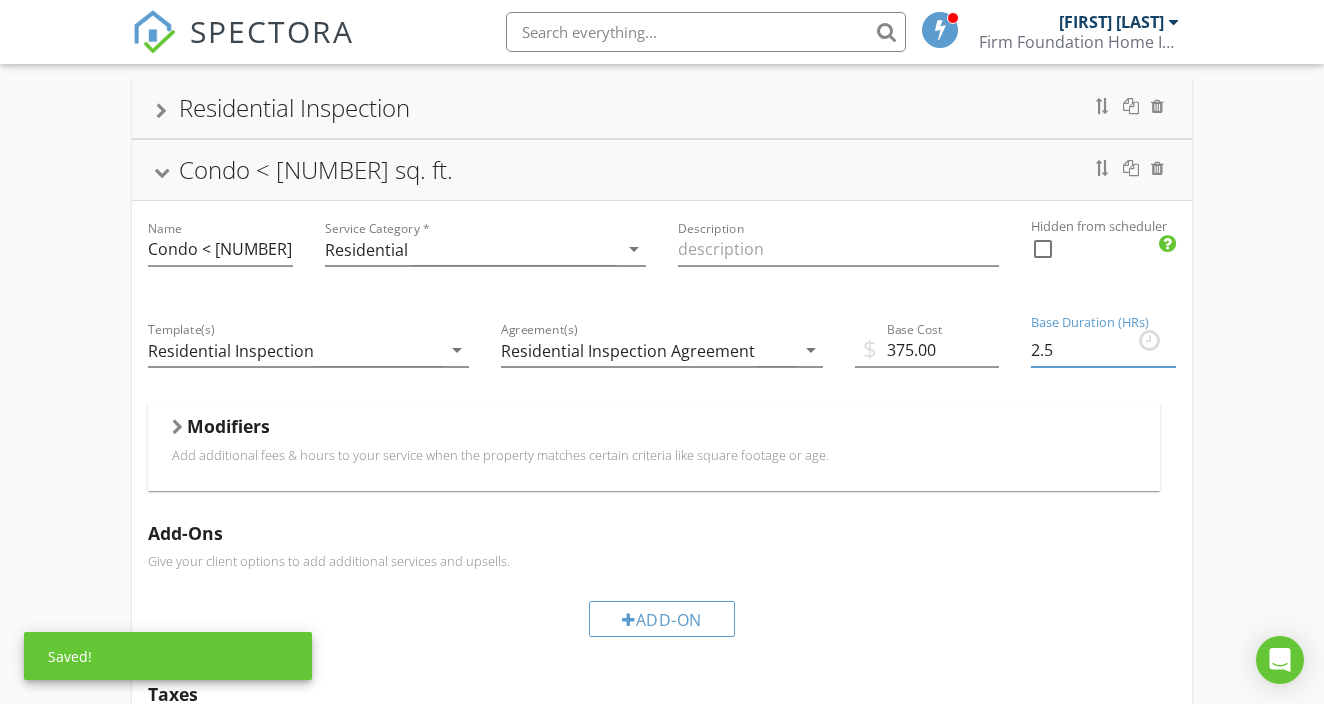 click on "2.5" at bounding box center (1103, 350) 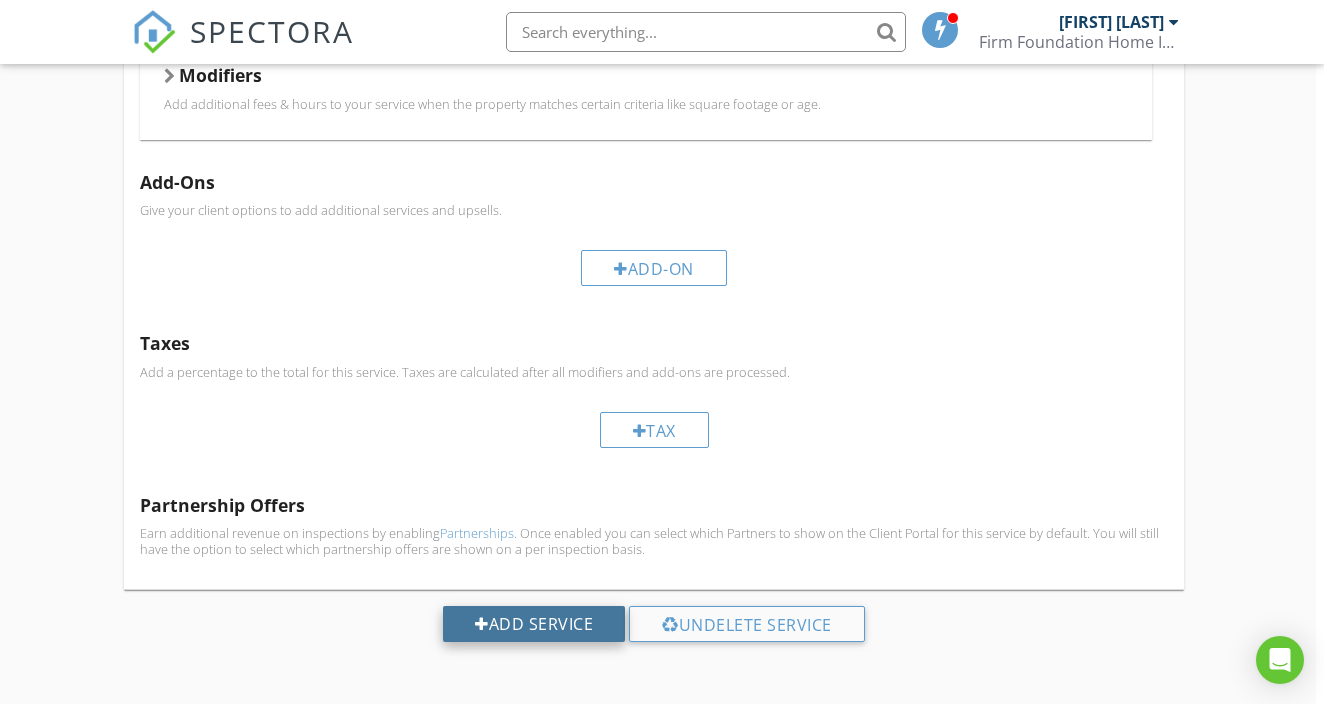 scroll, scrollTop: 488, scrollLeft: 8, axis: both 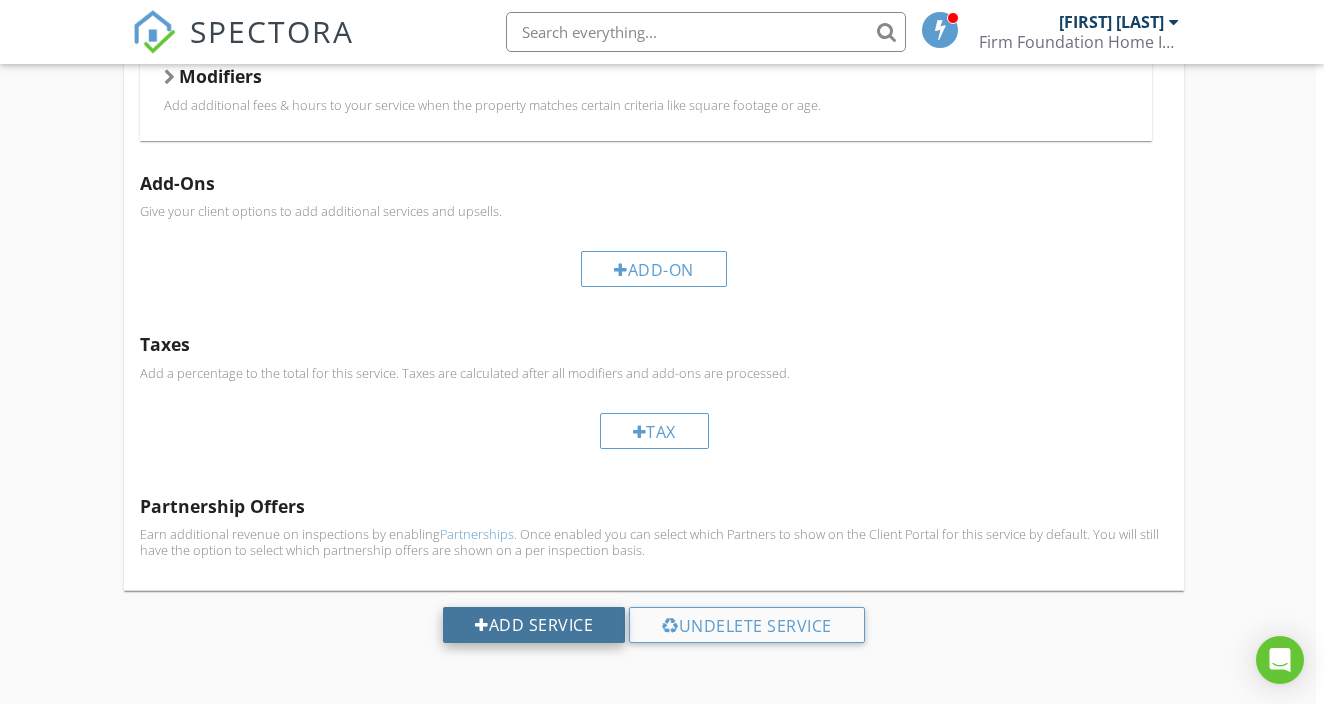 click on "Add Service" at bounding box center [534, 625] 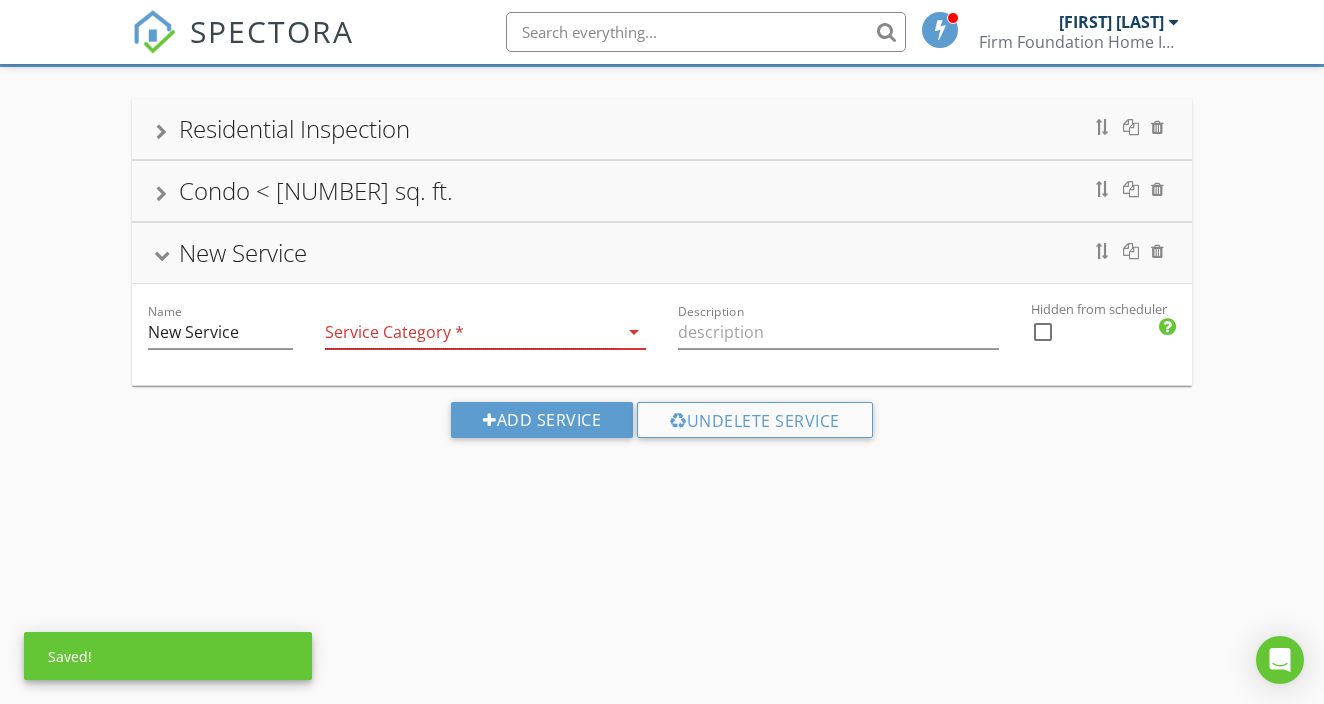 scroll, scrollTop: 116, scrollLeft: 0, axis: vertical 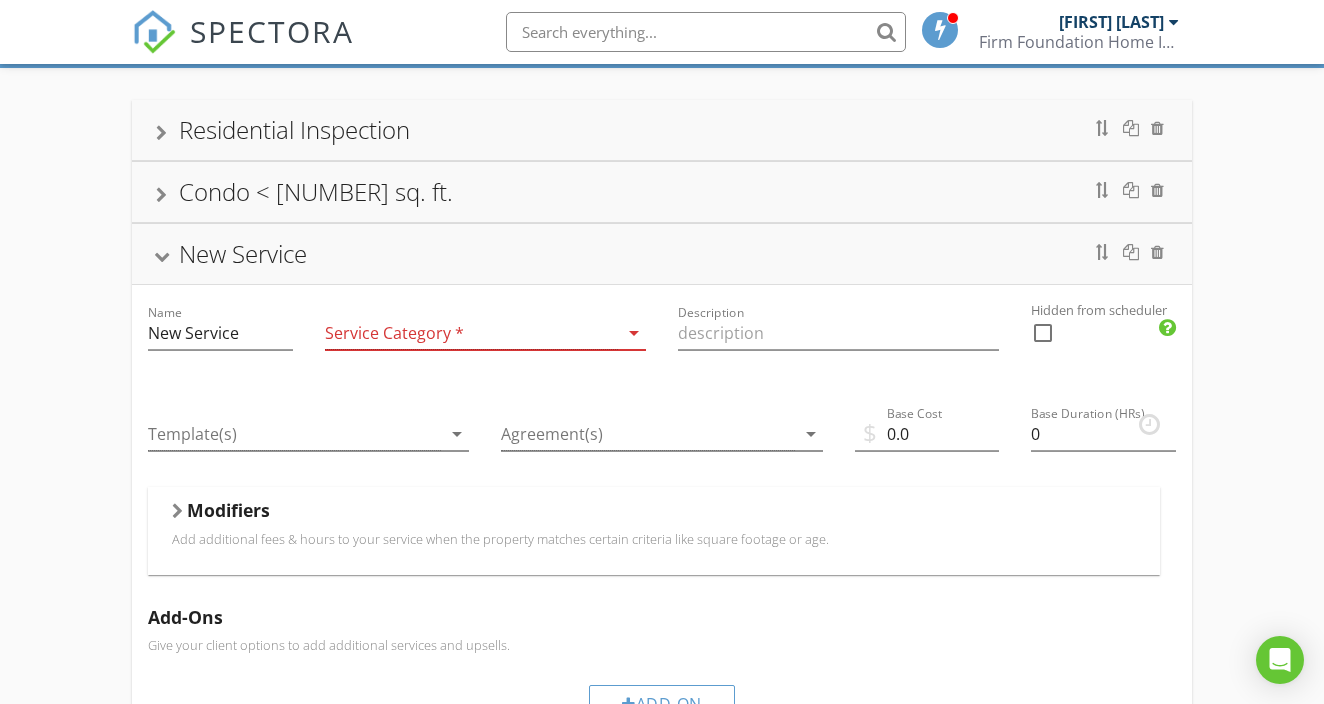 click at bounding box center (471, 333) 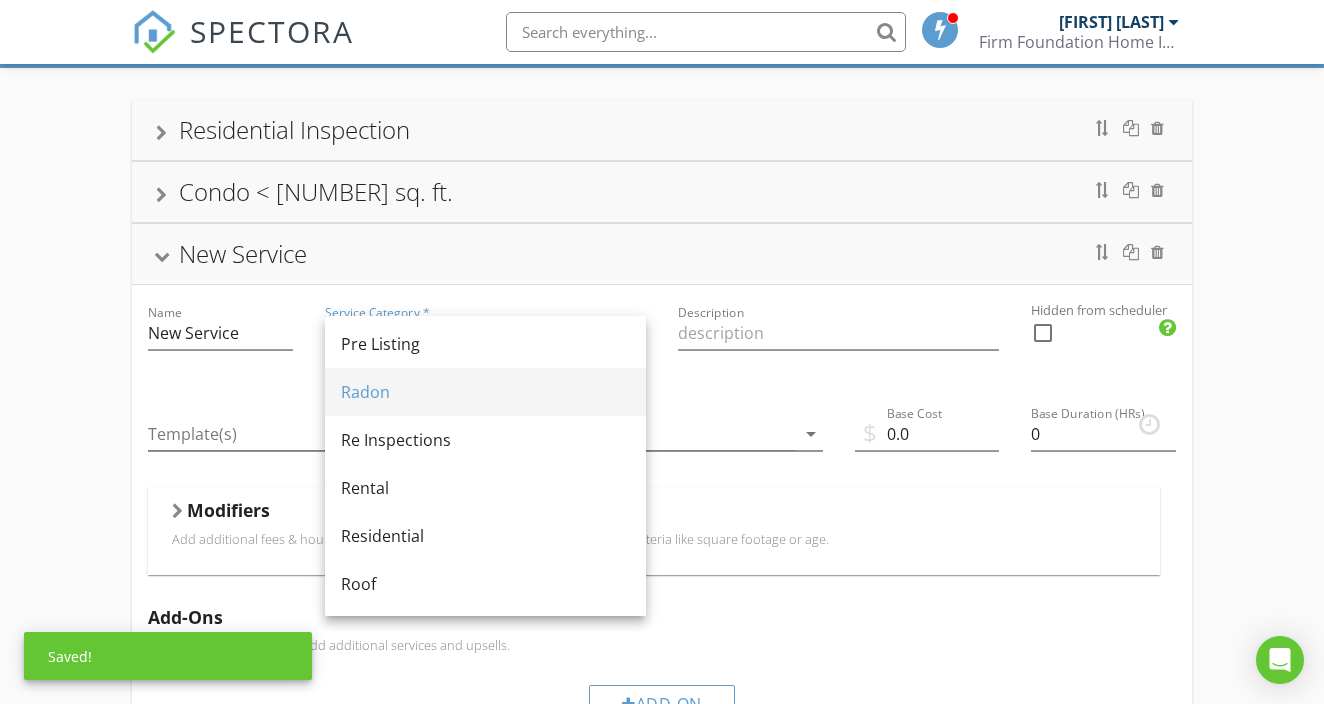 scroll, scrollTop: 822, scrollLeft: 0, axis: vertical 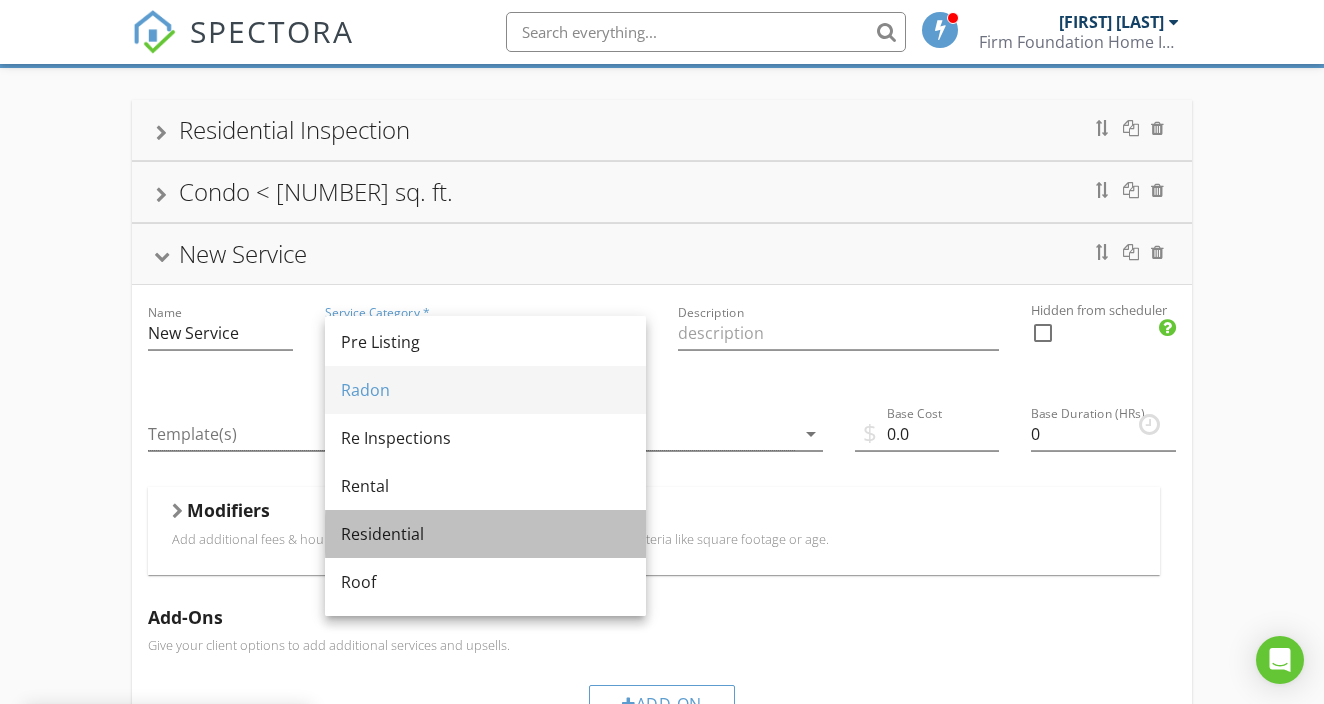 click on "Residential" at bounding box center (485, 534) 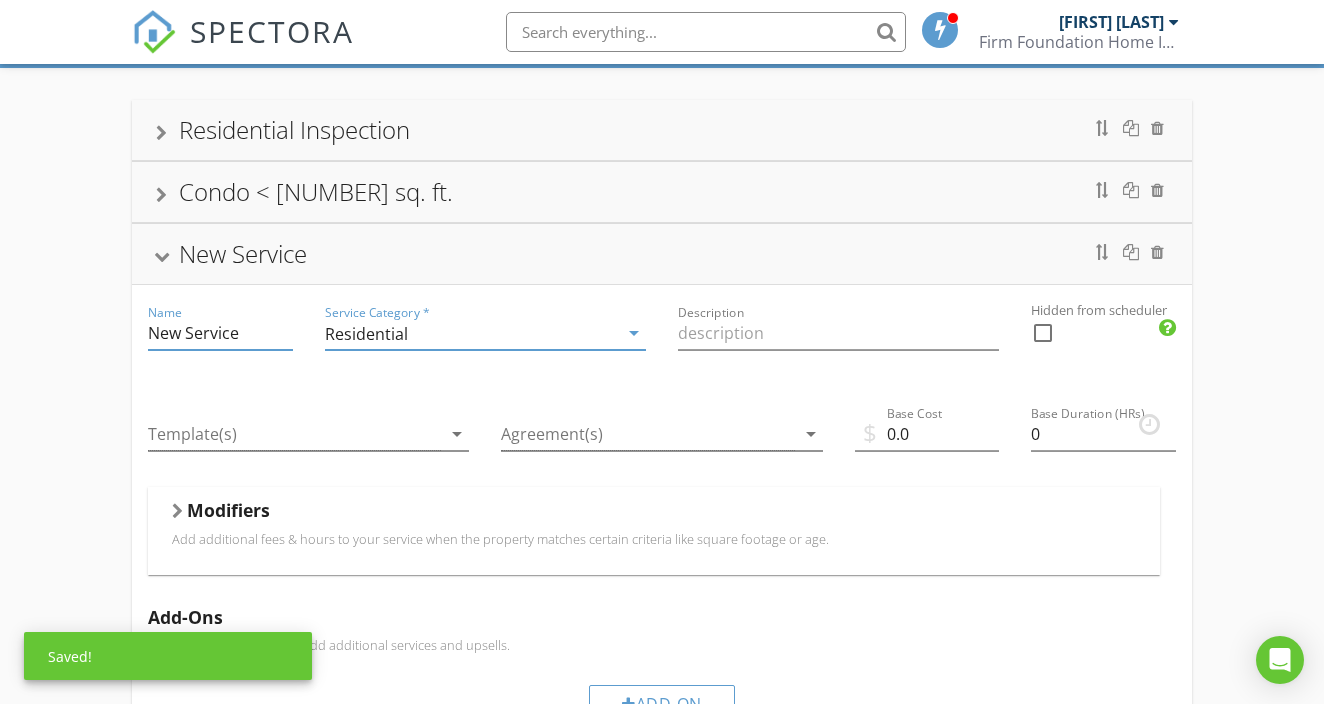 drag, startPoint x: 254, startPoint y: 337, endPoint x: 100, endPoint y: 336, distance: 154.00325 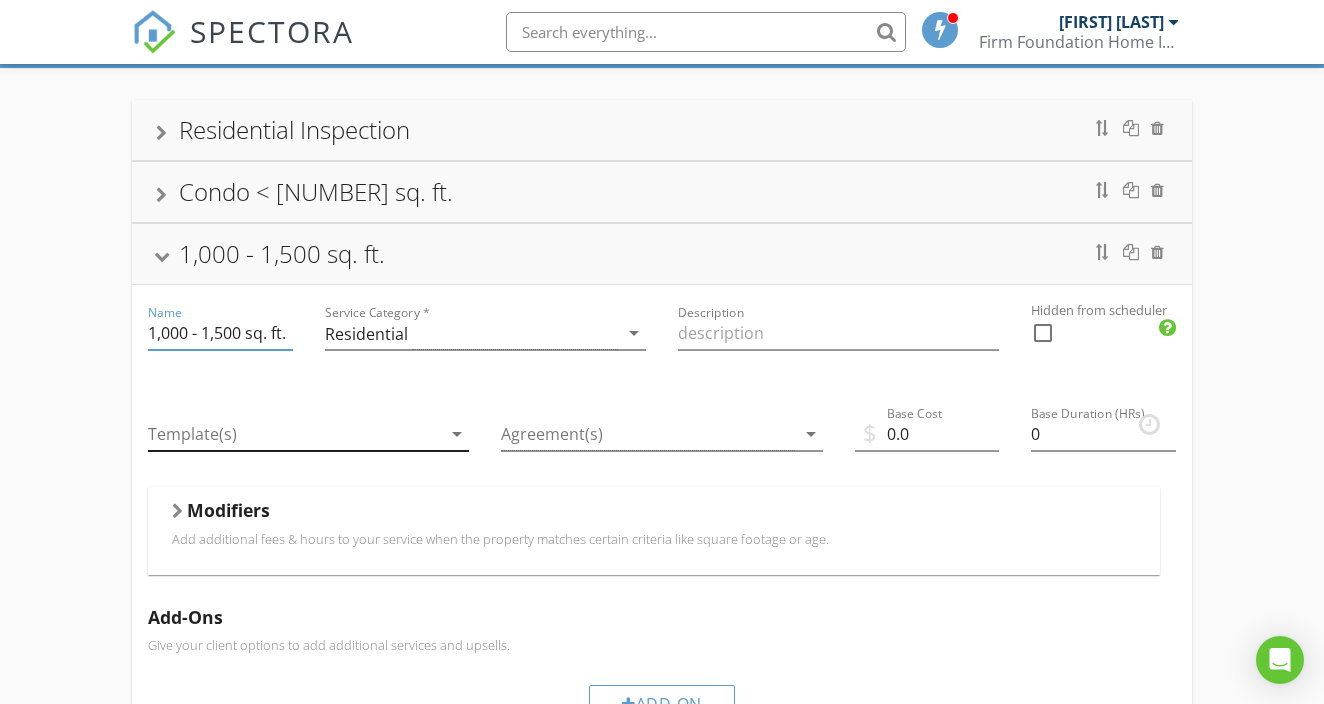 type on "1,000 - 1,500 sq. ft." 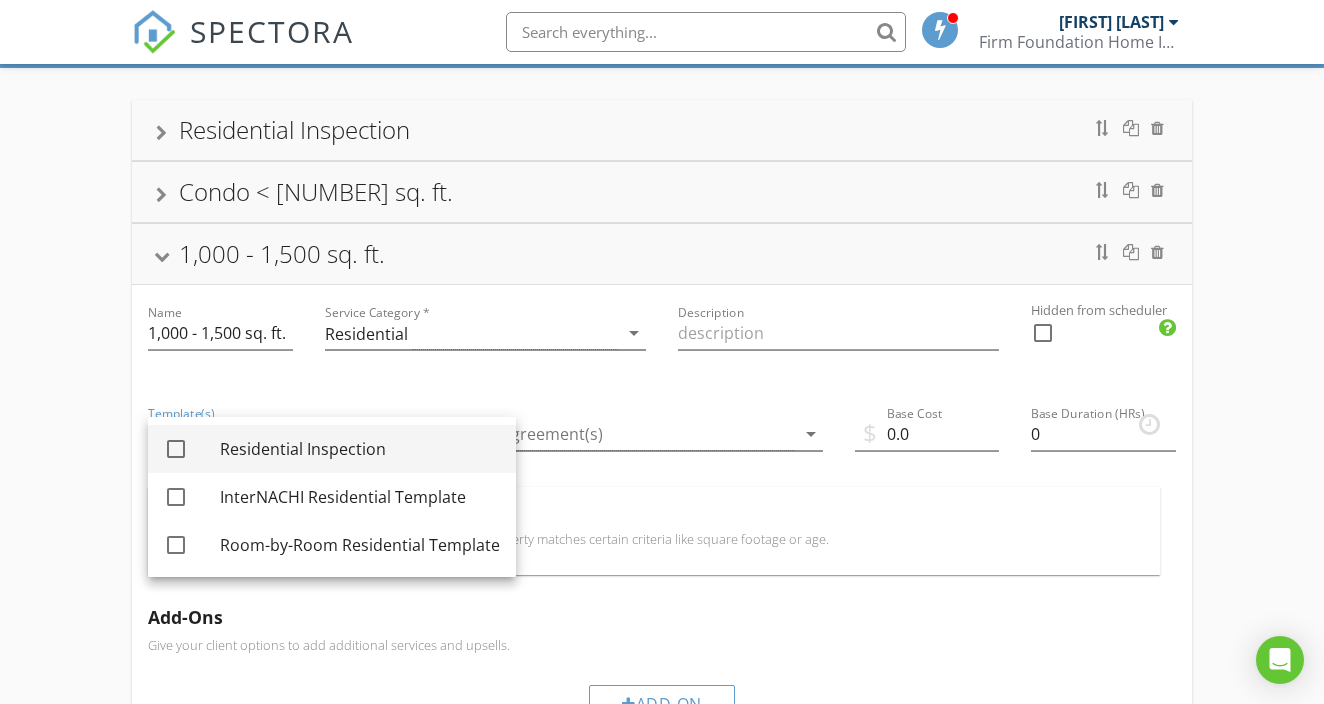 click at bounding box center (176, 449) 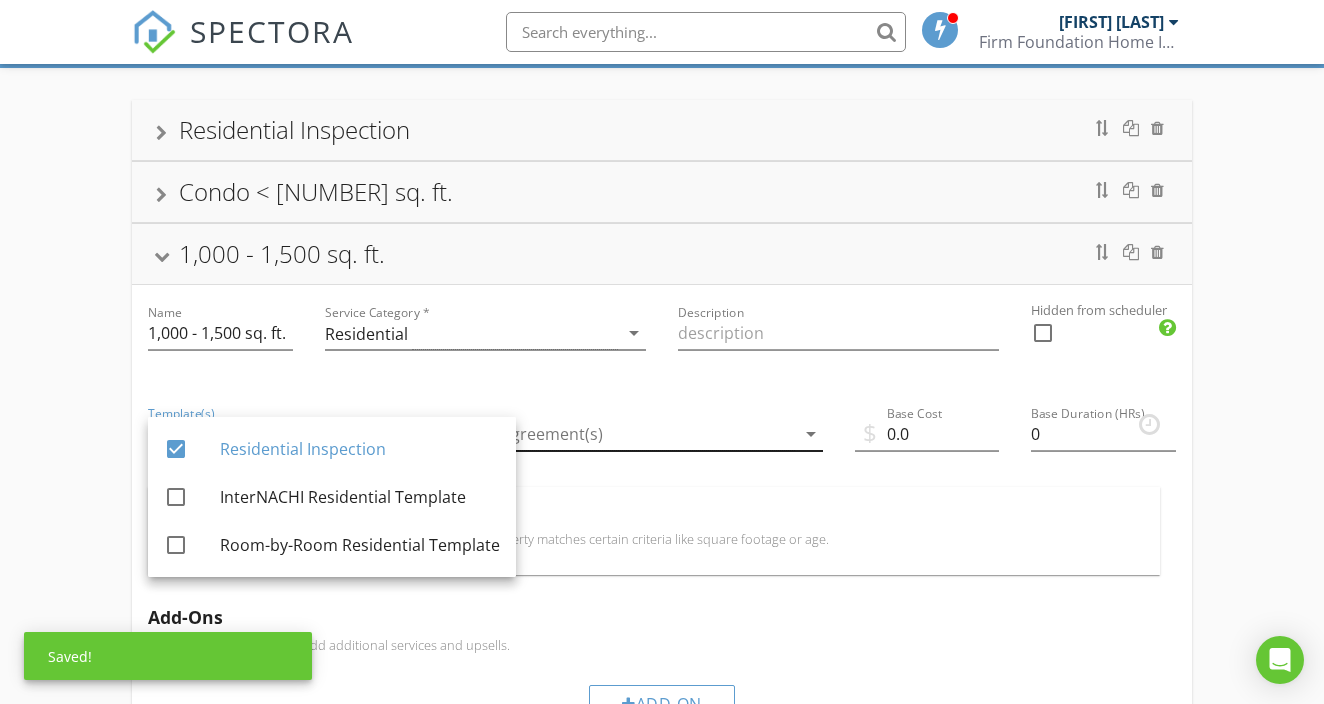 click at bounding box center (647, 434) 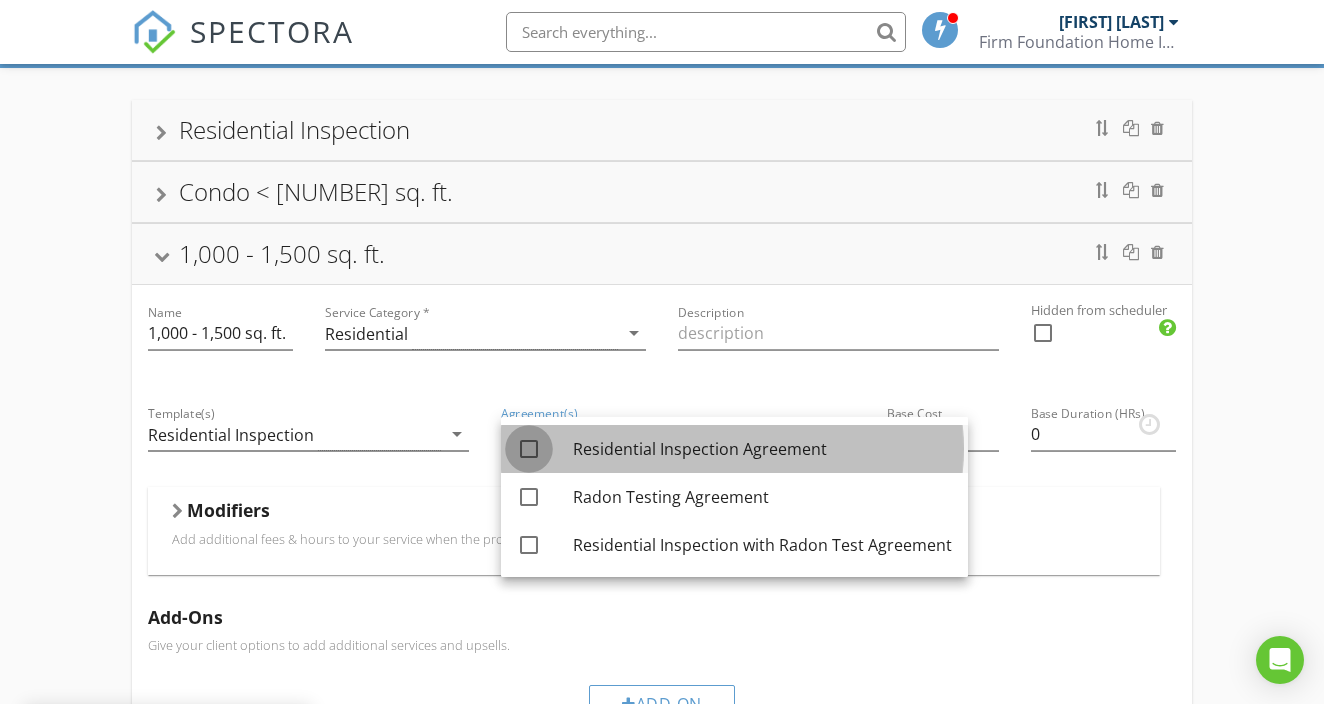 click at bounding box center (529, 449) 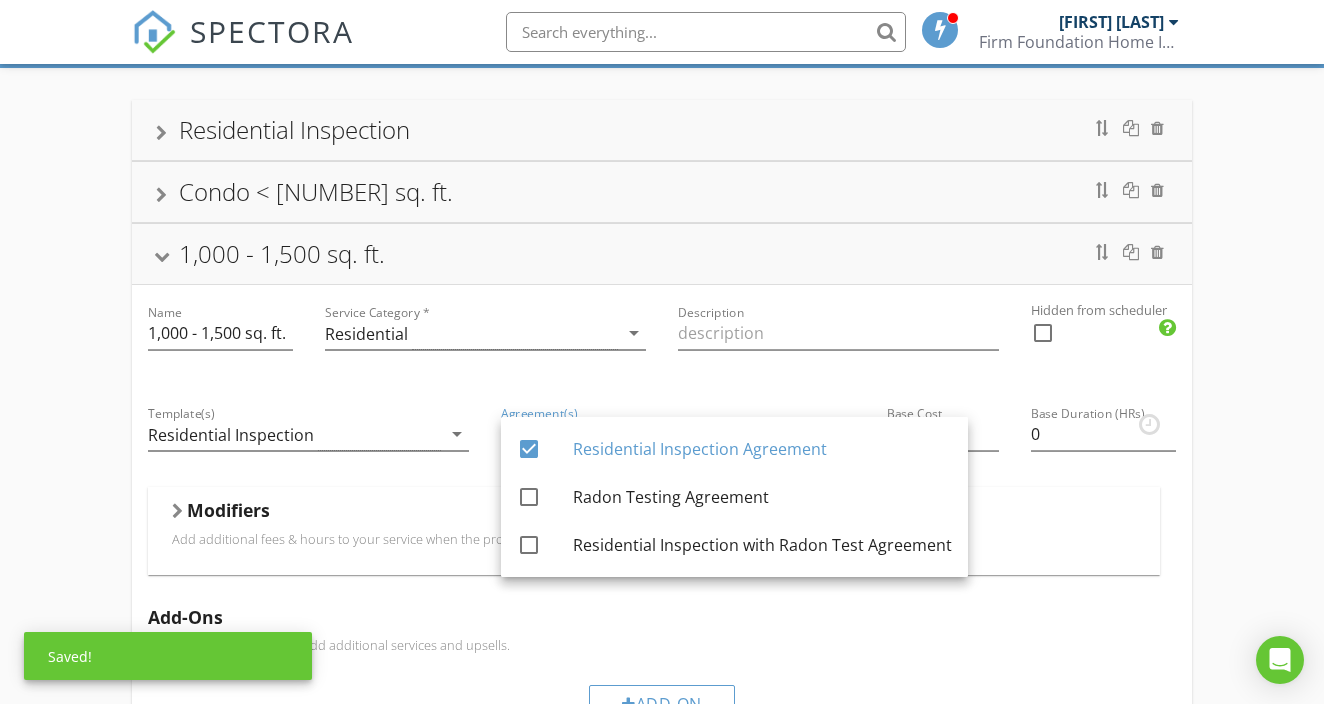 click on "Description" at bounding box center (838, 335) 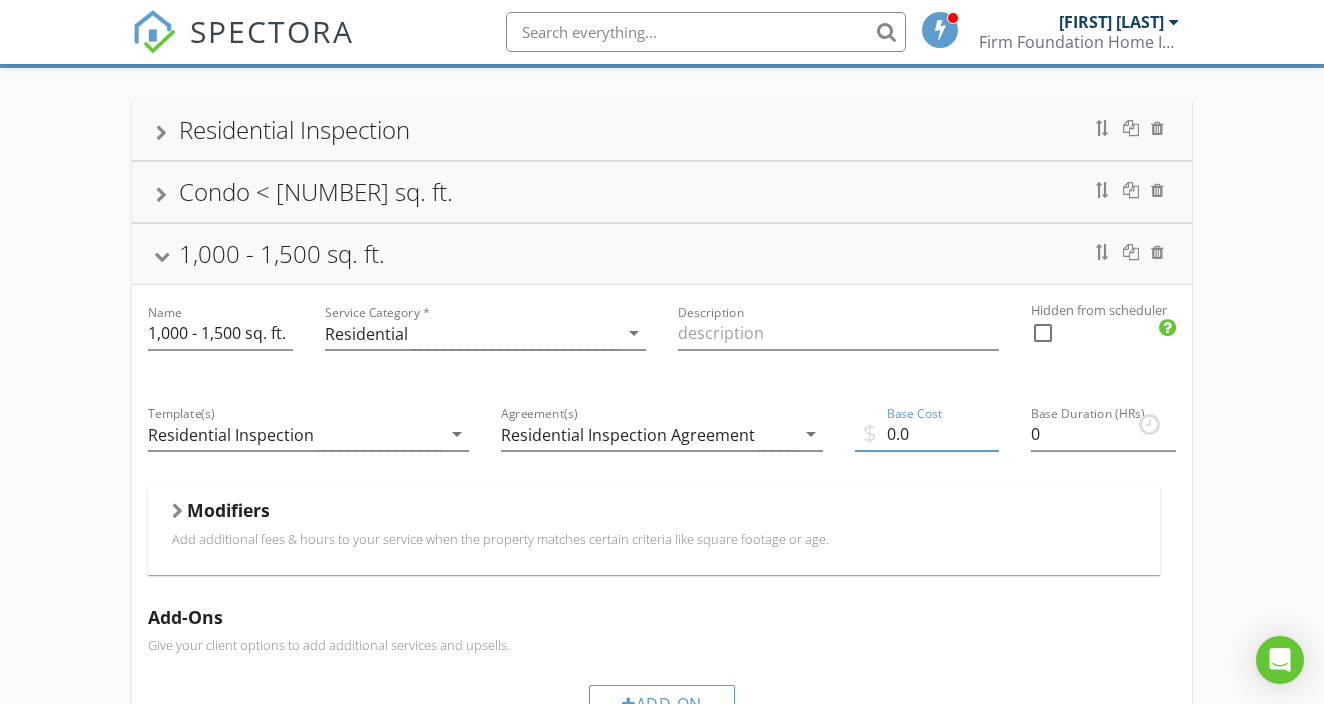 click on "0.0" at bounding box center (927, 434) 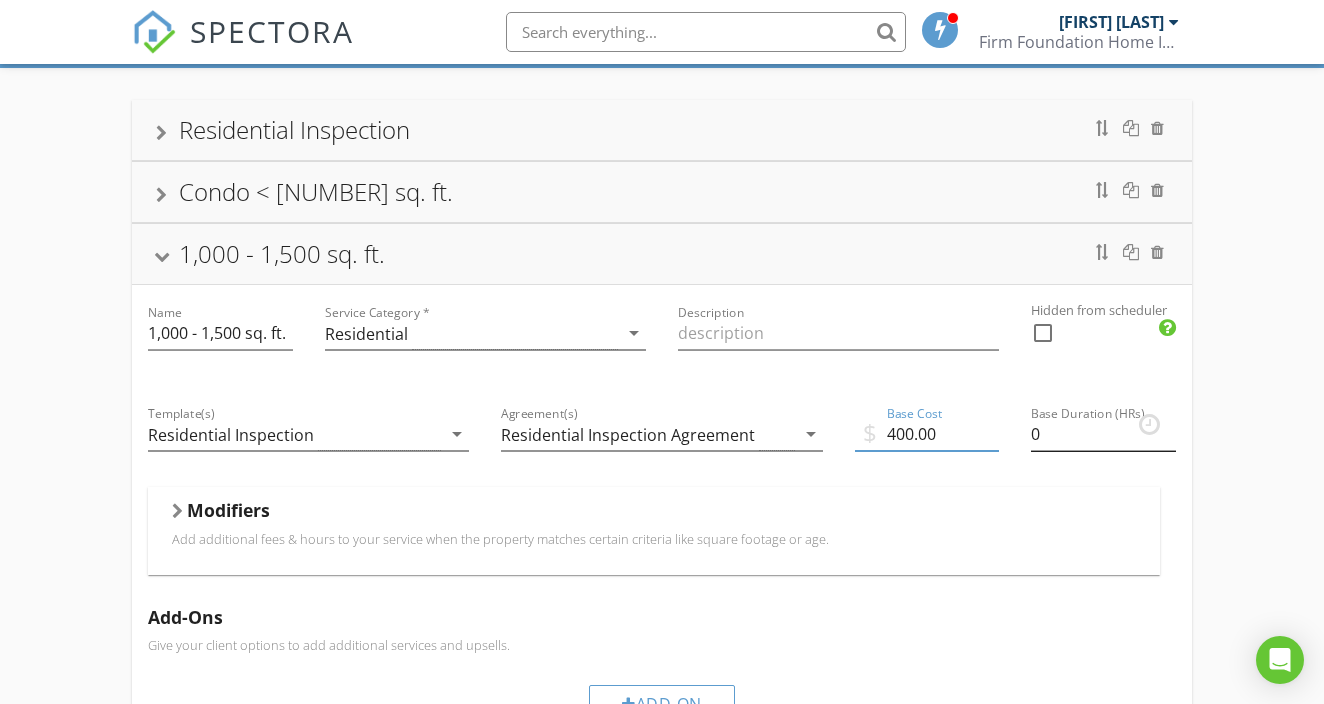 type on "400.00" 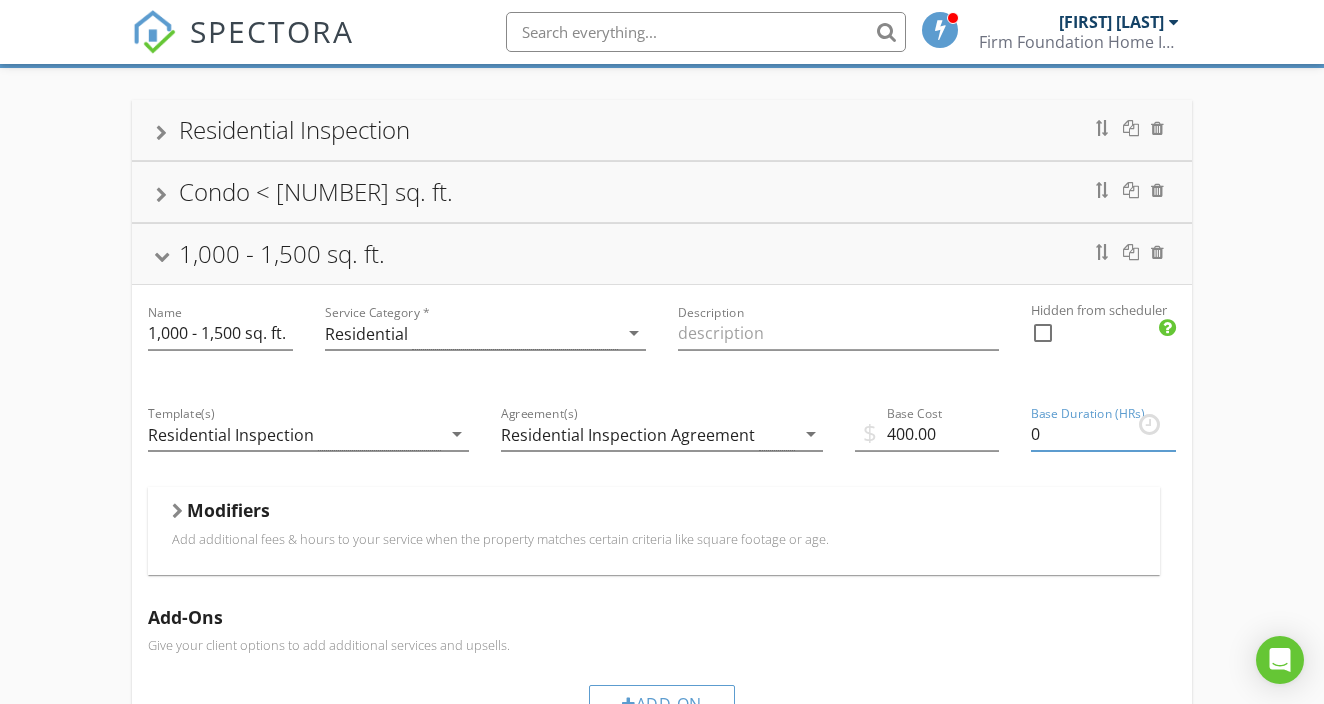 click on "0" at bounding box center [1103, 434] 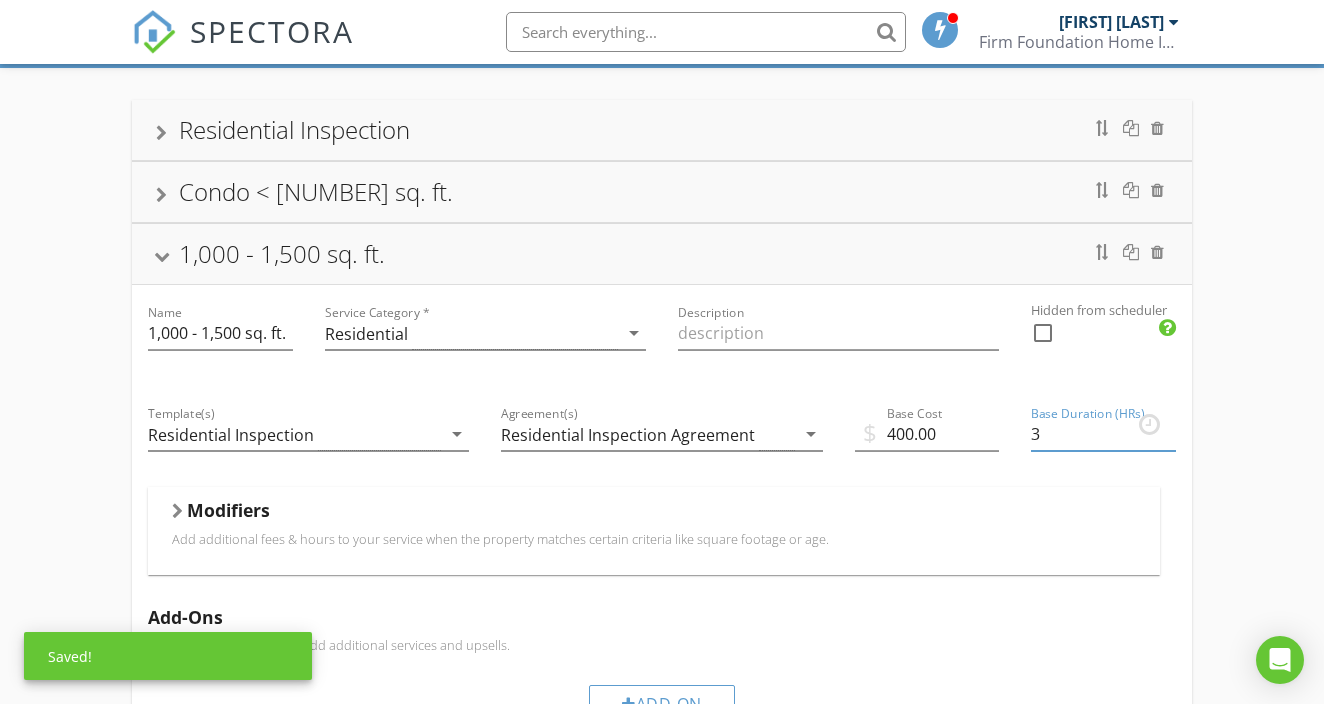 type on "3" 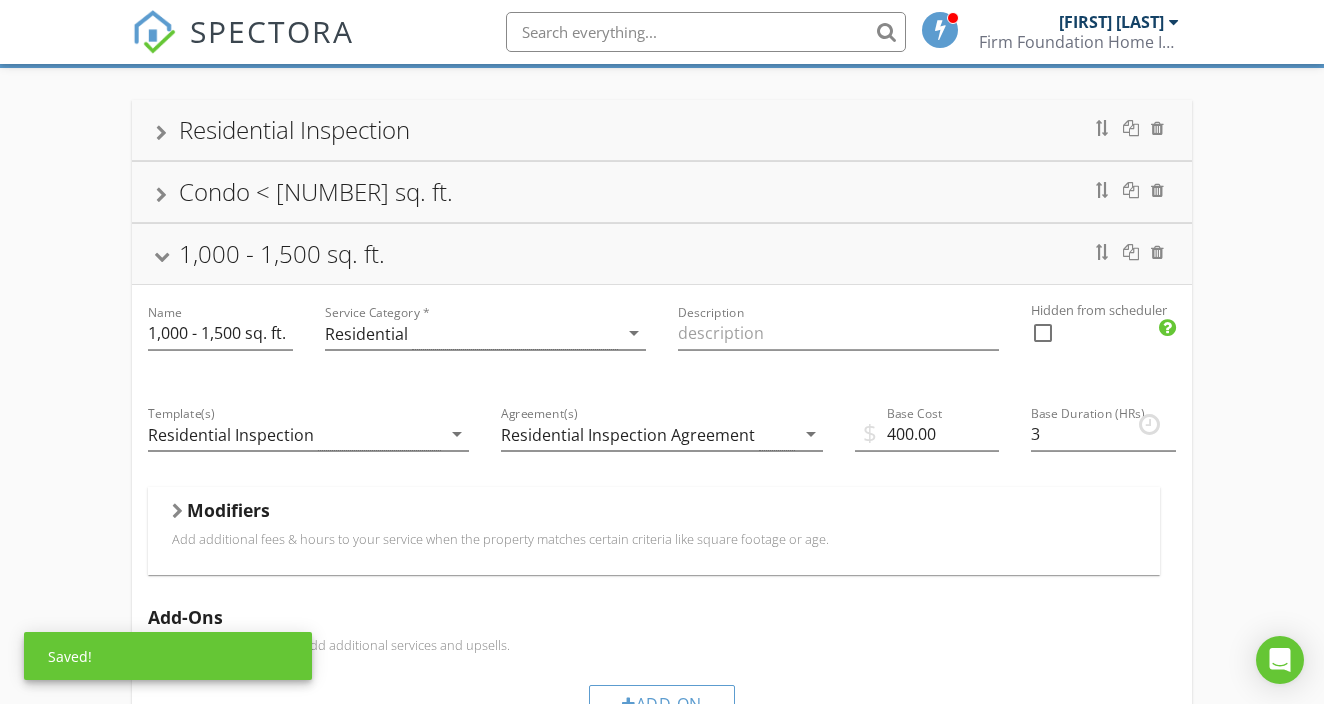 click at bounding box center [927, 465] 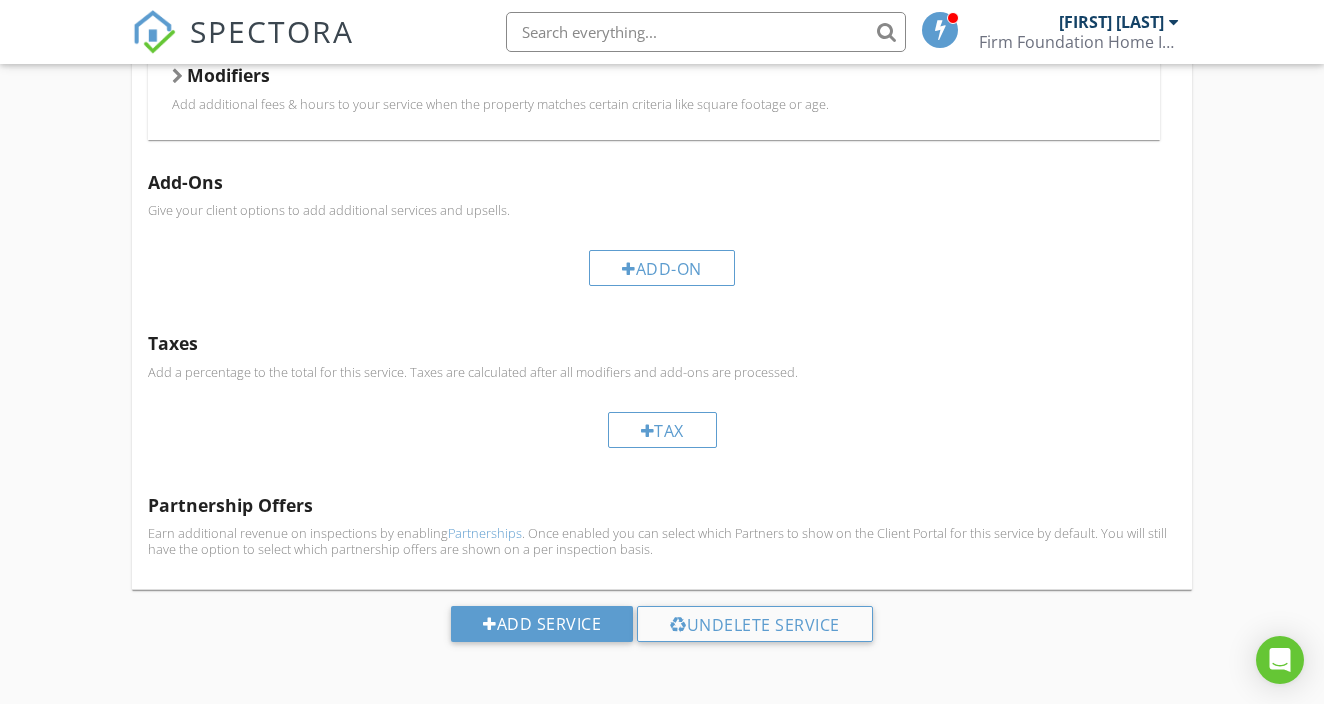 scroll, scrollTop: 550, scrollLeft: 0, axis: vertical 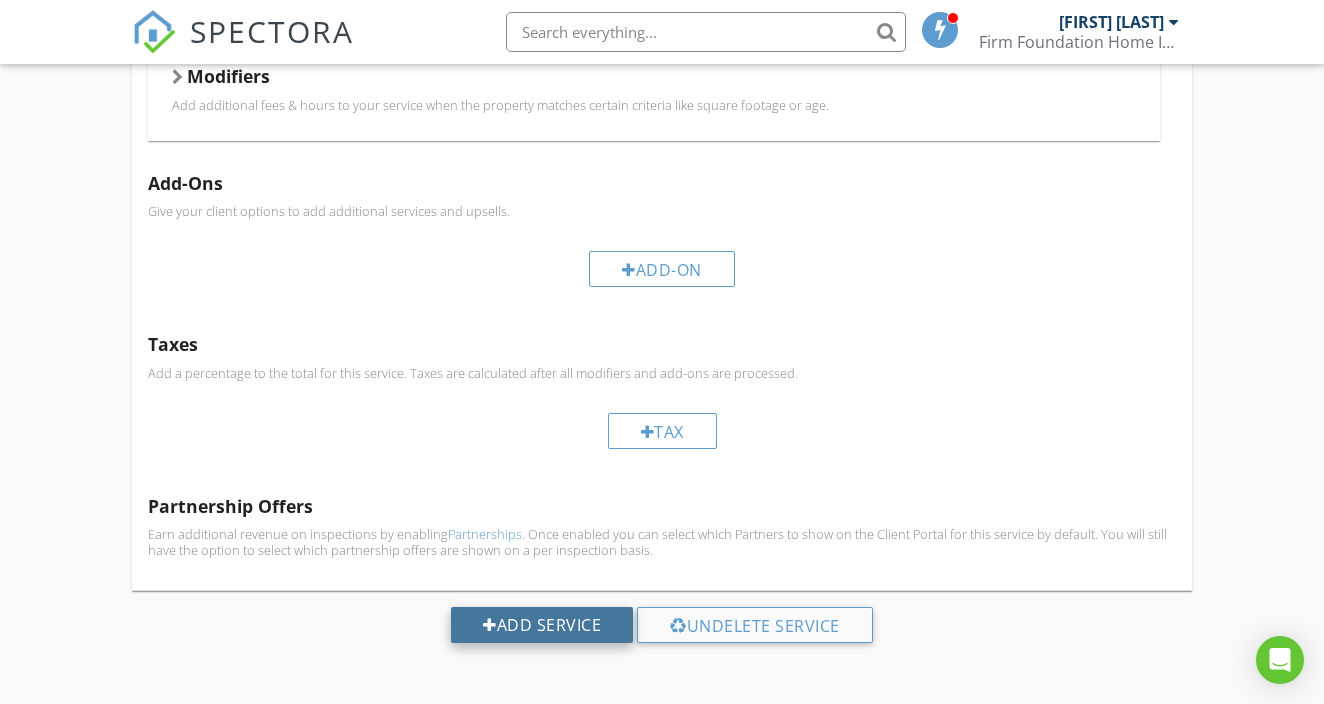 click on "Add Service" at bounding box center (542, 625) 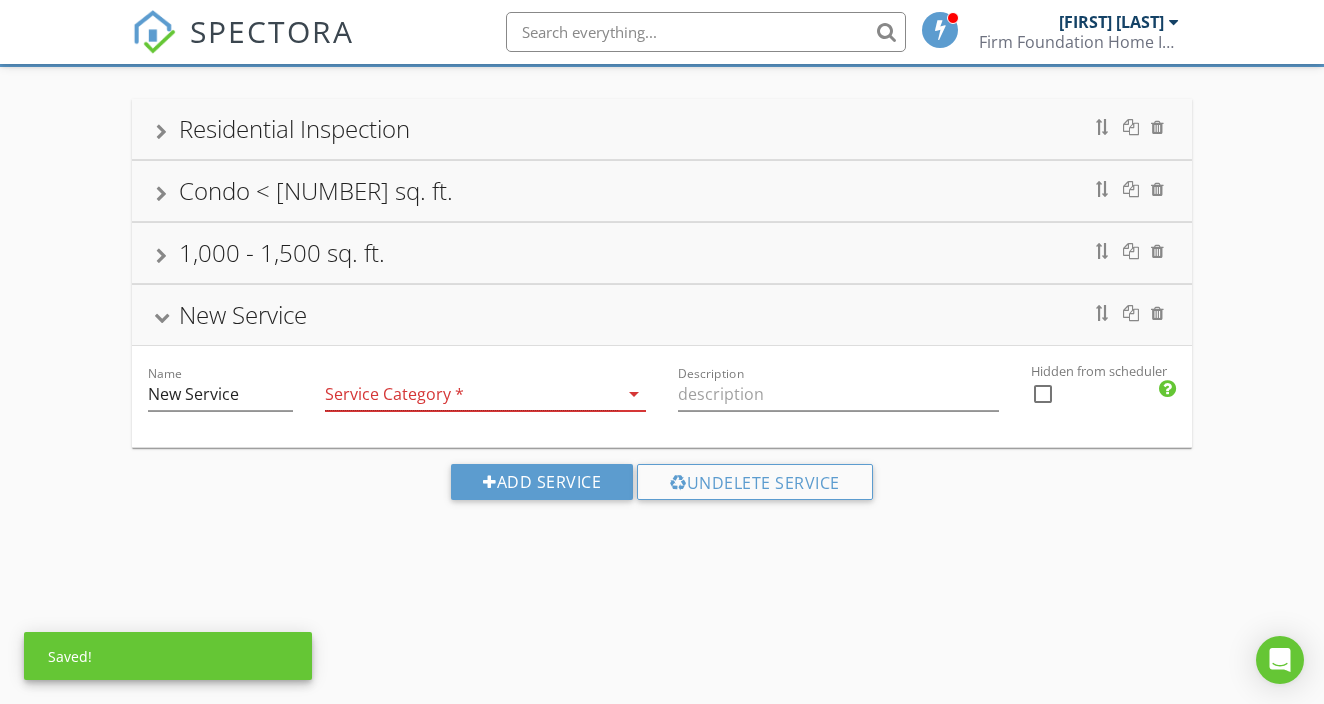 scroll, scrollTop: 116, scrollLeft: 0, axis: vertical 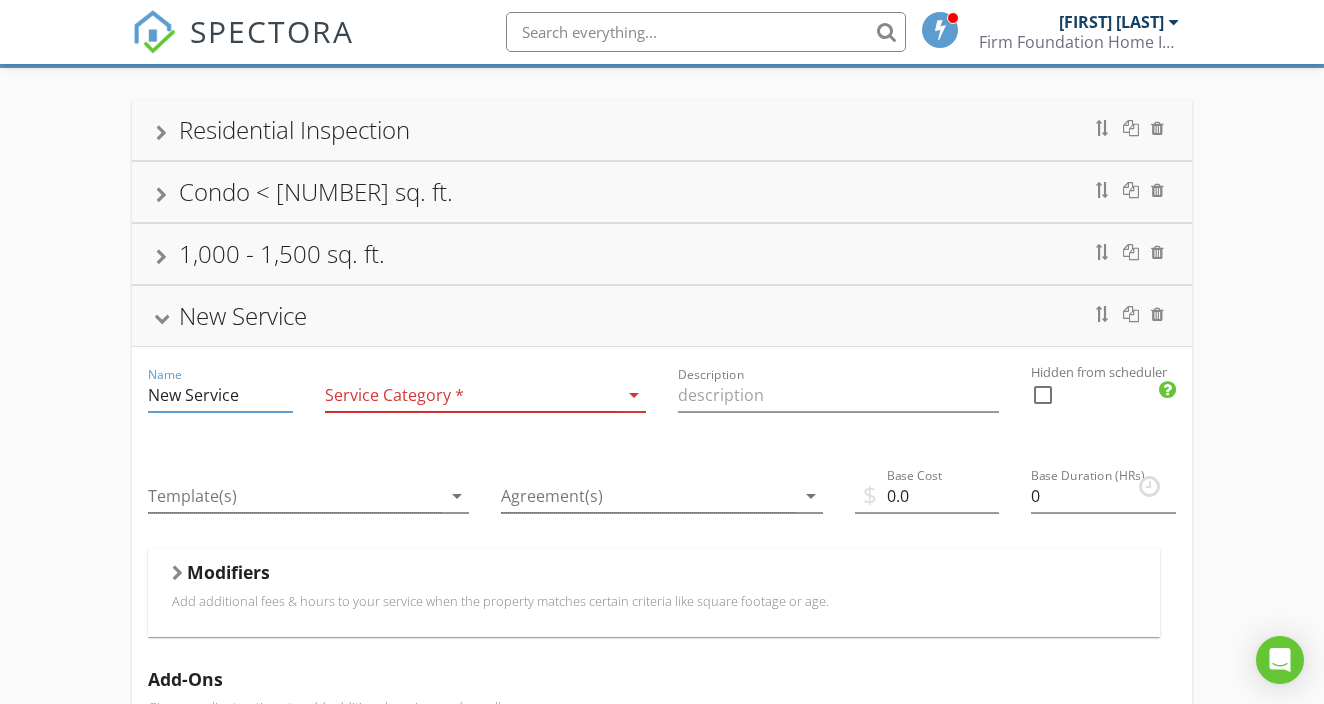 drag, startPoint x: 243, startPoint y: 396, endPoint x: 118, endPoint y: 389, distance: 125.19585 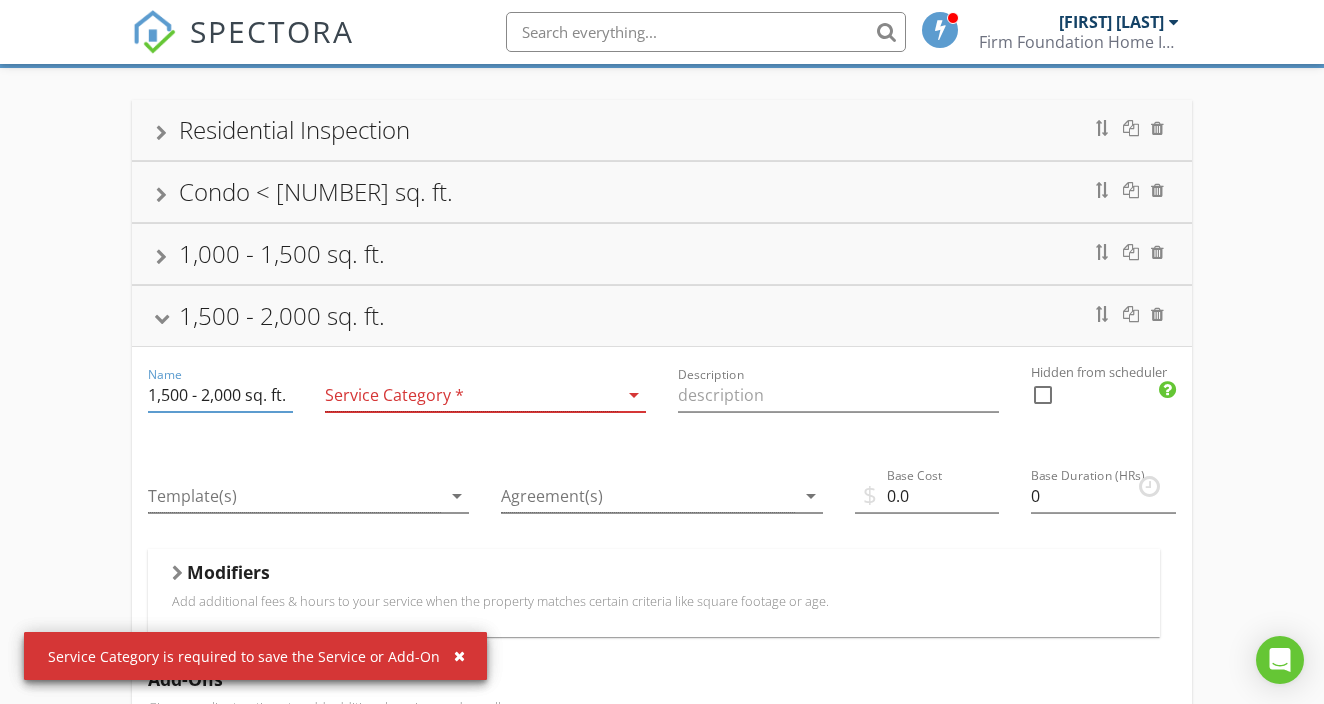 type on "1,500 - 2,000 sq. ft." 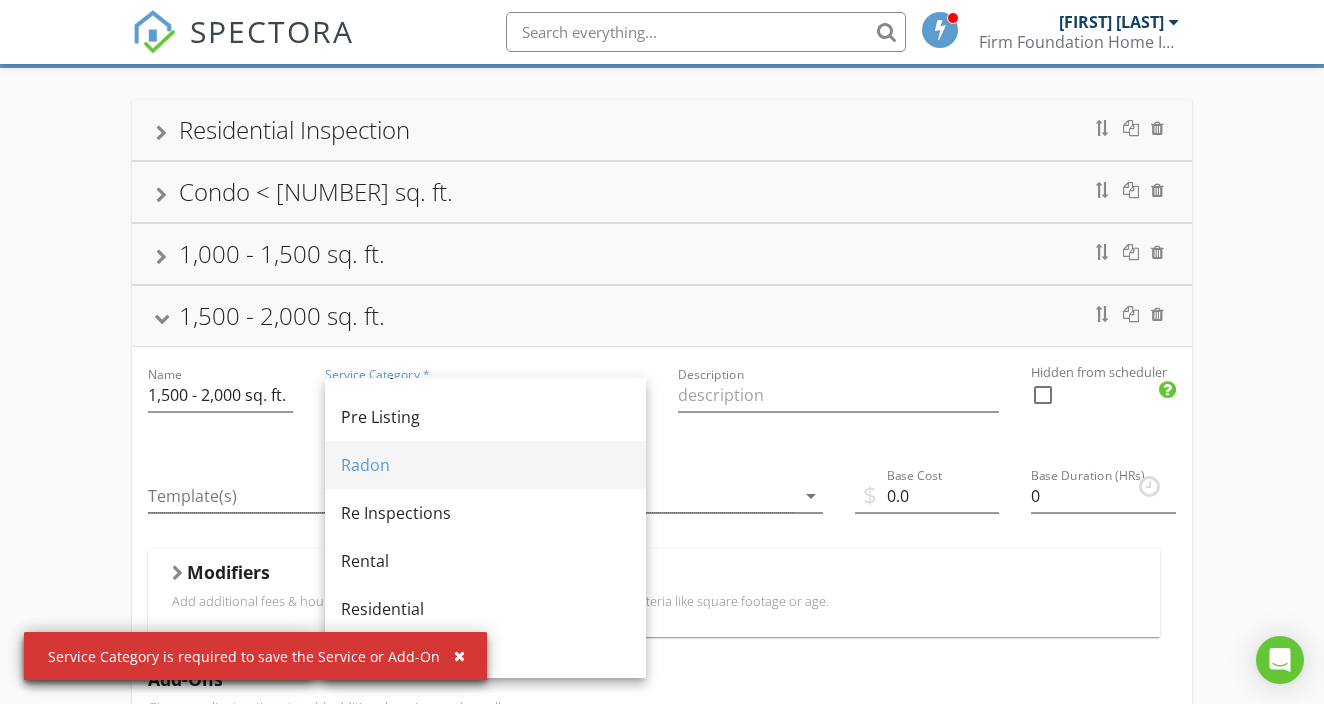 scroll, scrollTop: 814, scrollLeft: 0, axis: vertical 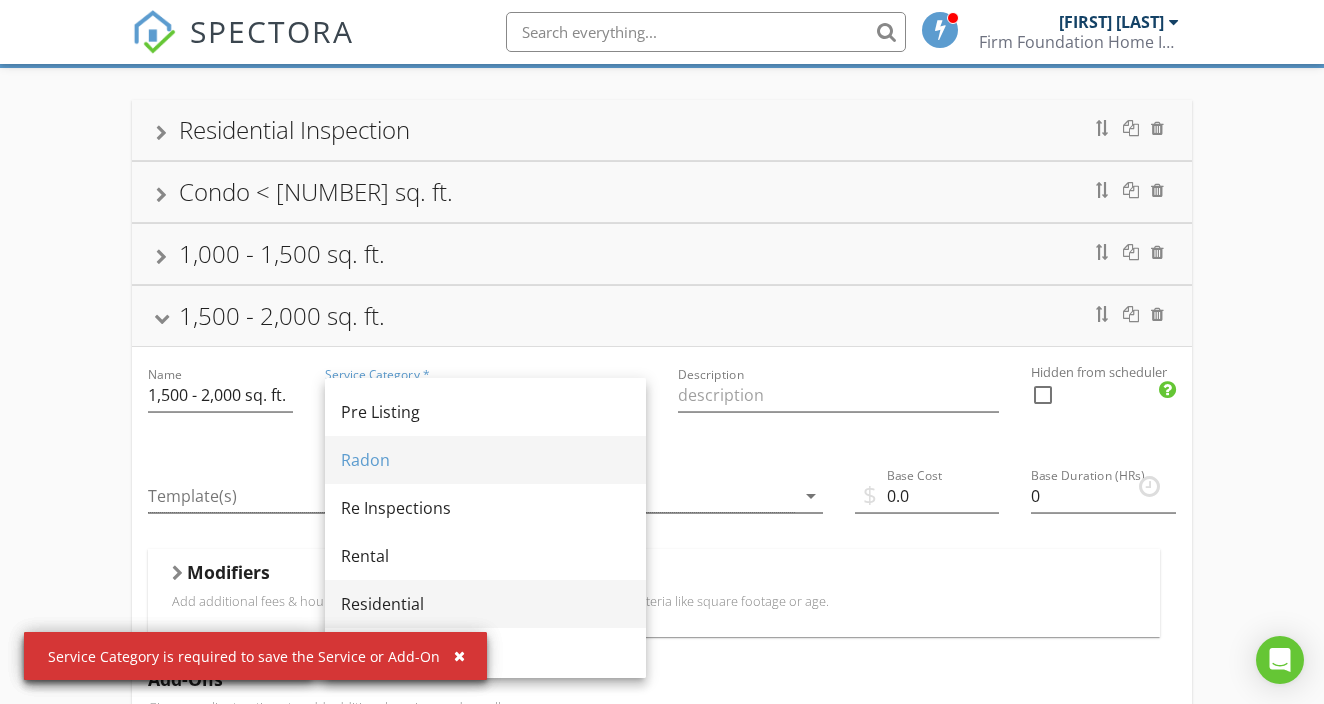 click on "Residential" at bounding box center [485, 604] 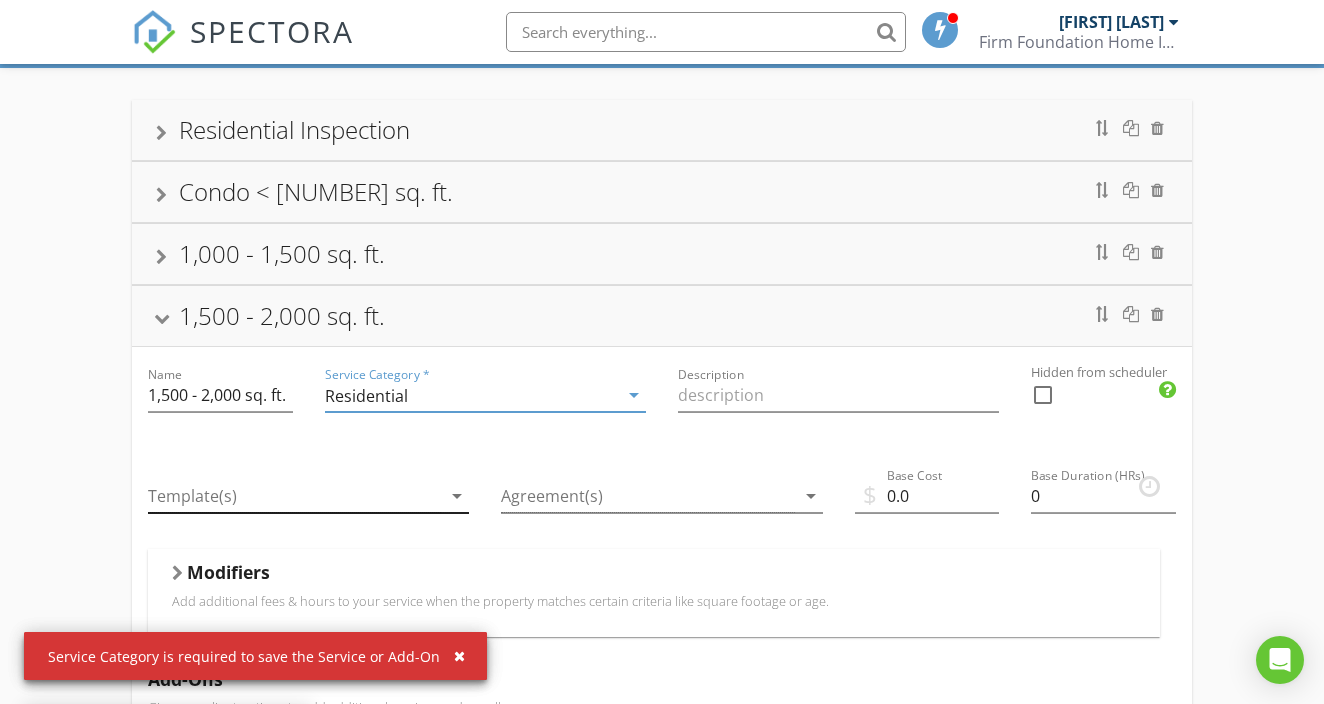click at bounding box center [294, 496] 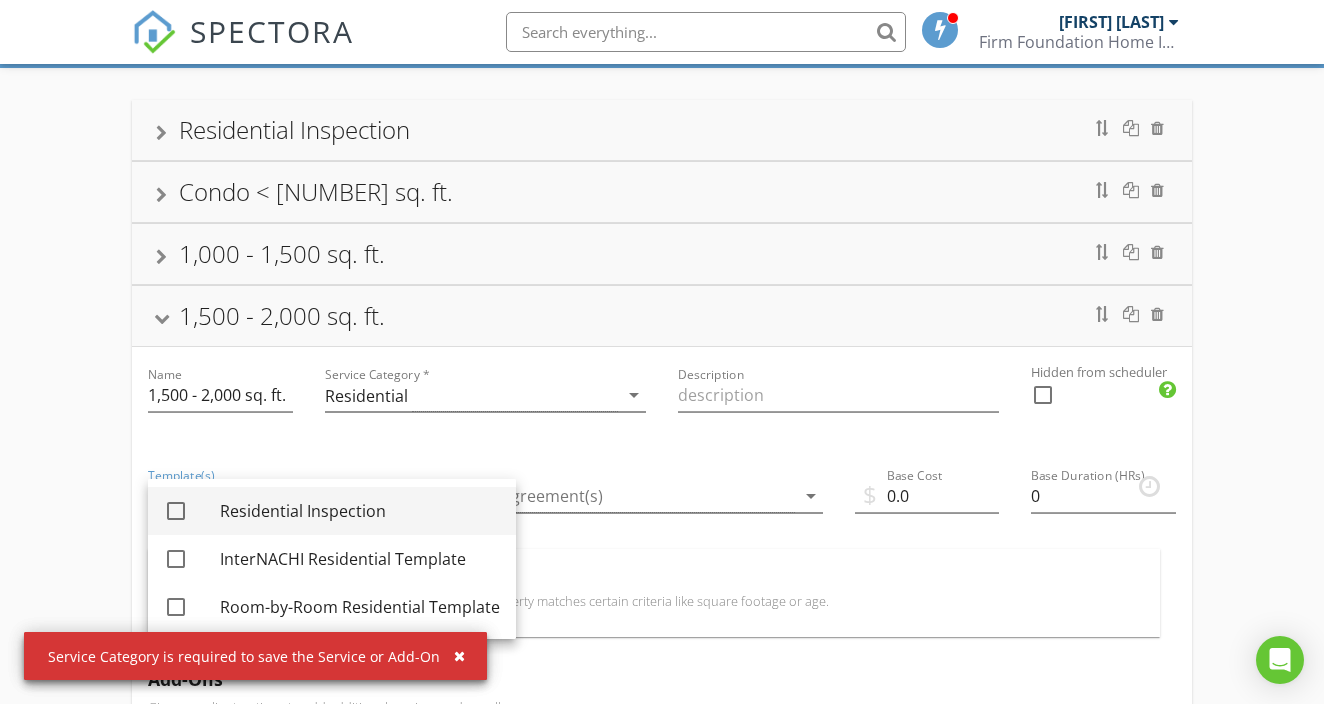 click at bounding box center (176, 511) 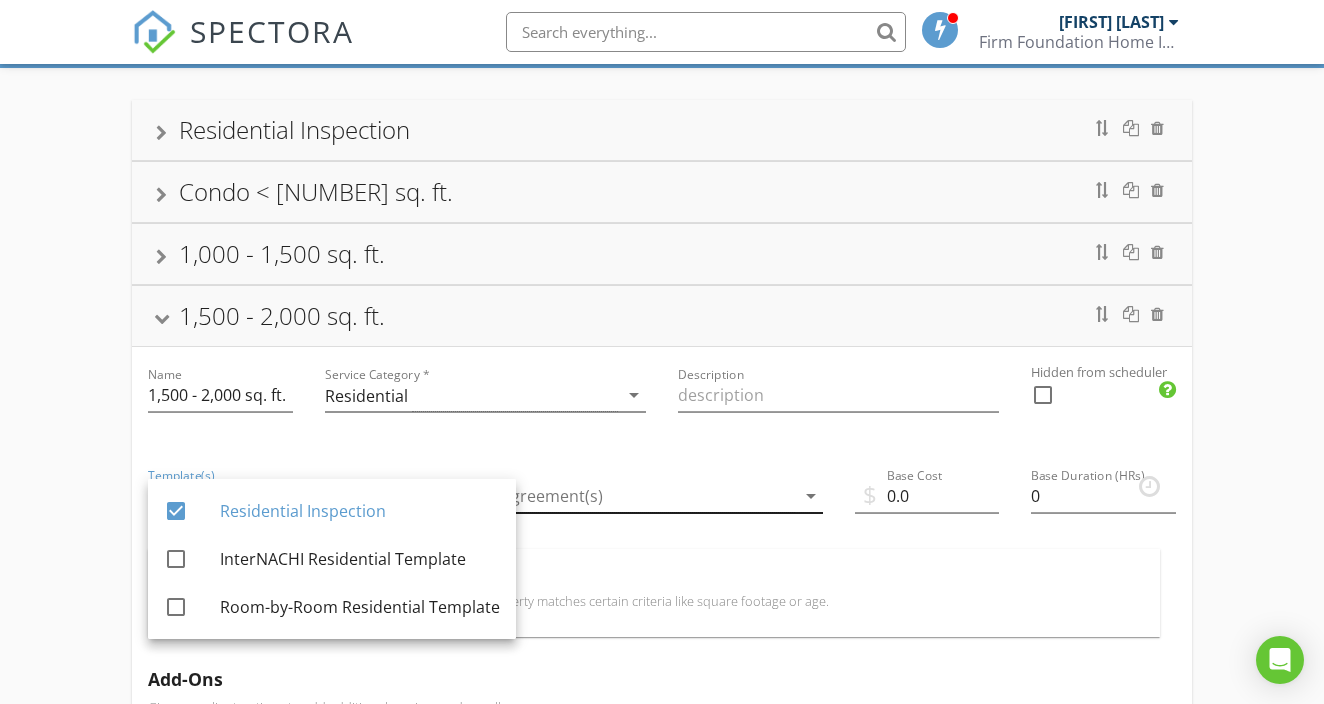 click at bounding box center [647, 496] 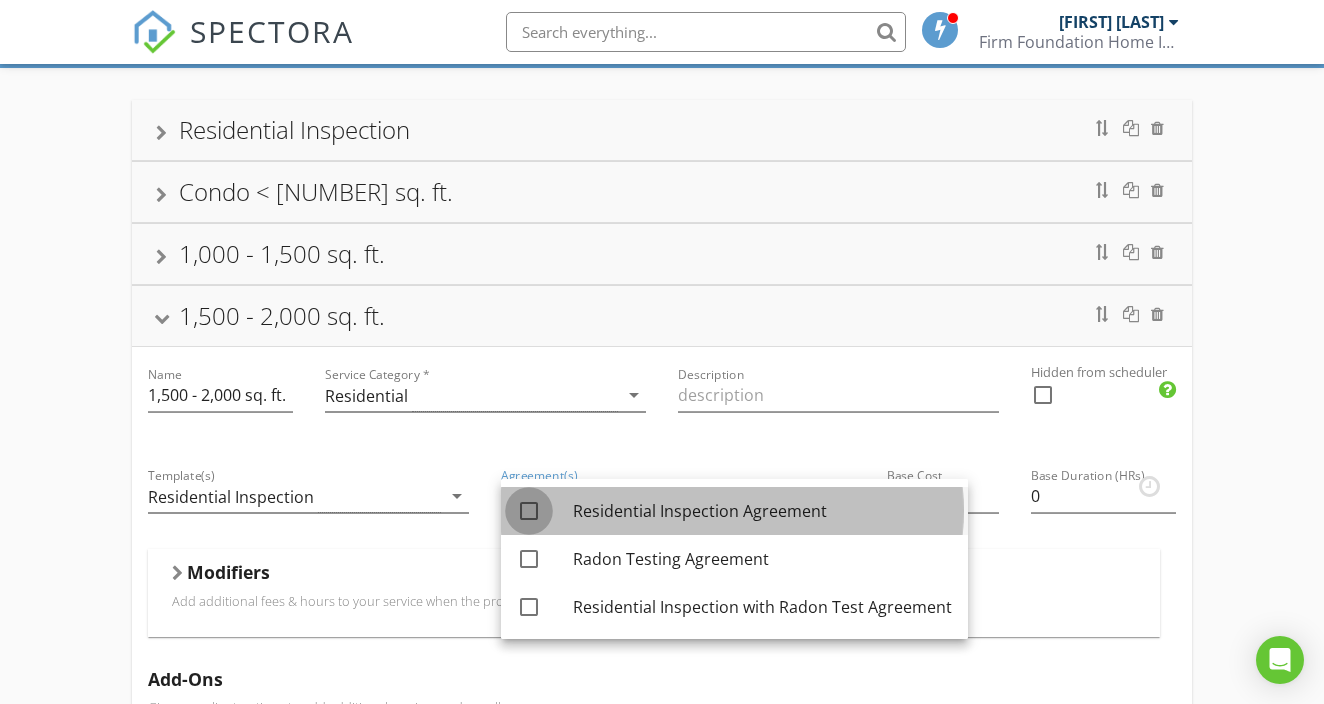 click at bounding box center (529, 511) 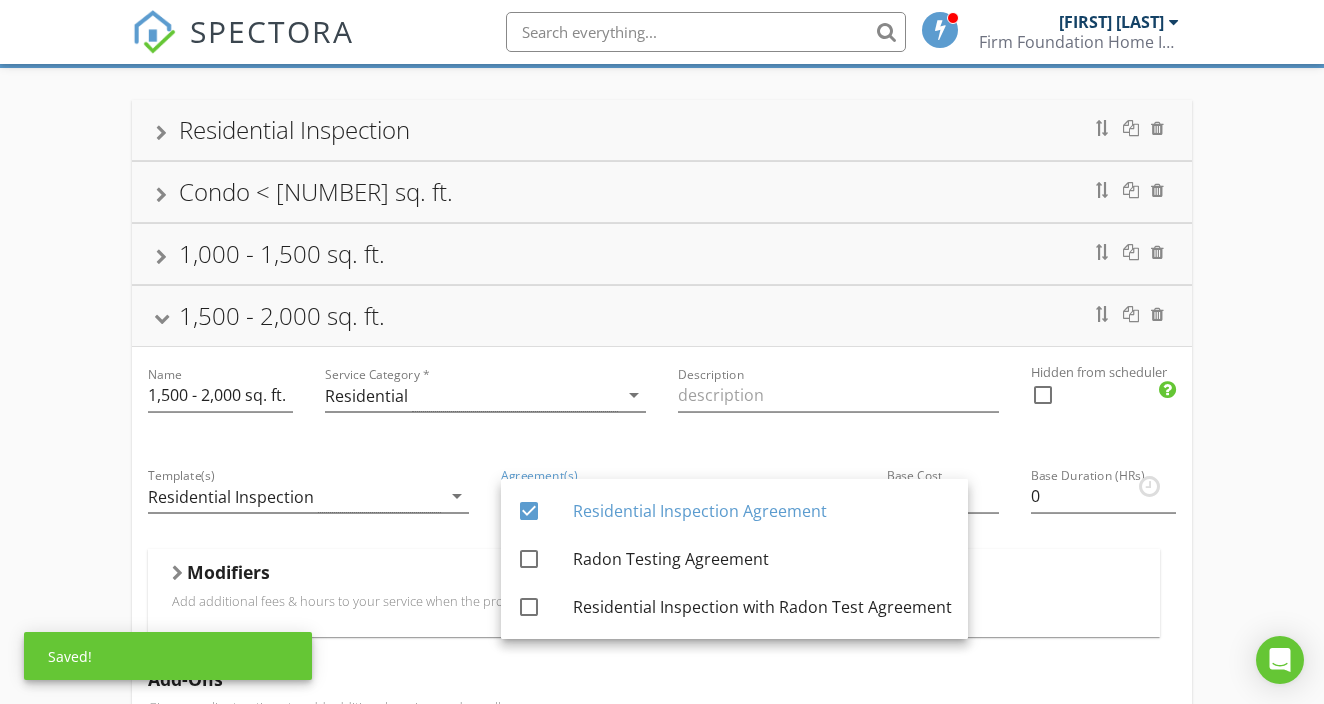 click on "Agreement(s) Residential Inspection Agreement arrow_drop_down" at bounding box center (661, 498) 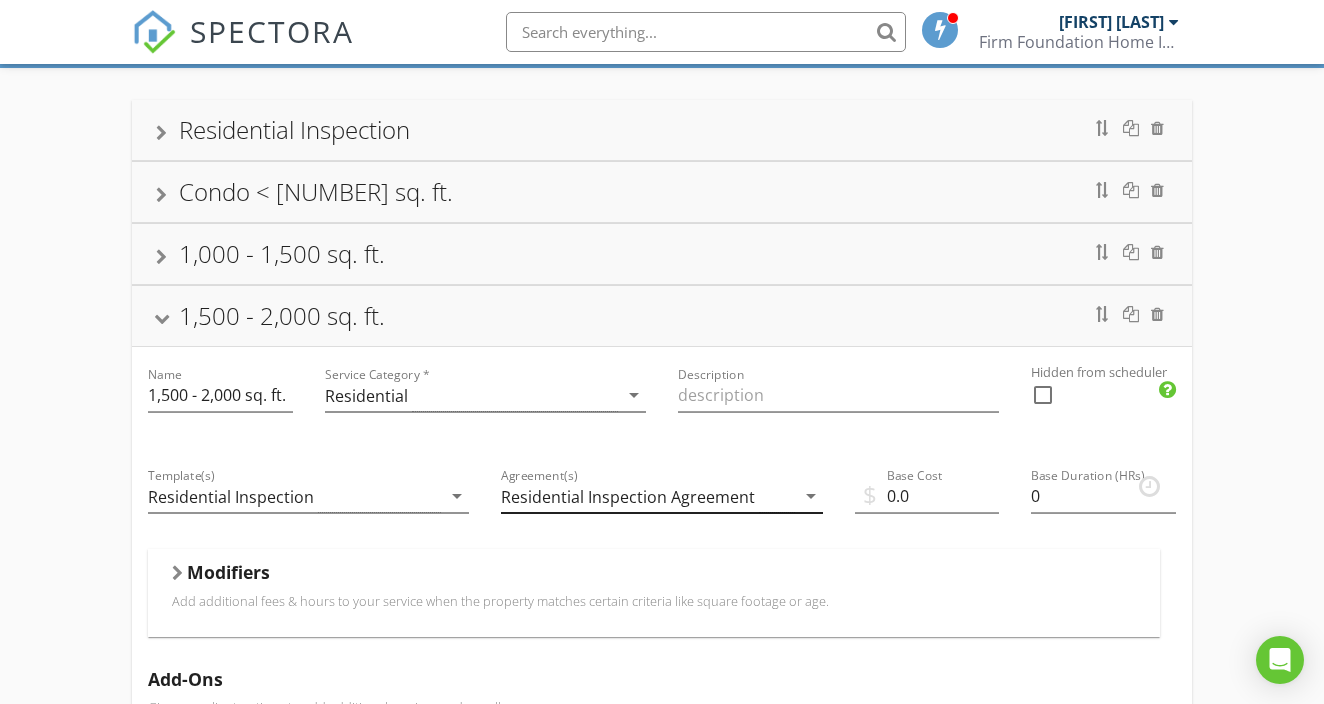 click on "arrow_drop_down" at bounding box center (811, 496) 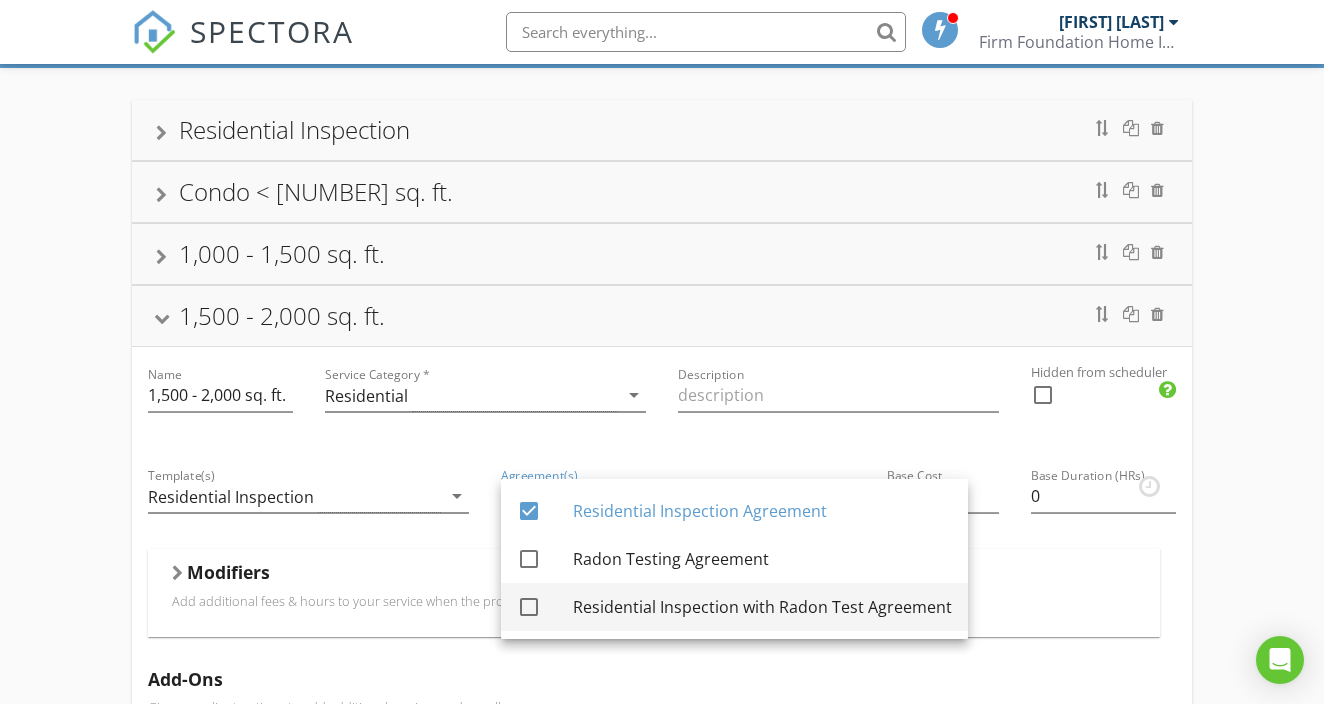 click at bounding box center [529, 607] 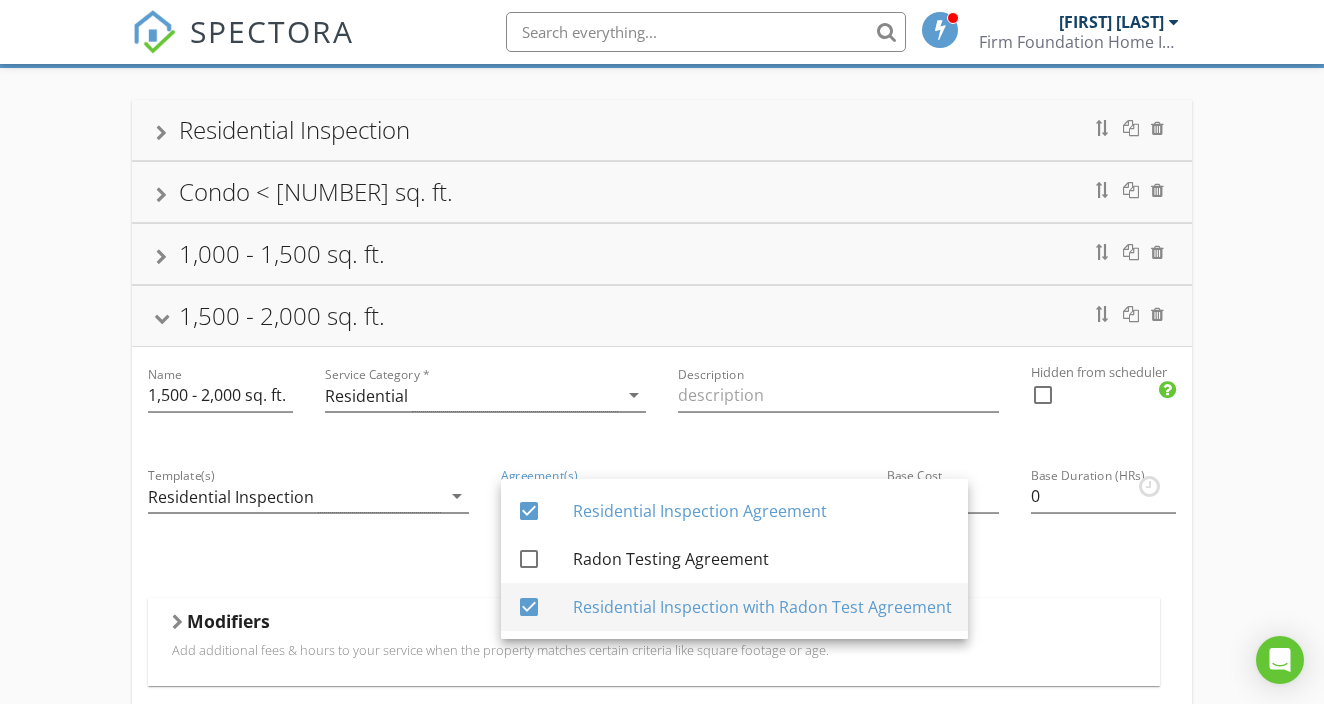 click at bounding box center [529, 607] 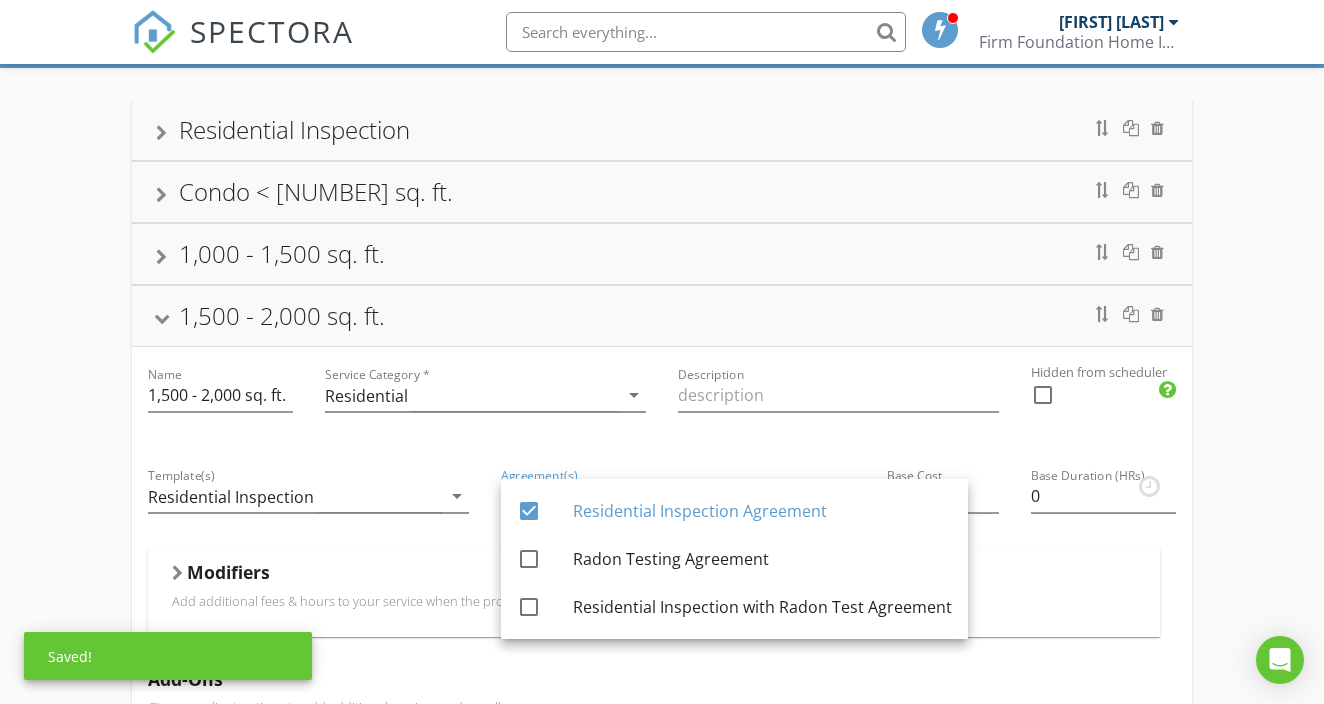 click on "Description" at bounding box center (838, 397) 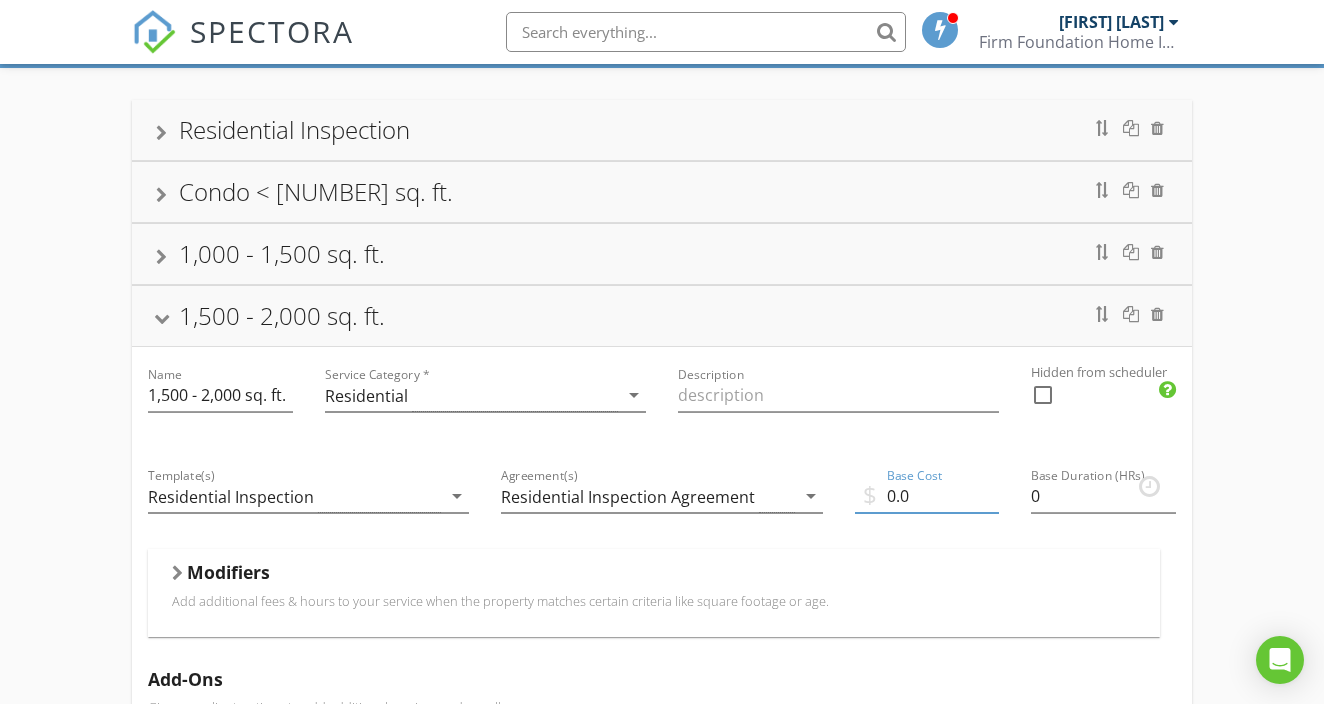 drag, startPoint x: 924, startPoint y: 499, endPoint x: 834, endPoint y: 502, distance: 90.04999 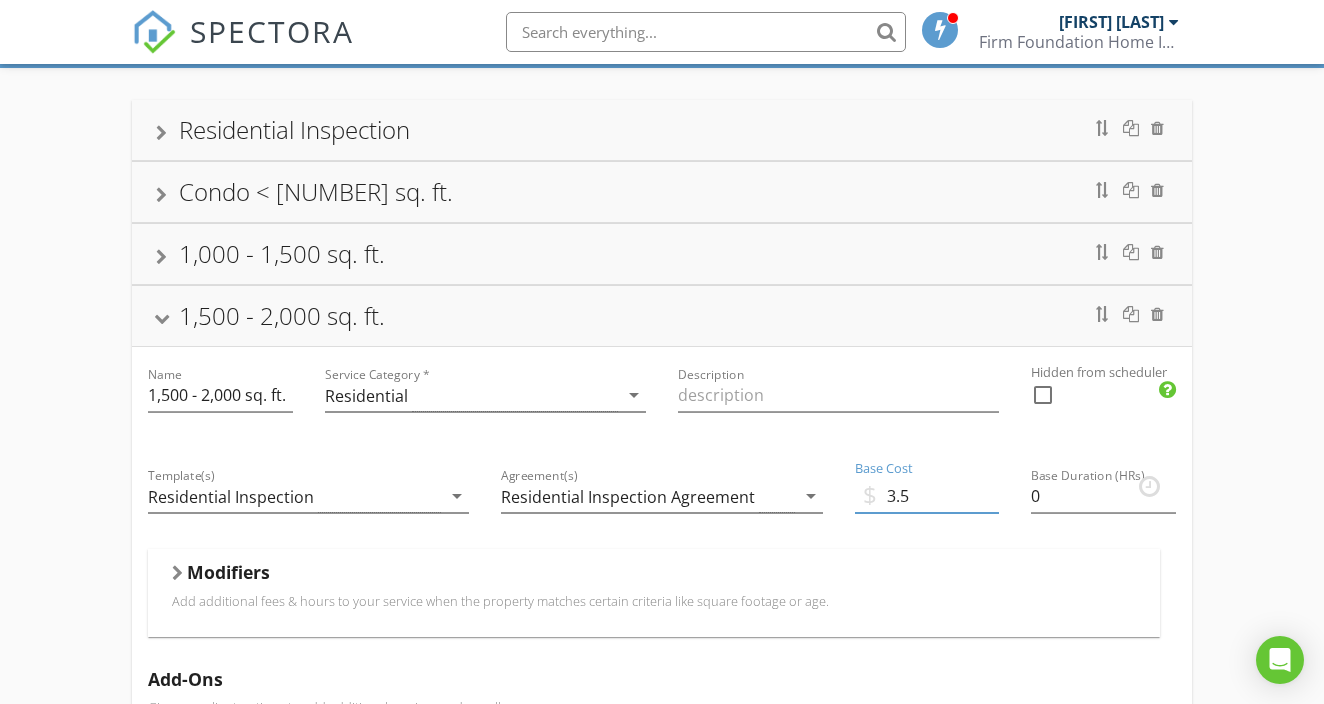 type on "3" 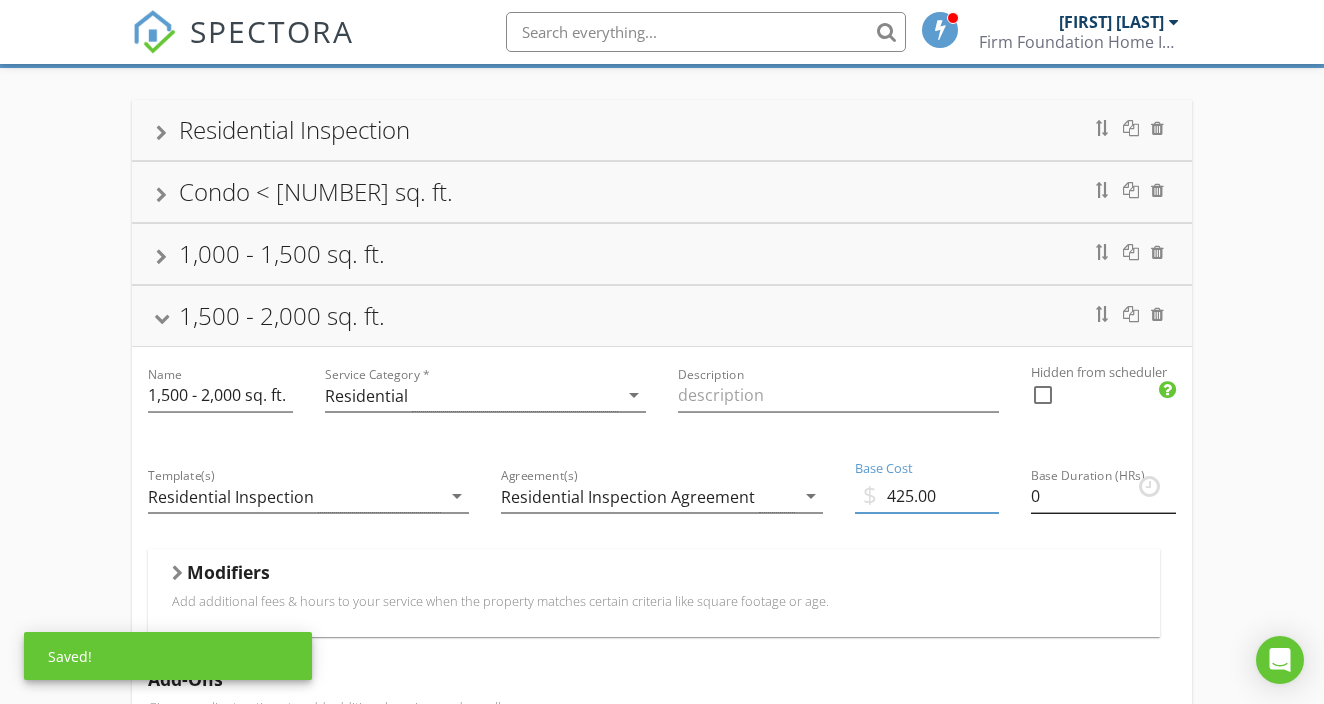 type on "425.00" 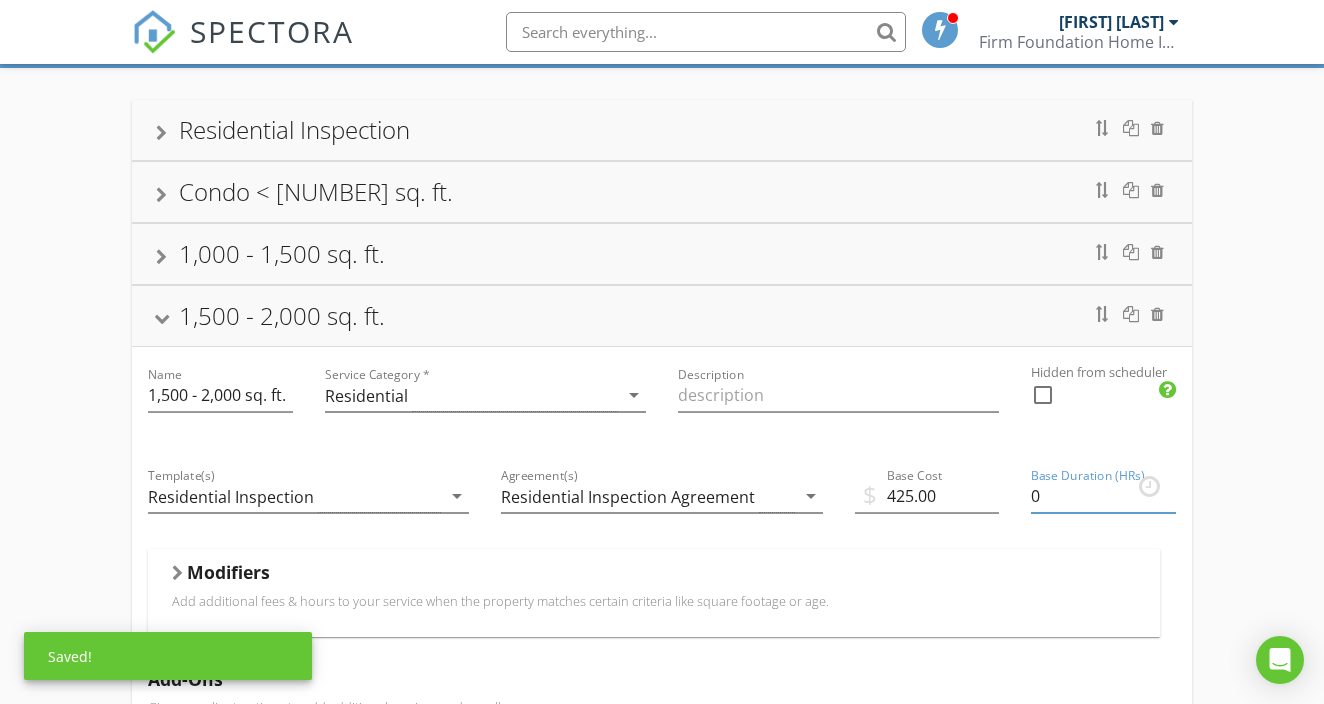 drag, startPoint x: 1076, startPoint y: 496, endPoint x: 1007, endPoint y: 496, distance: 69 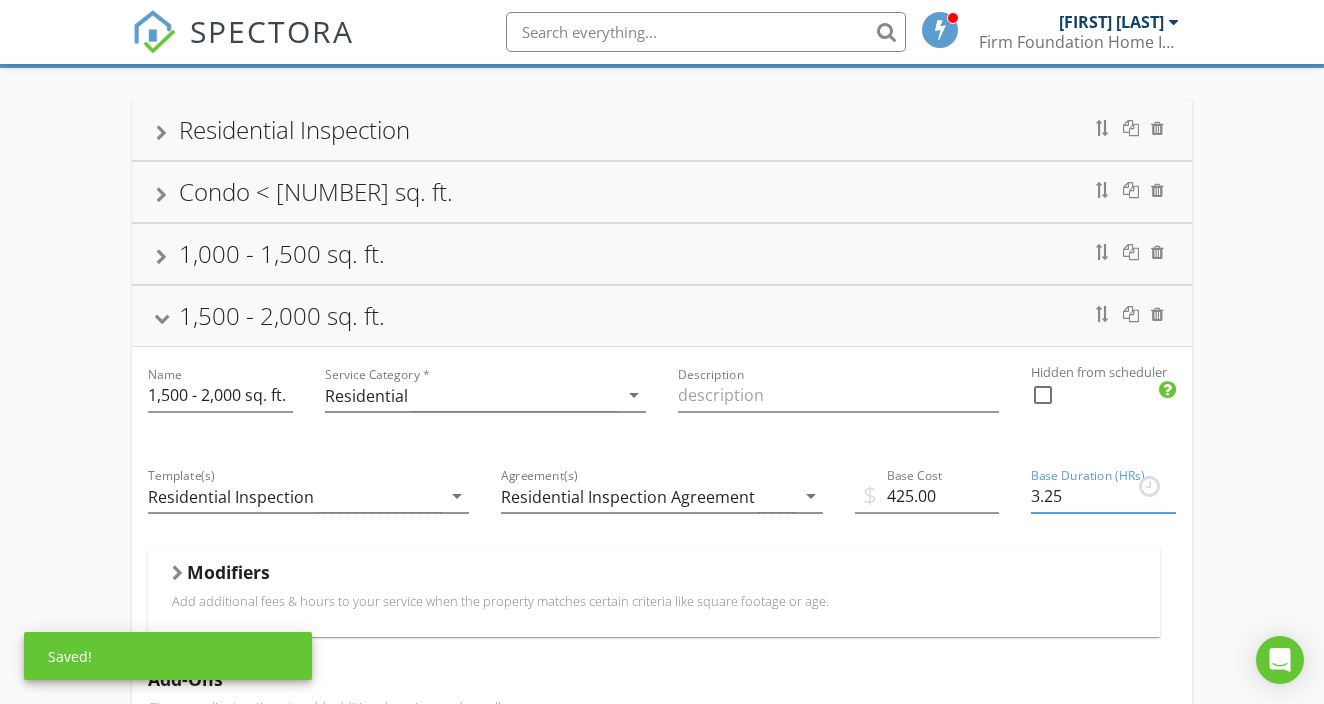 type on "3.25" 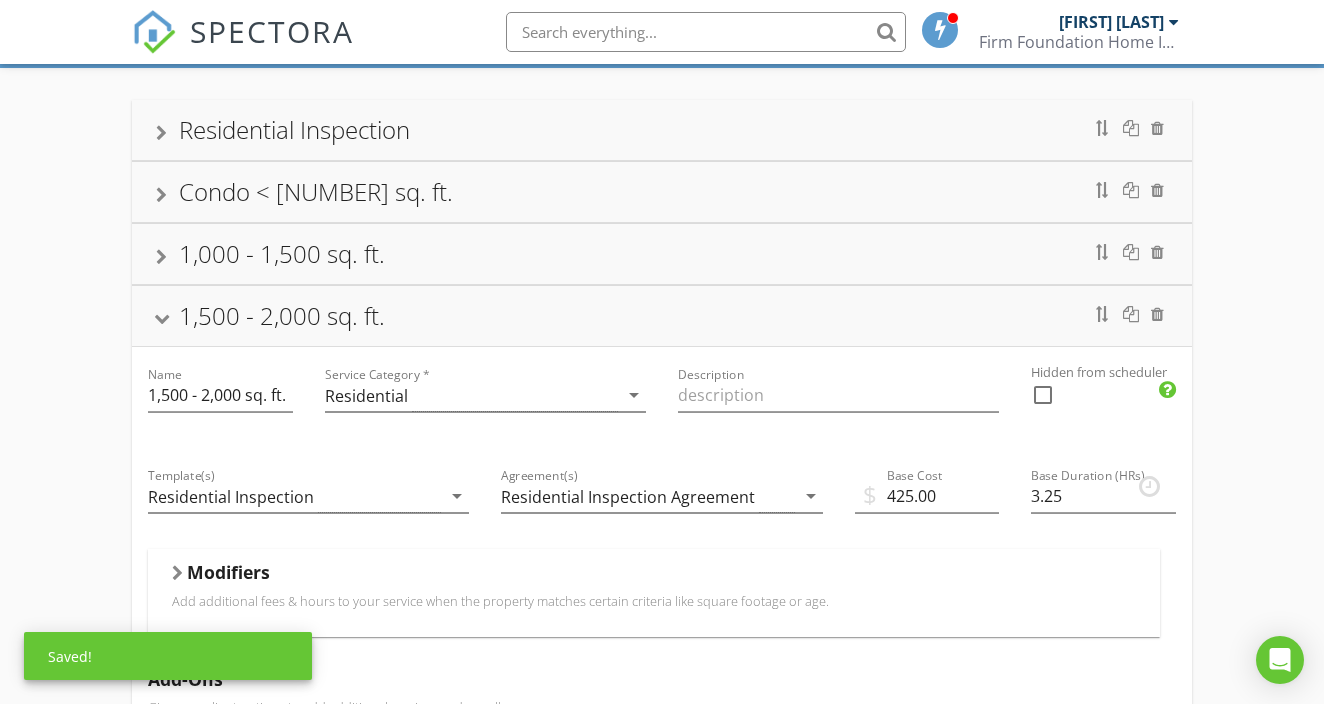 click on "$   Base Cost 425.00" at bounding box center (927, 498) 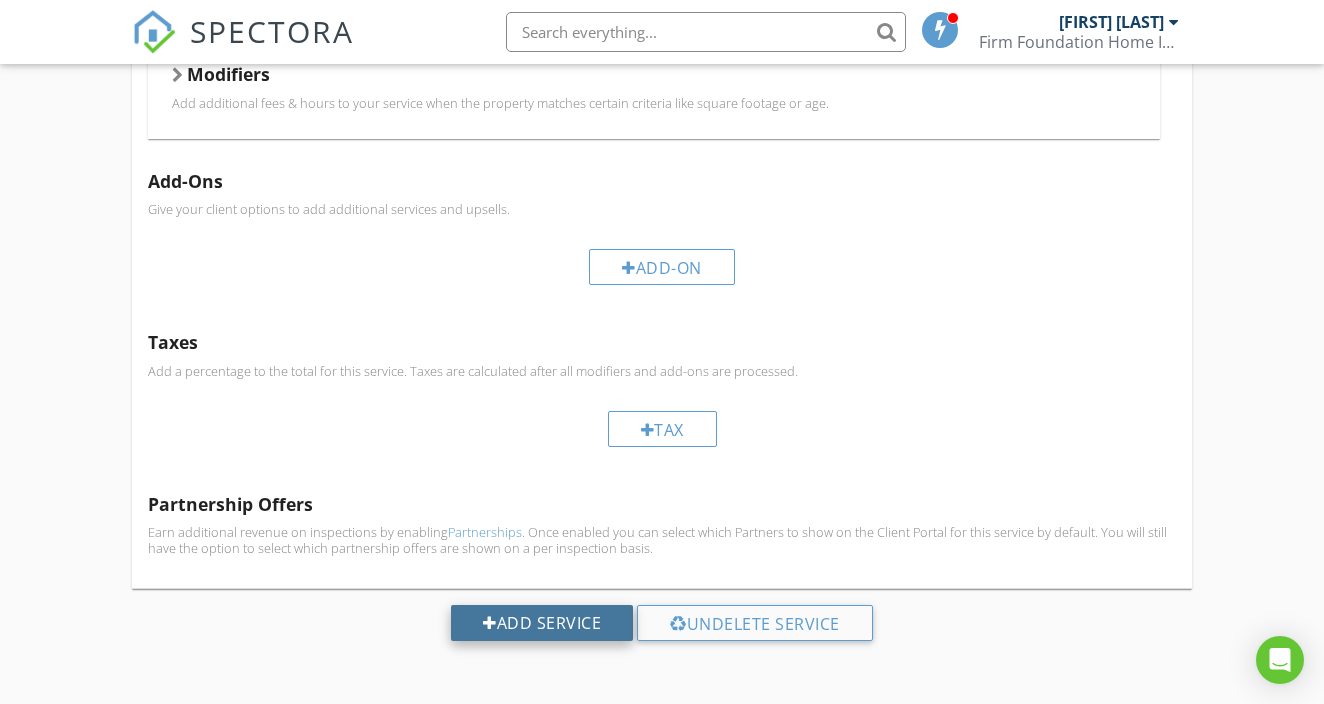 scroll, scrollTop: 612, scrollLeft: 0, axis: vertical 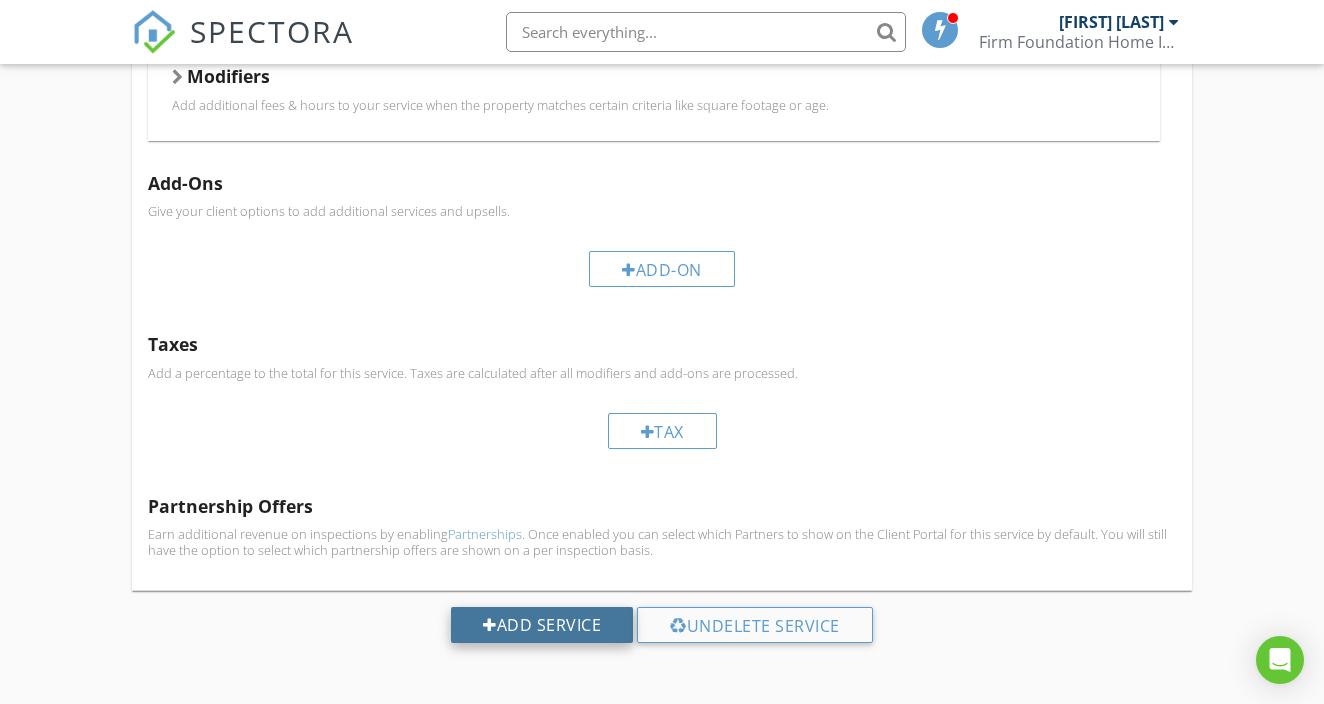 click on "Add Service" at bounding box center (542, 625) 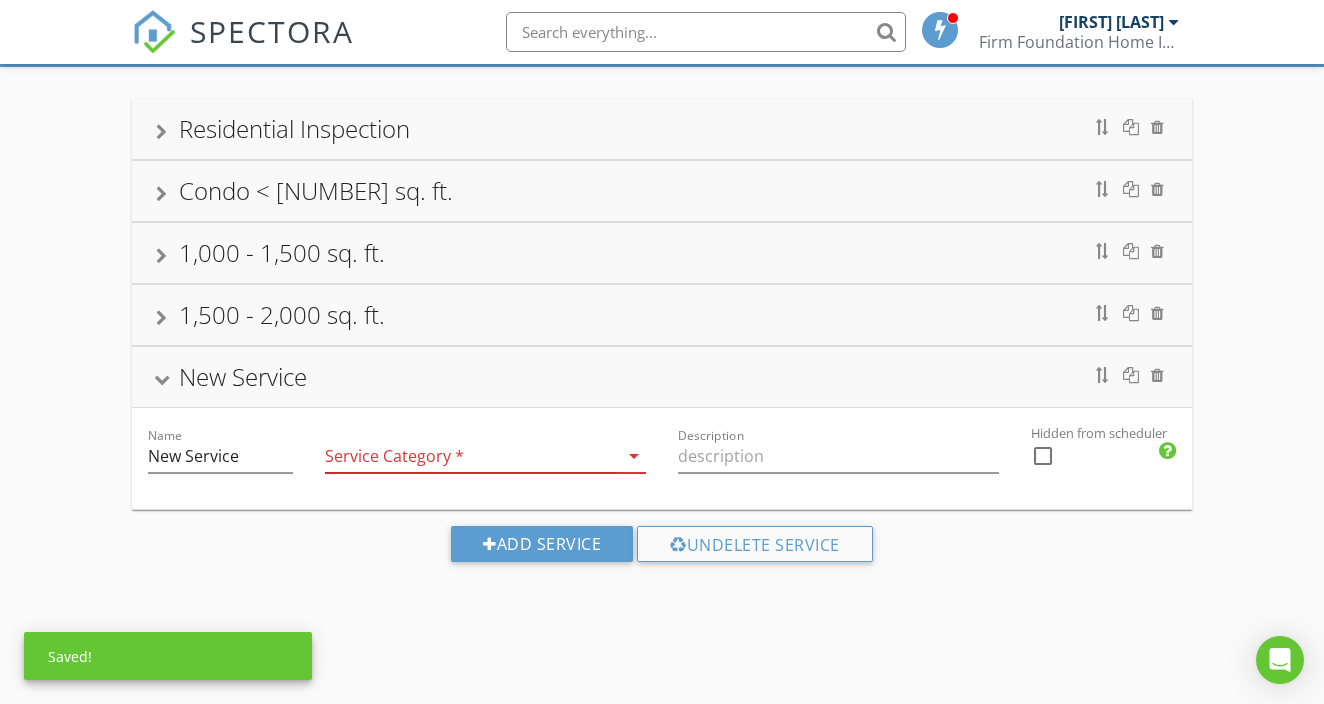 scroll, scrollTop: 116, scrollLeft: 0, axis: vertical 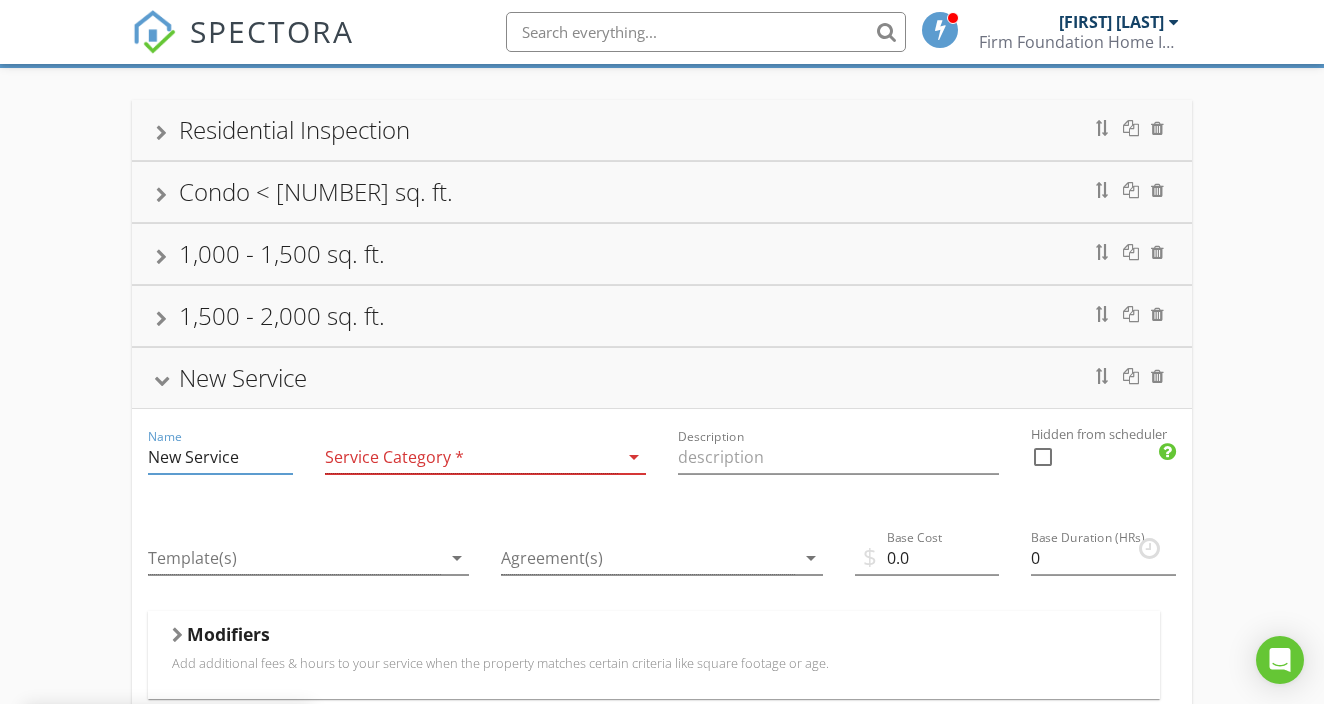 click on "New Service" at bounding box center [220, 457] 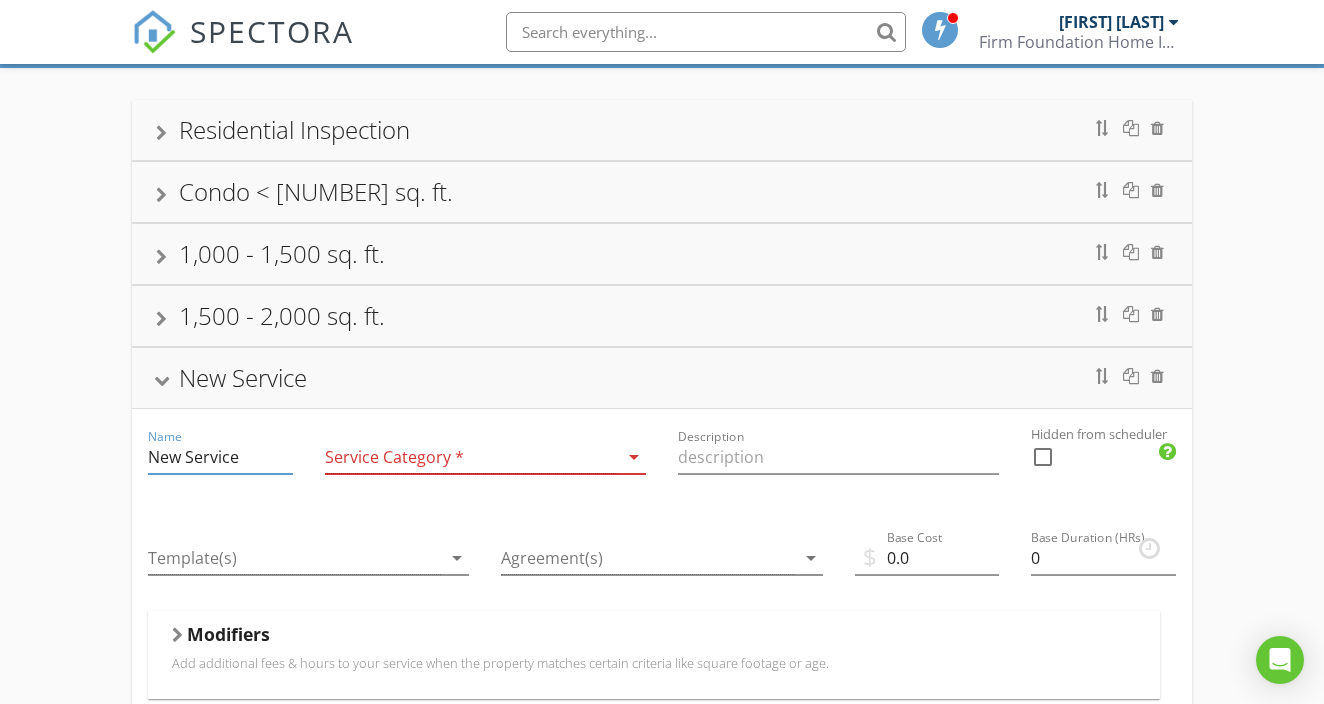drag, startPoint x: 270, startPoint y: 458, endPoint x: 116, endPoint y: 452, distance: 154.11684 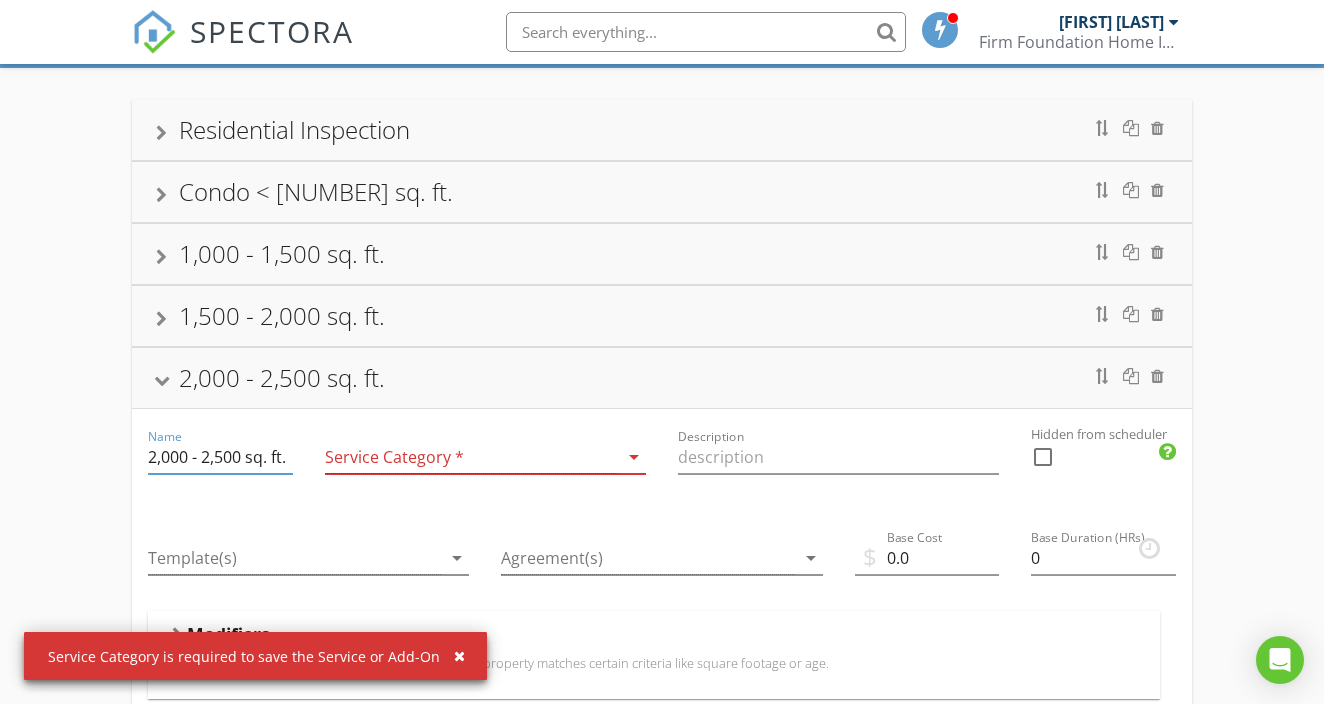 type on "2,000 - 2,500 sq. ft." 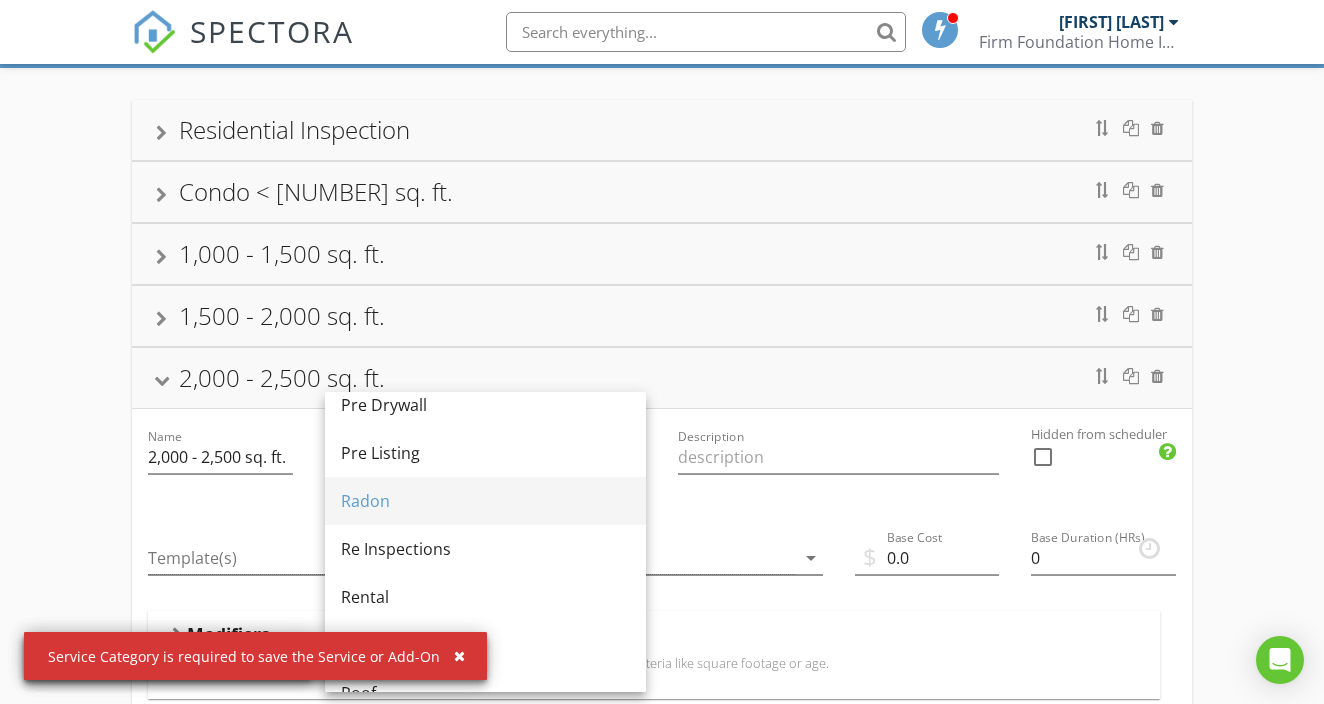scroll, scrollTop: 804, scrollLeft: 0, axis: vertical 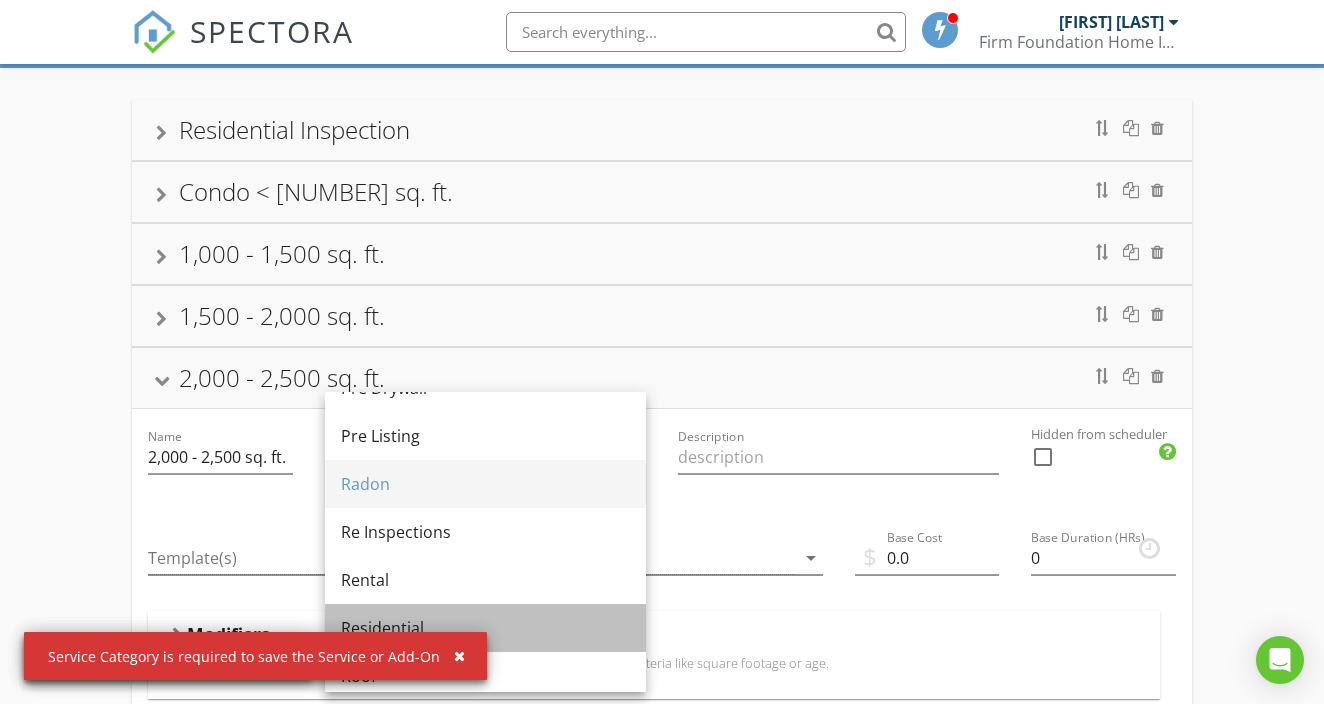 click on "Residential" at bounding box center (485, 628) 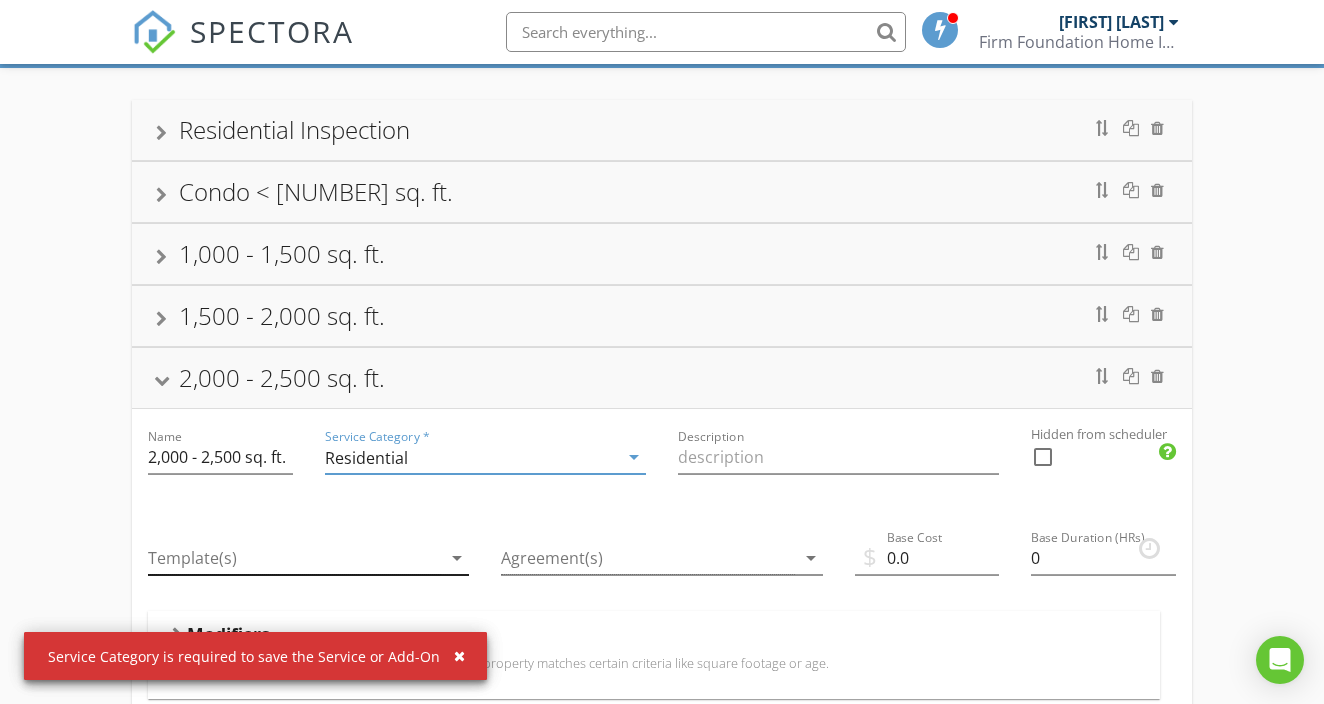 click at bounding box center (294, 558) 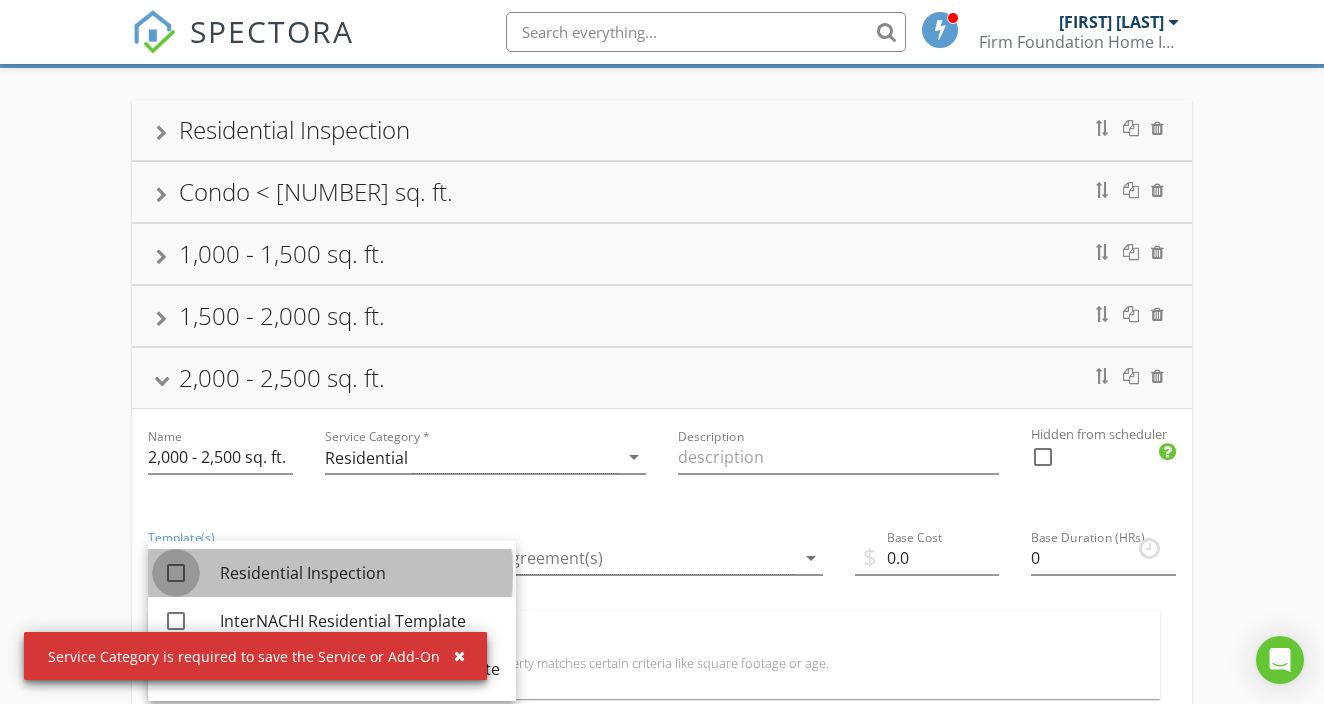 click at bounding box center [176, 573] 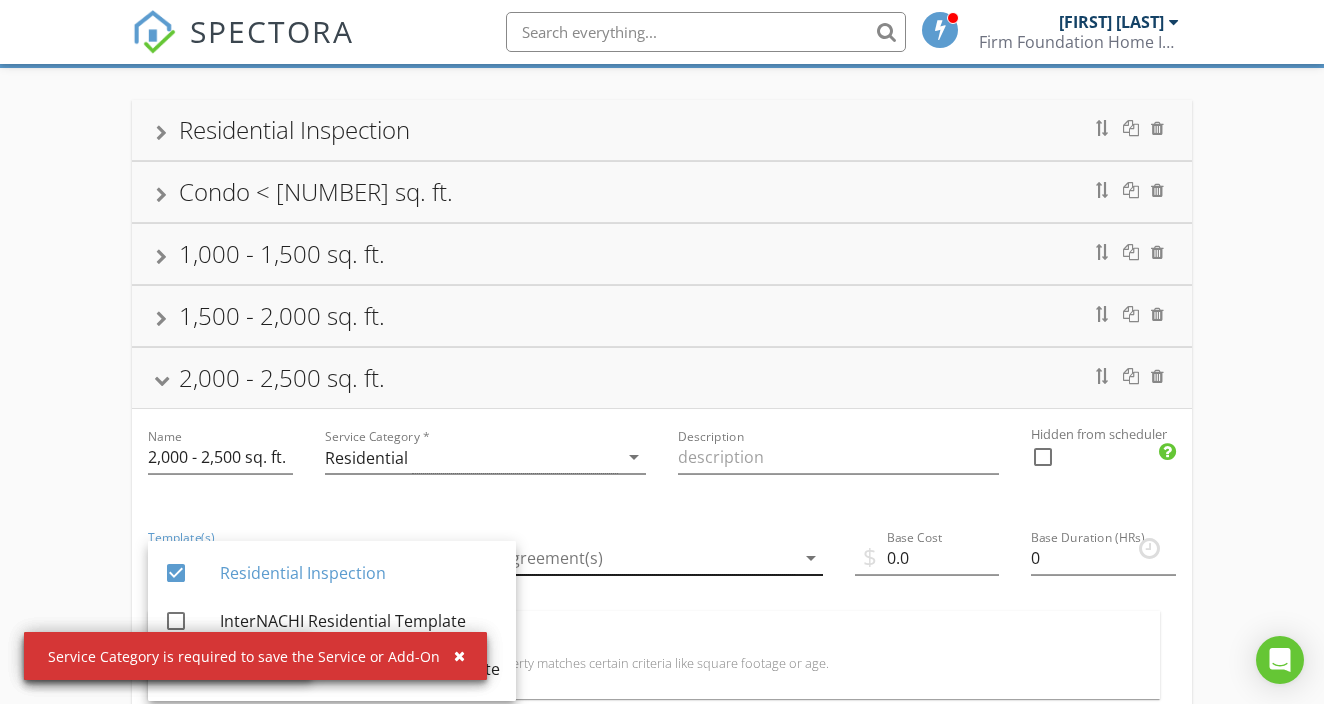 click at bounding box center (647, 558) 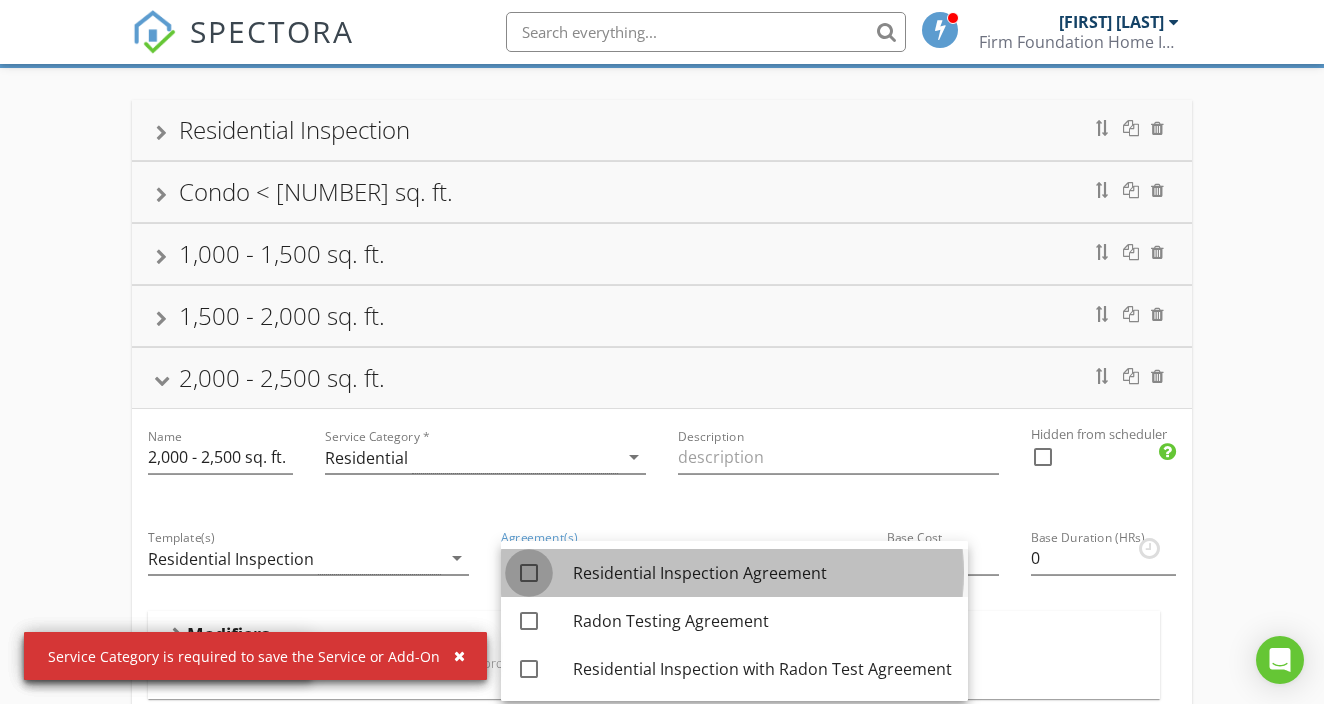 click at bounding box center [529, 573] 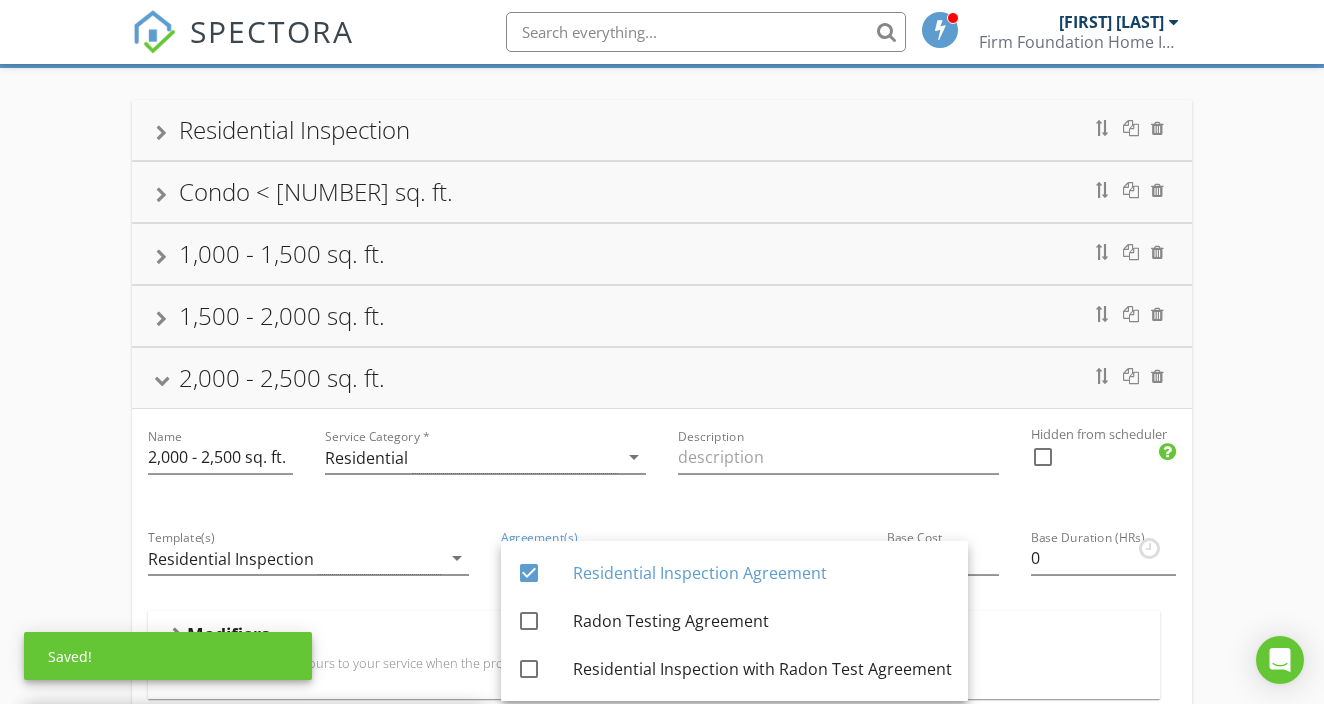 click on "$   Base Cost 0.0" at bounding box center (927, 560) 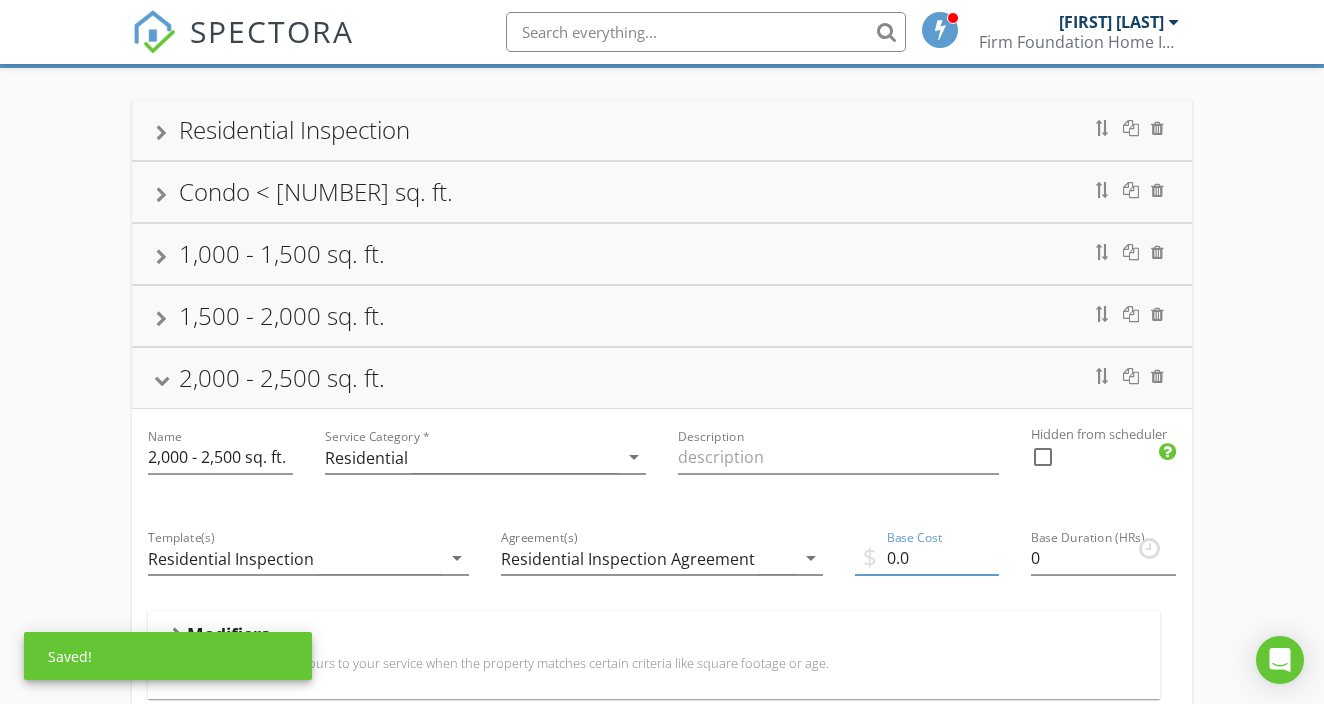 click on "0.0" at bounding box center (927, 558) 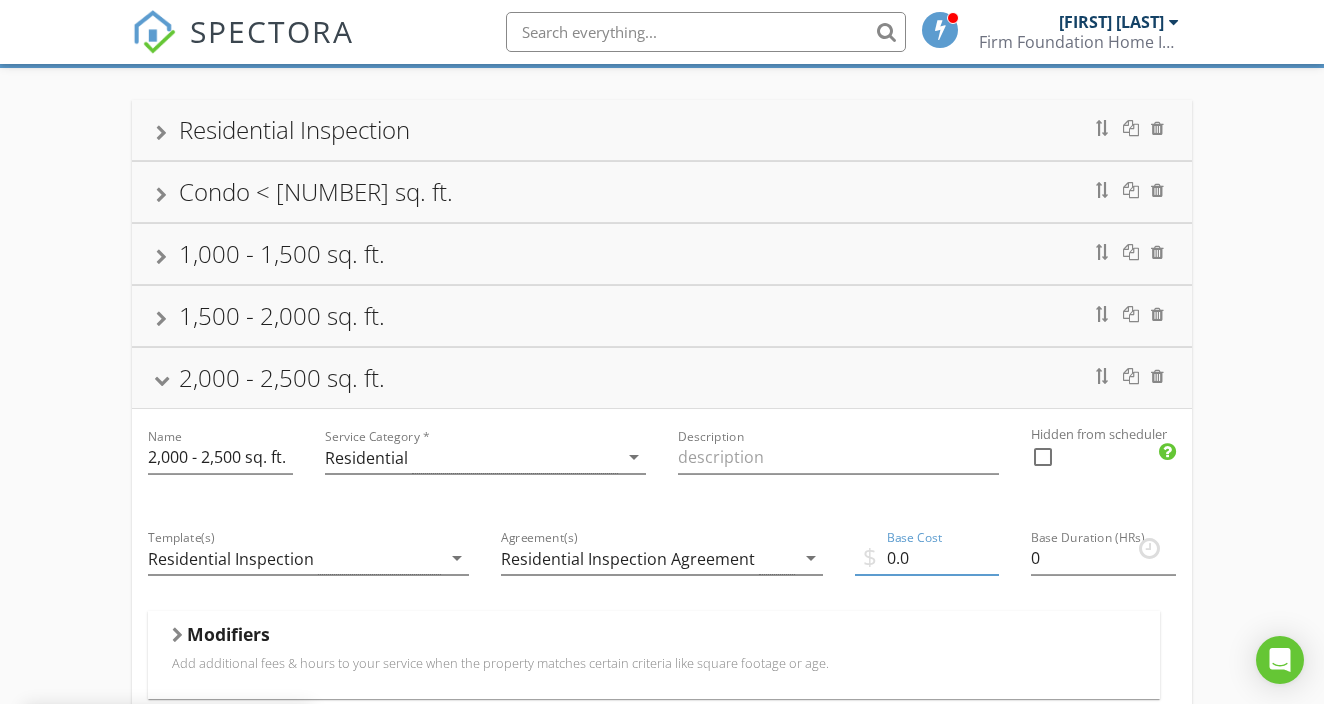 type on "0" 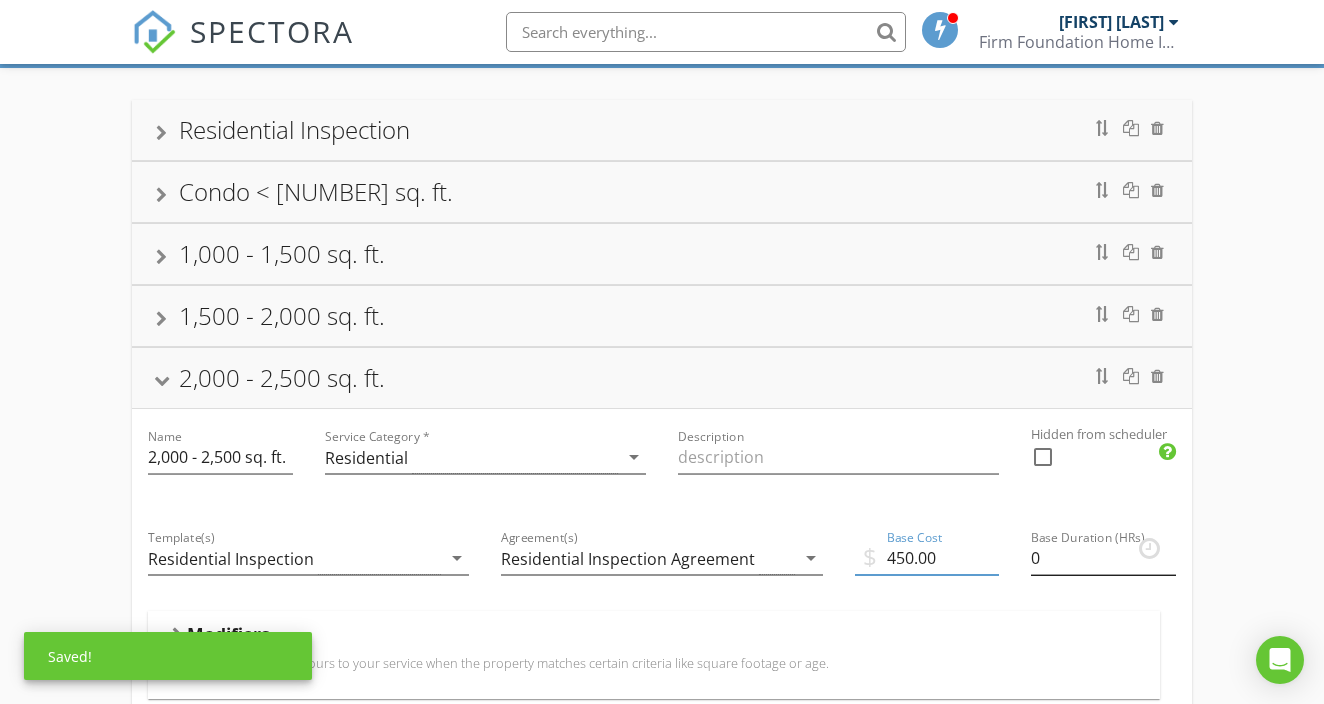 type on "450.00" 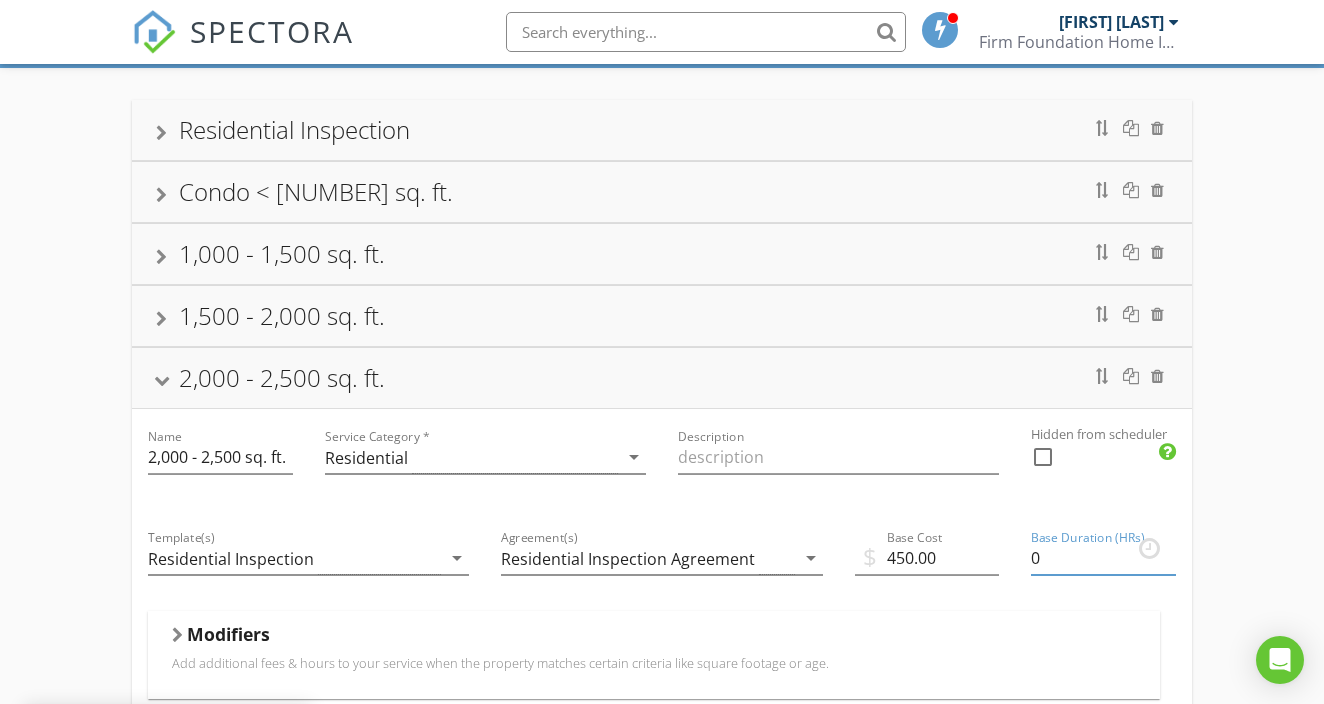click on "0" at bounding box center [1103, 558] 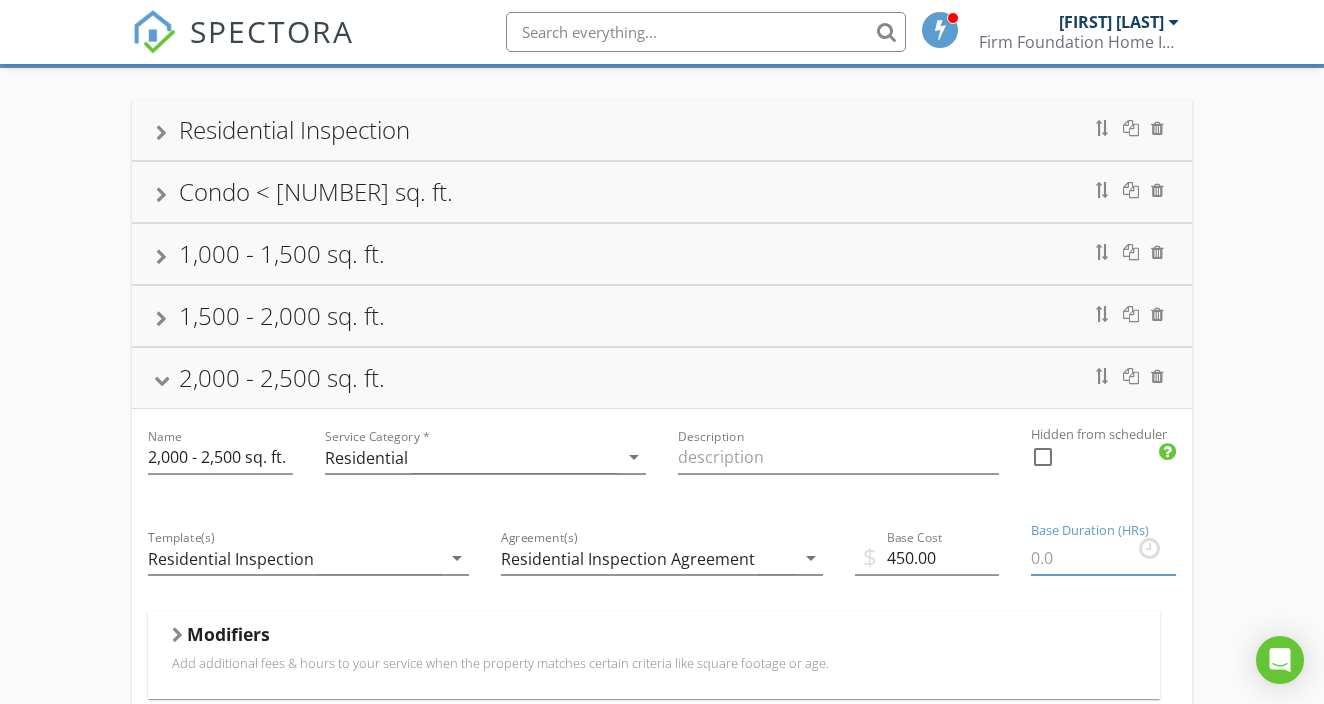 type 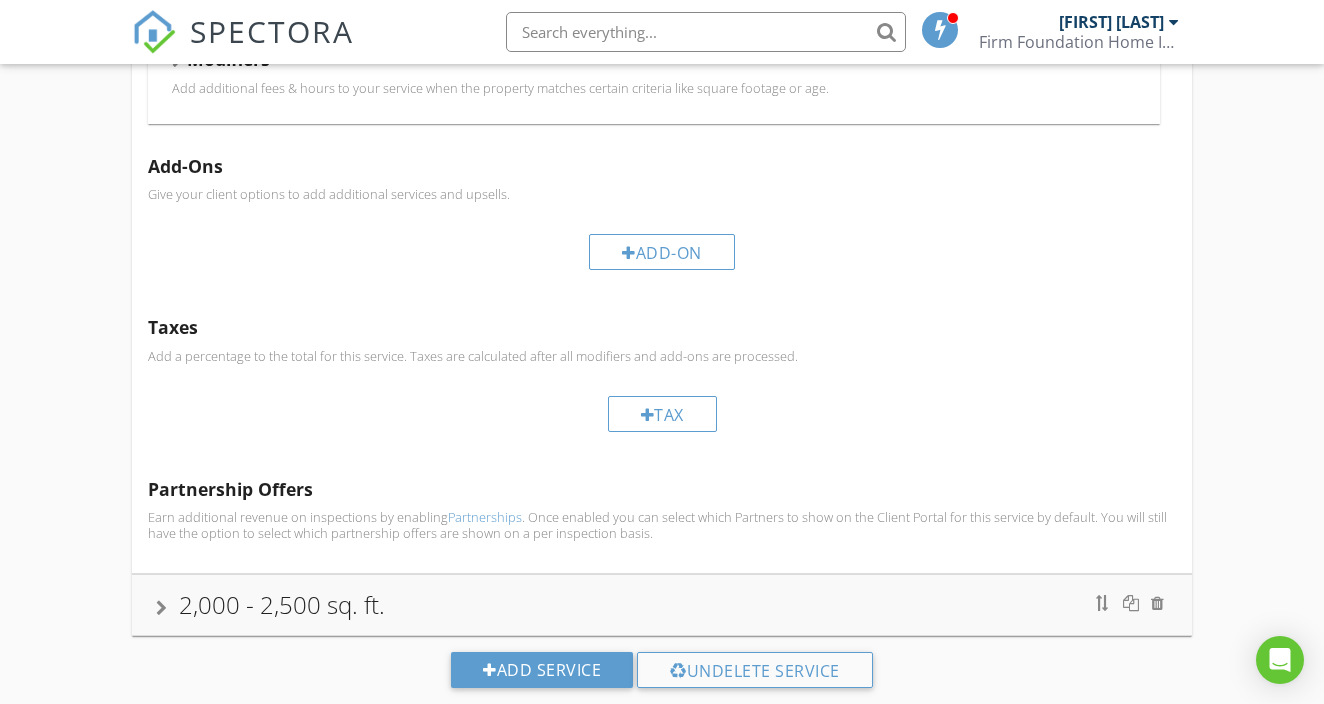 scroll, scrollTop: 654, scrollLeft: 0, axis: vertical 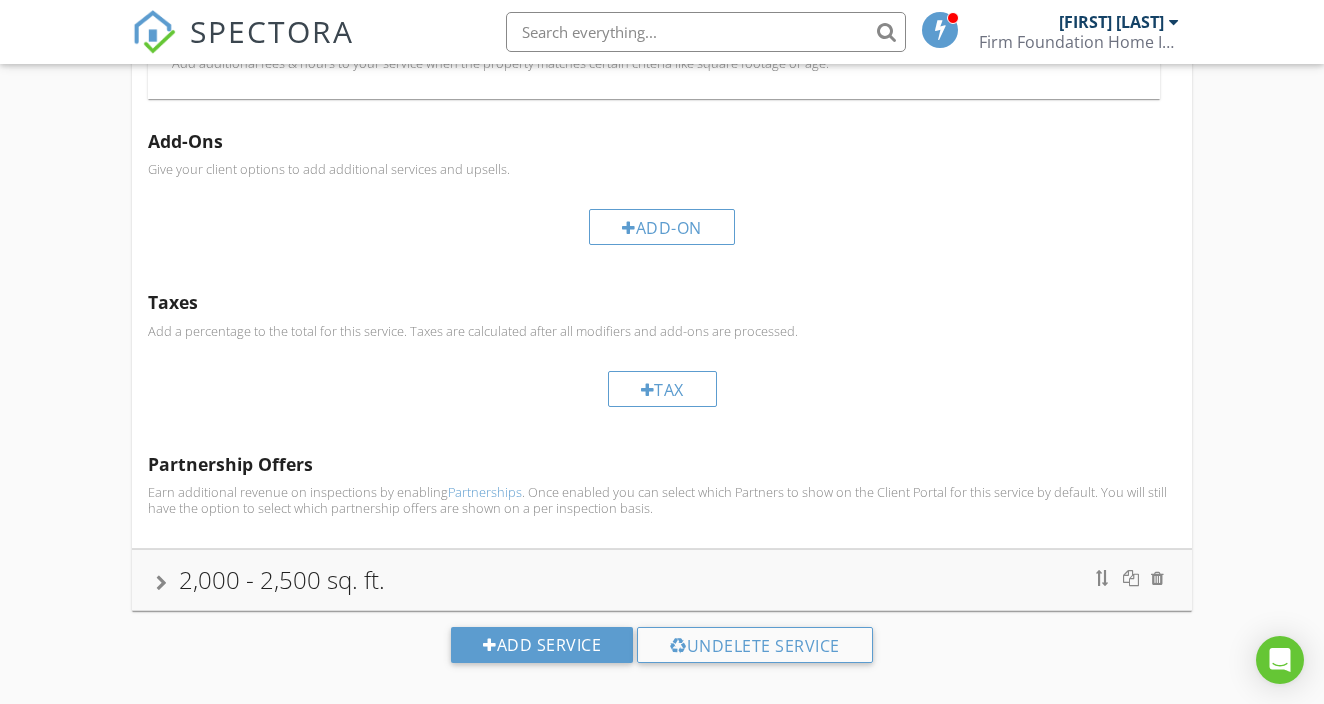 click at bounding box center (161, 583) 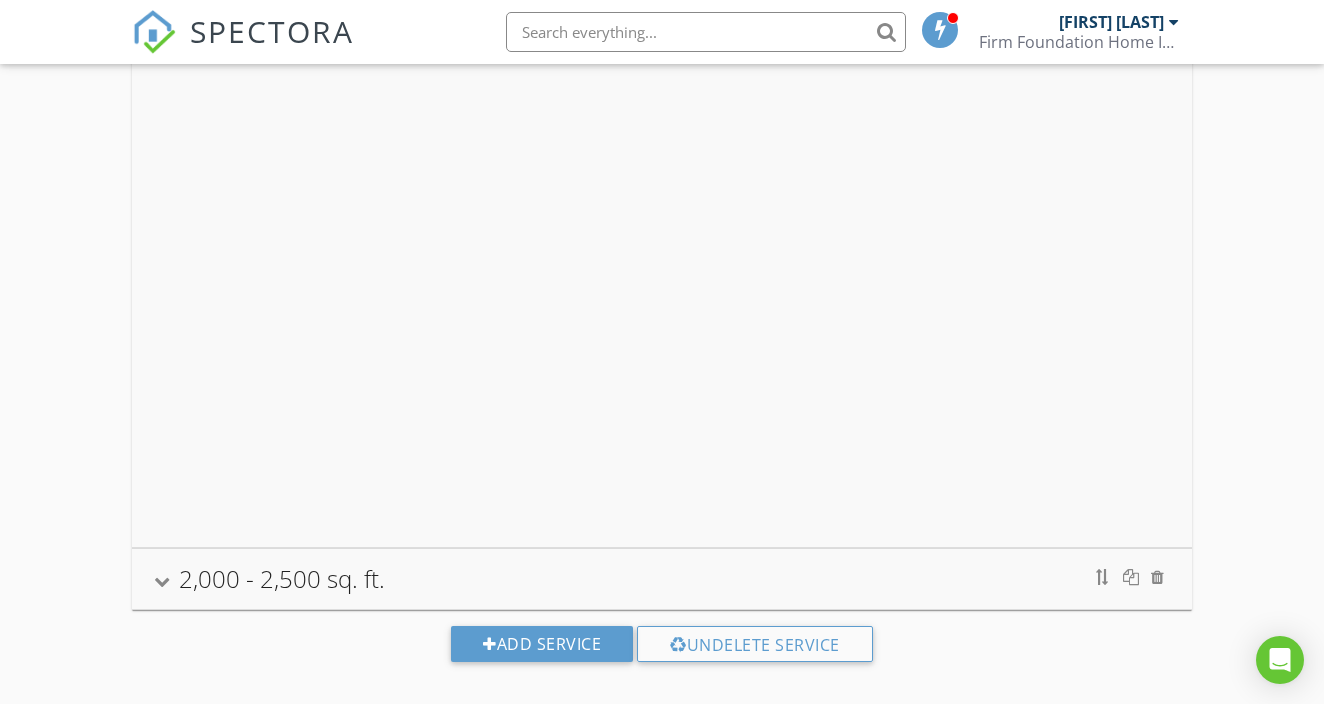 scroll, scrollTop: 116, scrollLeft: 0, axis: vertical 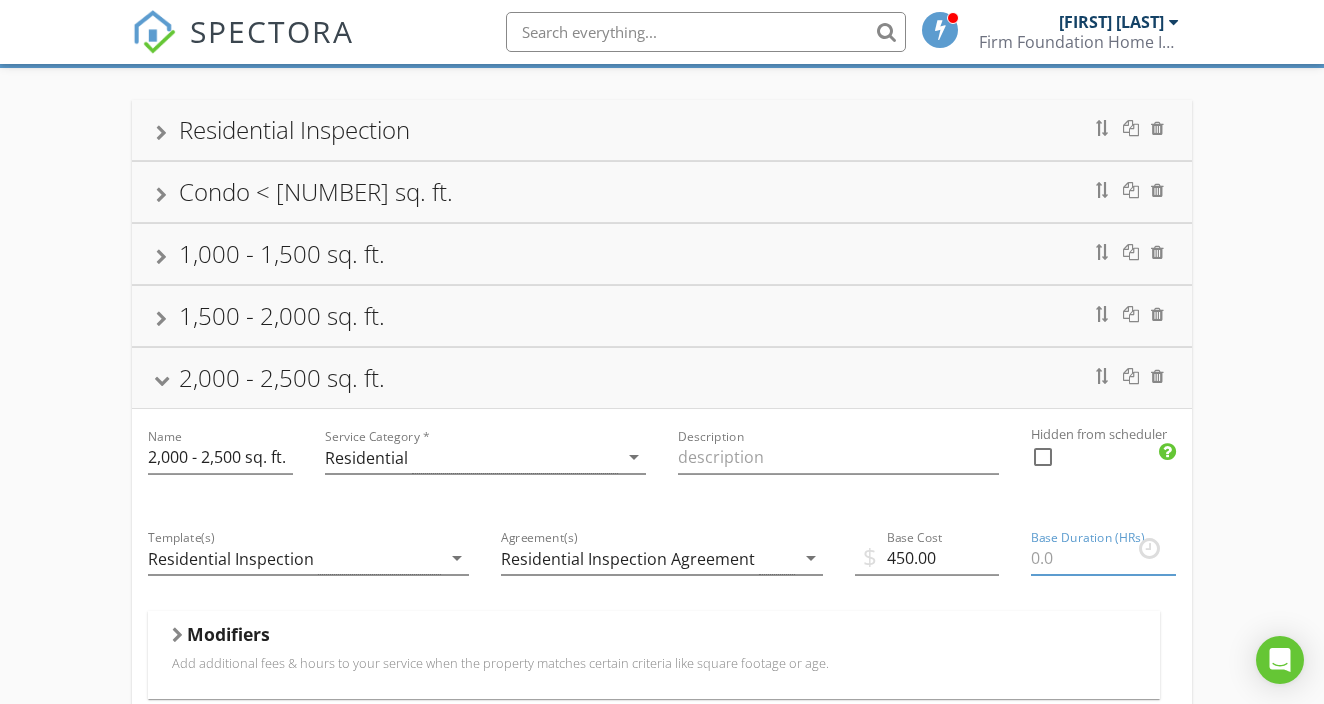 click at bounding box center [1103, 558] 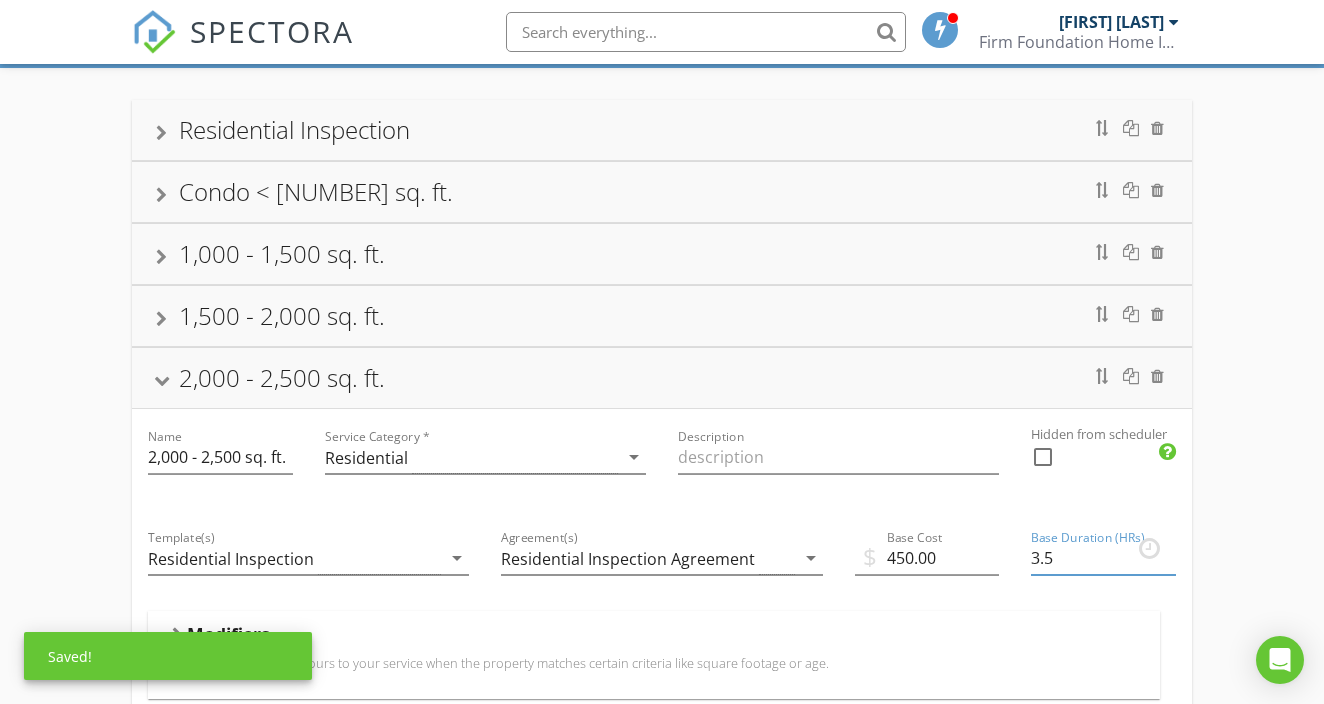 type on "3.5" 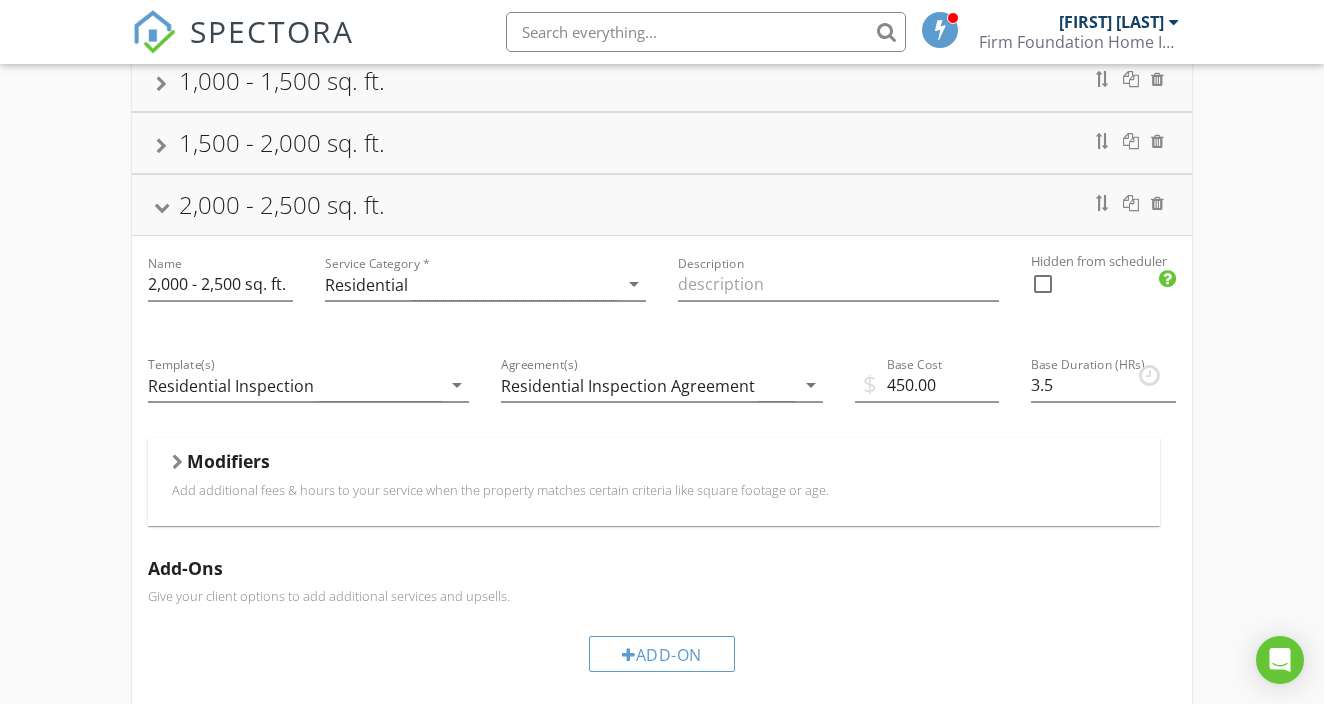 scroll, scrollTop: 303, scrollLeft: 0, axis: vertical 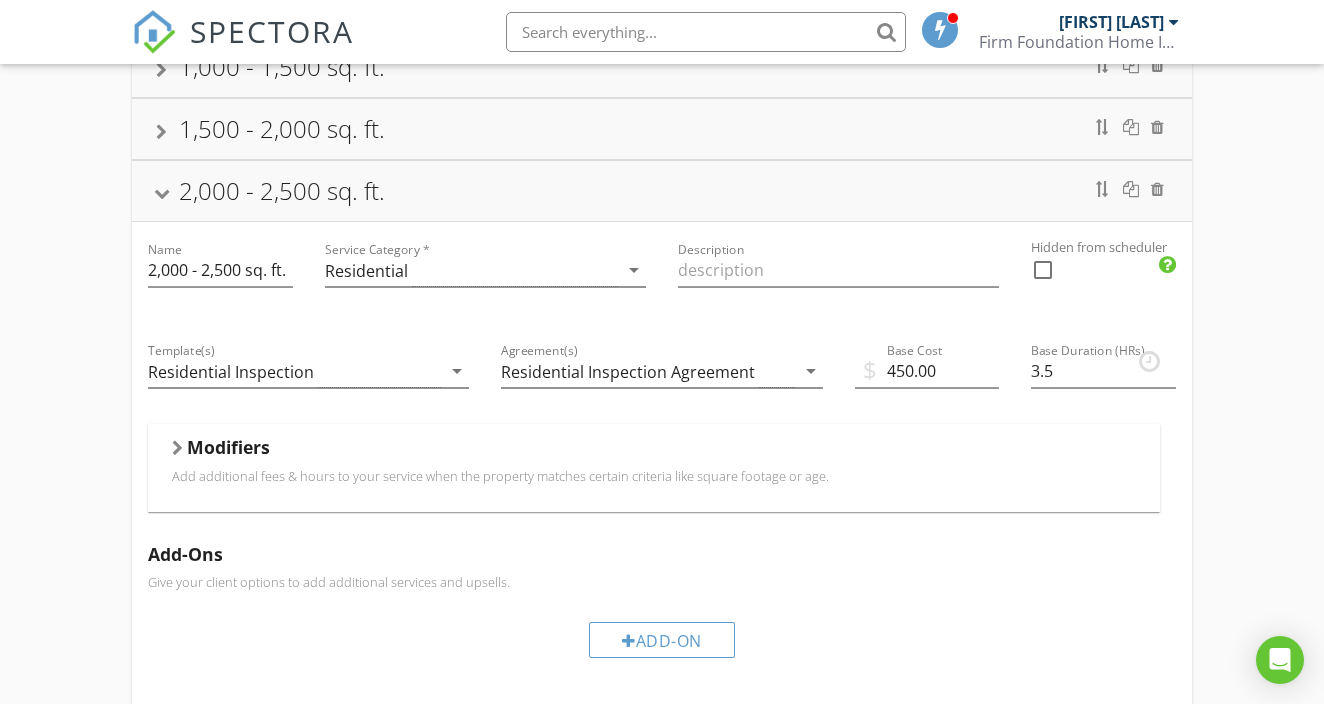click at bounding box center (177, 448) 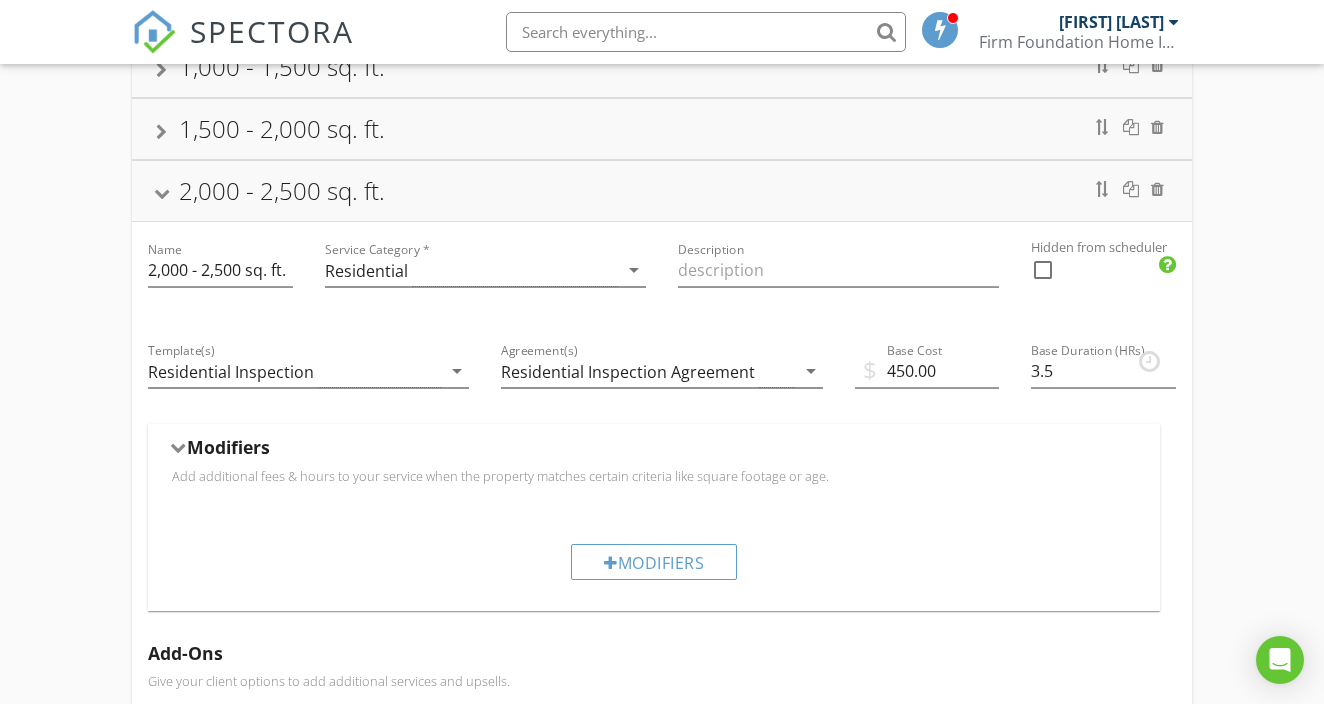 click at bounding box center (178, 448) 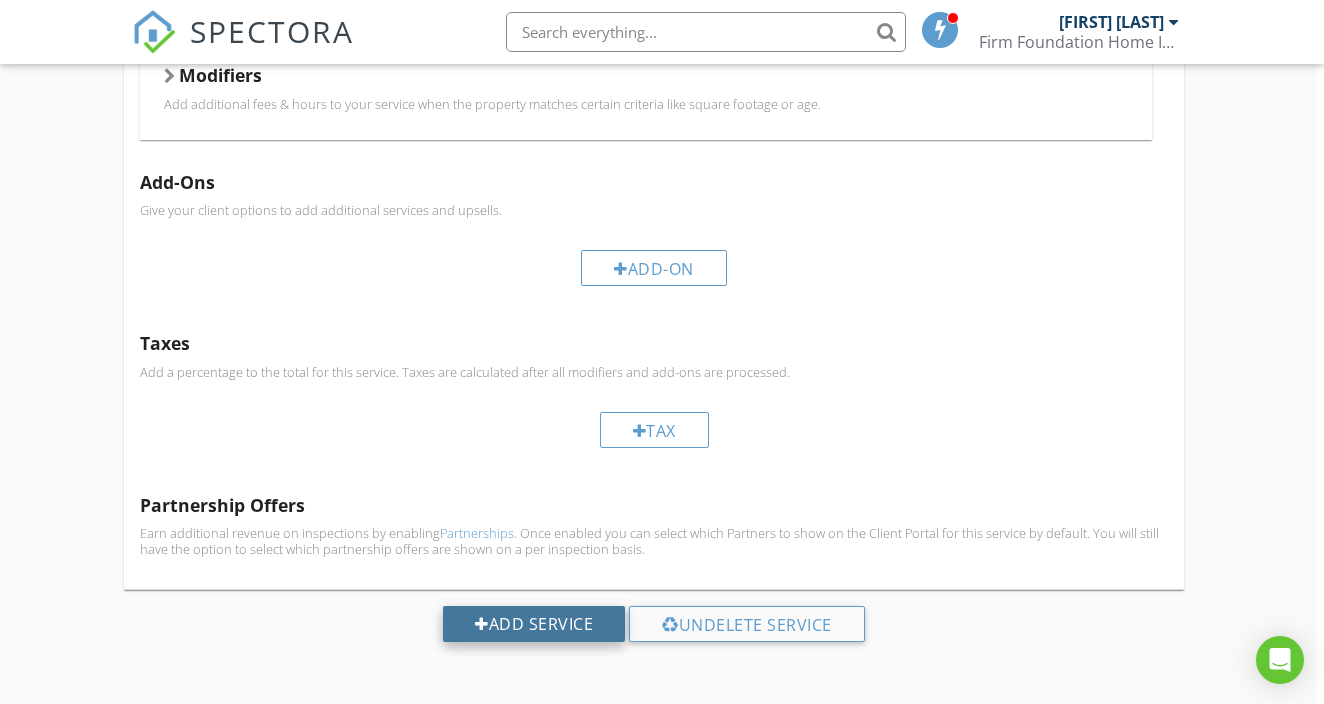 scroll, scrollTop: 674, scrollLeft: 8, axis: both 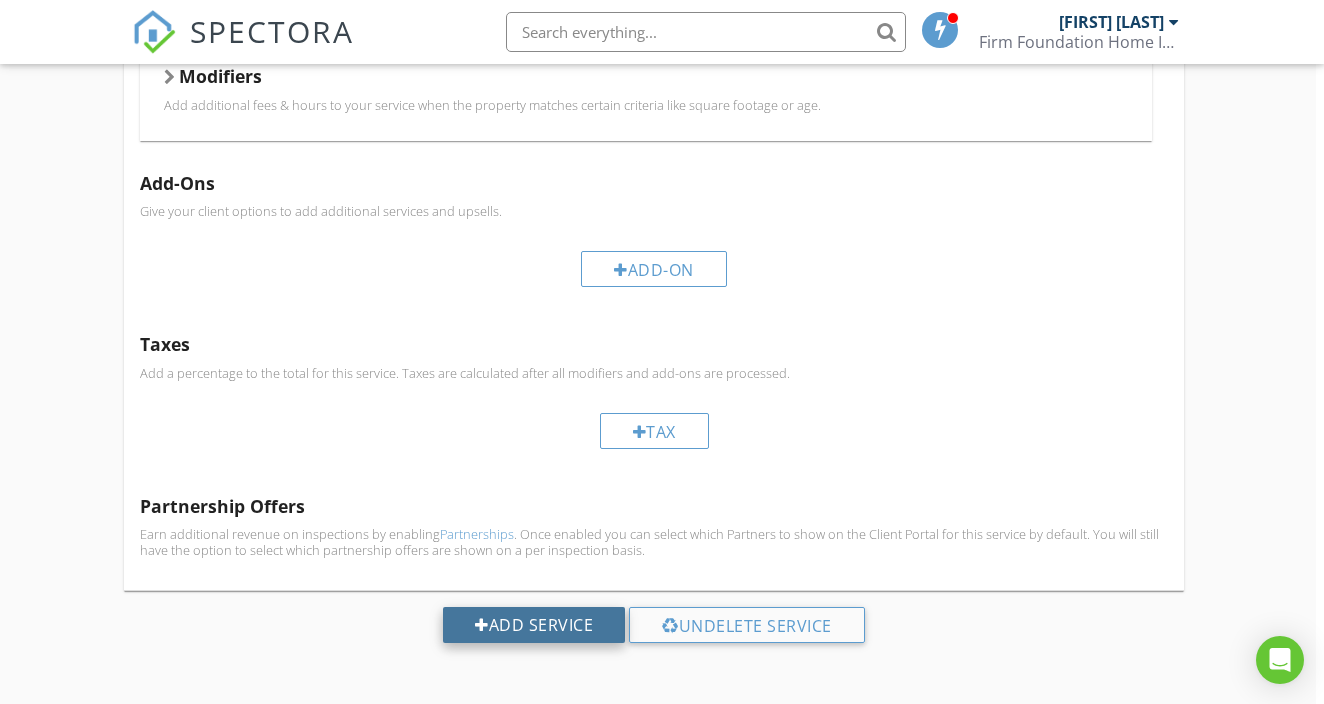 click on "Add Service" at bounding box center [534, 625] 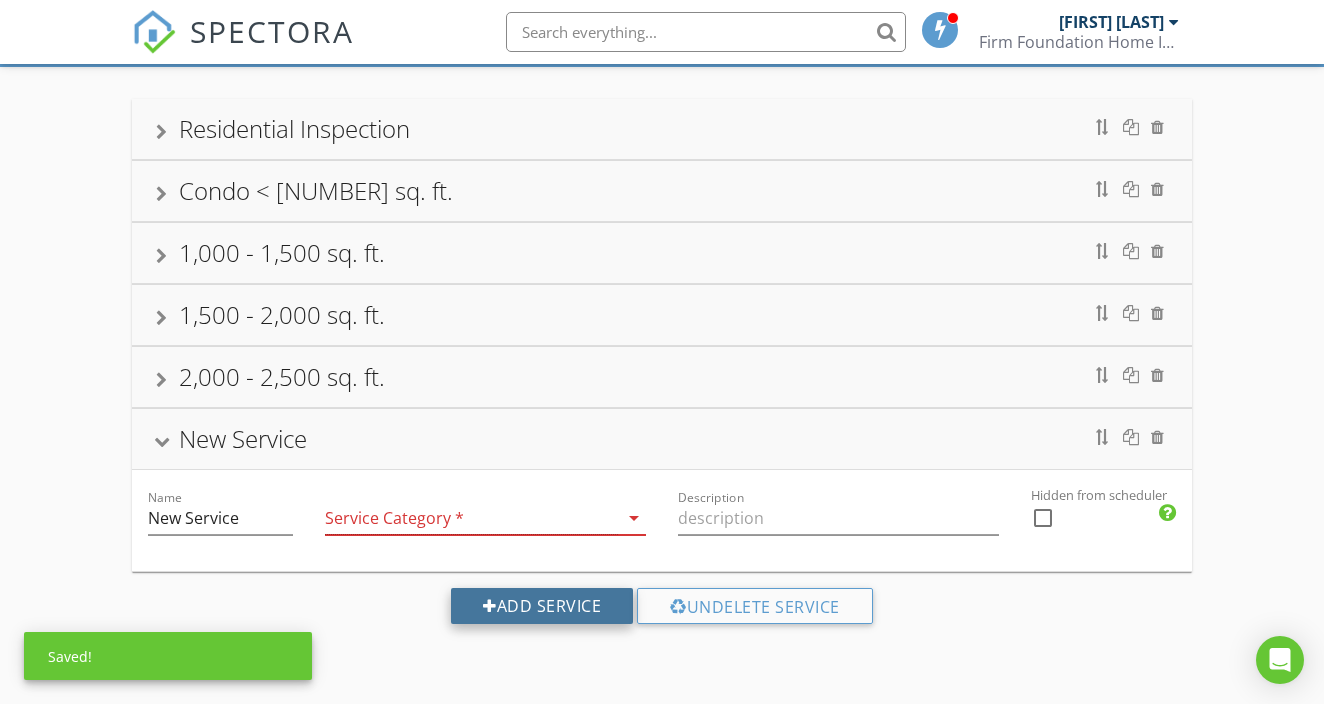 scroll, scrollTop: 116, scrollLeft: 0, axis: vertical 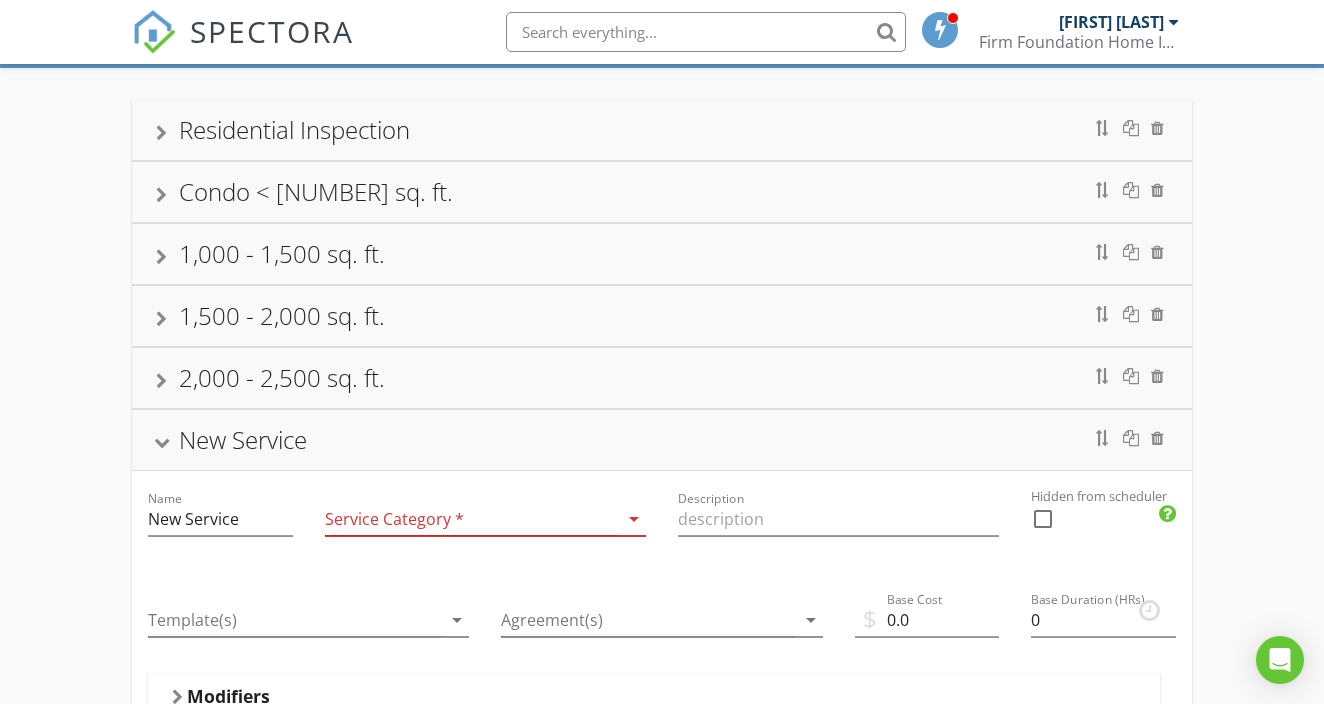 click at bounding box center (471, 519) 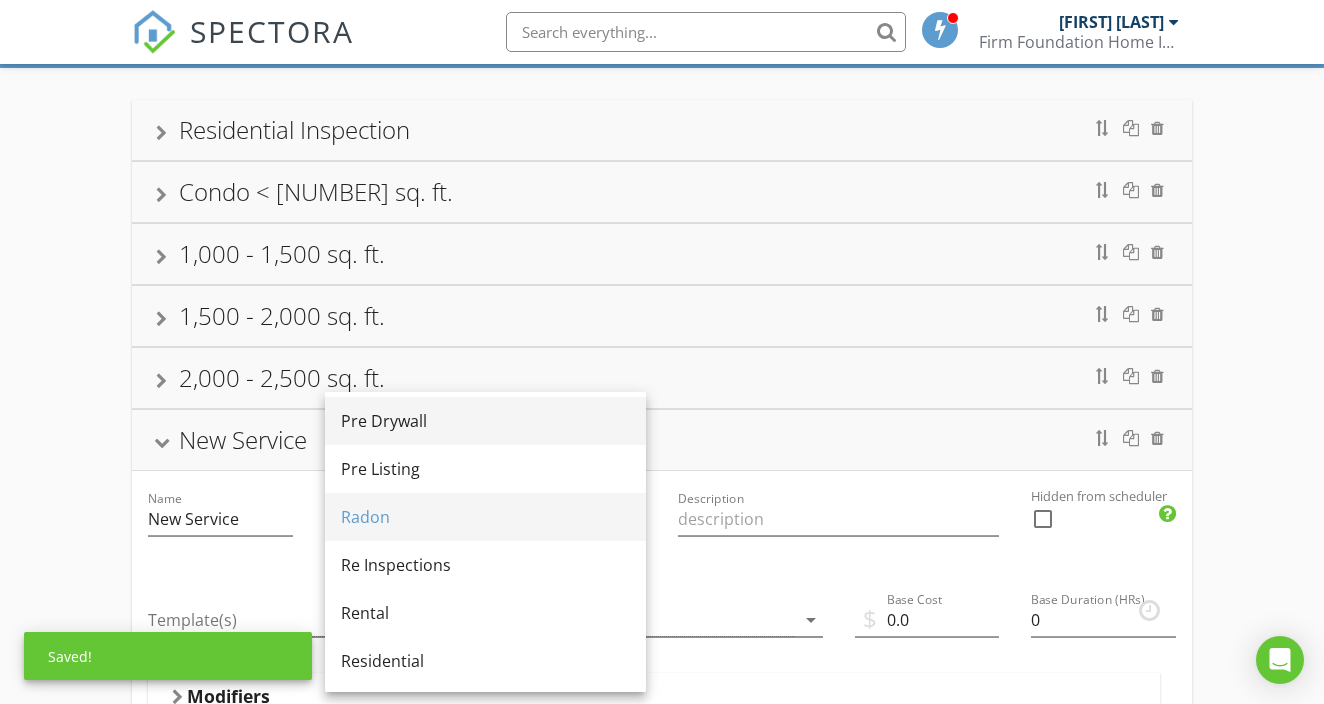 scroll, scrollTop: 773, scrollLeft: 0, axis: vertical 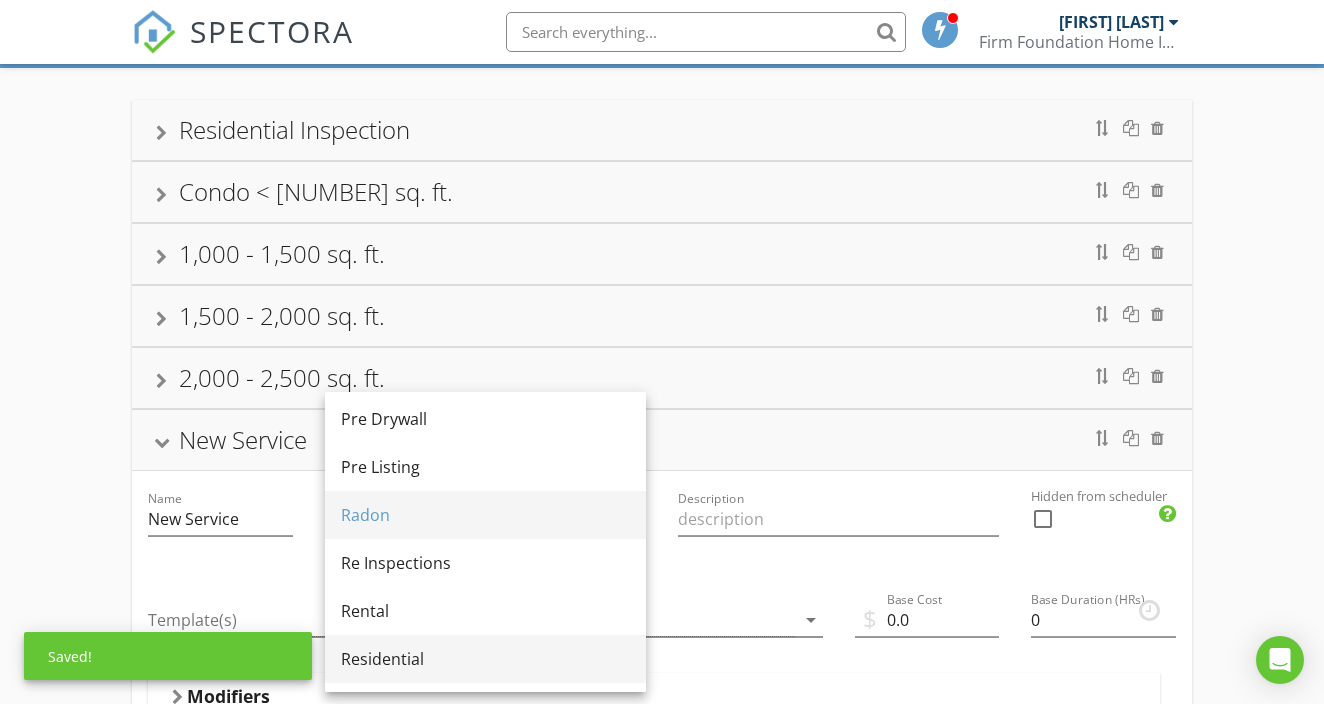 click on "Residential" at bounding box center (485, 659) 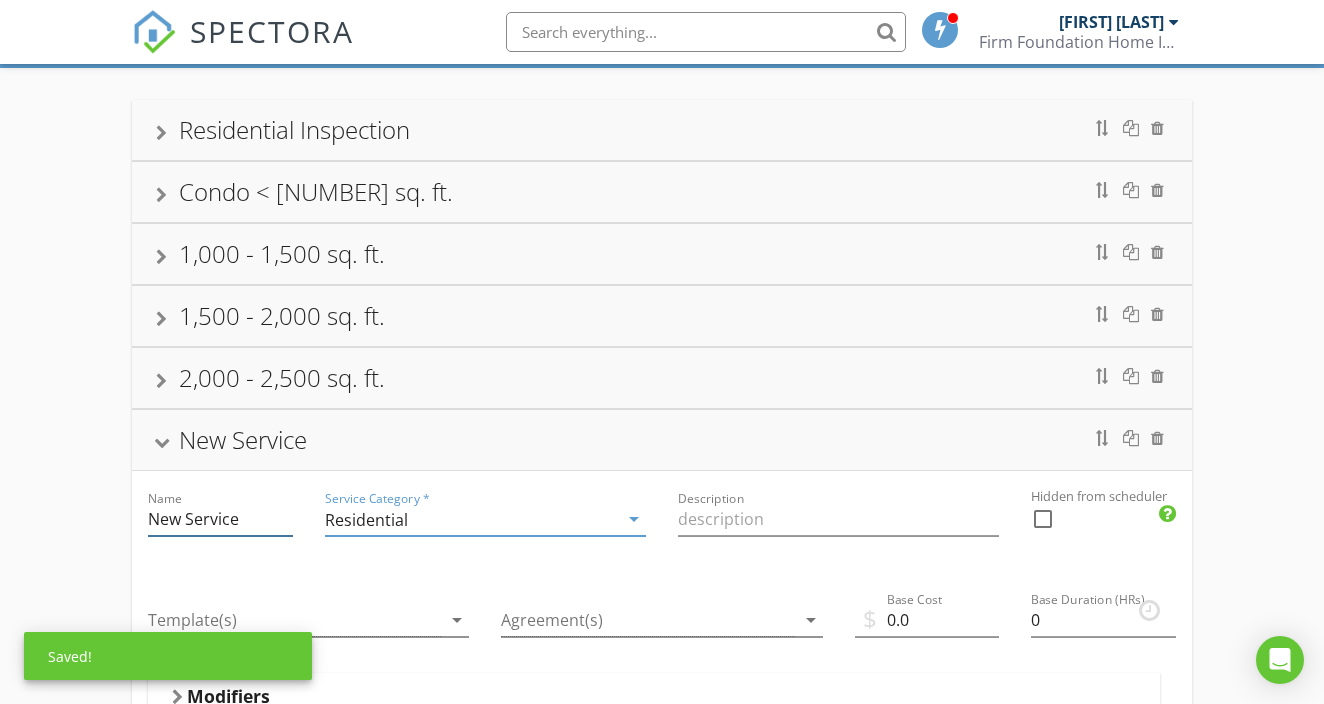 click on "New Service" at bounding box center [220, 519] 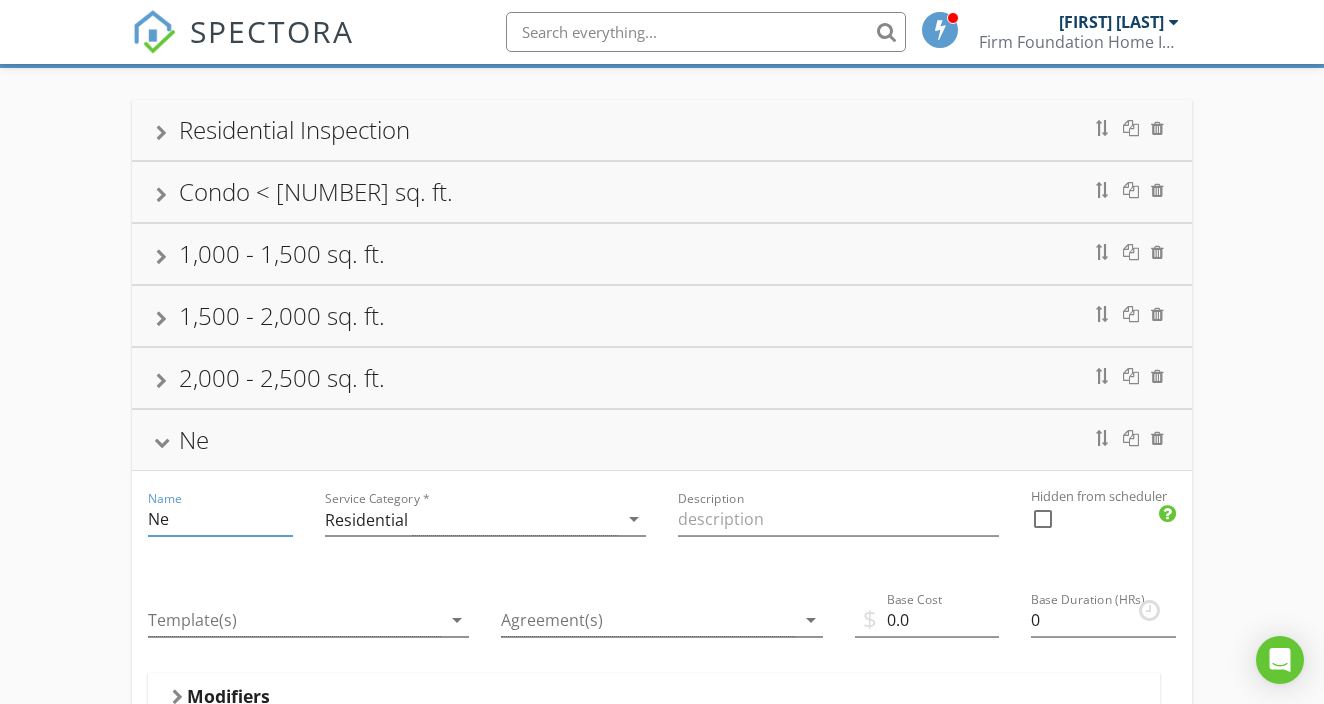 type on "N" 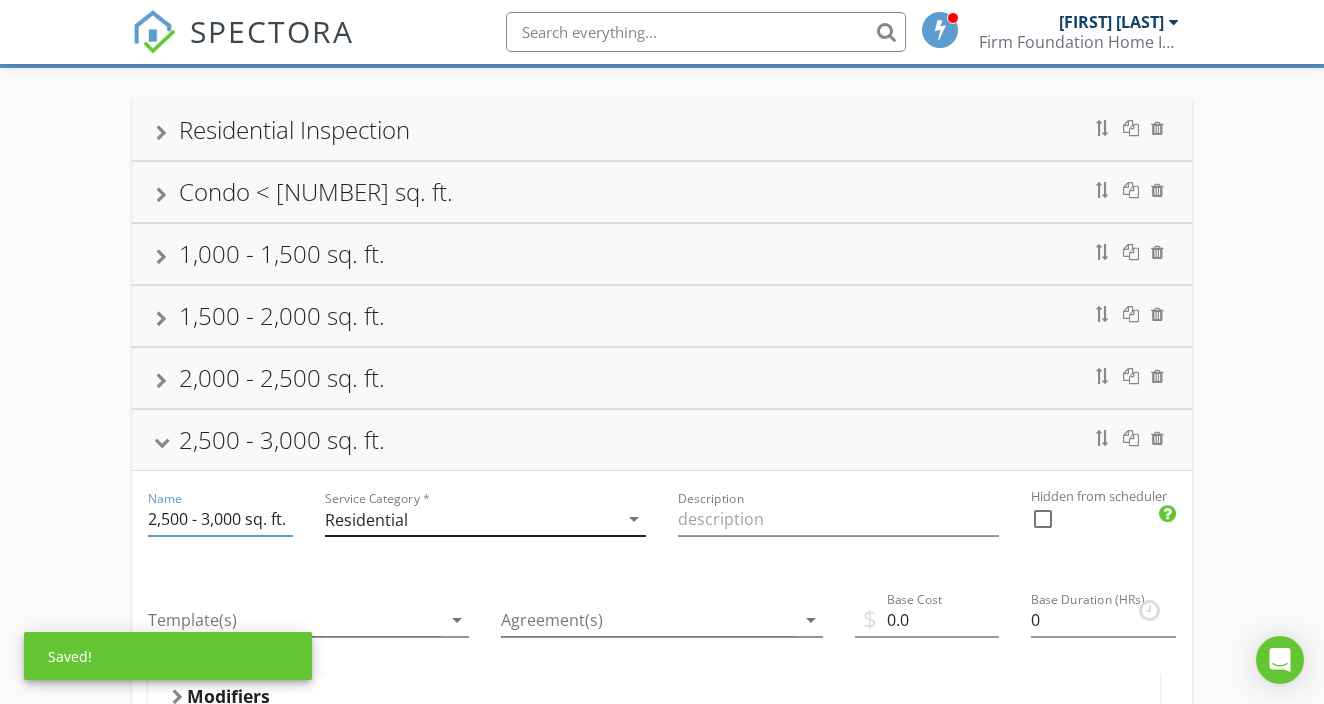 scroll, scrollTop: 203, scrollLeft: 0, axis: vertical 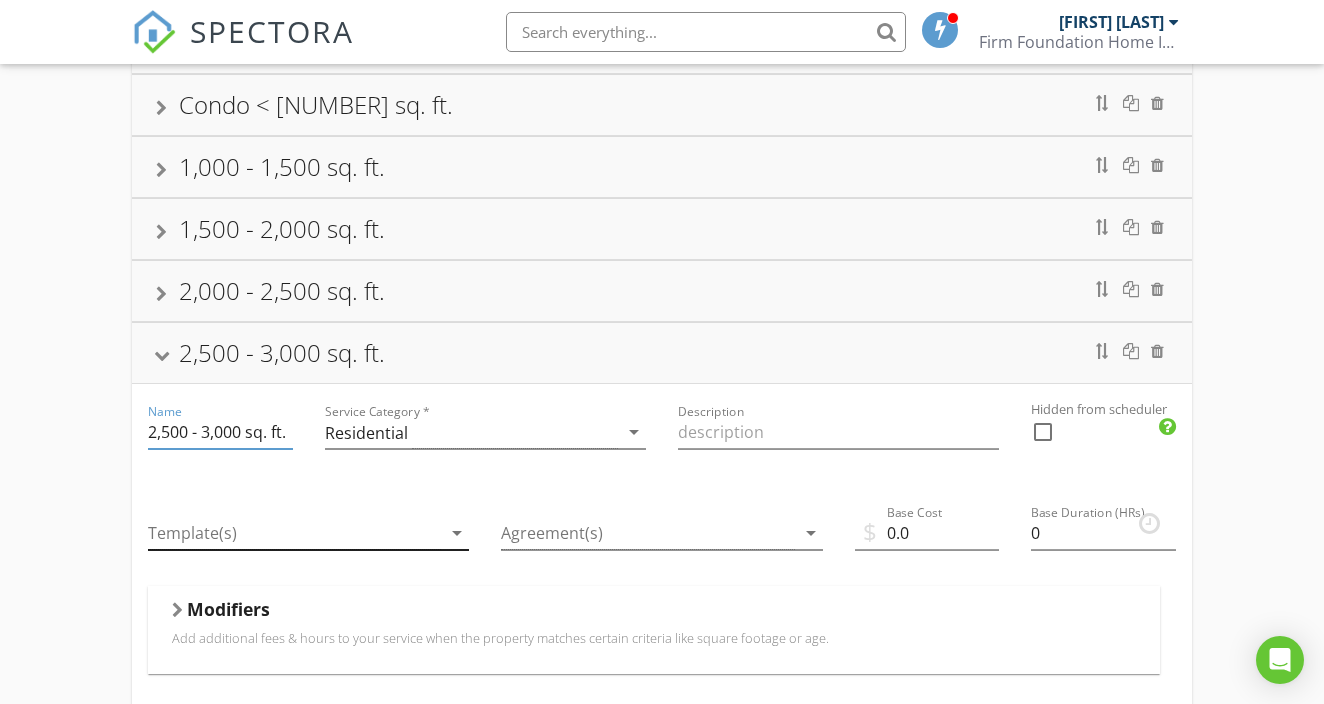 type on "2,500 - 3,000 sq. ft." 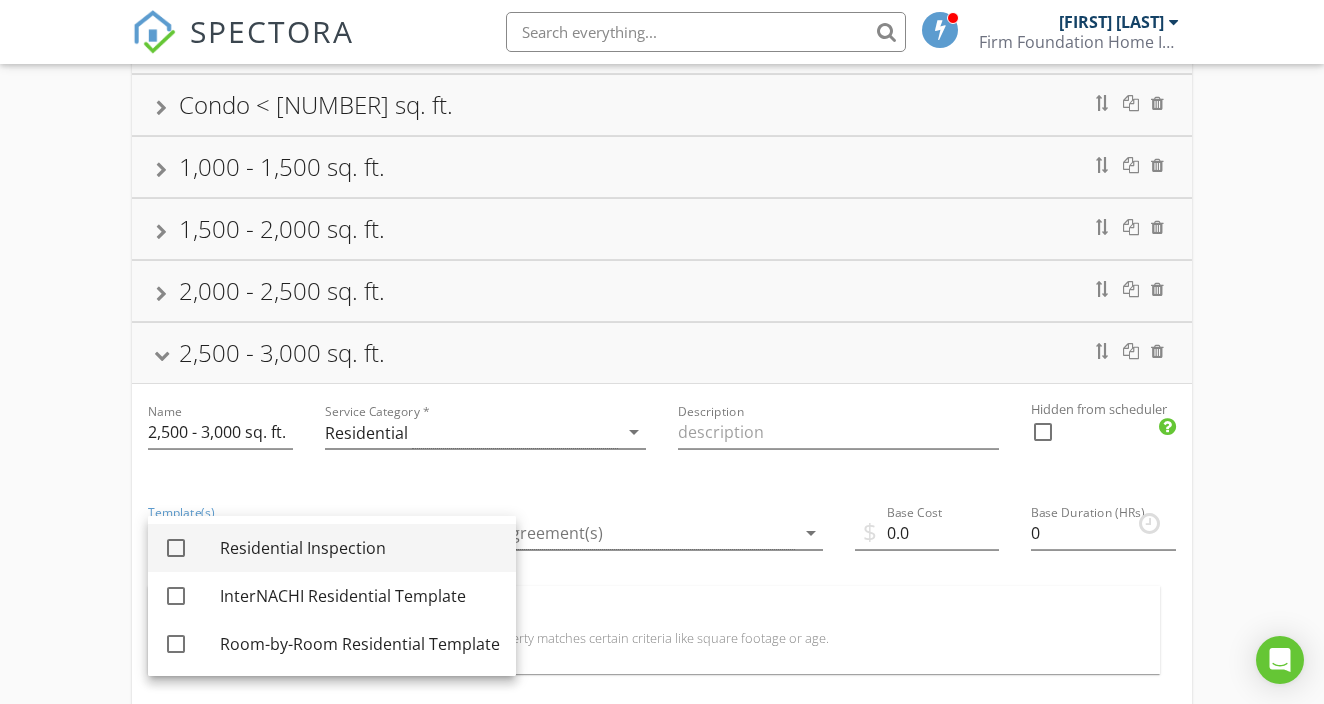 click at bounding box center [176, 548] 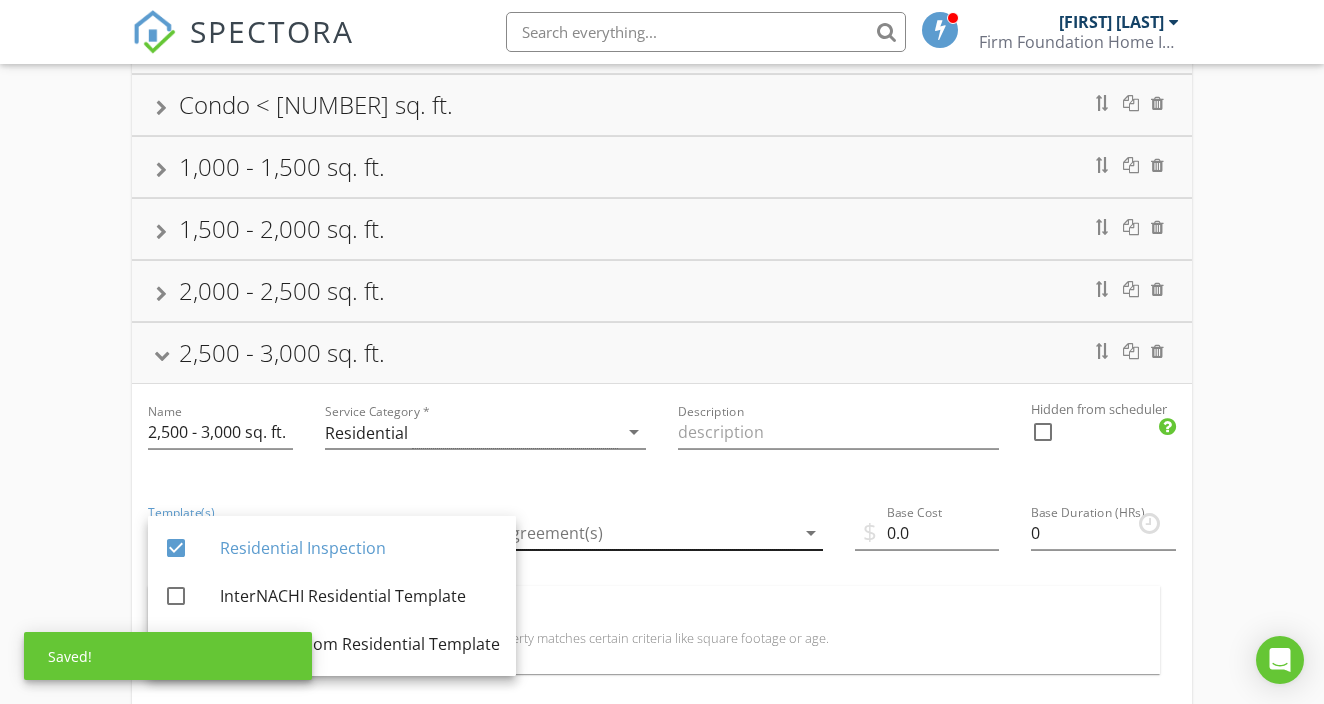click at bounding box center (647, 533) 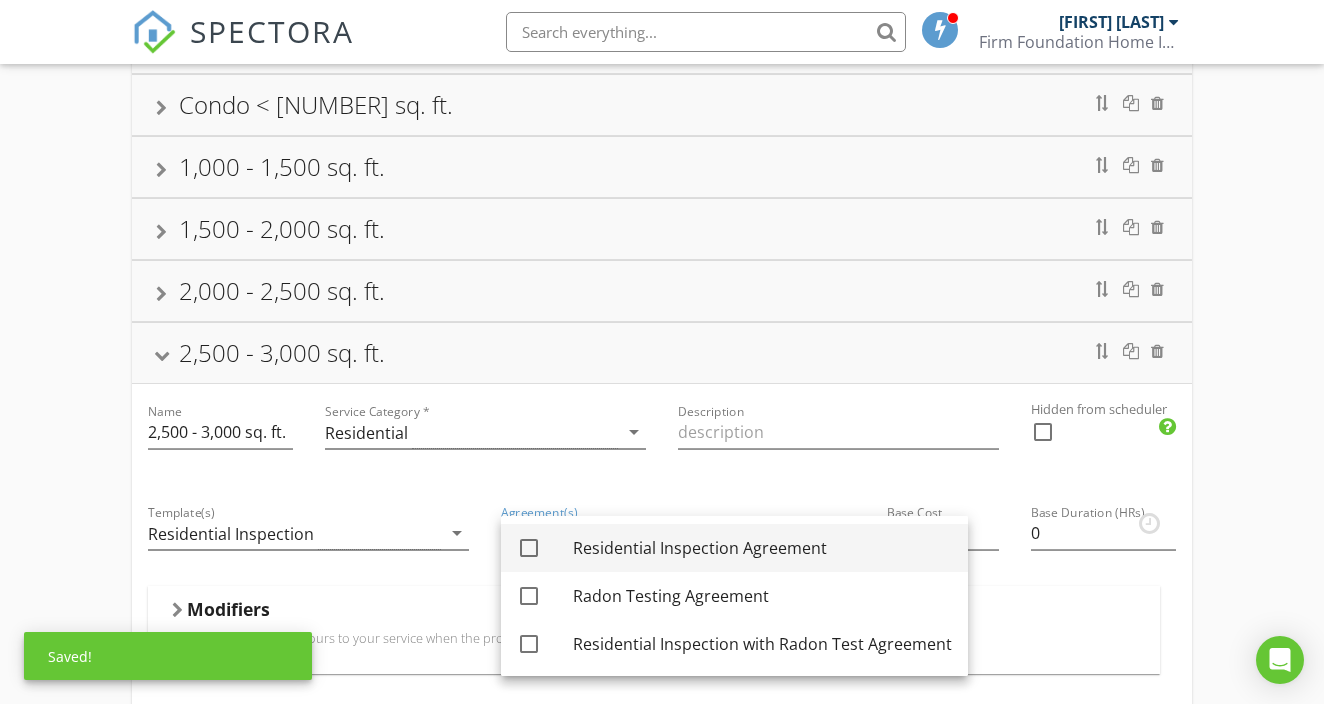 click at bounding box center [529, 548] 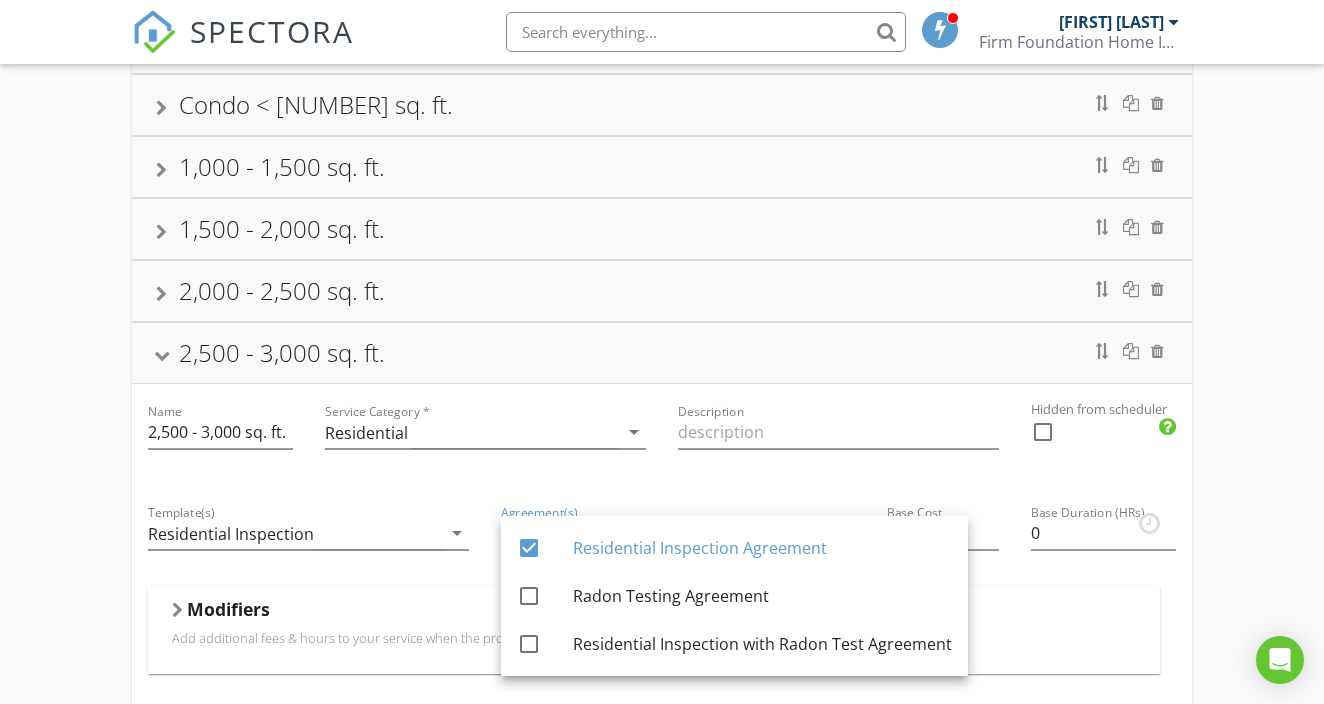 click at bounding box center [838, 463] 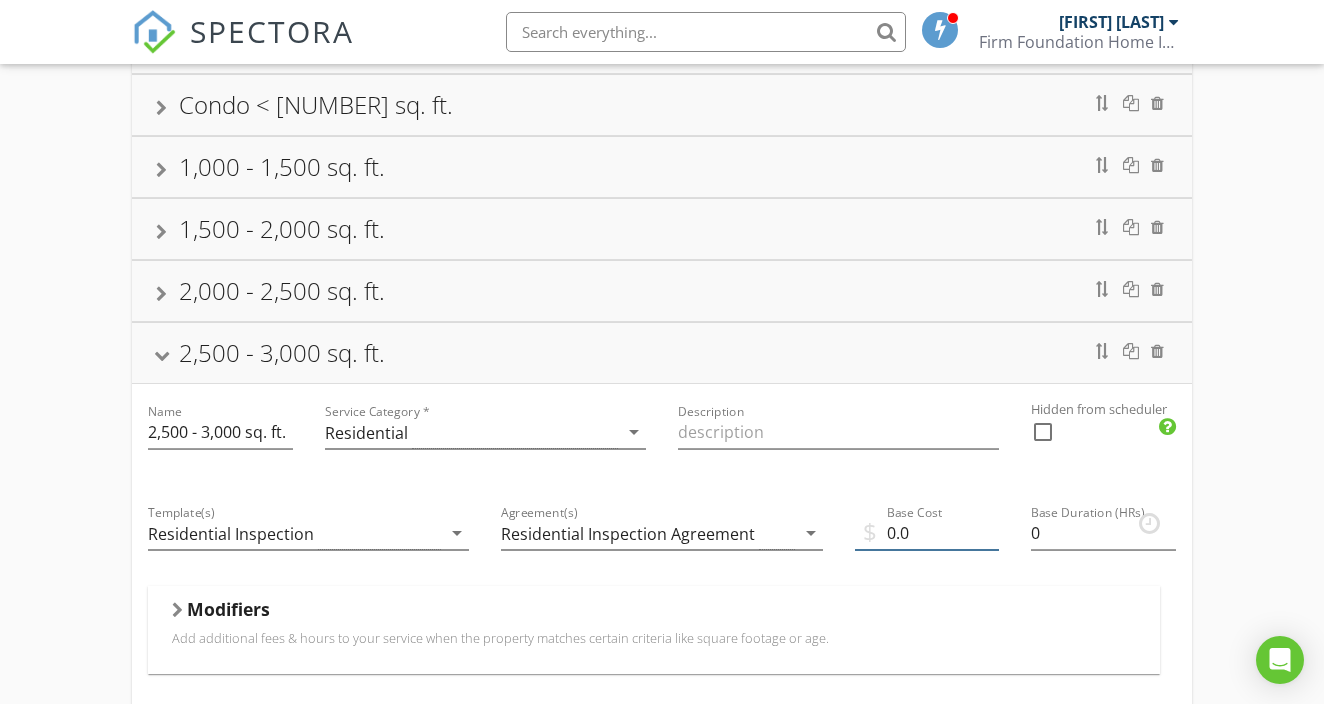 click on "0.0" at bounding box center [927, 533] 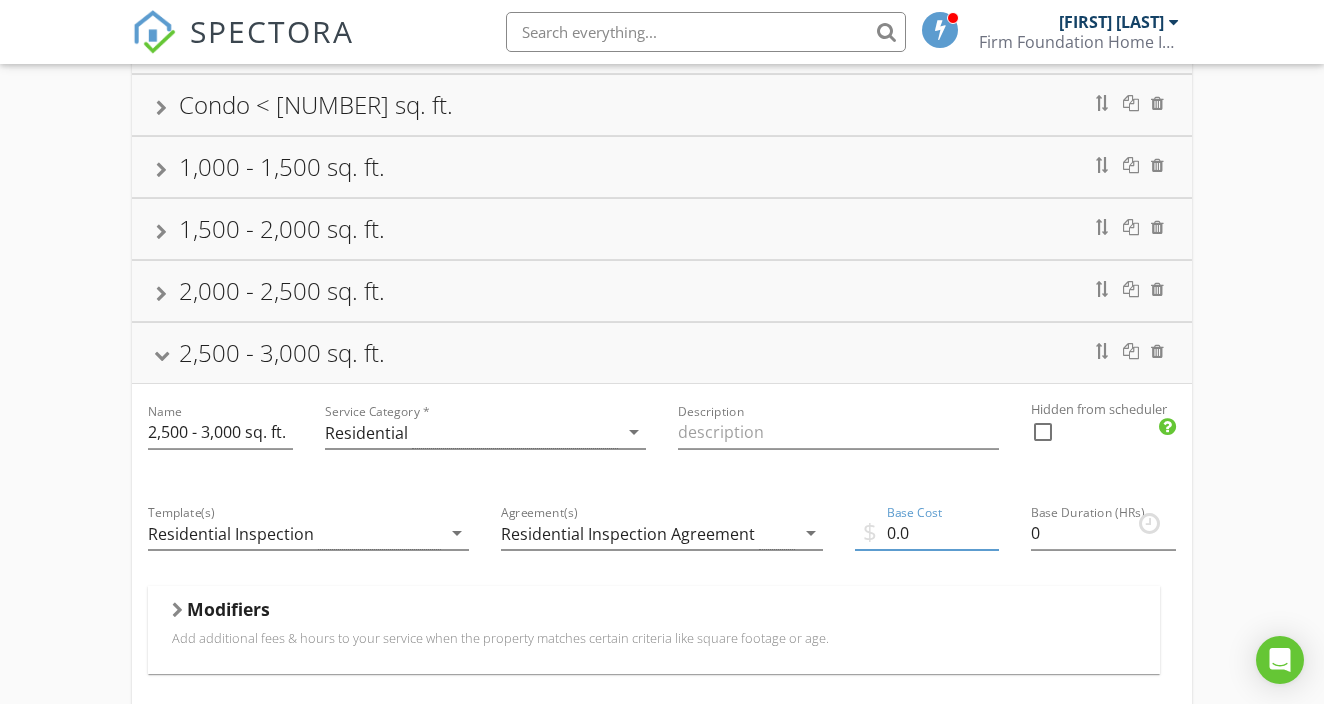 type on "0" 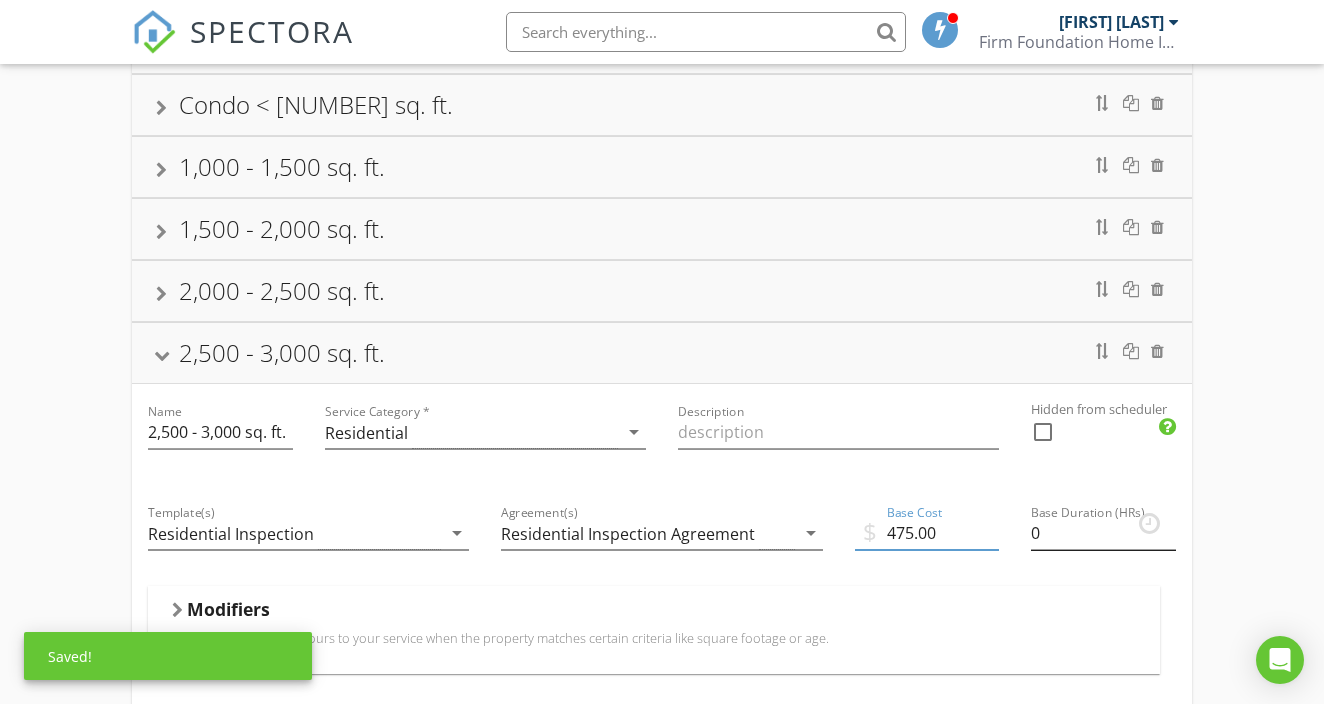 type on "475.00" 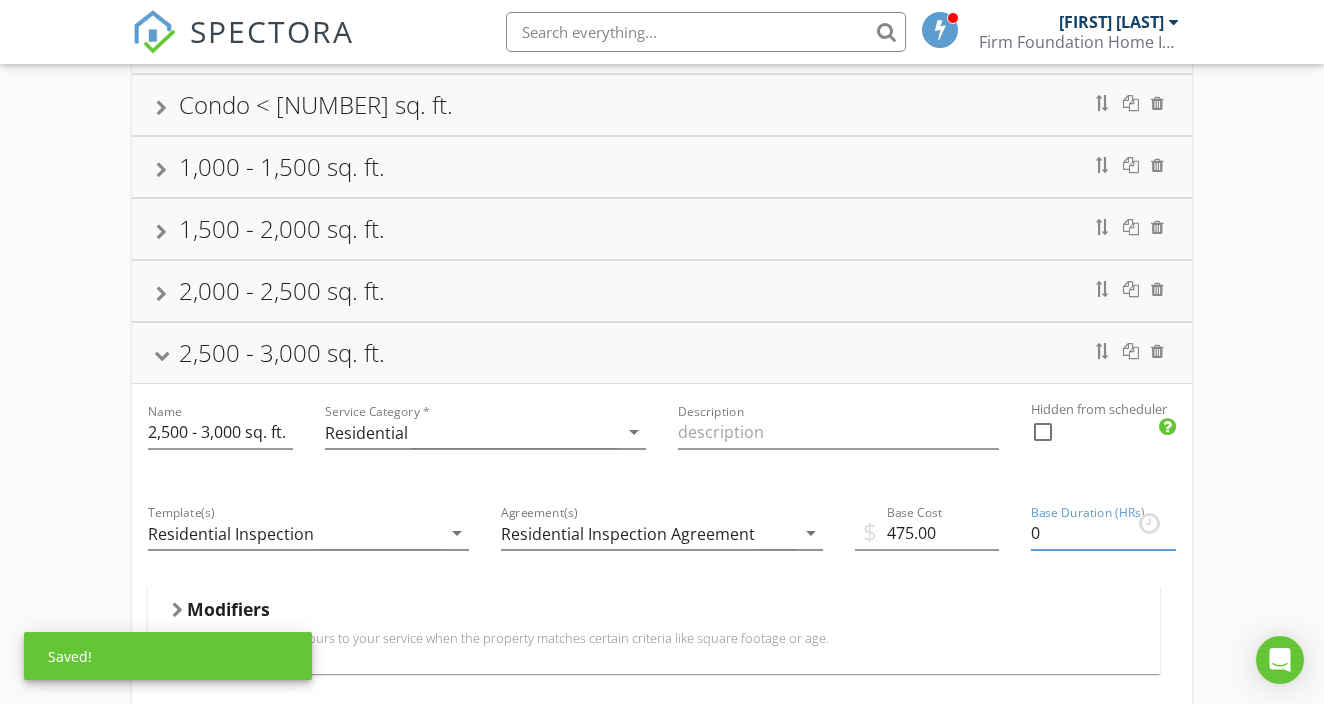click on "0" at bounding box center [1103, 533] 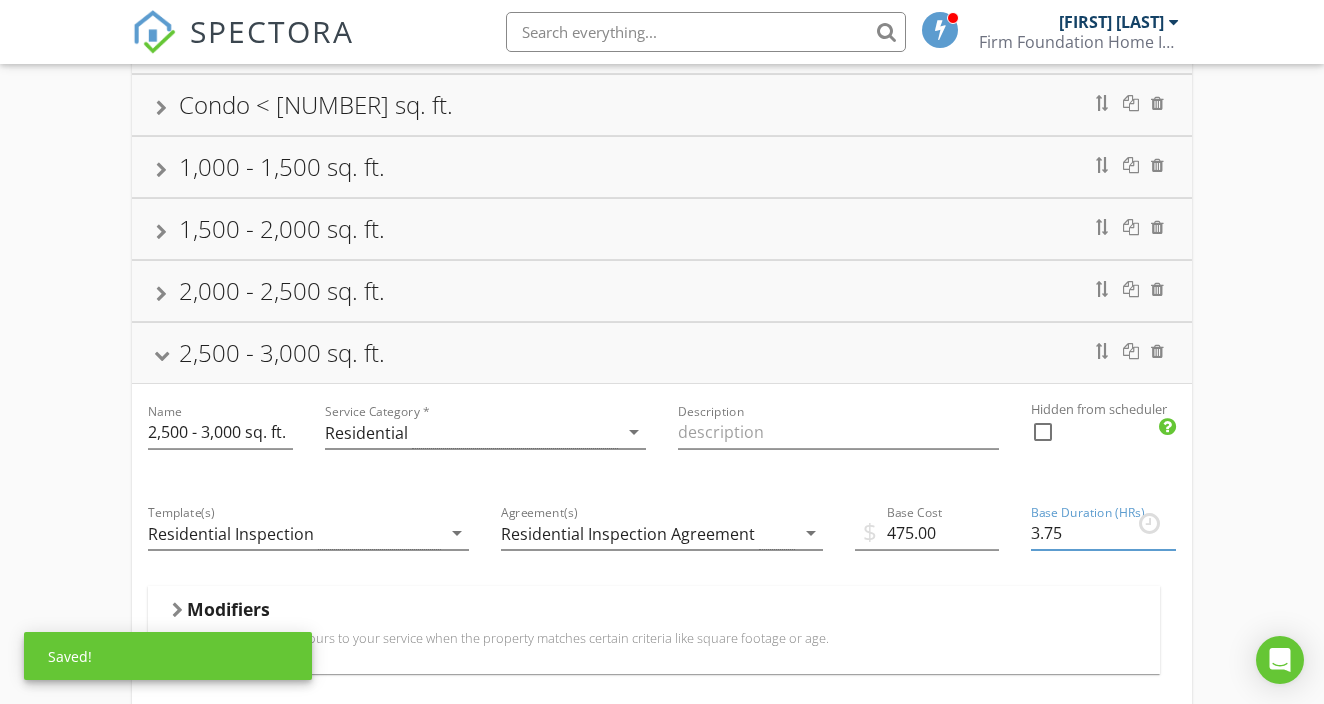 type on "3.75" 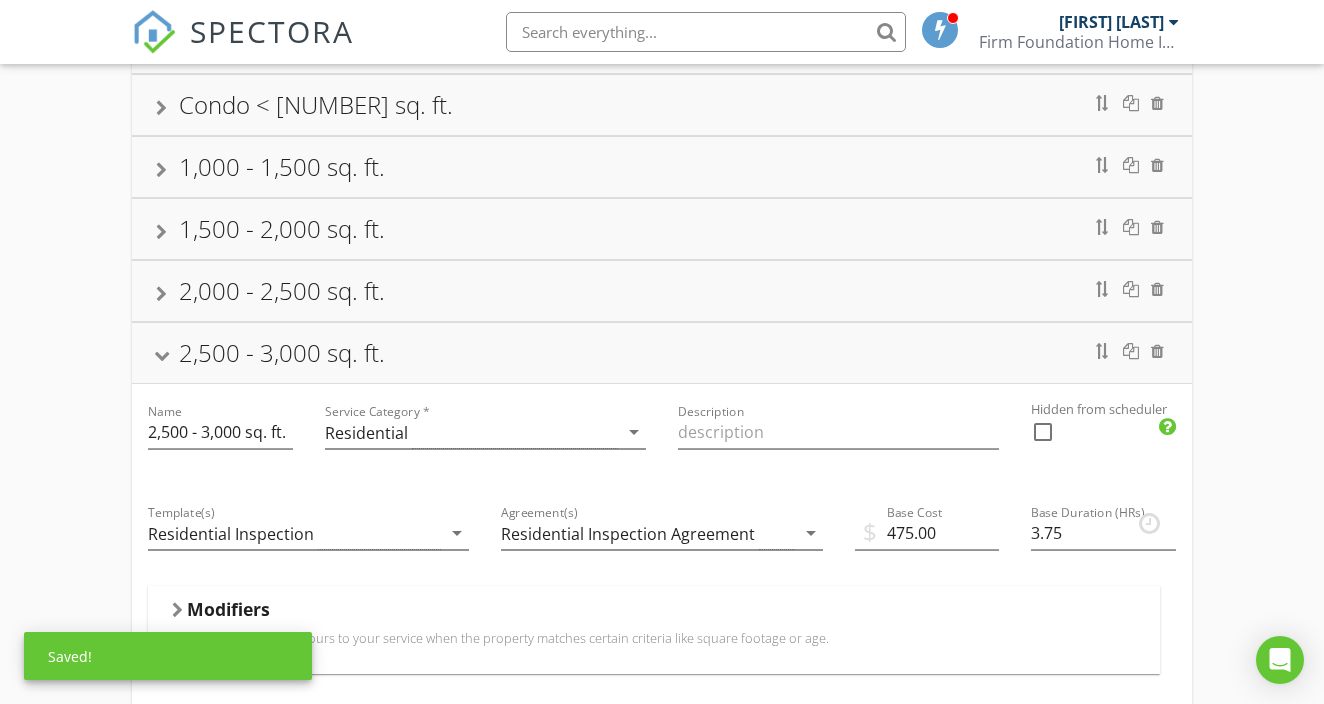click at bounding box center (661, 564) 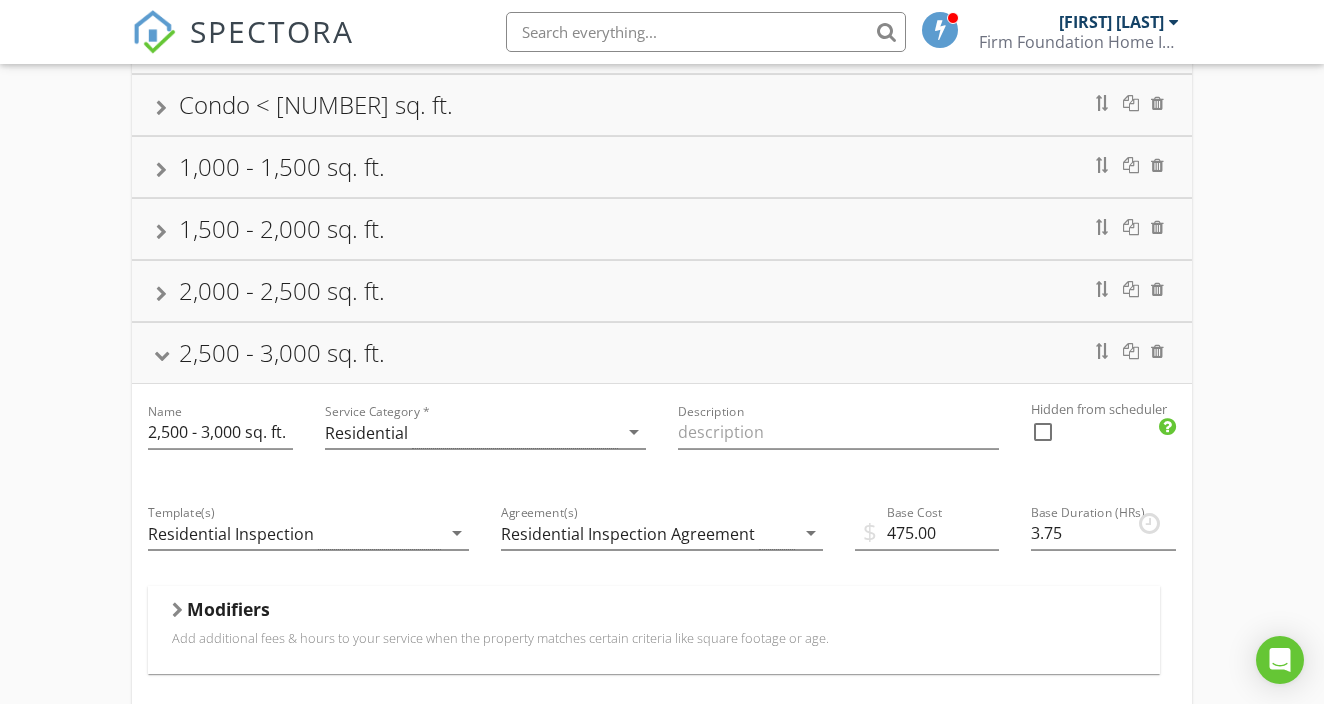click at bounding box center (161, 294) 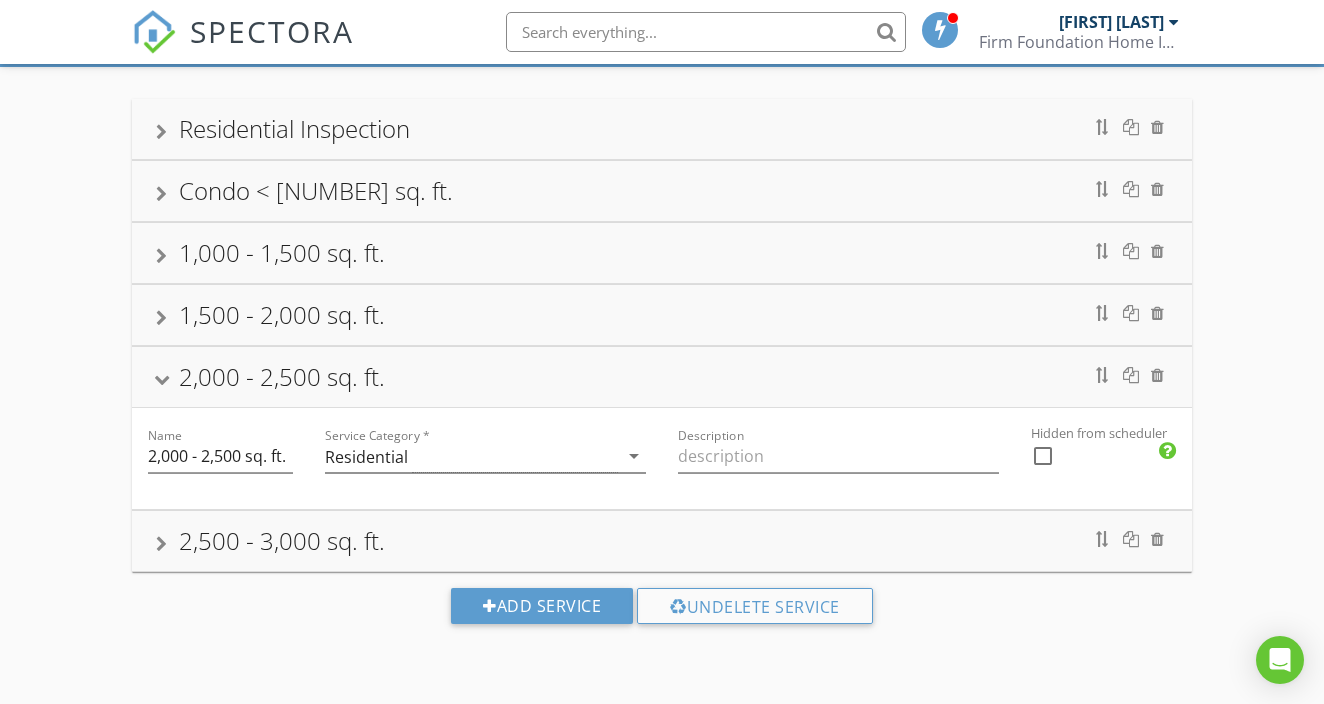 scroll, scrollTop: 116, scrollLeft: 0, axis: vertical 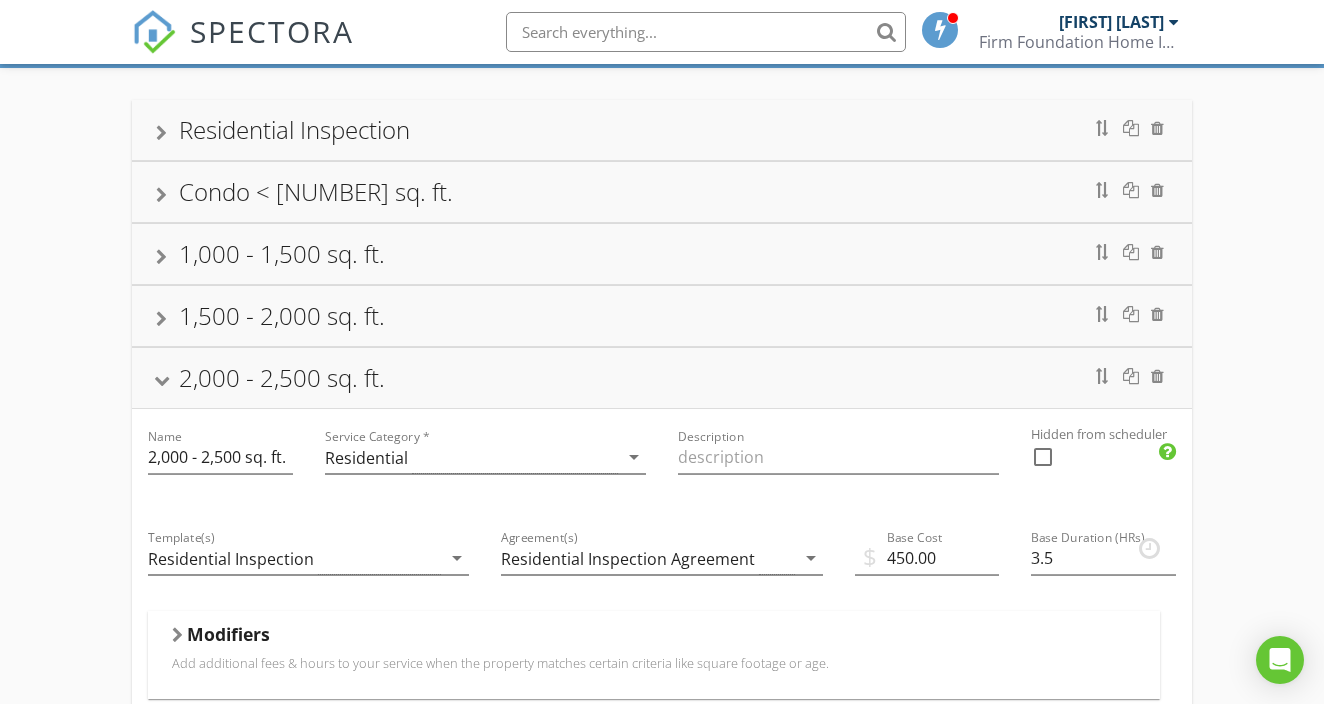 click at bounding box center [161, 319] 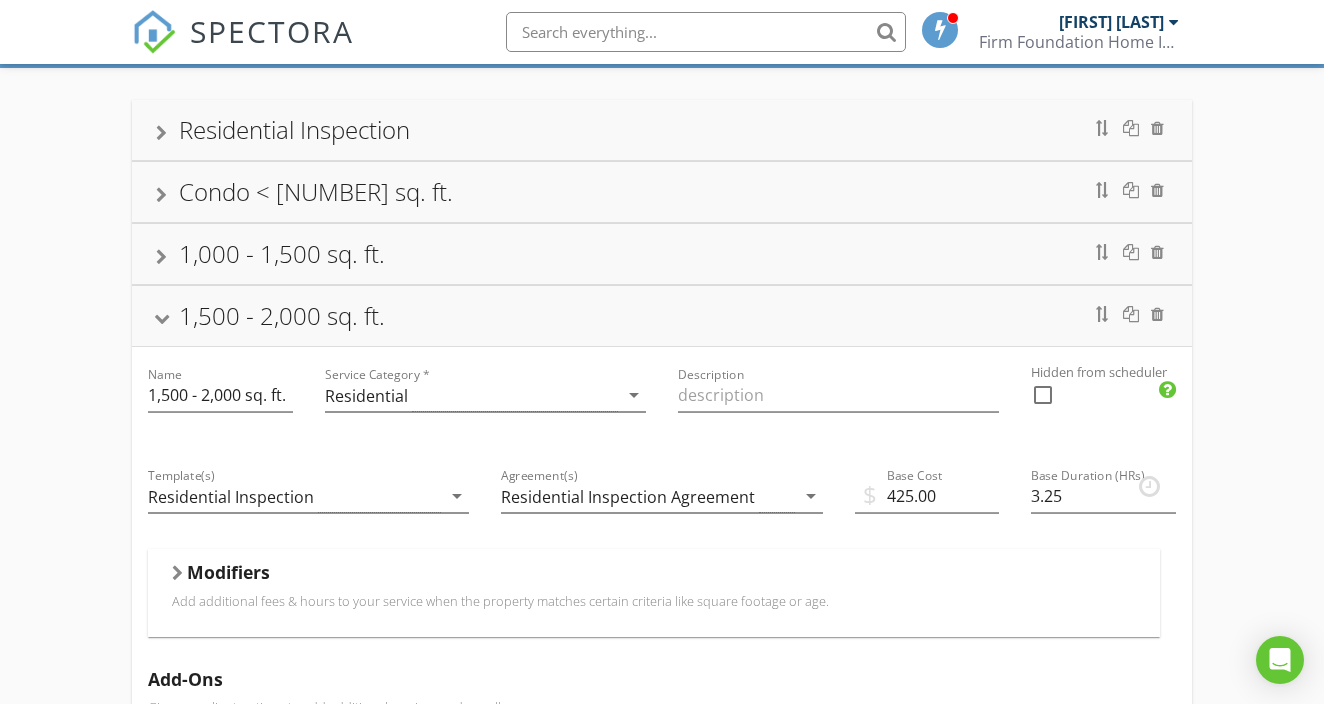 click on "1,000 - 1,500 sq. ft." at bounding box center [661, 254] 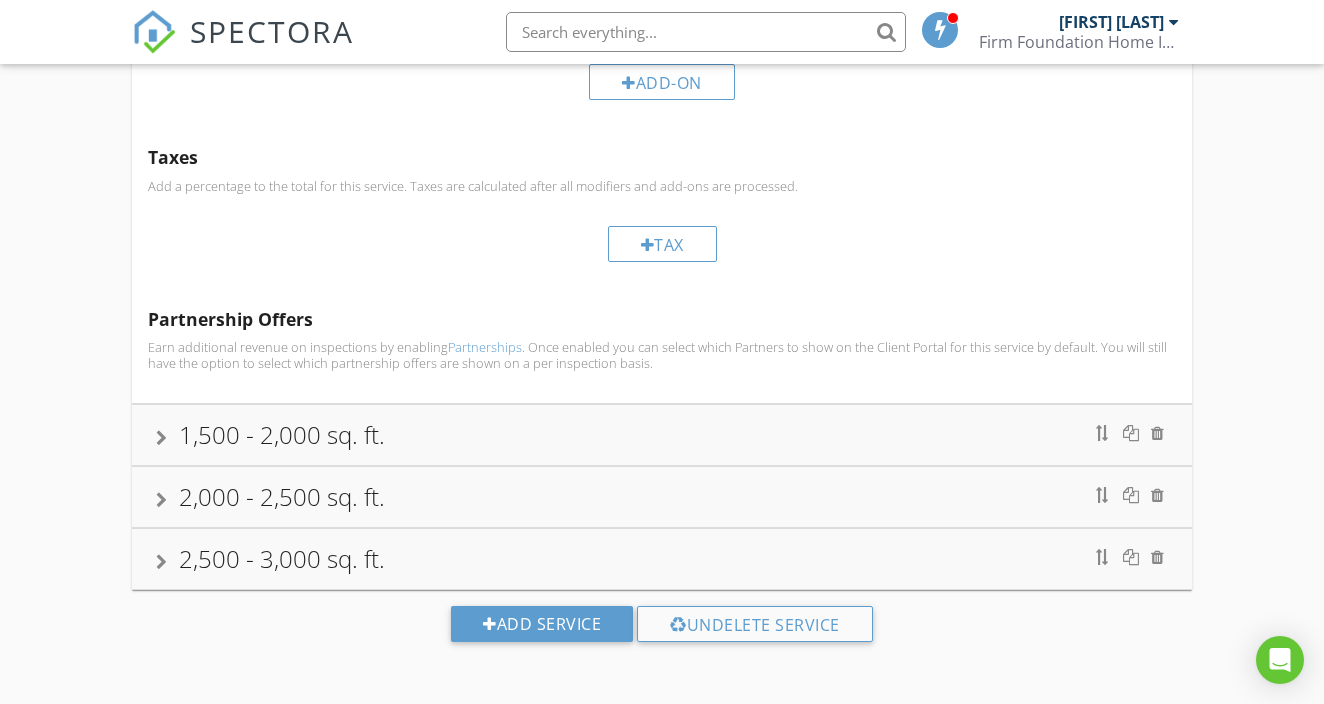 scroll, scrollTop: 736, scrollLeft: 0, axis: vertical 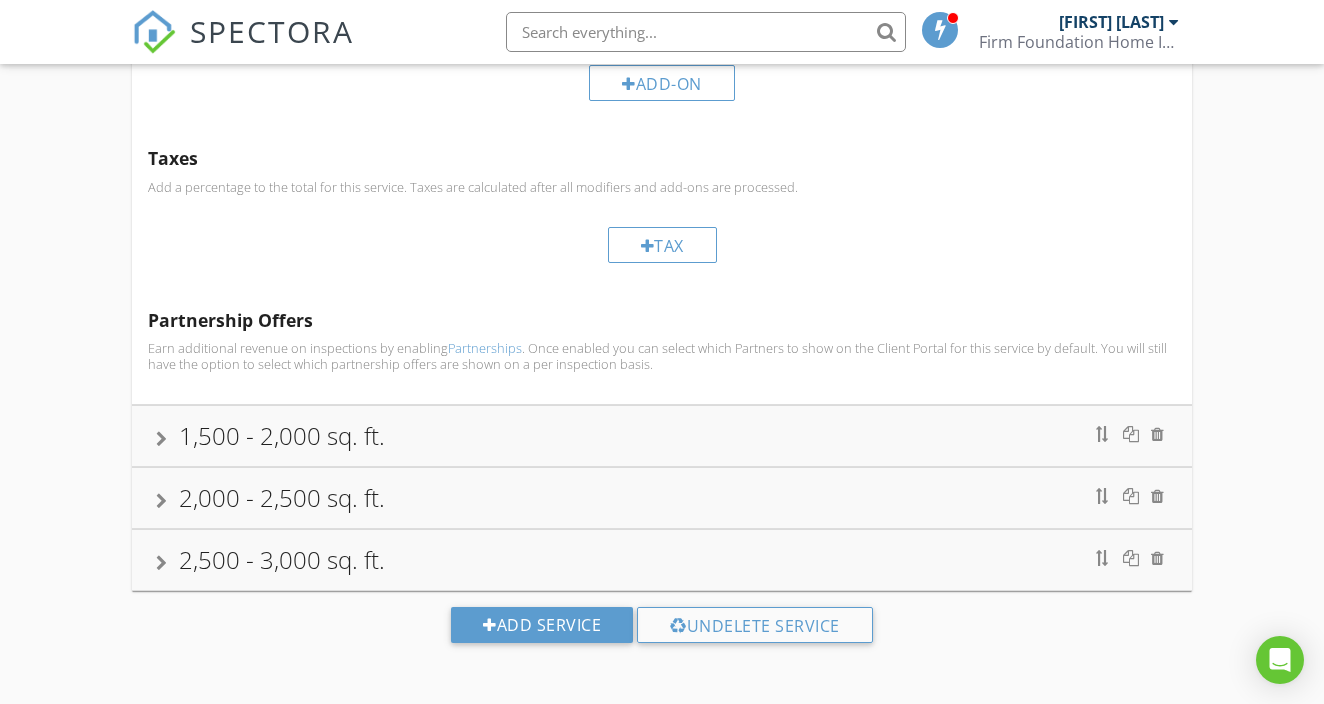 click at bounding box center (161, 563) 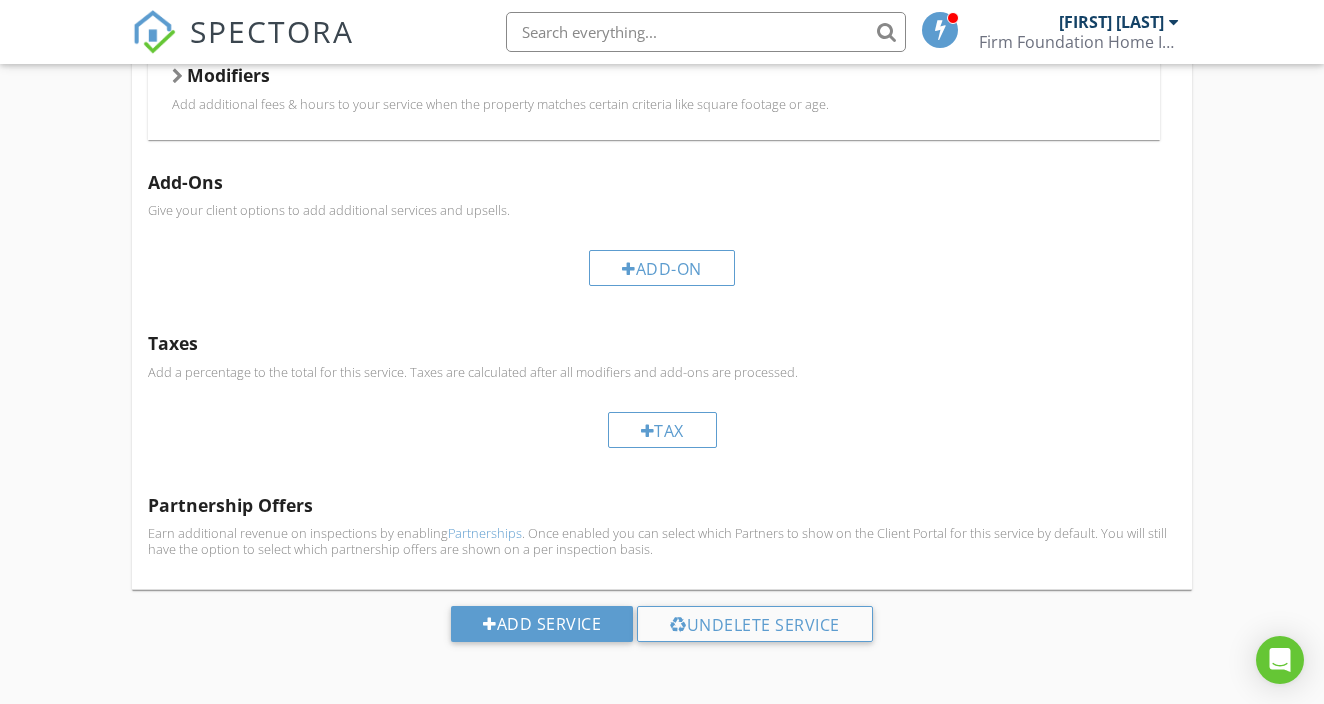 scroll, scrollTop: 736, scrollLeft: 0, axis: vertical 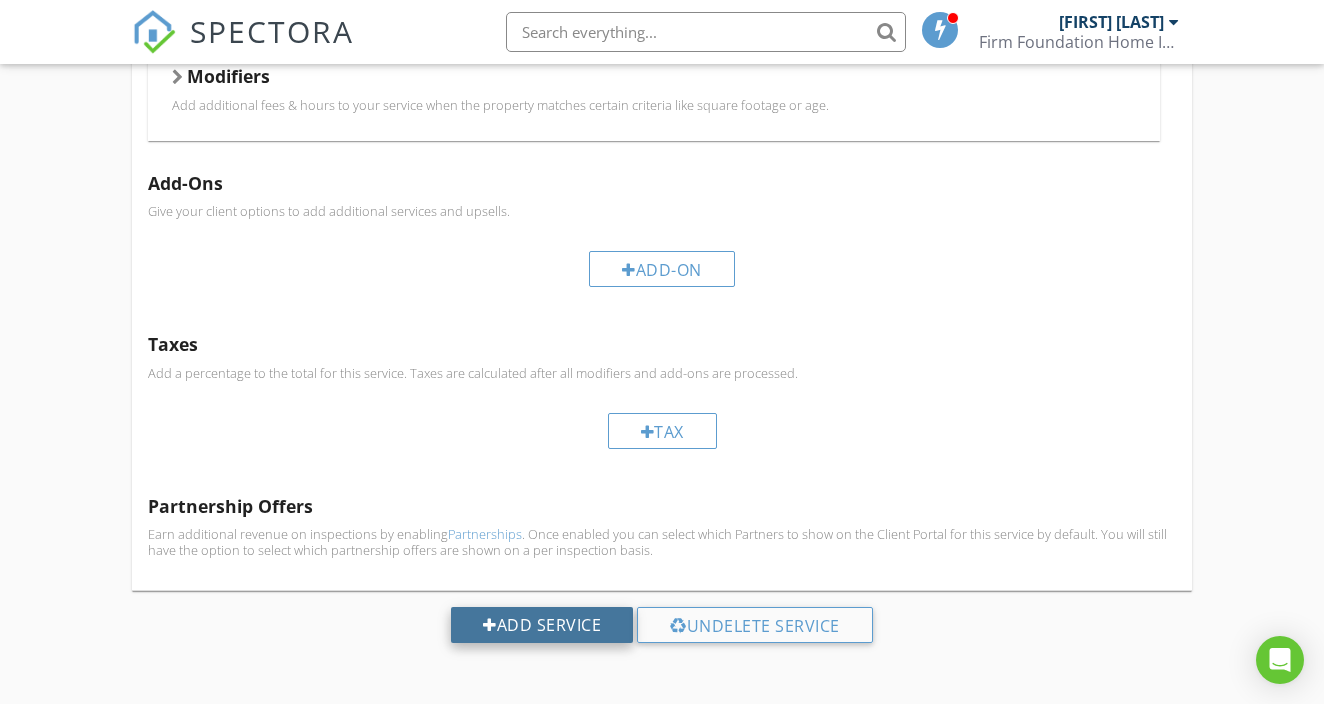 click on "Add Service" at bounding box center (542, 625) 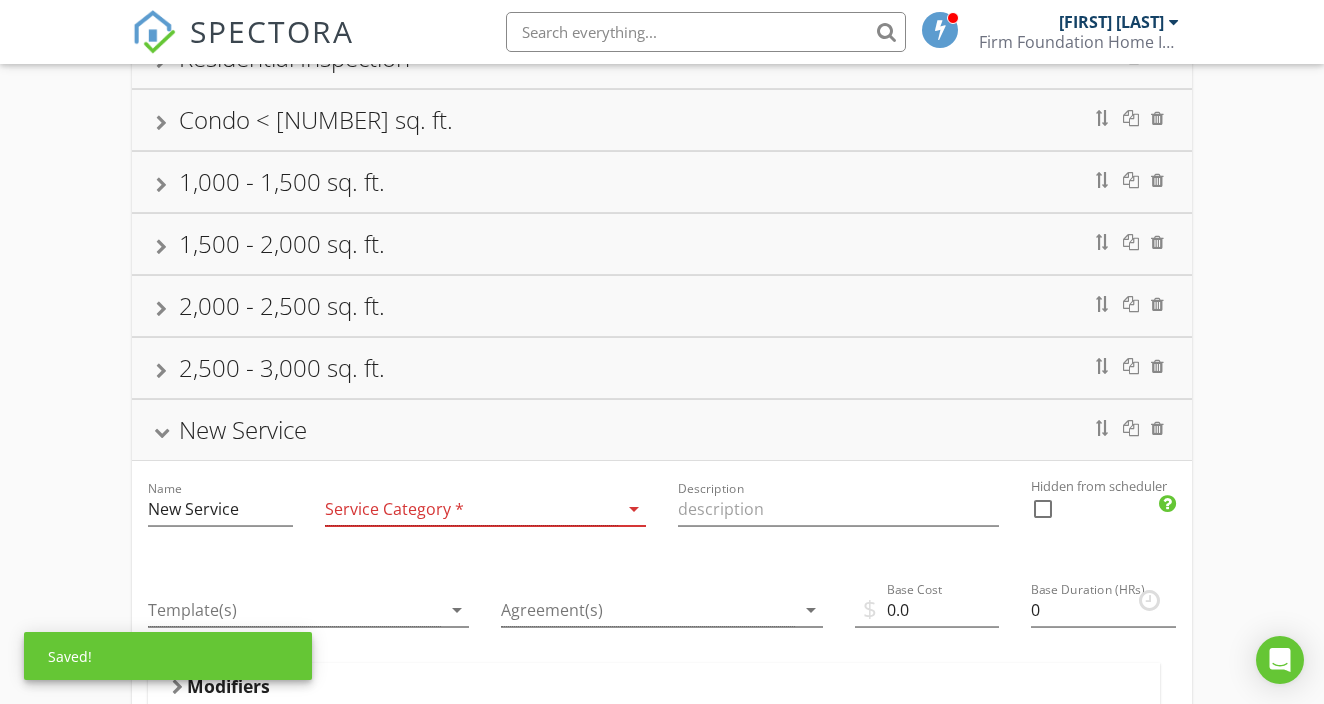 scroll, scrollTop: 161, scrollLeft: 0, axis: vertical 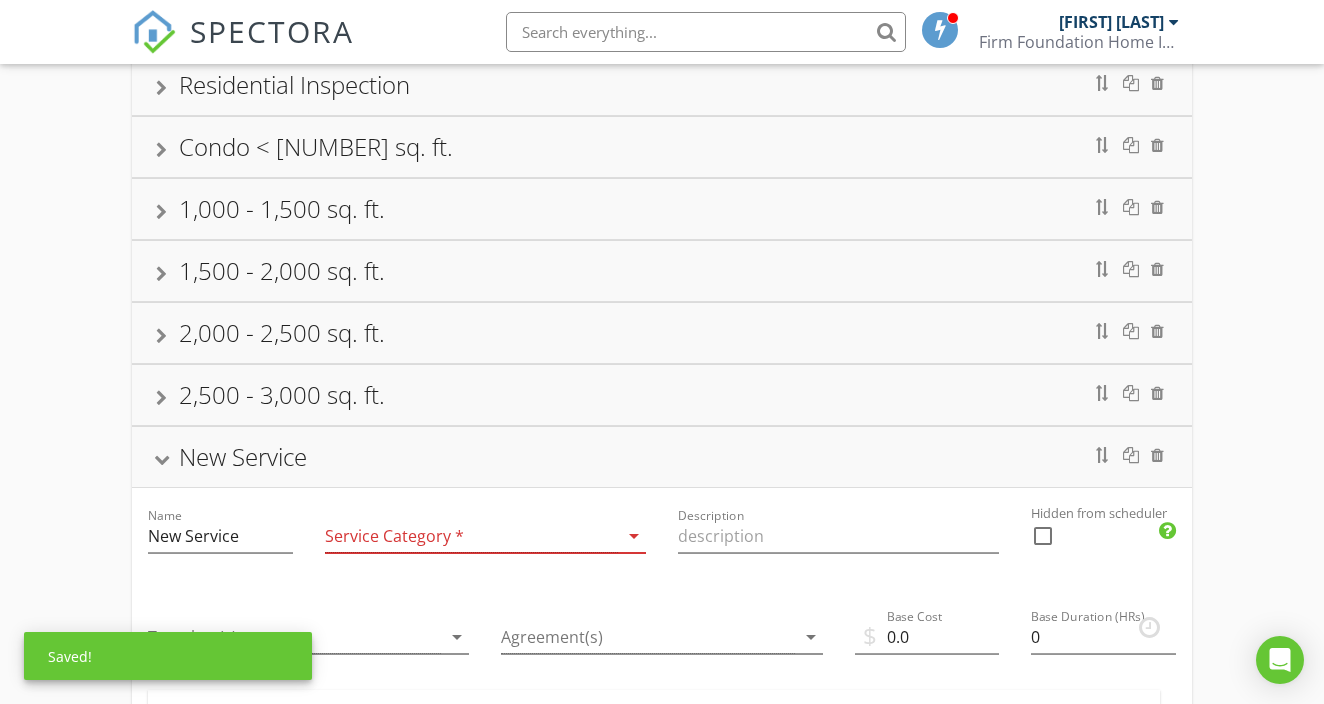 click at bounding box center (471, 536) 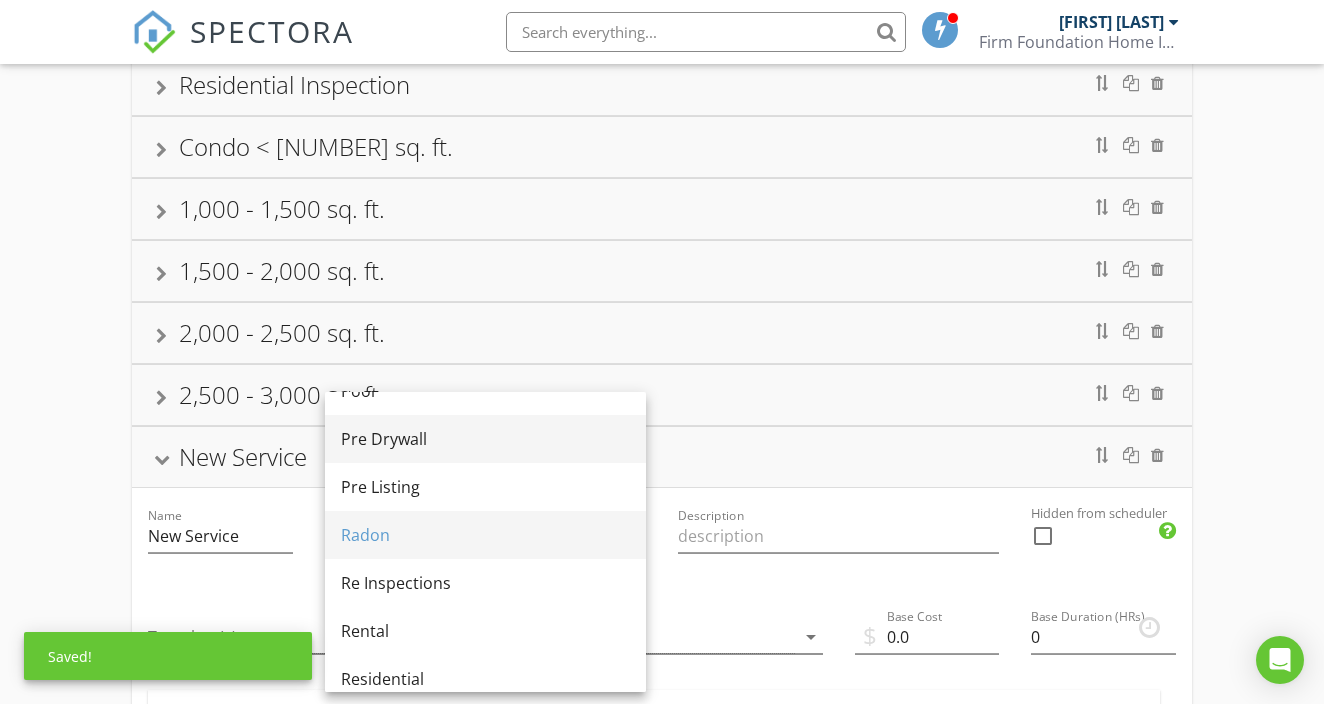 scroll, scrollTop: 783, scrollLeft: 0, axis: vertical 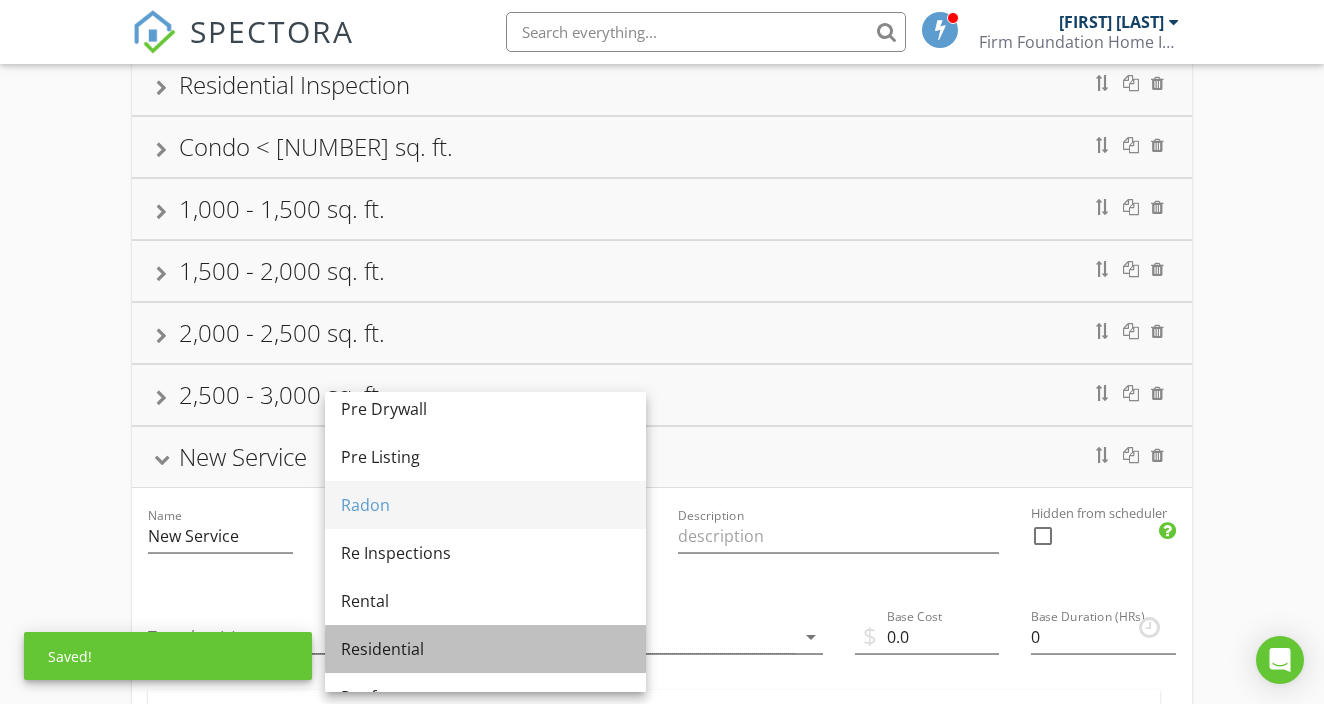 click on "Residential" at bounding box center [485, 649] 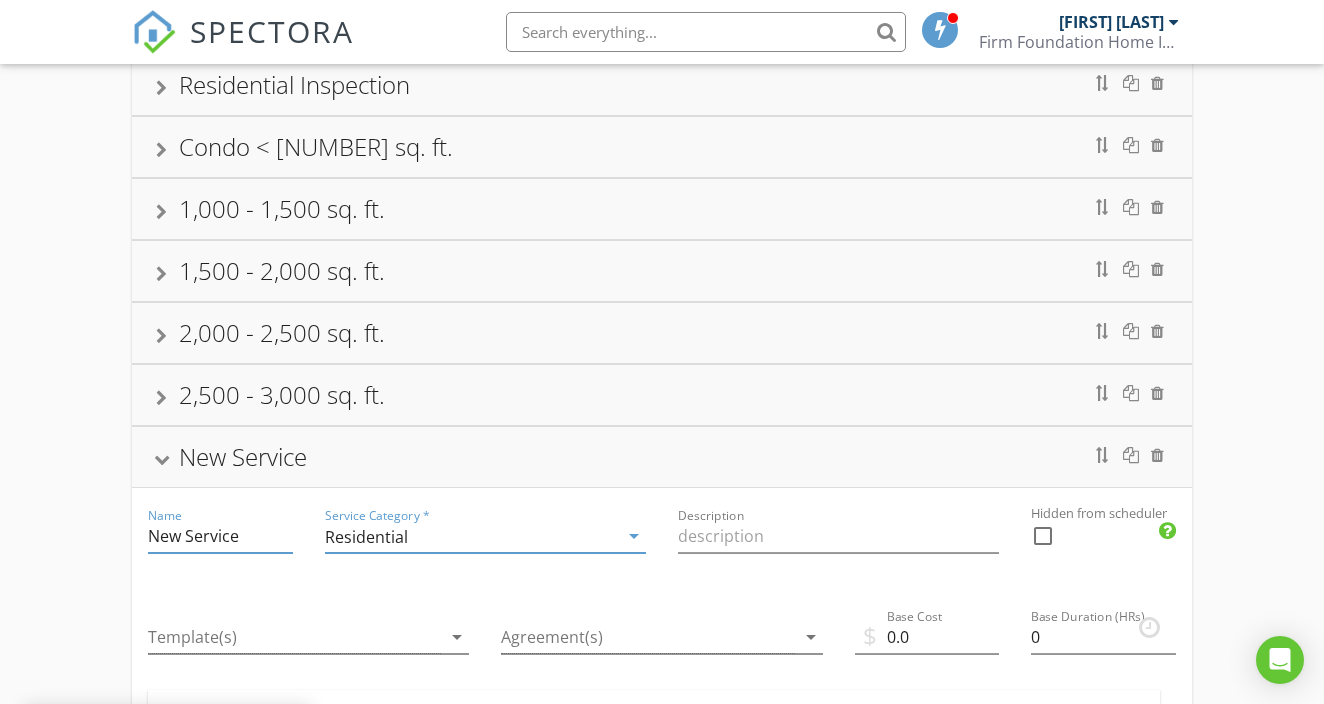 click on "New Service" at bounding box center (220, 536) 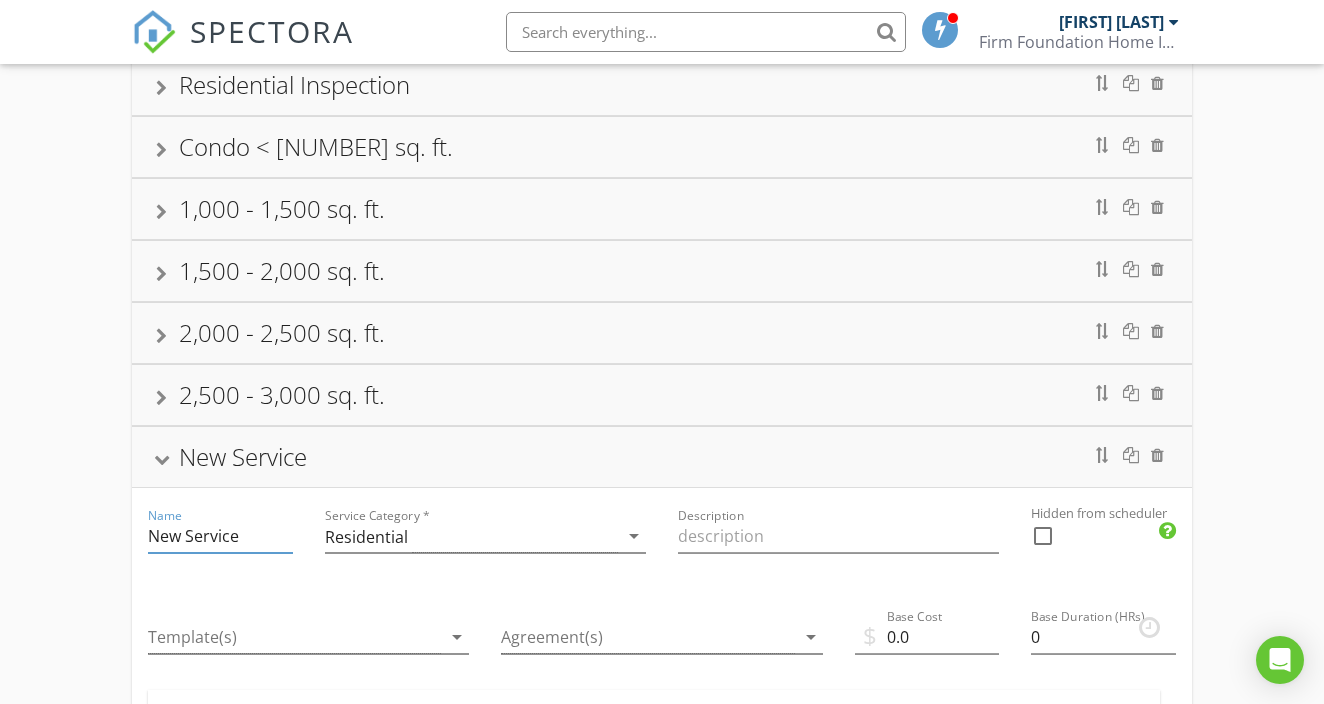 drag, startPoint x: 255, startPoint y: 533, endPoint x: 107, endPoint y: 530, distance: 148.0304 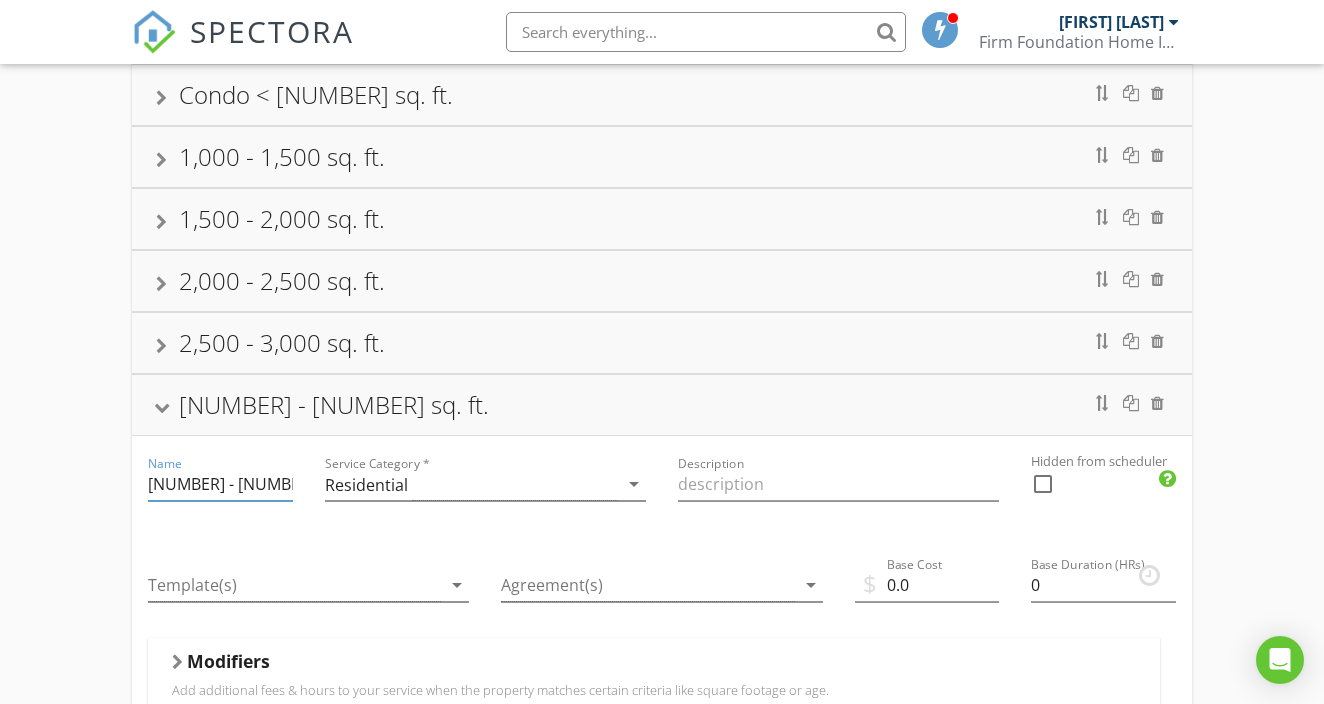scroll, scrollTop: 232, scrollLeft: 0, axis: vertical 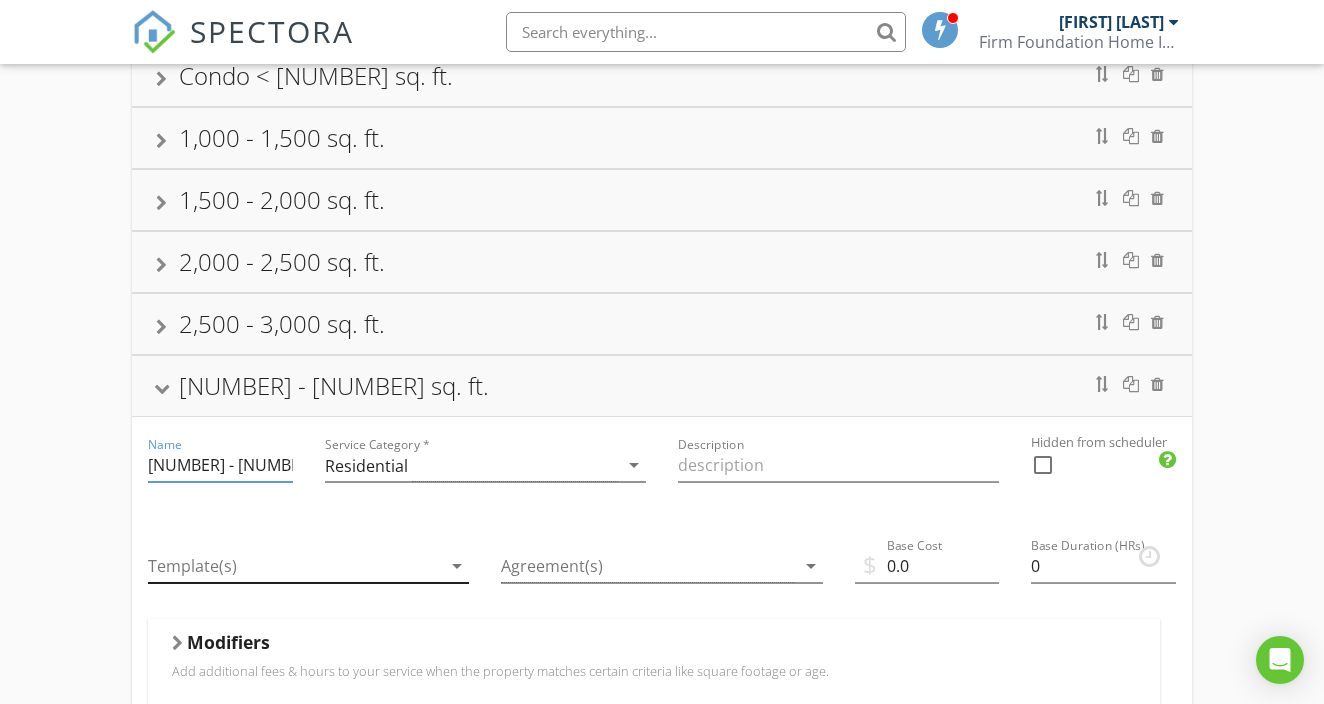 type on "3,000 - 3,500 sq. ft." 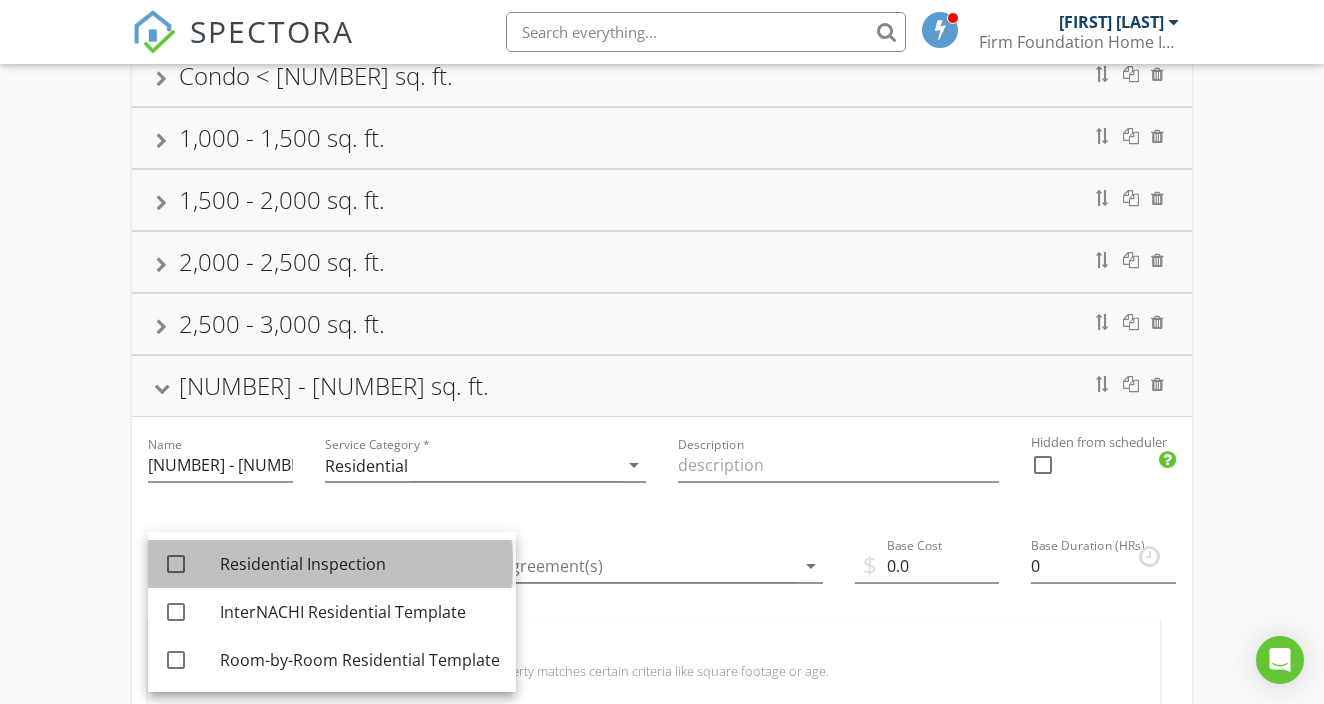 click on "Residential Inspection" at bounding box center (360, 564) 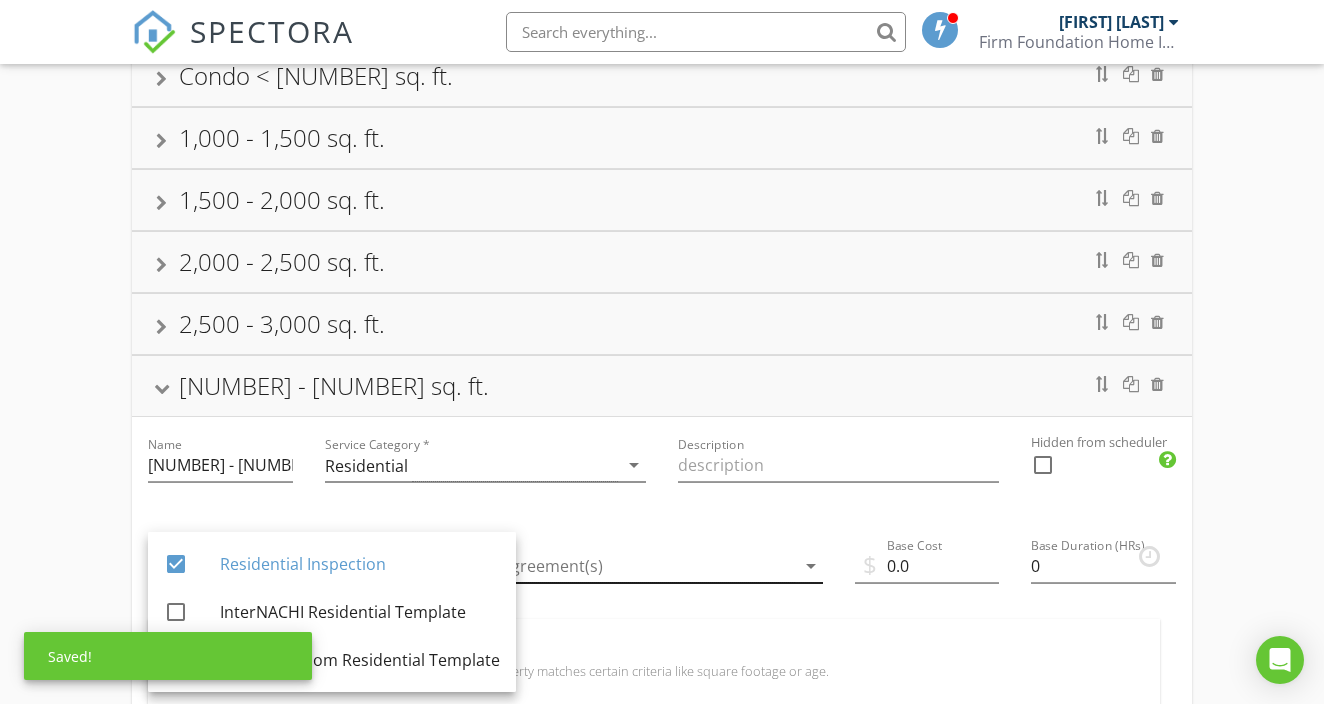 click at bounding box center [647, 566] 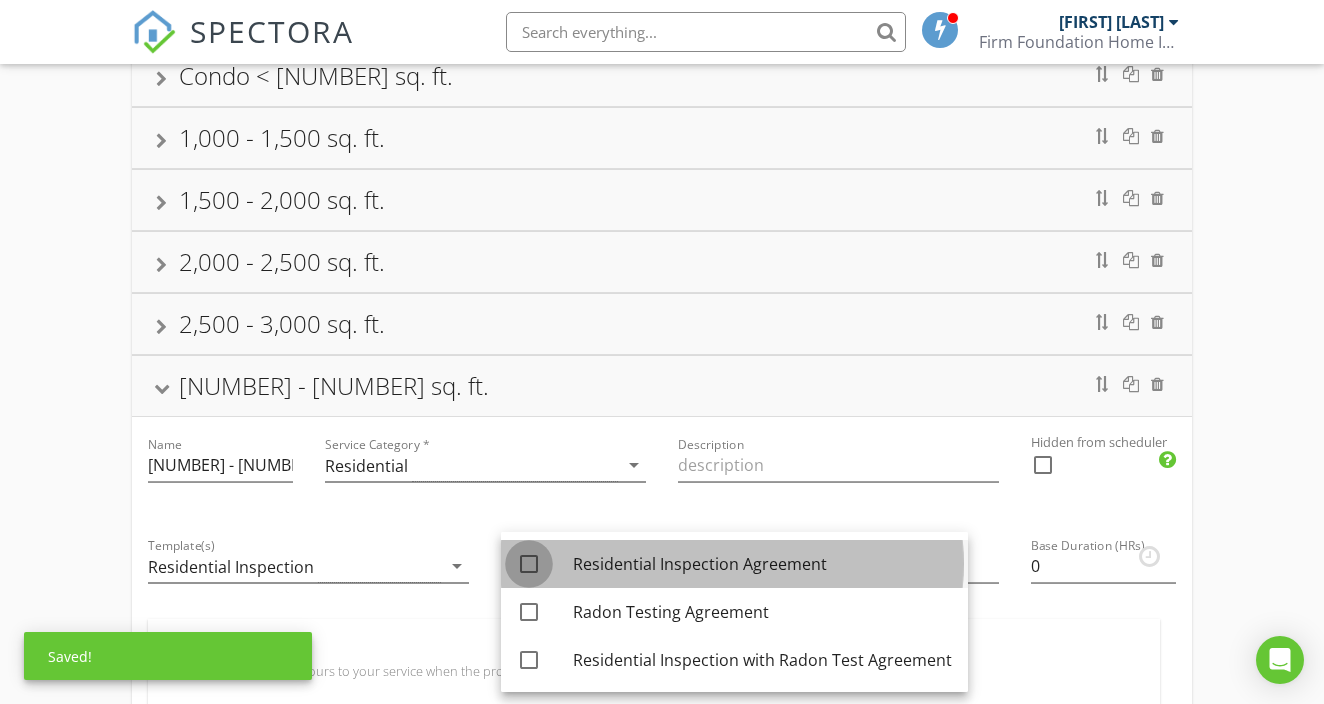 click at bounding box center [529, 564] 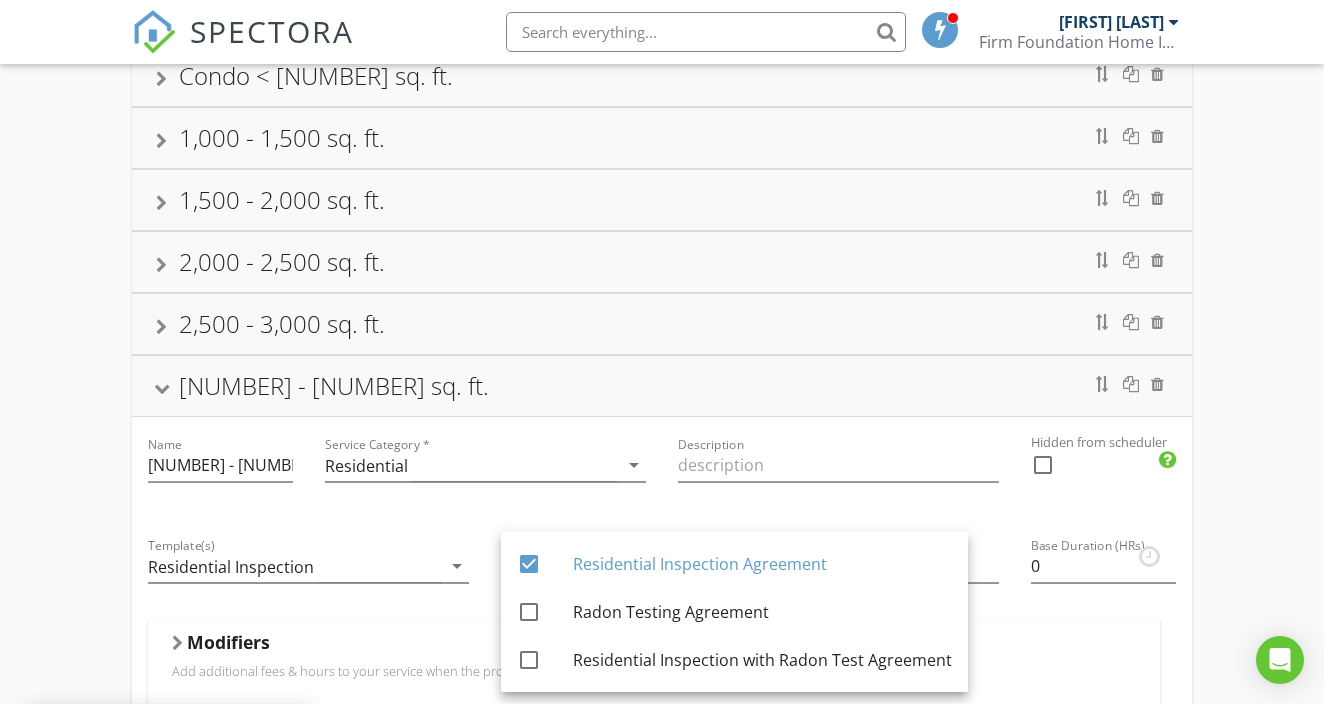 click on "Description" at bounding box center (838, 467) 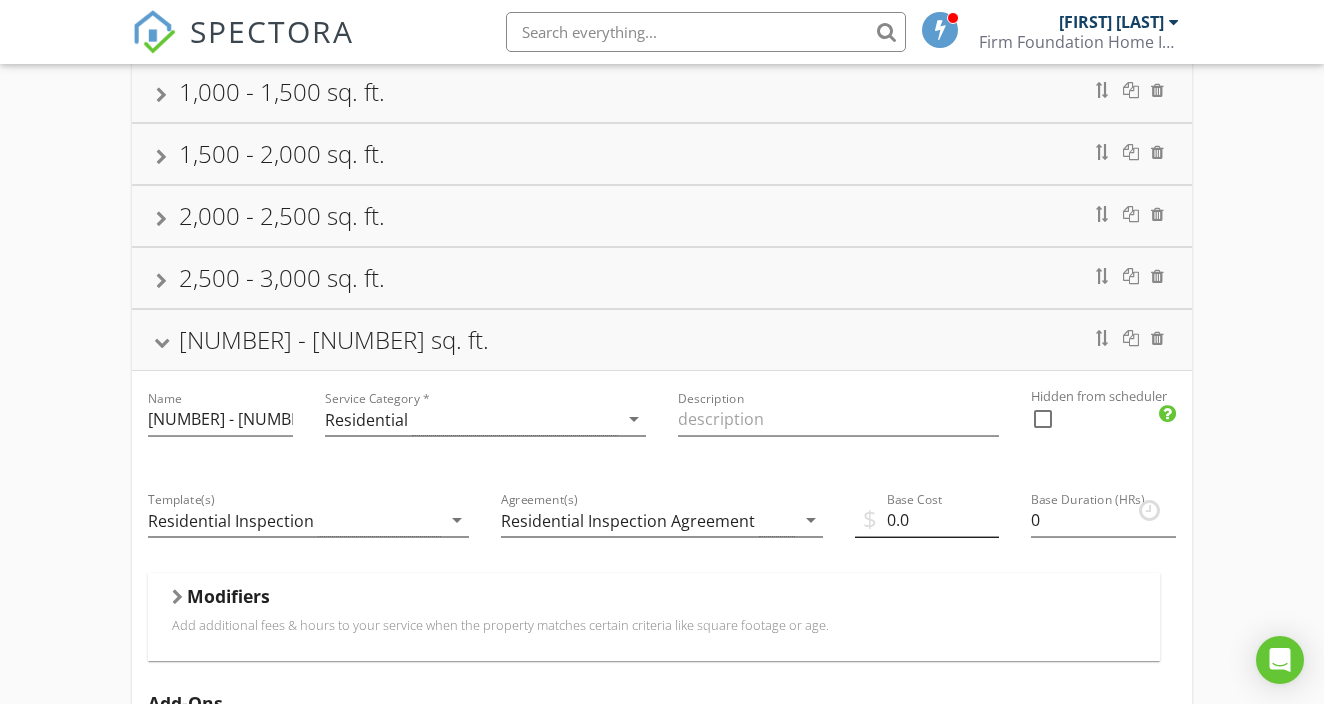 scroll, scrollTop: 277, scrollLeft: 0, axis: vertical 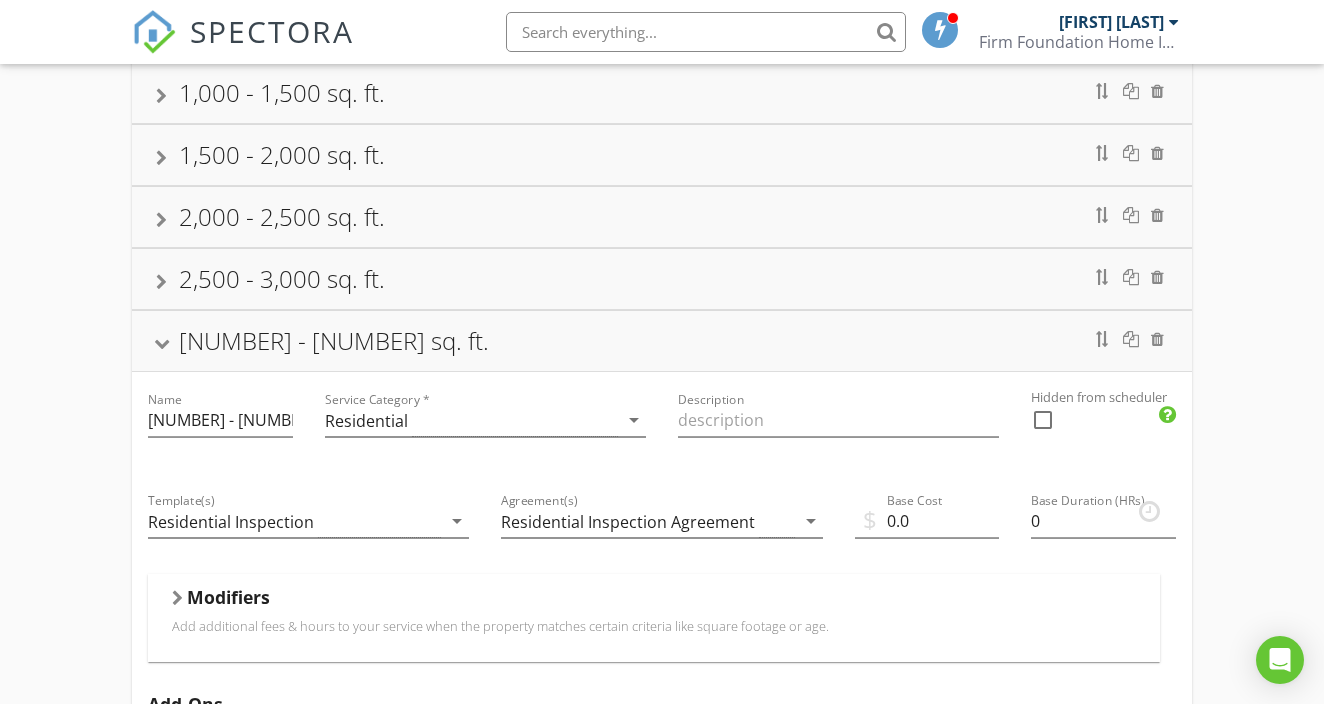 click on "2,500 - 3,000 sq. ft." at bounding box center [661, 279] 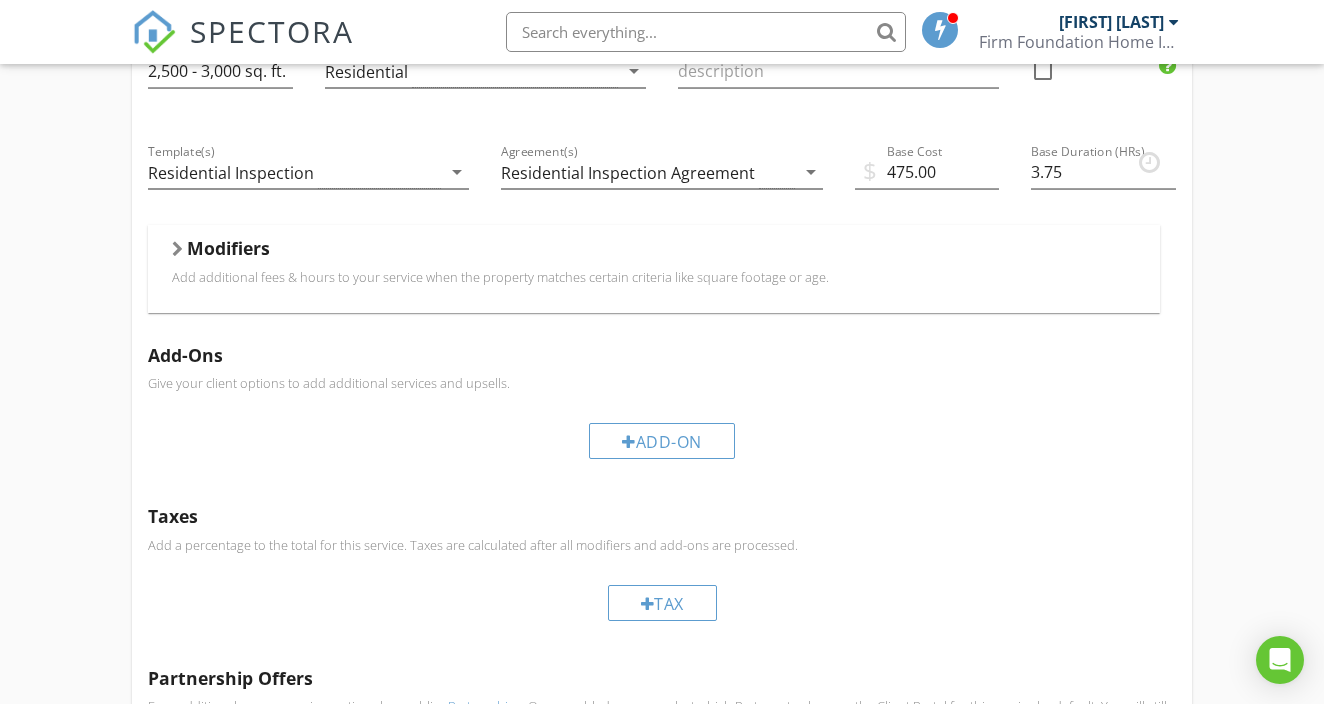 scroll, scrollTop: 664, scrollLeft: 0, axis: vertical 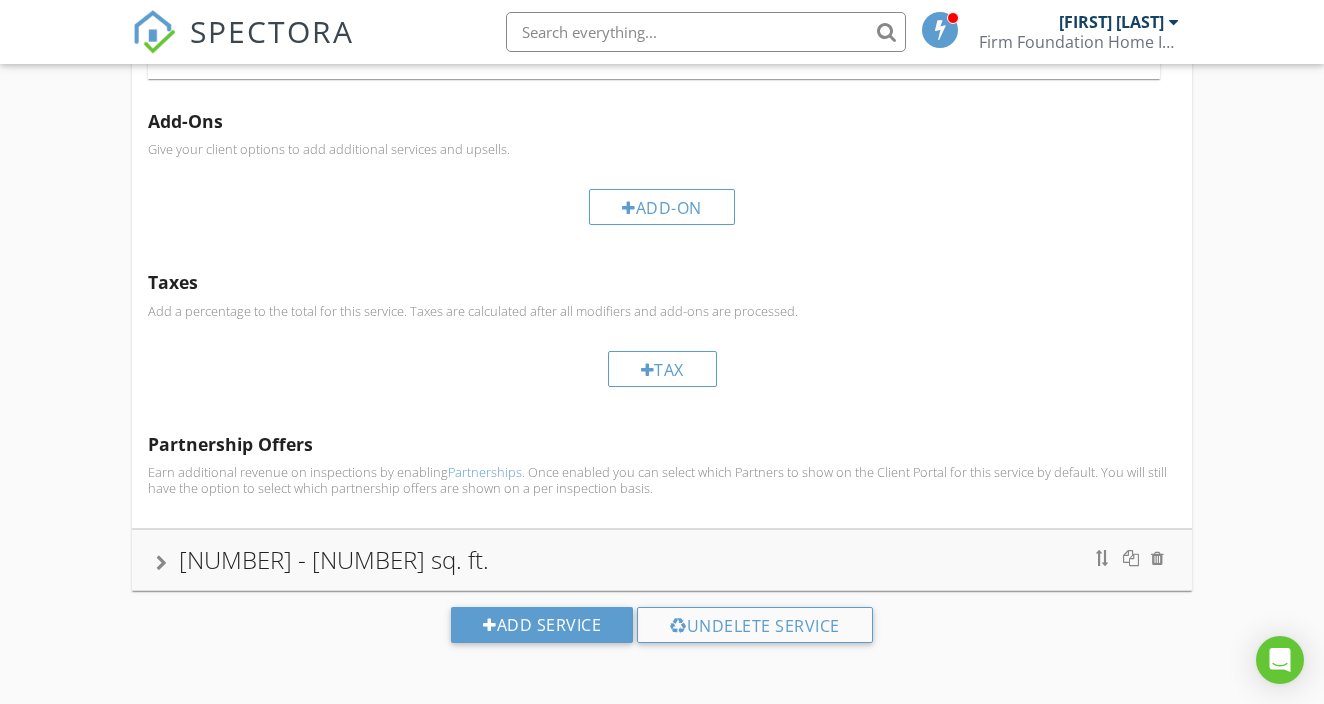 click at bounding box center [161, 563] 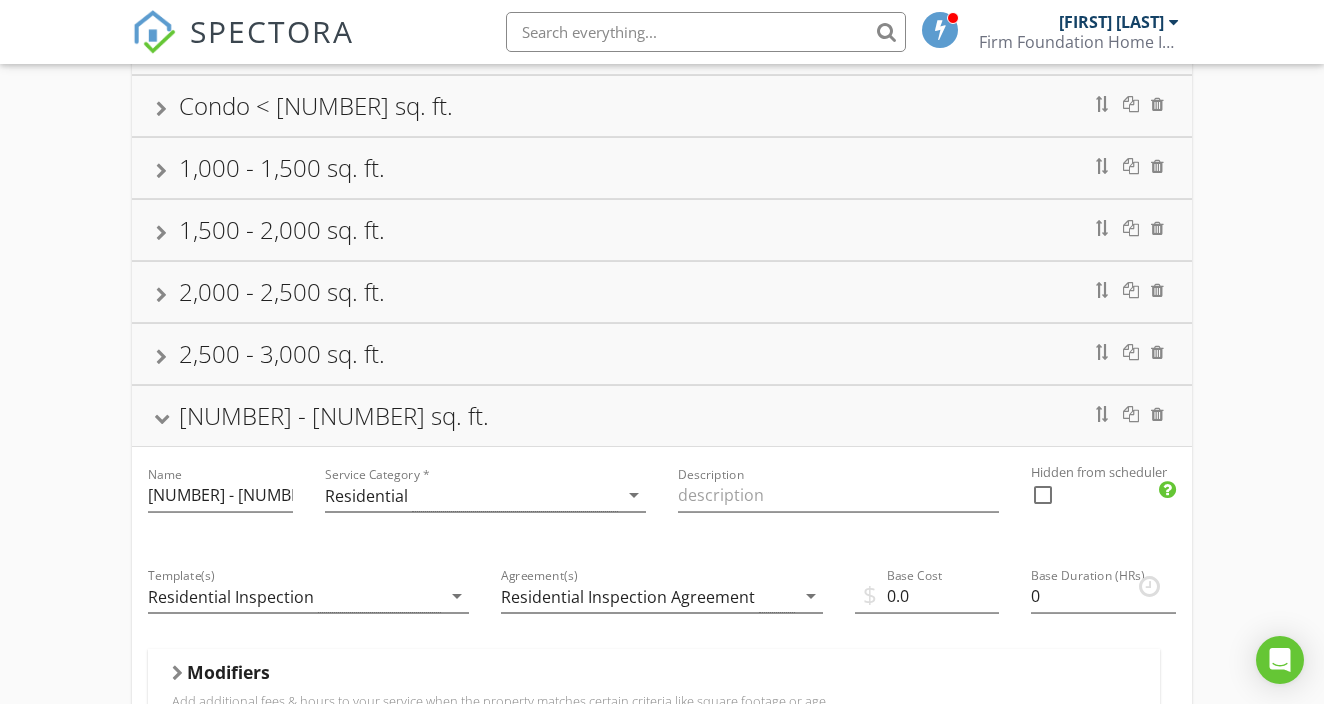 scroll, scrollTop: 212, scrollLeft: 0, axis: vertical 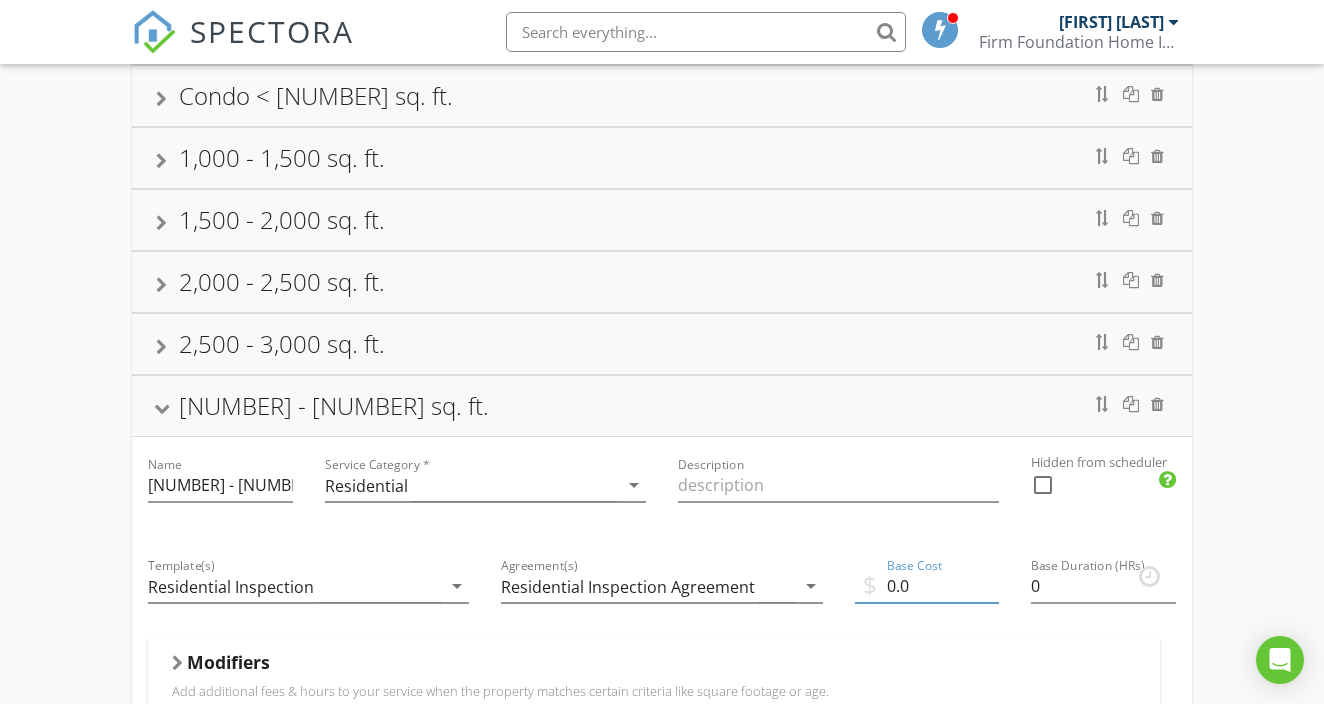 click on "0.0" at bounding box center [927, 586] 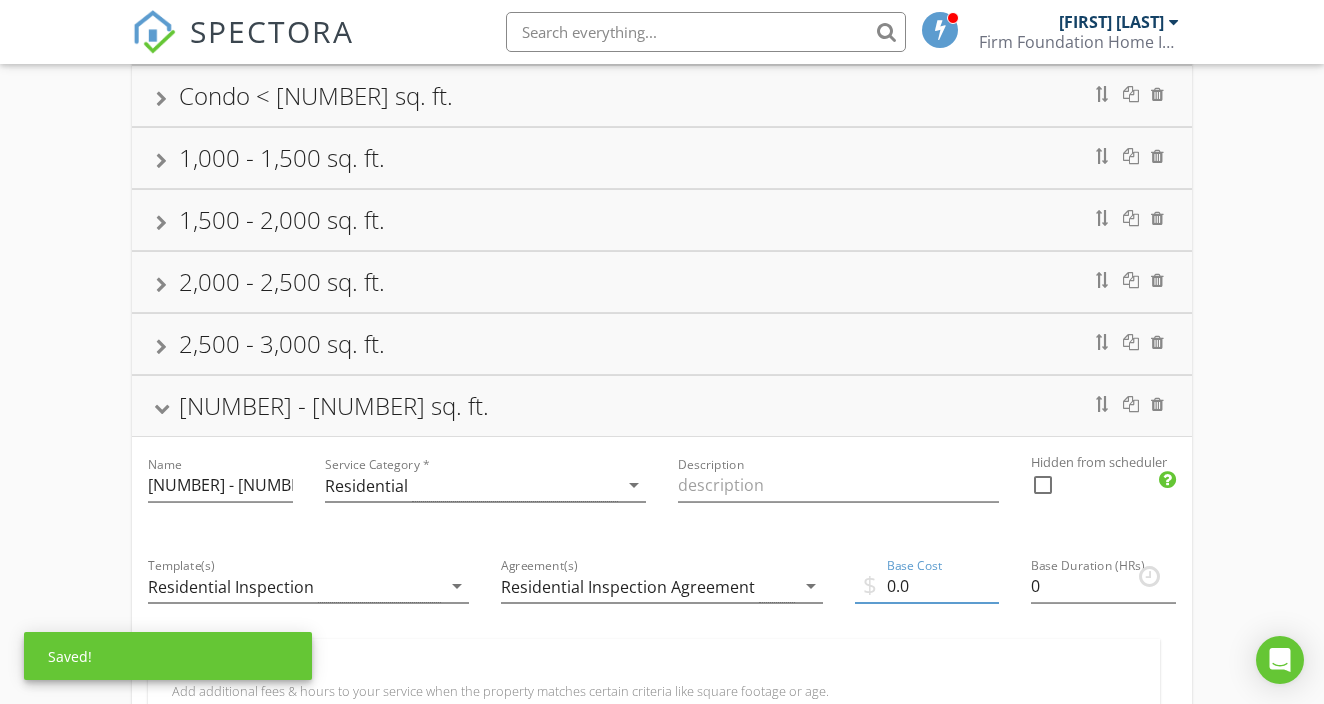 type on "0" 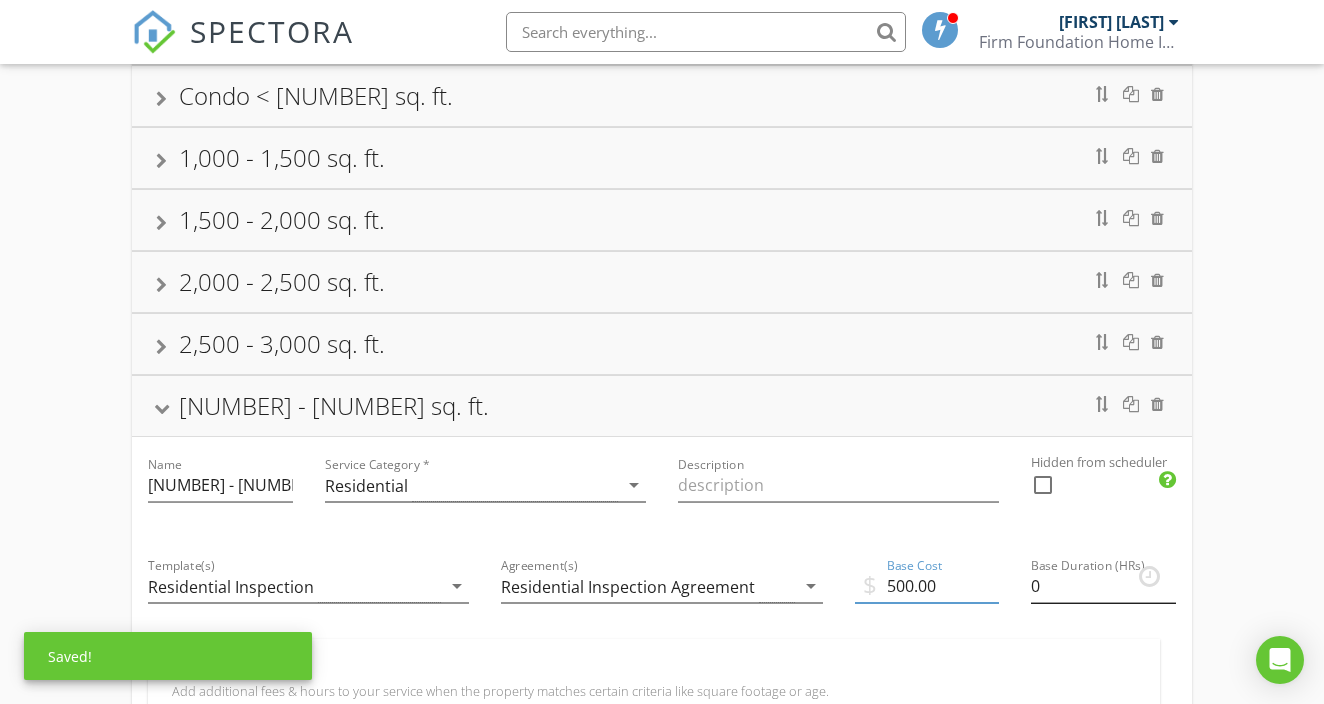 type on "500.00" 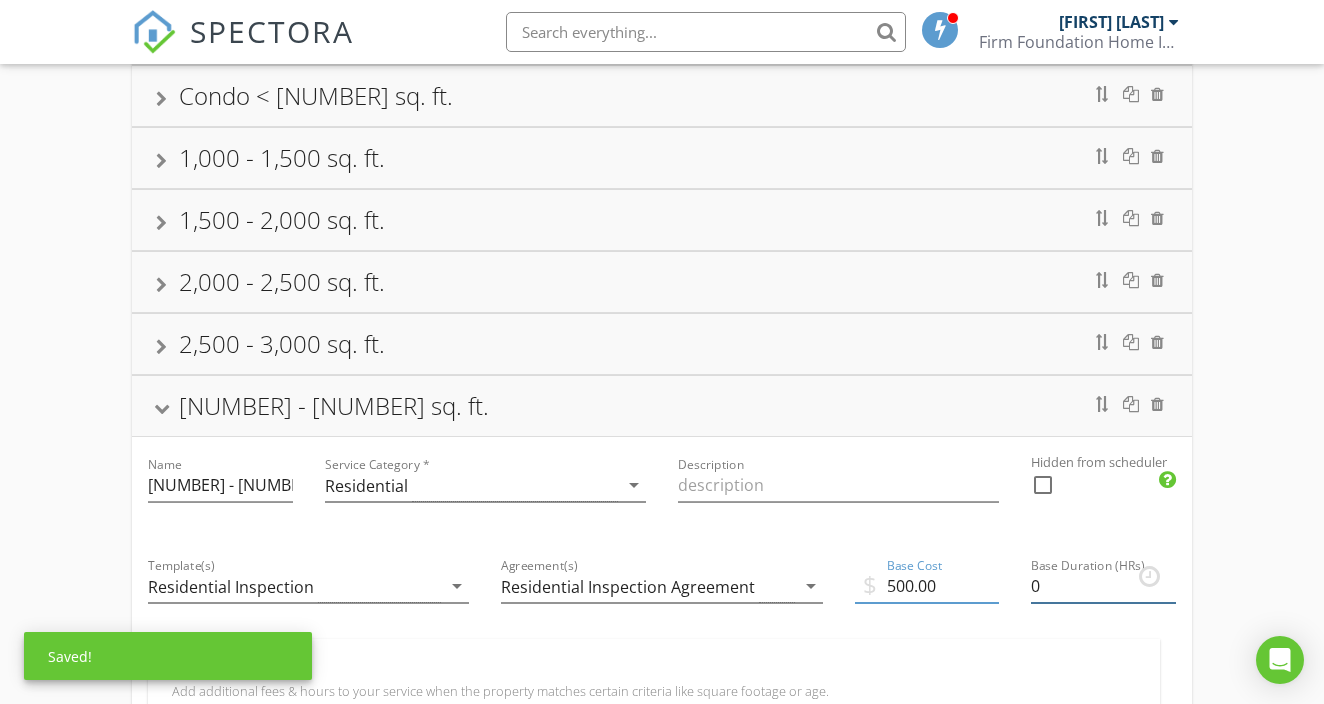 click on "0" at bounding box center (1103, 586) 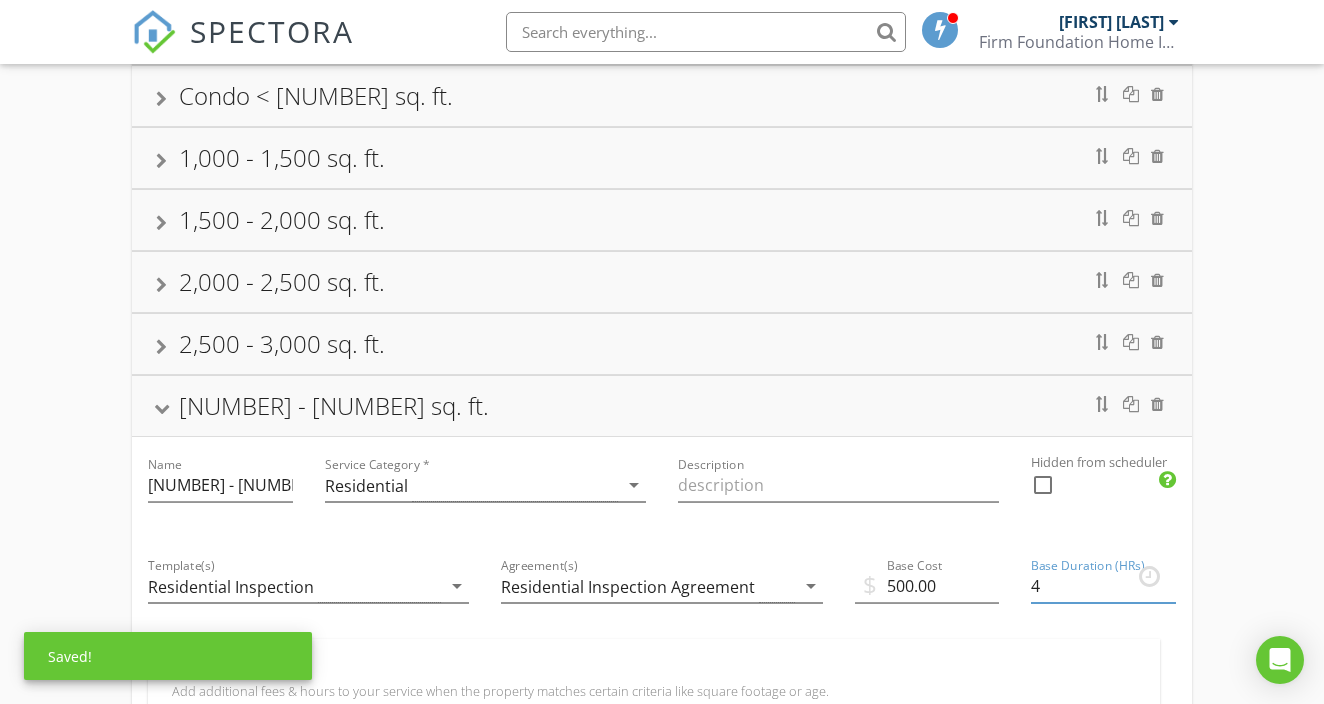 type on "4" 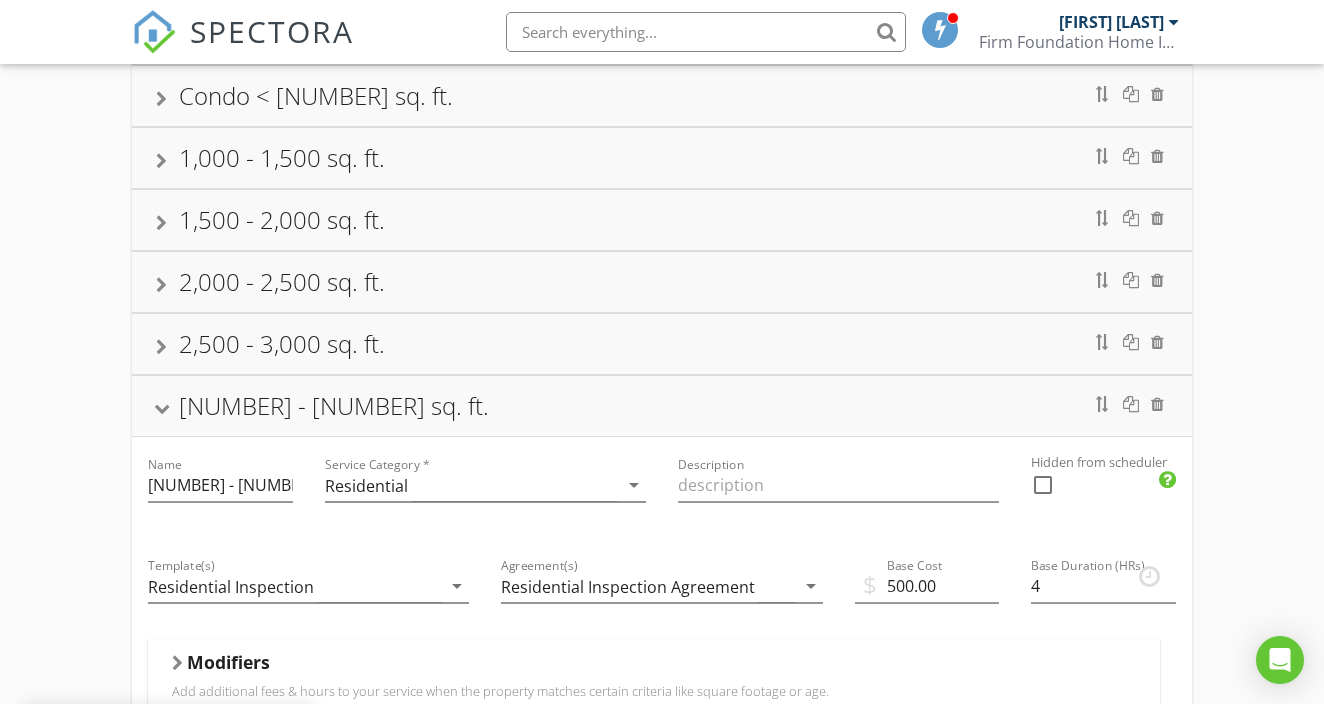 click on "$   Base Cost 500.00" at bounding box center (927, 588) 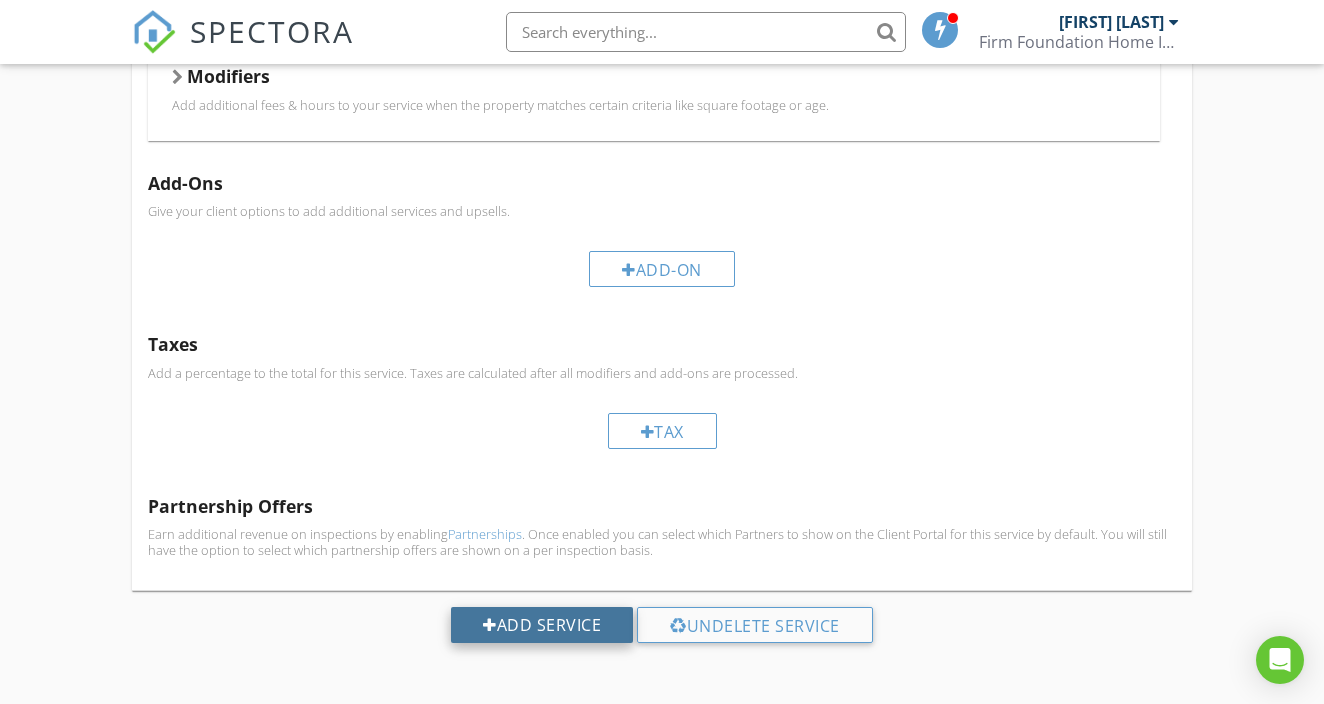 click on "Add Service" at bounding box center [542, 625] 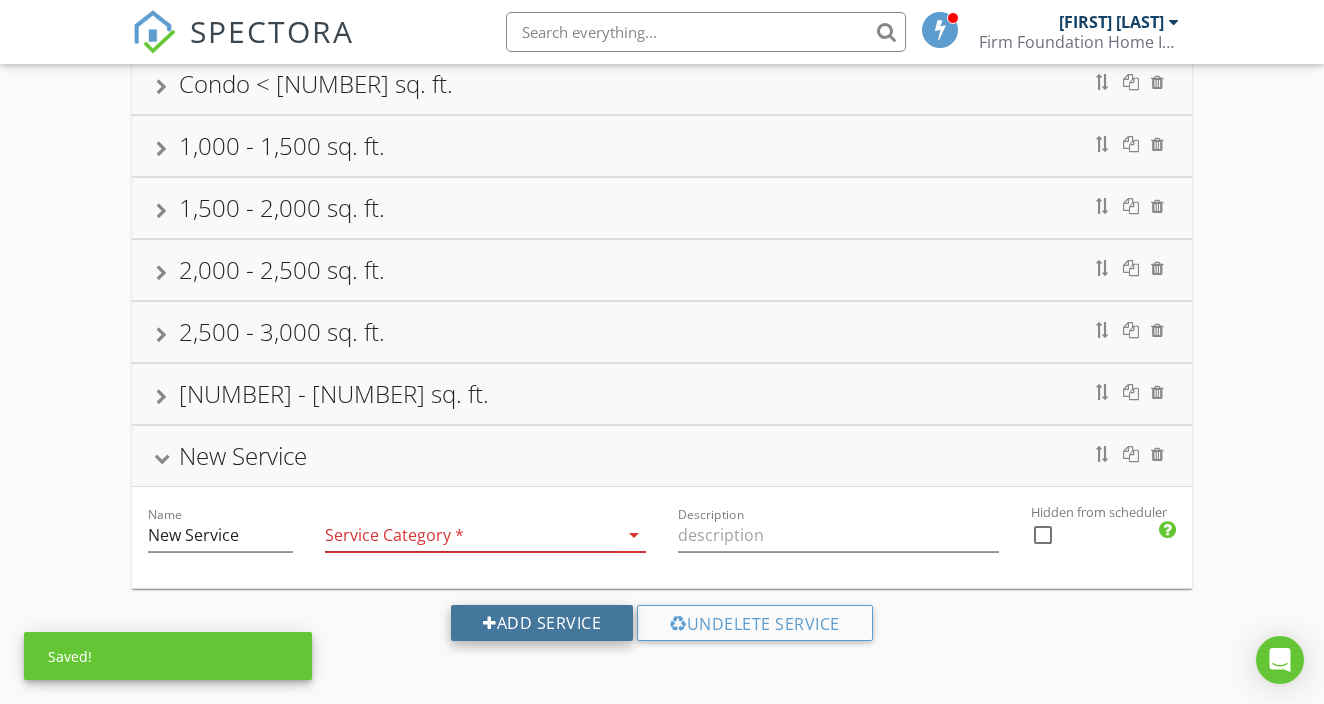 scroll, scrollTop: 224, scrollLeft: 0, axis: vertical 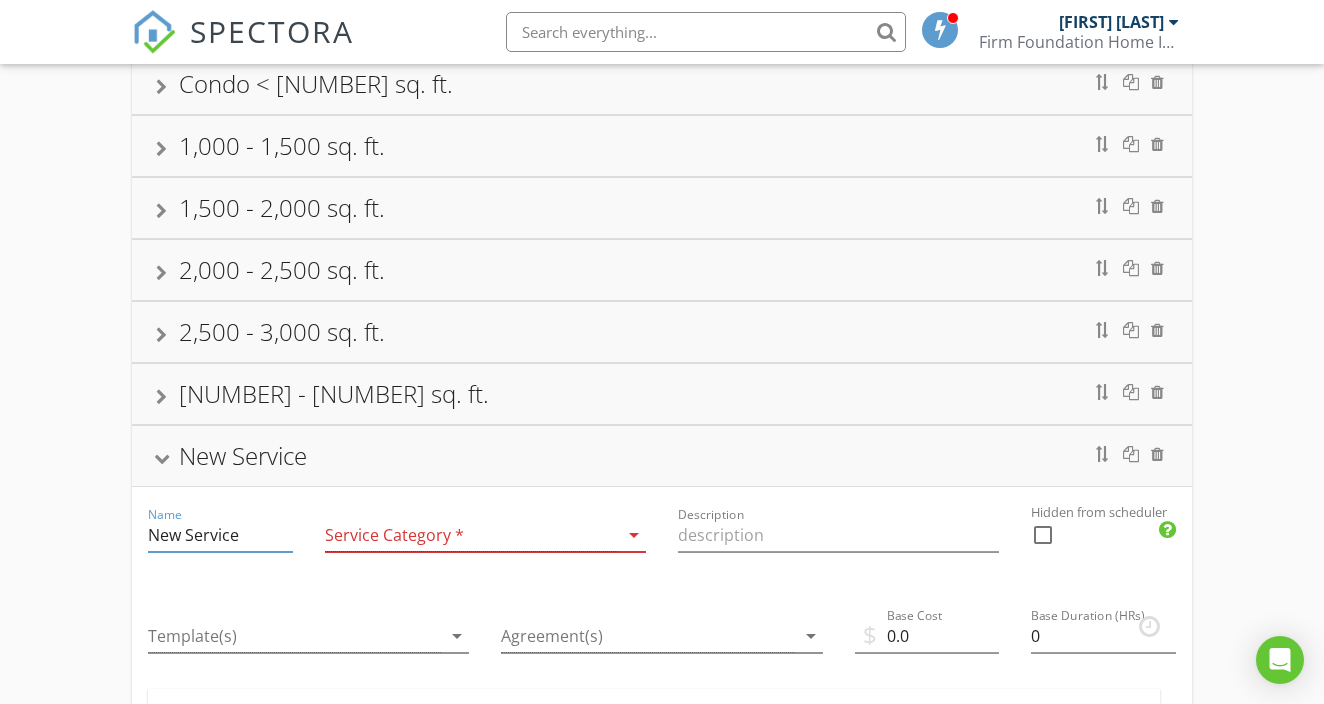drag, startPoint x: 245, startPoint y: 537, endPoint x: 105, endPoint y: 526, distance: 140.43147 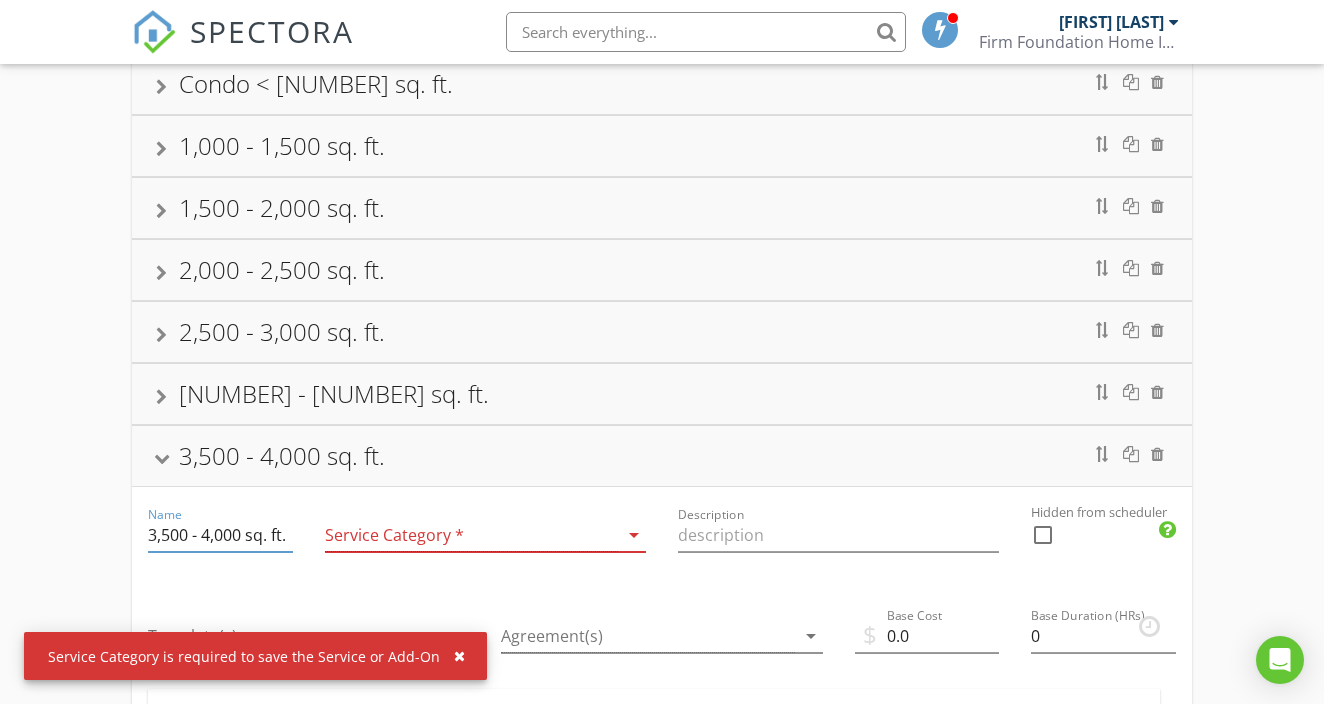 type on "3,500 - 4,000 sq. ft." 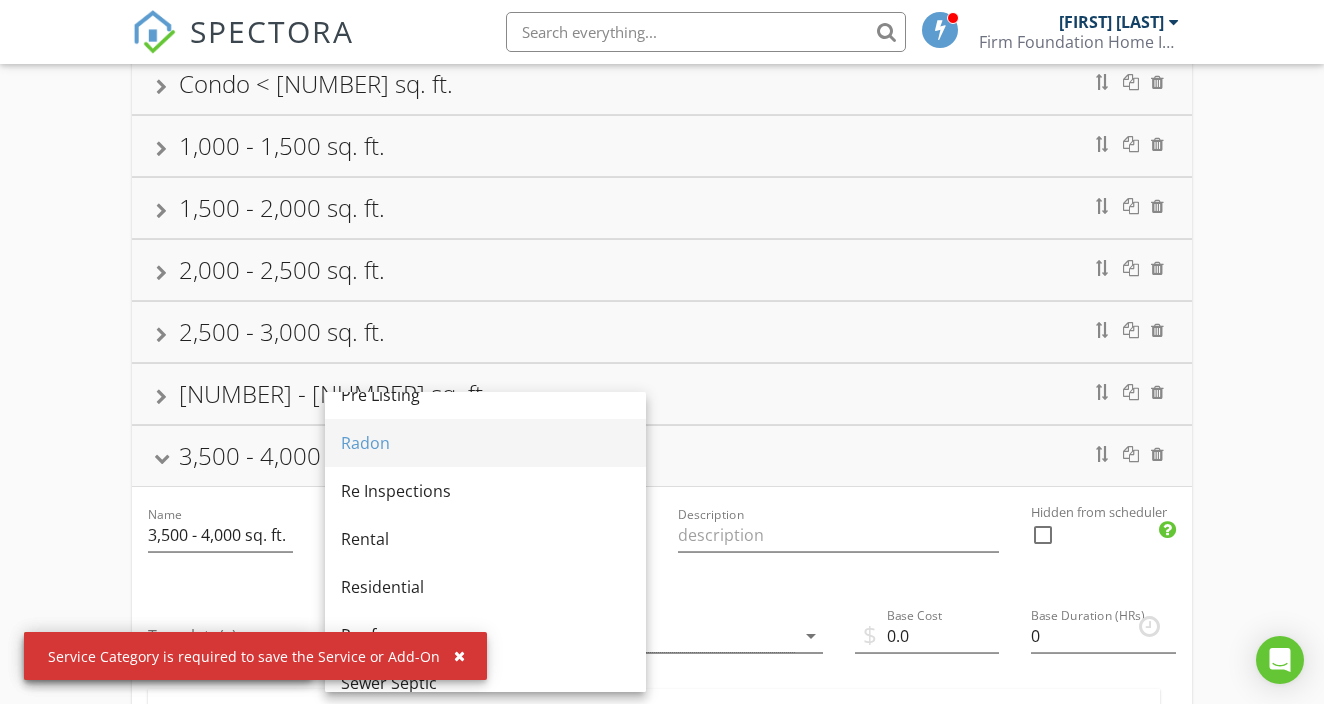 scroll, scrollTop: 910, scrollLeft: 0, axis: vertical 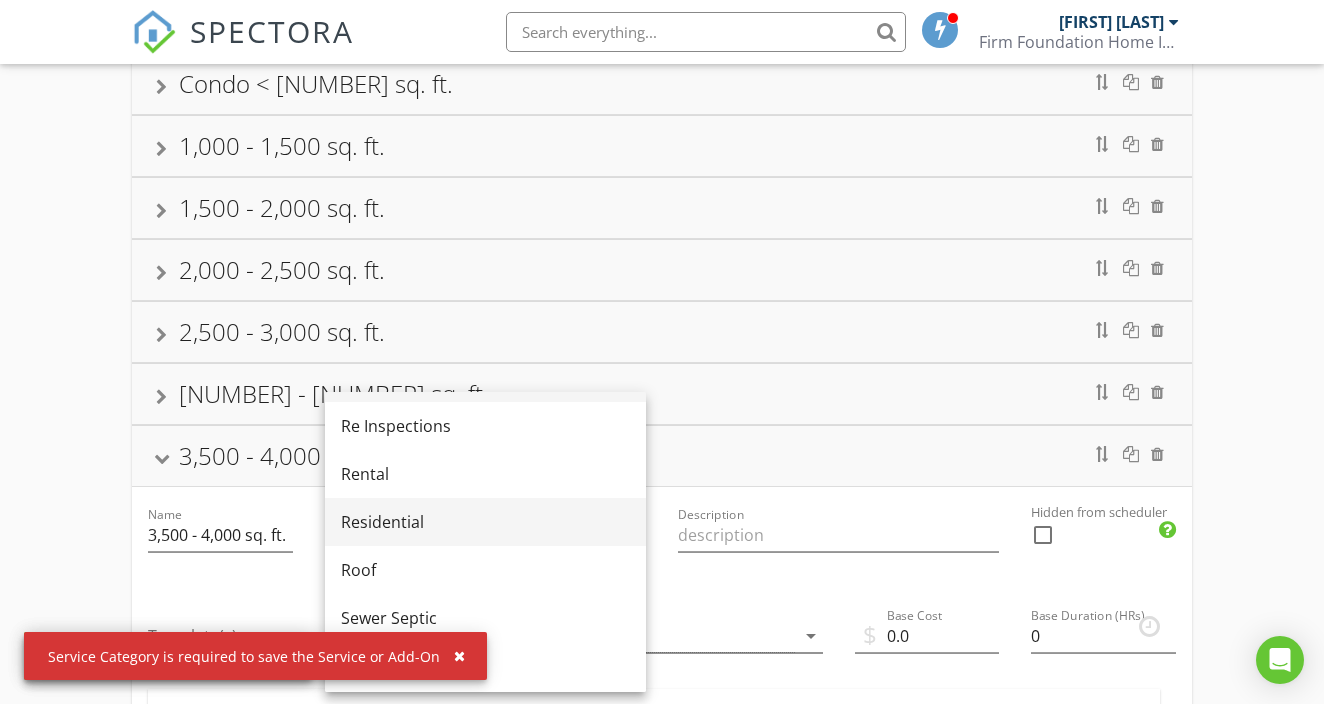 click on "Residential" at bounding box center [485, 522] 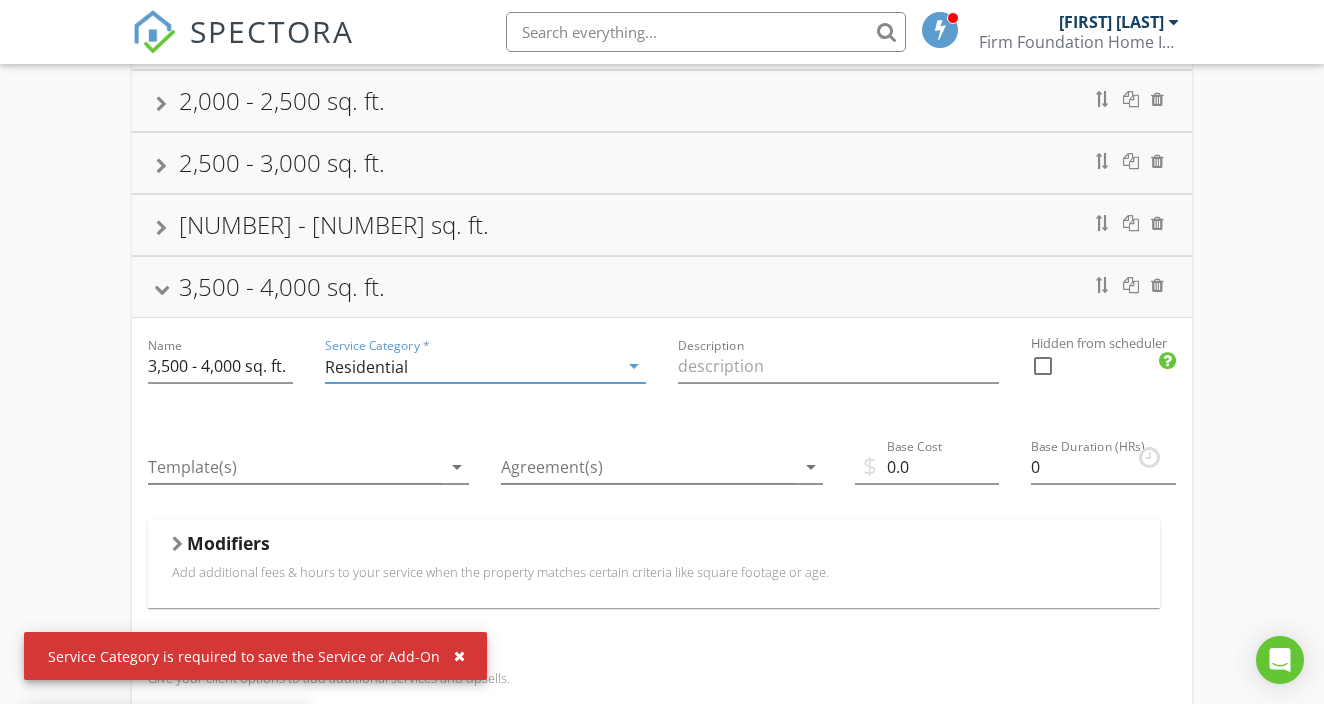 scroll, scrollTop: 429, scrollLeft: 0, axis: vertical 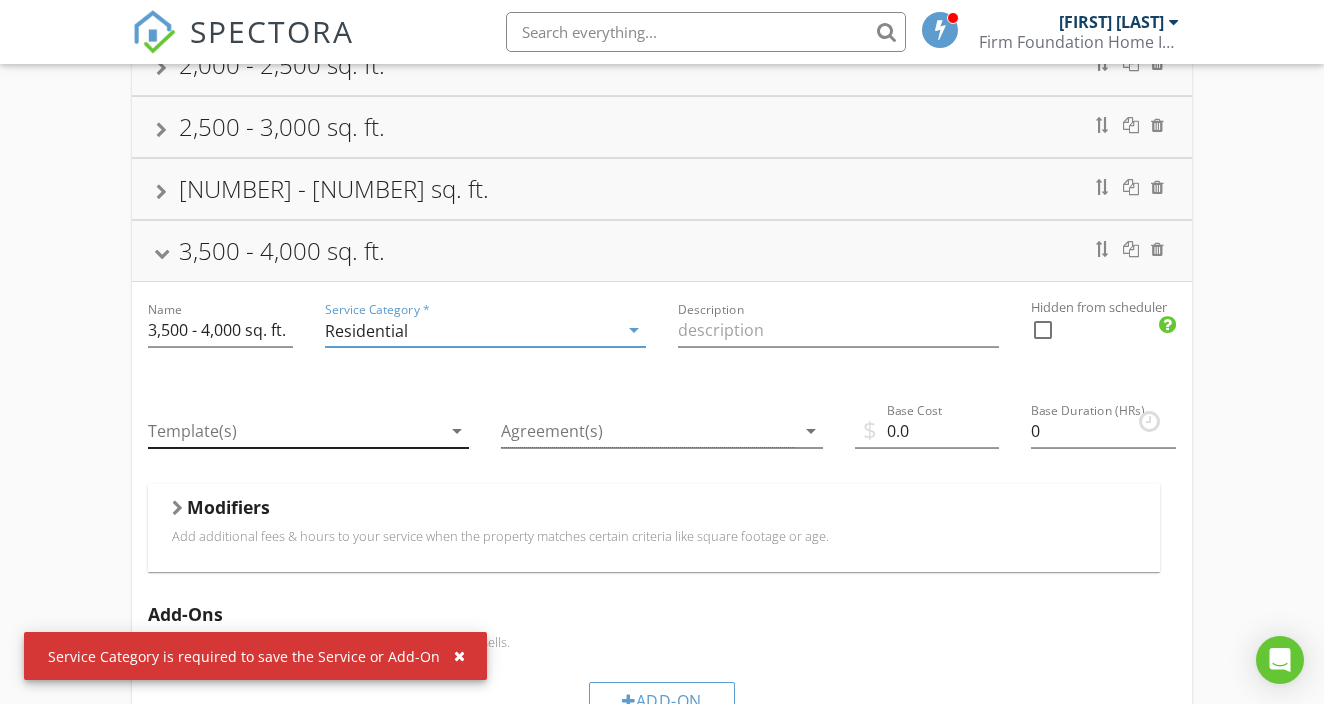 click at bounding box center [294, 431] 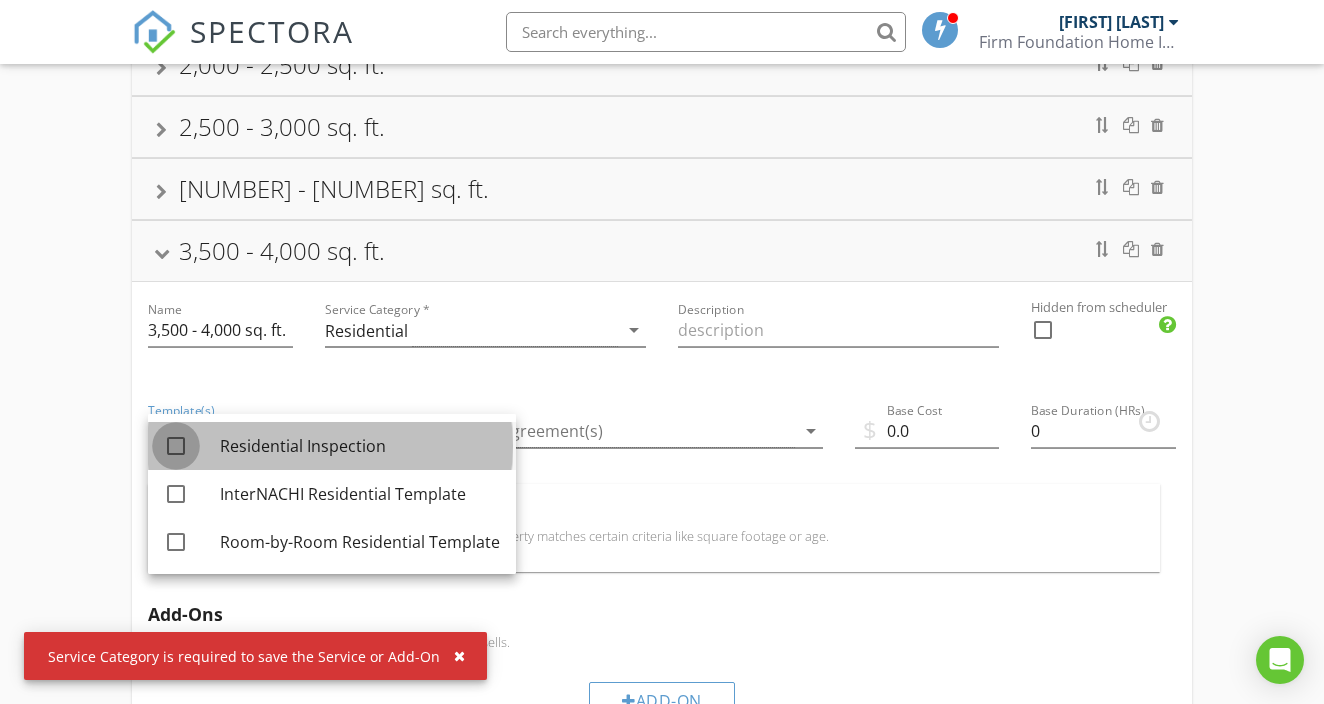 click at bounding box center (176, 446) 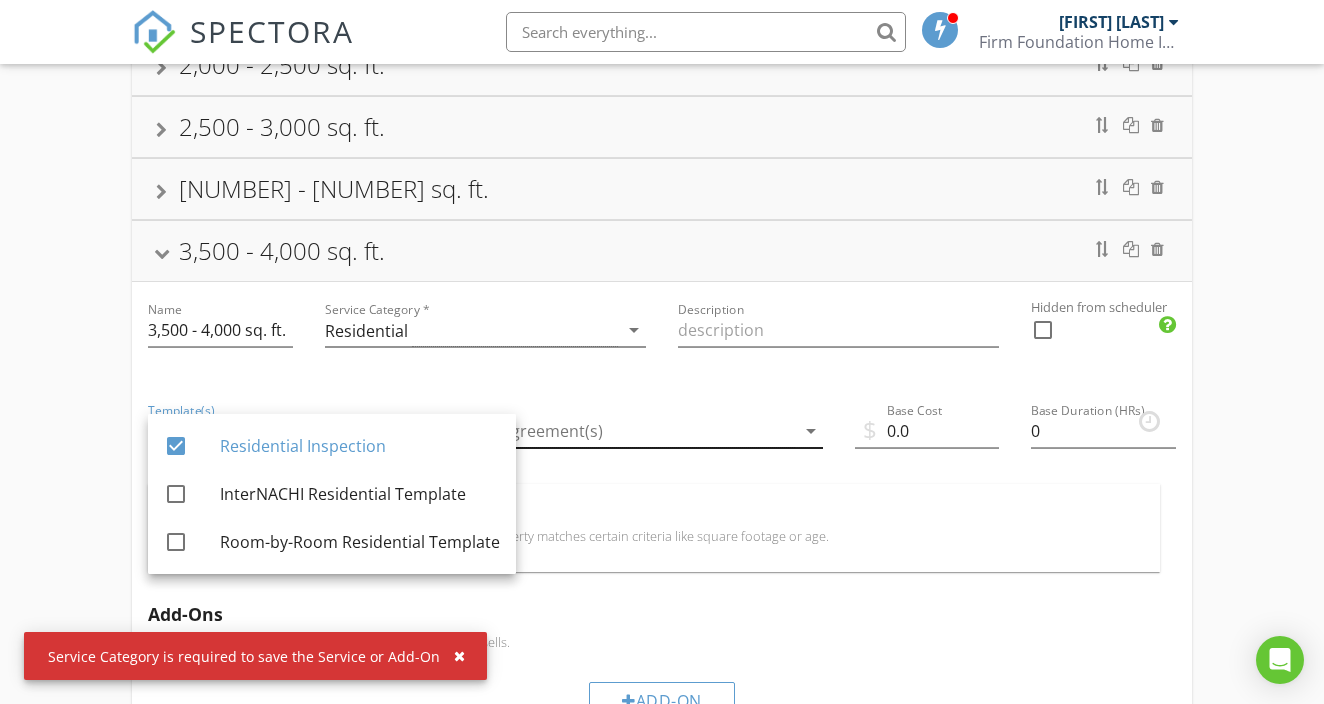 click at bounding box center (647, 431) 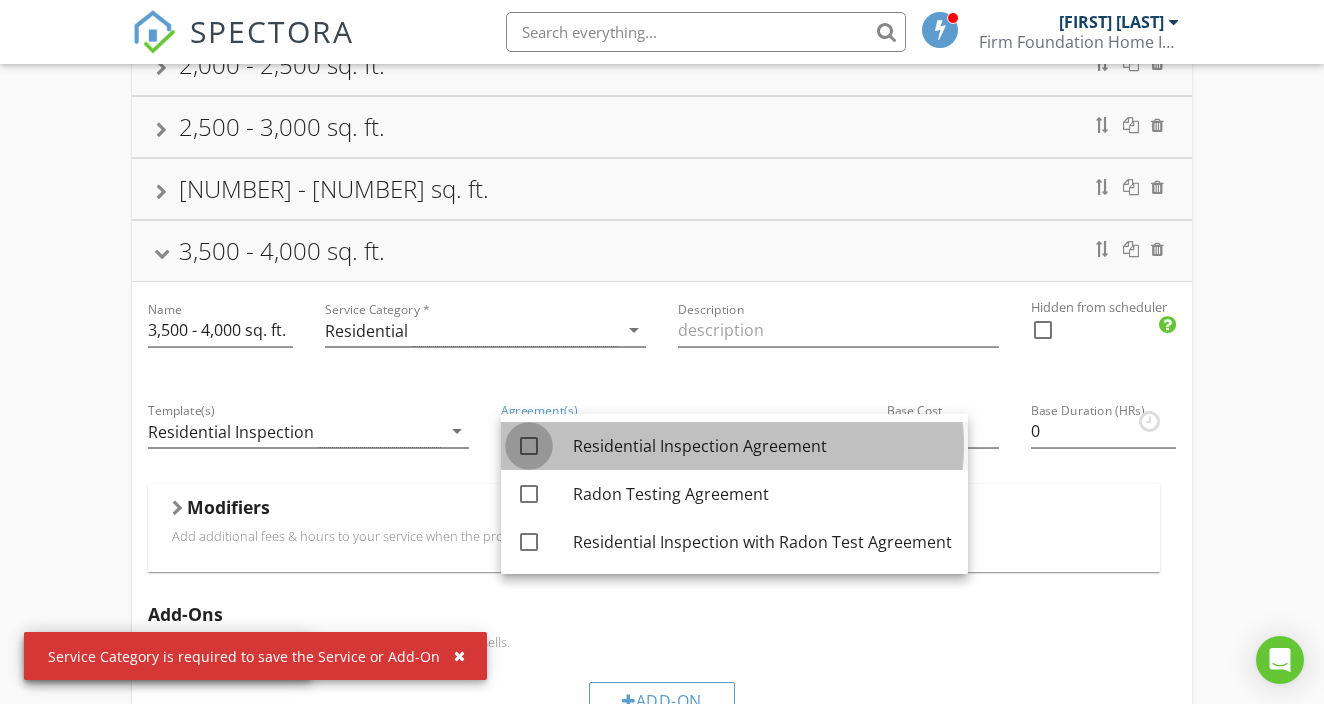 click at bounding box center [529, 446] 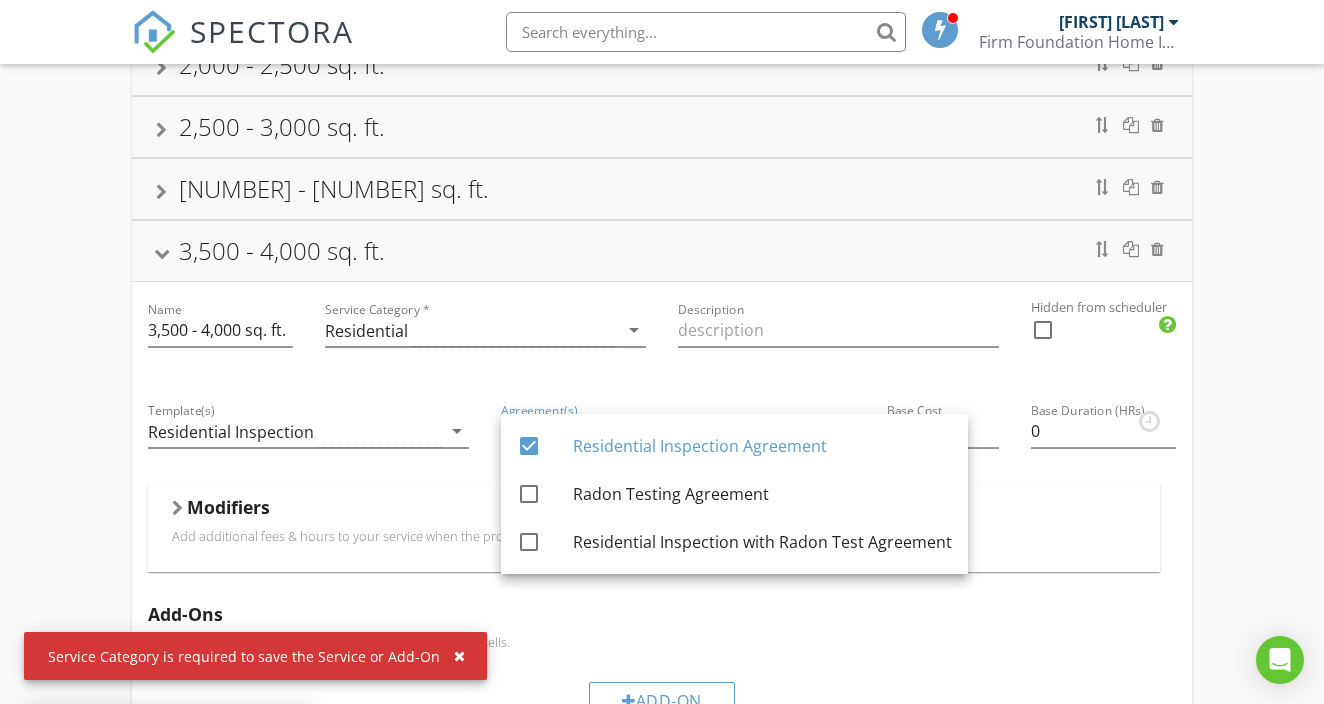 click on "$   Base Cost 0.0" at bounding box center (927, 433) 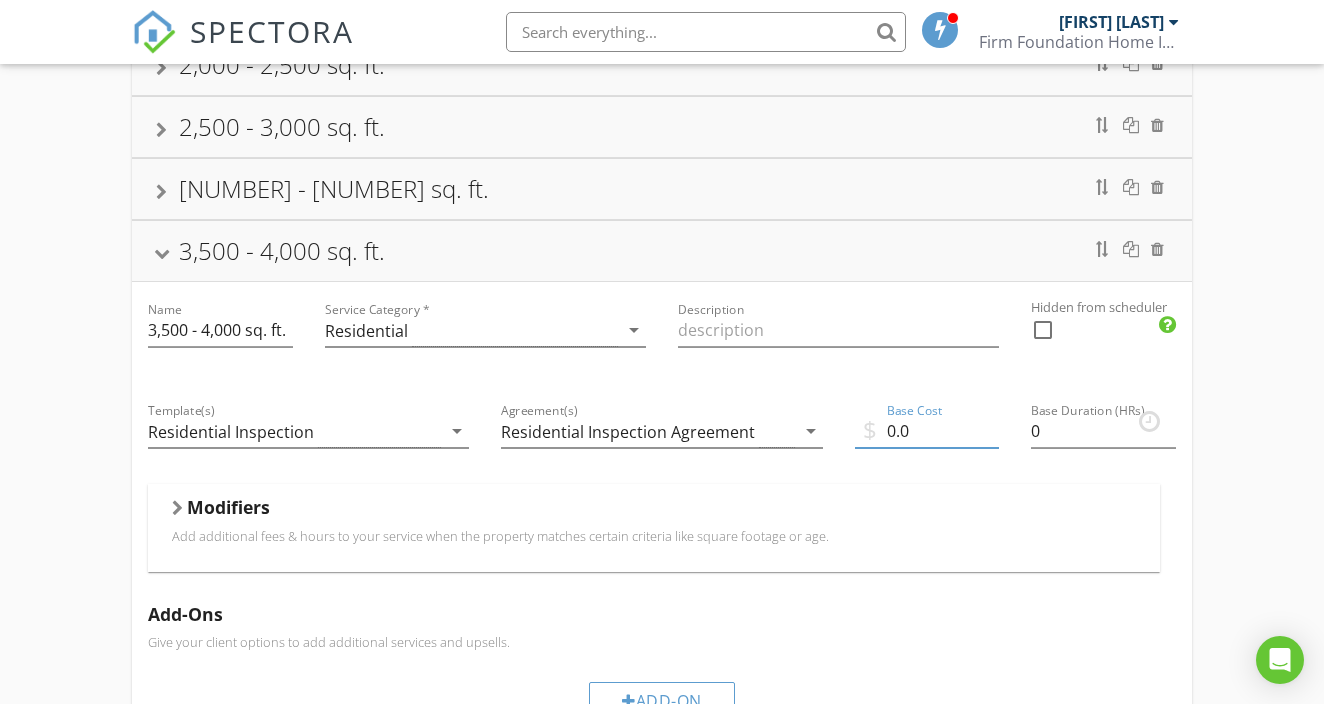 click on "0.0" at bounding box center (927, 431) 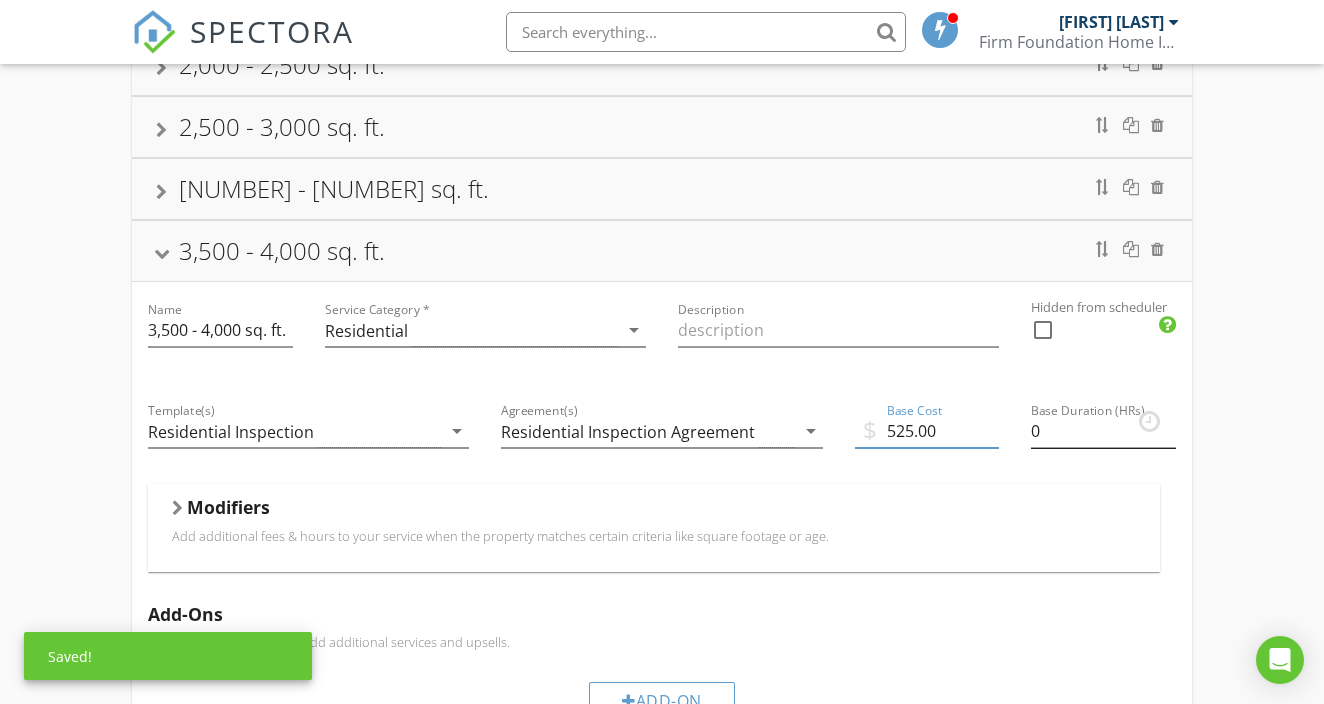 type on "525.00" 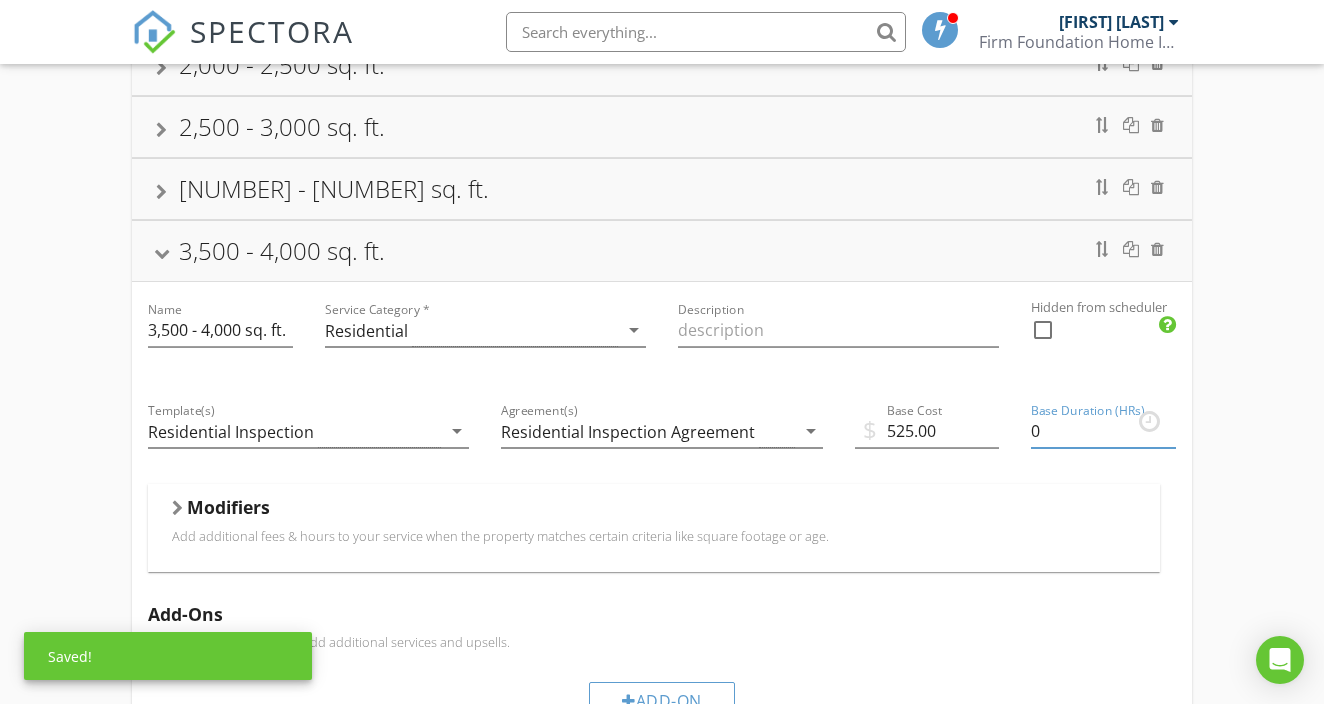 click on "0" at bounding box center [1103, 431] 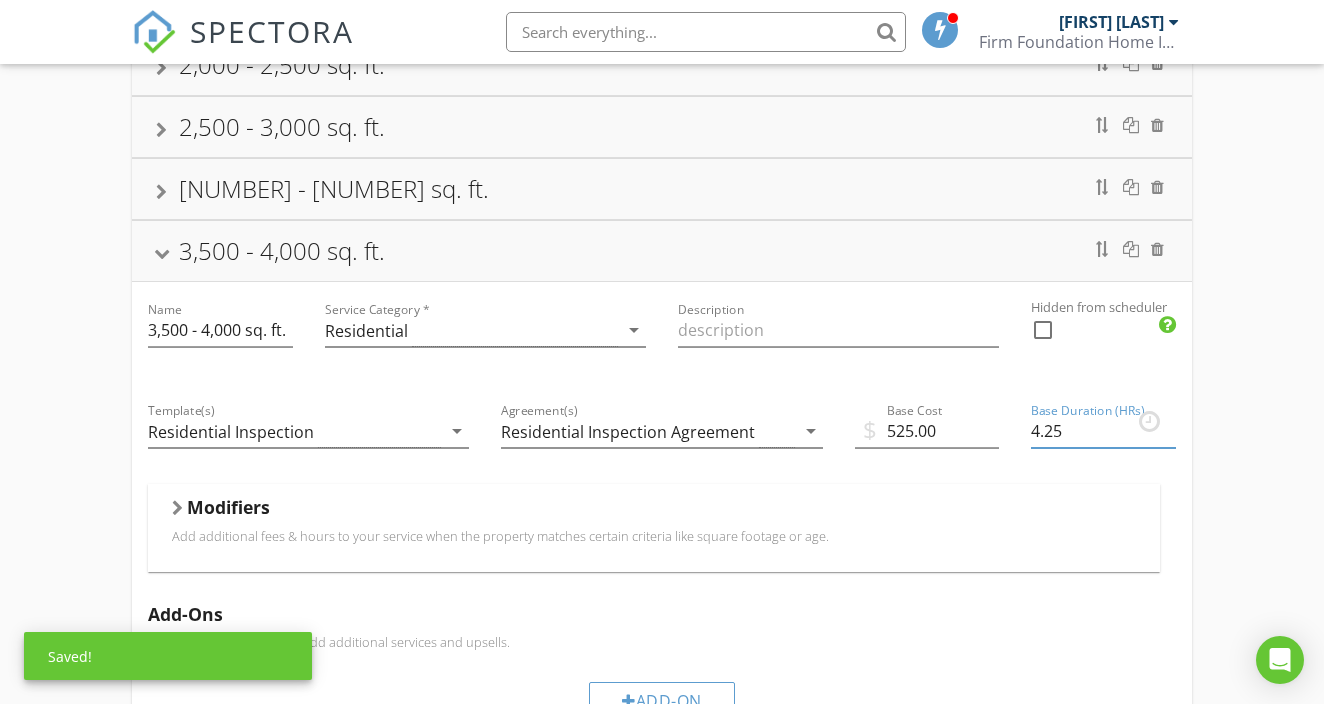 type on "4.25" 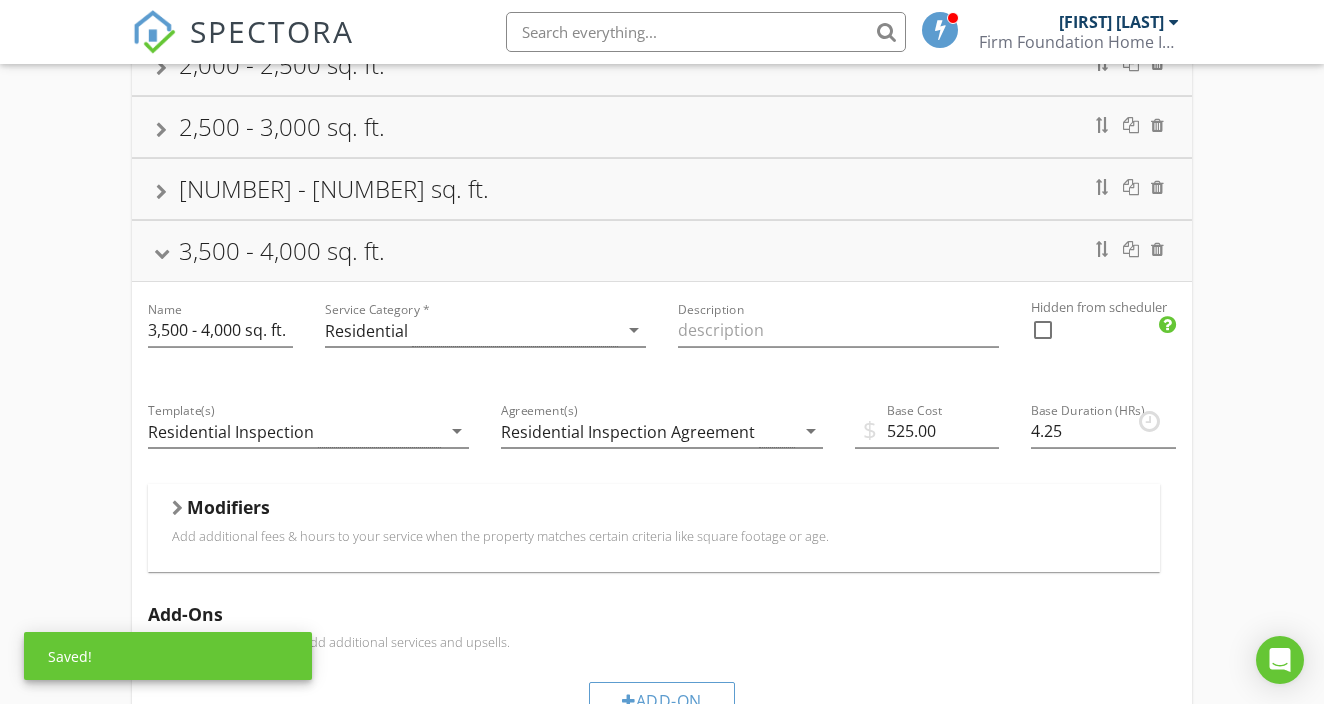 click on "3,000 - 3,500 sq. ft." at bounding box center [661, 189] 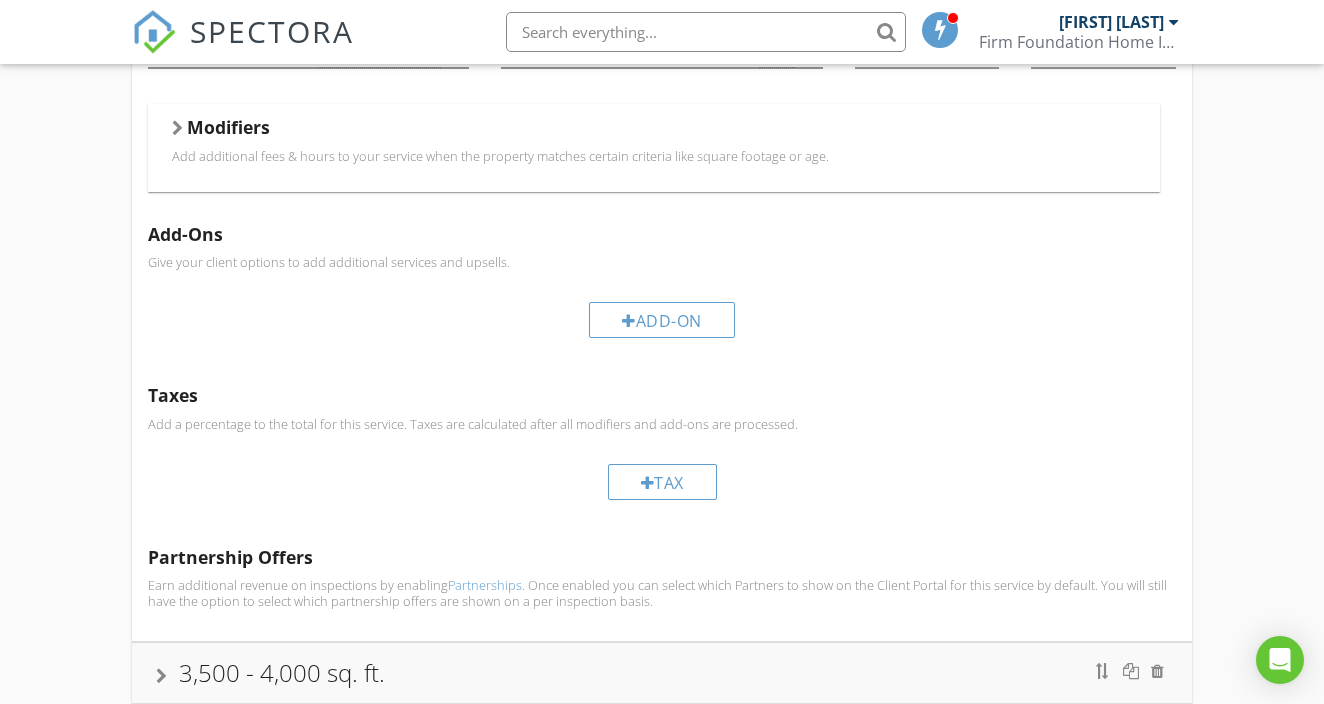 scroll, scrollTop: 758, scrollLeft: 0, axis: vertical 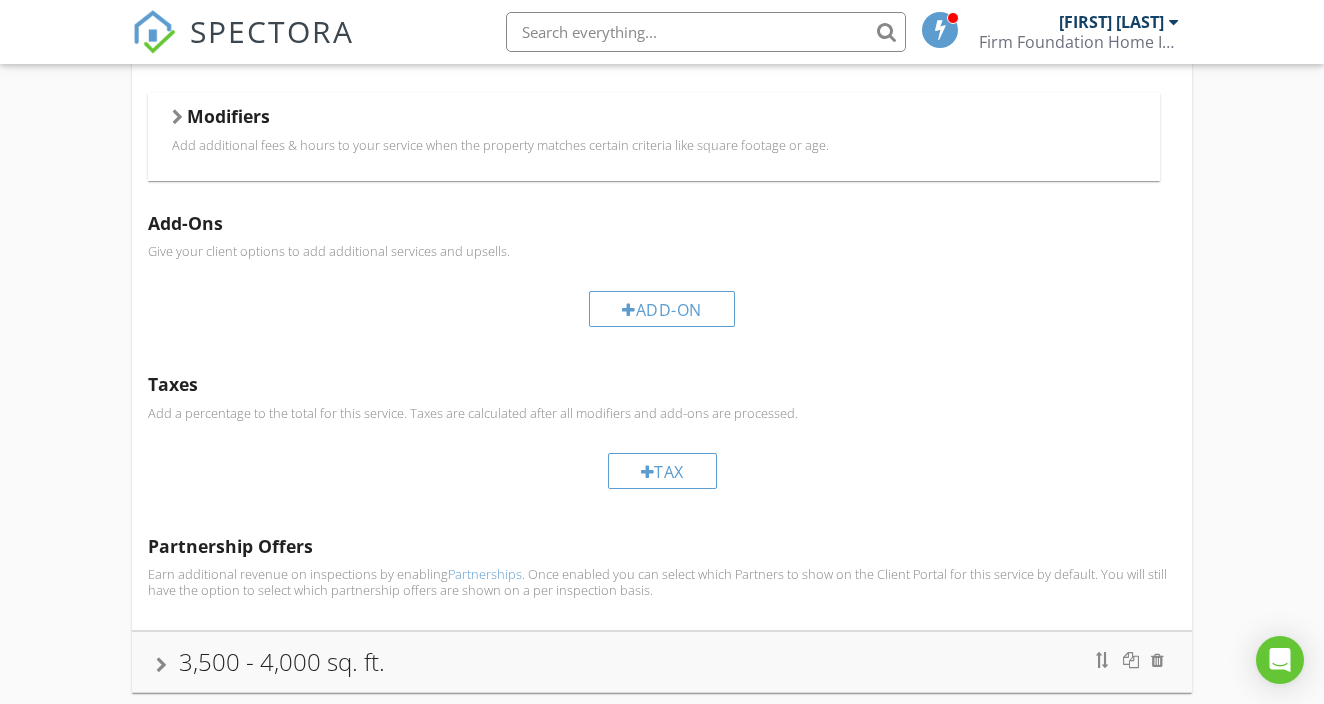 click on "3,500 - 4,000 sq. ft." at bounding box center (661, 662) 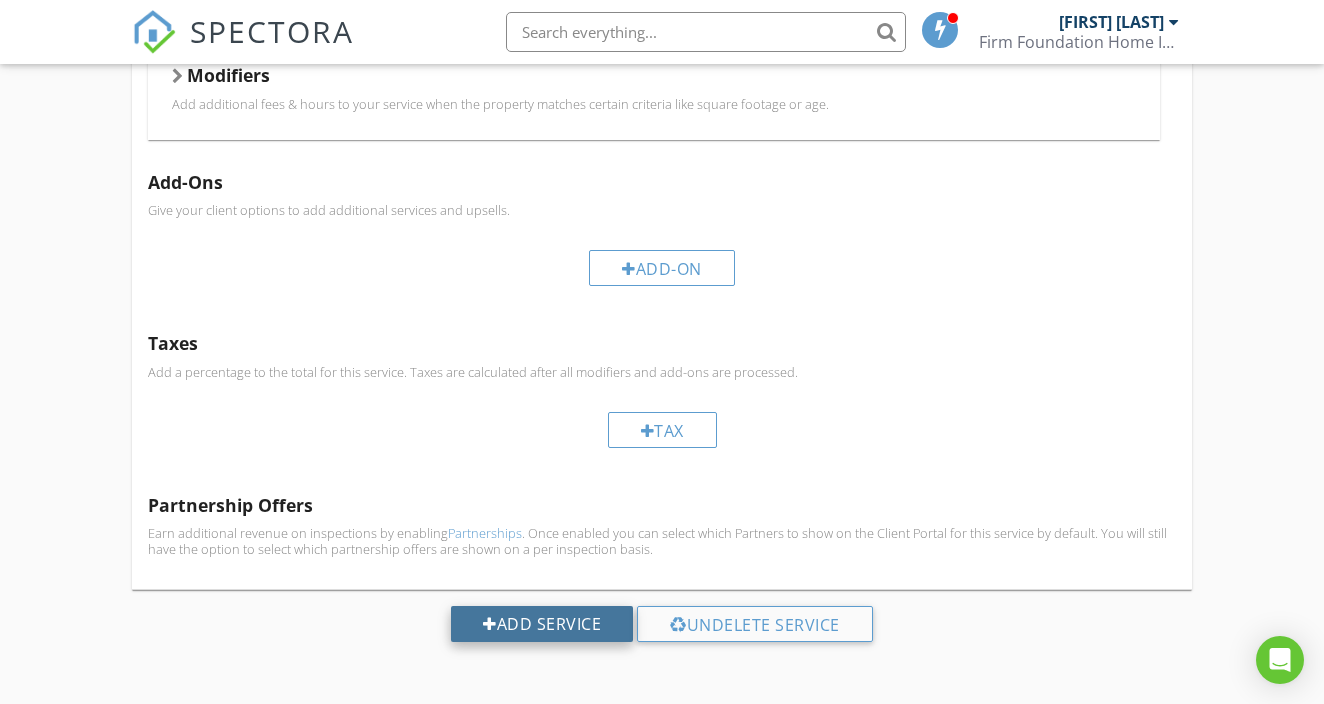 scroll, scrollTop: 860, scrollLeft: 0, axis: vertical 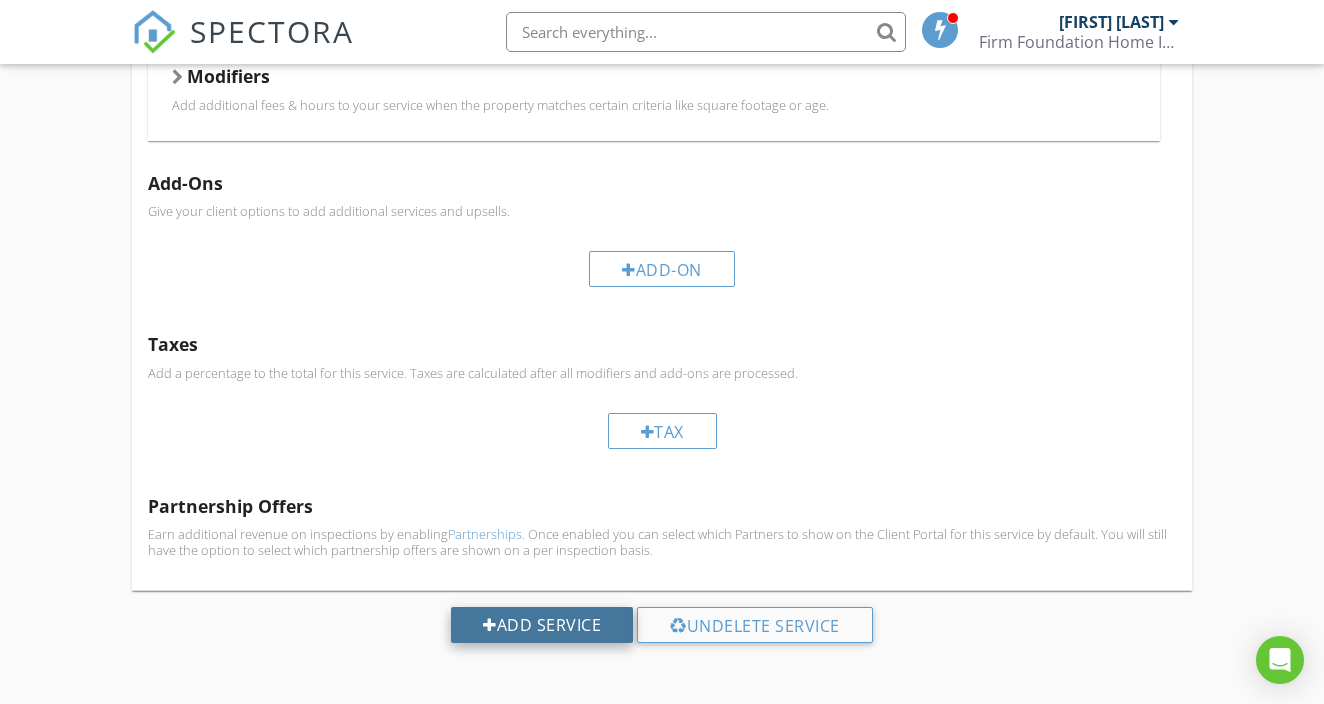 click on "Add Service" at bounding box center (542, 625) 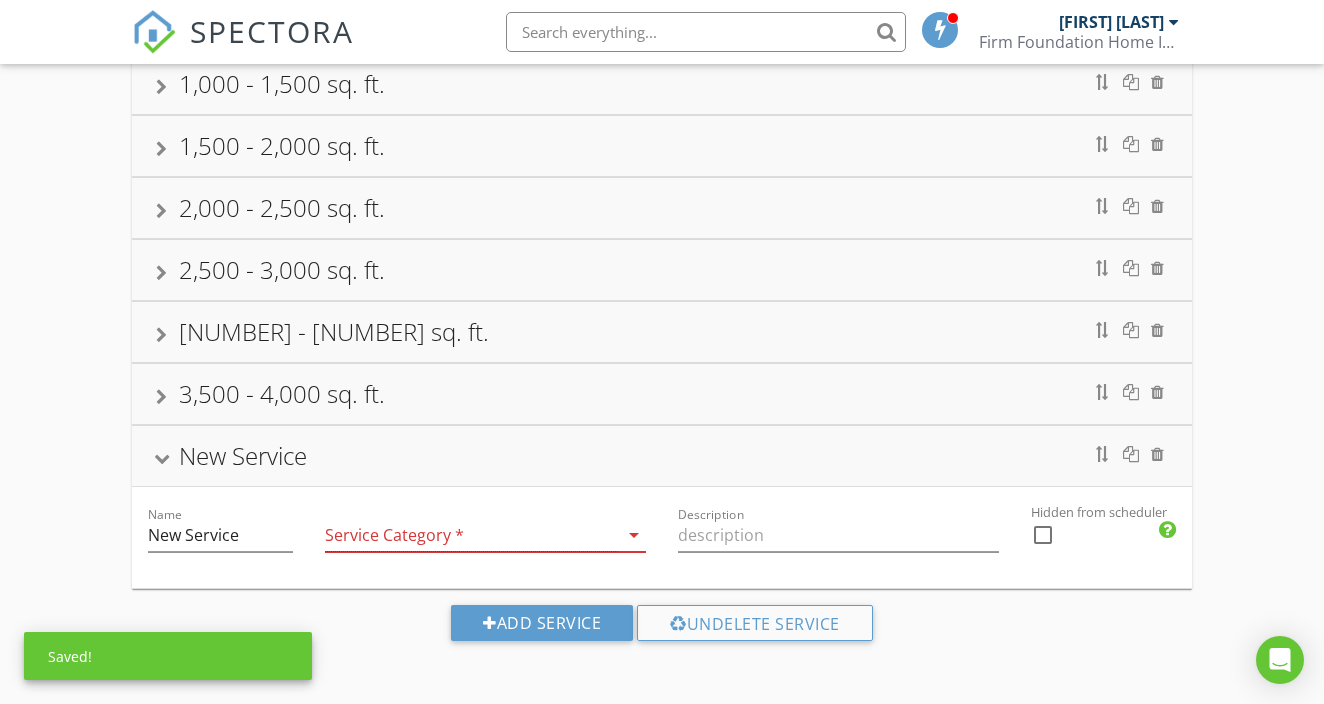 scroll, scrollTop: 285, scrollLeft: 0, axis: vertical 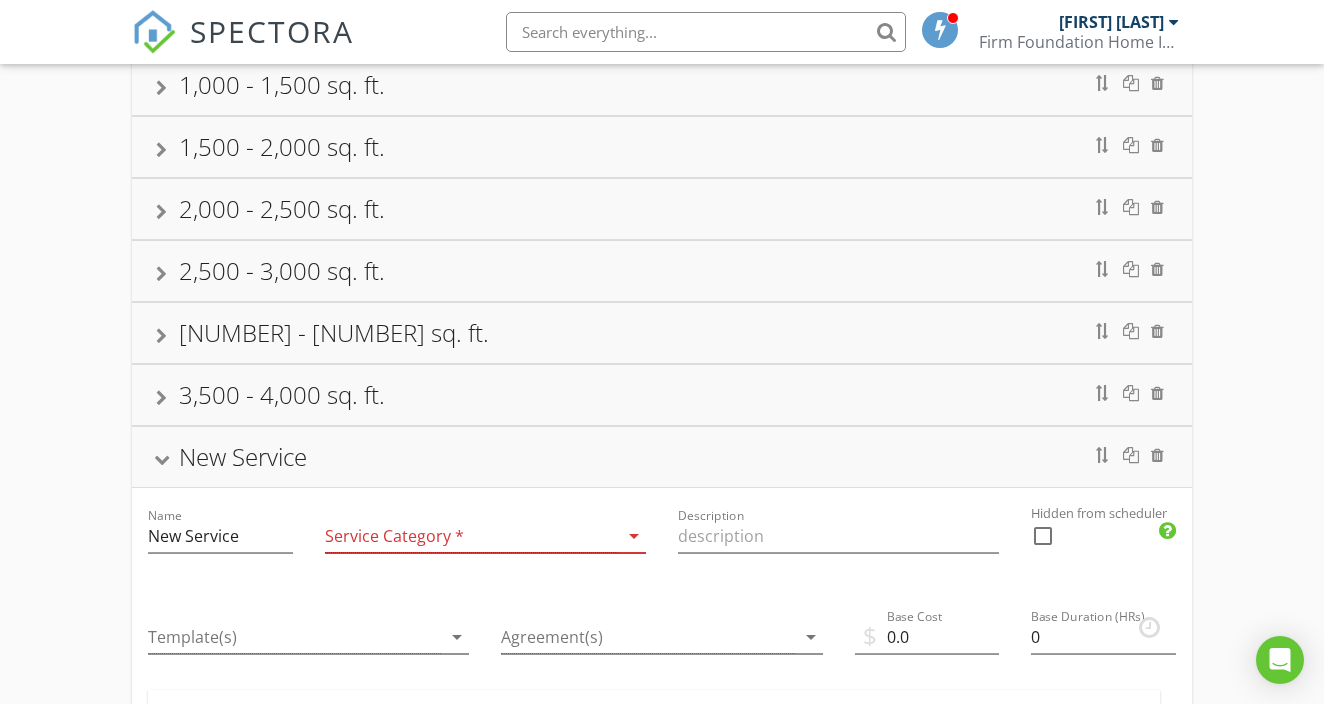 click at bounding box center (471, 536) 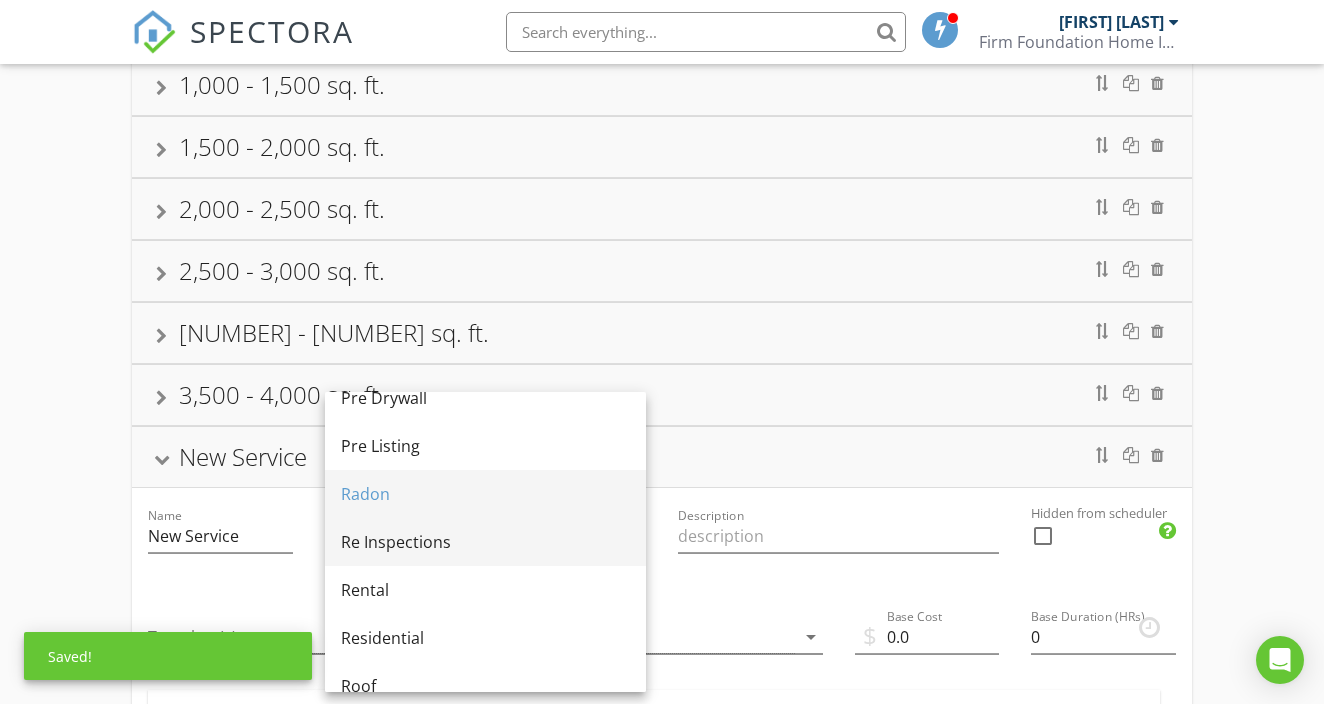 scroll, scrollTop: 795, scrollLeft: 0, axis: vertical 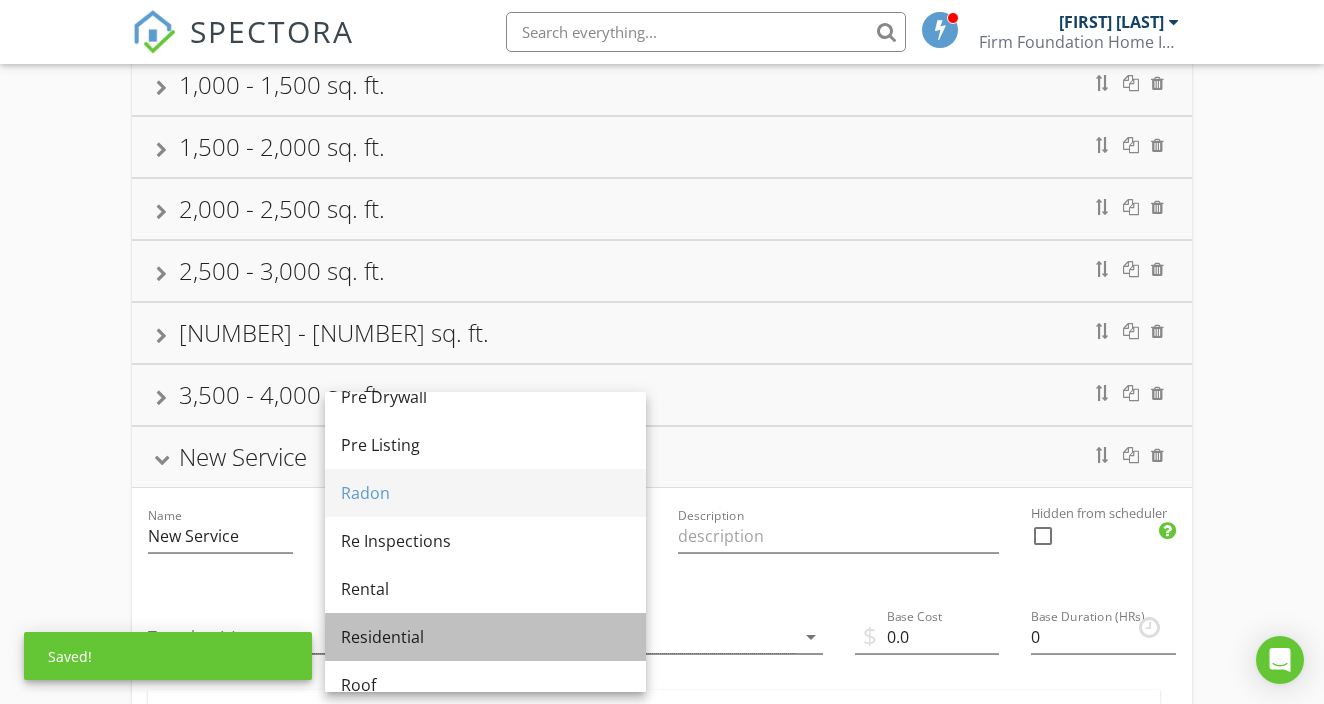 click on "Residential" at bounding box center [485, 637] 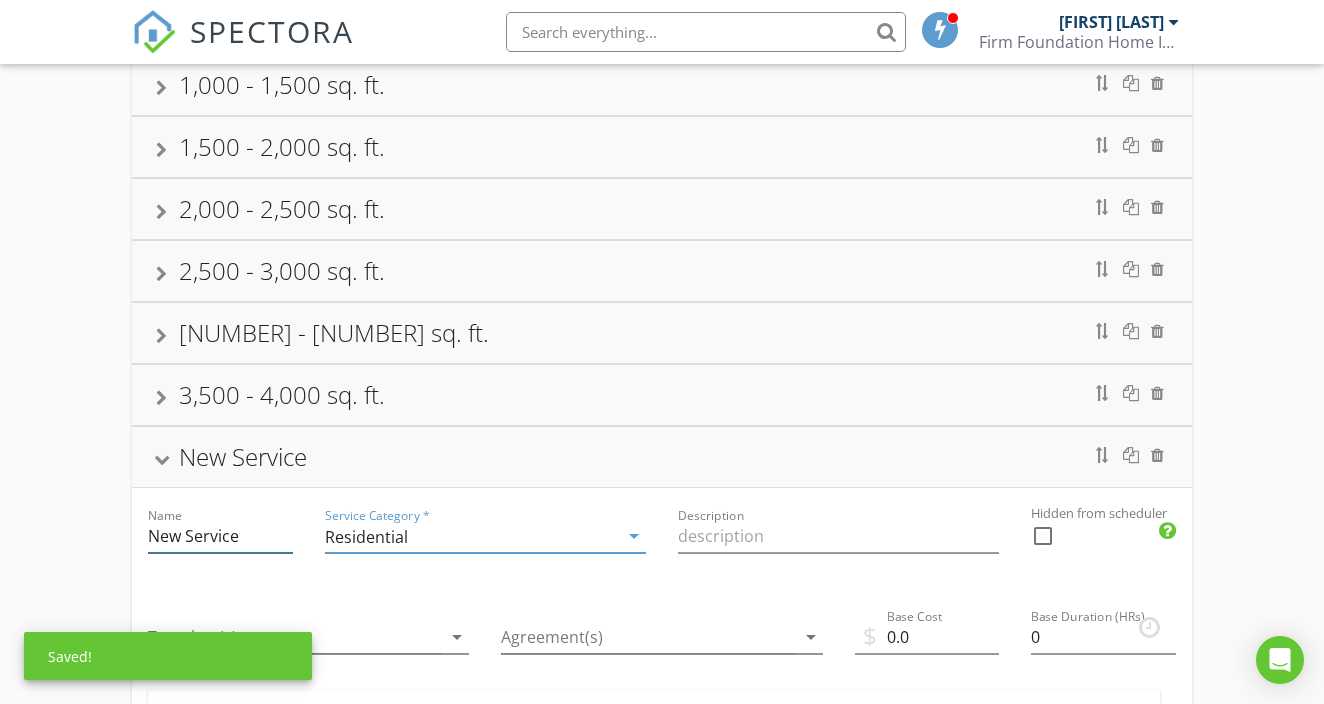 click on "New Service" at bounding box center (220, 536) 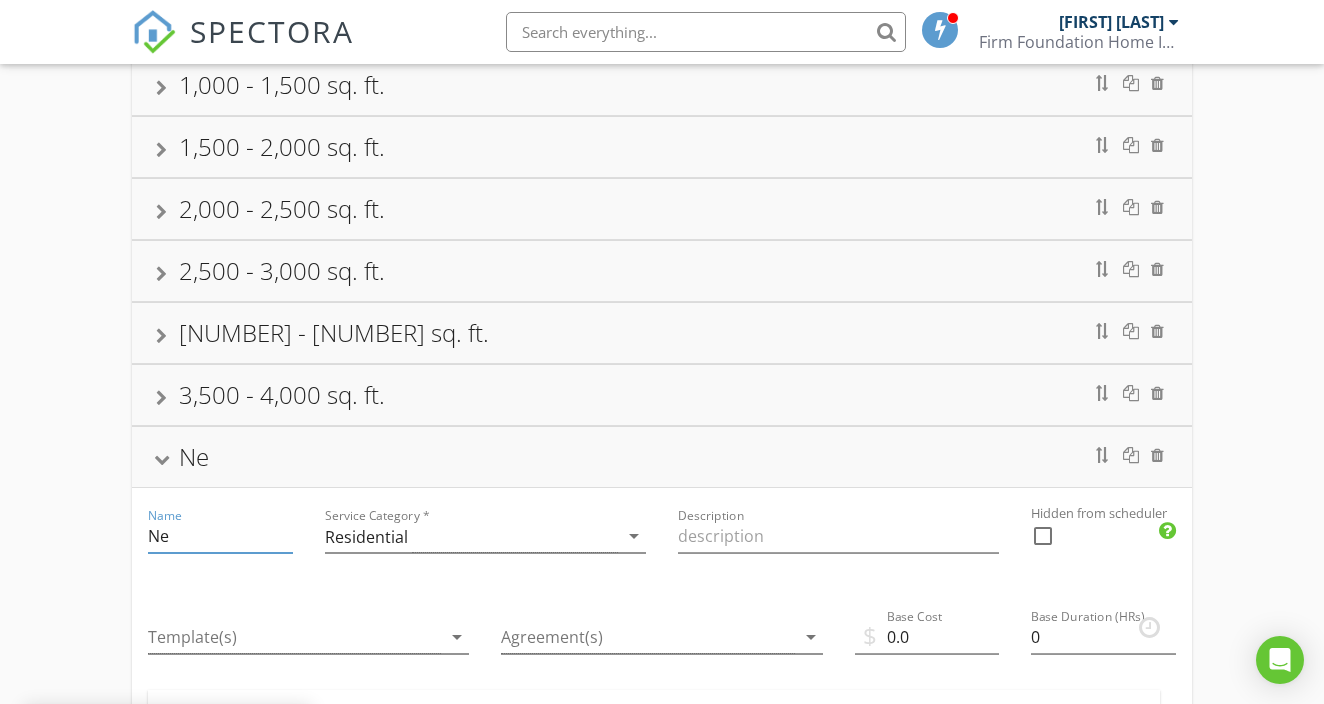 type on "N" 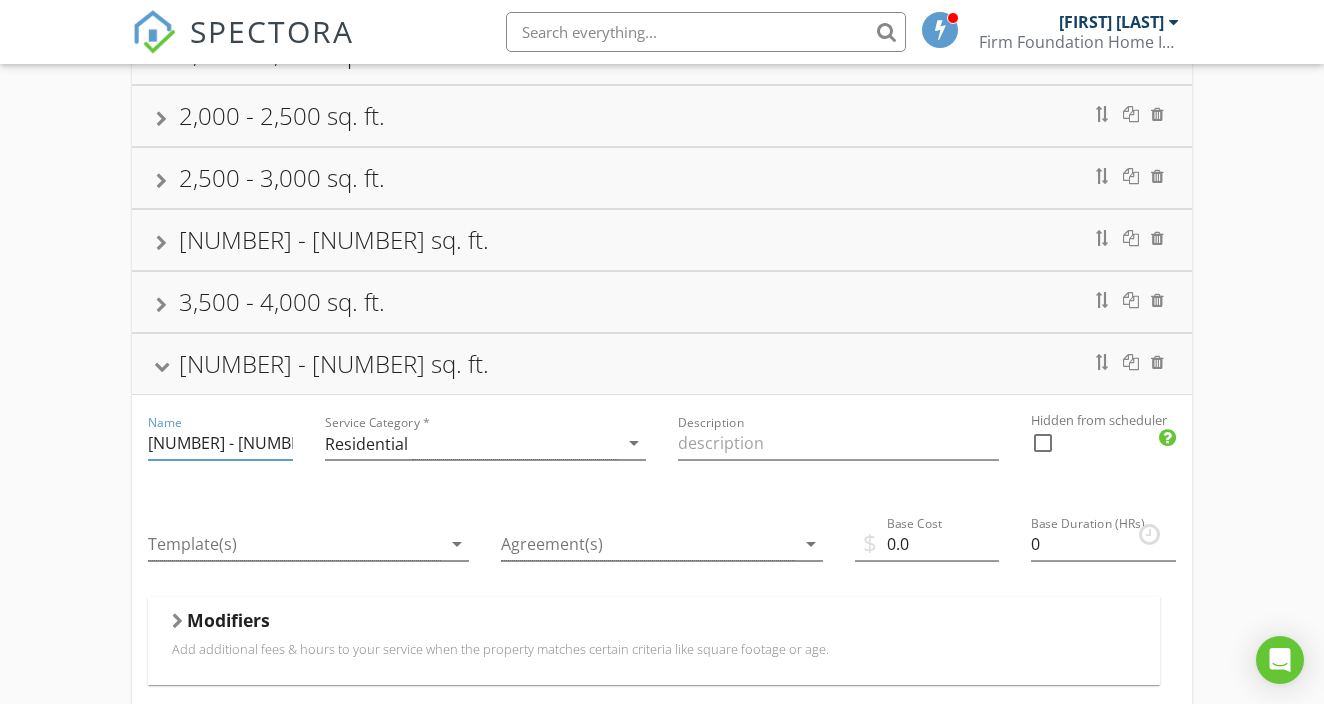 scroll, scrollTop: 401, scrollLeft: 0, axis: vertical 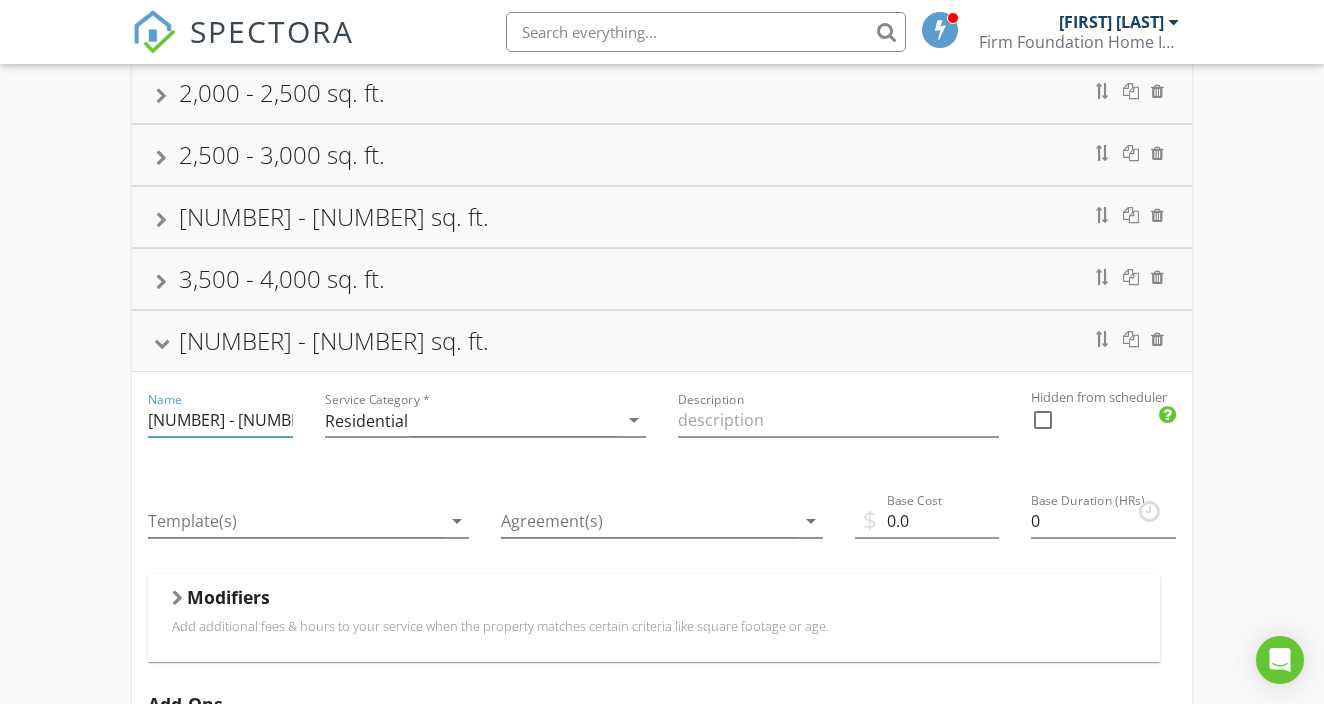 type on "4,000 - 4,500 sq. ft." 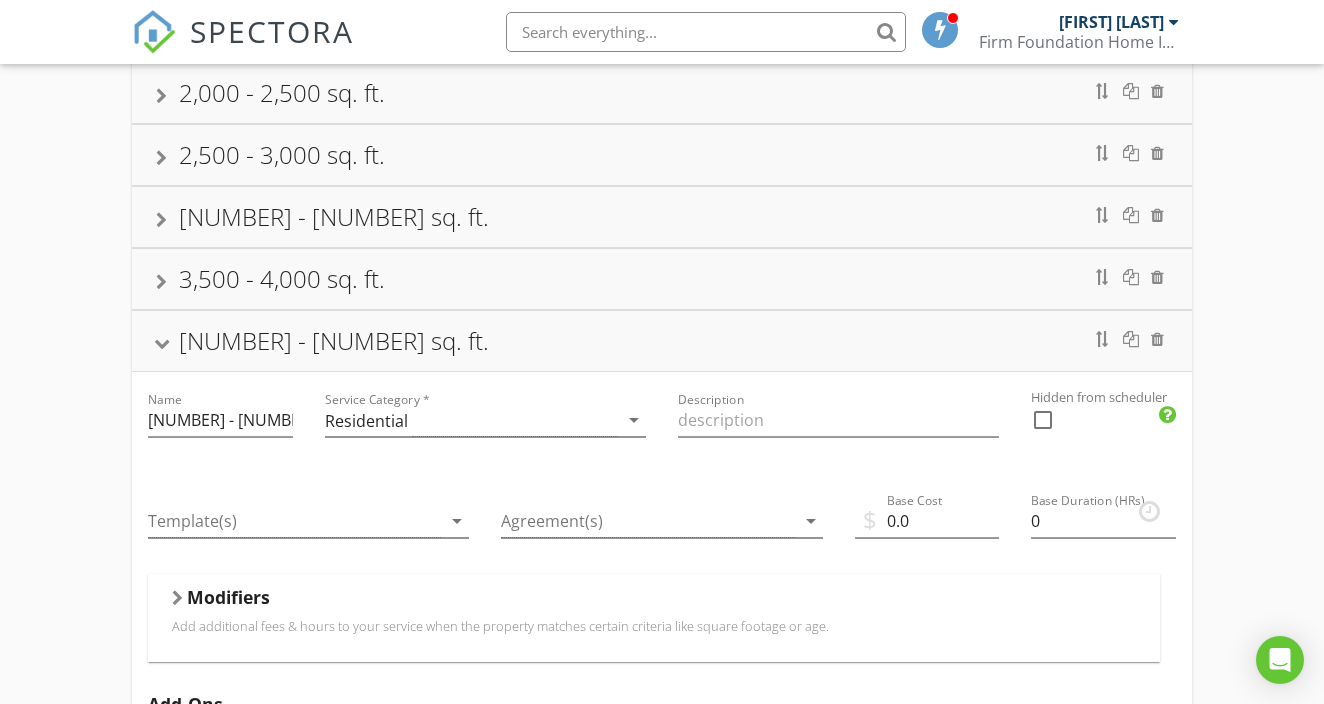 click on "Template(s) arrow_drop_down" at bounding box center [308, 531] 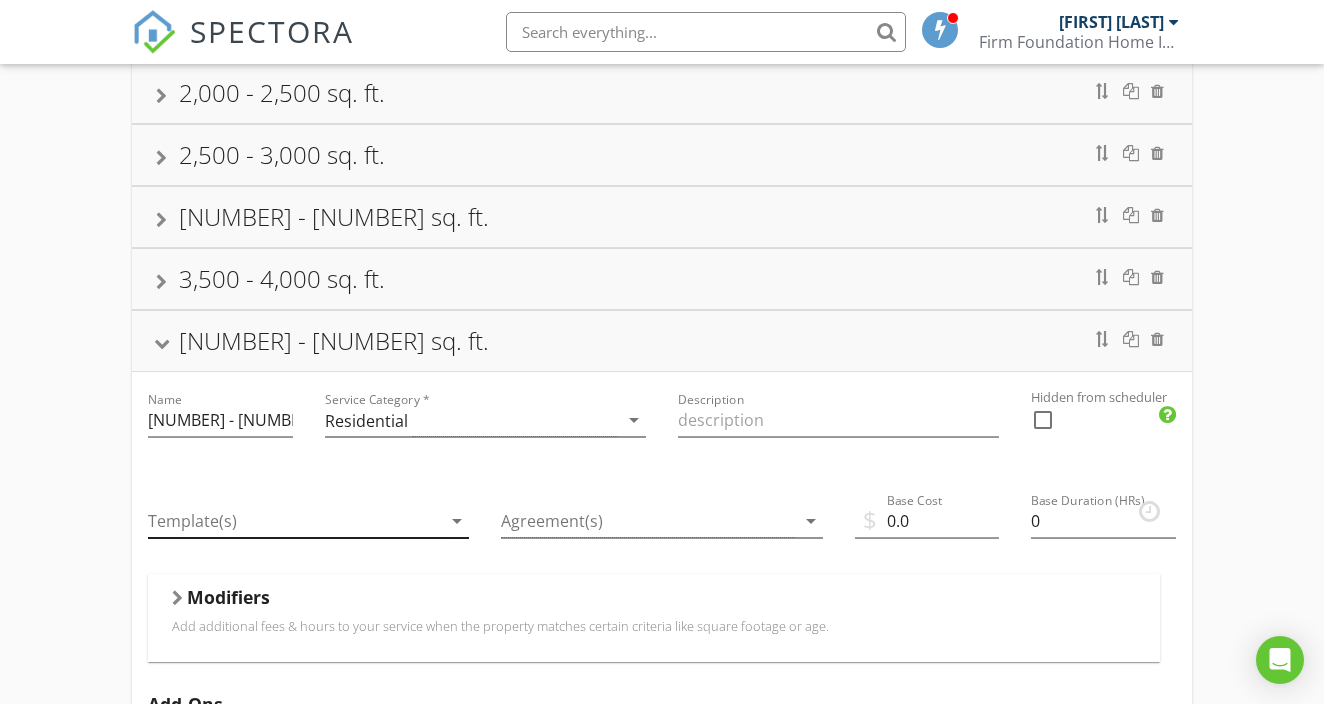 click at bounding box center [294, 521] 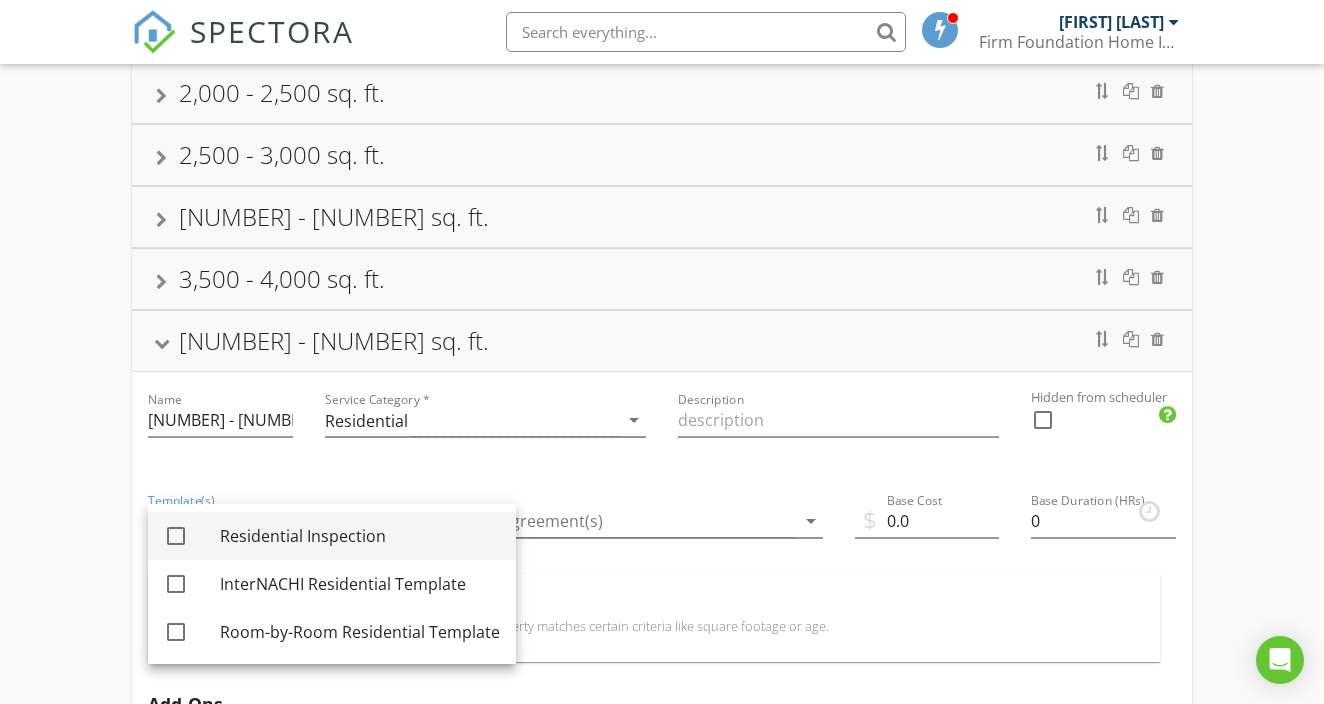 click at bounding box center (176, 536) 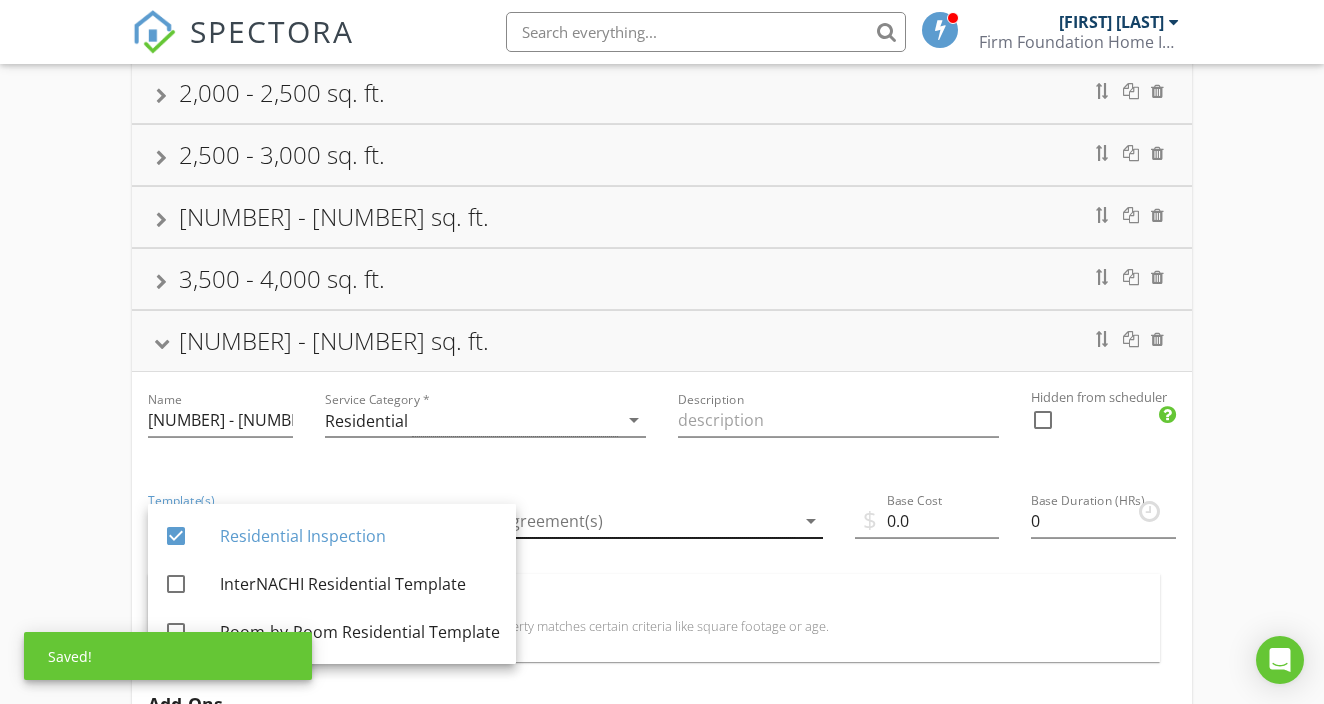 click at bounding box center (647, 521) 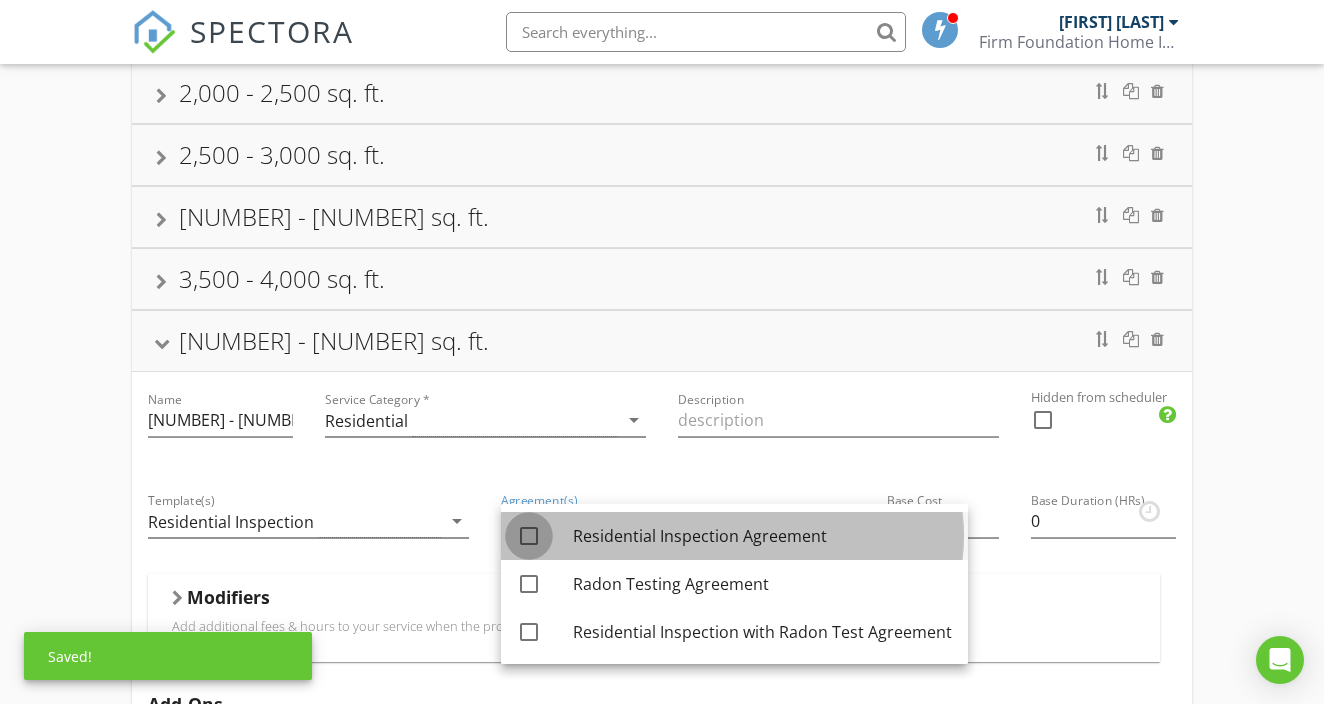 click at bounding box center (529, 536) 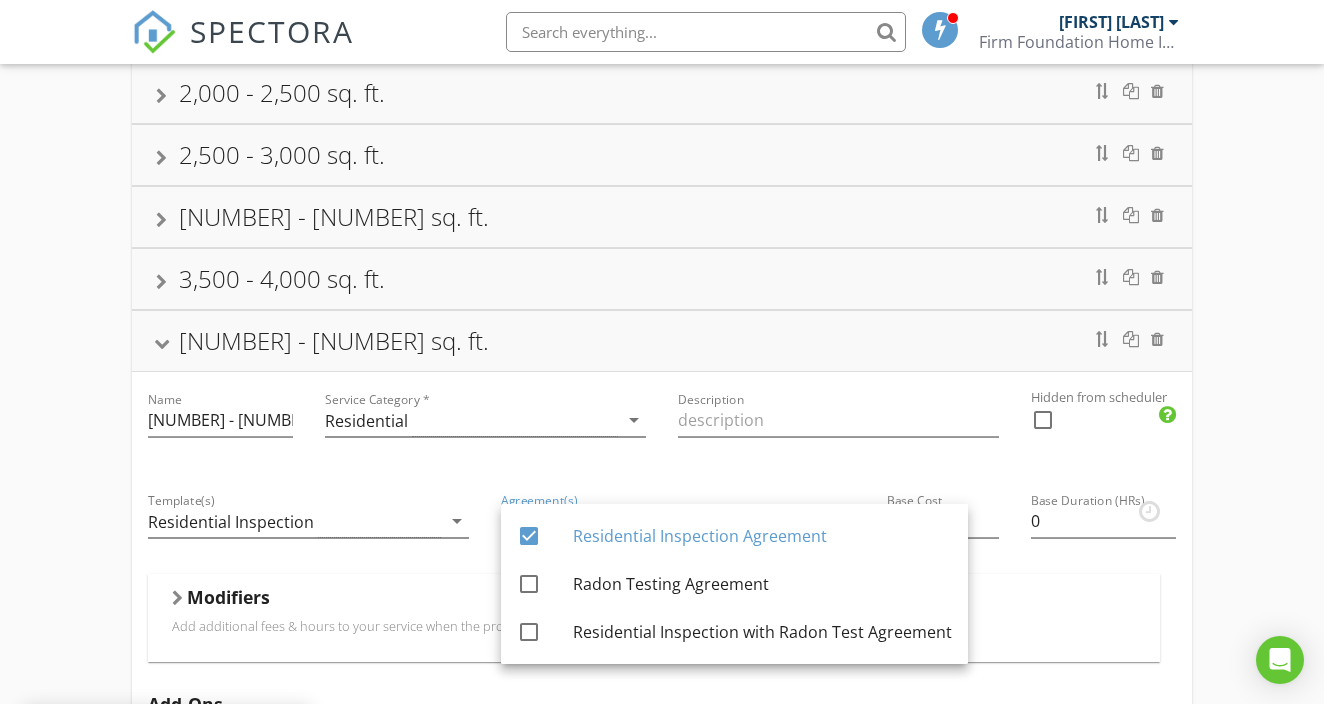click on "Agreement(s) Residential Inspection Agreement arrow_drop_down" at bounding box center (661, 523) 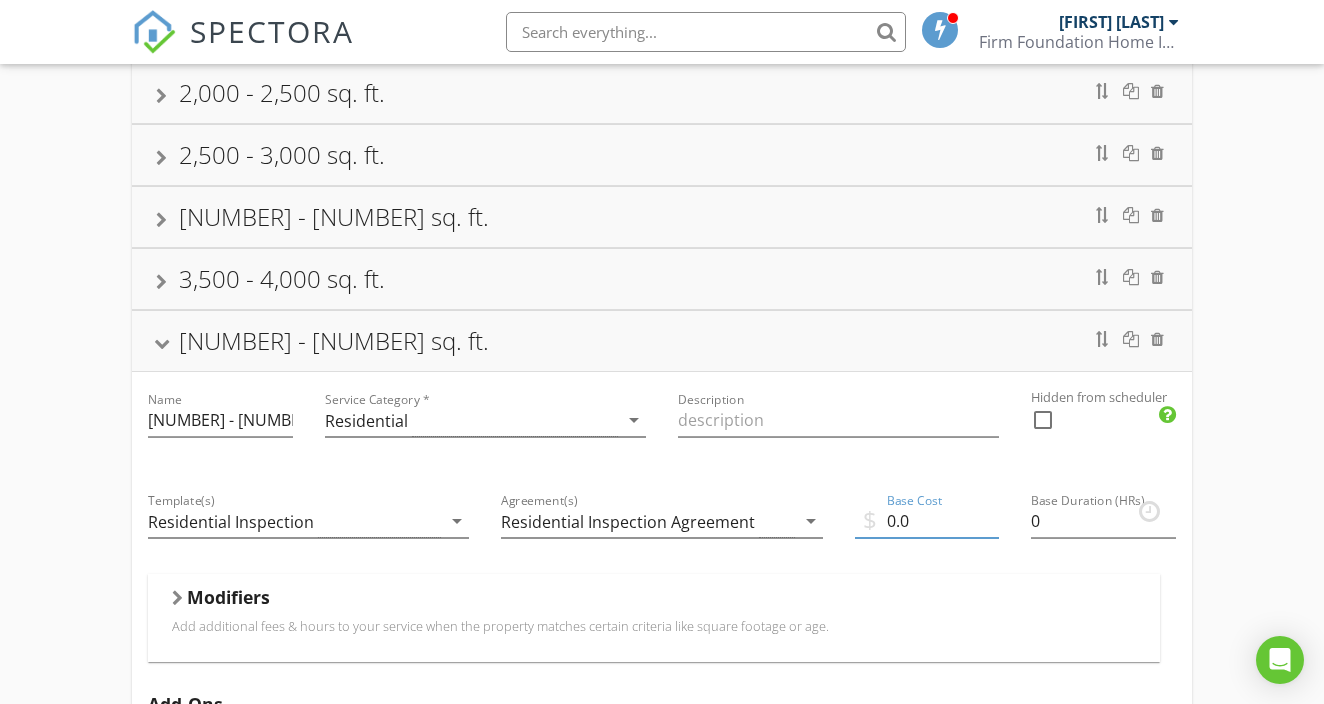 click on "0.0" at bounding box center (927, 521) 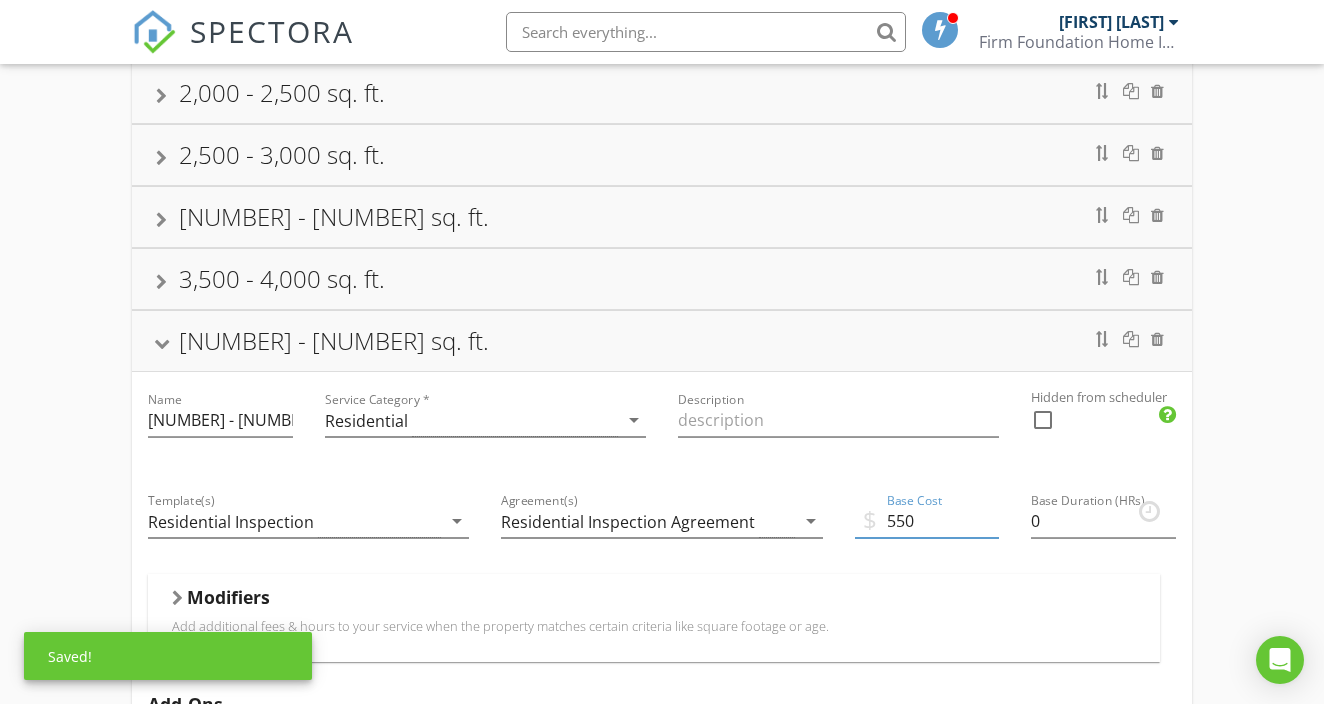 type on "550." 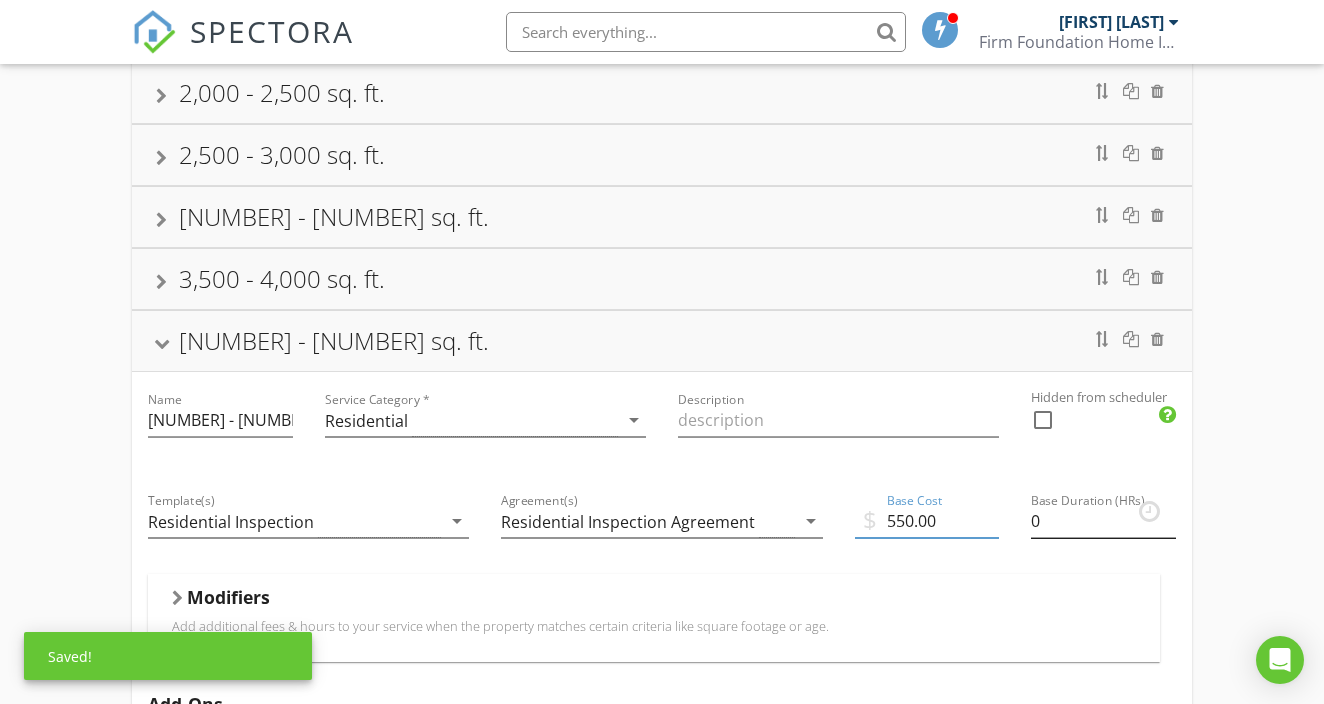 type on "550.00" 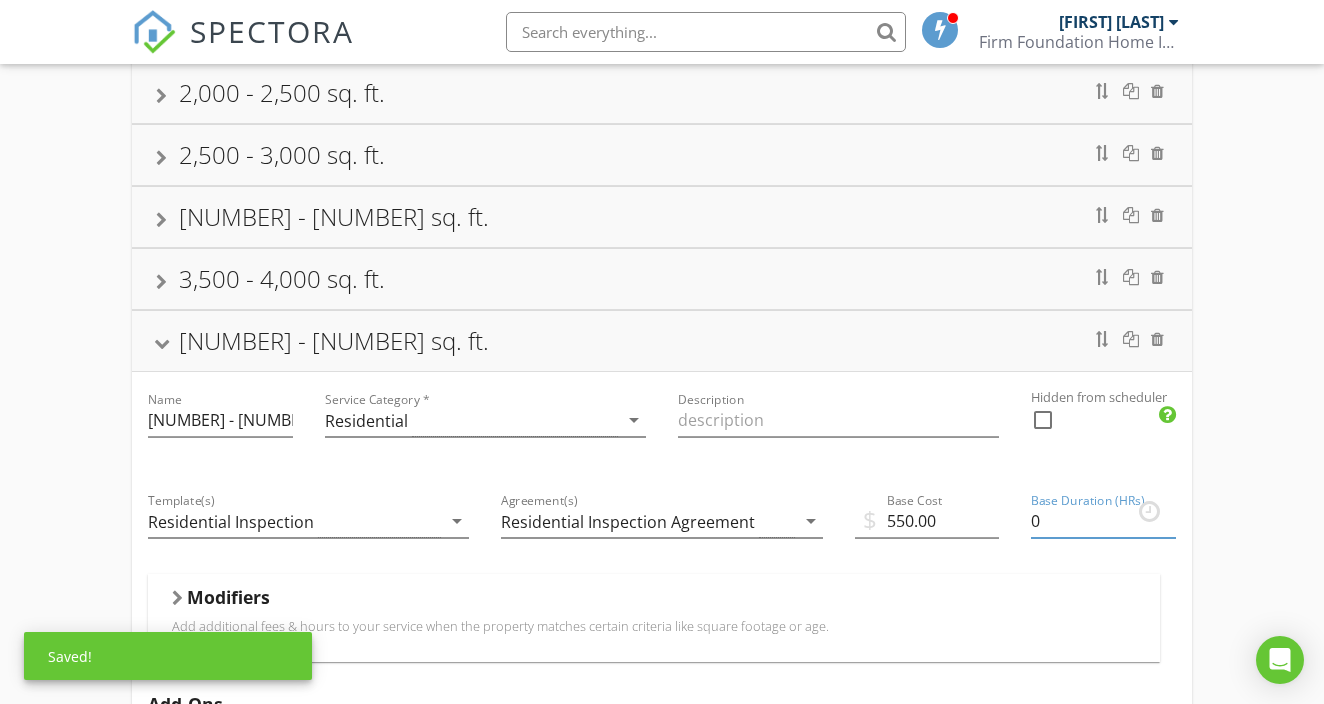 click on "0" at bounding box center (1103, 521) 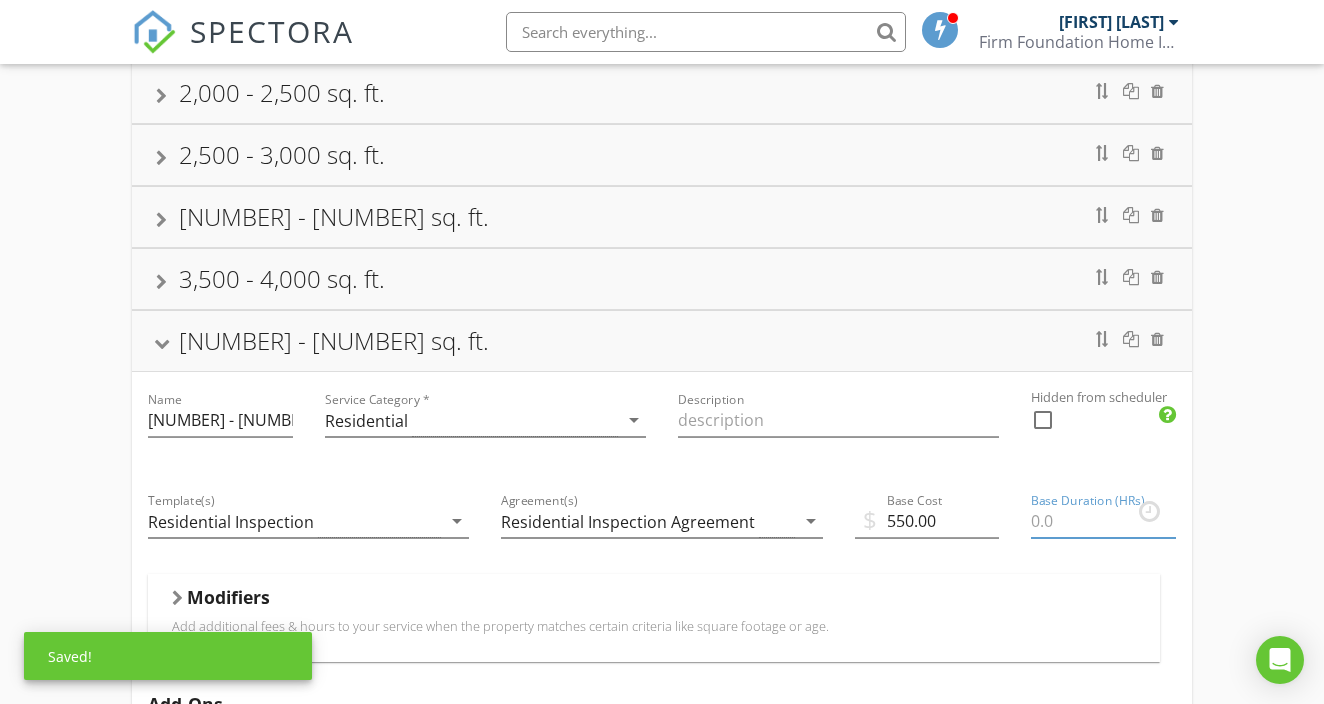 type 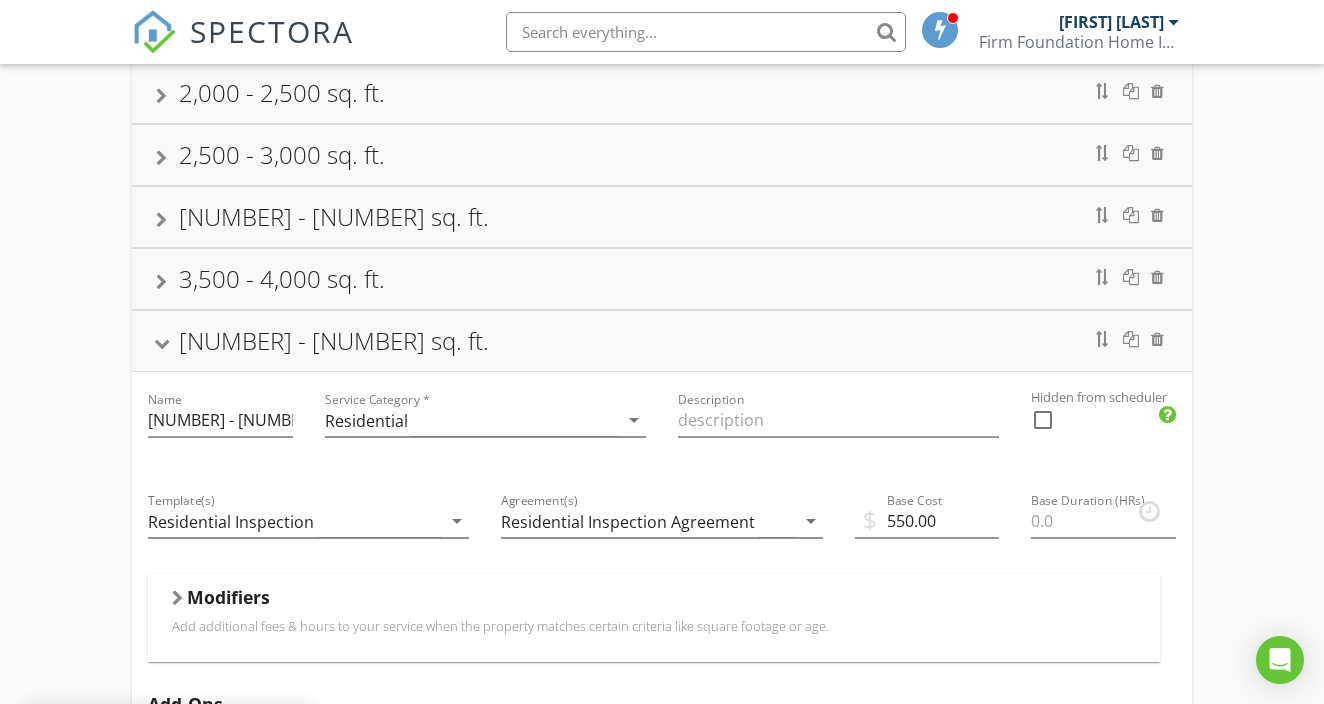 click on "3,500 - 4,000 sq. ft." at bounding box center [661, 279] 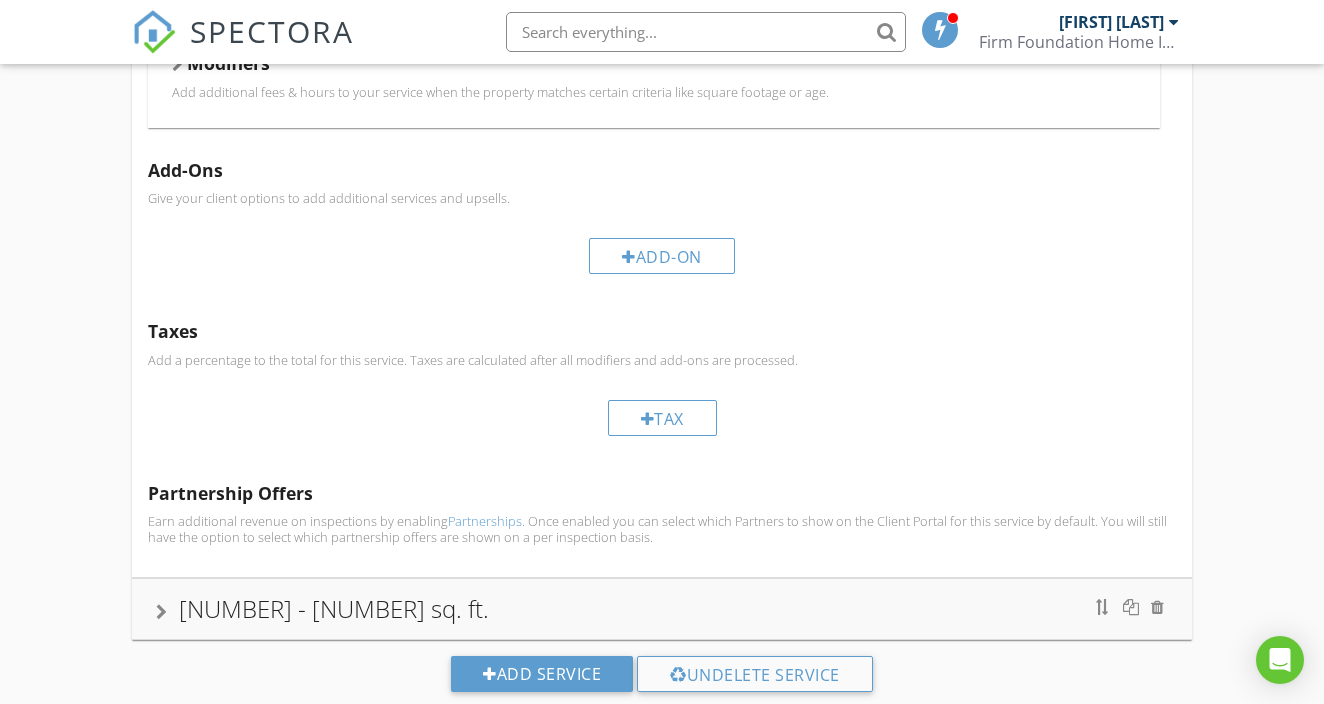 scroll, scrollTop: 884, scrollLeft: 0, axis: vertical 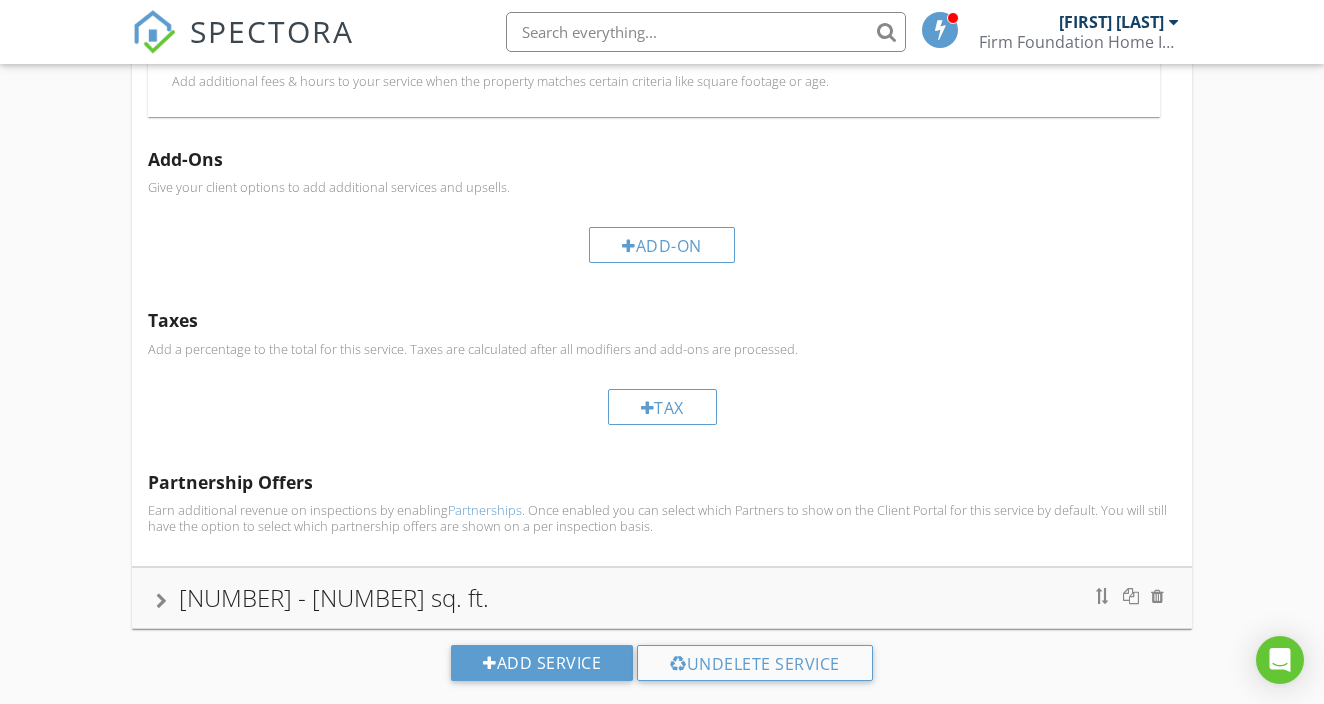 click at bounding box center [161, 601] 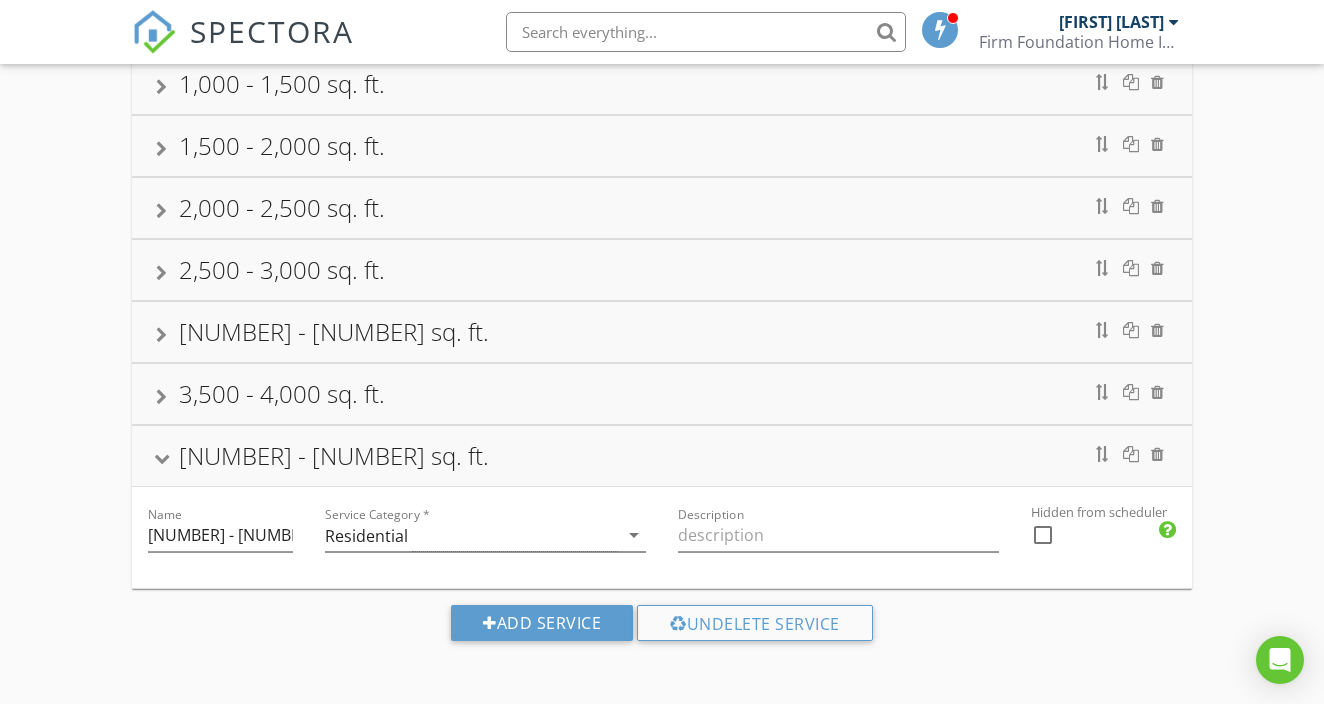 scroll, scrollTop: 285, scrollLeft: 0, axis: vertical 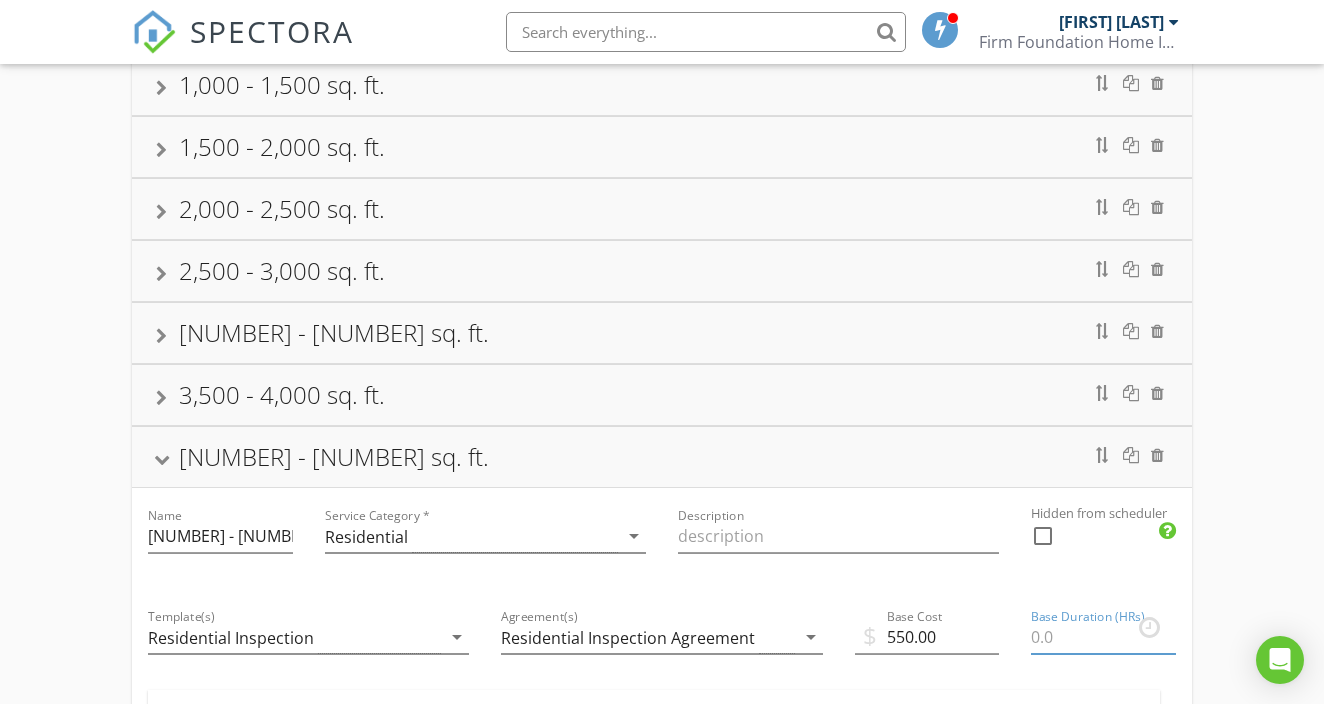 click at bounding box center [1103, 637] 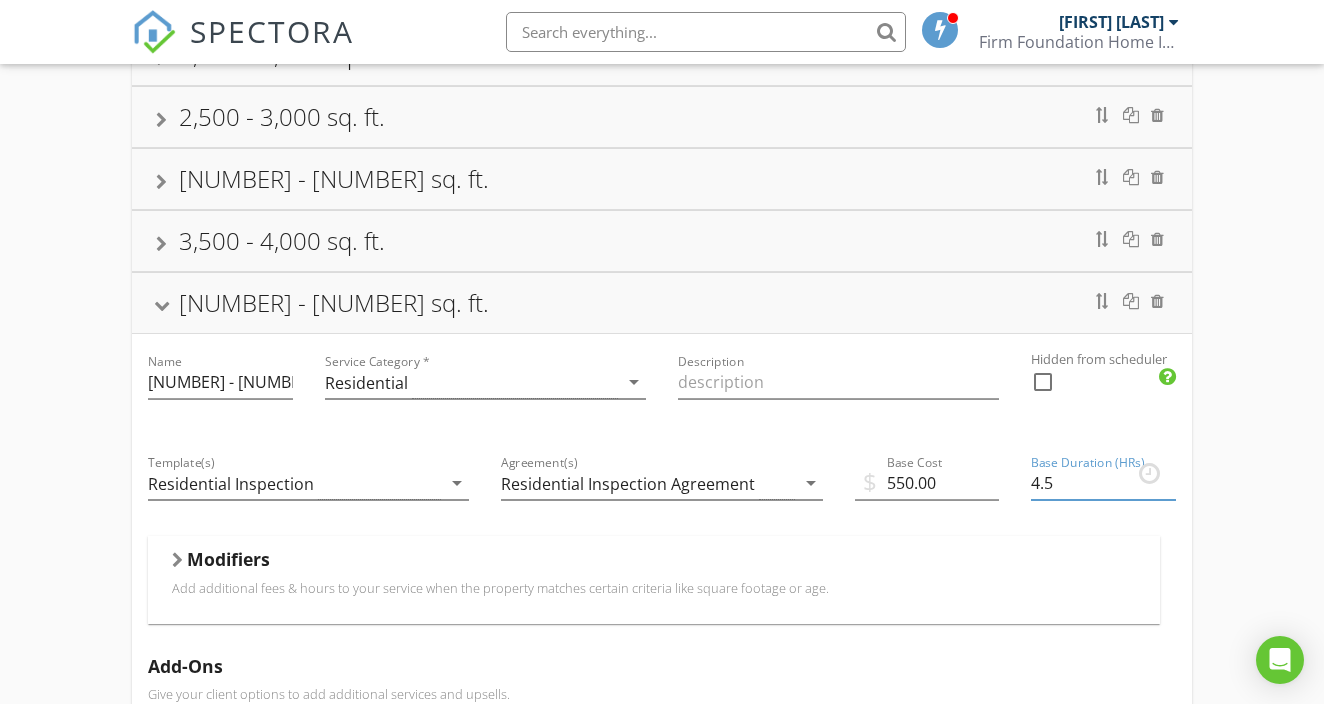 scroll, scrollTop: 466, scrollLeft: 0, axis: vertical 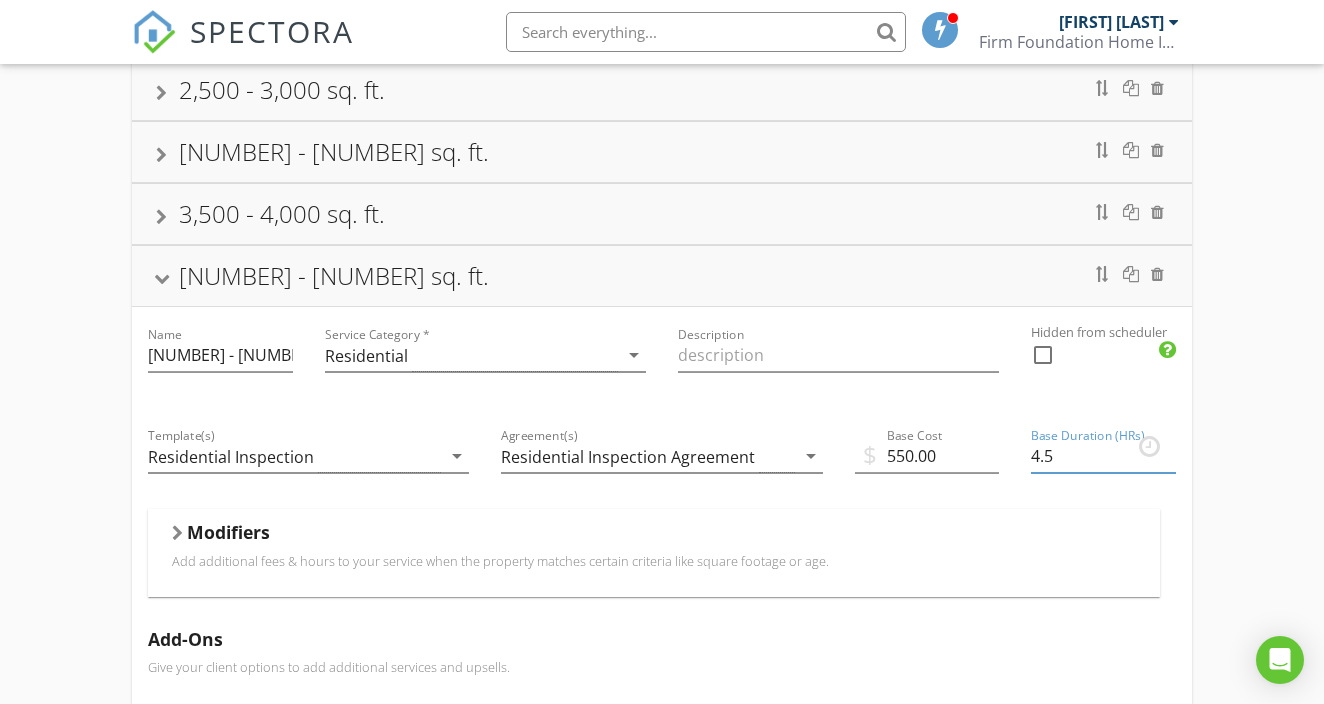 type on "4.5" 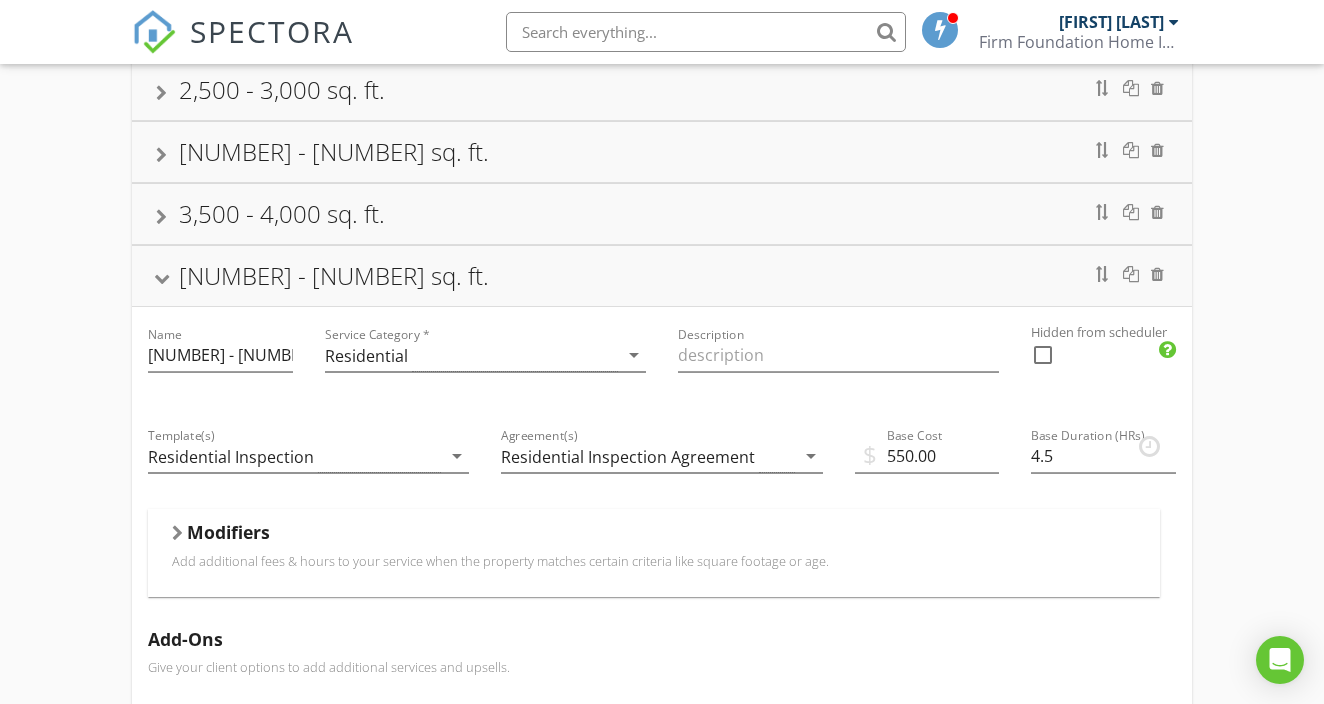 click on "Template(s) Residential Inspection arrow_drop_down" at bounding box center [308, 466] 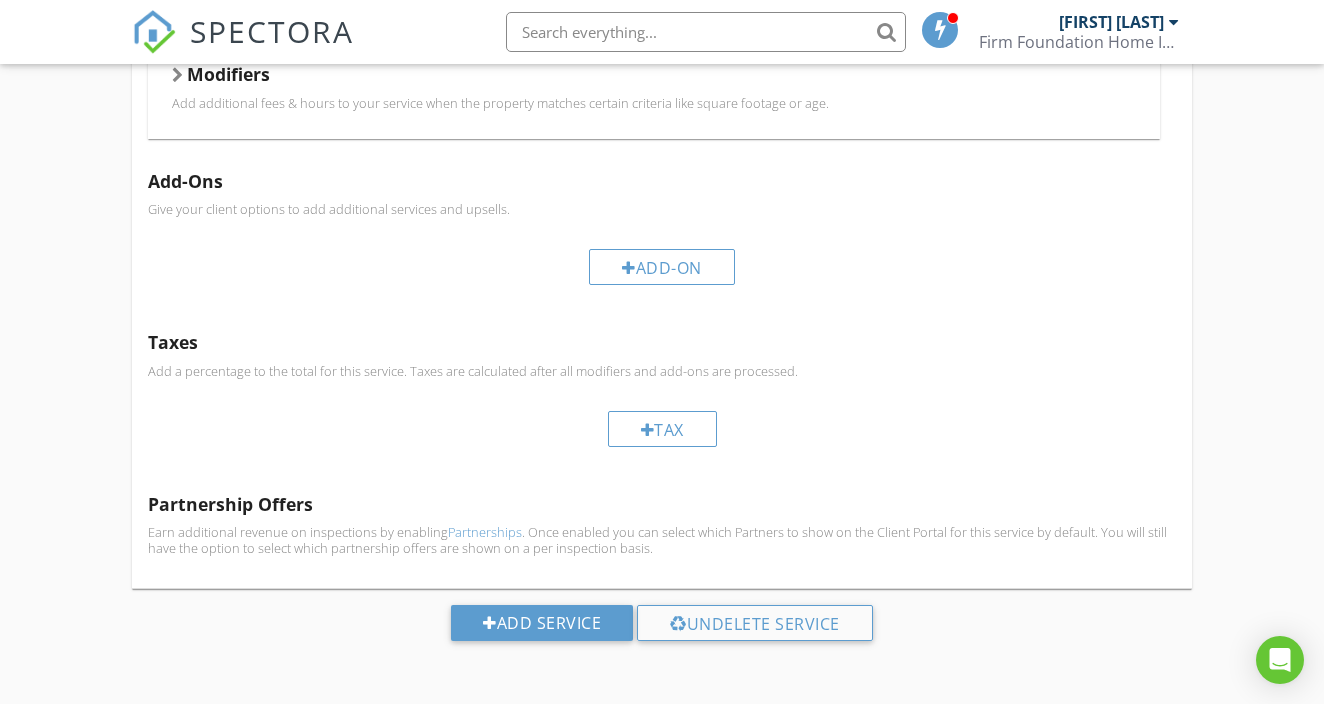 scroll, scrollTop: 922, scrollLeft: 0, axis: vertical 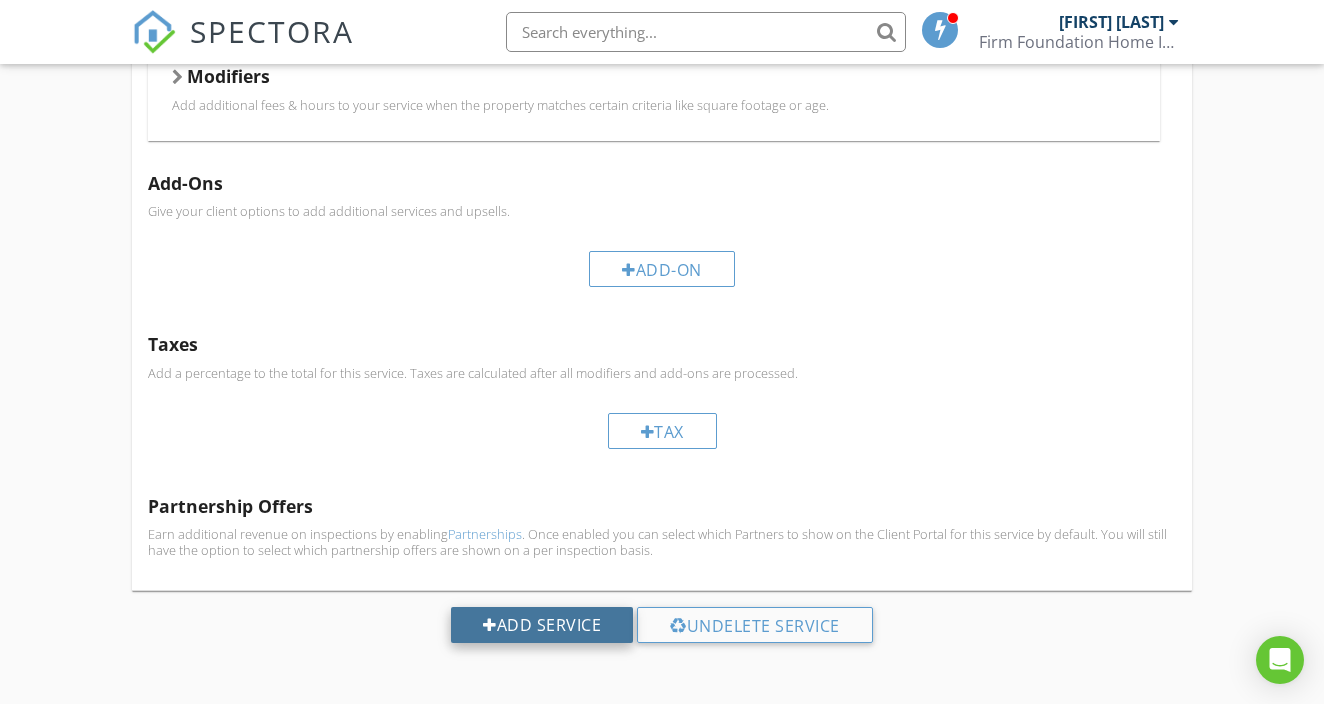 click on "Add Service" at bounding box center (542, 625) 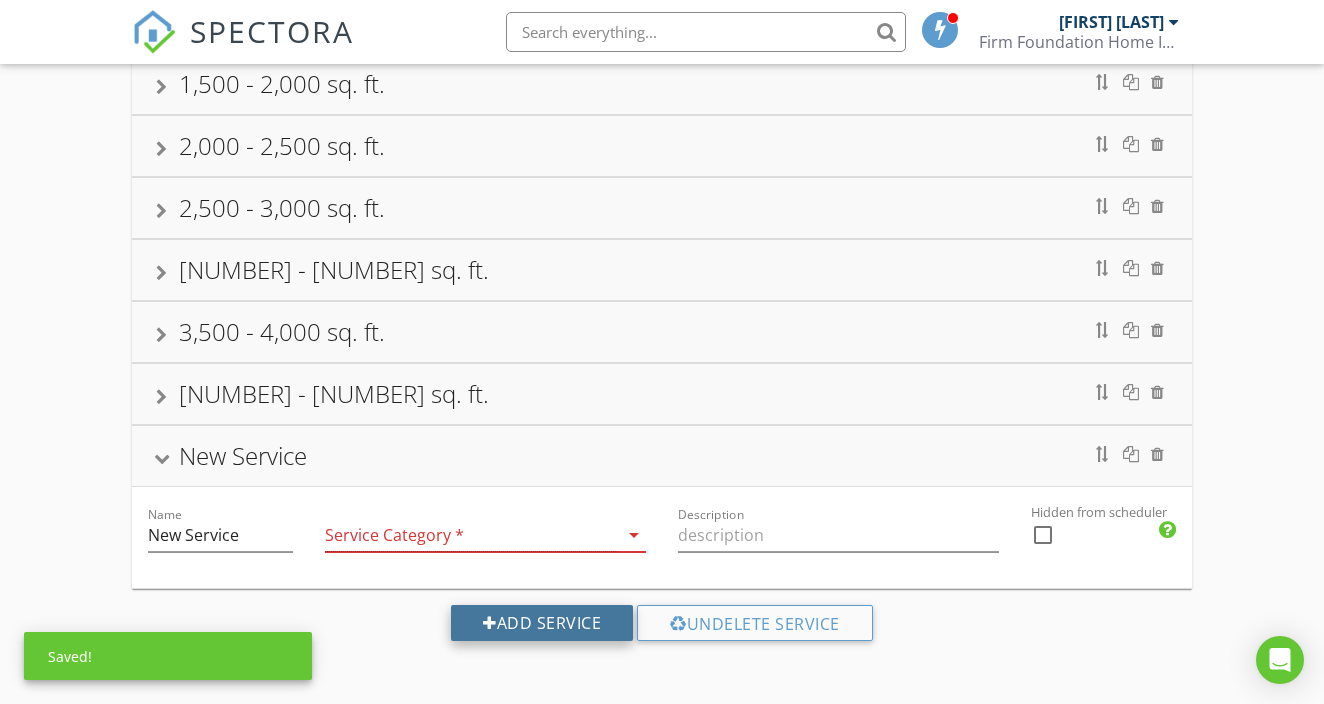 scroll, scrollTop: 348, scrollLeft: 0, axis: vertical 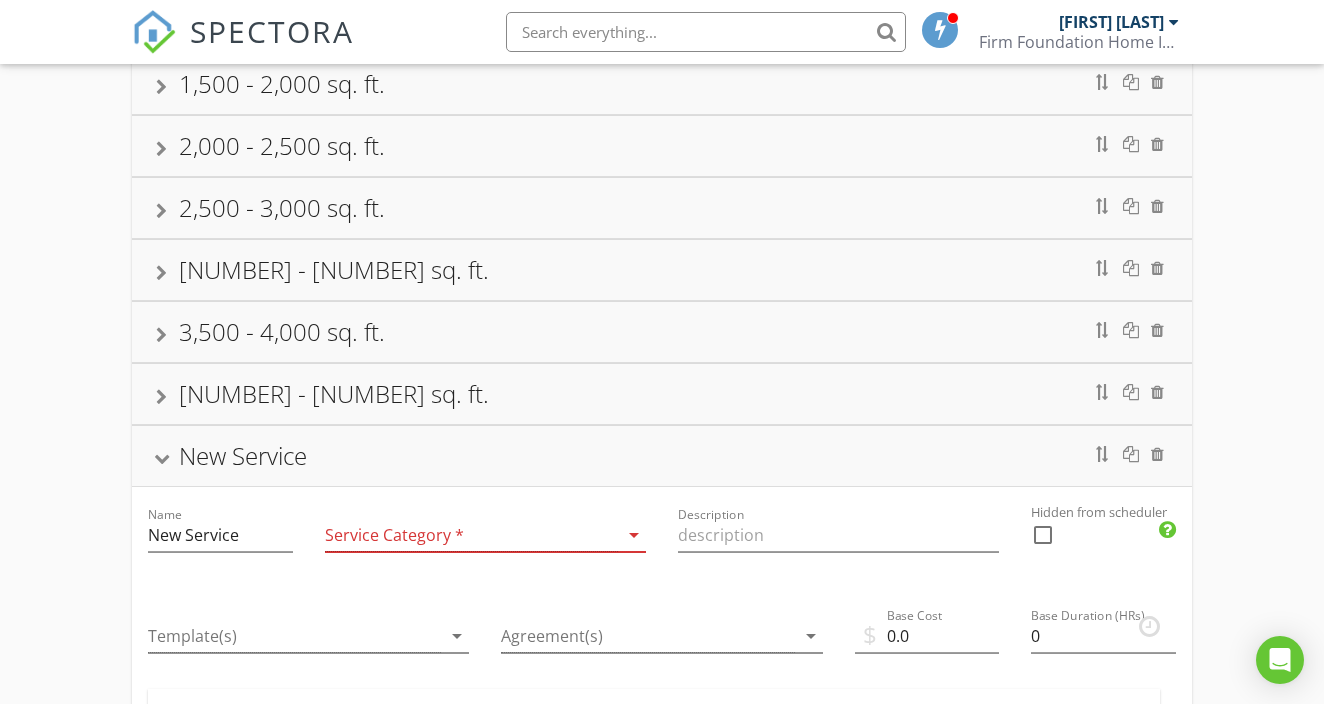 click at bounding box center (471, 535) 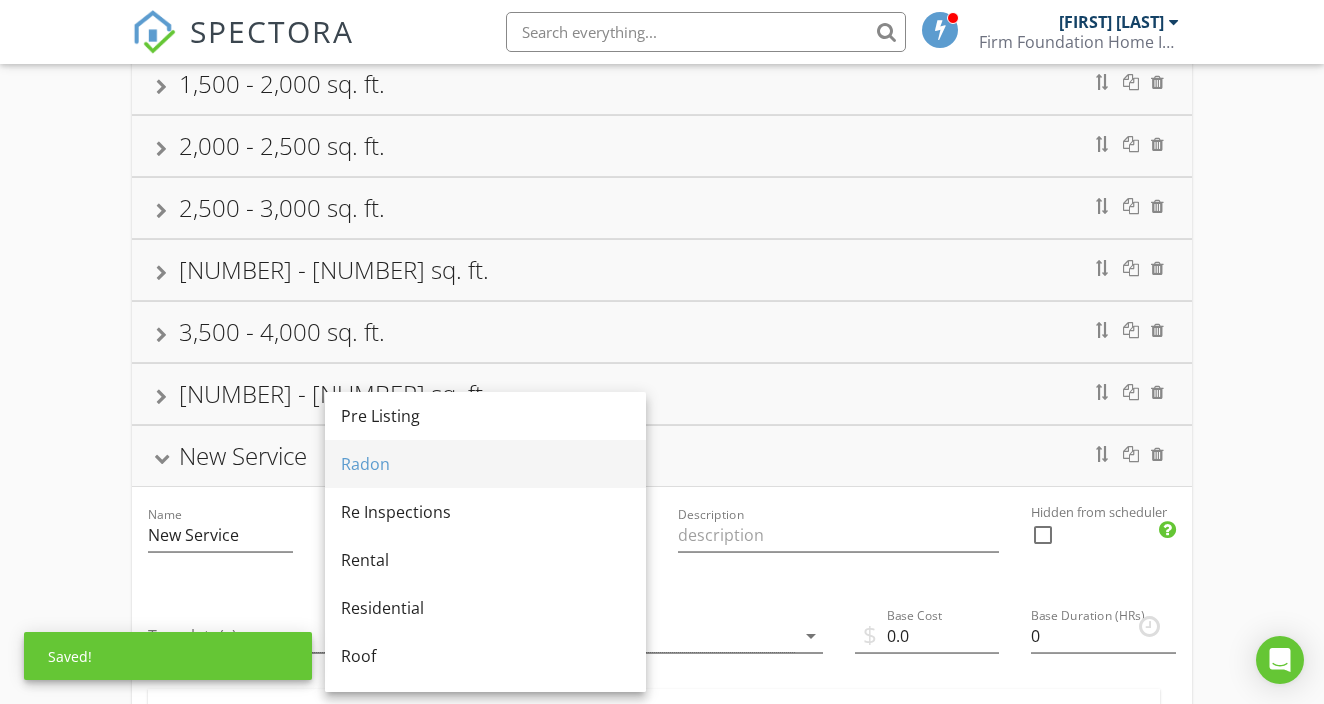 scroll, scrollTop: 835, scrollLeft: 0, axis: vertical 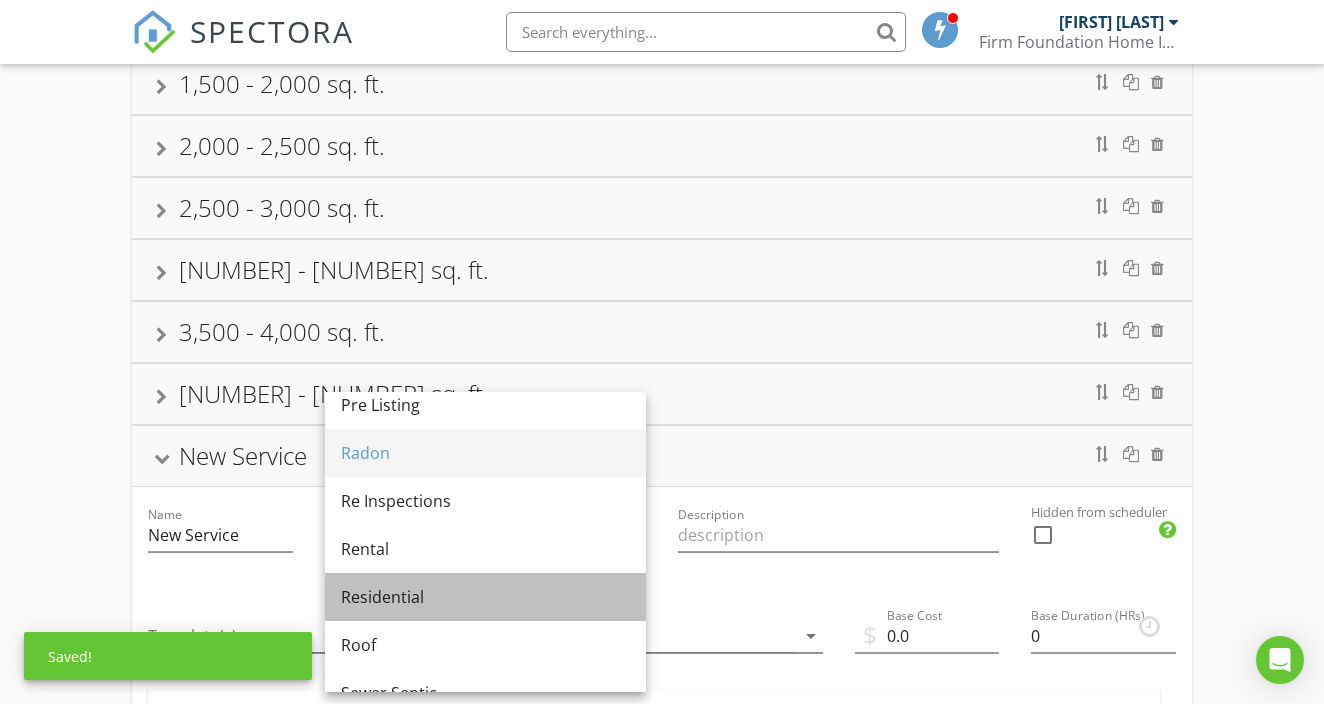 click on "Residential" at bounding box center (485, 597) 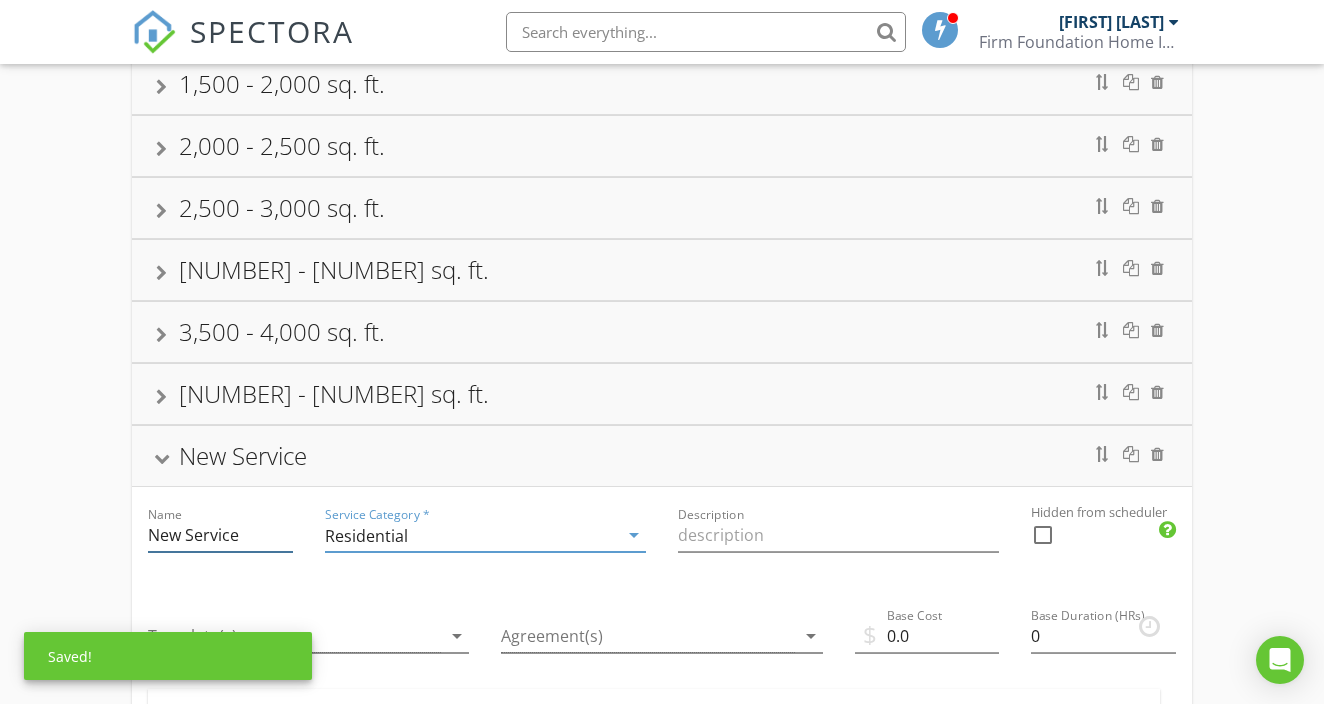 click on "New Service" at bounding box center (220, 535) 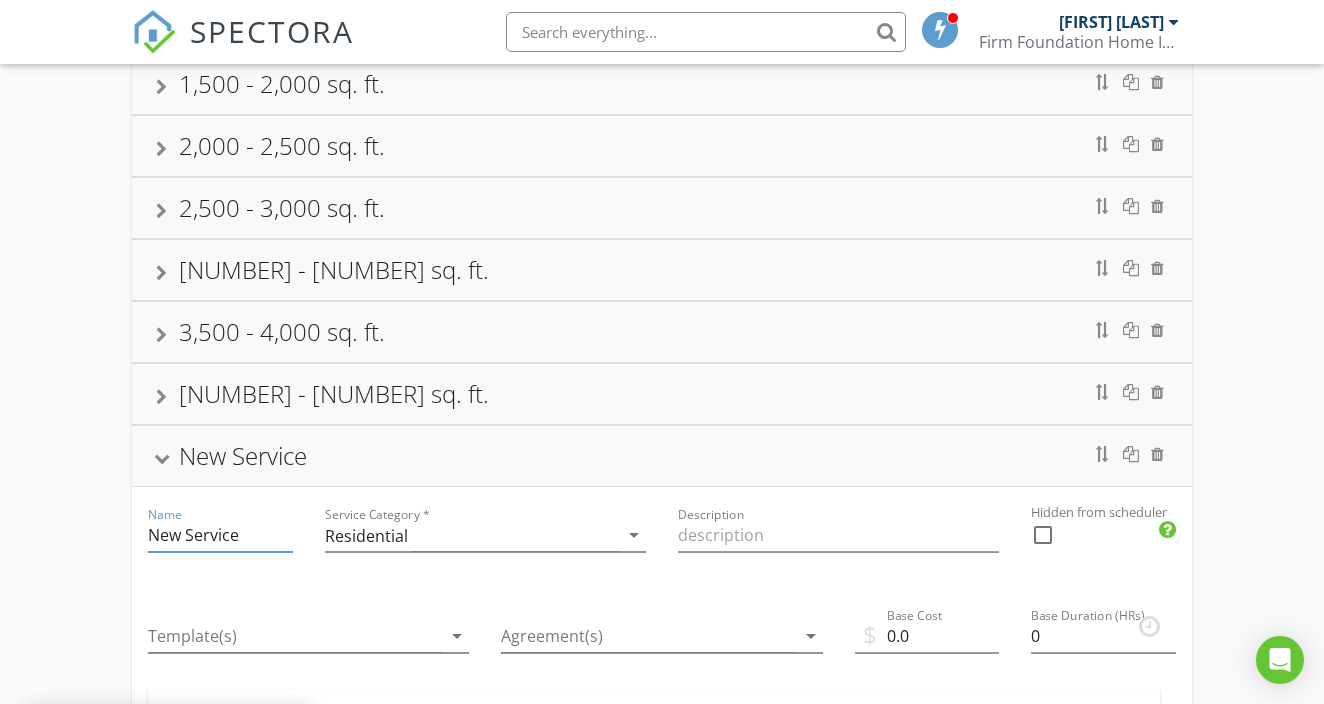 drag, startPoint x: 251, startPoint y: 532, endPoint x: 94, endPoint y: 536, distance: 157.05095 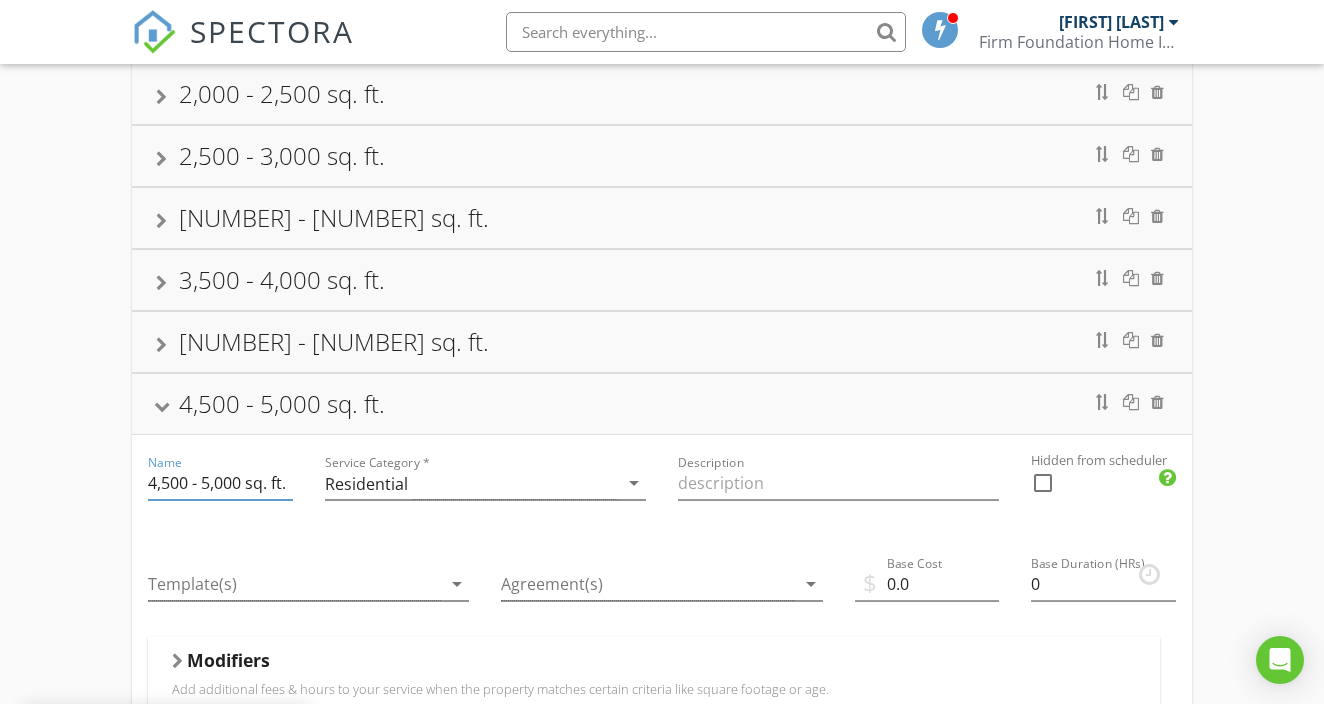 scroll, scrollTop: 446, scrollLeft: 0, axis: vertical 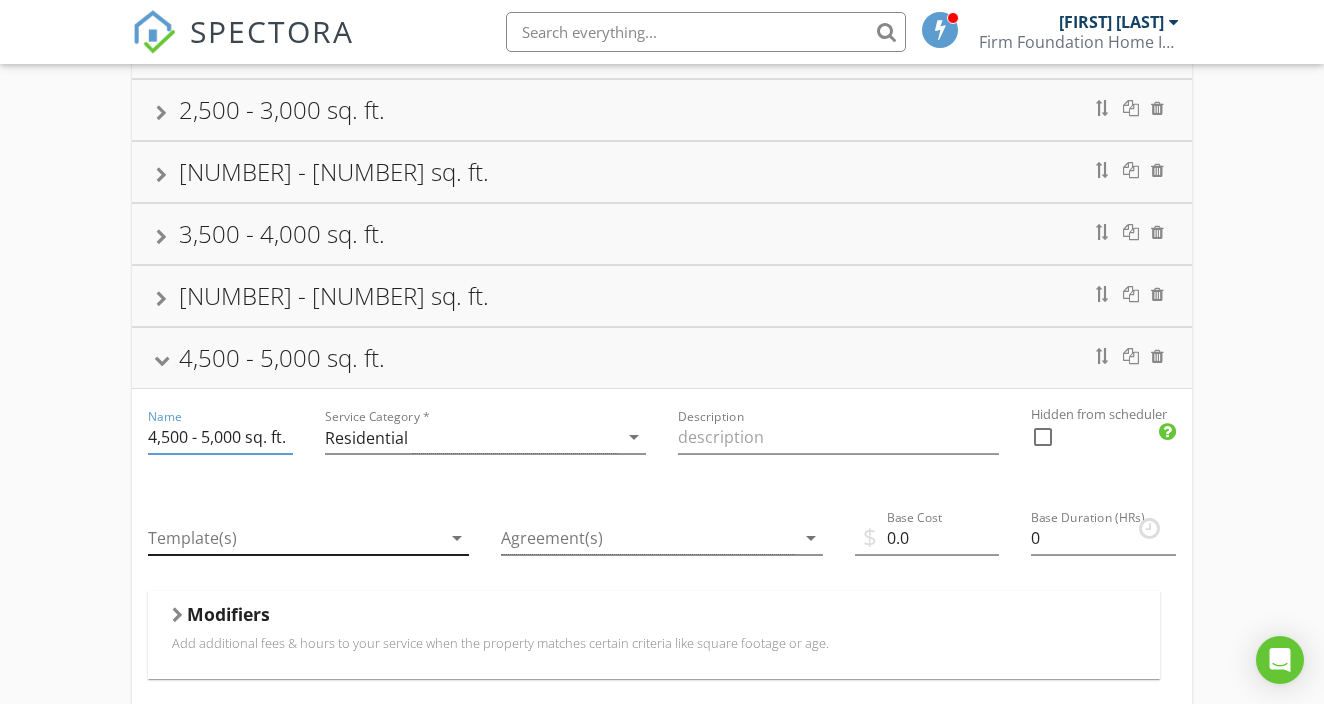 type on "4,500 - 5,000 sq. ft." 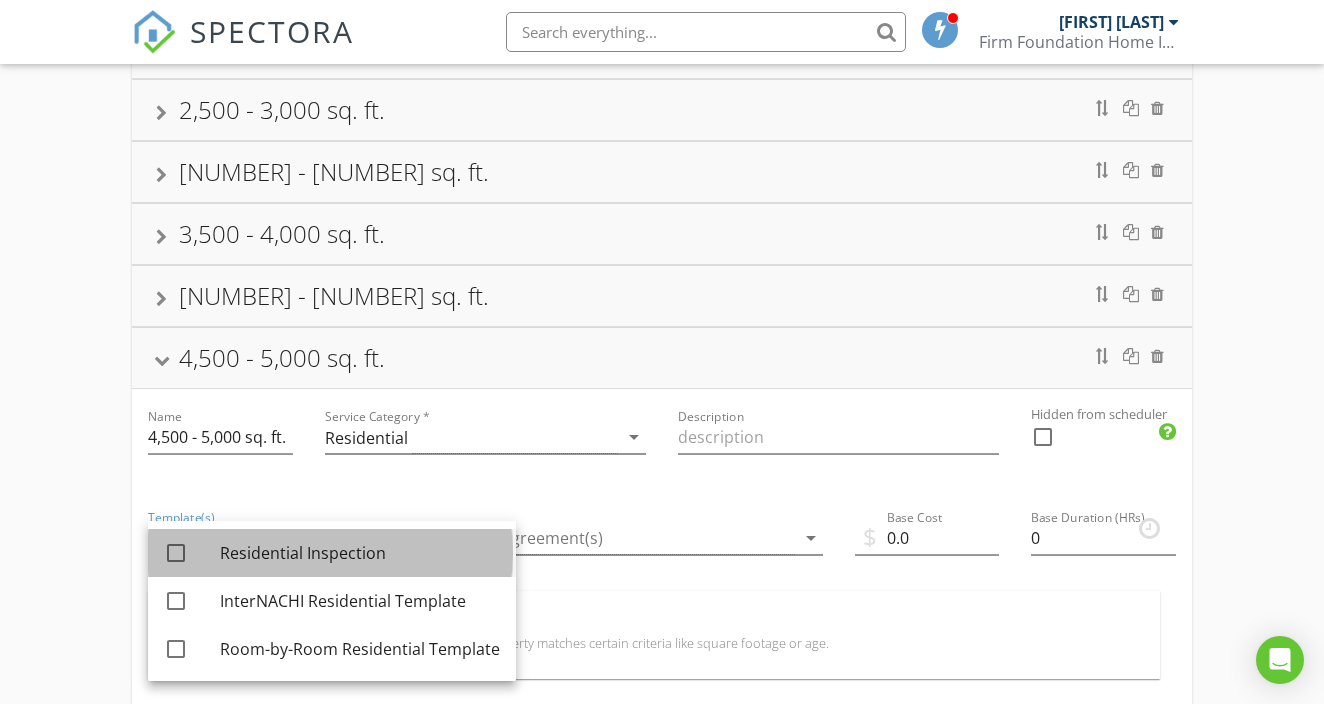 click on "check_box_outline_blank" at bounding box center (192, 553) 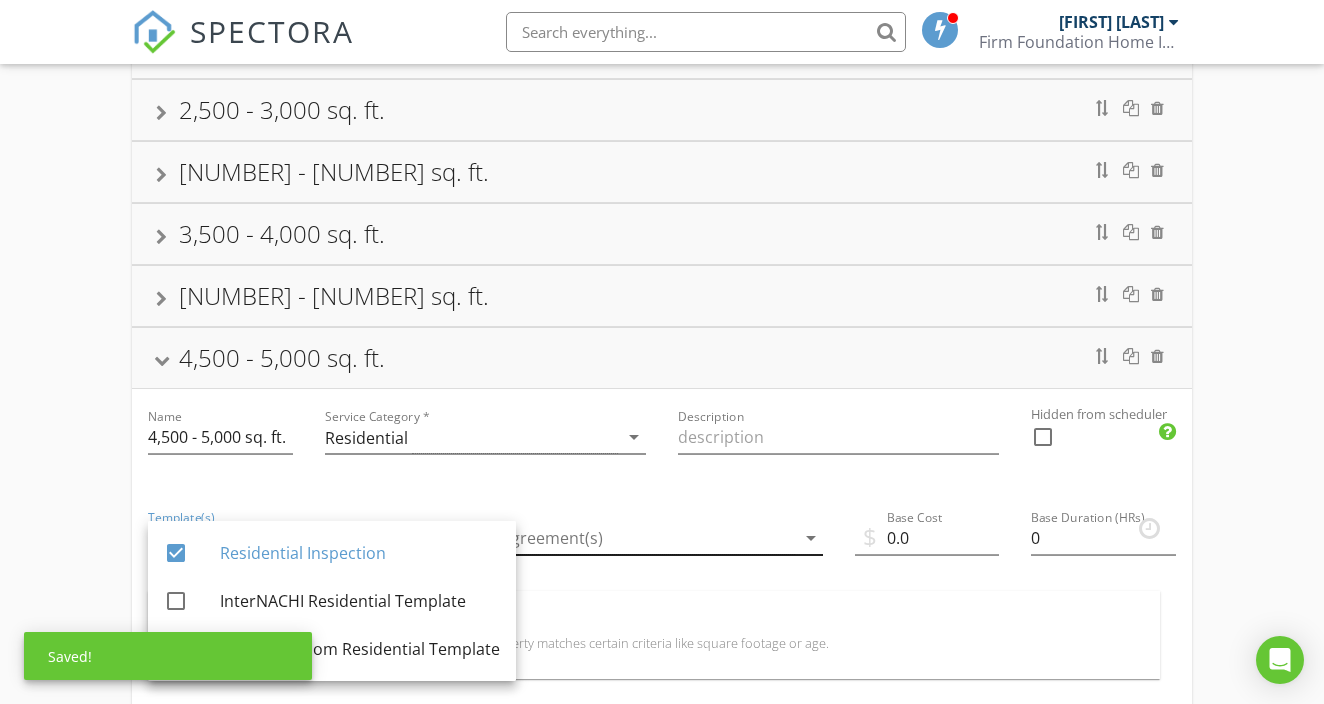 click at bounding box center [647, 538] 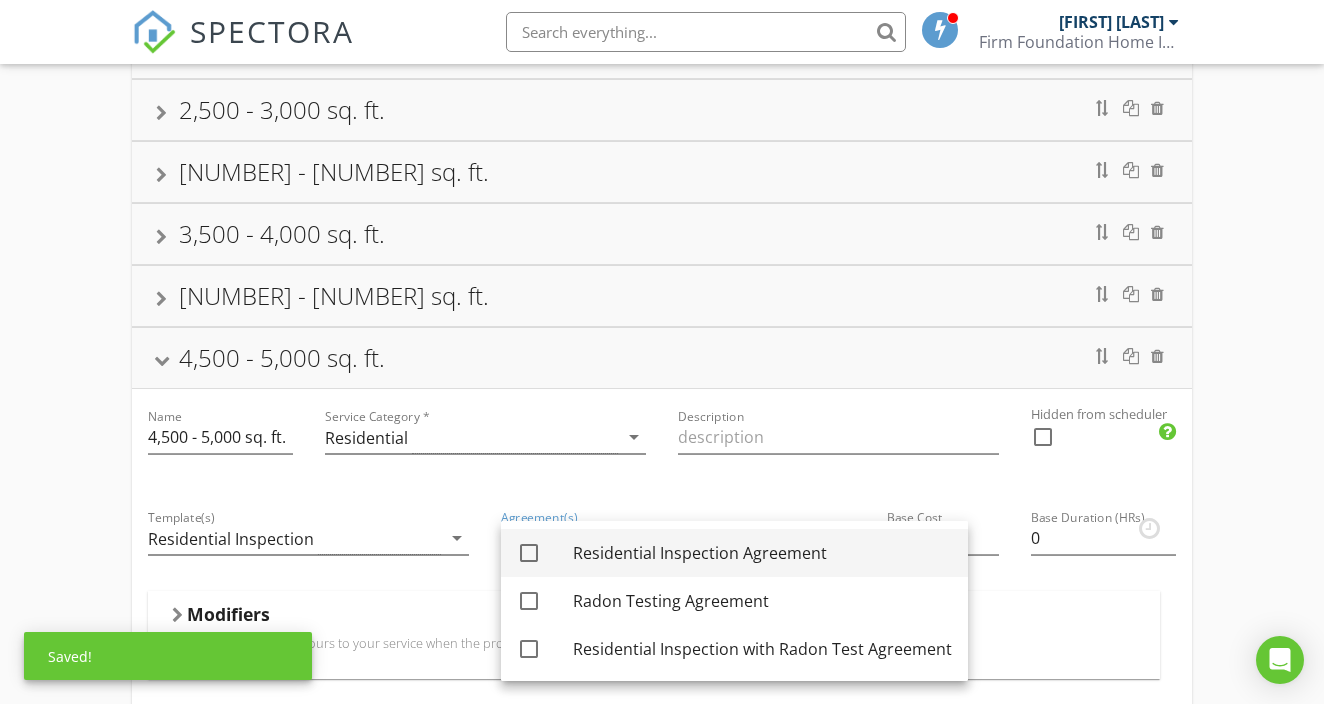 click at bounding box center (529, 553) 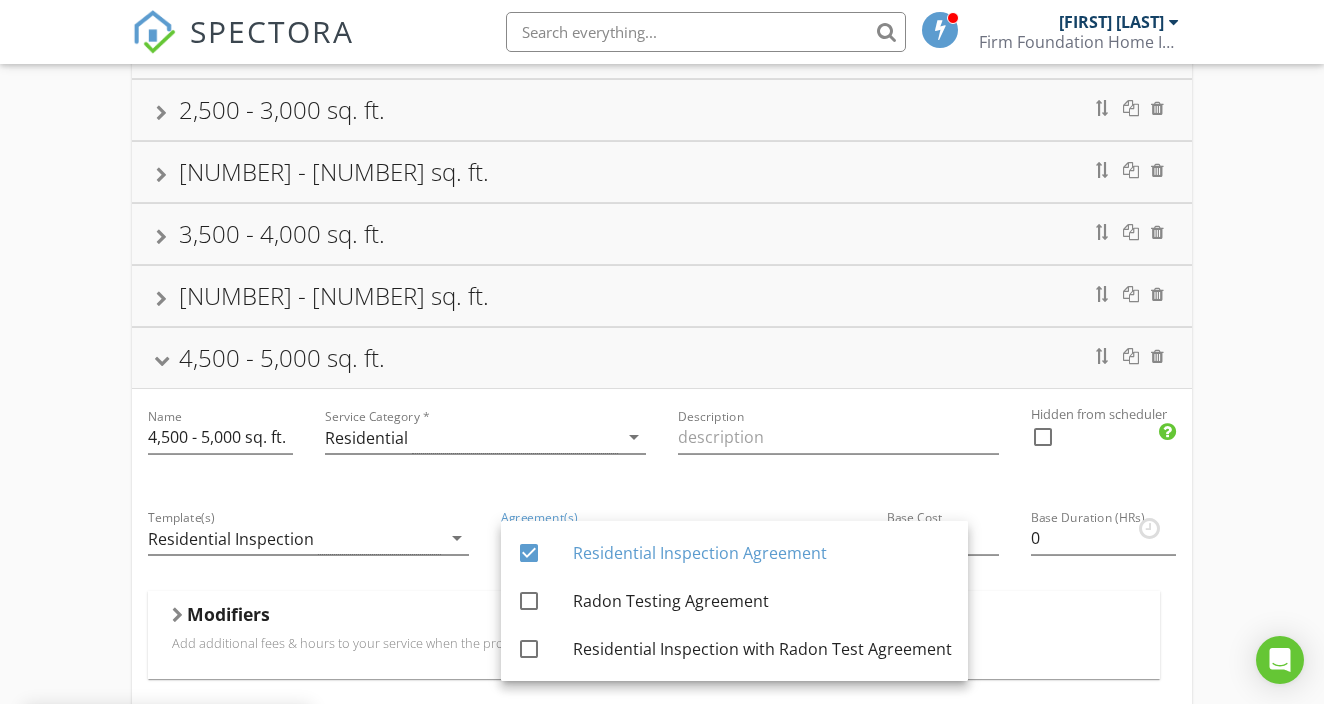 click on "Description" at bounding box center [838, 439] 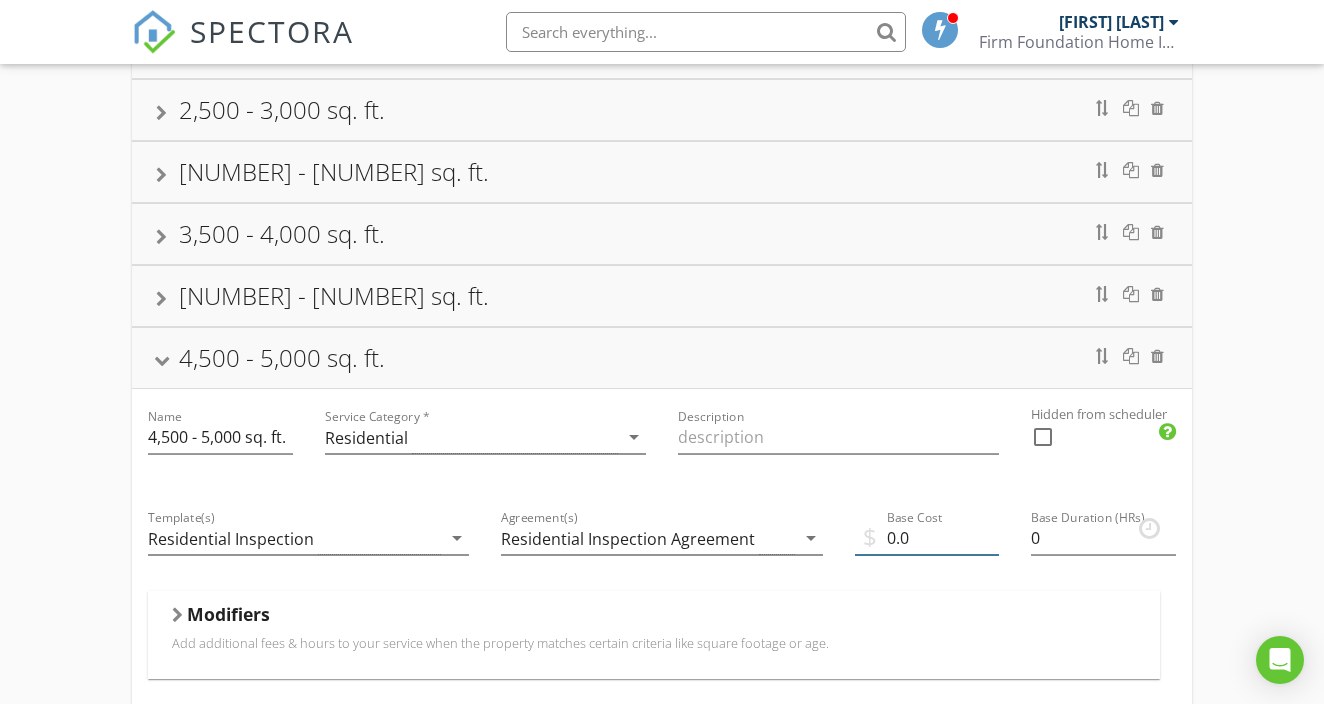 click on "0.0" at bounding box center [927, 538] 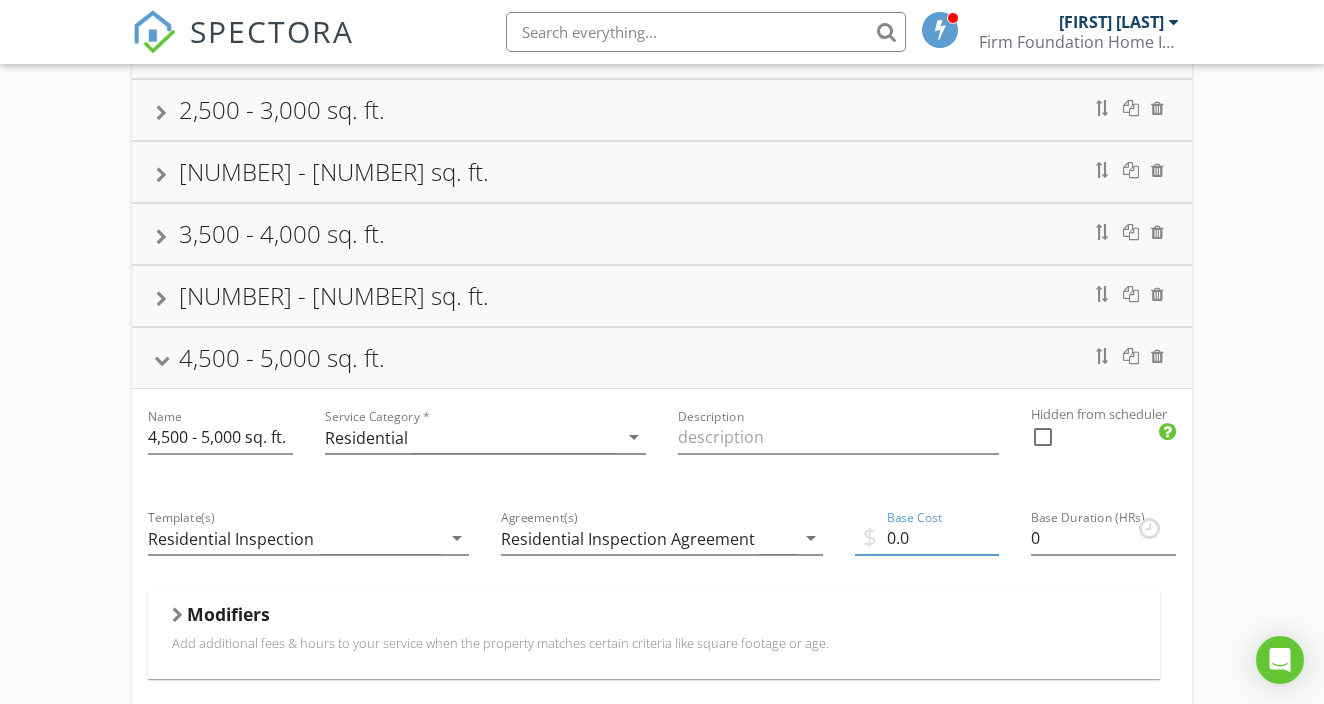 type on "0" 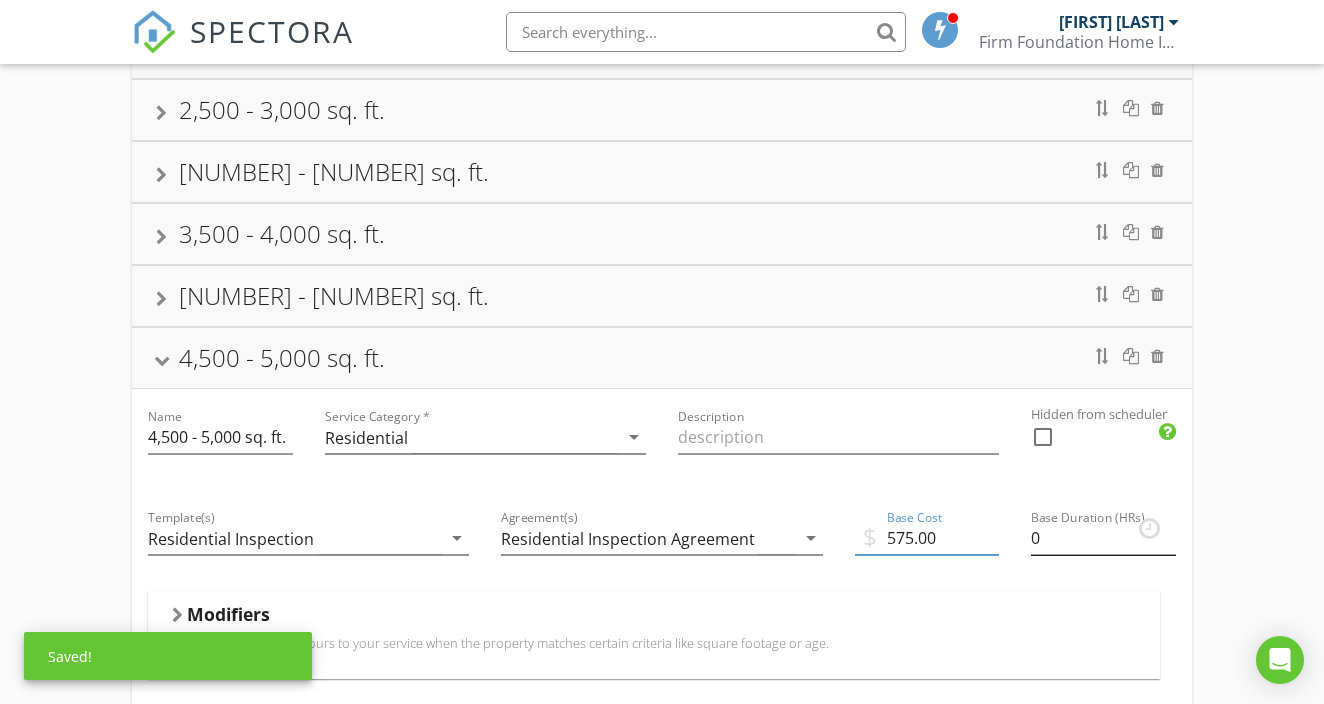 type on "575.00" 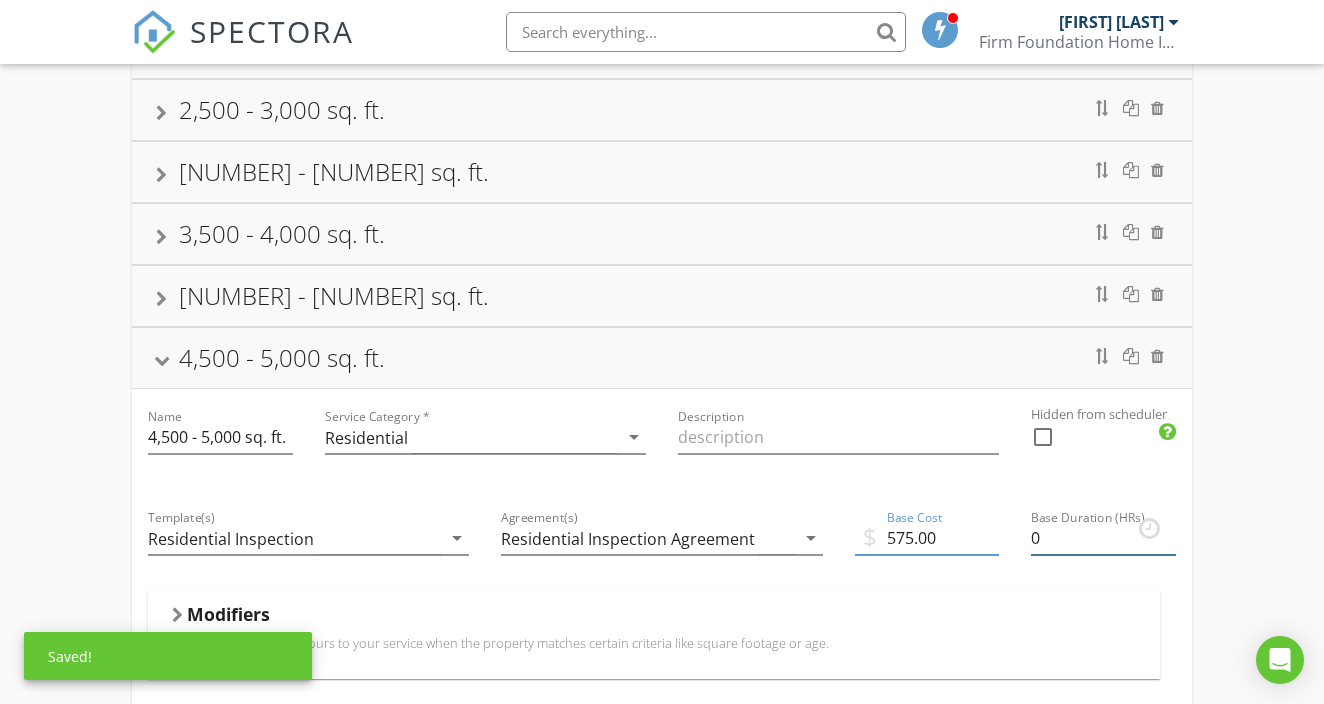 click on "0" at bounding box center [1103, 538] 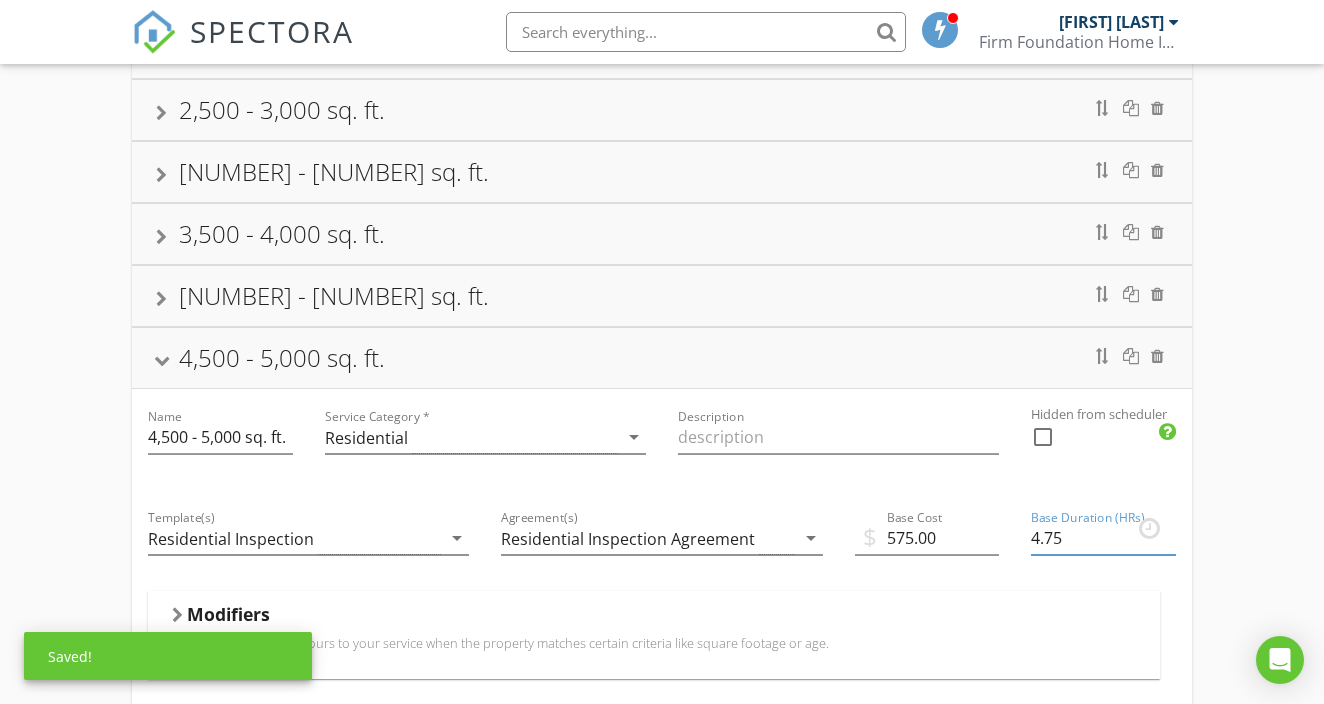 type on "4.75" 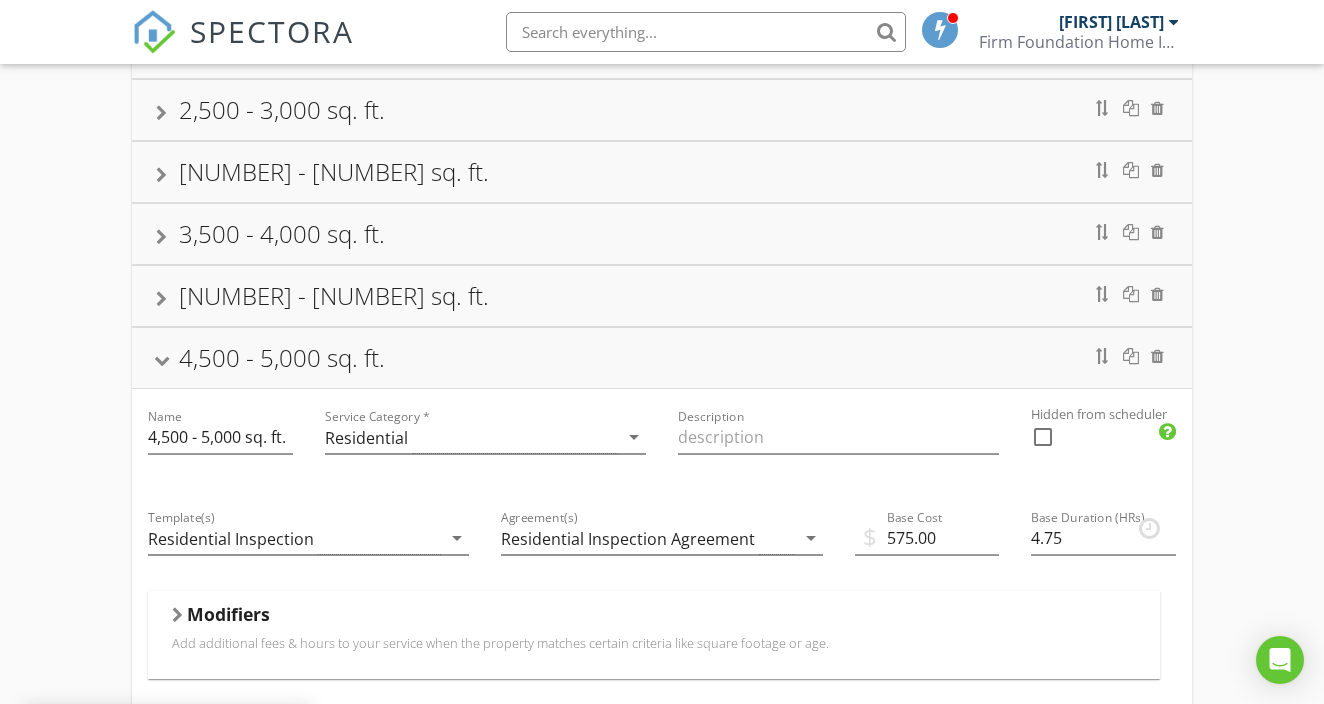 click on "4,000 - 4,500 sq. ft." at bounding box center [661, 296] 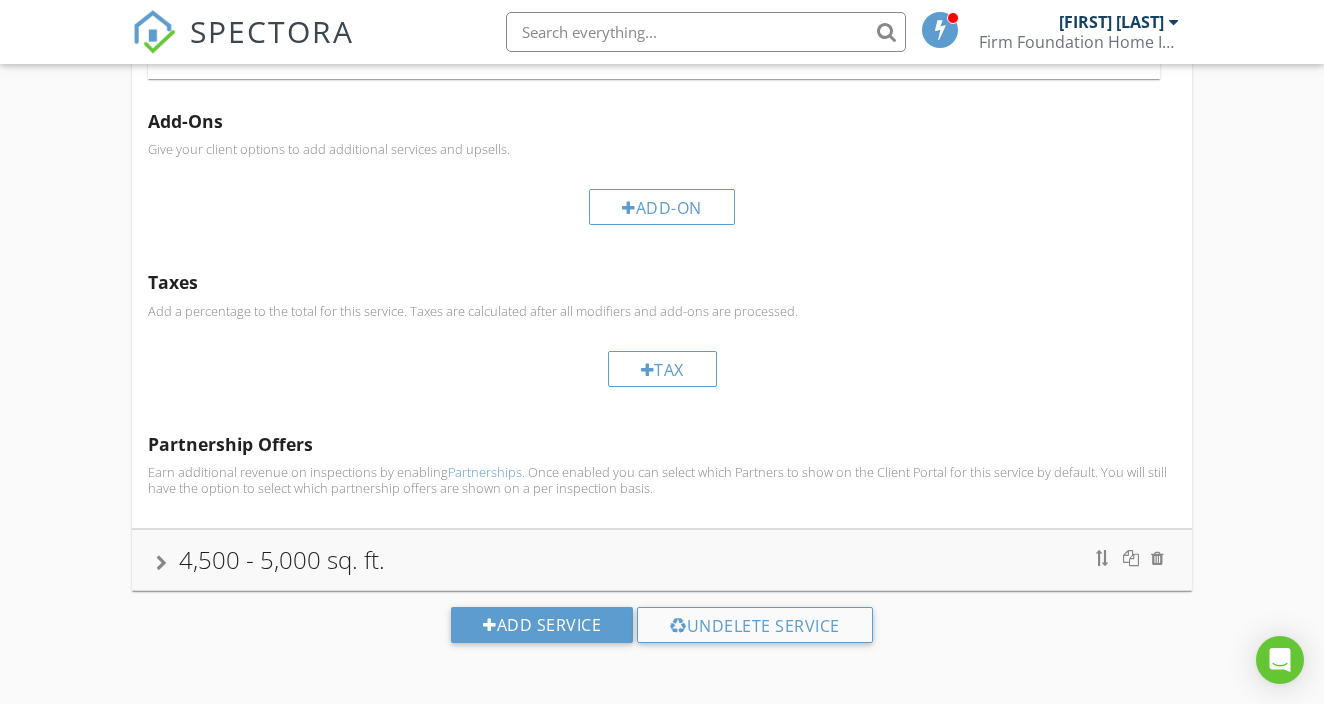 click on "4,500 - 5,000 sq. ft." at bounding box center [661, 560] 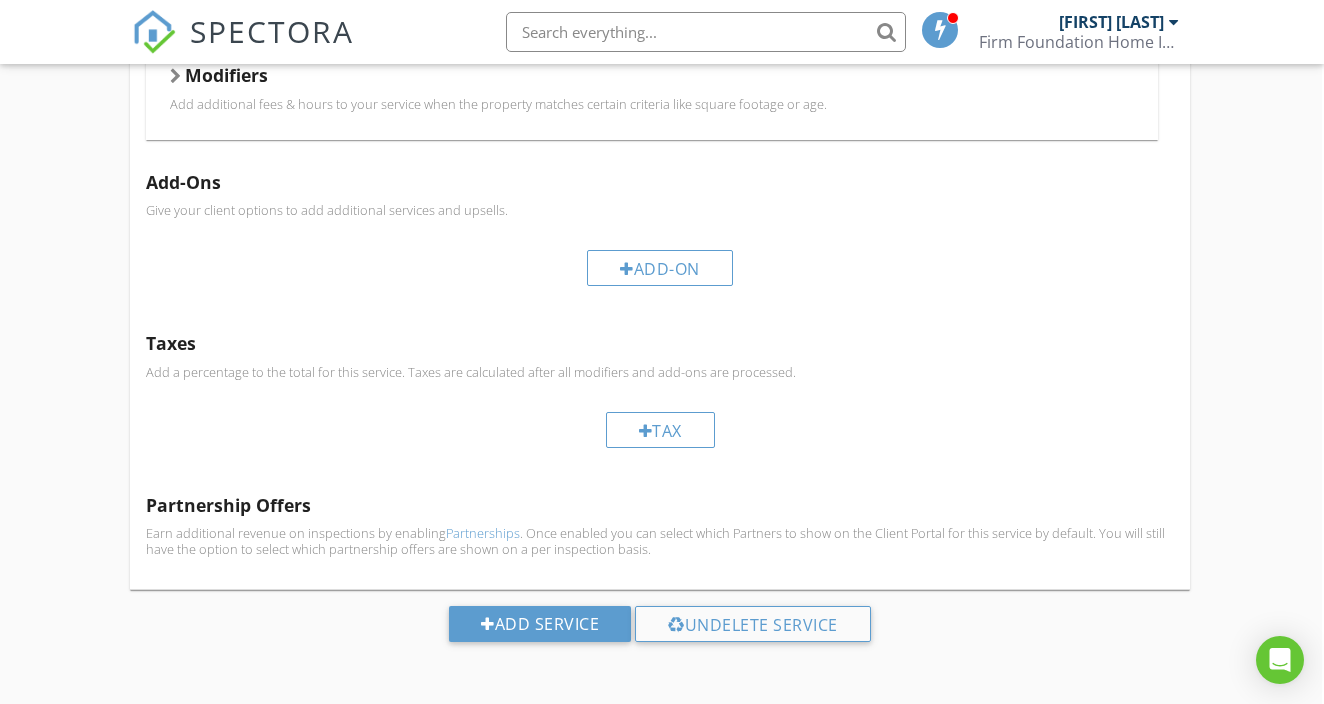 scroll, scrollTop: 984, scrollLeft: 2, axis: both 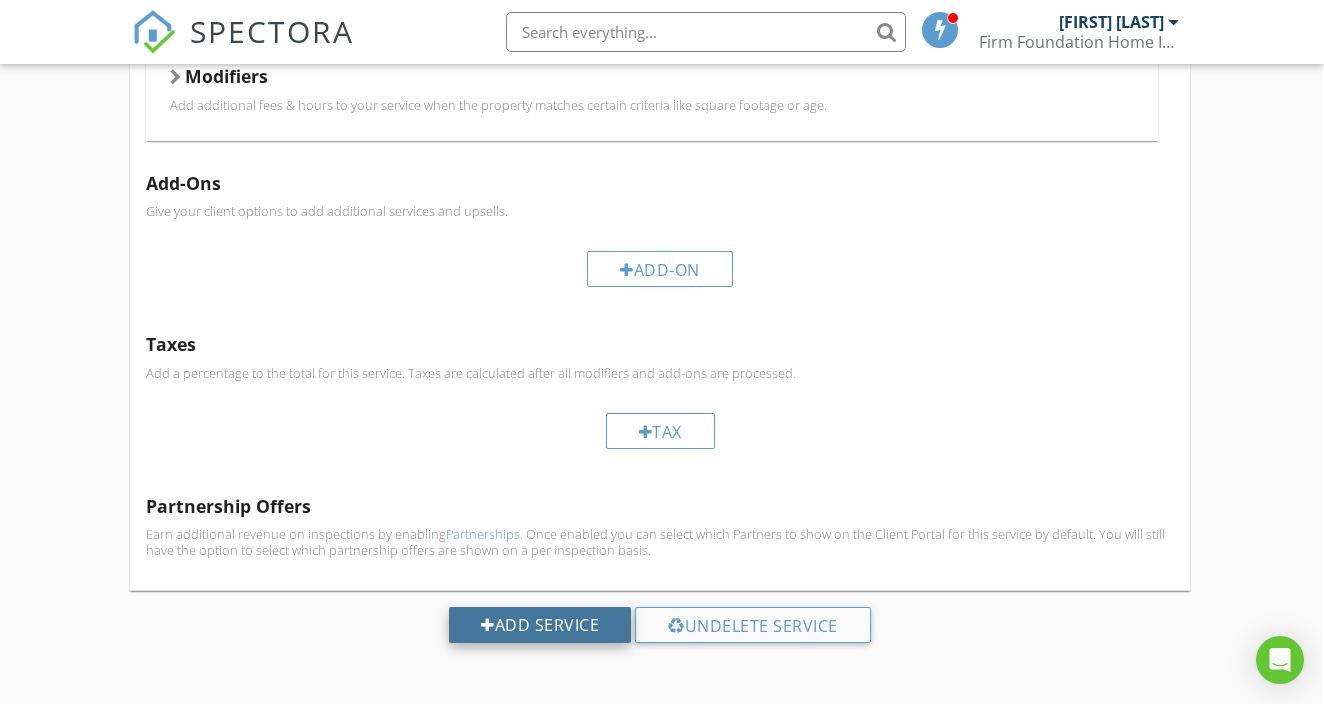 click on "Add Service" at bounding box center [540, 625] 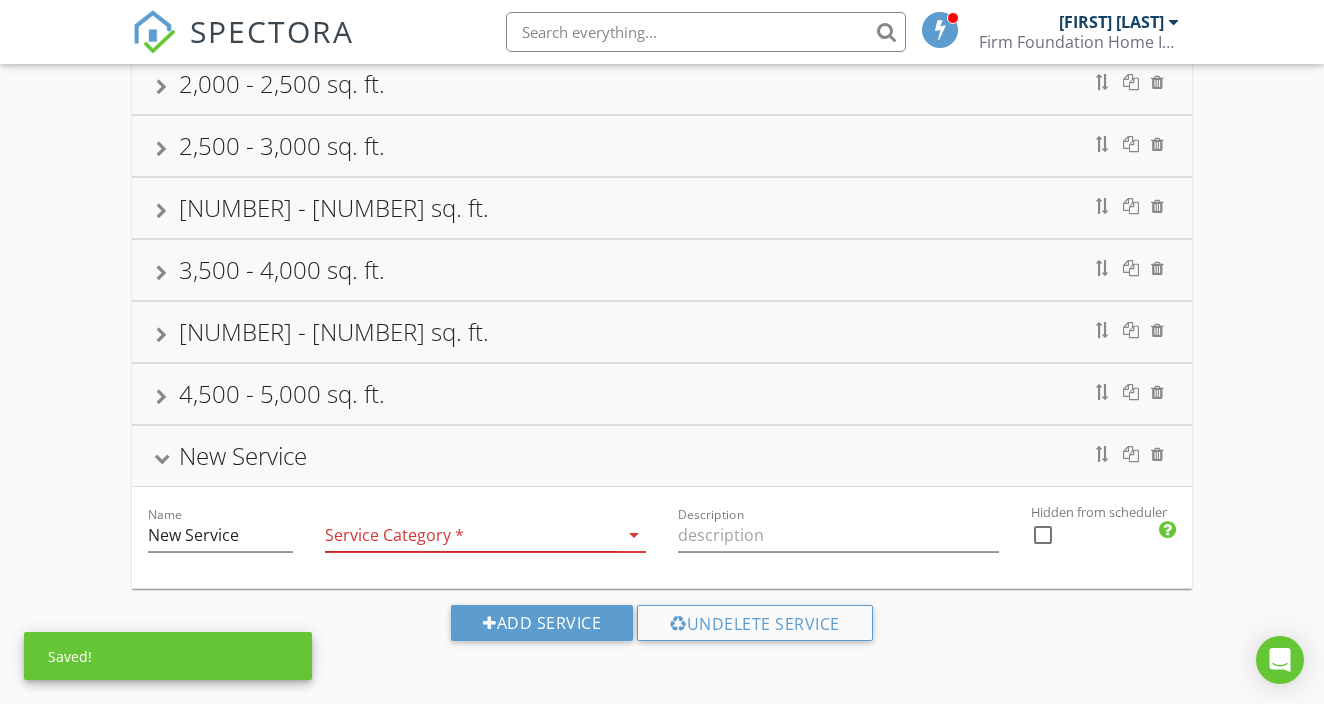 scroll, scrollTop: 410, scrollLeft: 0, axis: vertical 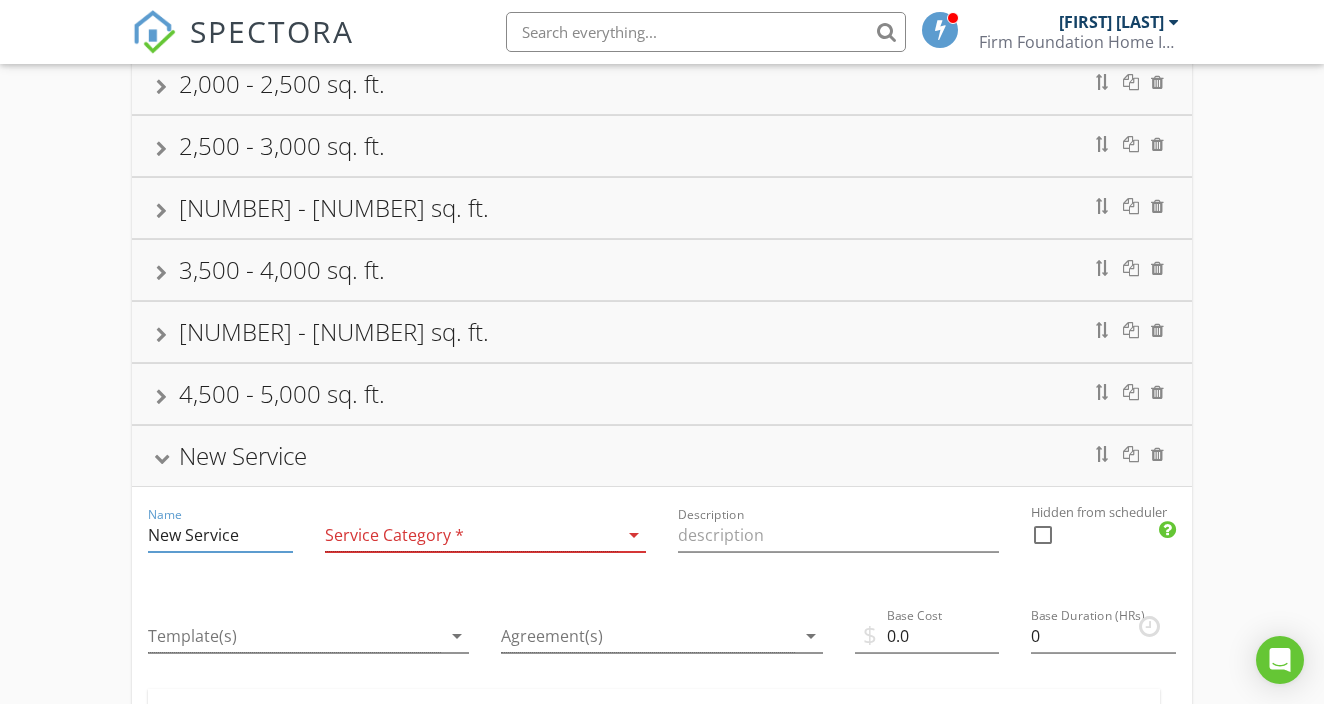 drag, startPoint x: 252, startPoint y: 539, endPoint x: 110, endPoint y: 531, distance: 142.22517 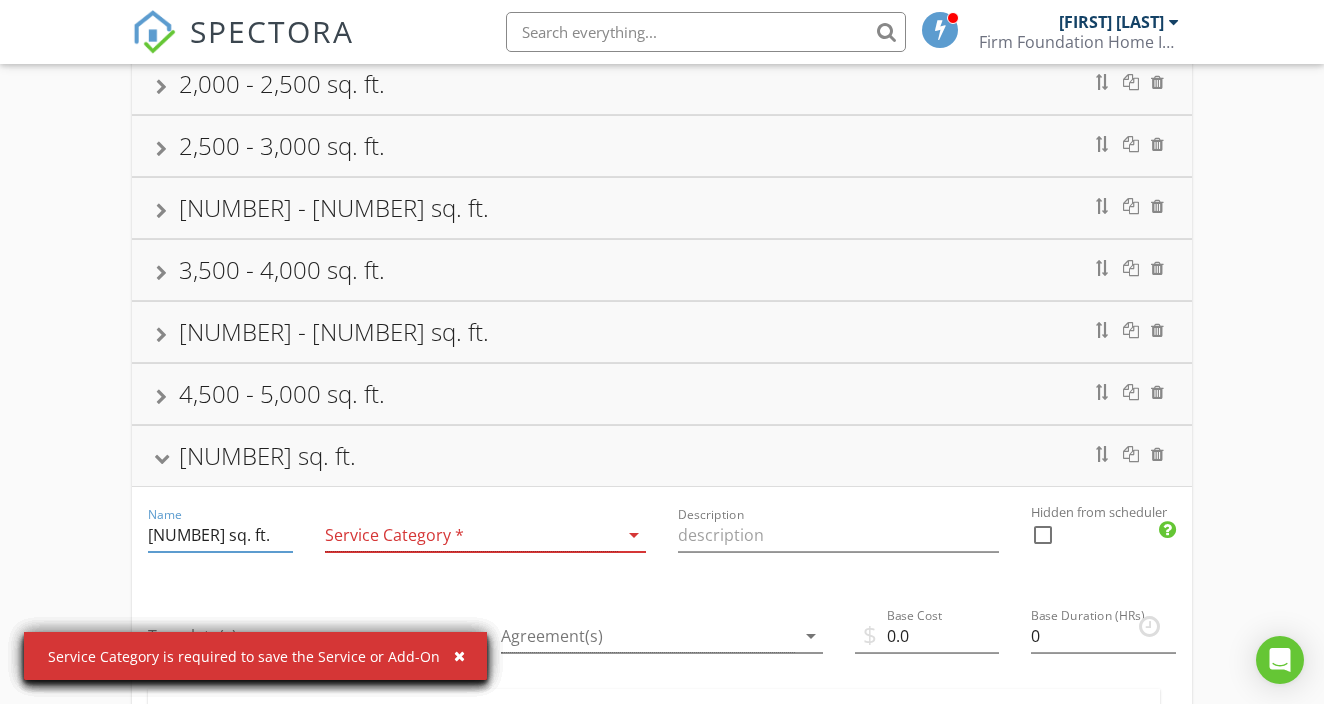 type on "5,000 sq. ft." 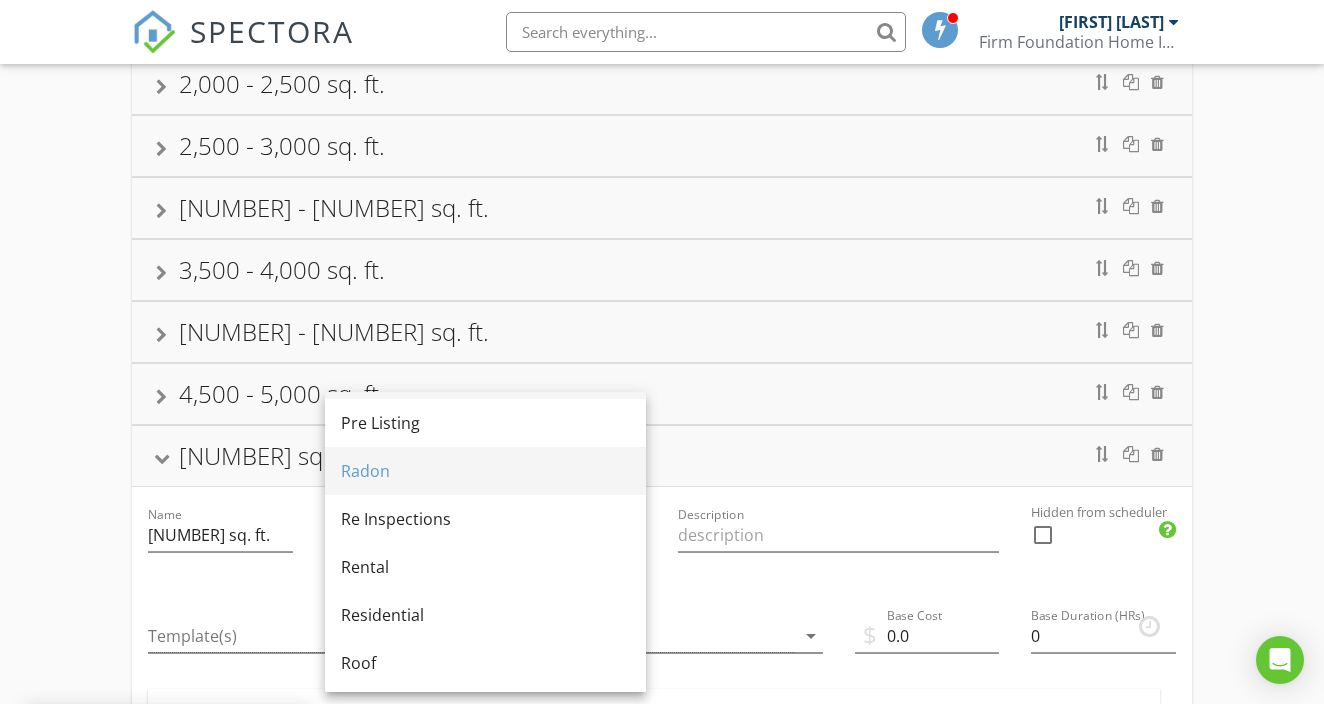 scroll, scrollTop: 848, scrollLeft: 0, axis: vertical 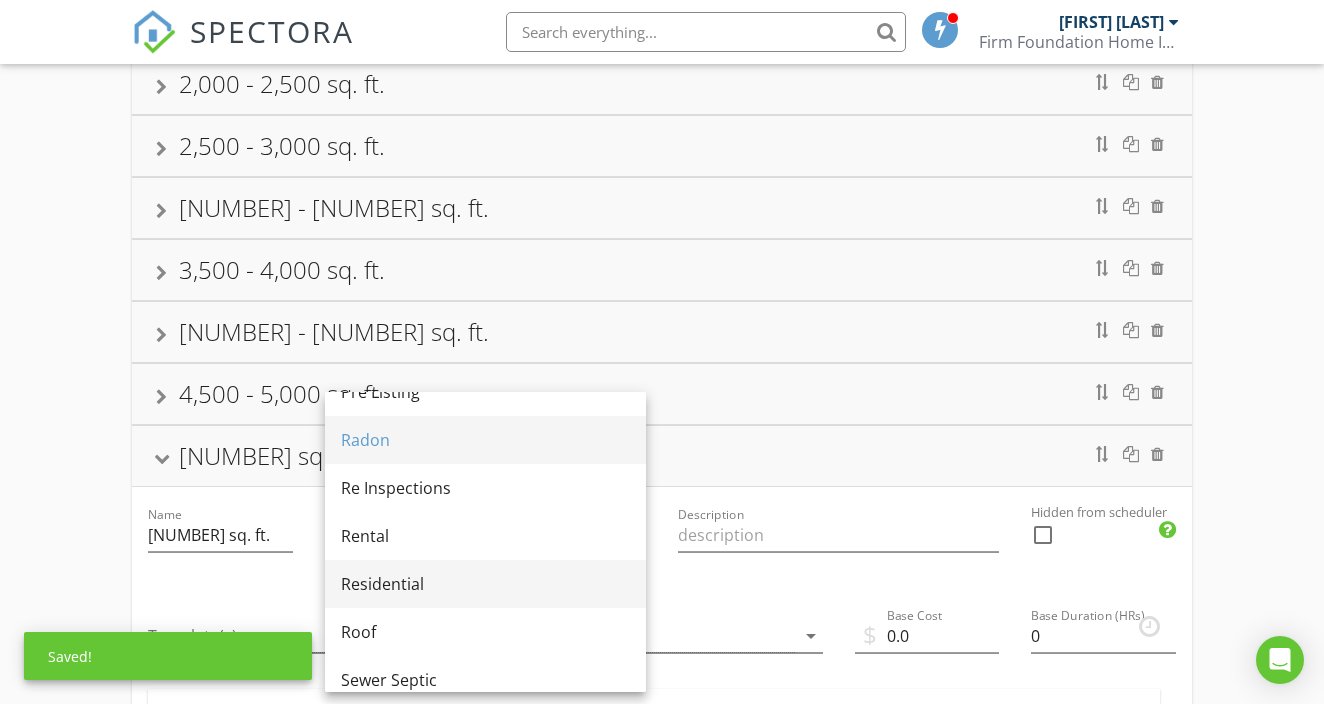 click on "Residential" at bounding box center [485, 584] 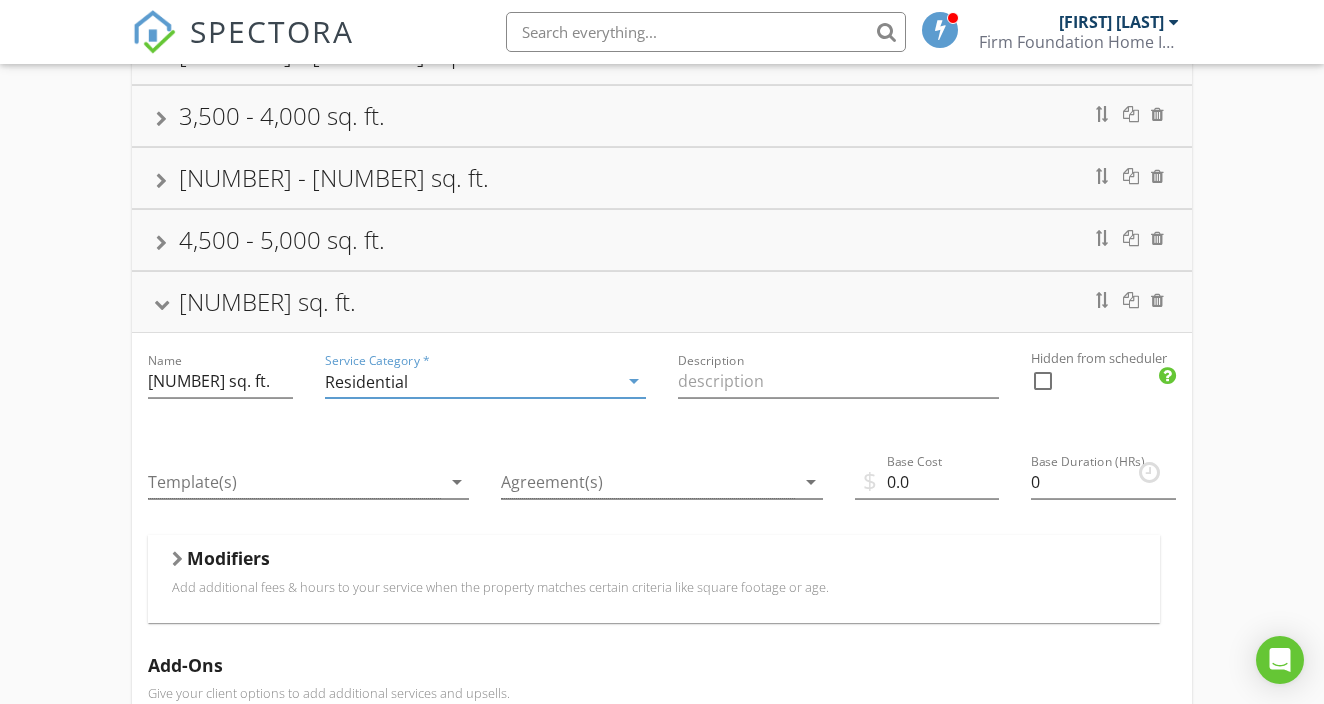 scroll, scrollTop: 632, scrollLeft: 0, axis: vertical 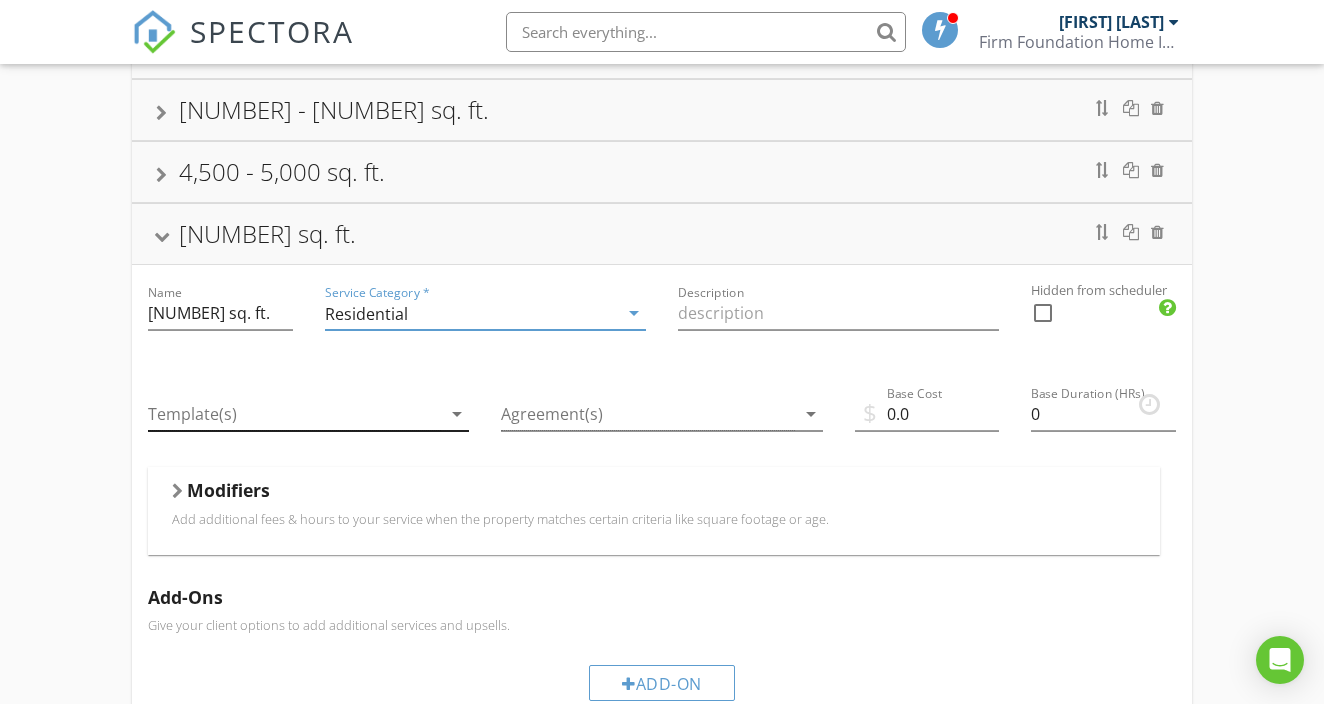 click at bounding box center (294, 414) 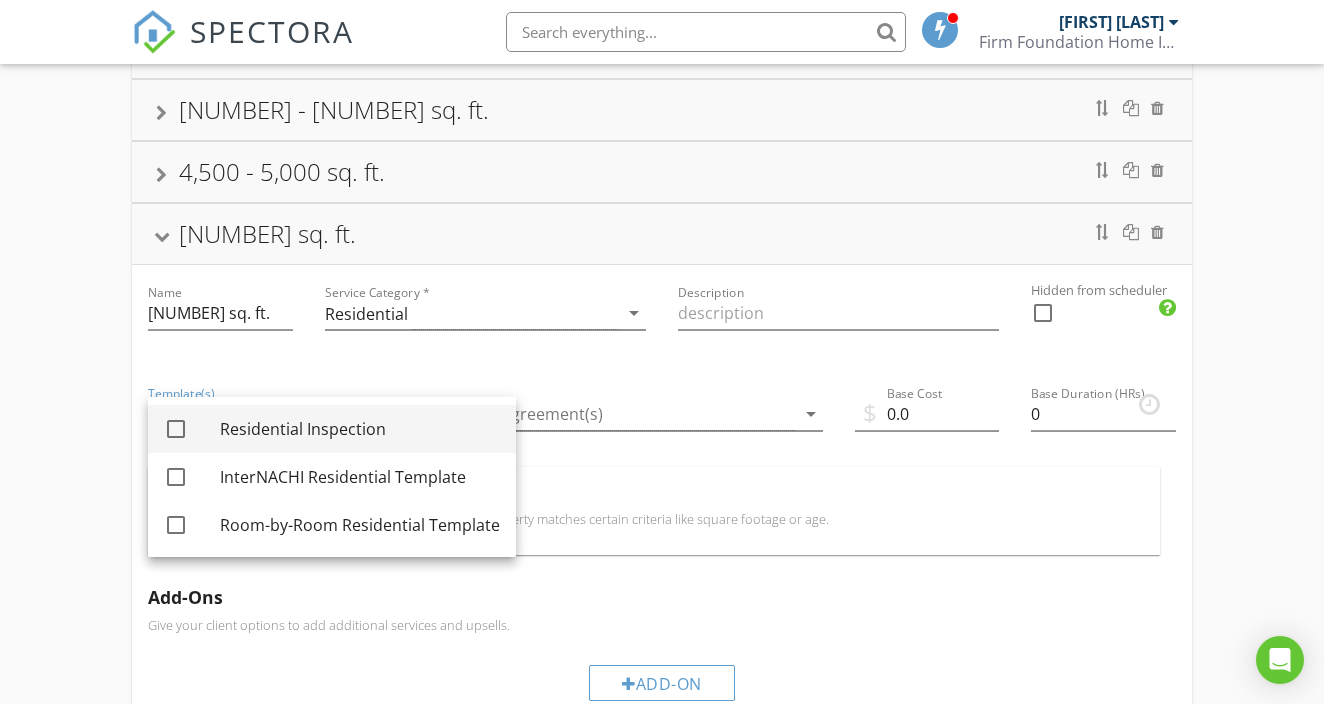 click on "Residential Inspection" at bounding box center [360, 429] 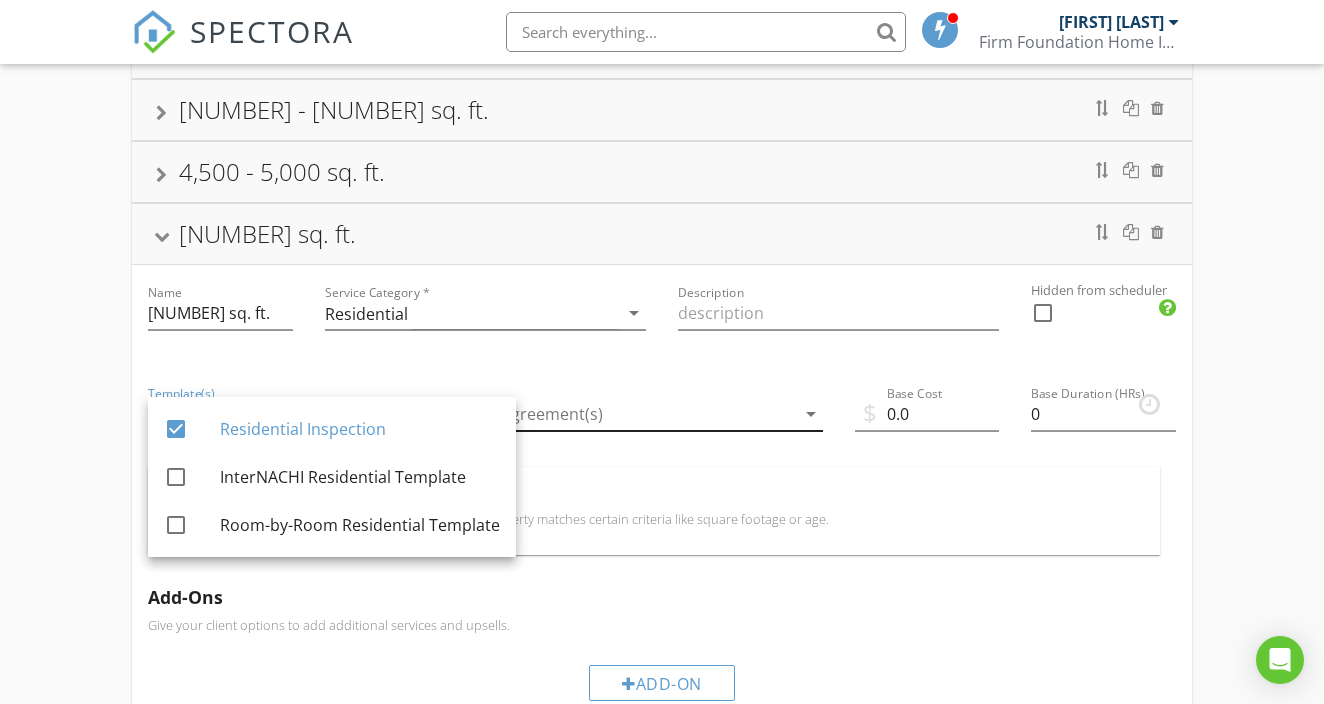 click at bounding box center (647, 414) 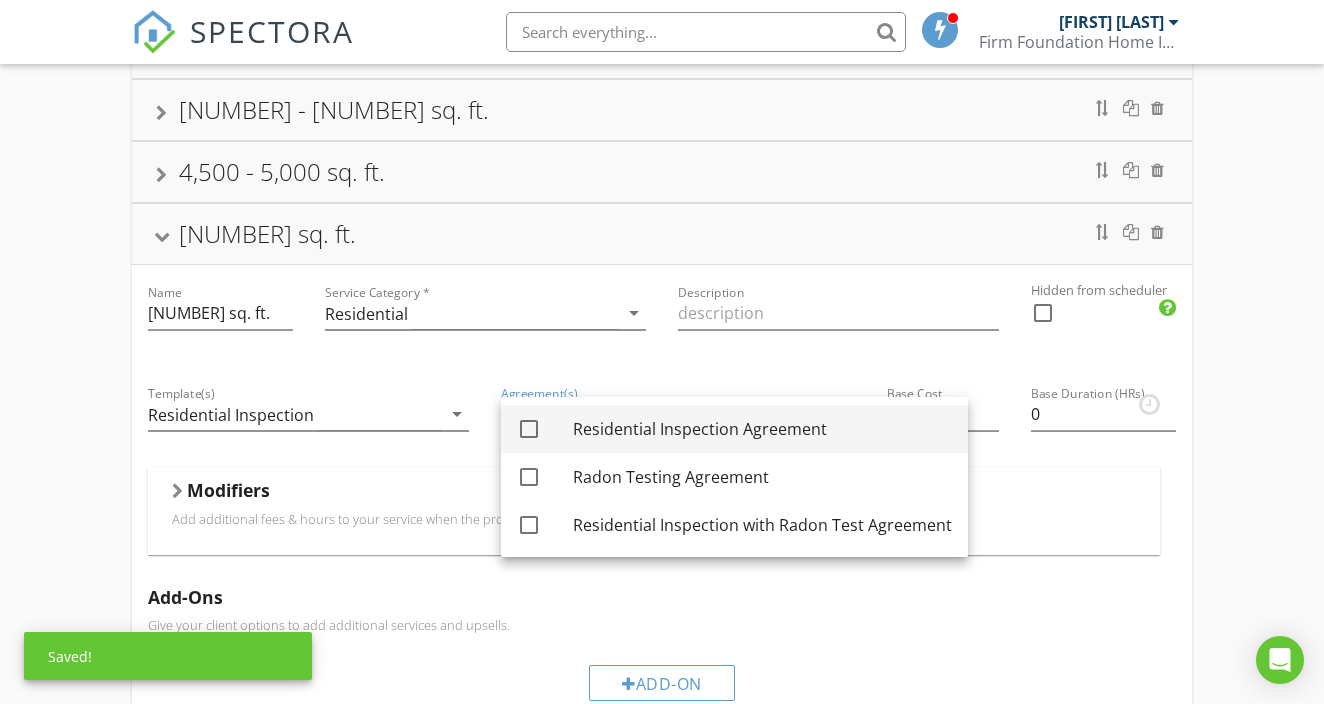click at bounding box center [529, 429] 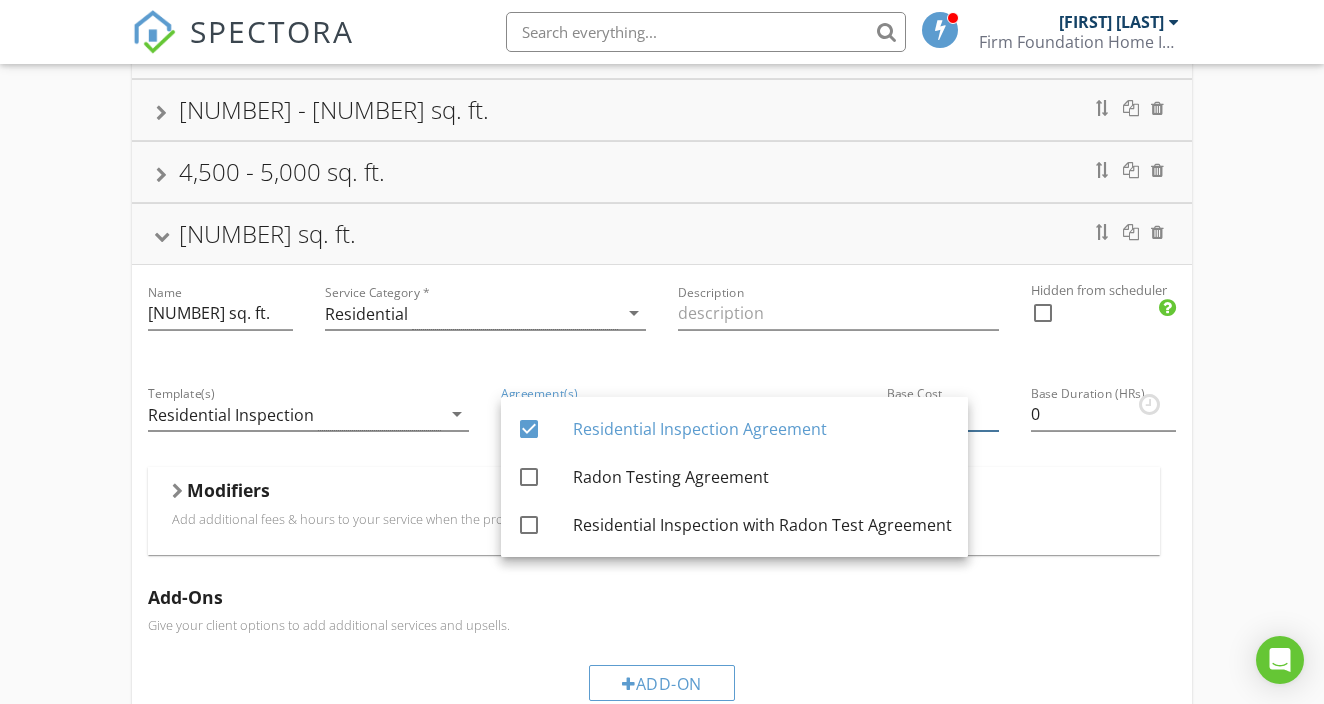 click on "0.01" at bounding box center [927, 414] 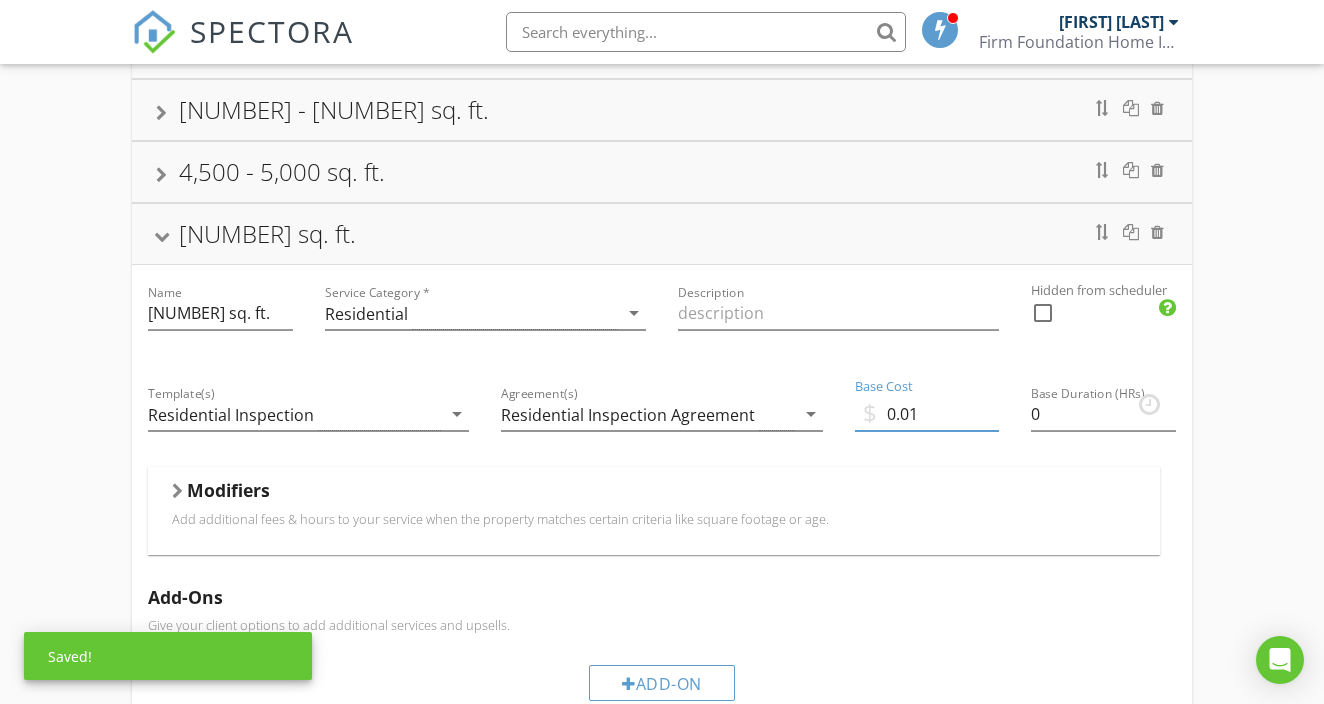 type on "0" 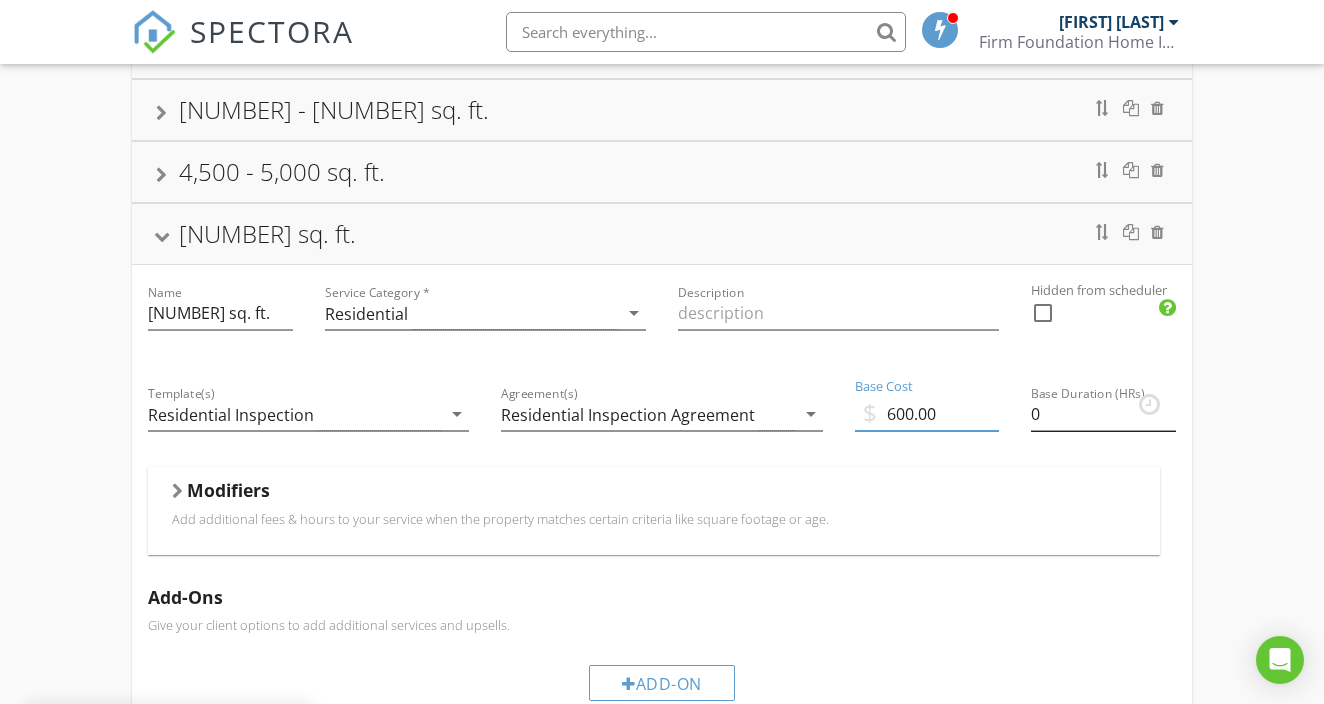 type on "600.00" 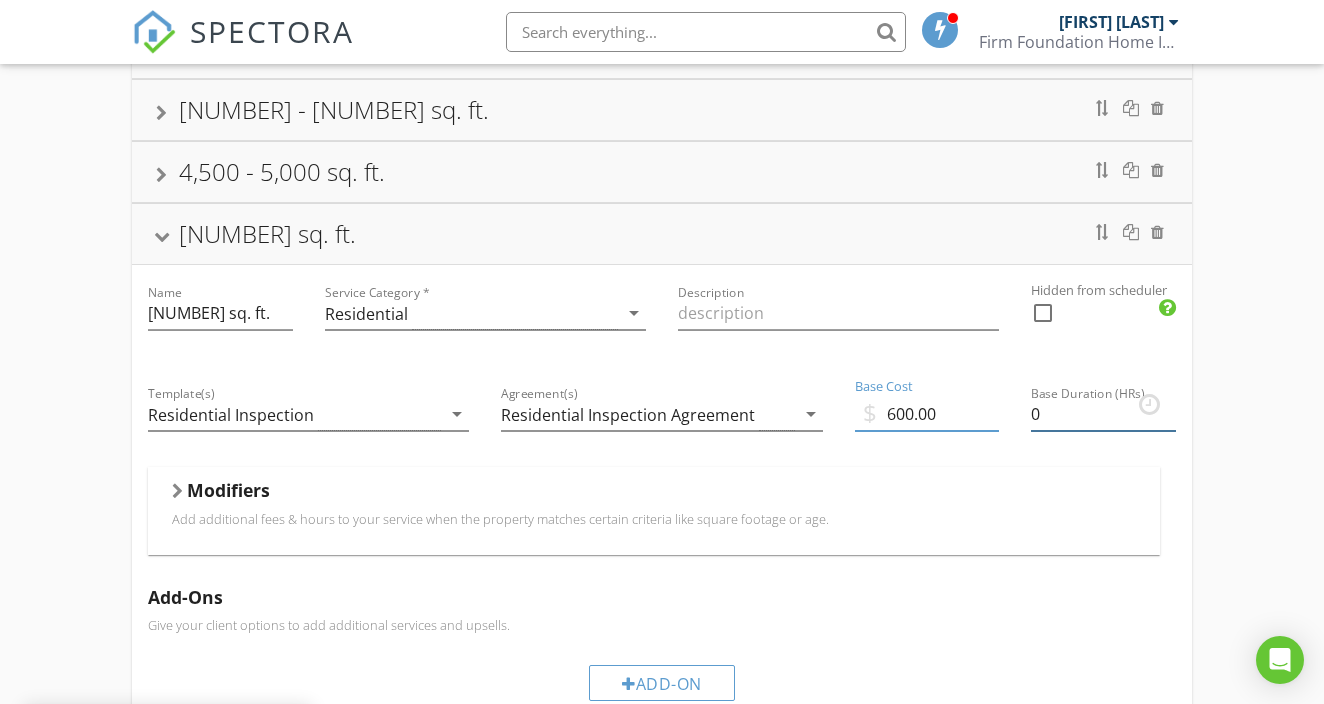 click on "0" at bounding box center (1103, 414) 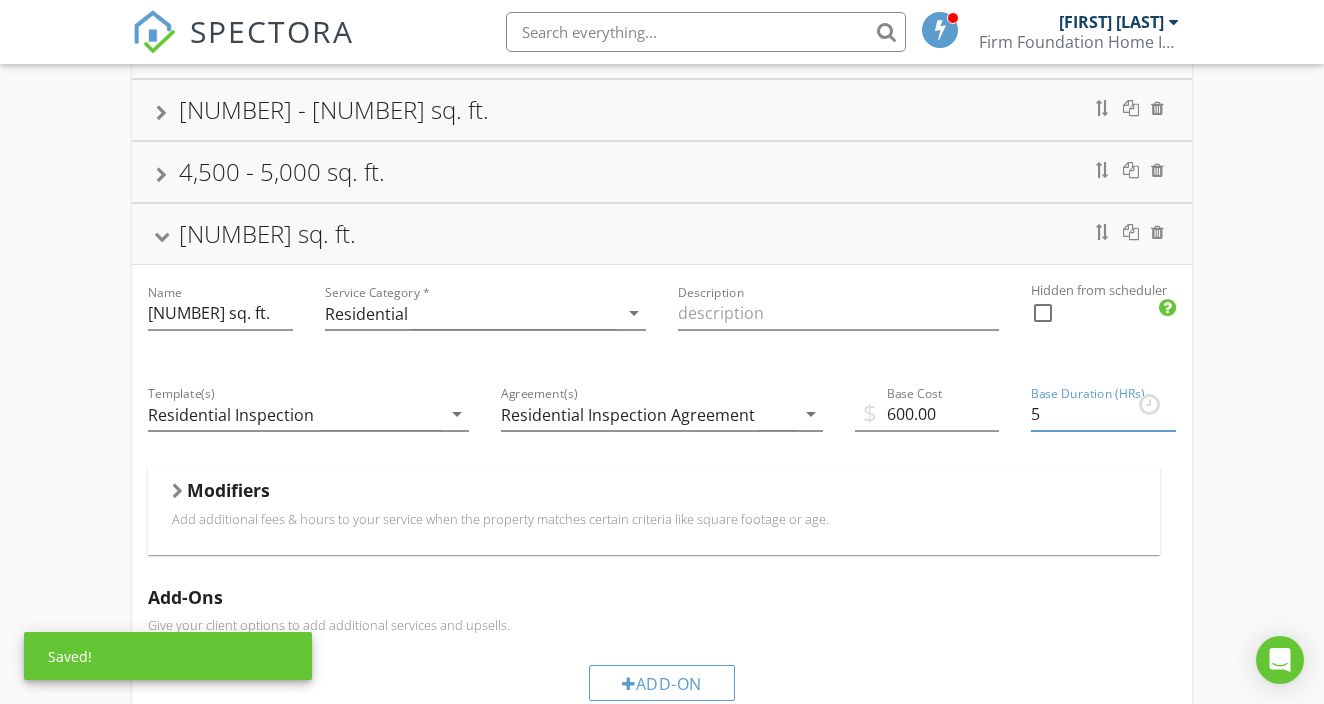 type on "5" 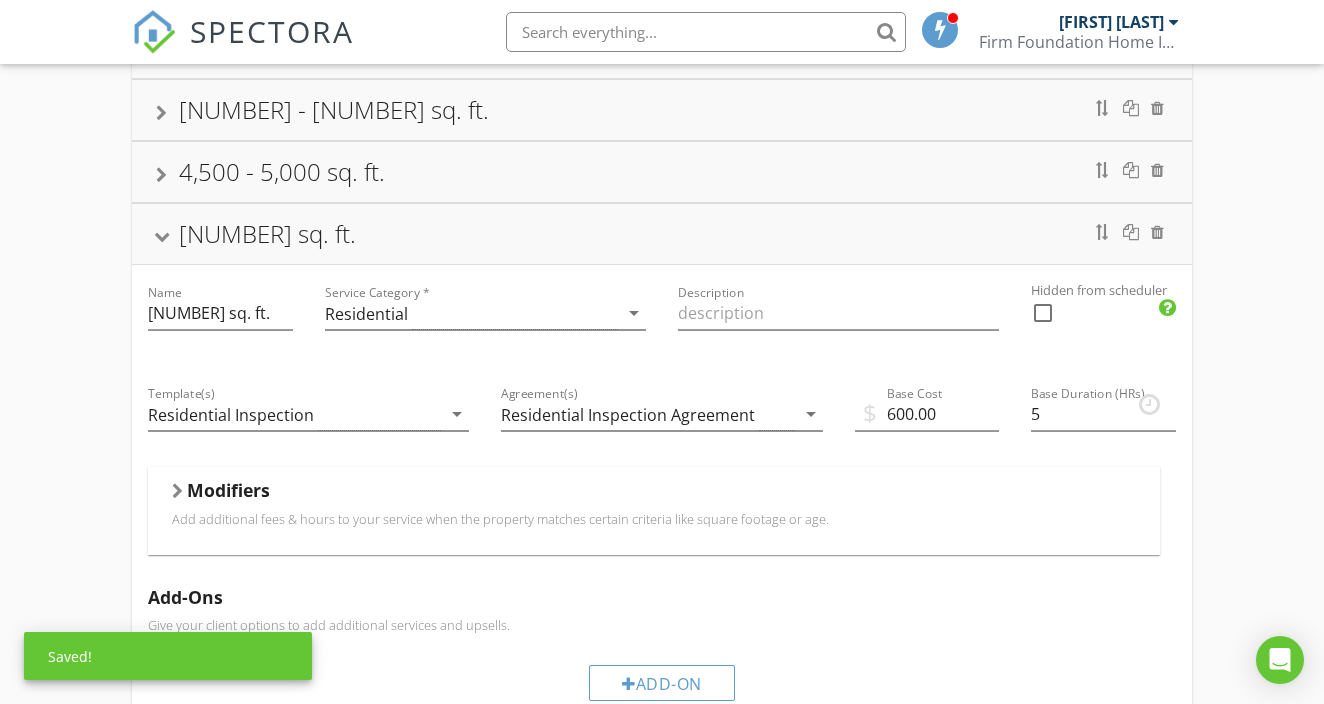 click on "4,500 - 5,000 sq. ft." at bounding box center (661, 172) 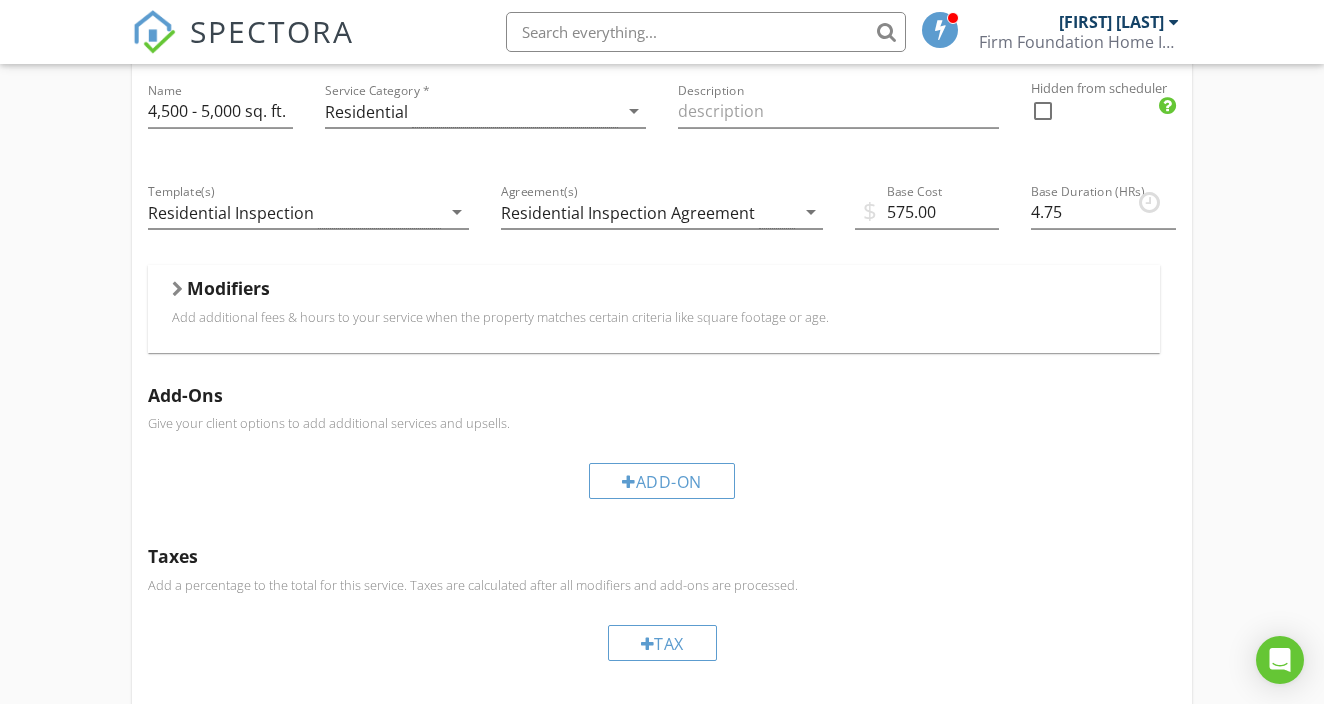 scroll, scrollTop: 763, scrollLeft: 0, axis: vertical 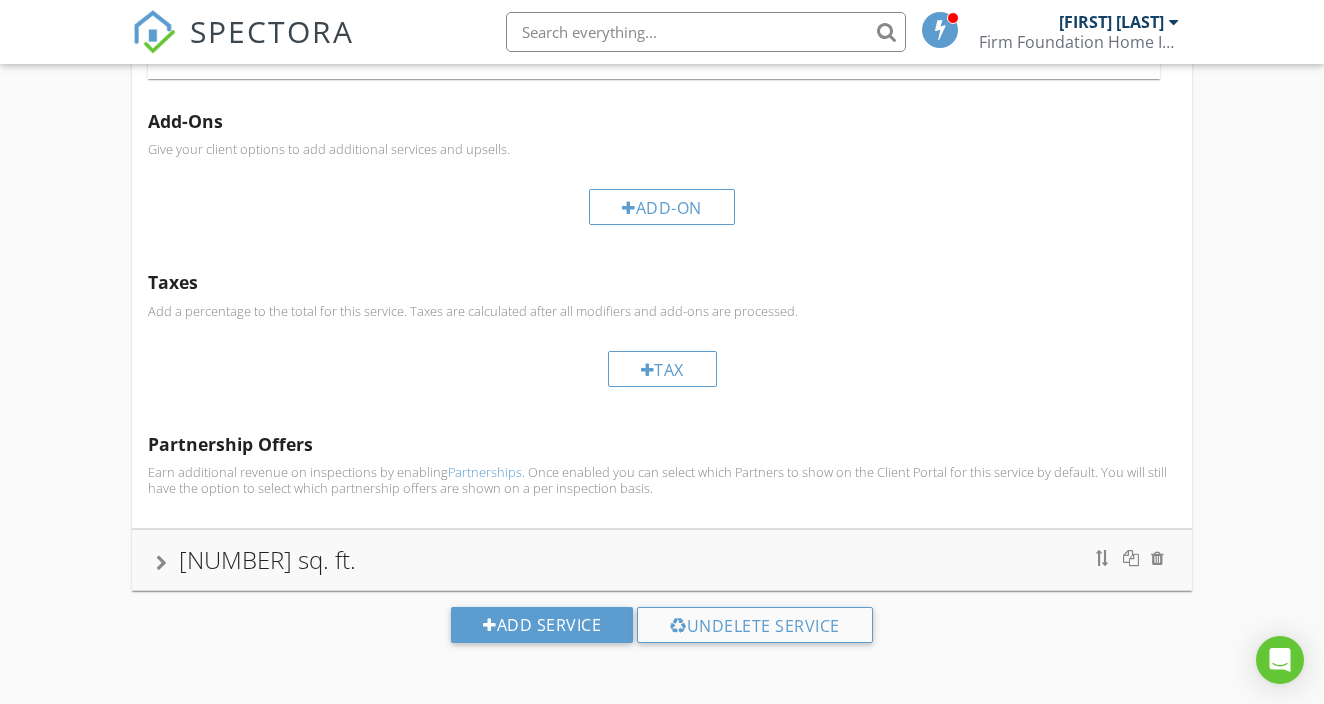 click on "5,000 sq. ft." at bounding box center (661, 560) 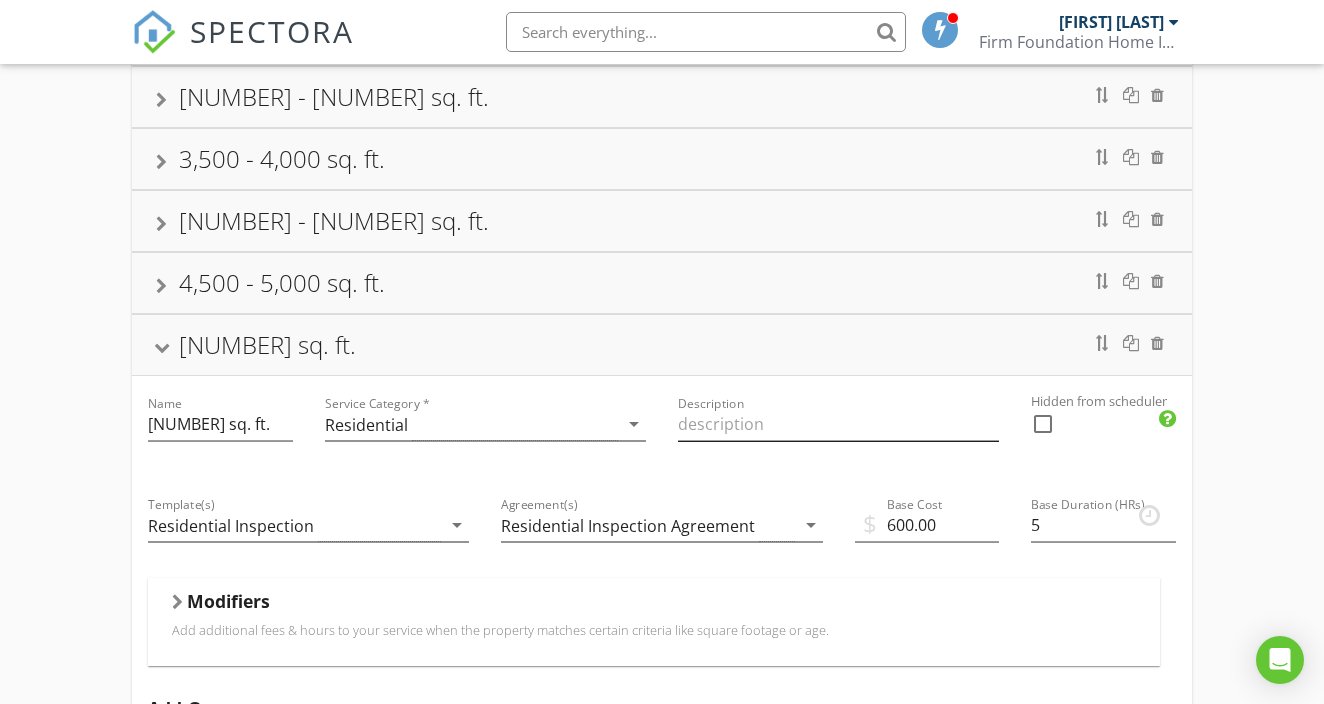 scroll, scrollTop: 521, scrollLeft: 1, axis: both 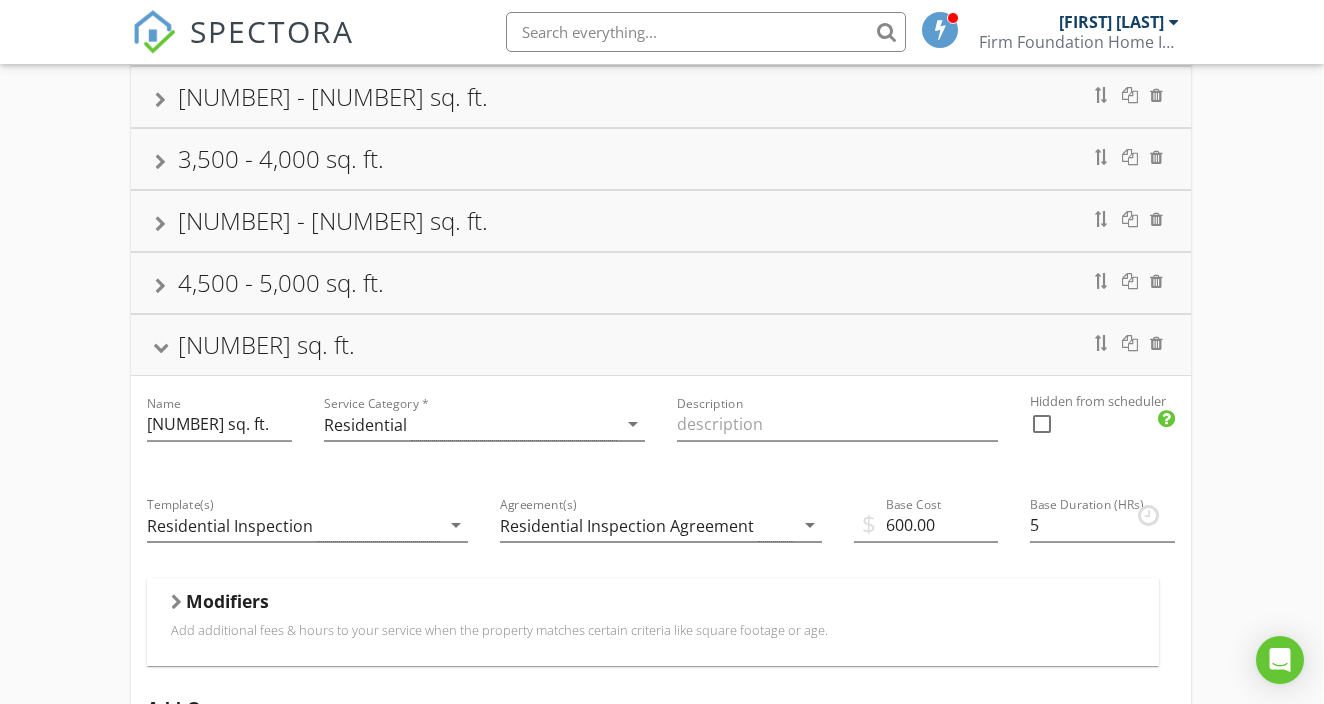 click at bounding box center [160, 286] 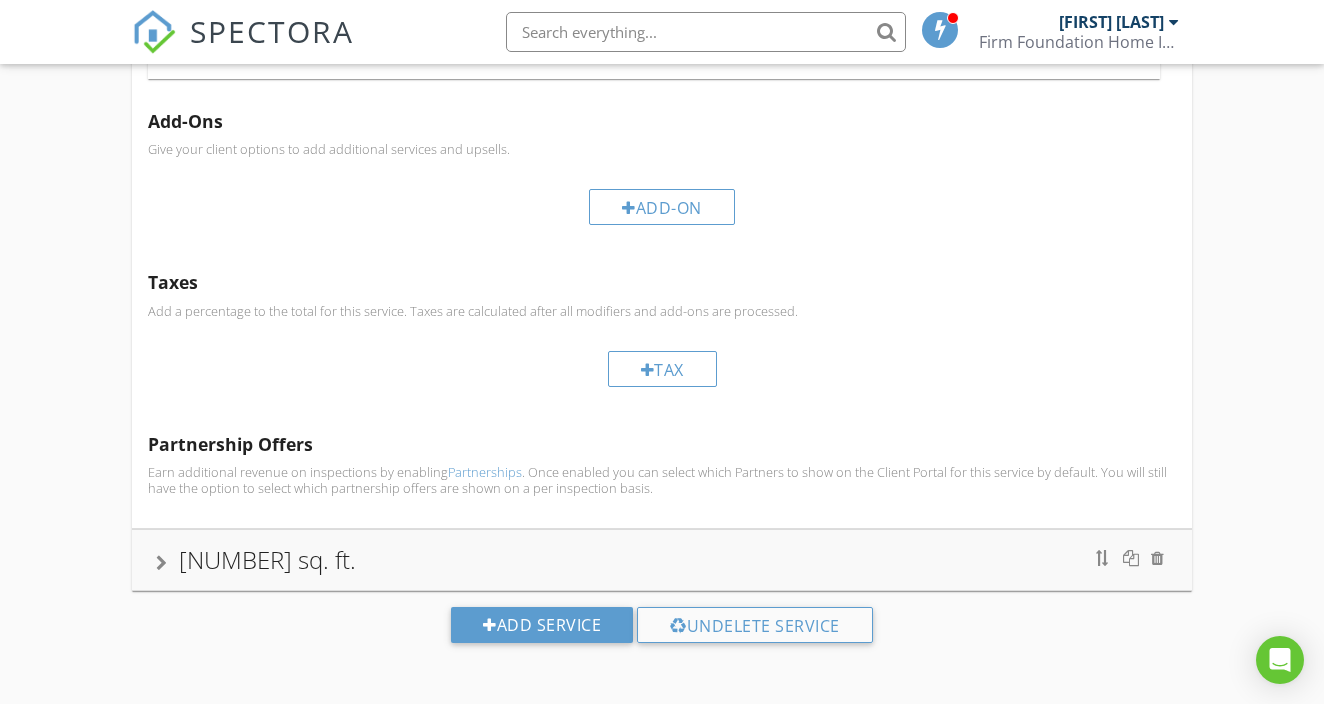 click on "5,000 sq. ft." at bounding box center [661, 560] 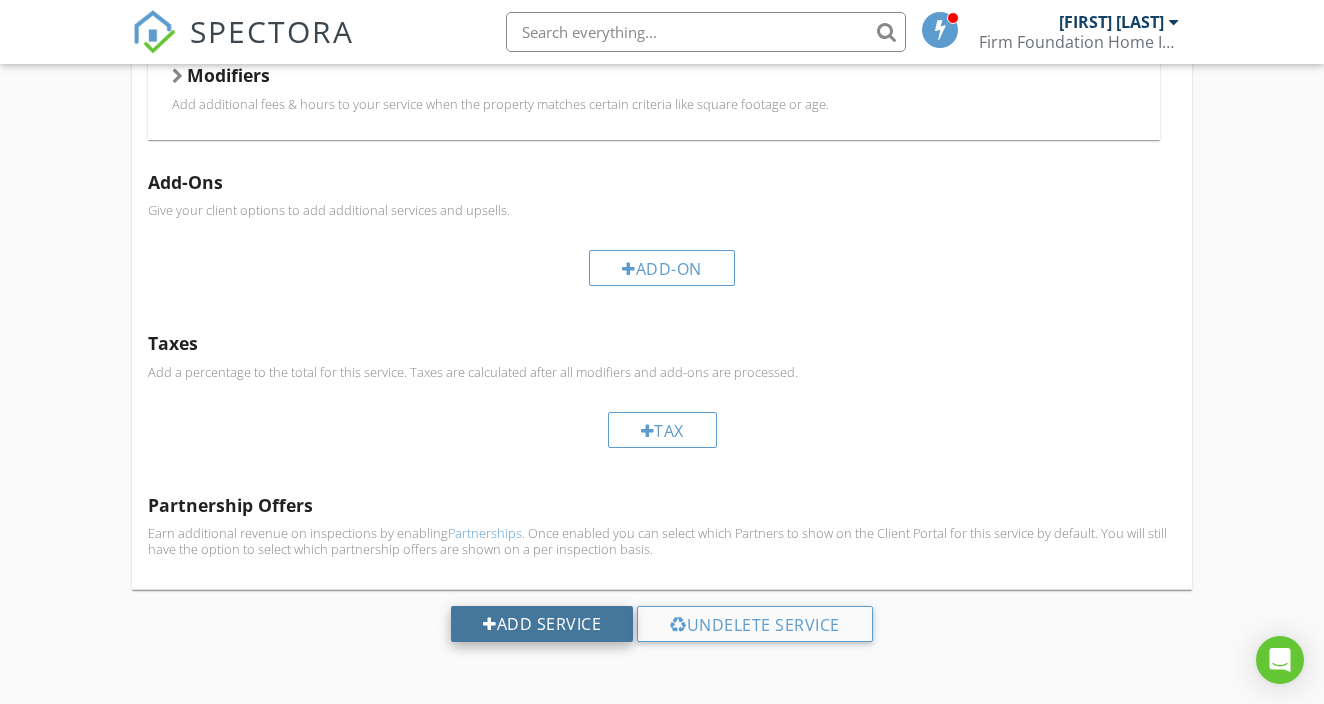 scroll, scrollTop: 1046, scrollLeft: 0, axis: vertical 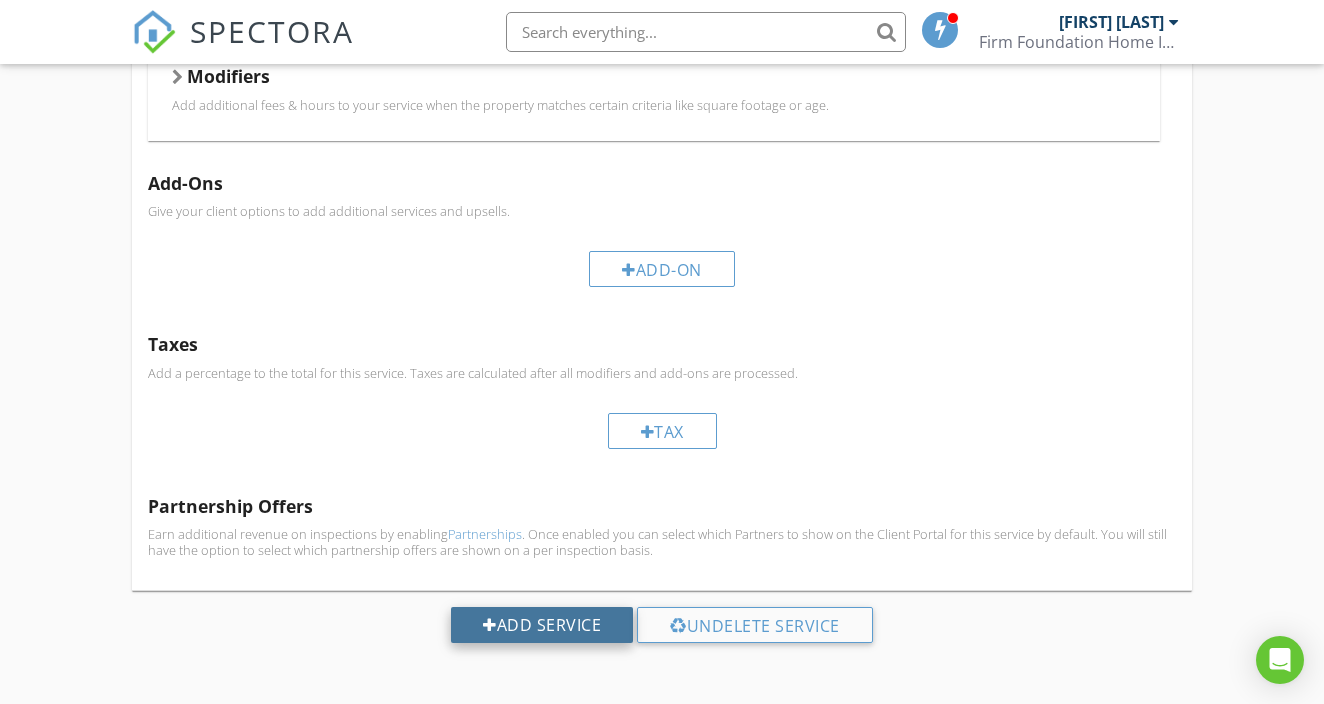 click on "Add Service" at bounding box center (542, 625) 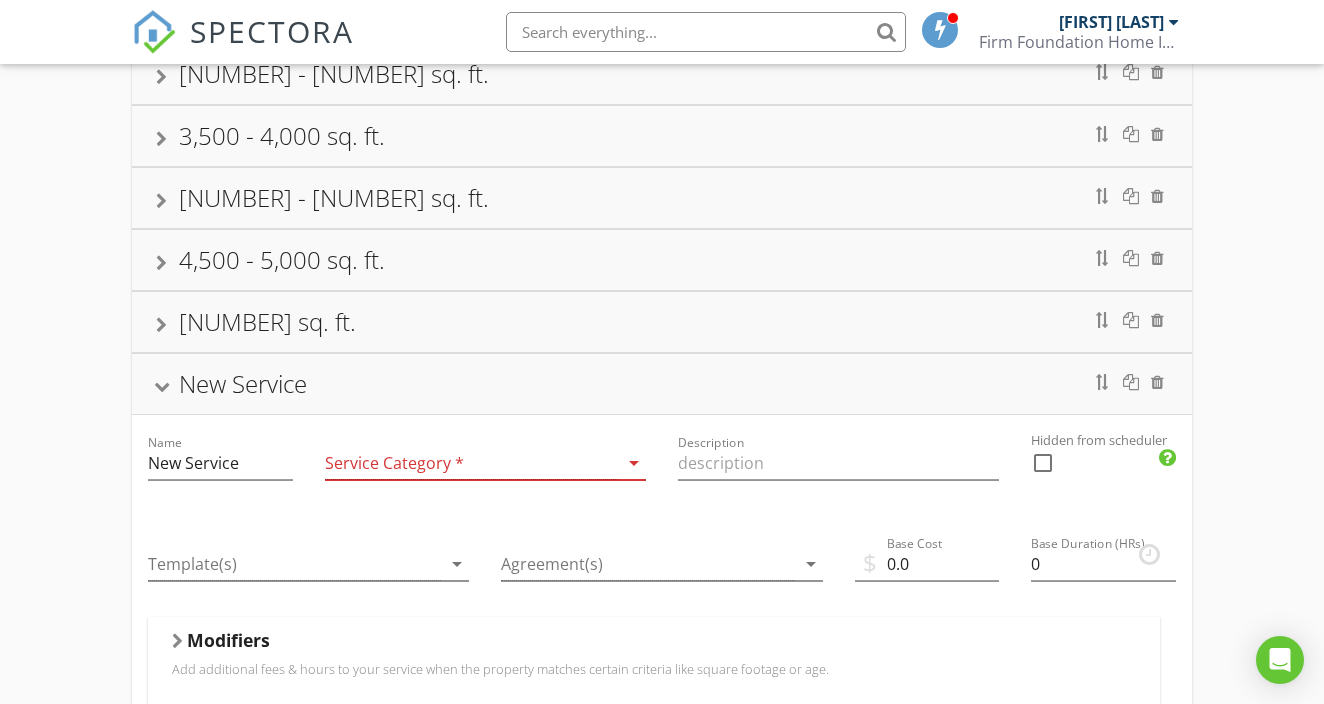 scroll, scrollTop: 564, scrollLeft: 0, axis: vertical 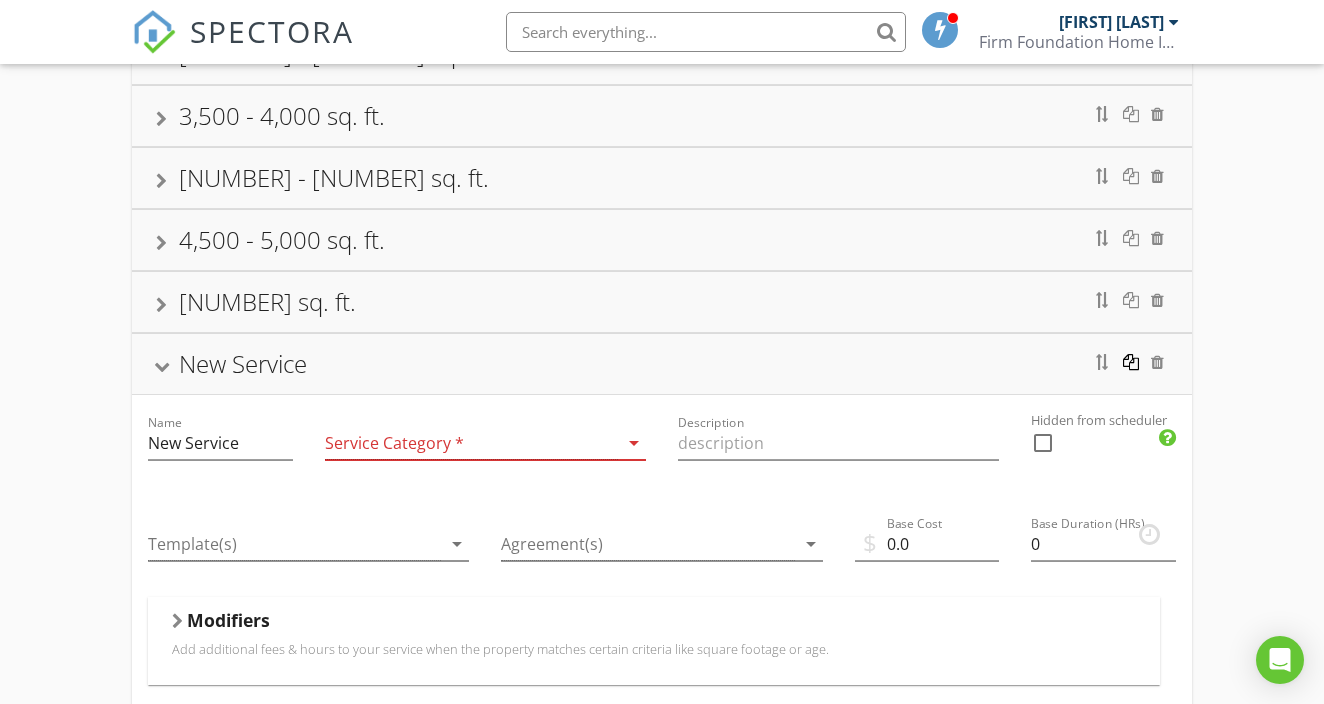 click at bounding box center (1131, 362) 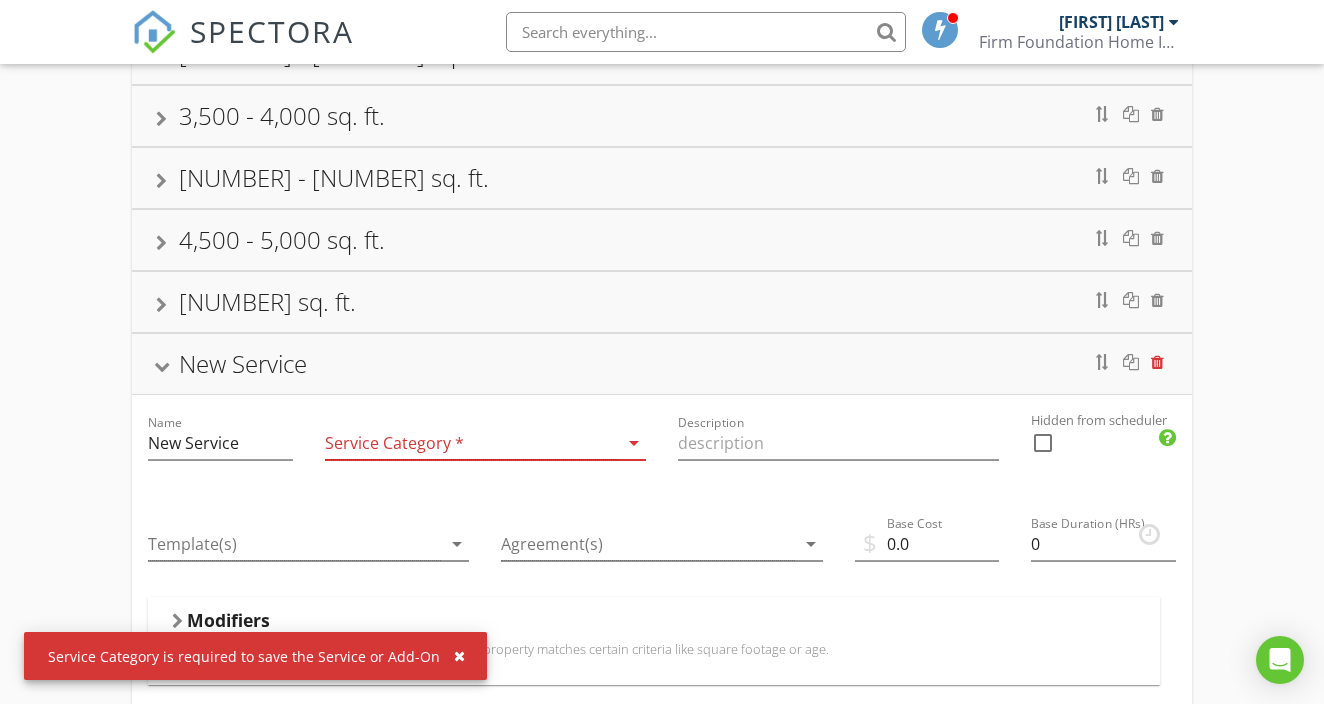 click at bounding box center [1157, 362] 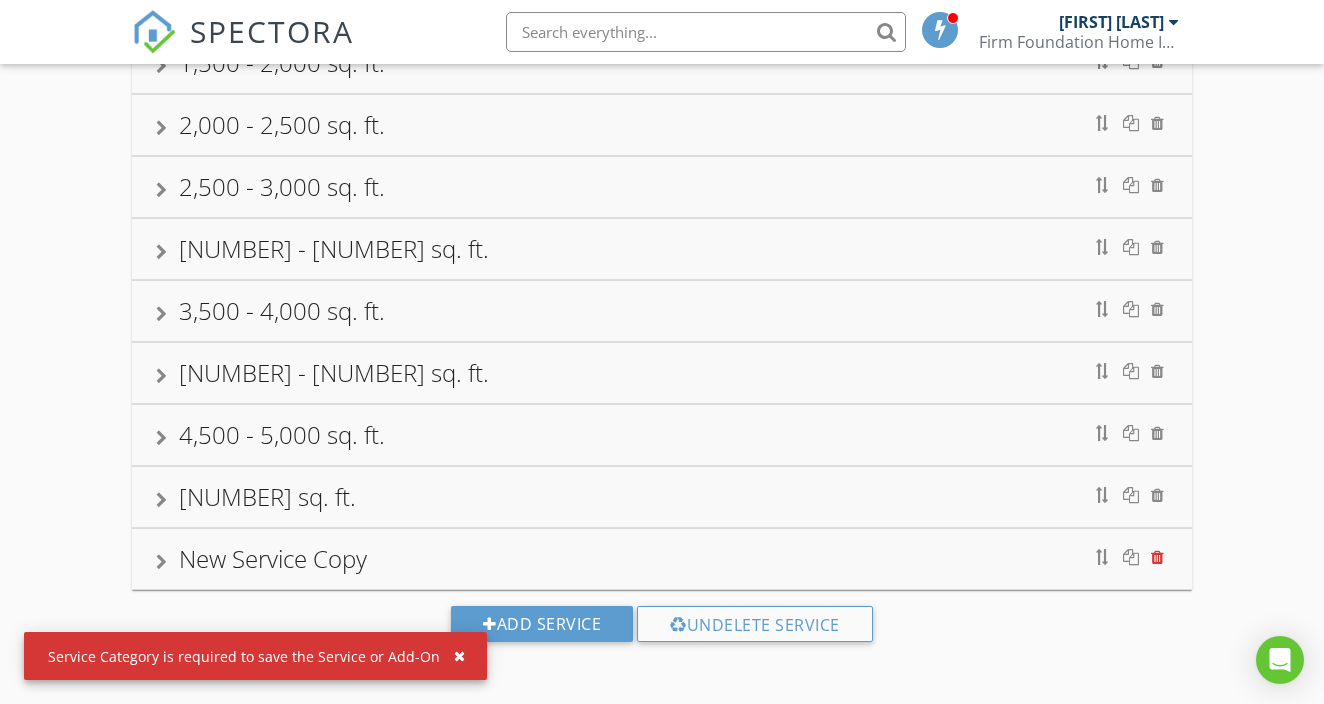 click at bounding box center (1157, 557) 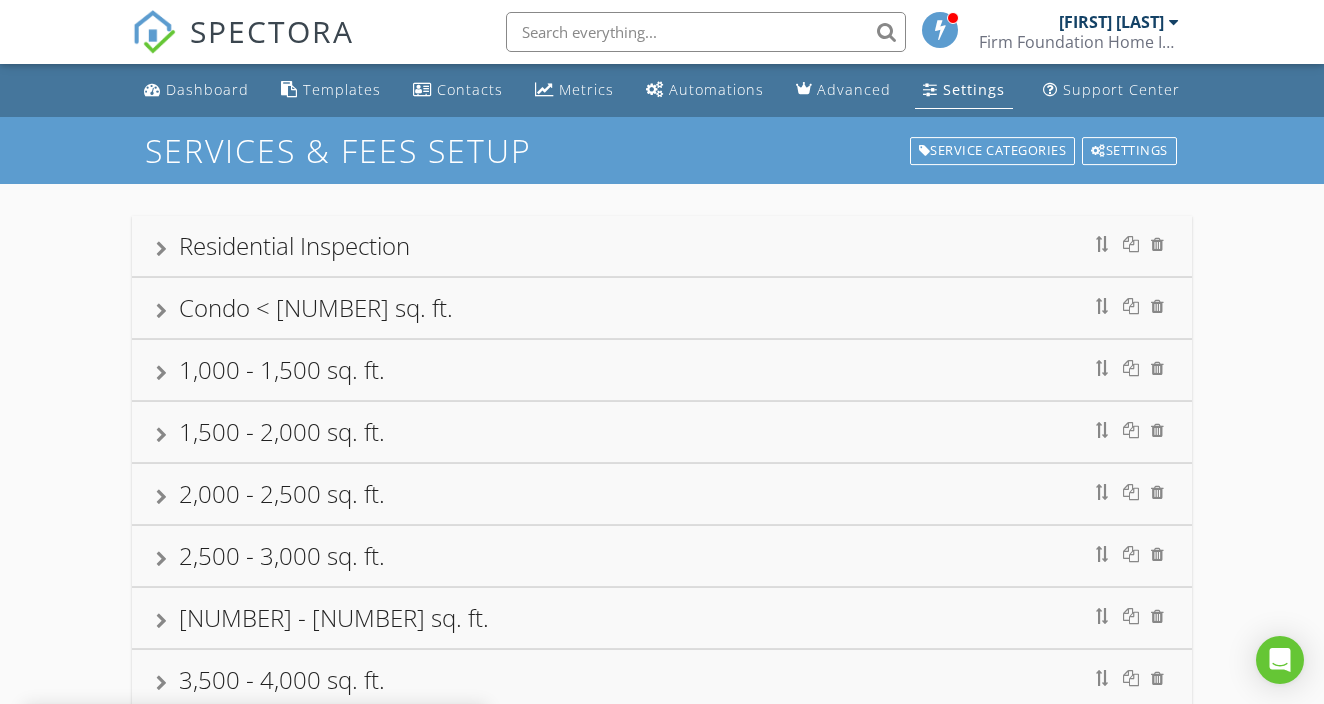 scroll, scrollTop: 0, scrollLeft: 0, axis: both 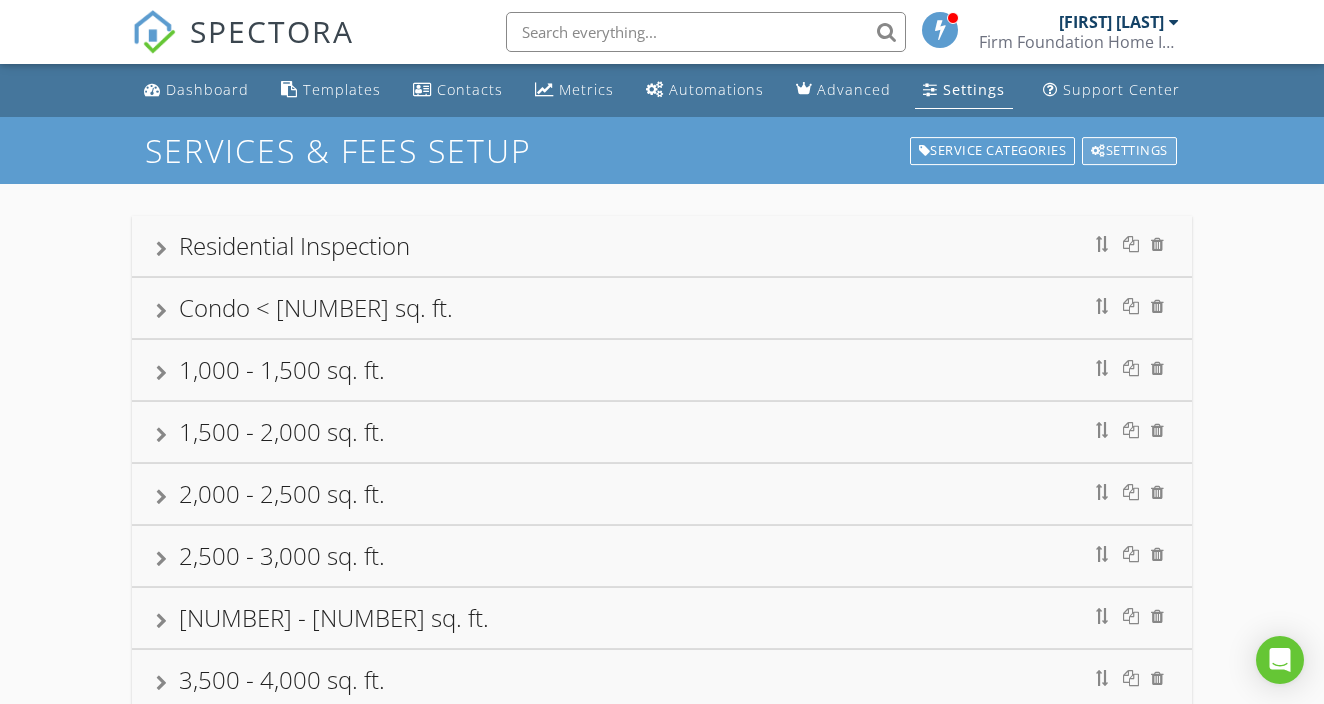 click on "Settings" at bounding box center (1129, 151) 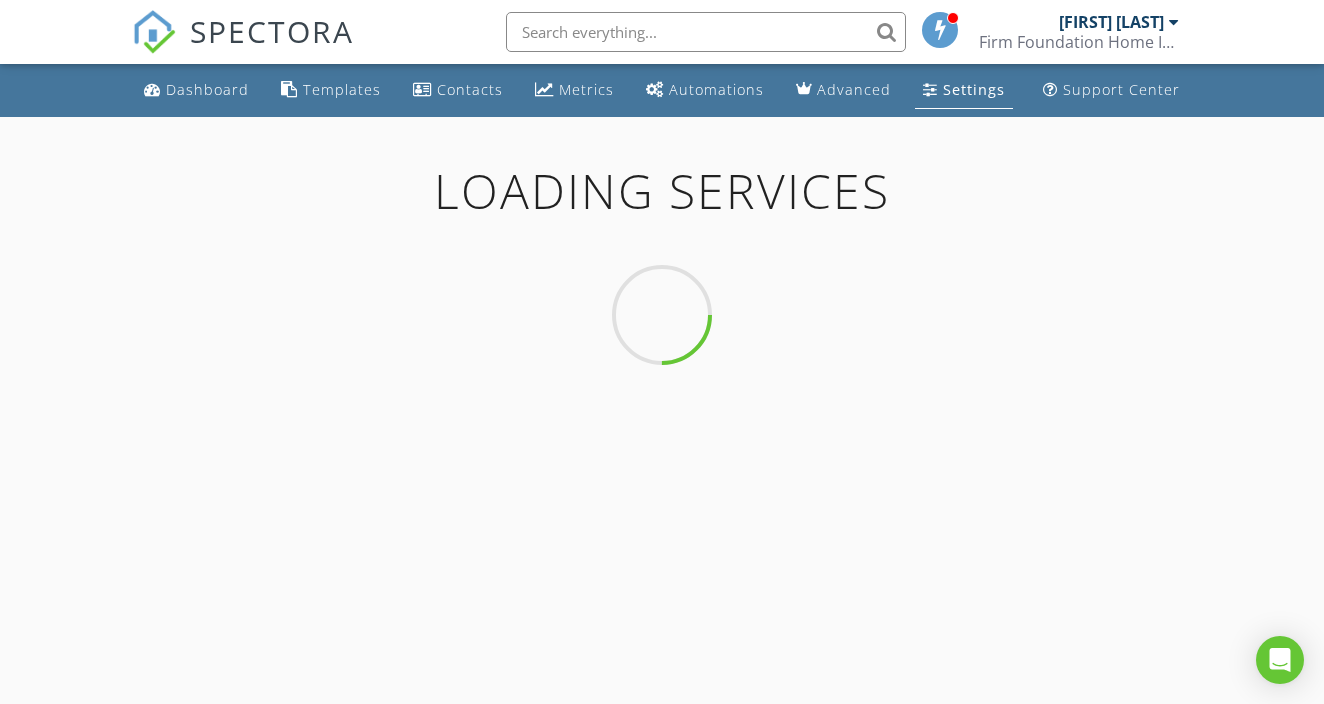 scroll, scrollTop: 39, scrollLeft: 0, axis: vertical 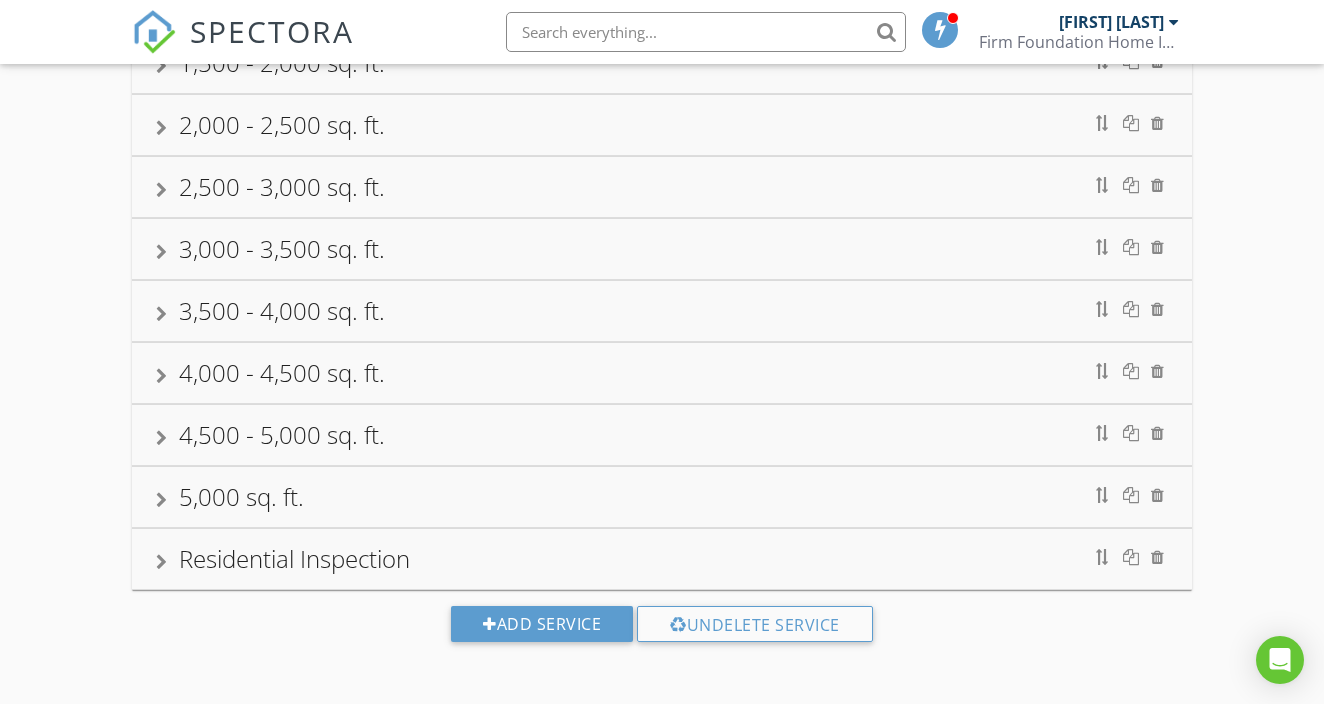 click on "Residential Inspection" at bounding box center (294, 558) 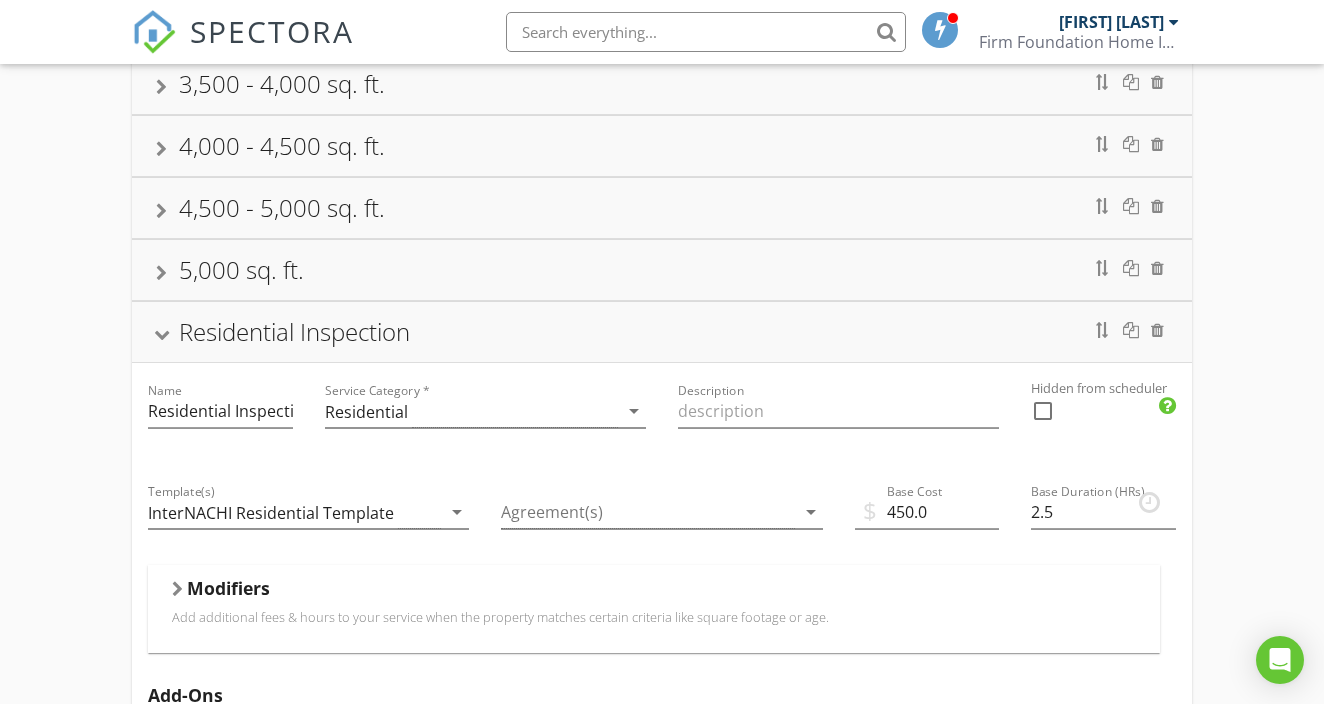 scroll, scrollTop: 535, scrollLeft: 0, axis: vertical 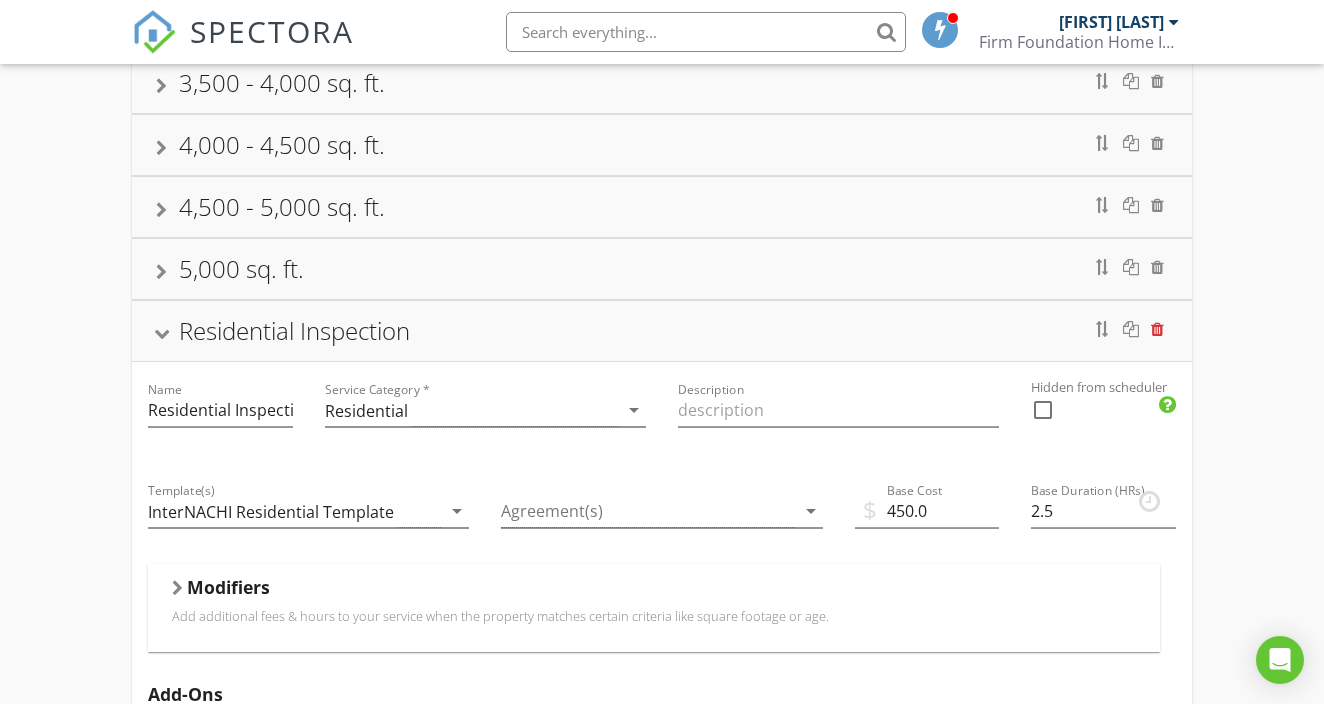 click at bounding box center (1157, 329) 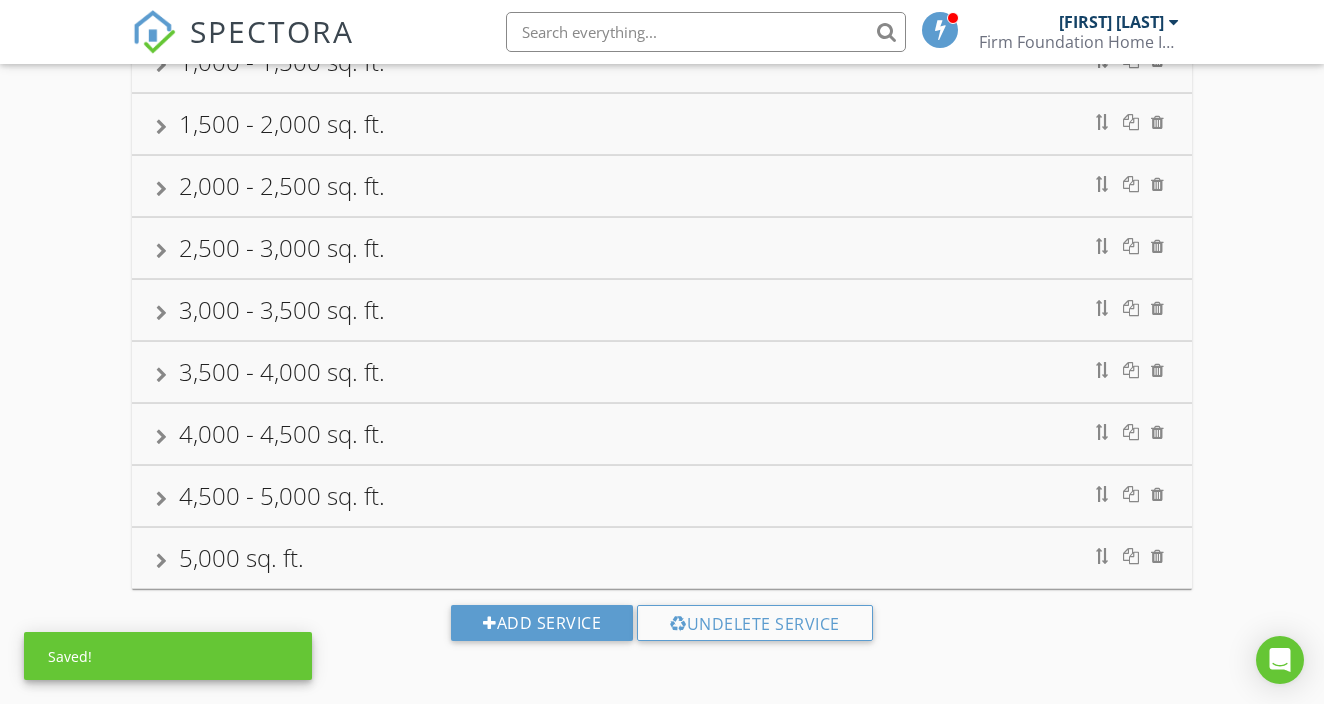 scroll, scrollTop: 245, scrollLeft: 0, axis: vertical 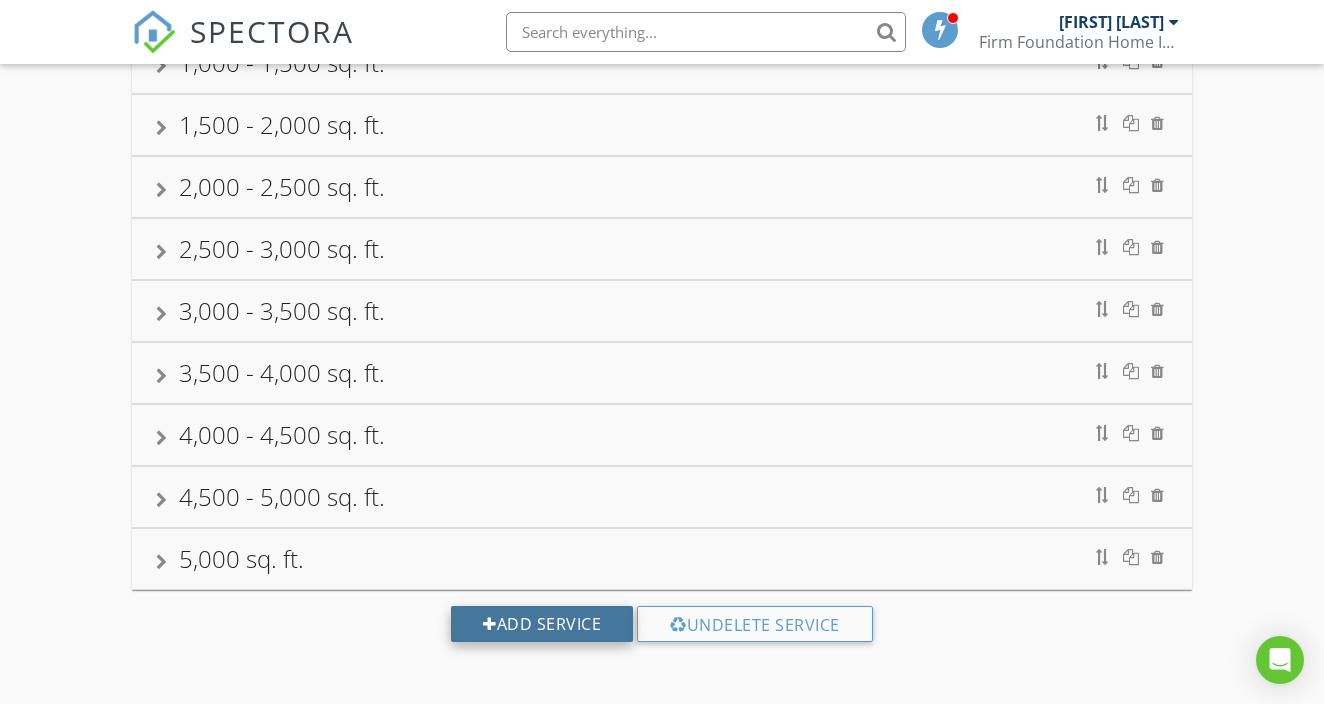click on "Add Service" at bounding box center [542, 624] 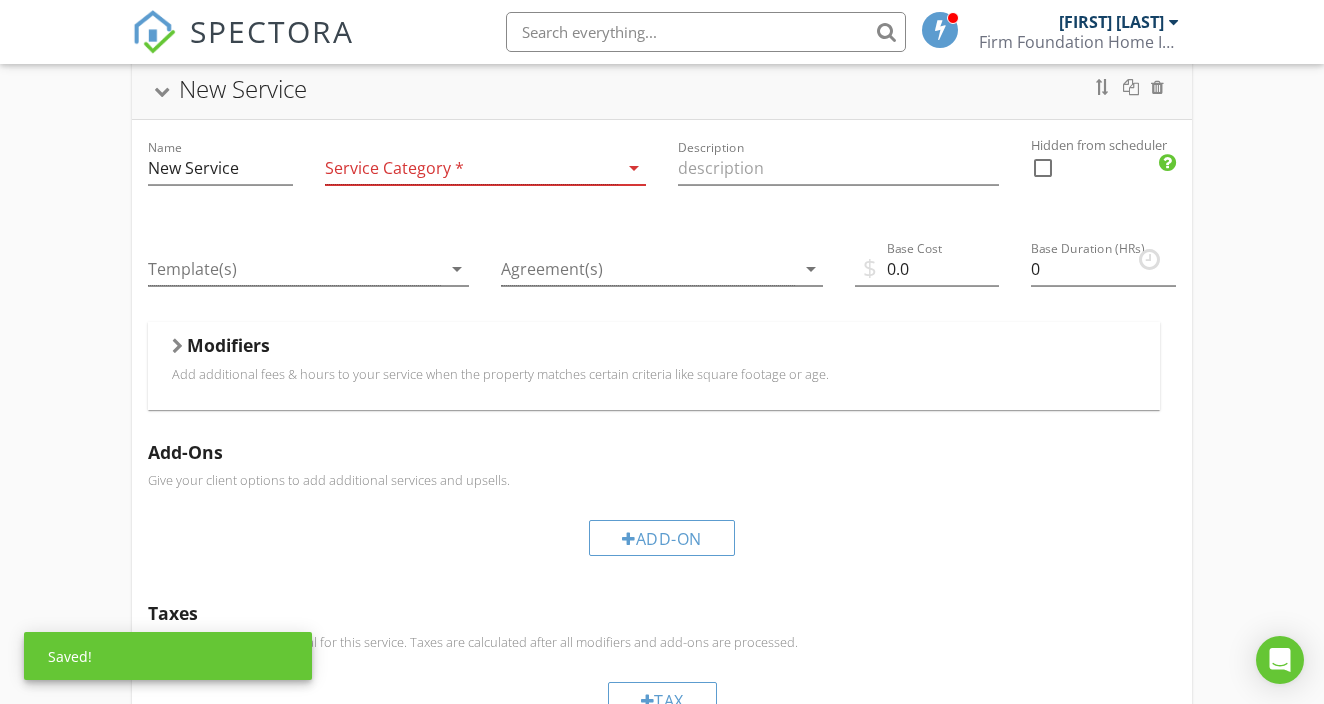 scroll, scrollTop: 795, scrollLeft: 0, axis: vertical 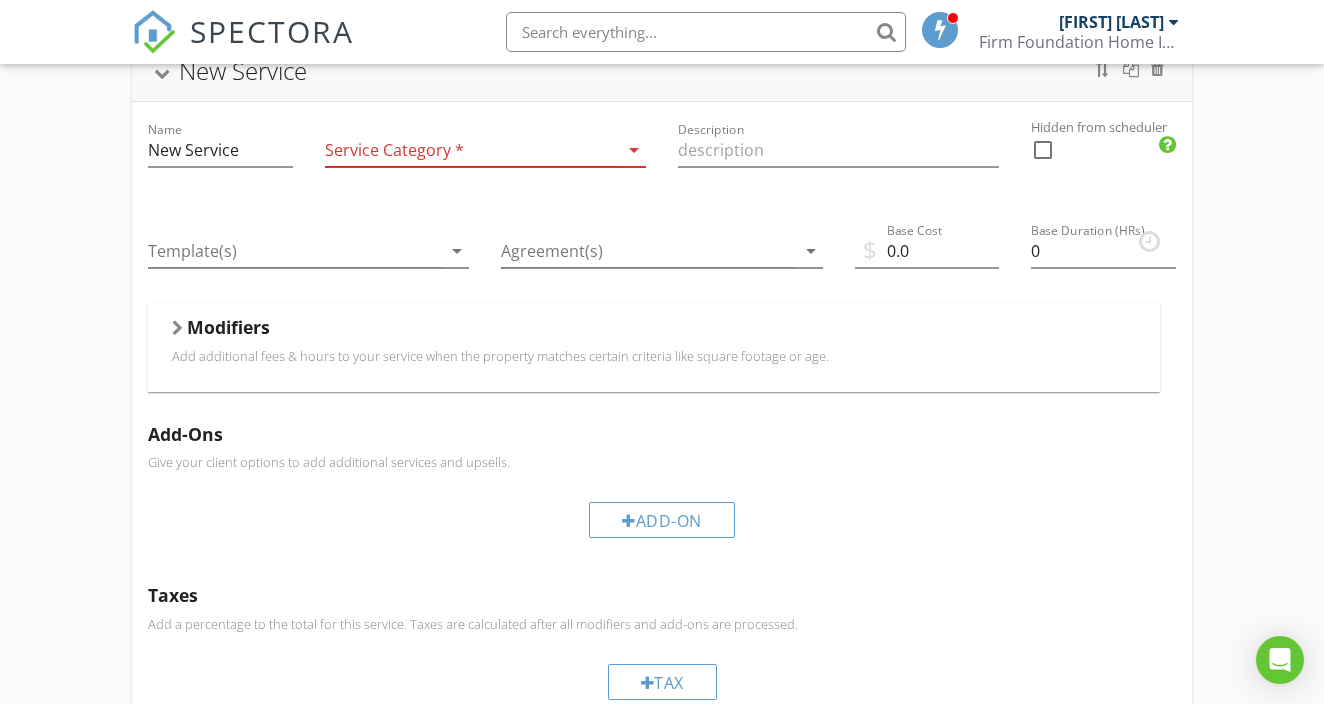 click on "Modifiers" at bounding box center (228, 327) 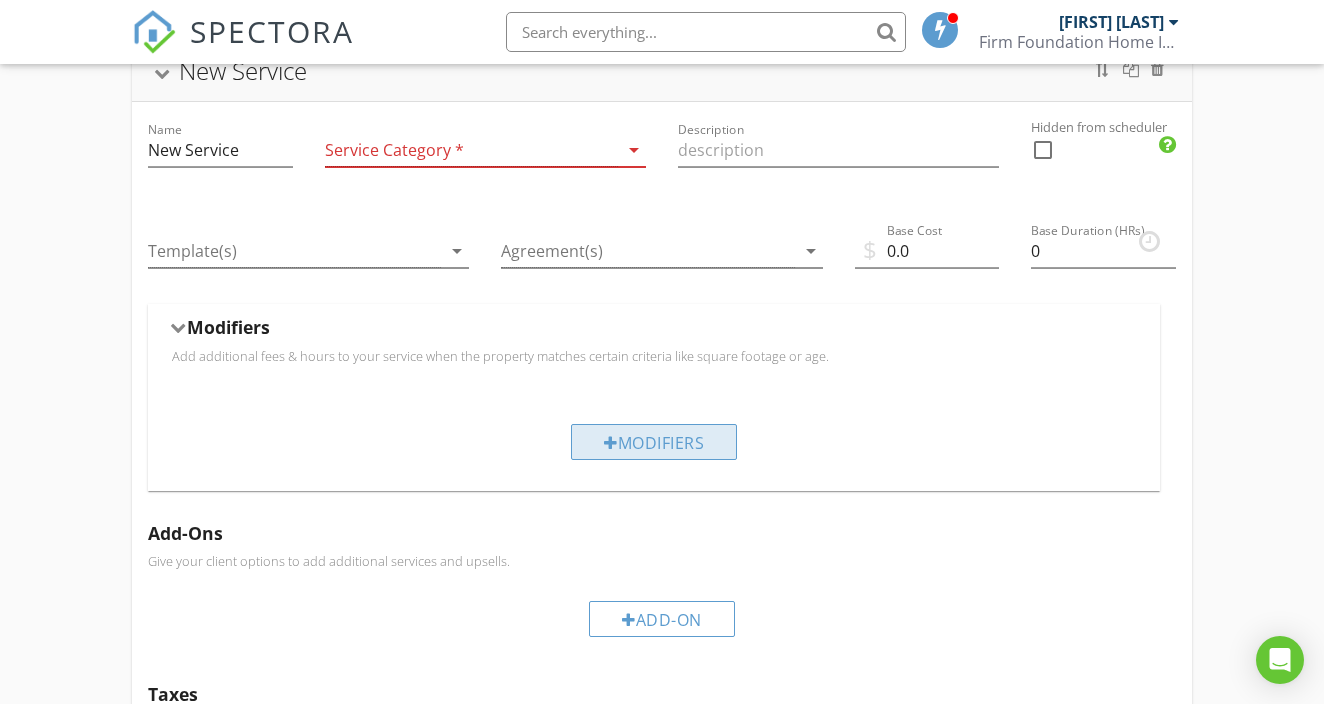 click on "Modifiers" at bounding box center (654, 442) 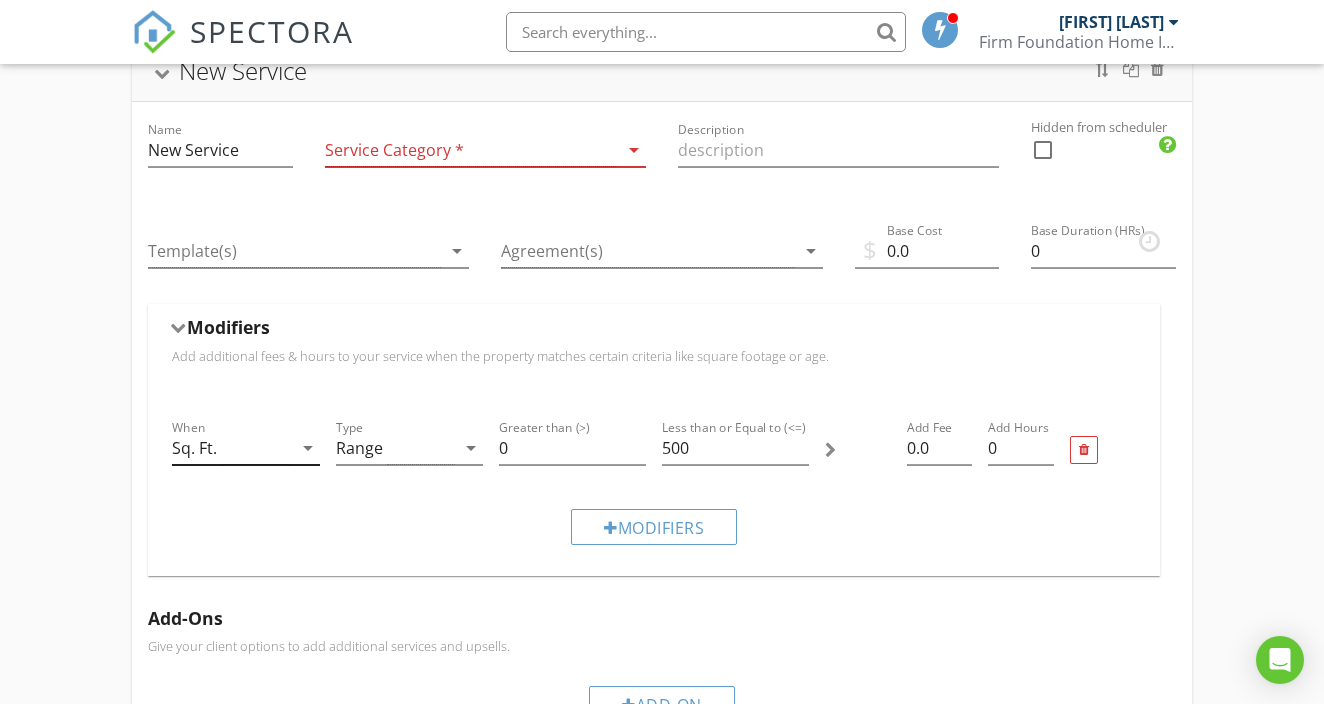 click on "arrow_drop_down" at bounding box center (308, 448) 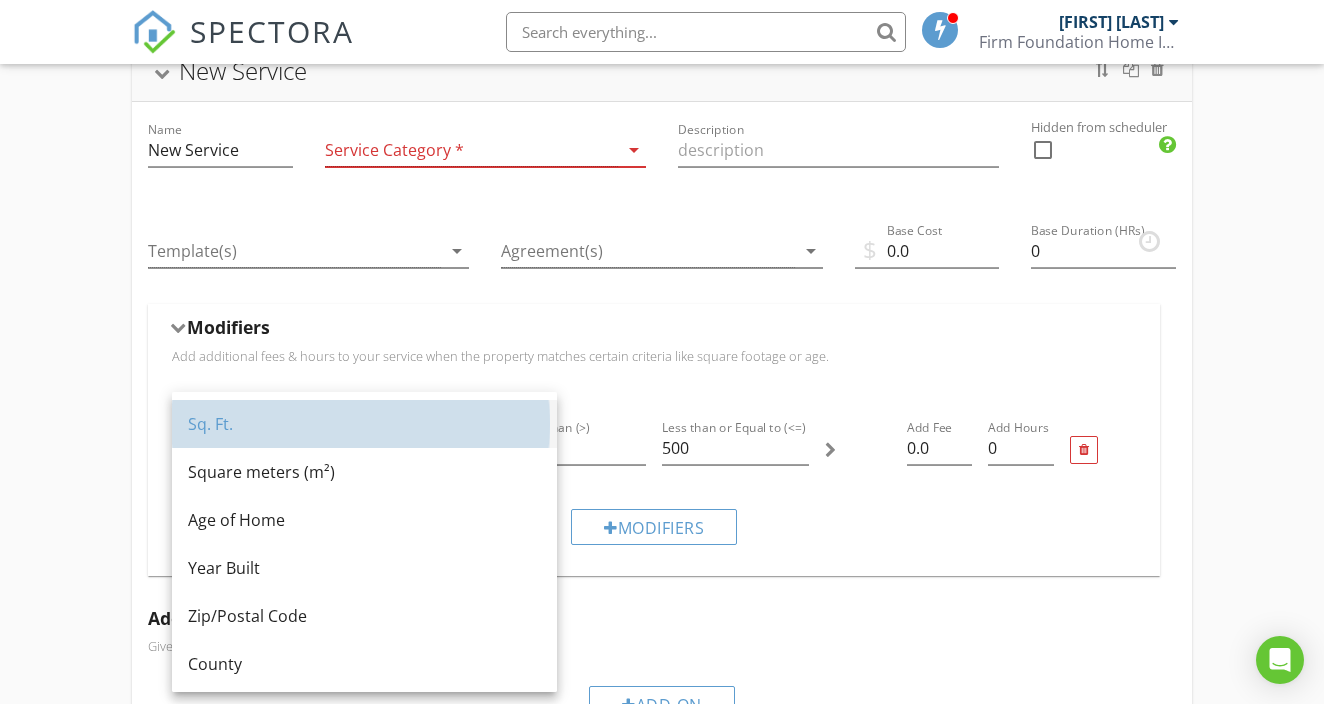 click on "Sq. Ft." at bounding box center [364, 424] 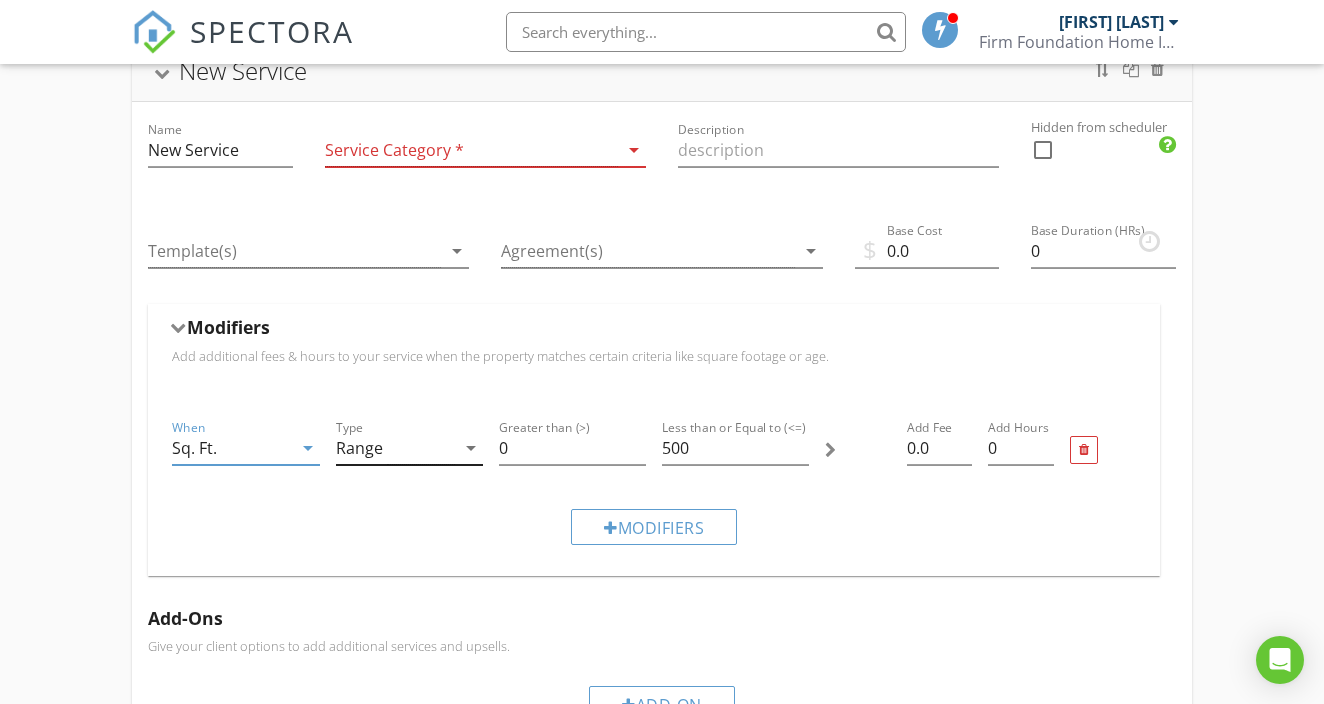 click on "Range" at bounding box center [359, 448] 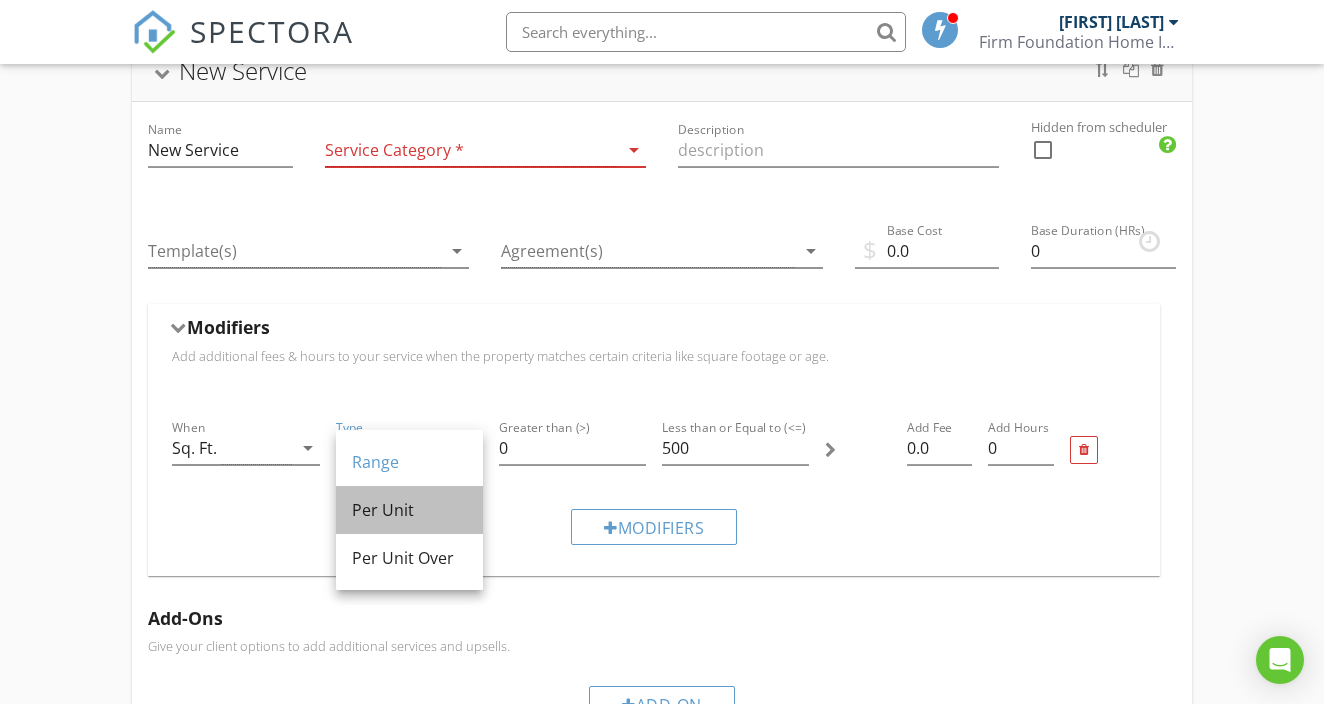 click on "Per Unit" at bounding box center (409, 510) 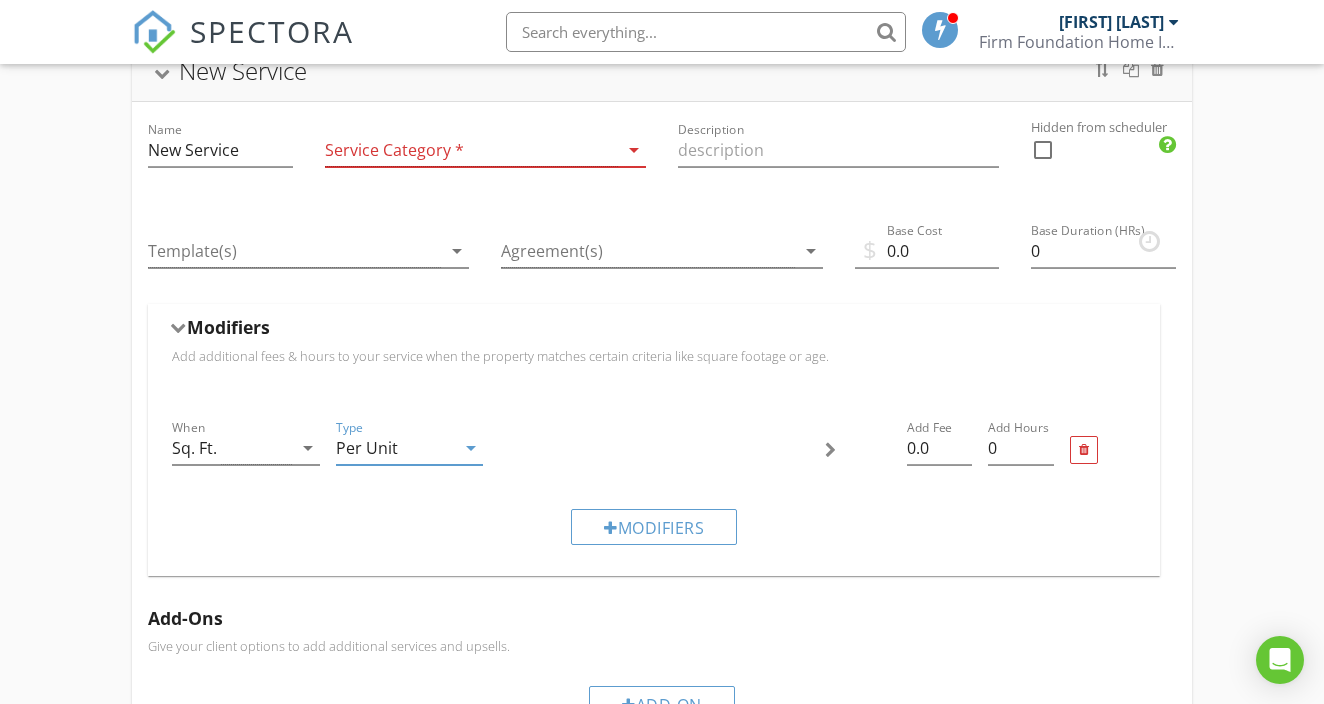 click at bounding box center (830, 450) 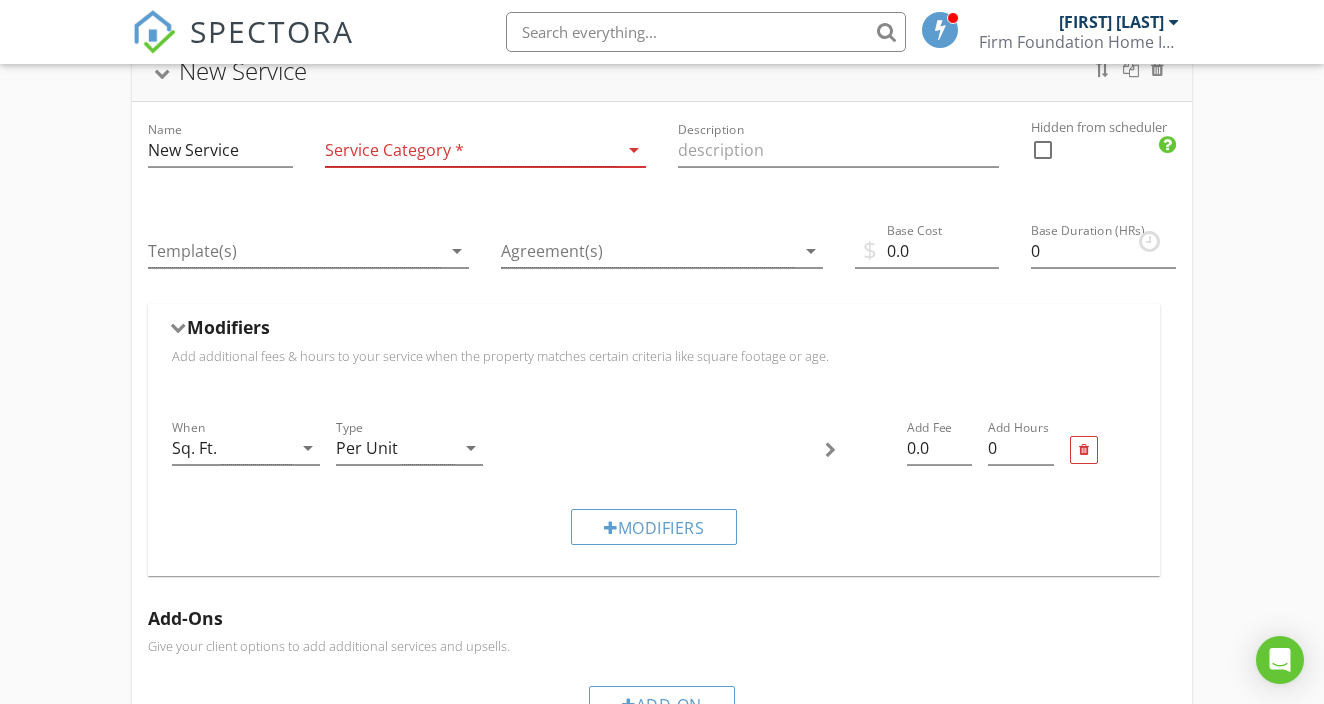 click at bounding box center (654, 450) 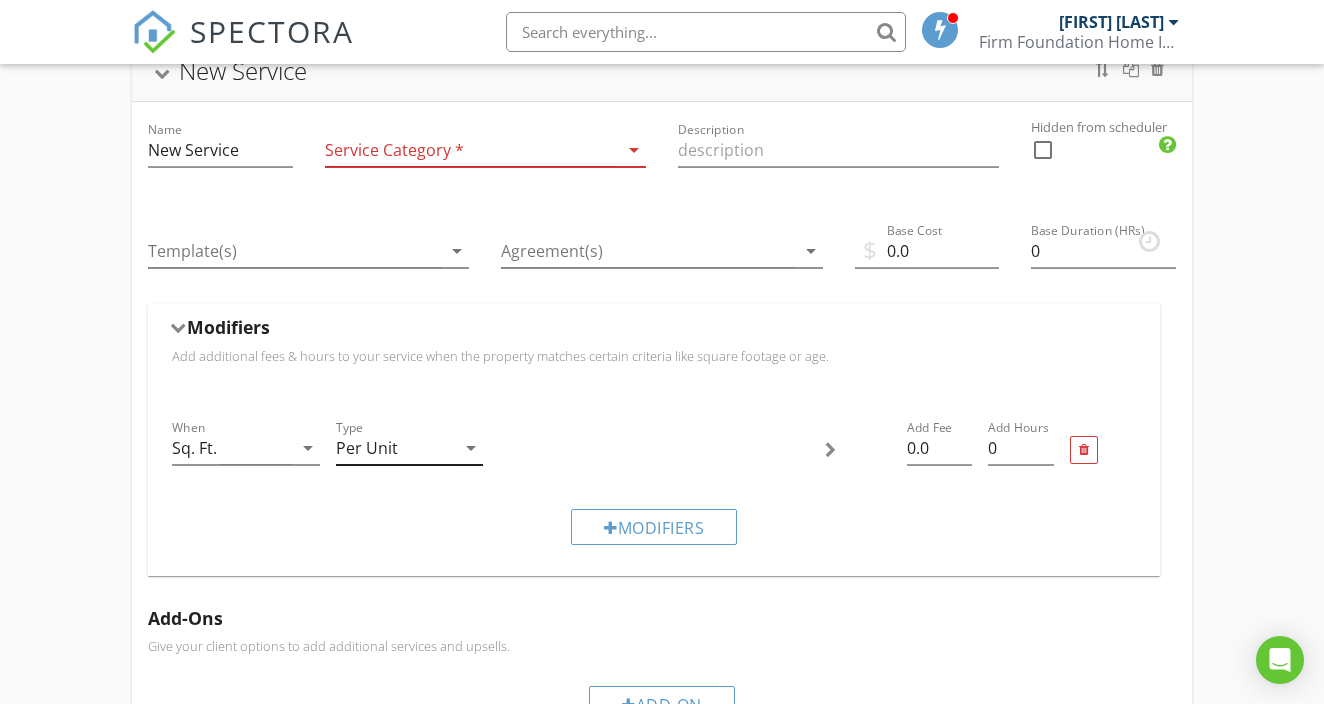 click on "arrow_drop_down" at bounding box center [471, 448] 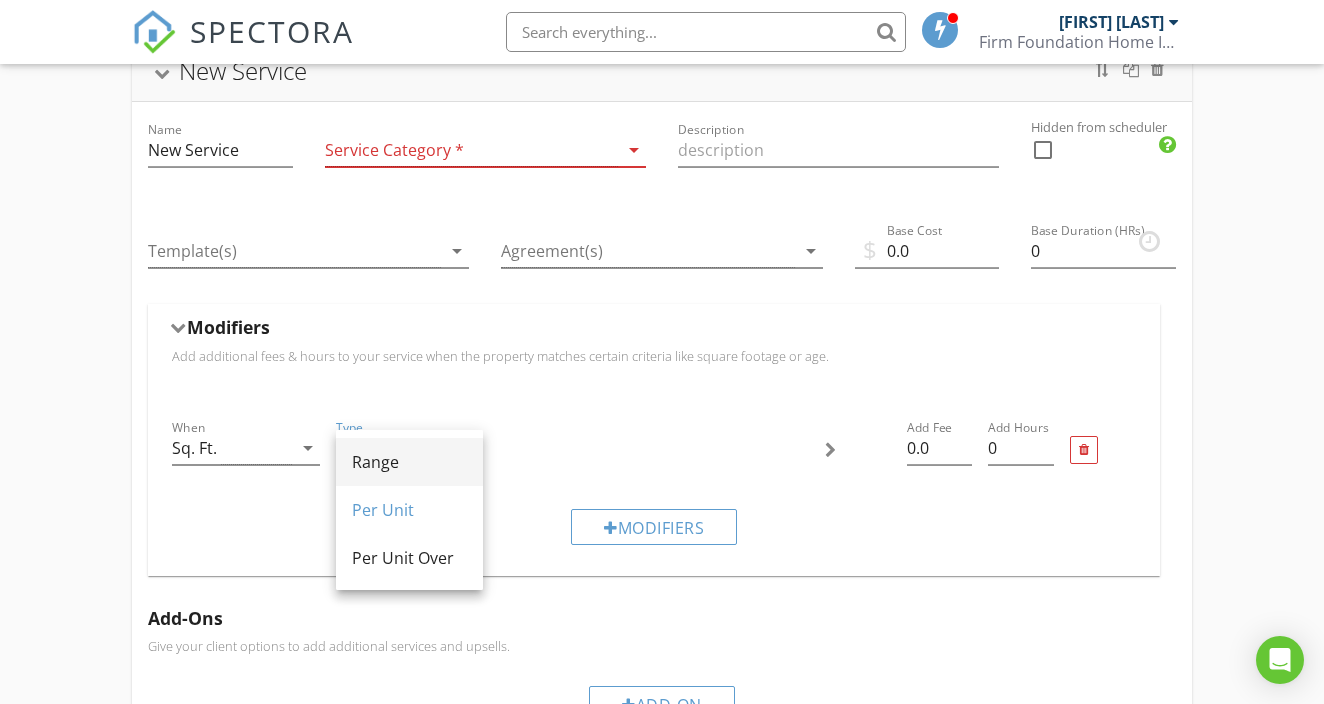 click on "Range" at bounding box center [409, 462] 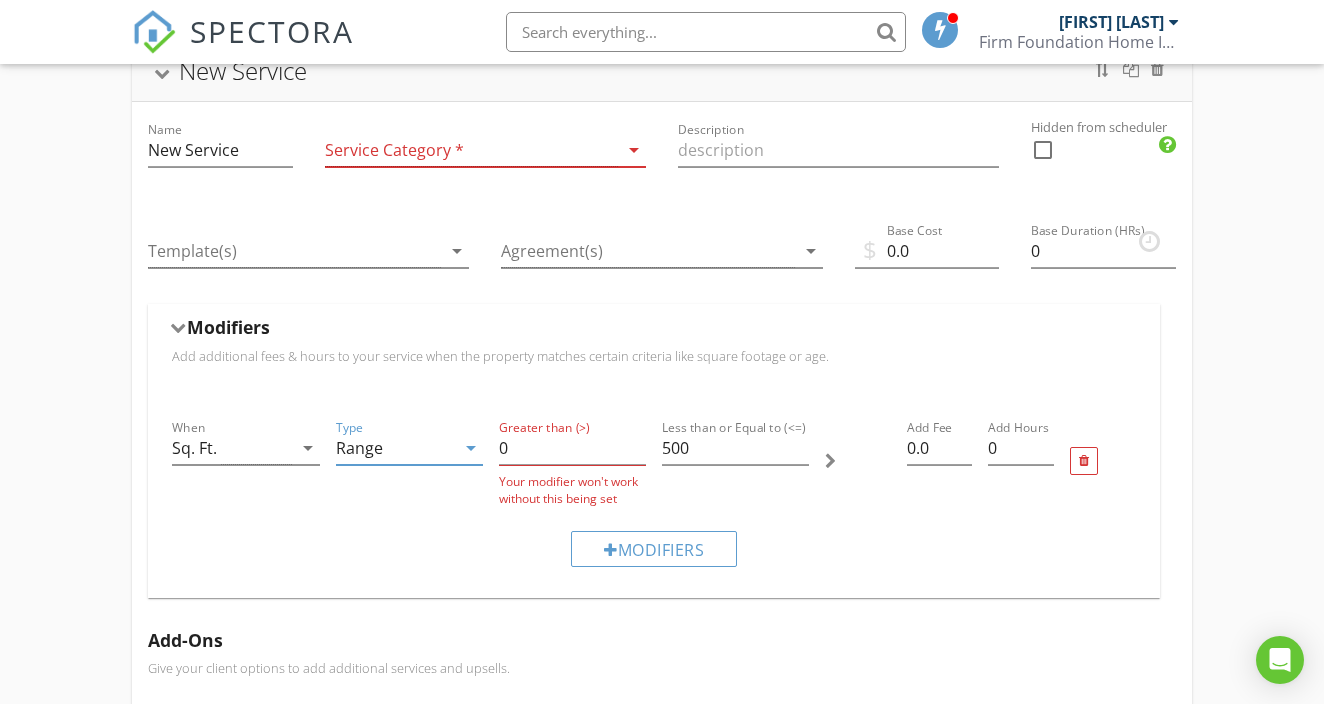 click on "arrow_drop_down" at bounding box center [471, 448] 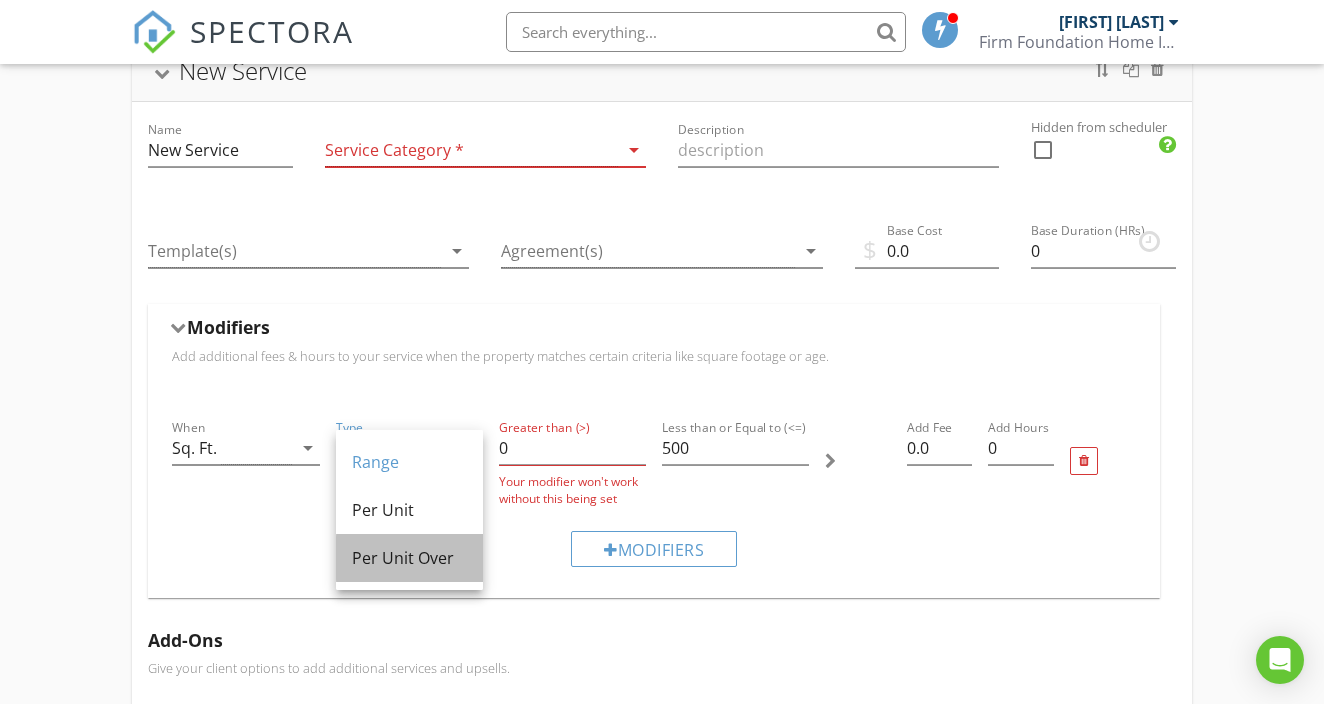 click on "Per Unit Over" at bounding box center (409, 558) 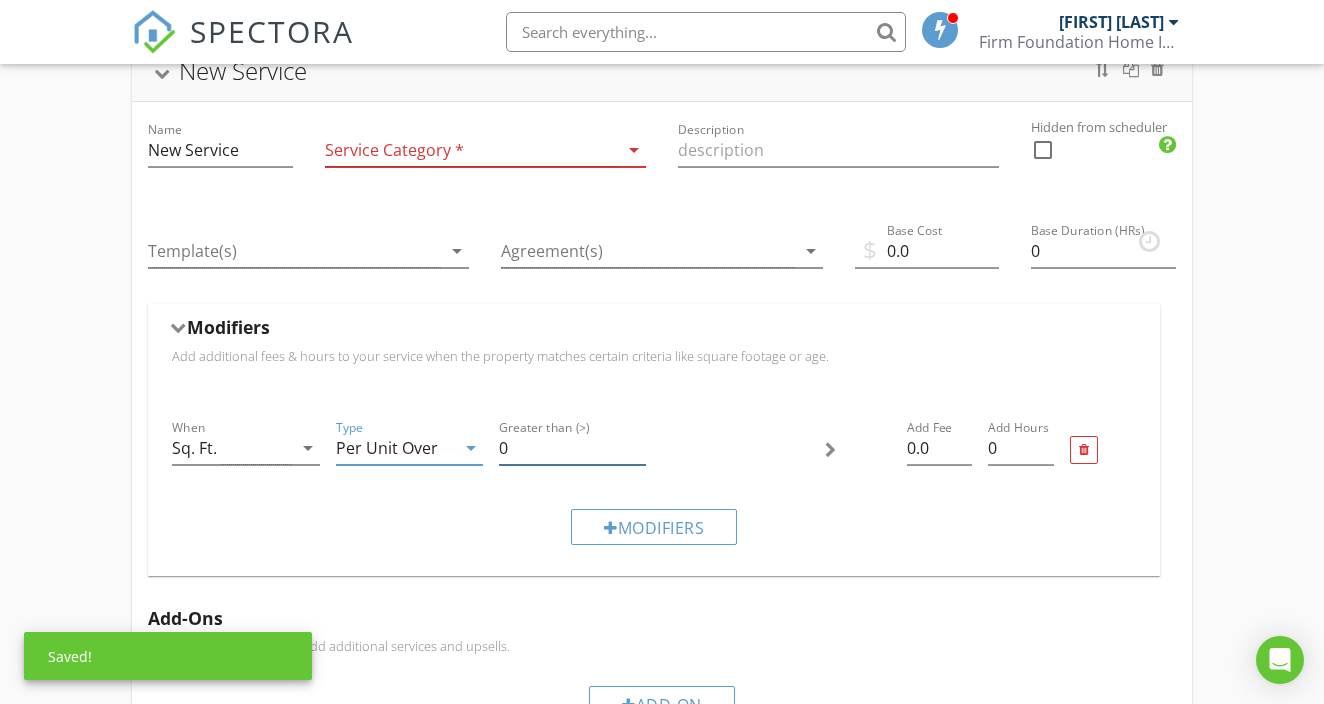 click on "0" at bounding box center [572, 448] 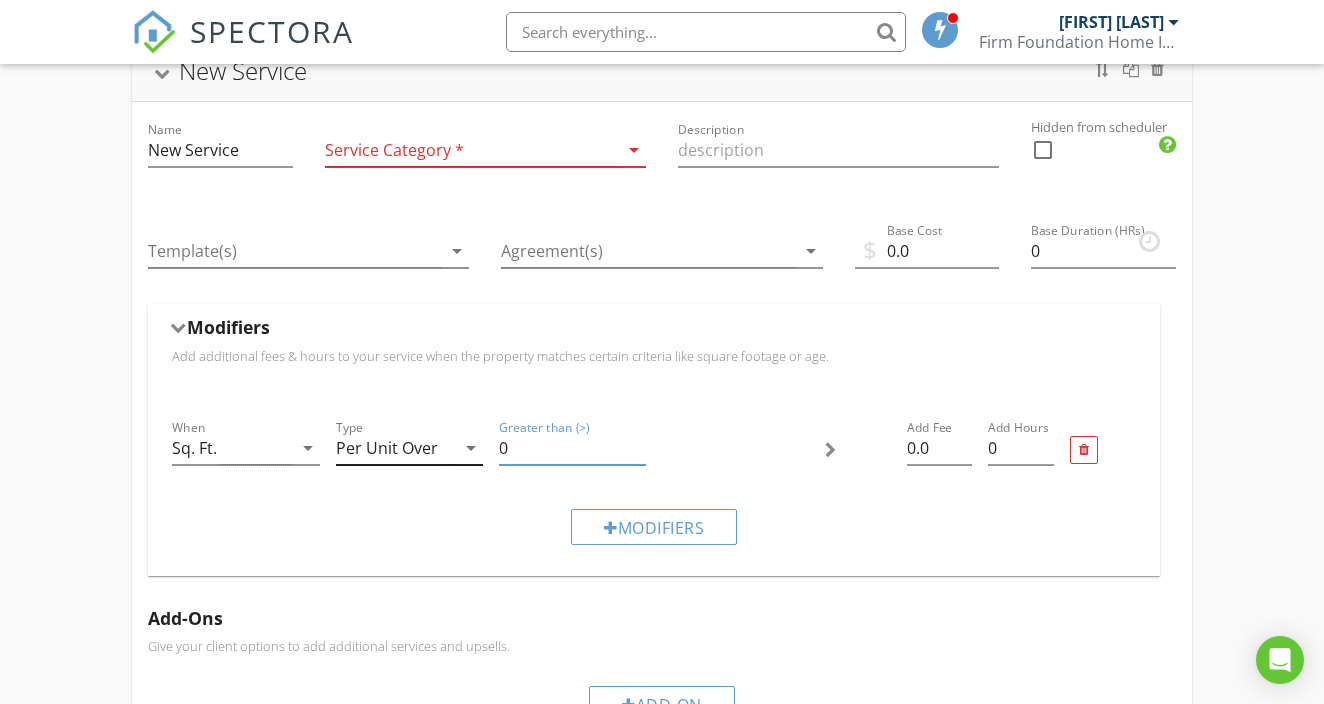 click on "arrow_drop_down" at bounding box center [471, 448] 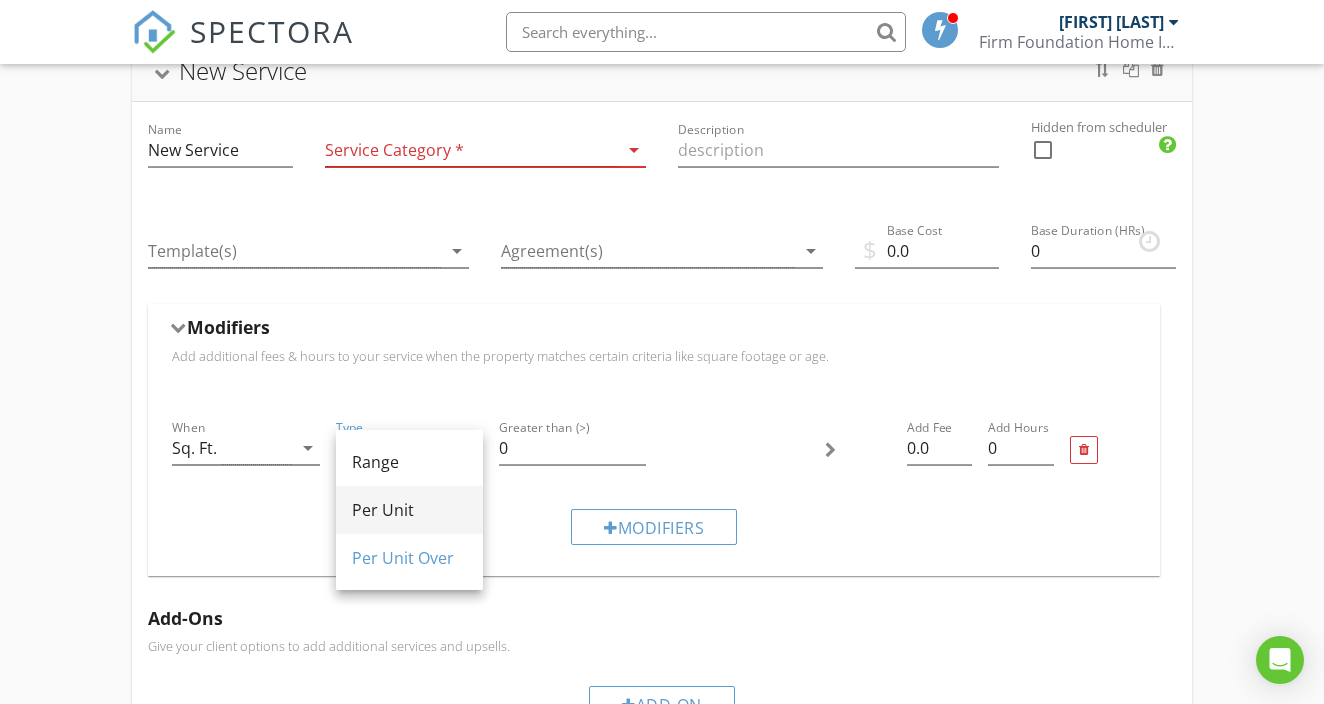 click on "Per Unit" at bounding box center [409, 510] 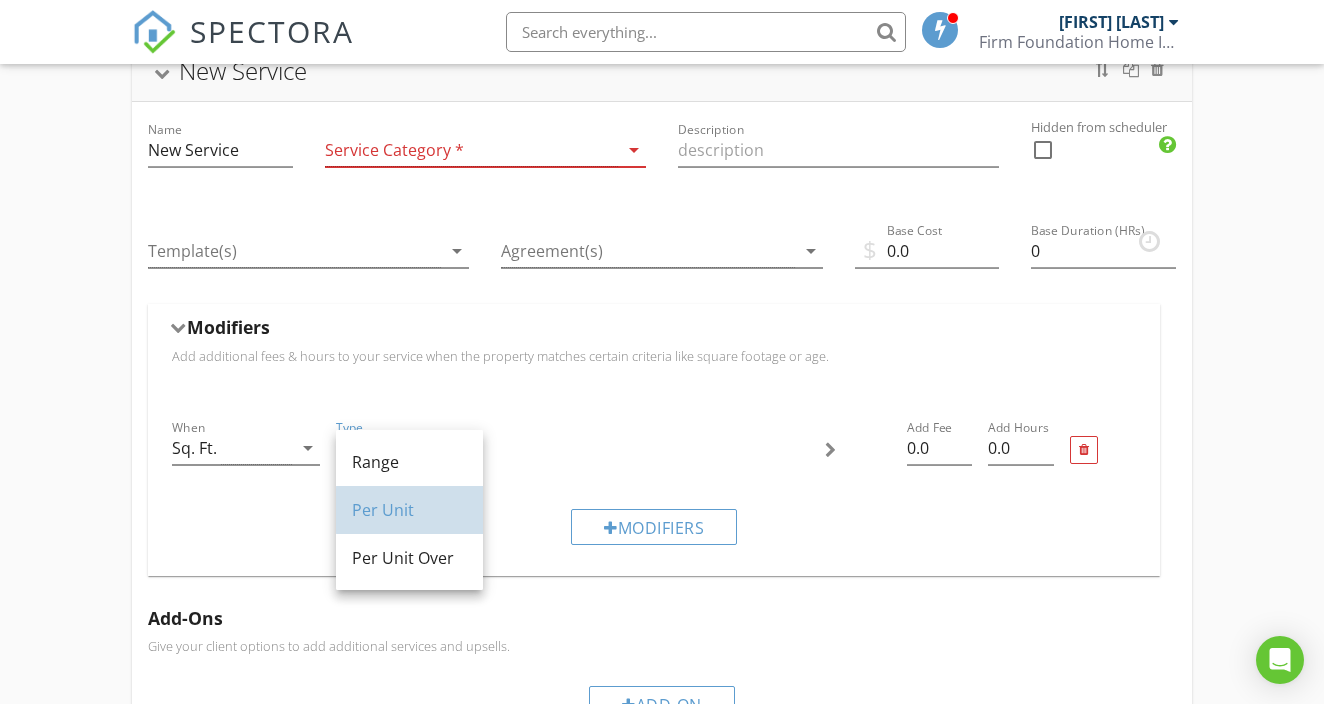 type on "0" 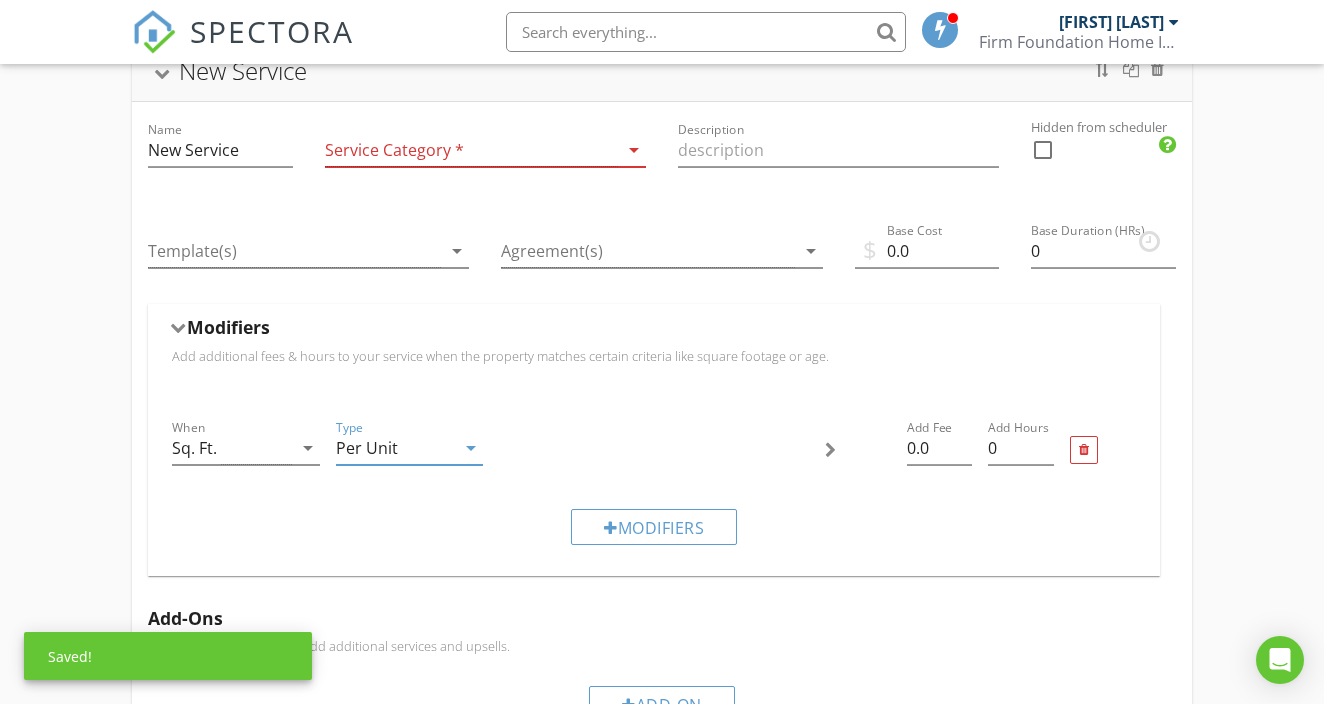 click at bounding box center [830, 450] 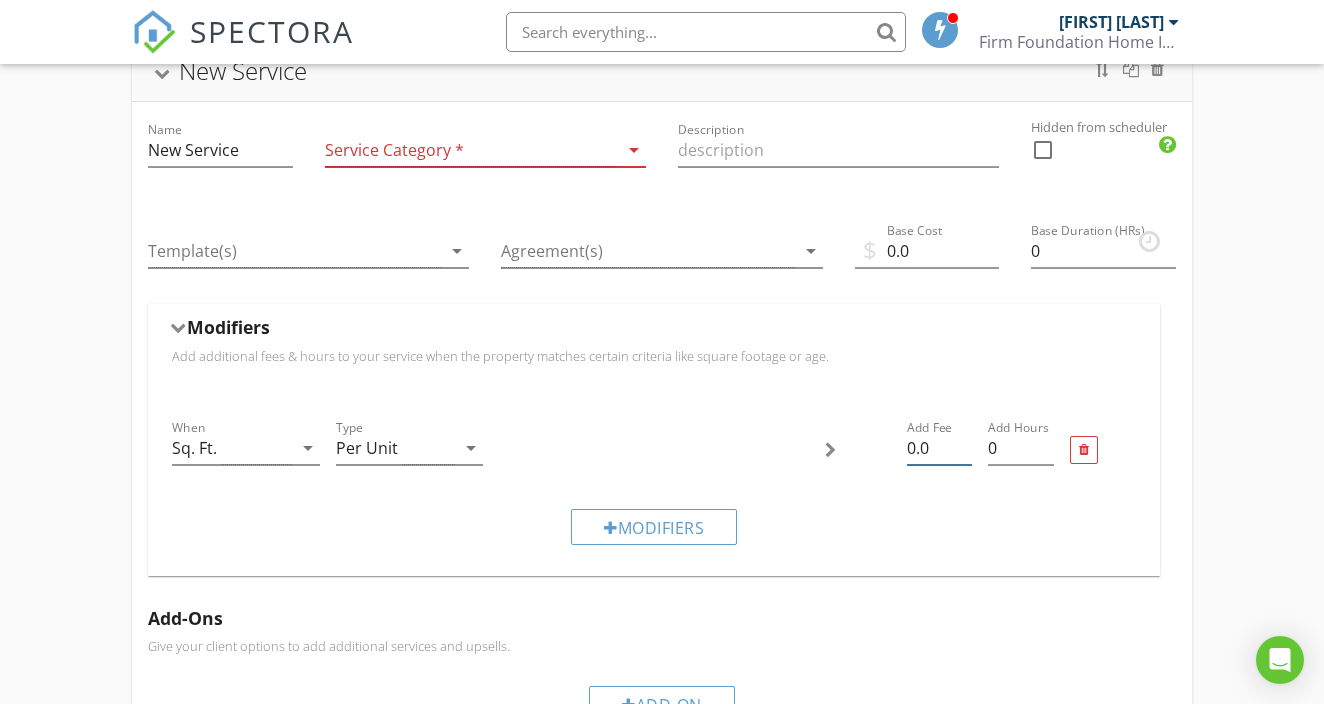click on "0.0" at bounding box center [940, 448] 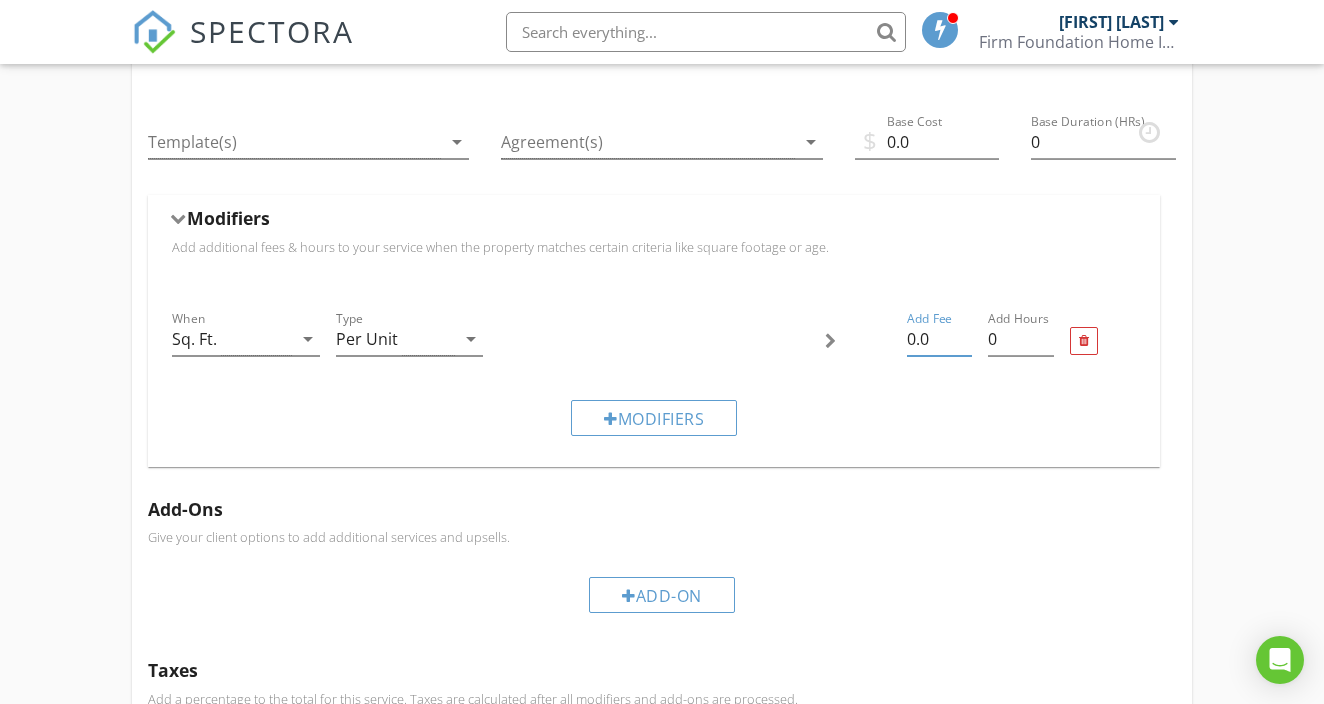 scroll, scrollTop: 901, scrollLeft: 0, axis: vertical 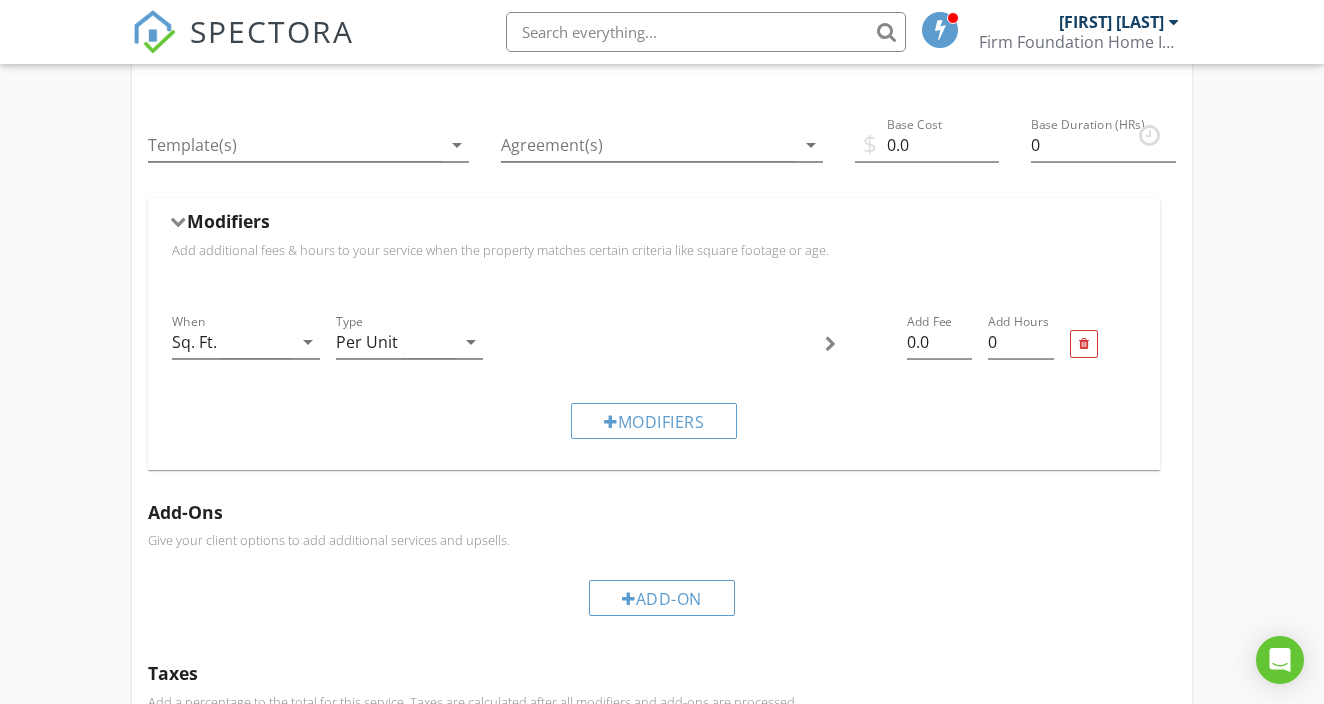 click at bounding box center (830, 344) 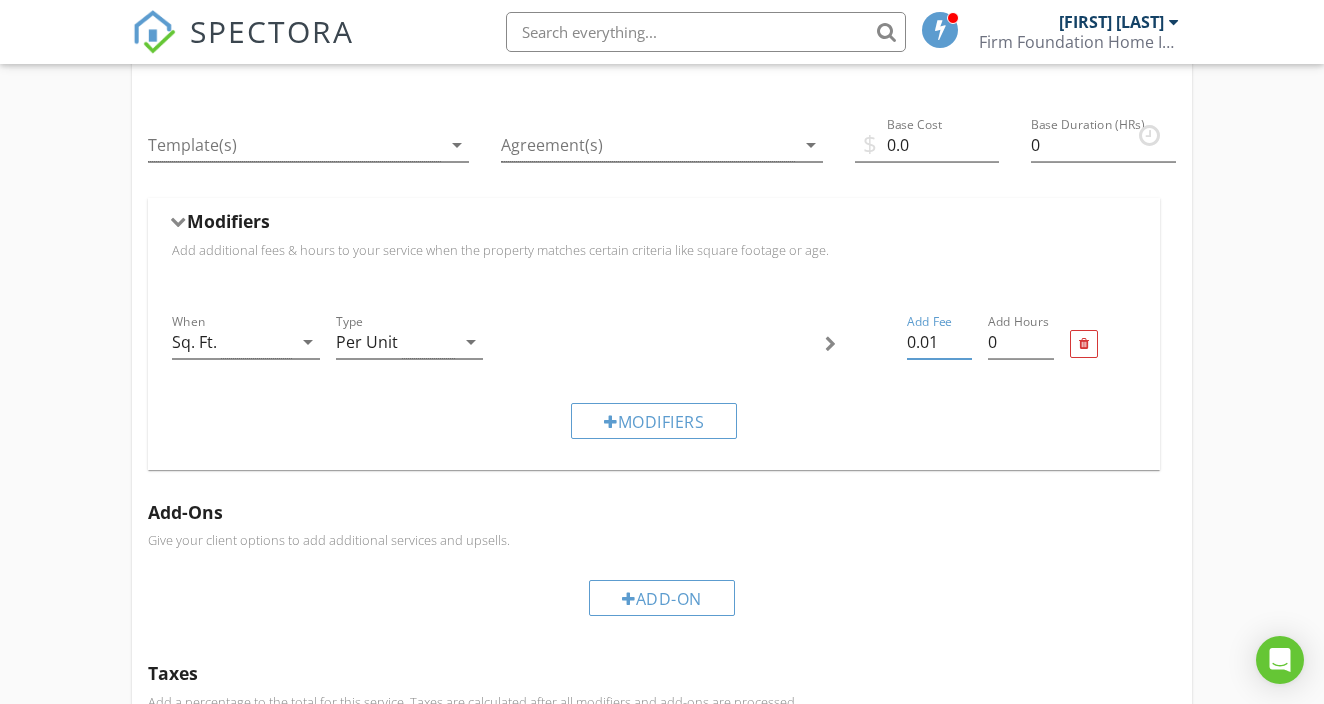 click on "0.01" at bounding box center [940, 342] 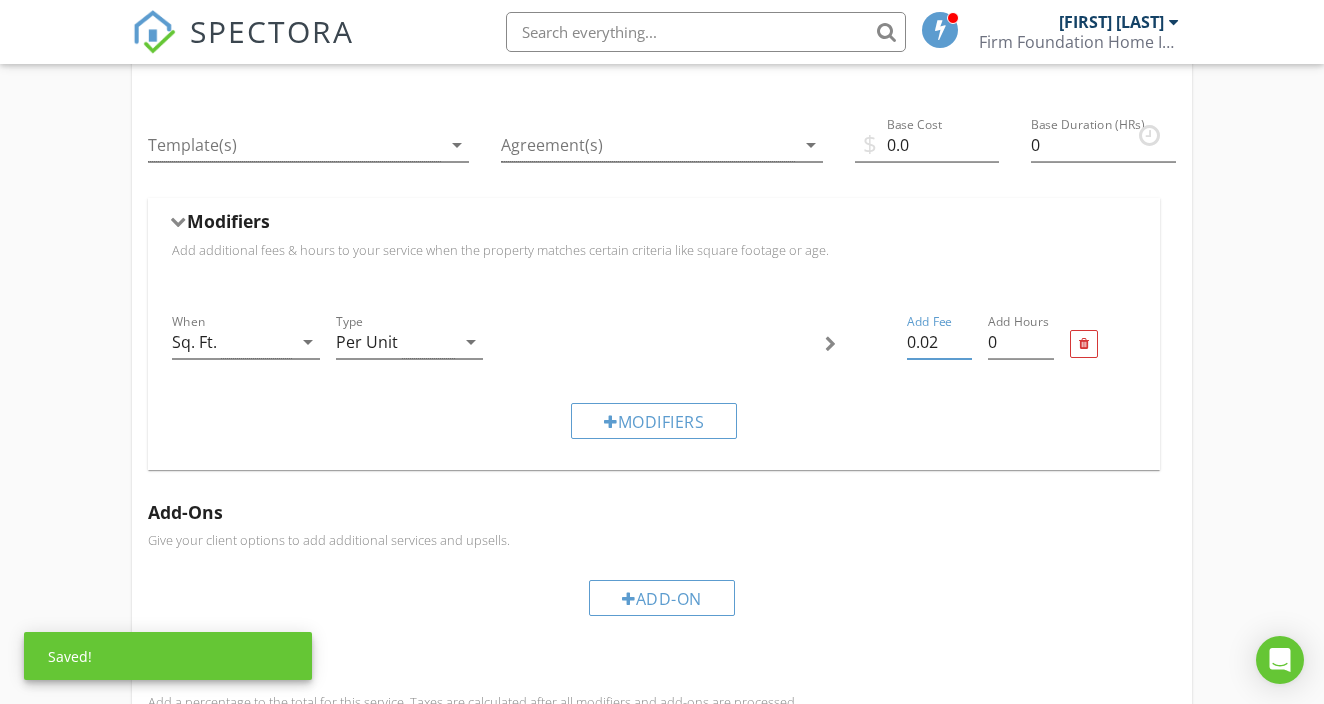 click on "0.02" at bounding box center [940, 342] 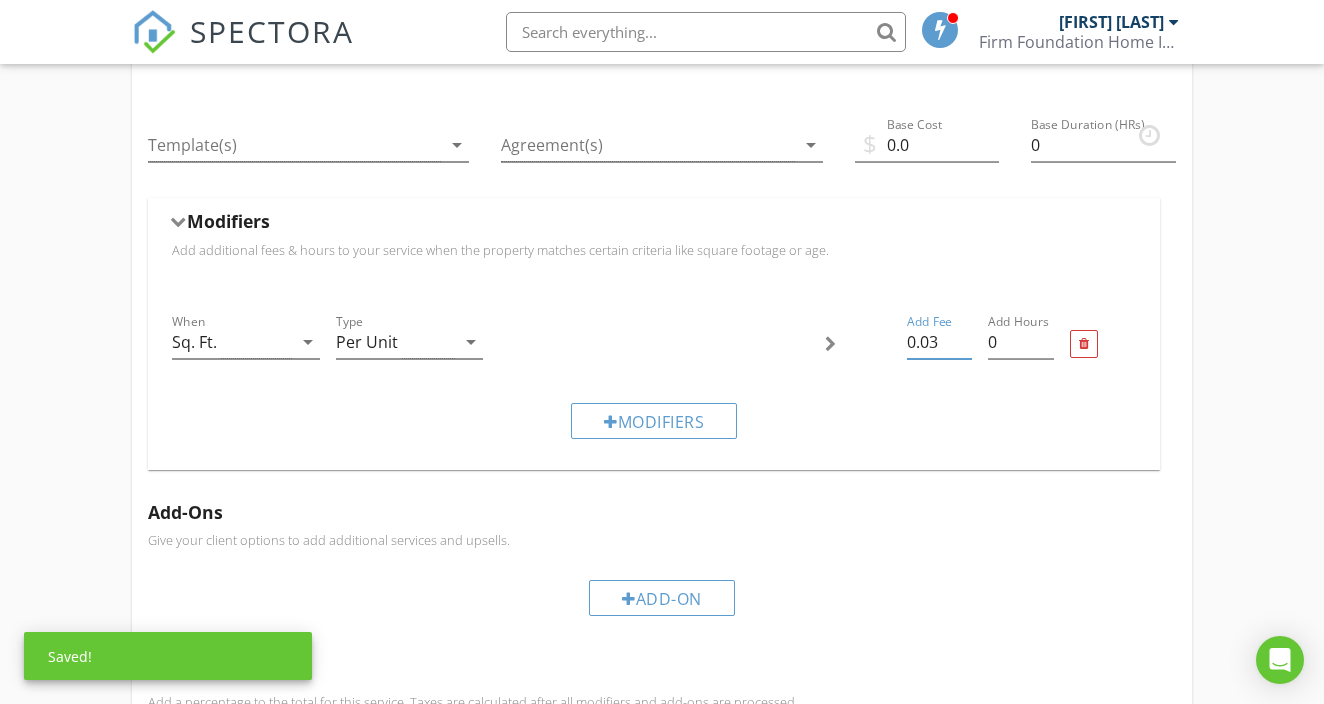 click on "0.03" at bounding box center [940, 342] 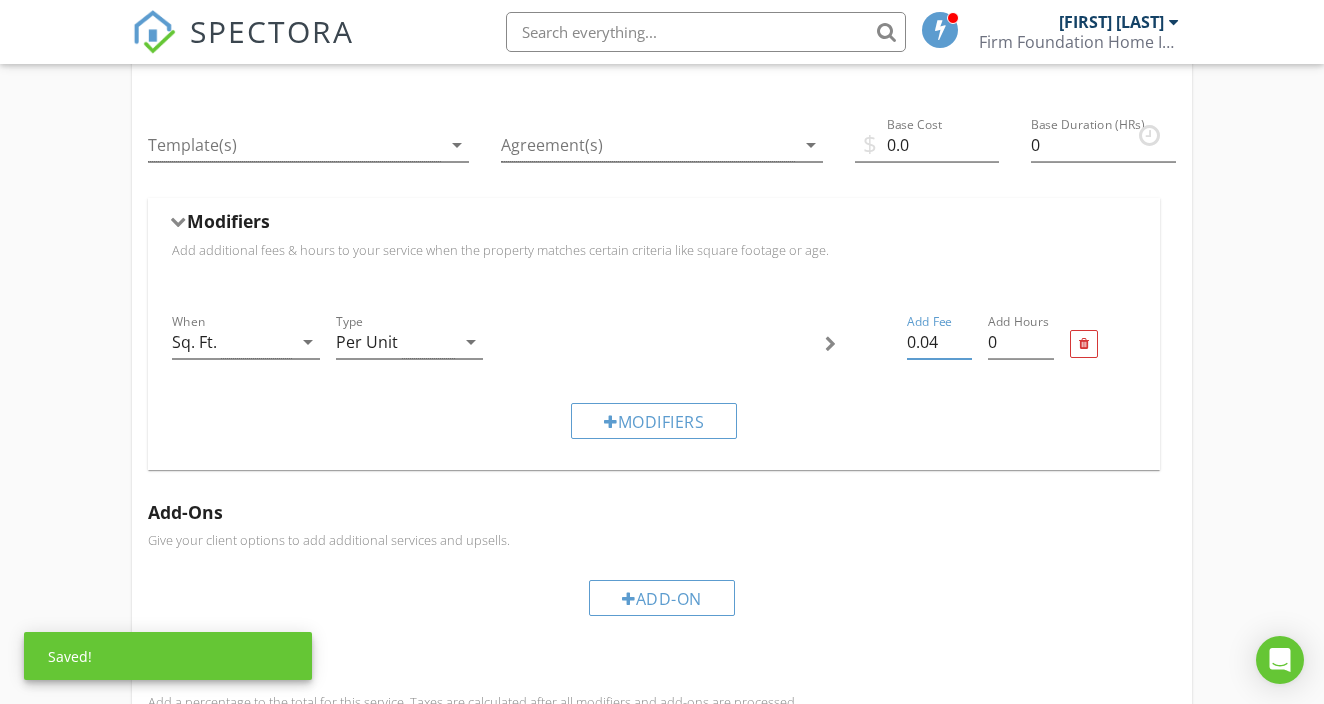 click on "0.04" at bounding box center (940, 342) 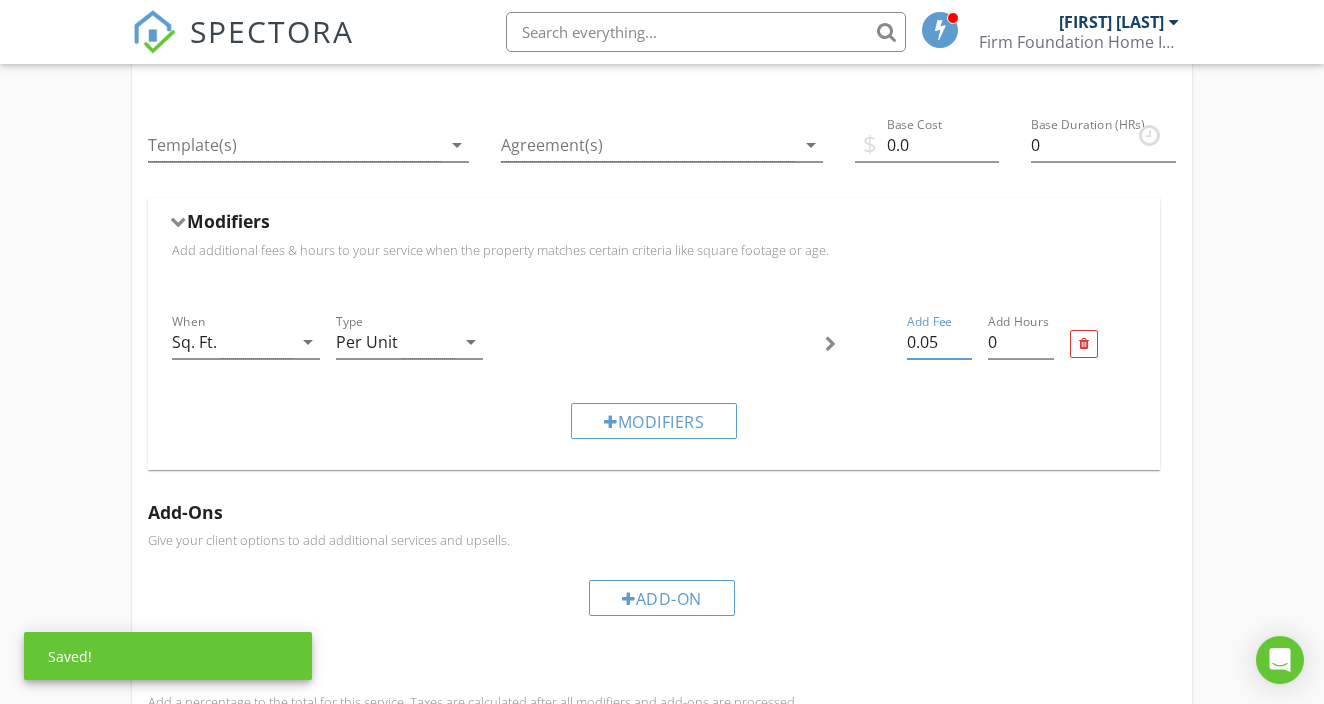 click on "0.05" at bounding box center (940, 342) 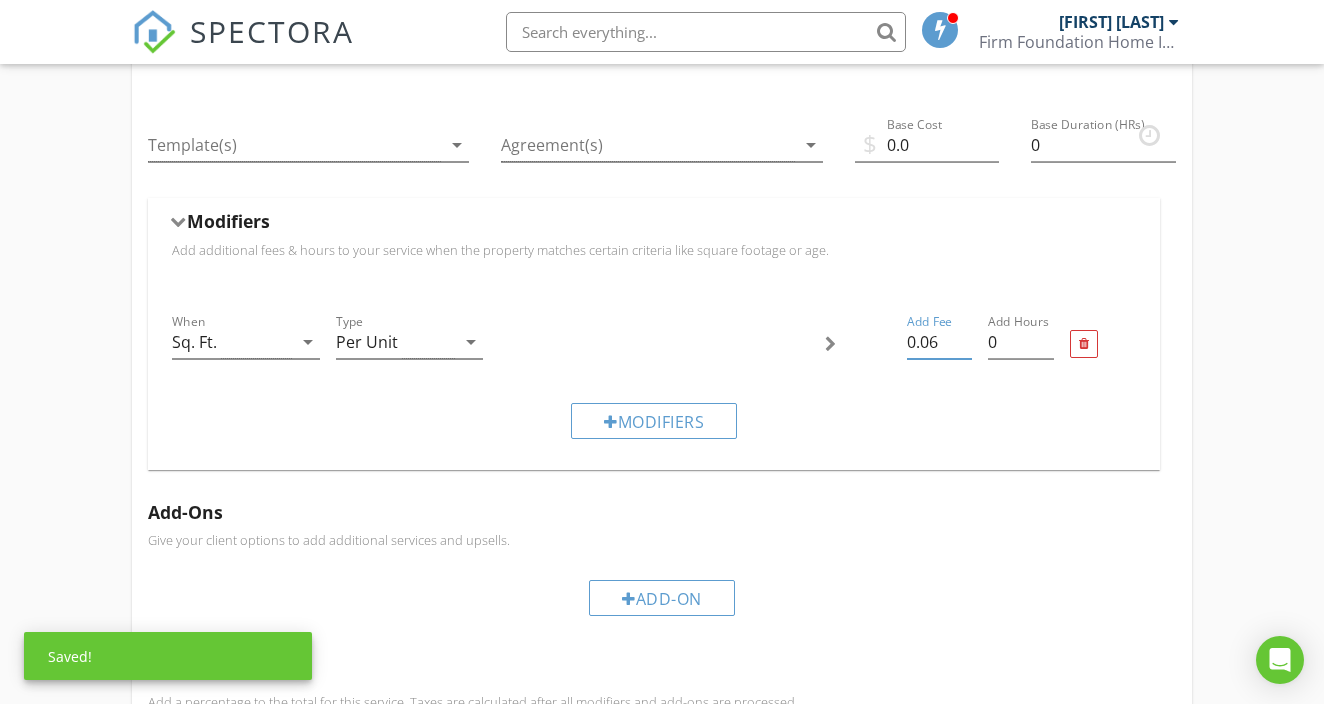 click on "0.06" at bounding box center (940, 342) 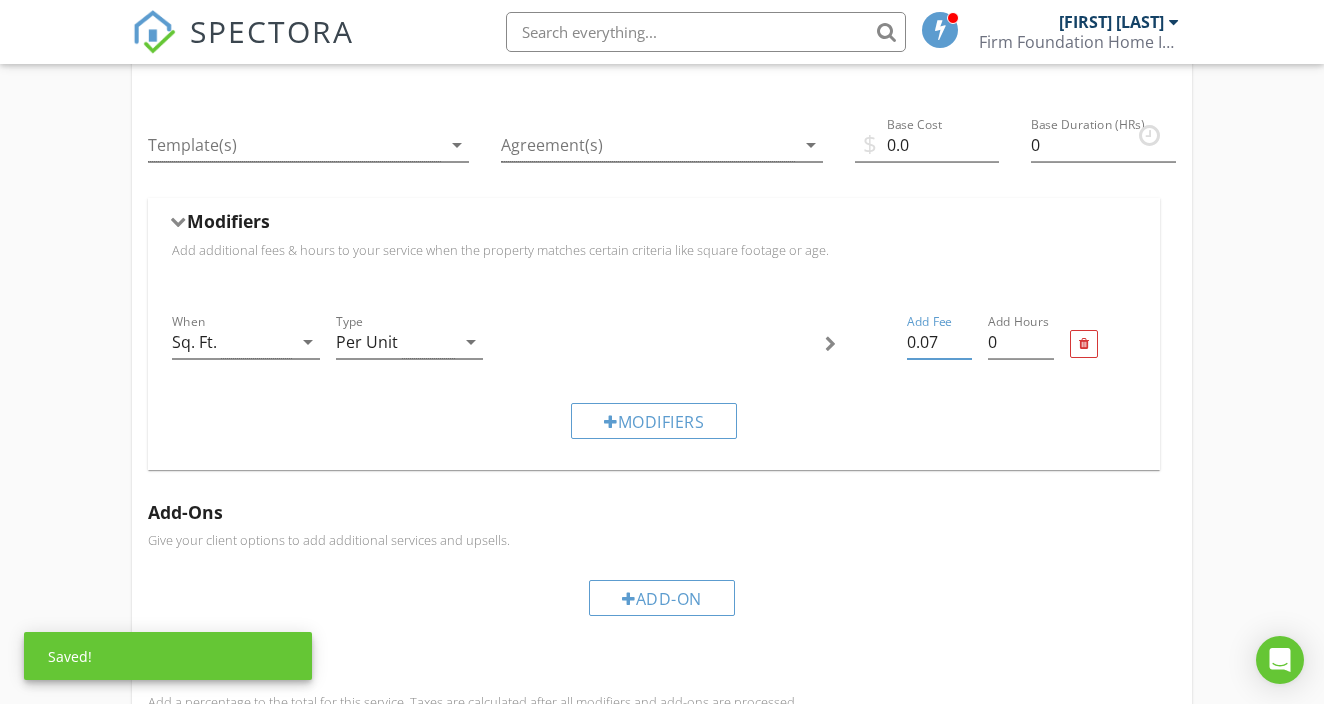 click on "0.07" at bounding box center (940, 342) 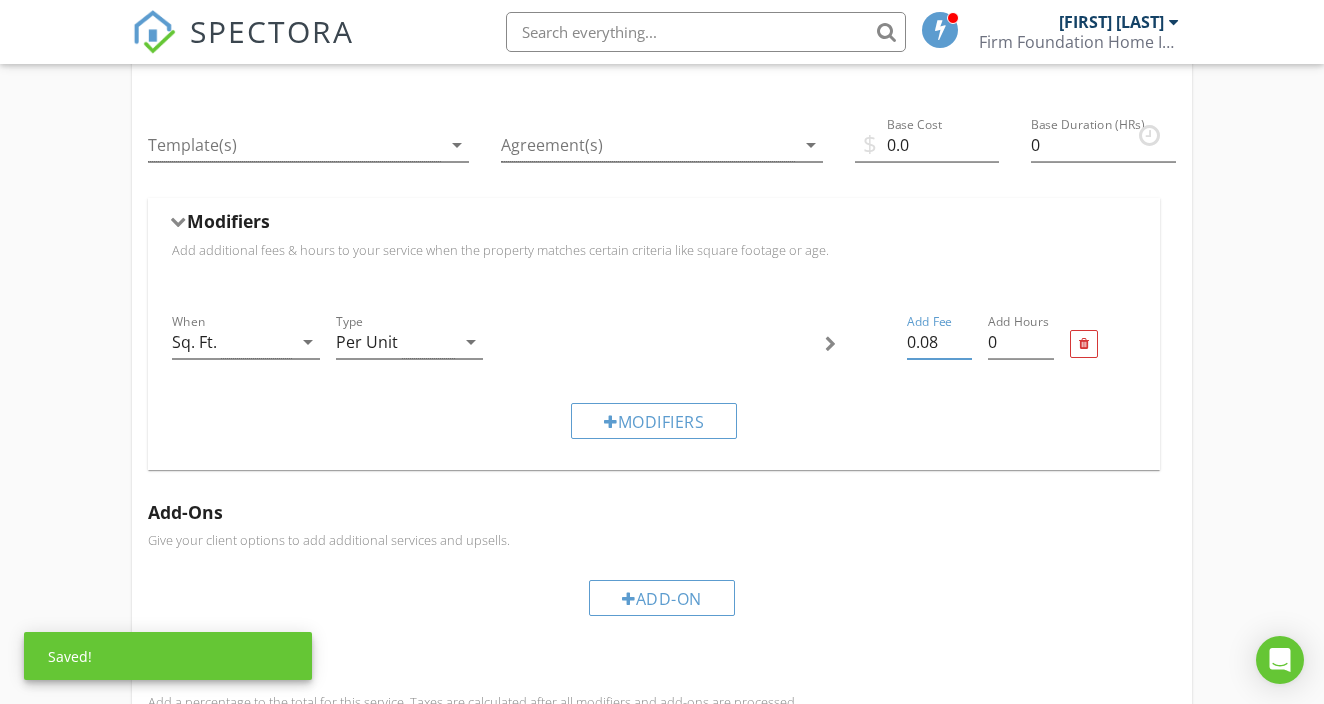 click on "0.08" at bounding box center (940, 342) 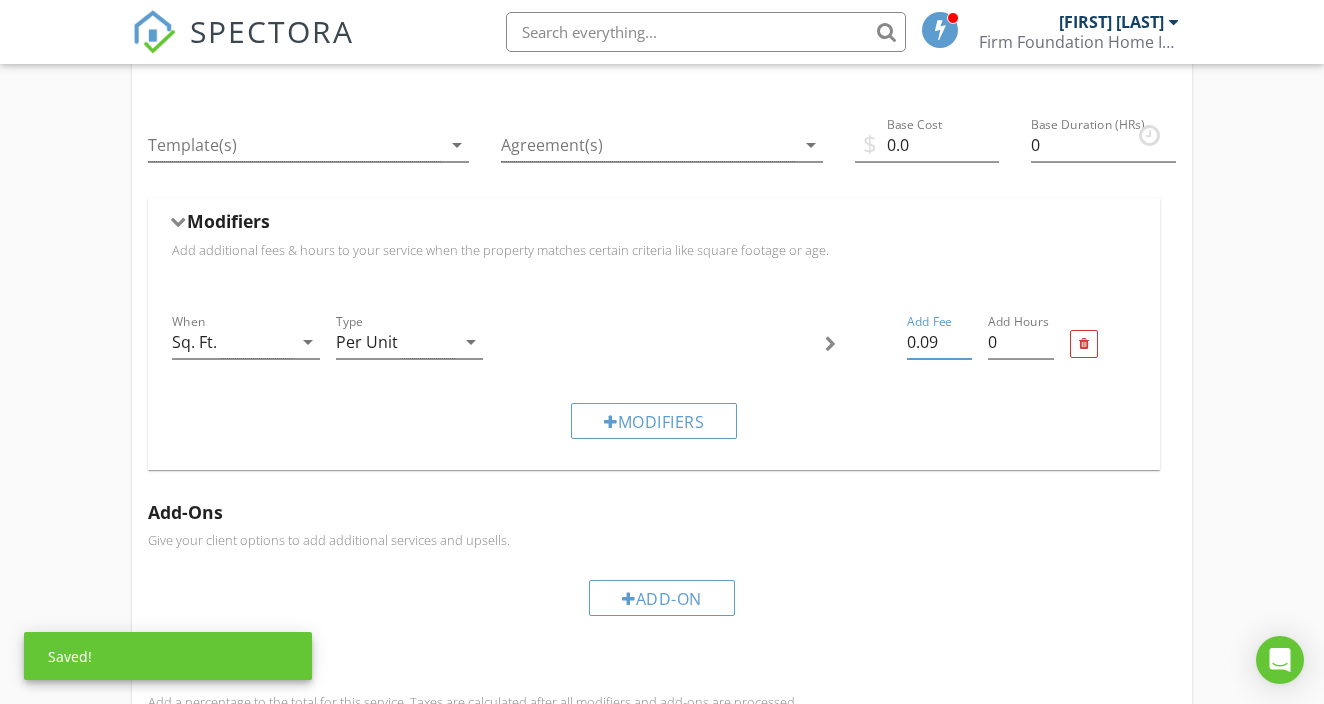 click on "0.09" at bounding box center [940, 342] 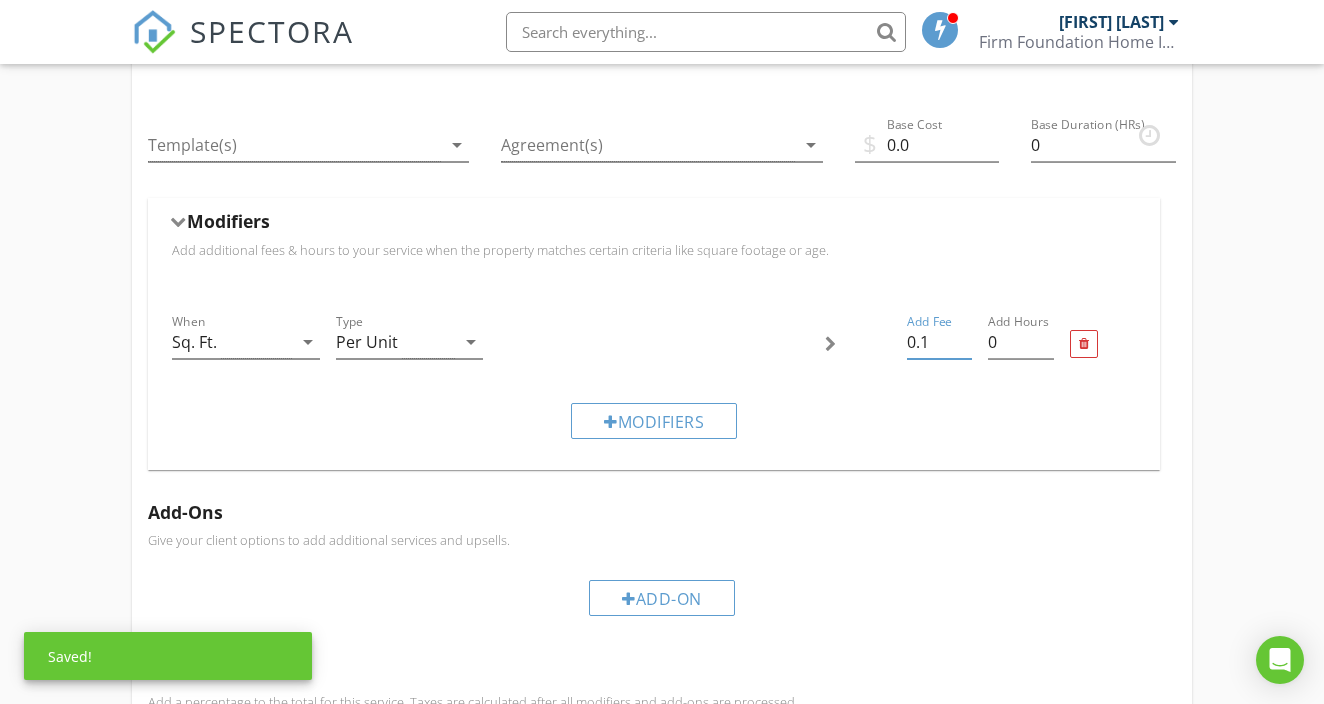 click on "0.1" at bounding box center (940, 342) 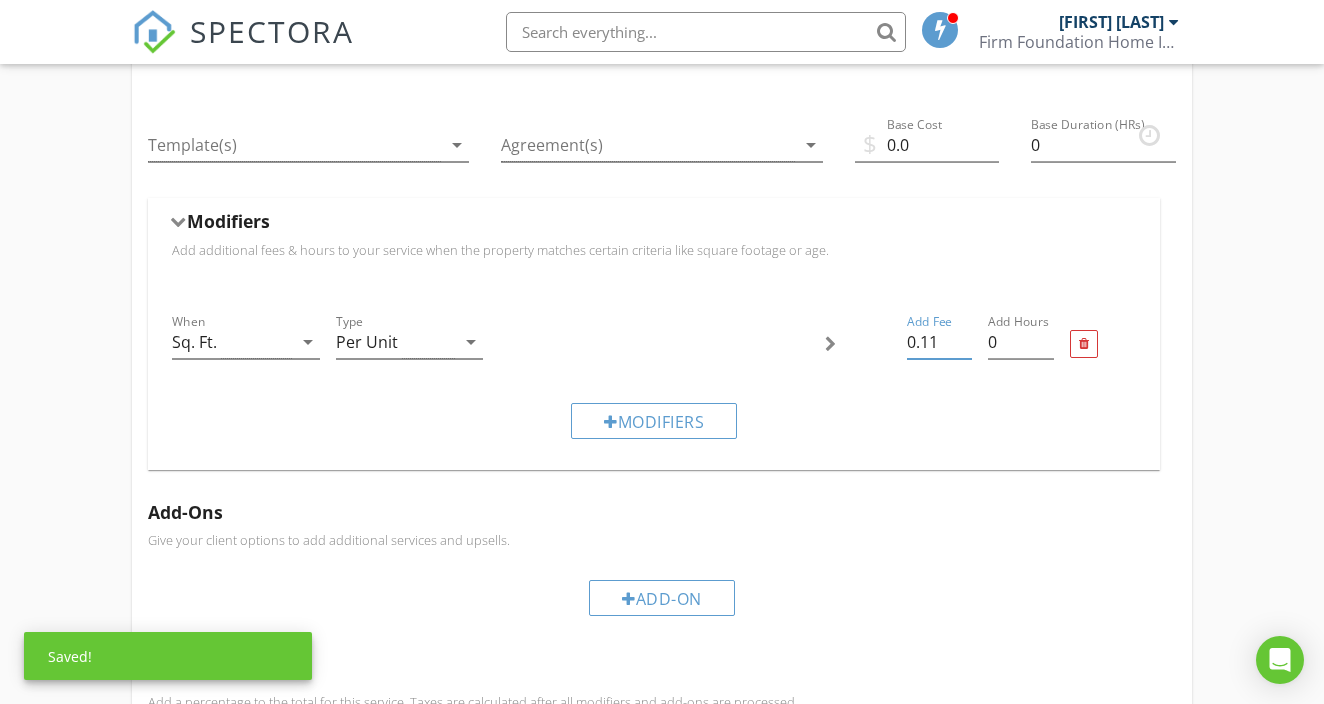 click on "0.11" at bounding box center (940, 342) 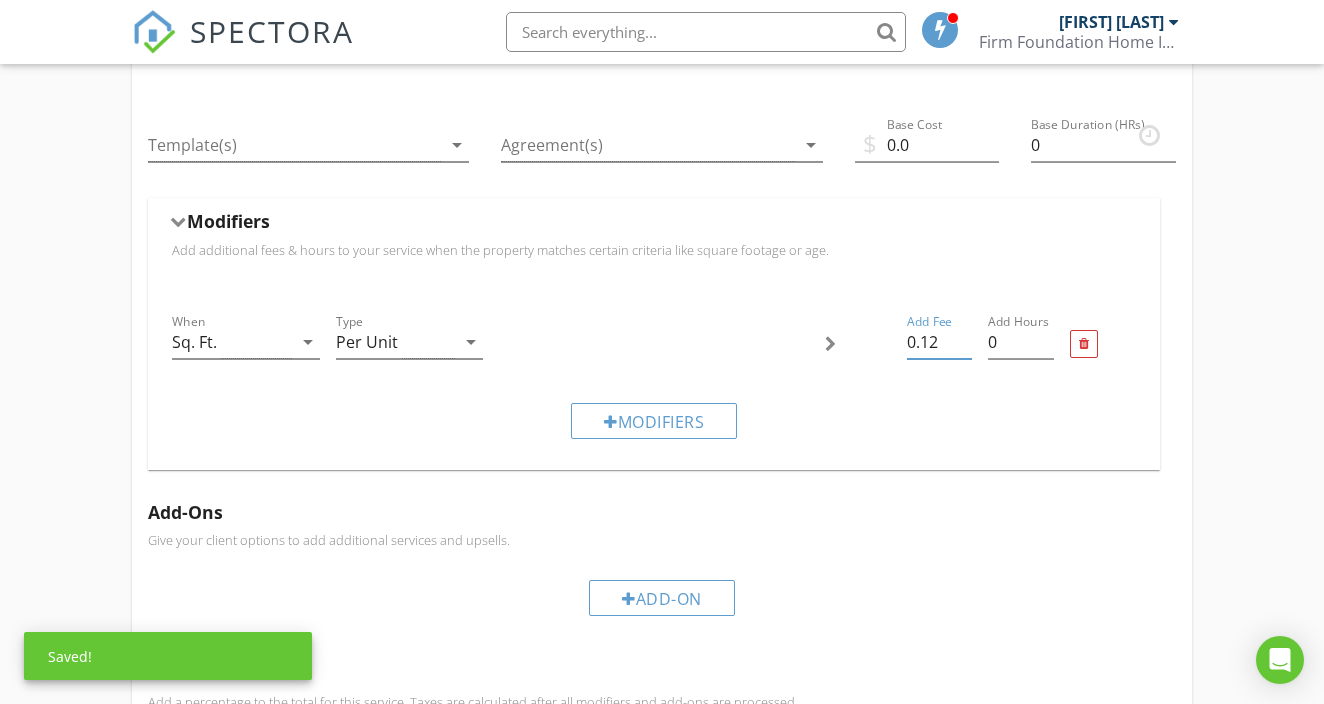 click on "0.12" at bounding box center [940, 342] 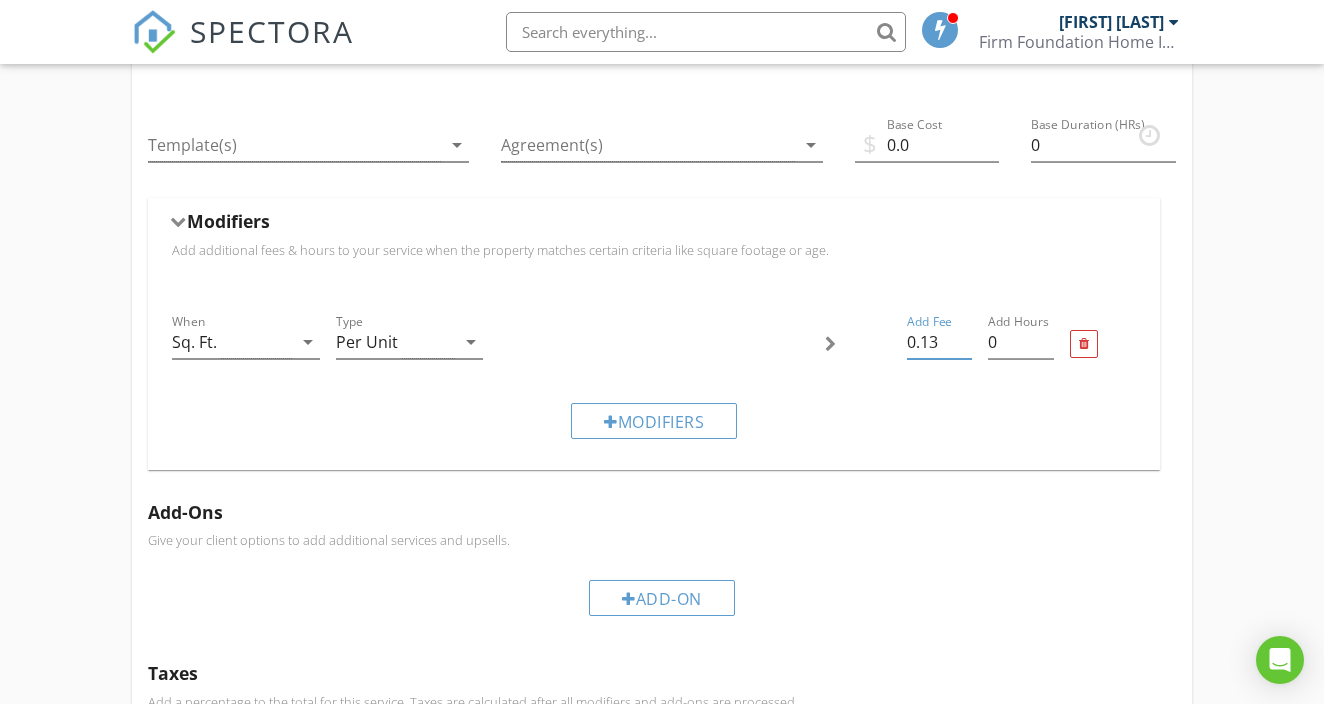 click on "0.13" at bounding box center [940, 342] 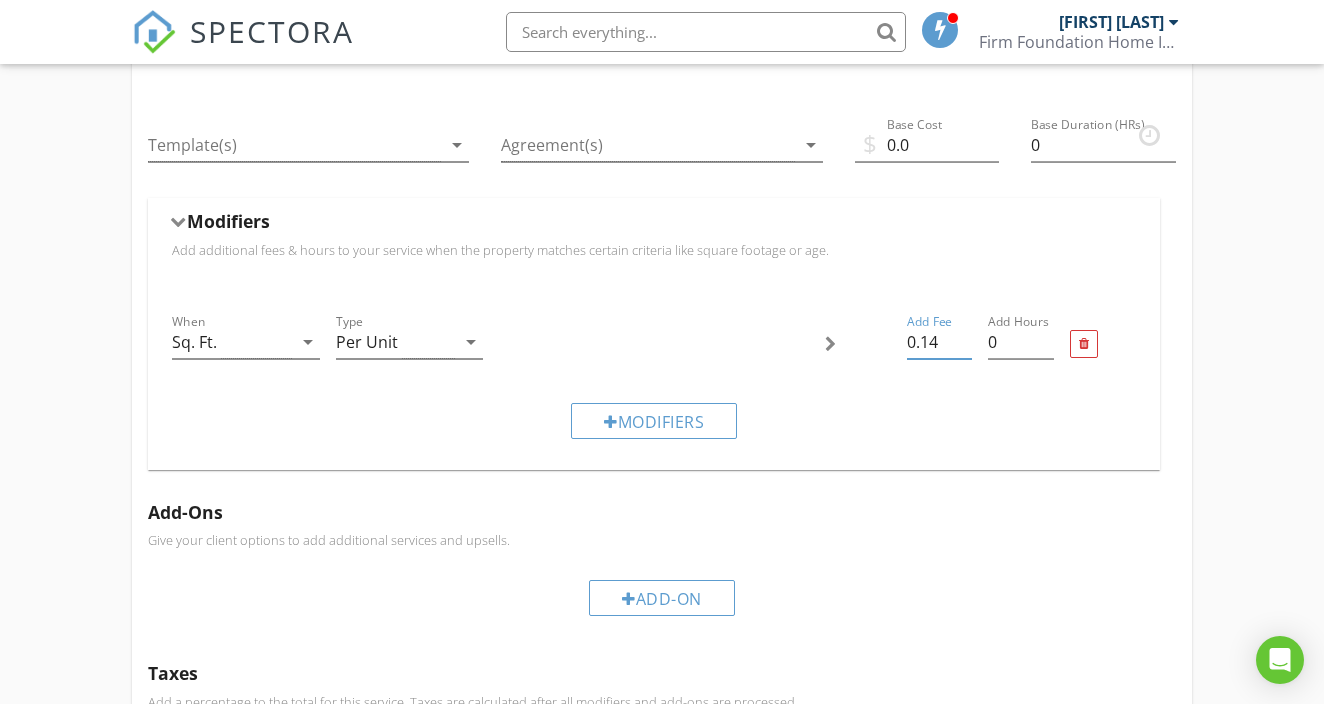 click on "0.14" at bounding box center [940, 342] 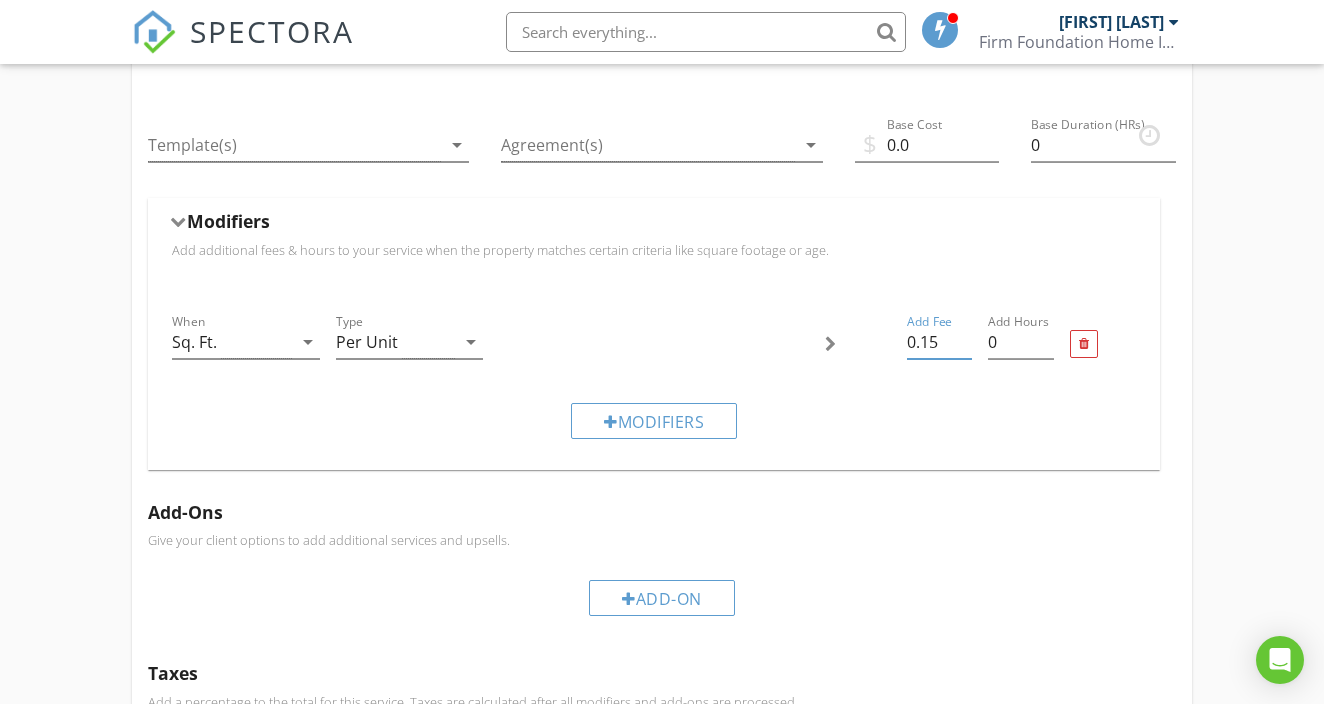 click on "0.15" at bounding box center (940, 342) 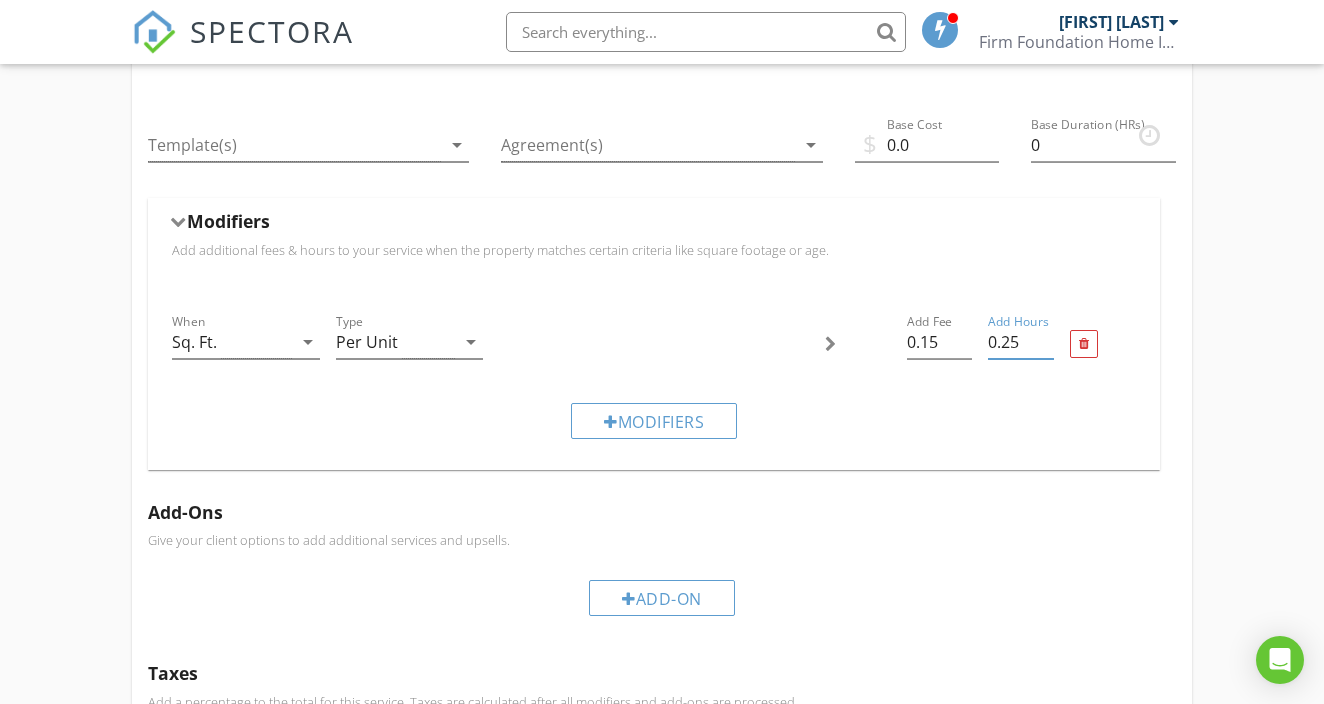 click on "0.25" at bounding box center [1021, 342] 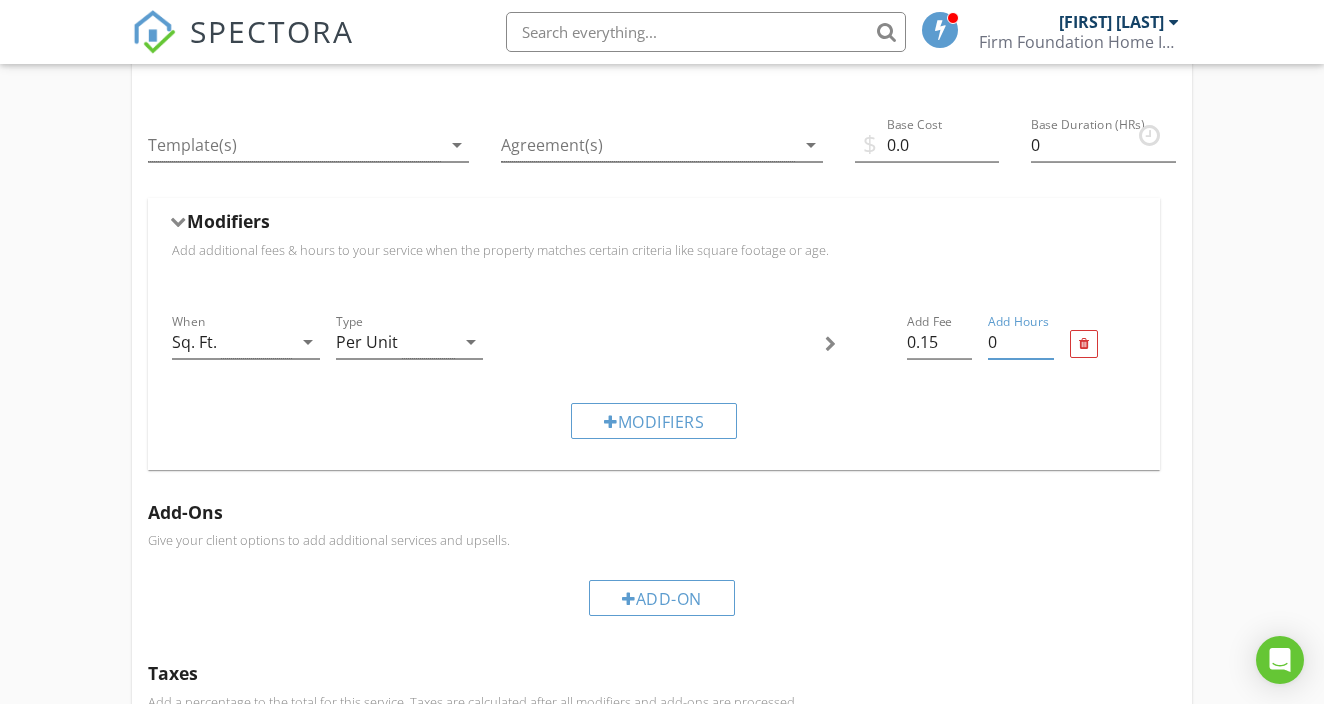 click on "0" at bounding box center [1021, 342] 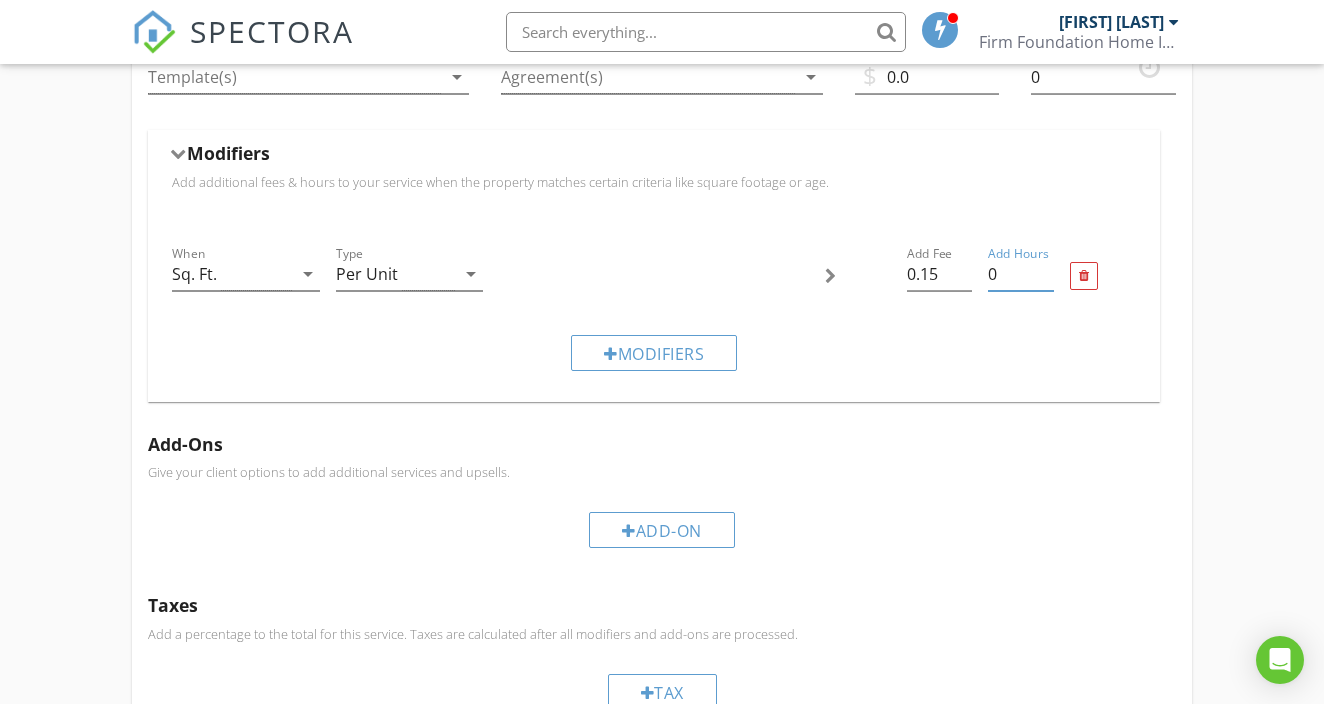 scroll, scrollTop: 967, scrollLeft: 0, axis: vertical 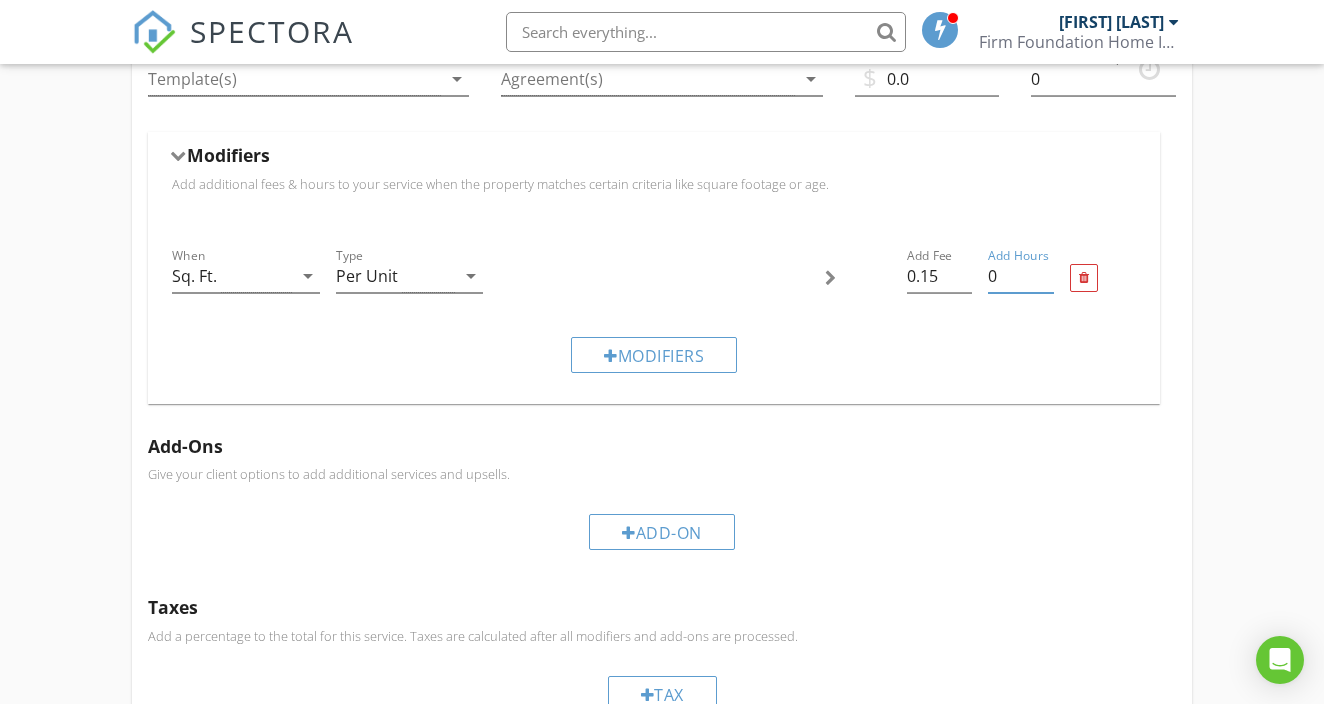 click on "Modifiers
Add additional fees & hours to your service when the
property matches certain criteria like square footage or age.
When Sq. Ft. arrow_drop_down   Type Per Unit arrow_drop_down         Add Fee 0.15   Add Hours 0
Modifiers" at bounding box center [653, 275] 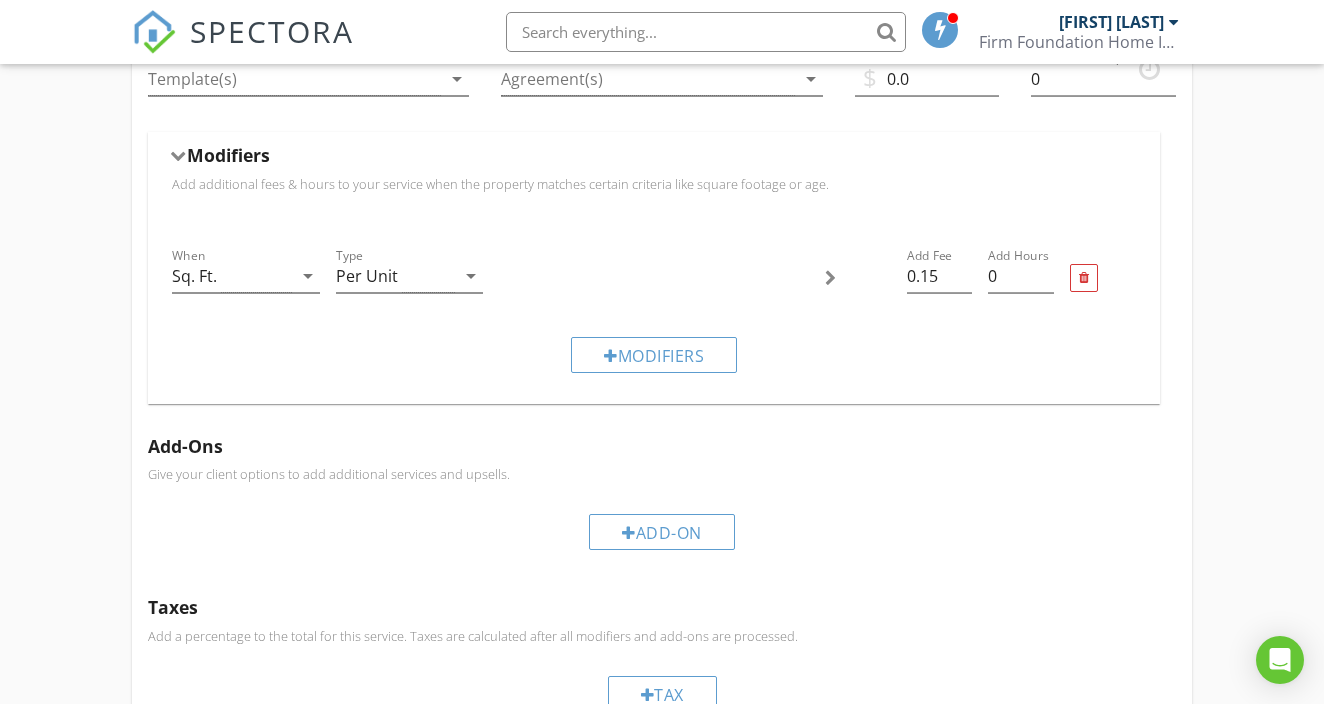 drag, startPoint x: 669, startPoint y: 421, endPoint x: 638, endPoint y: 421, distance: 31 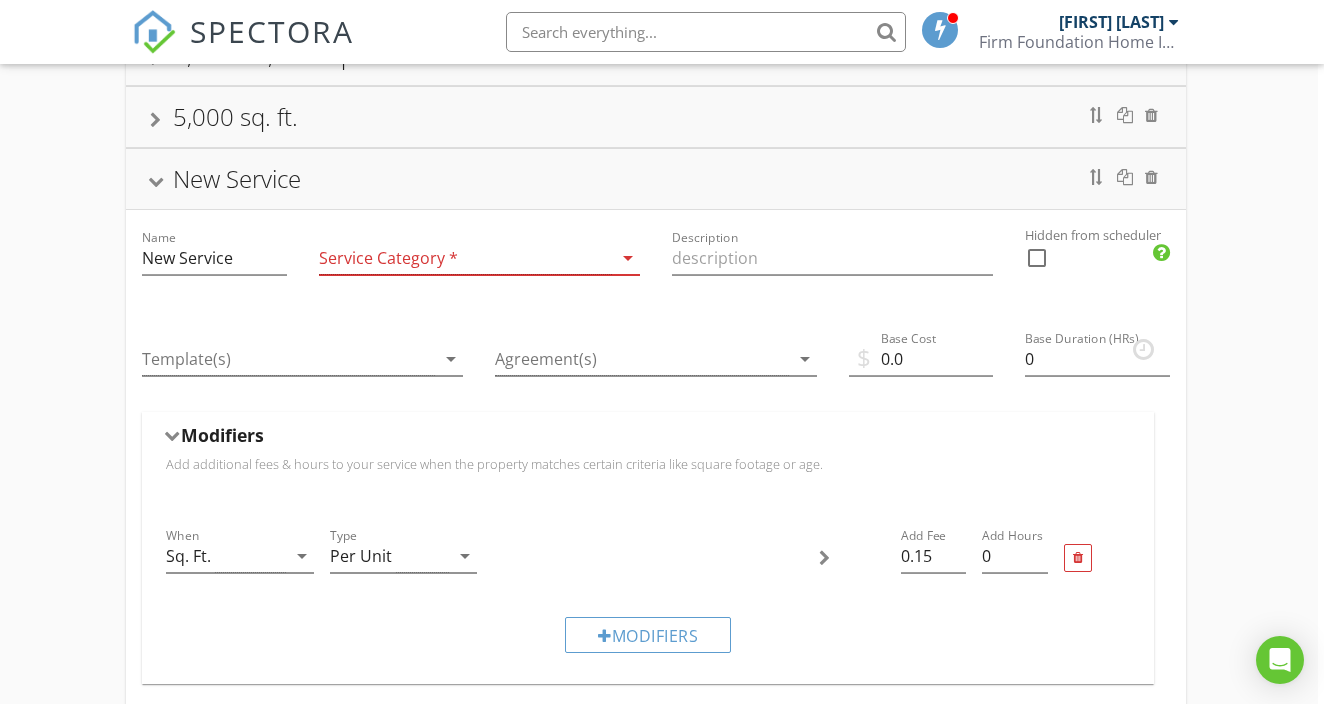 scroll, scrollTop: 713, scrollLeft: 6, axis: both 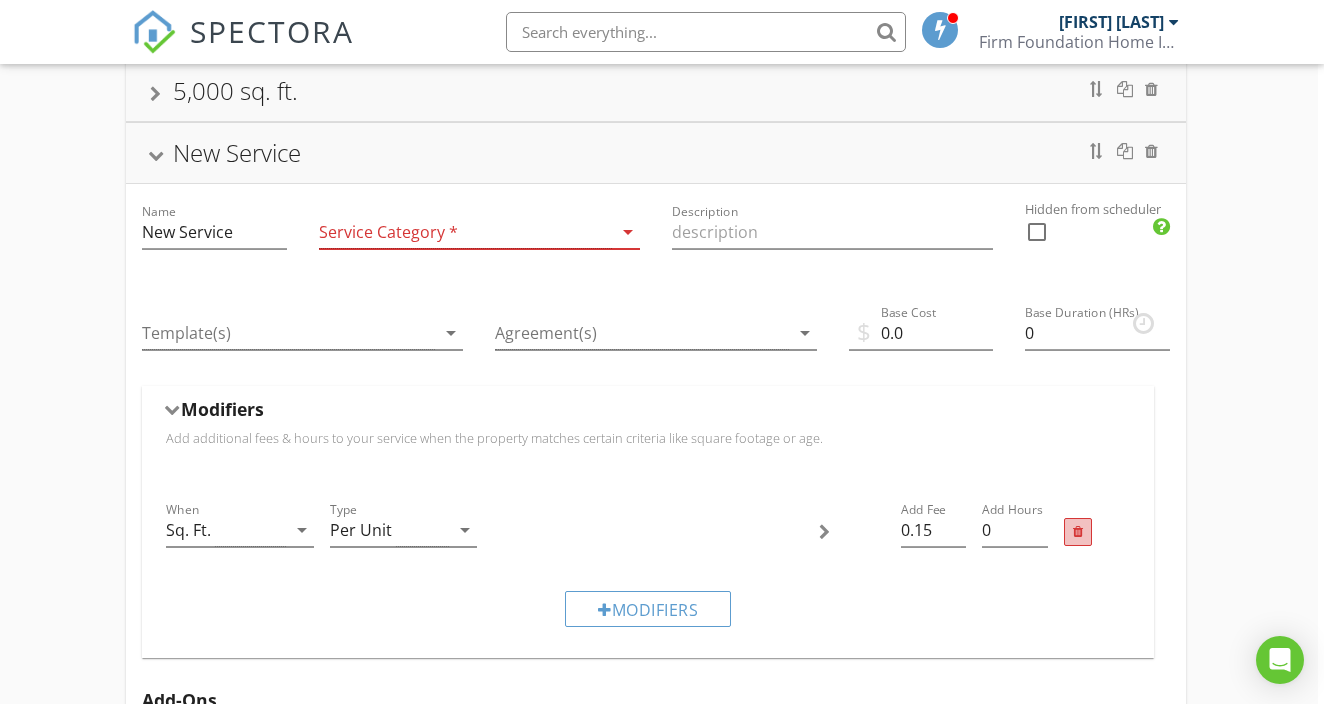 click at bounding box center [1078, 532] 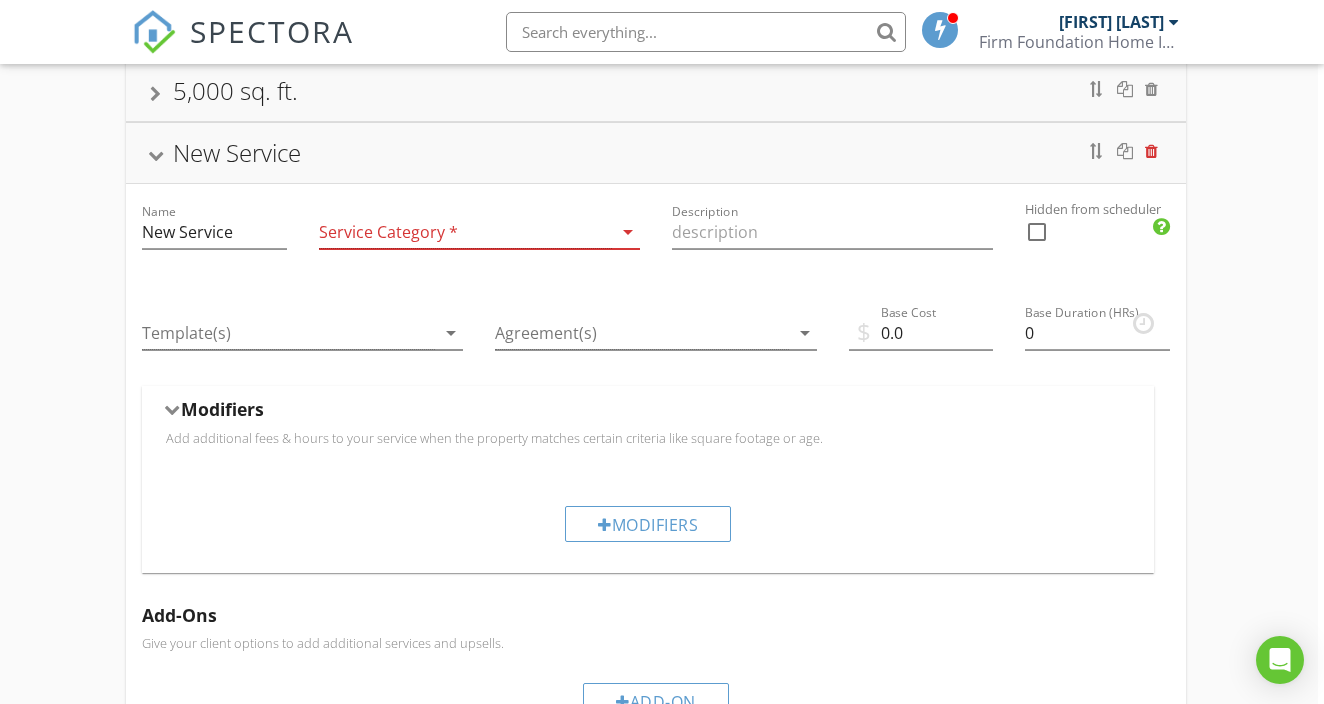 click at bounding box center (1151, 151) 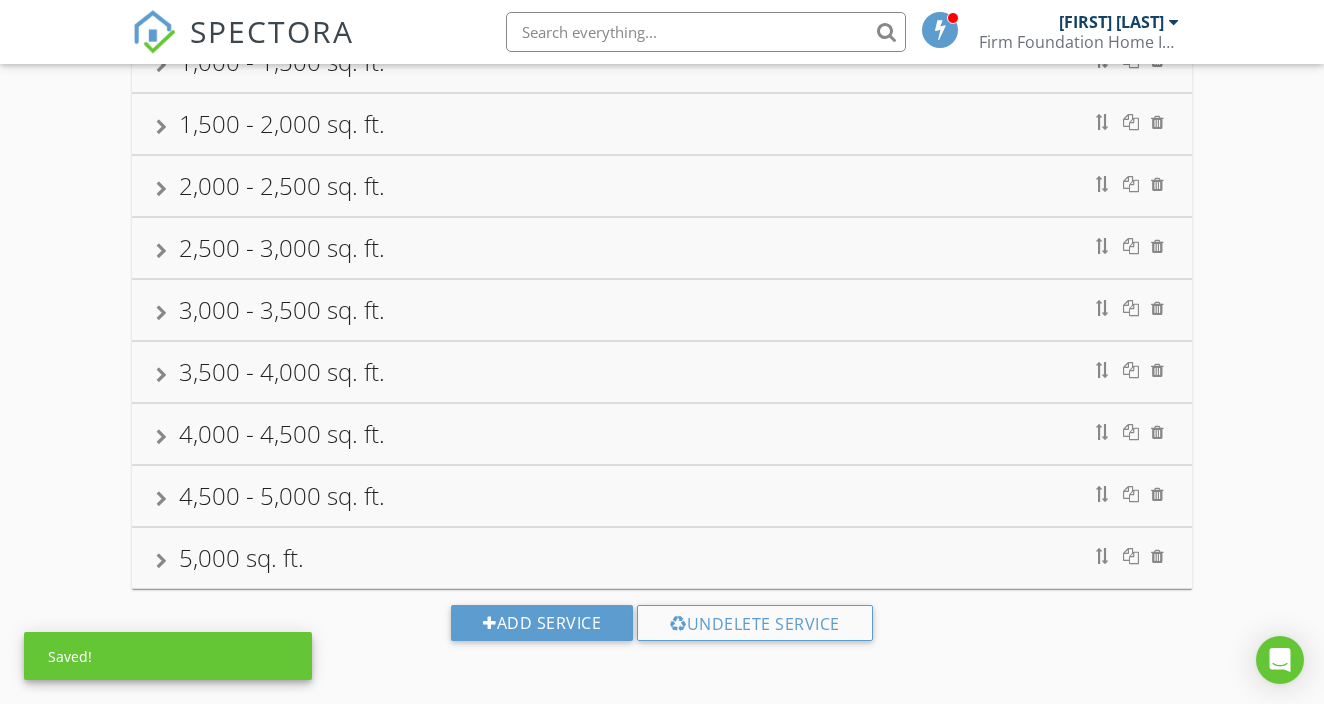 scroll, scrollTop: 245, scrollLeft: 0, axis: vertical 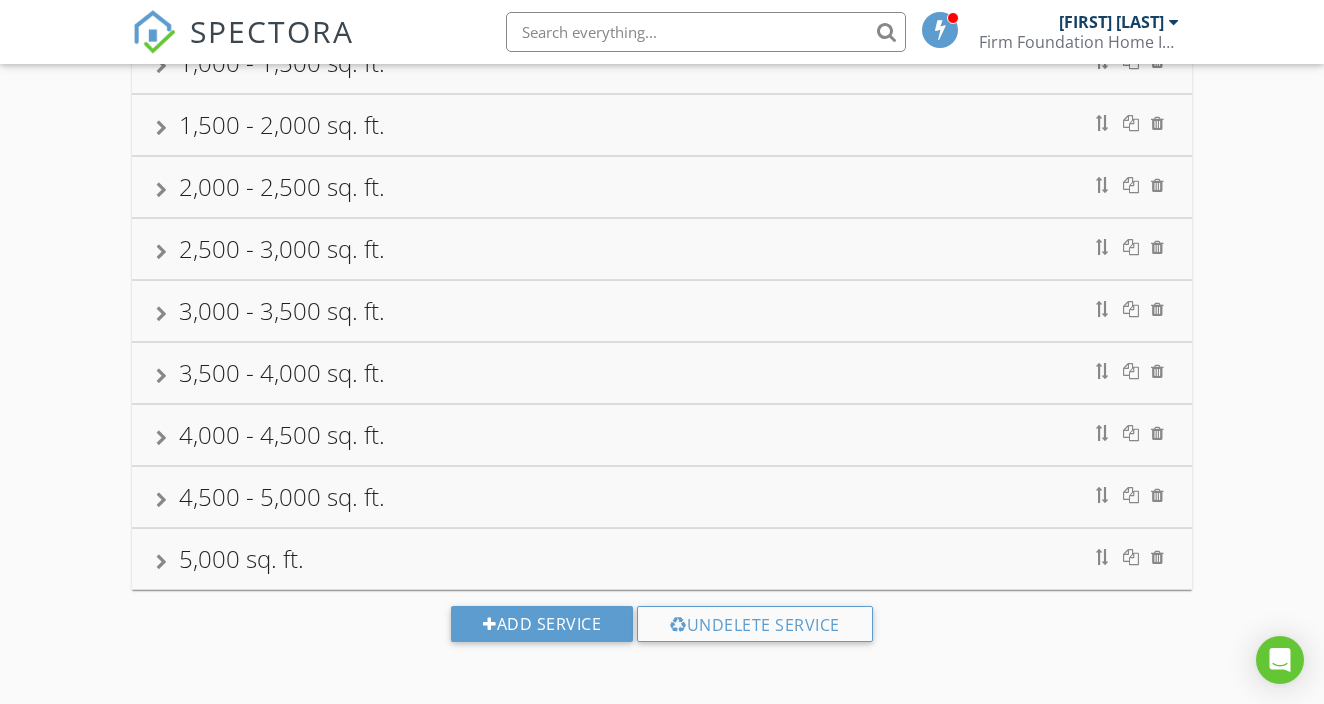 click on "5,000 sq. ft." at bounding box center [661, 559] 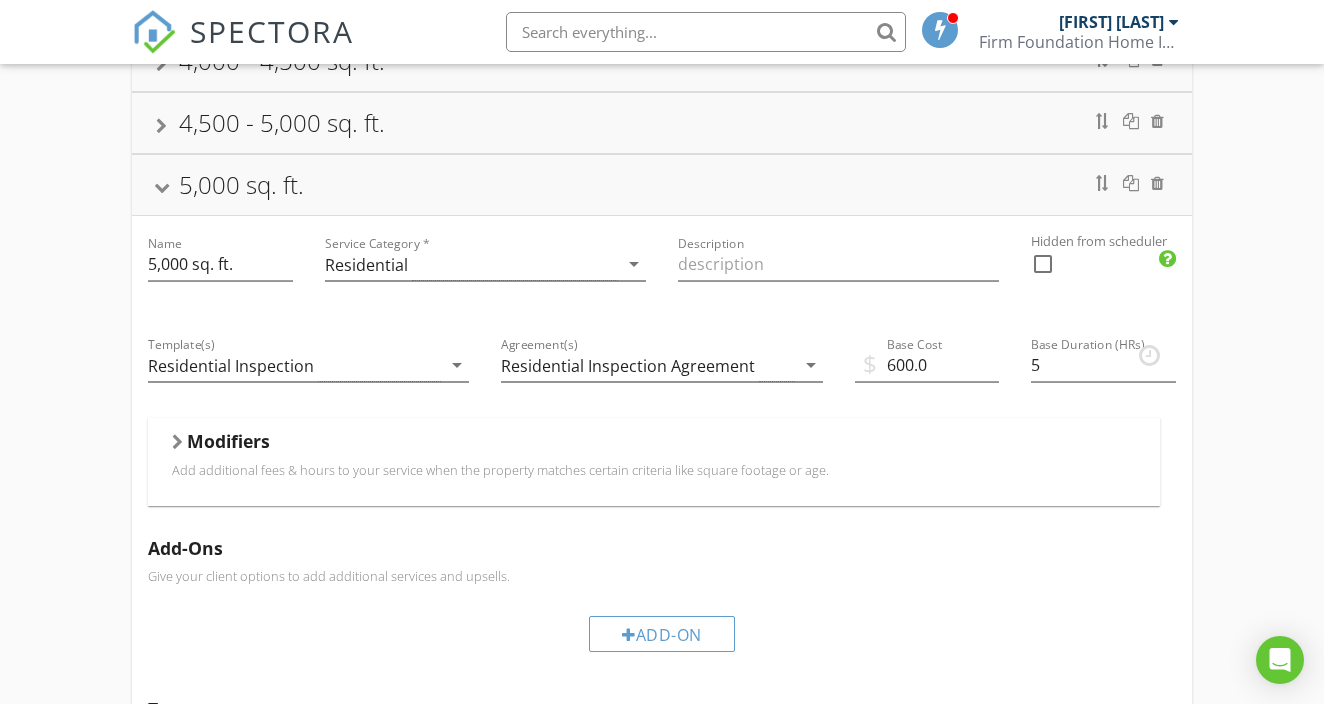 scroll, scrollTop: 620, scrollLeft: 0, axis: vertical 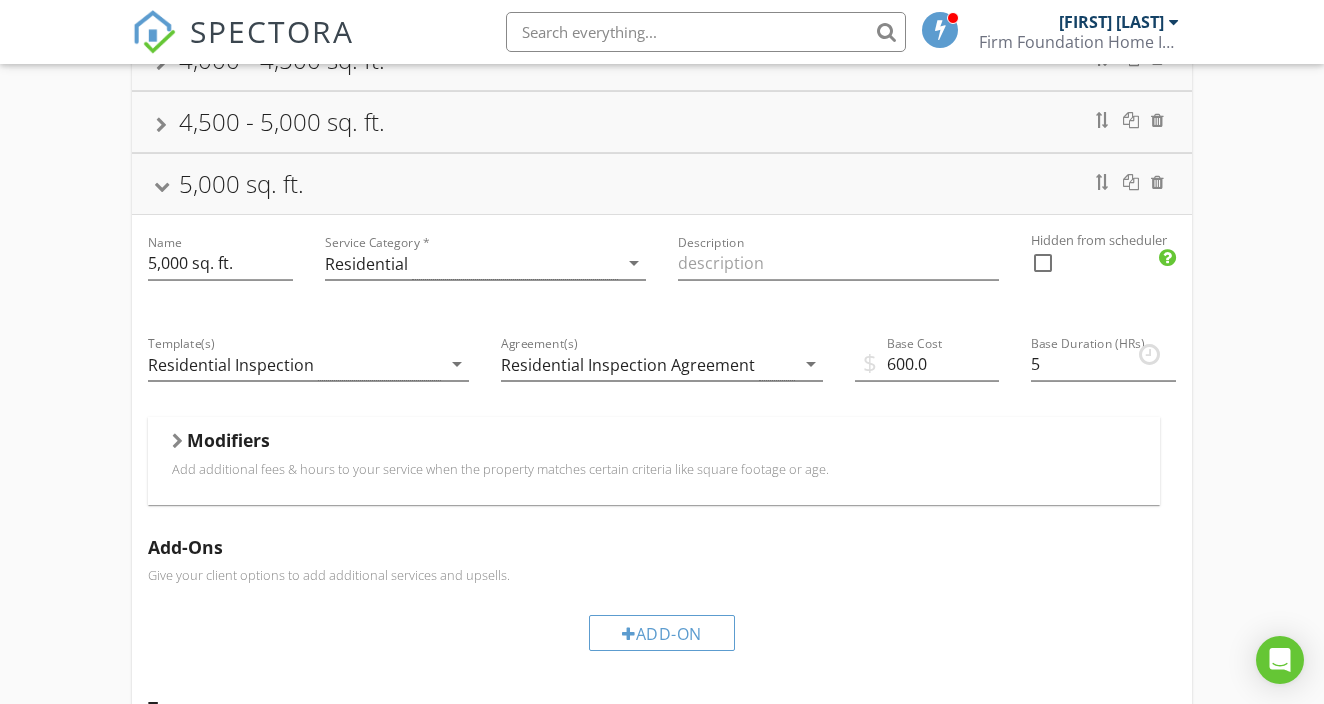 click at bounding box center [177, 441] 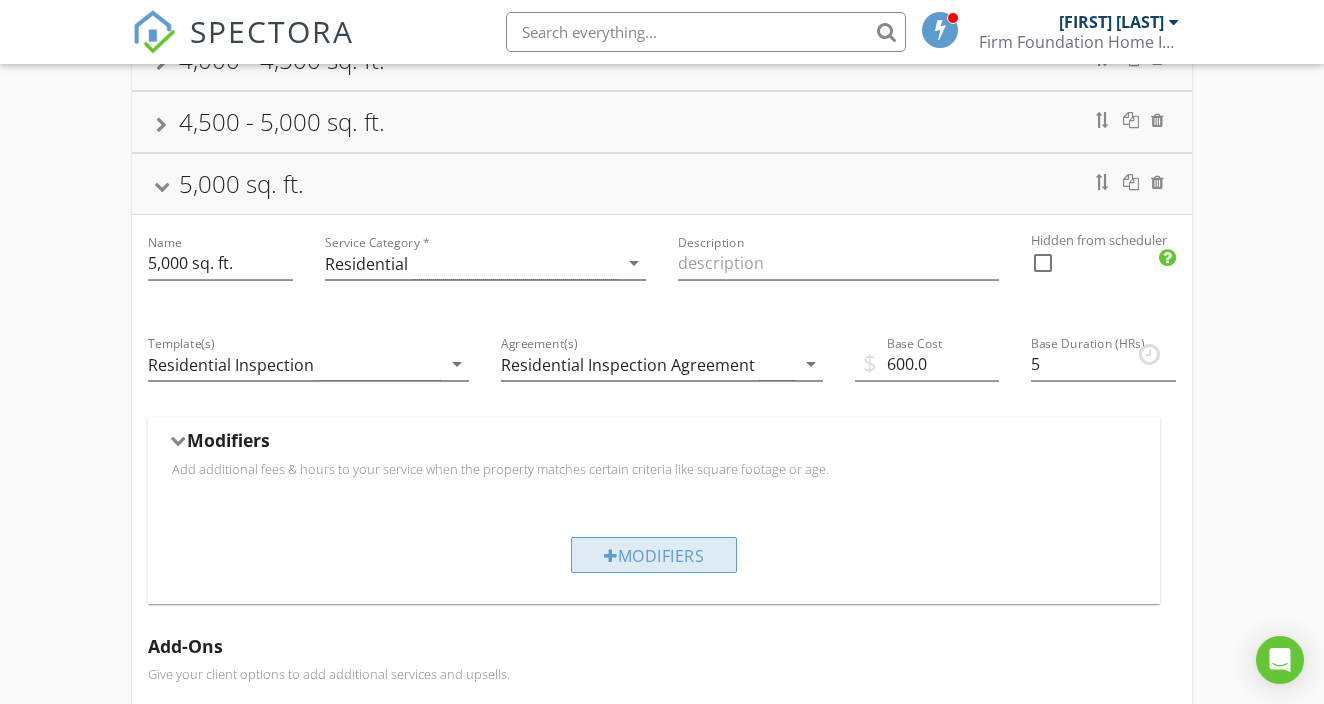 click on "Modifiers" at bounding box center (654, 555) 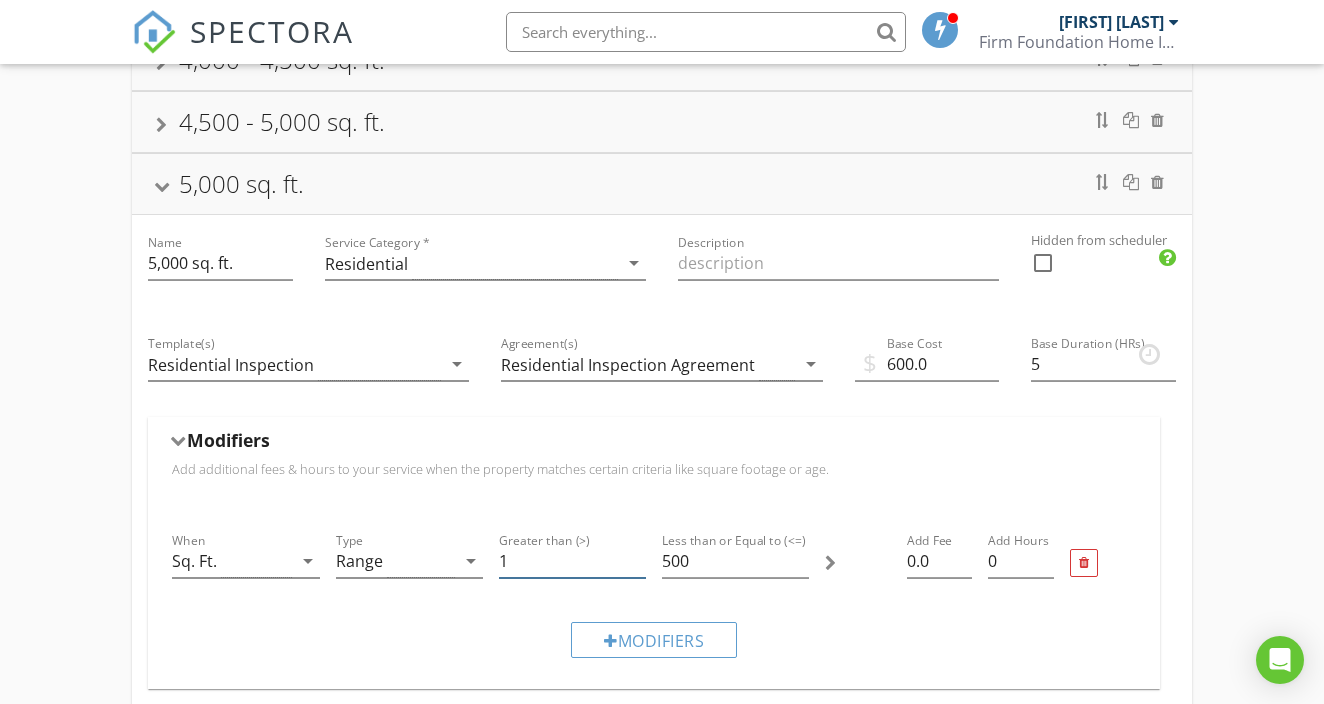 click on "1" at bounding box center [572, 561] 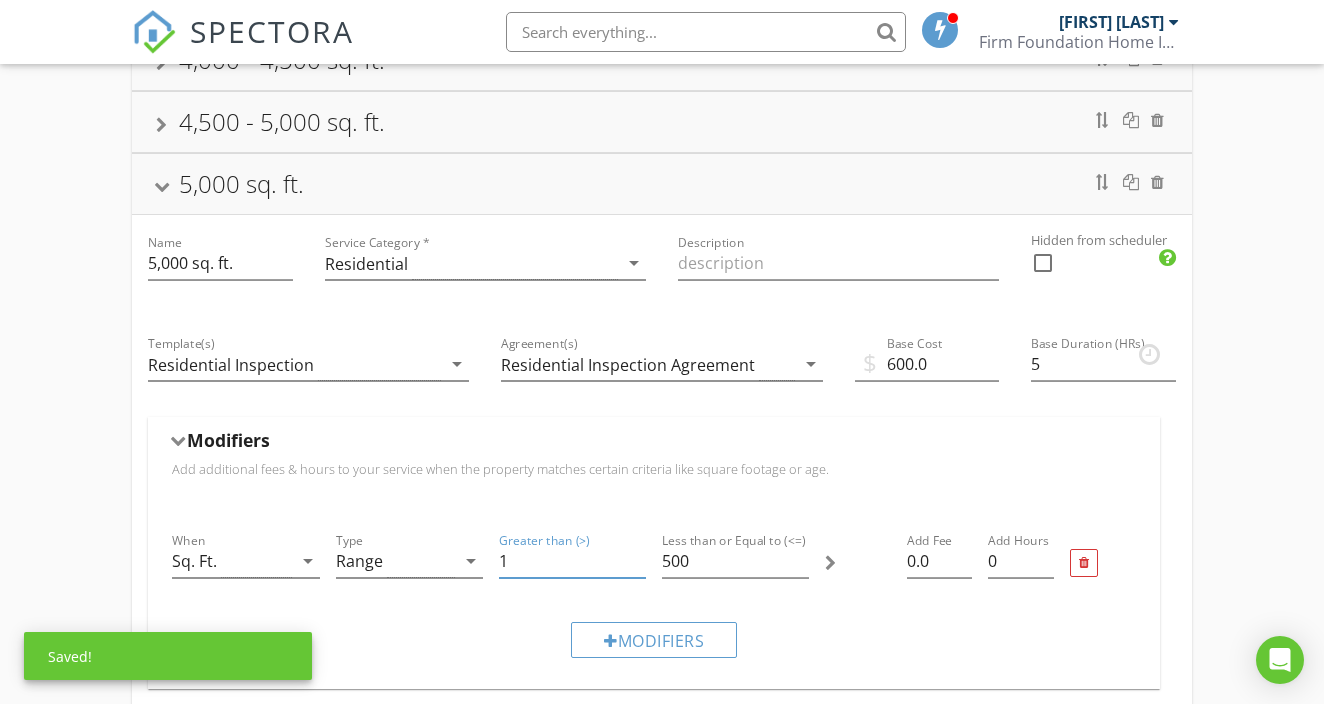 type on "0" 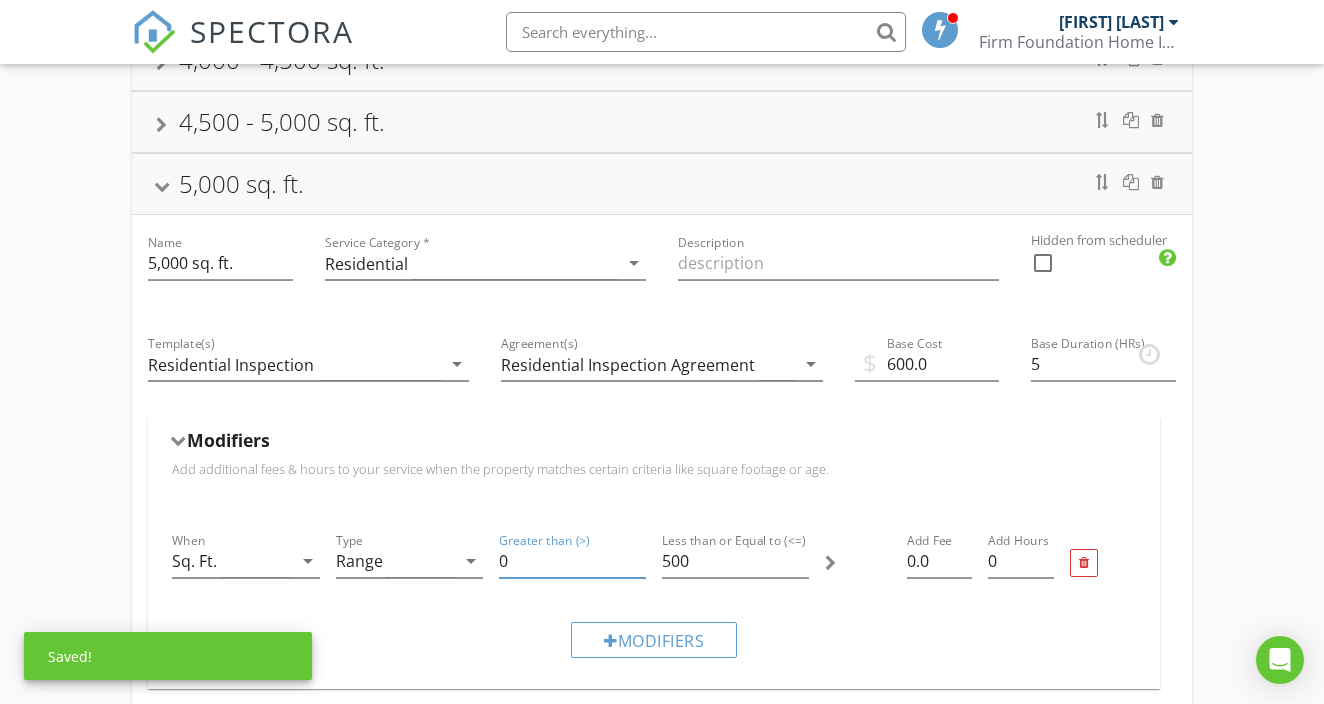 click on "0" at bounding box center [572, 561] 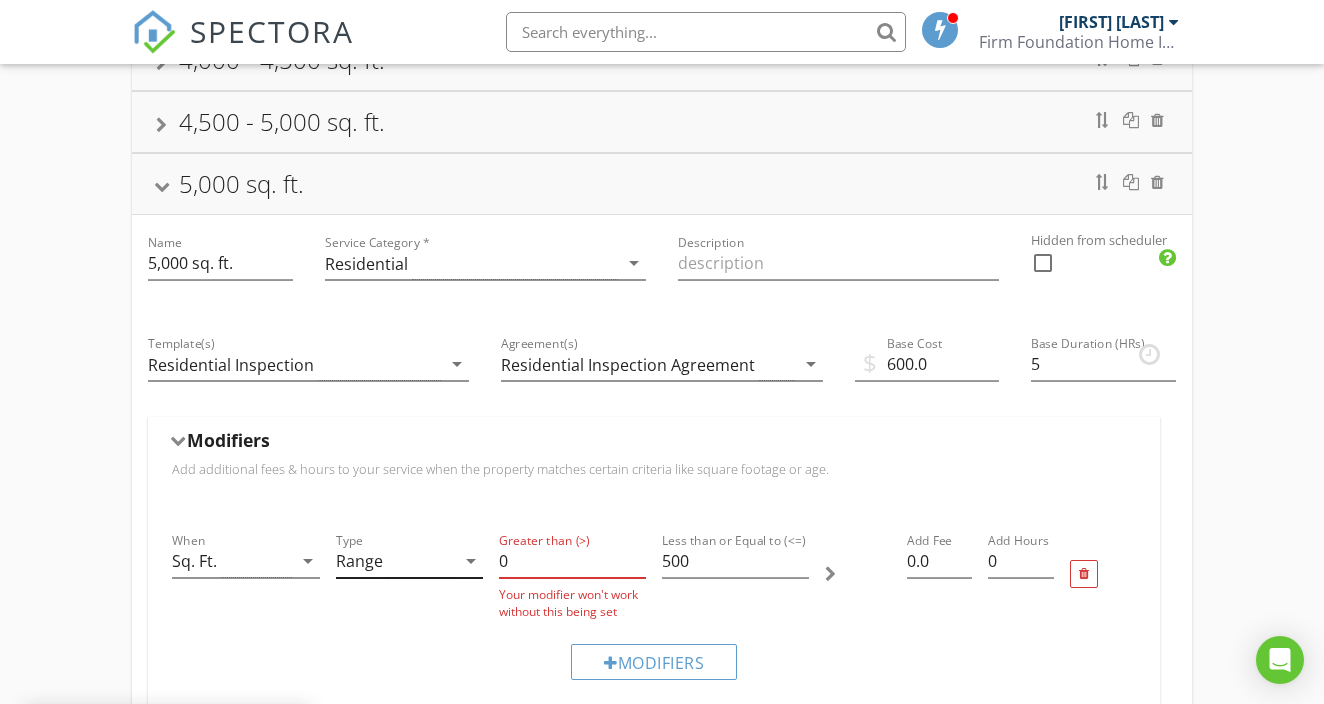 click on "arrow_drop_down" at bounding box center [471, 561] 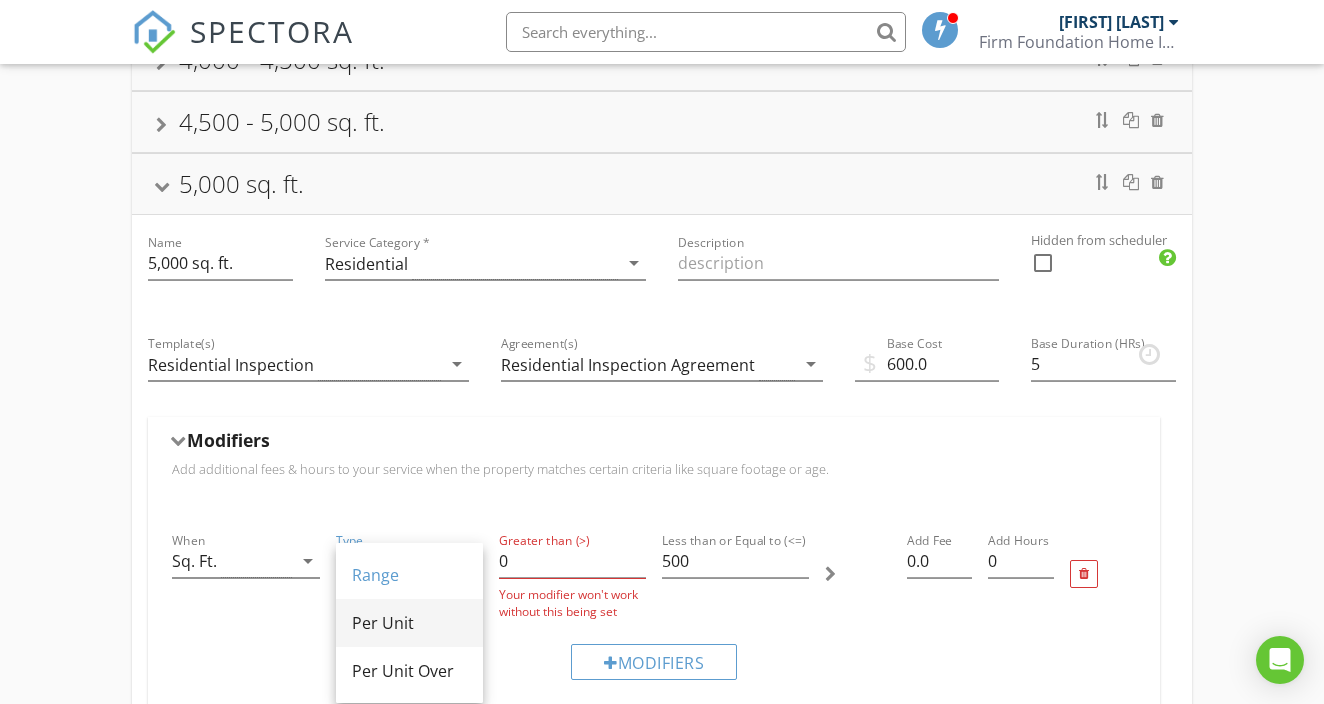 click on "Per Unit" at bounding box center (409, 623) 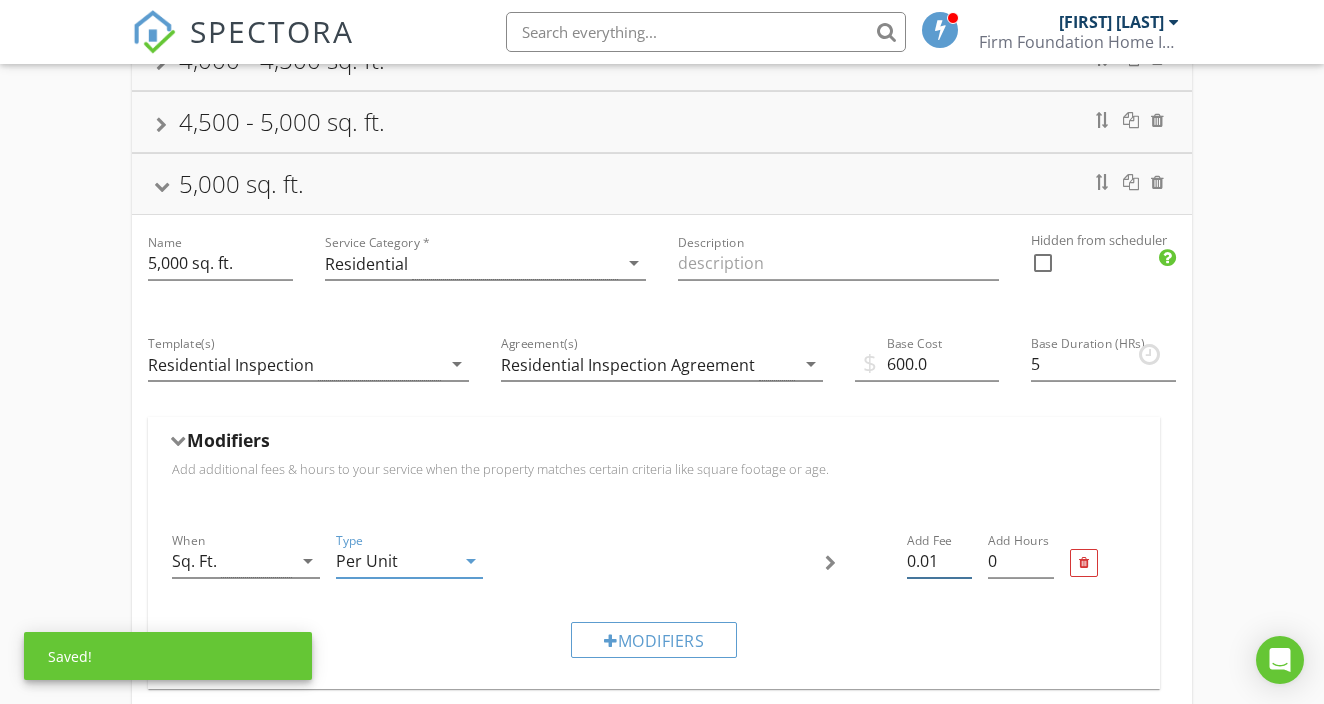 click on "0.01" at bounding box center [940, 561] 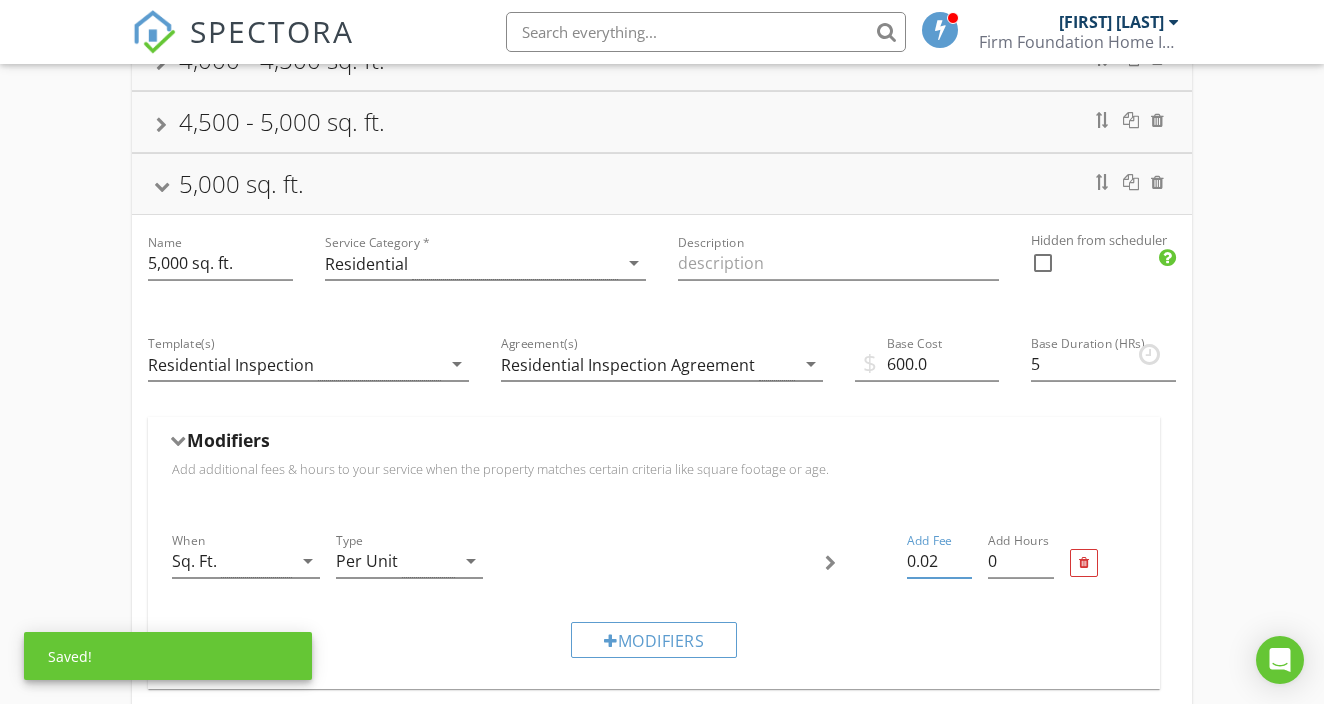click on "0.02" at bounding box center [940, 561] 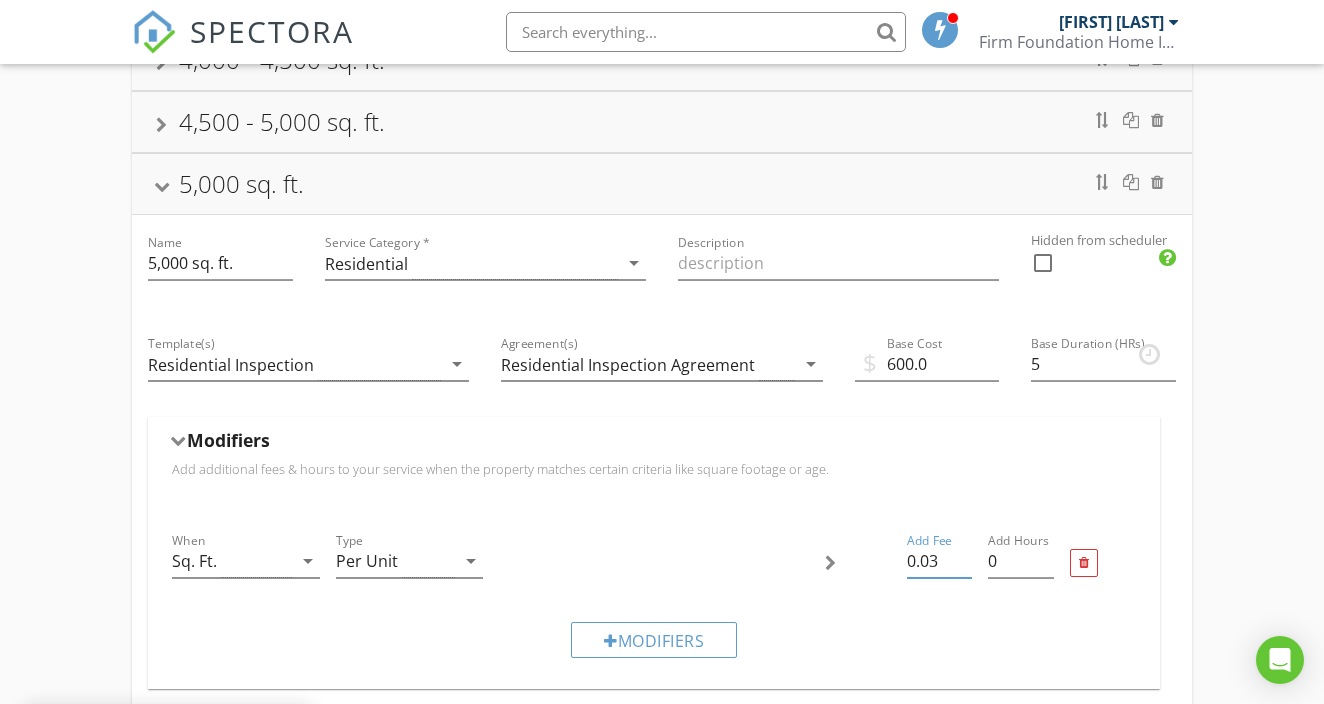click on "0.03" at bounding box center [940, 561] 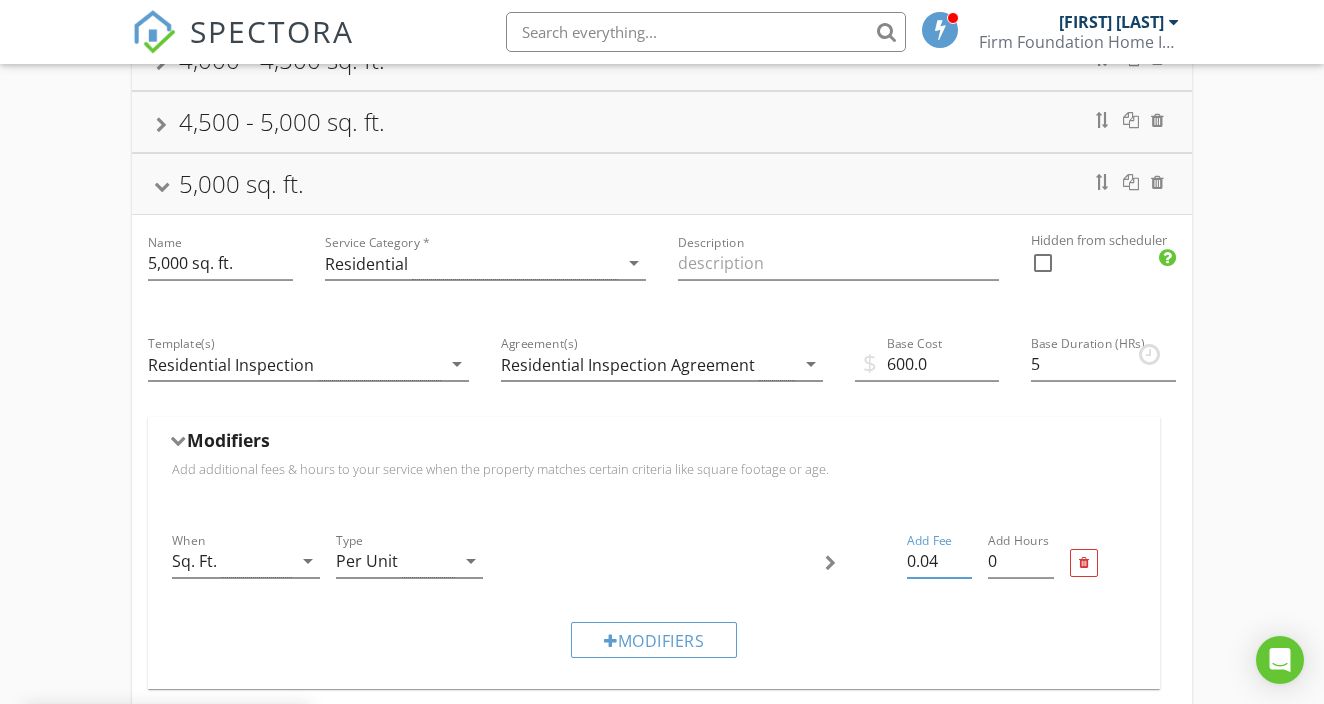 click on "0.04" at bounding box center (940, 561) 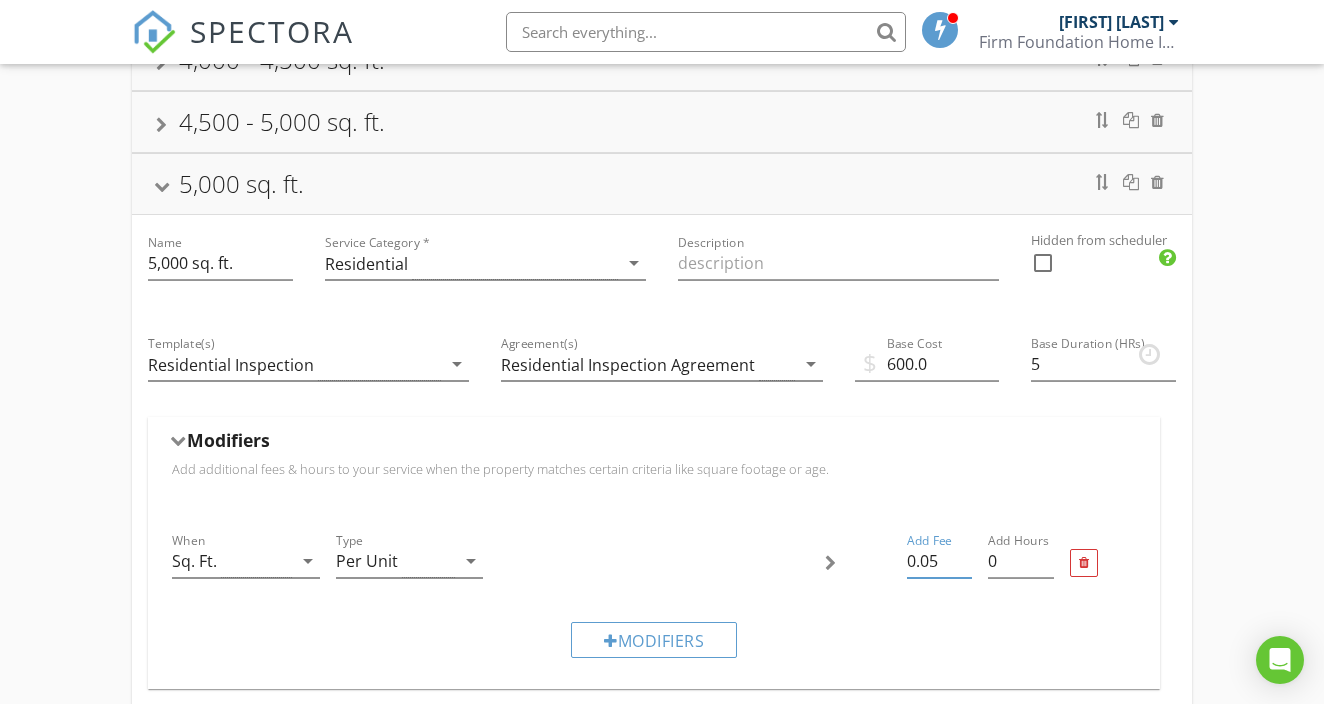 click on "0.05" at bounding box center (940, 561) 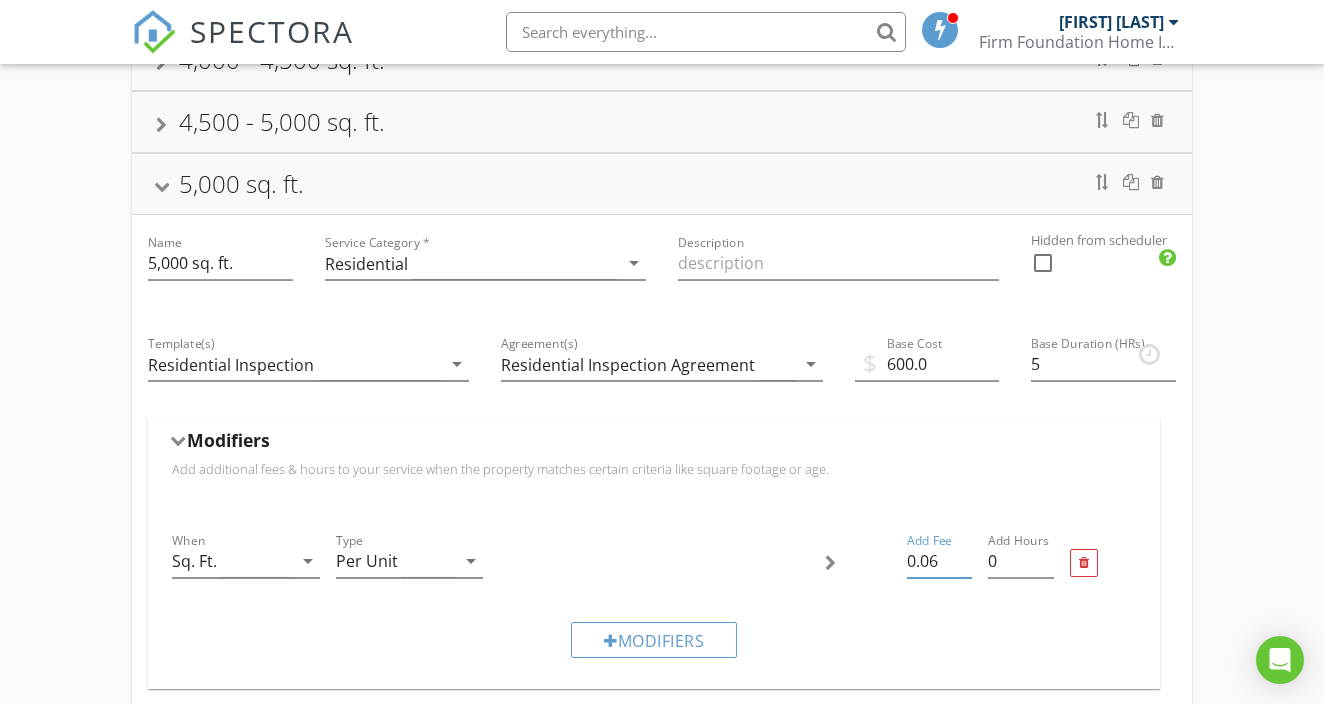 click on "0.06" at bounding box center [940, 561] 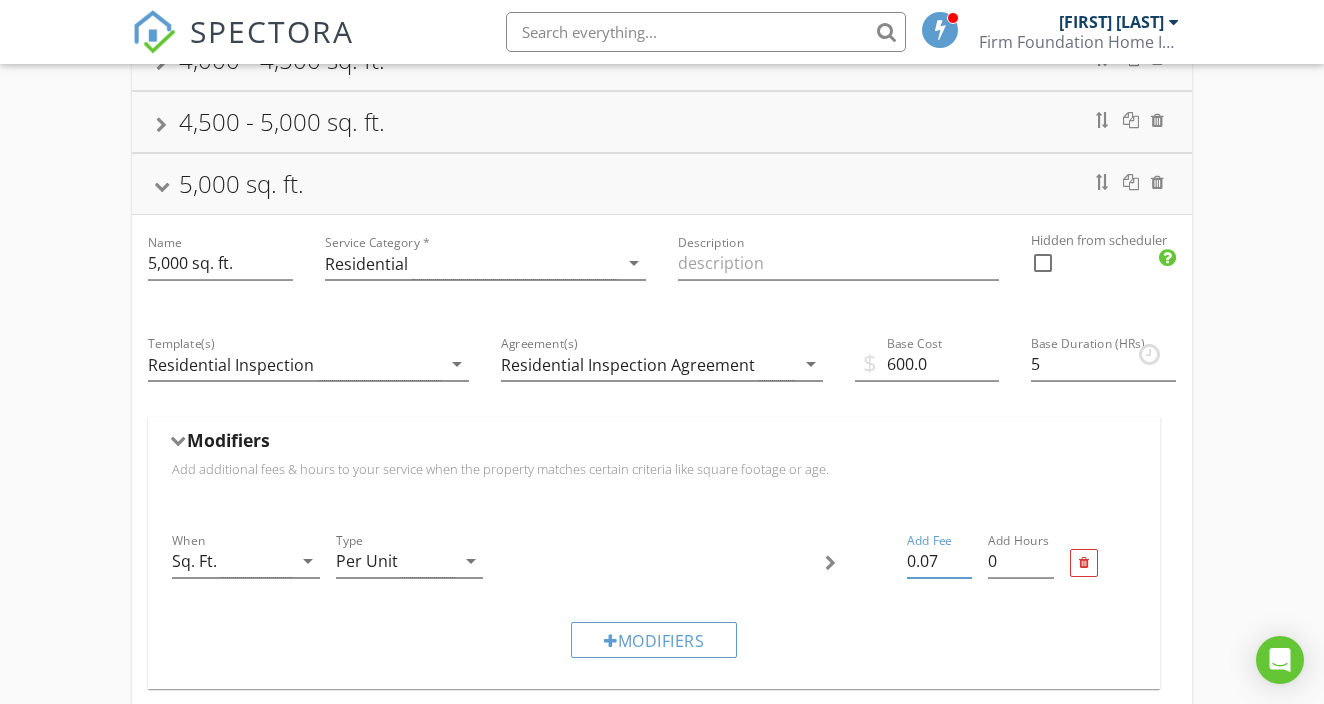 click on "0.07" at bounding box center (940, 561) 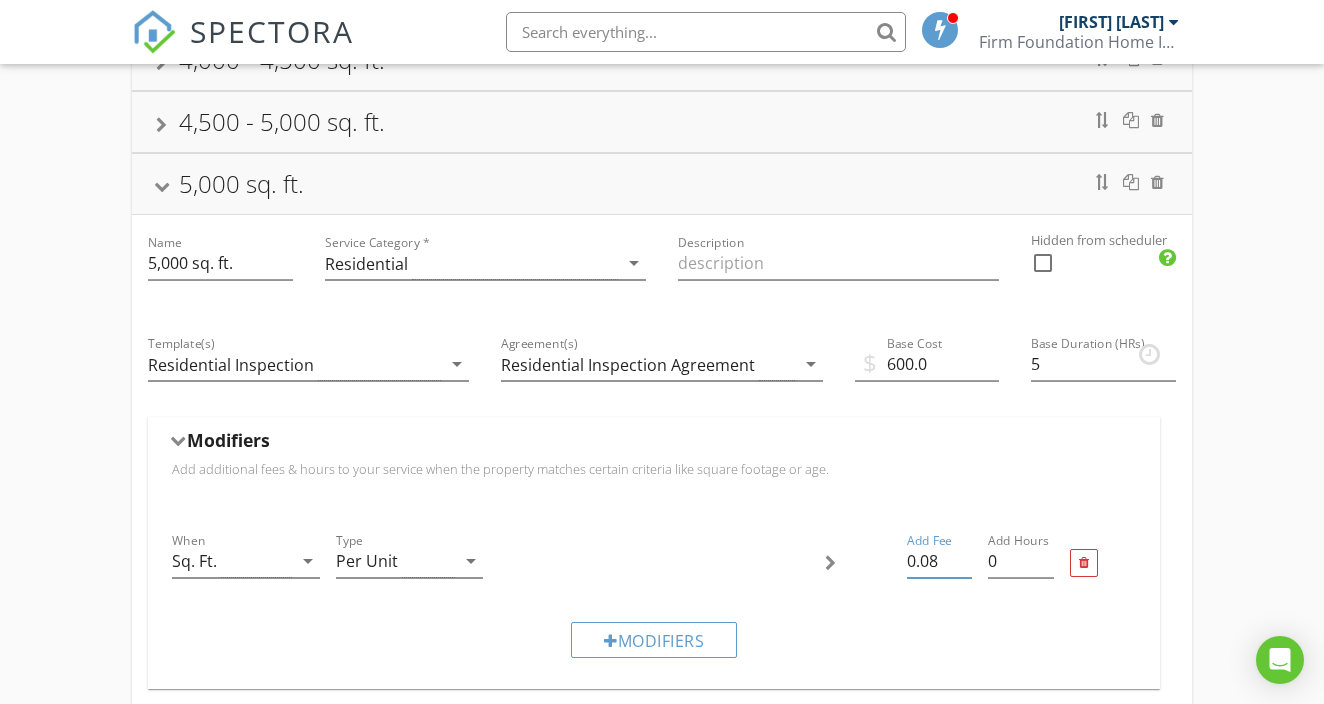click on "0.08" at bounding box center [940, 561] 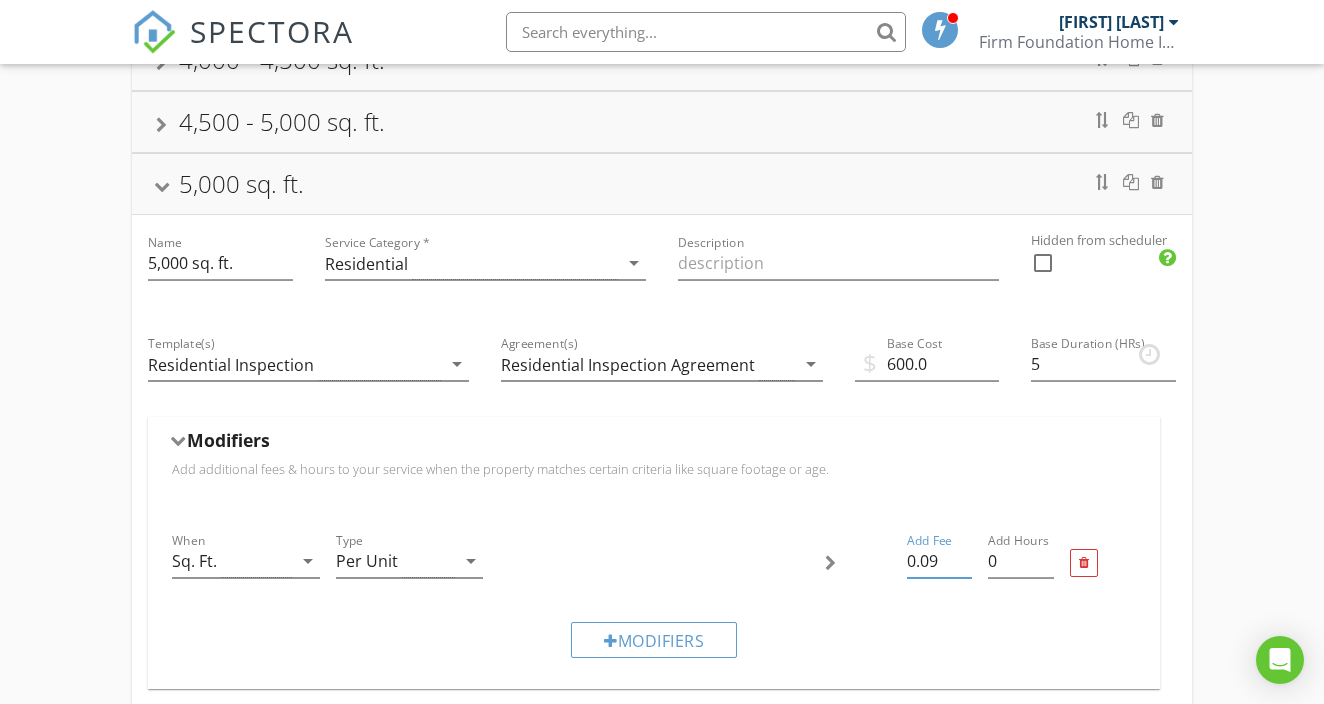 click on "0.09" at bounding box center (940, 561) 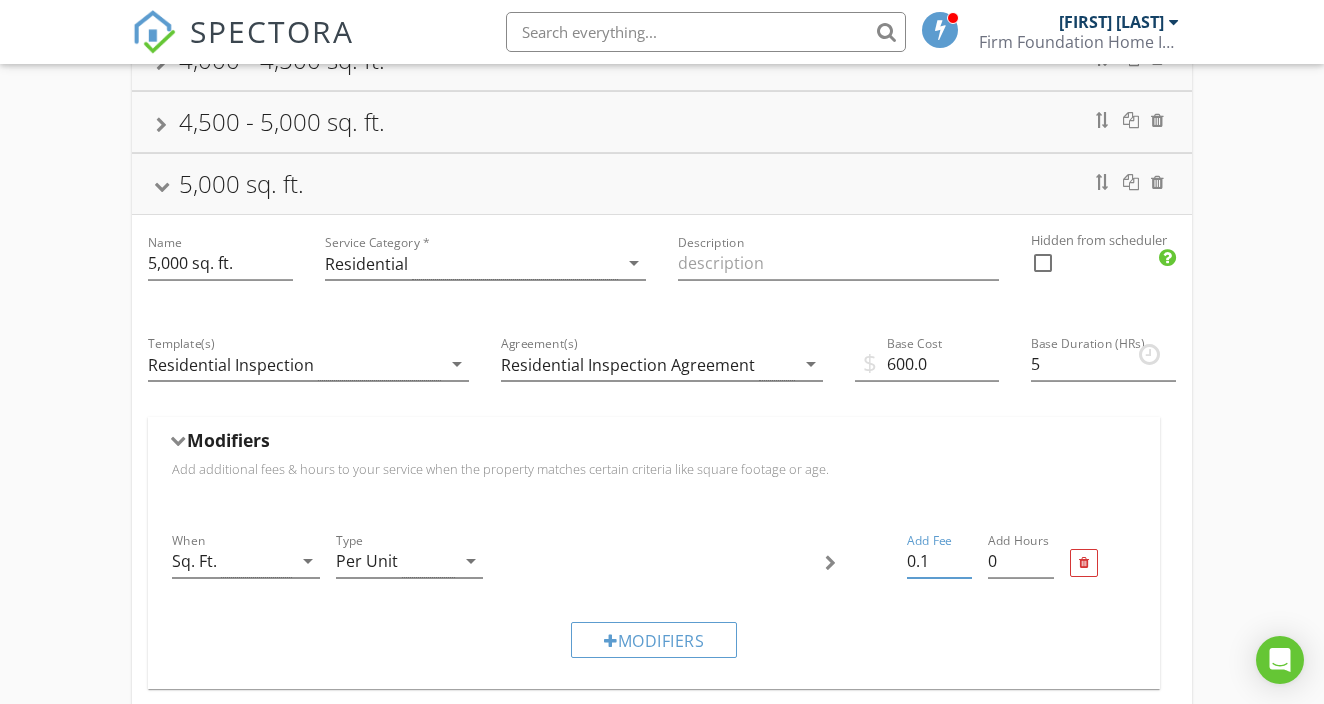 click on "0.1" at bounding box center (940, 561) 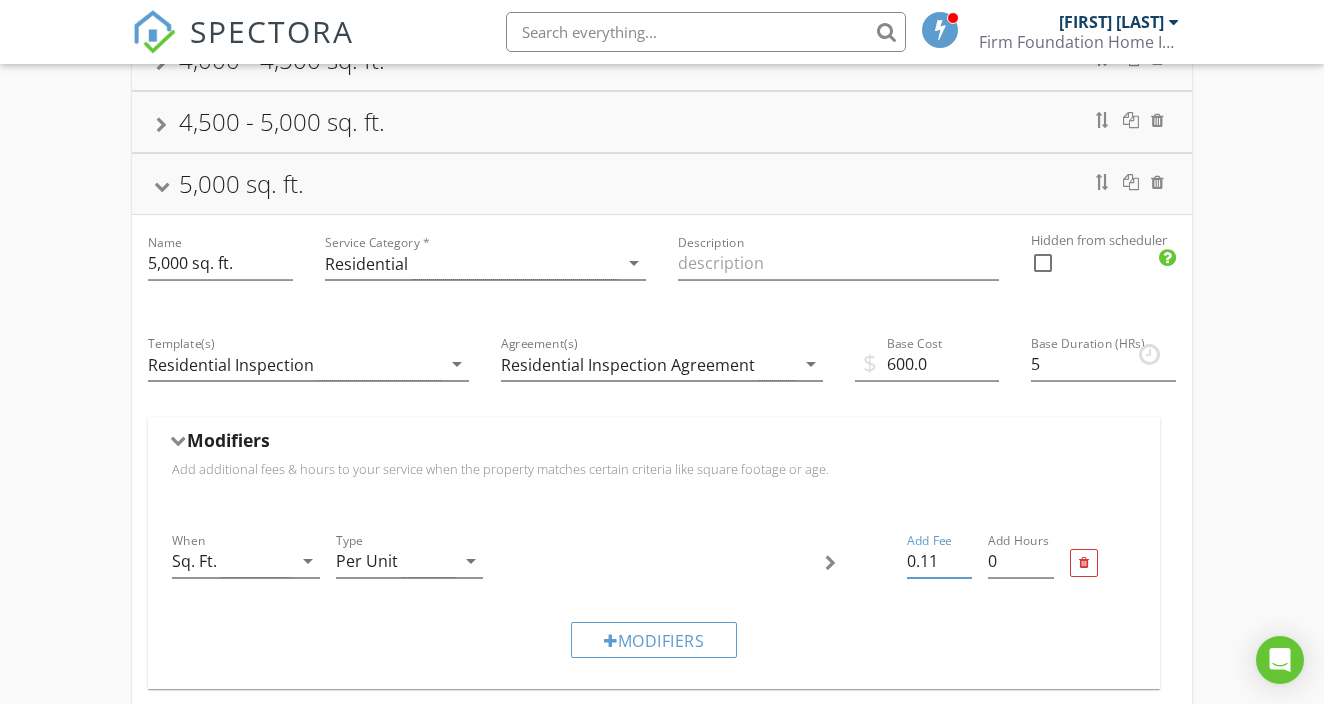click on "0.11" at bounding box center (940, 561) 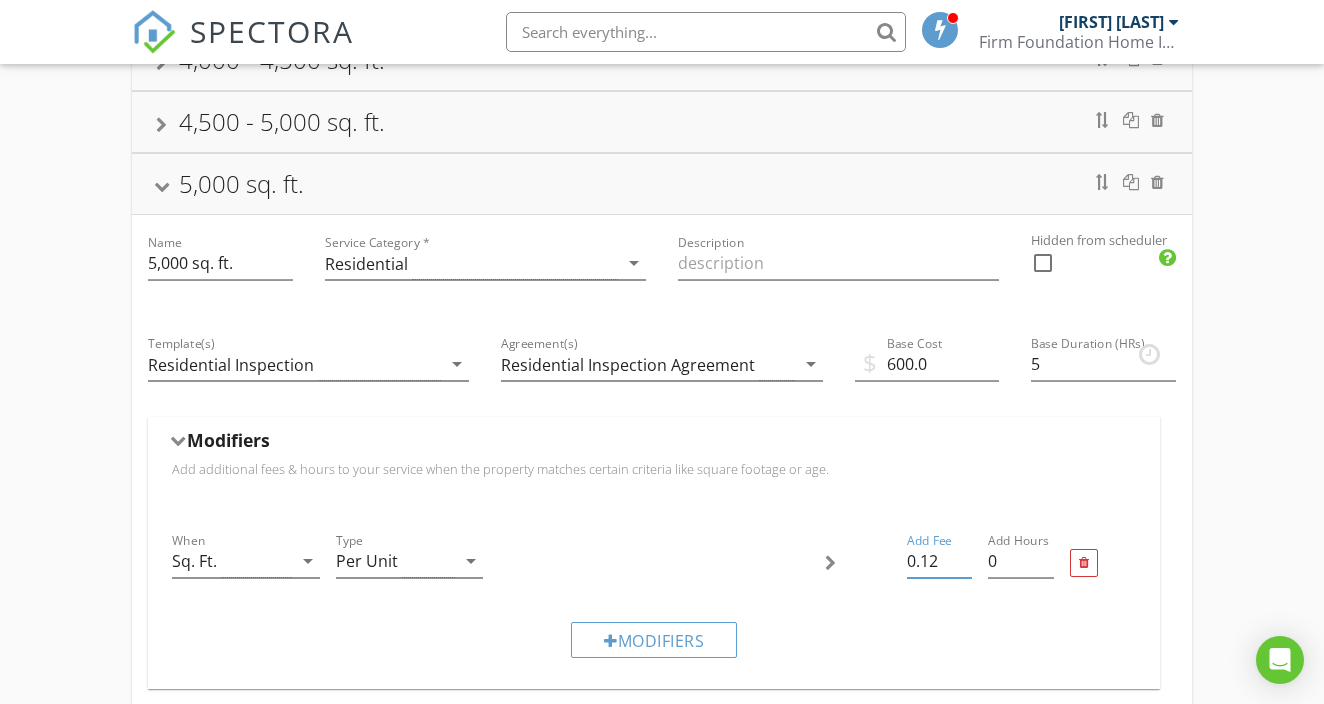 click on "0.12" at bounding box center (940, 561) 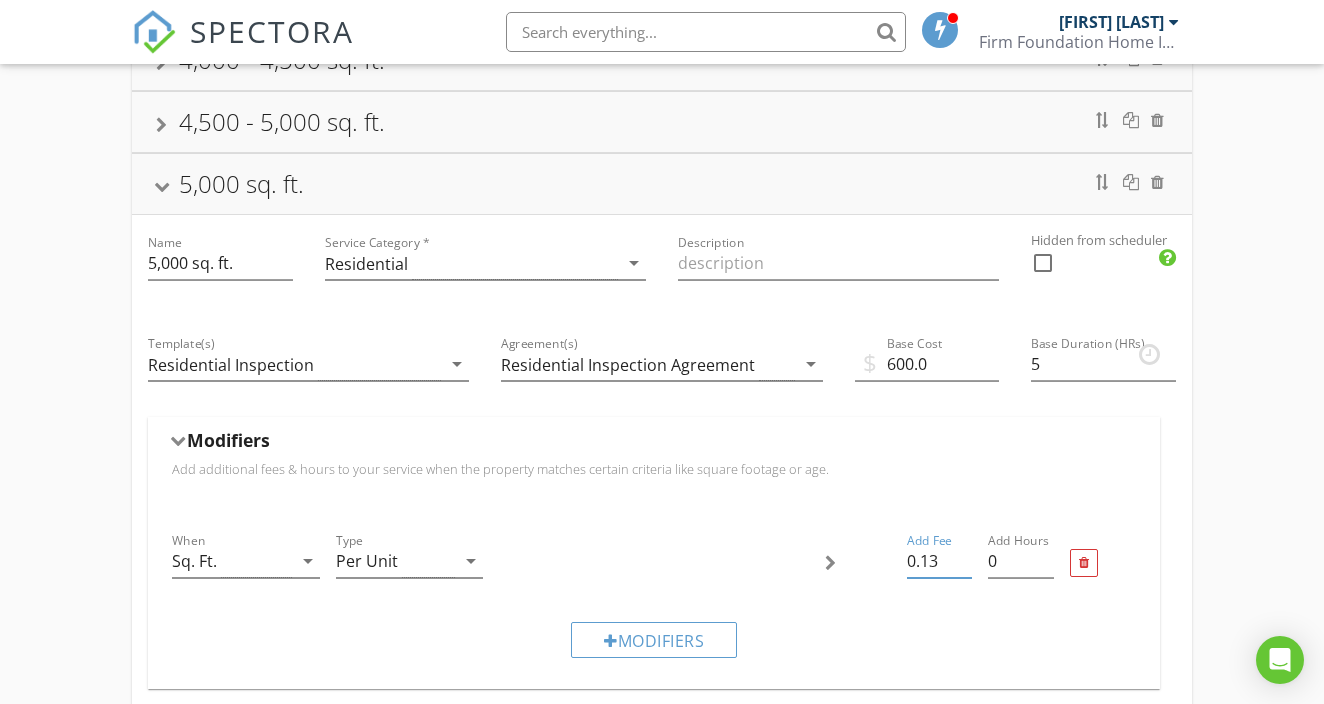 click on "0.13" at bounding box center (940, 561) 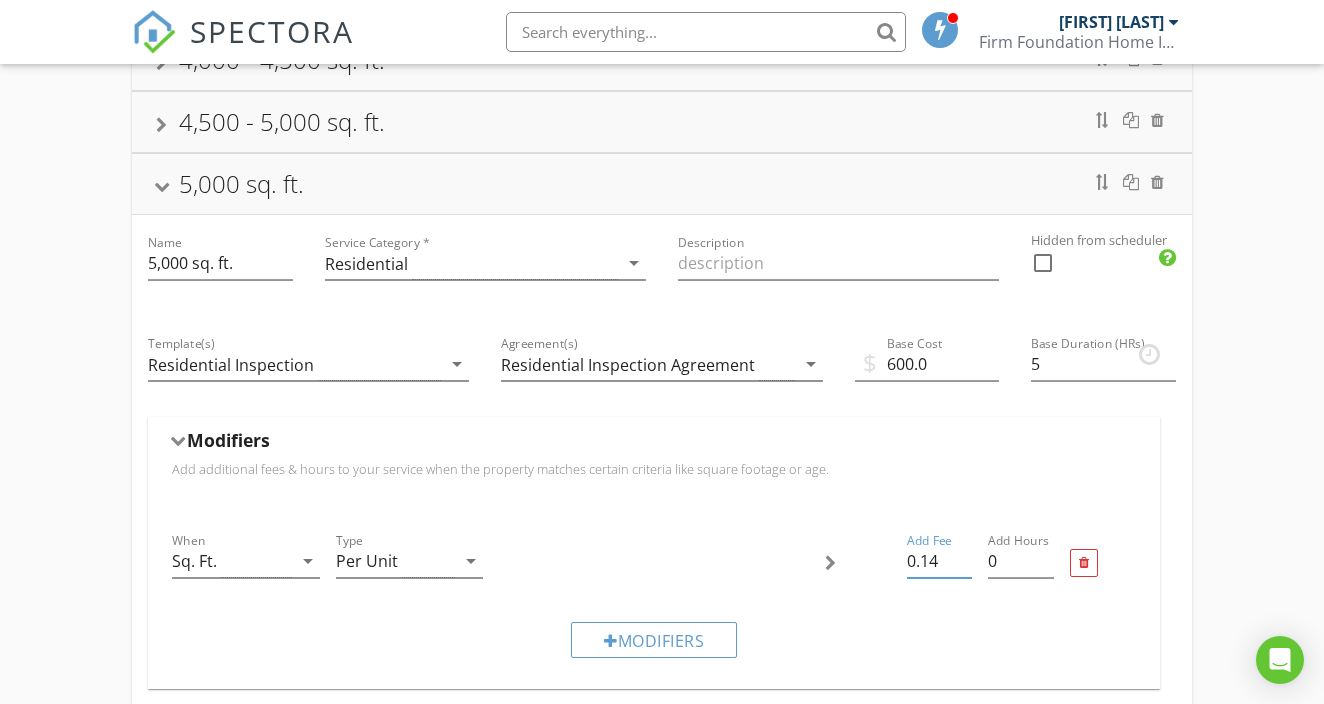click on "0.14" at bounding box center [940, 561] 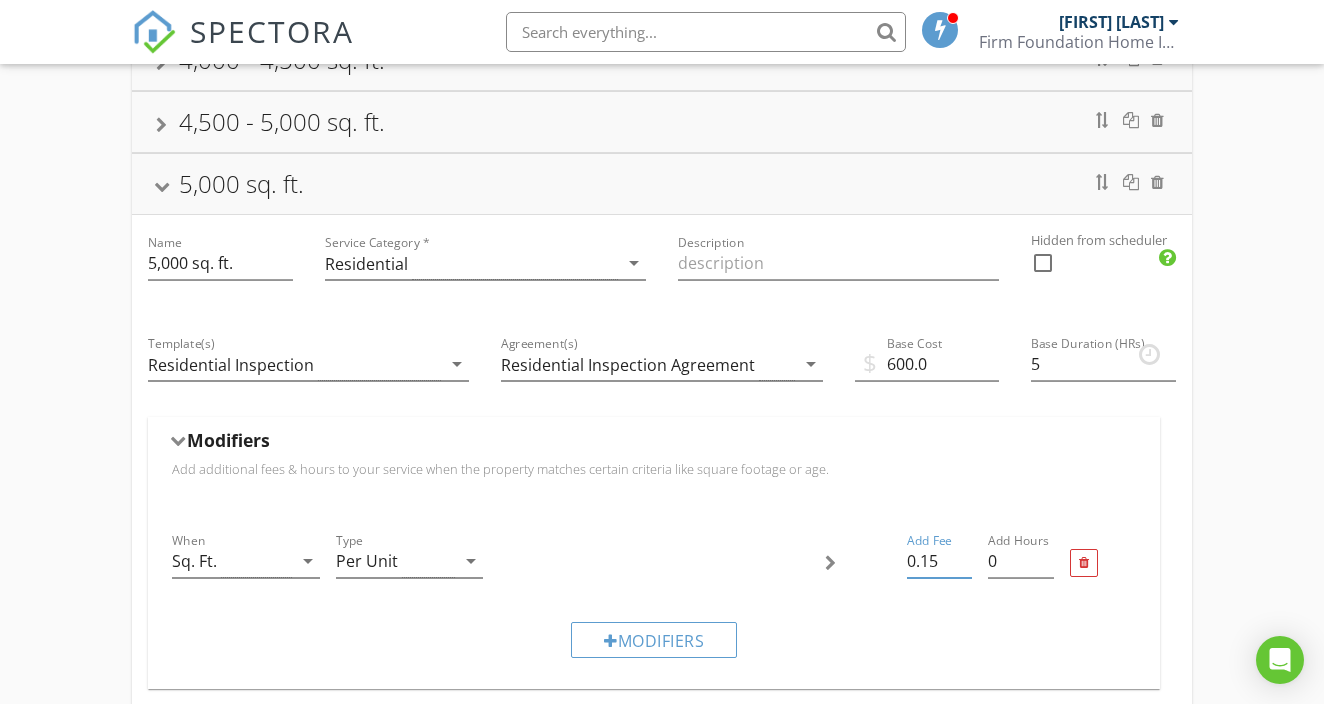 click on "0.15" at bounding box center (940, 561) 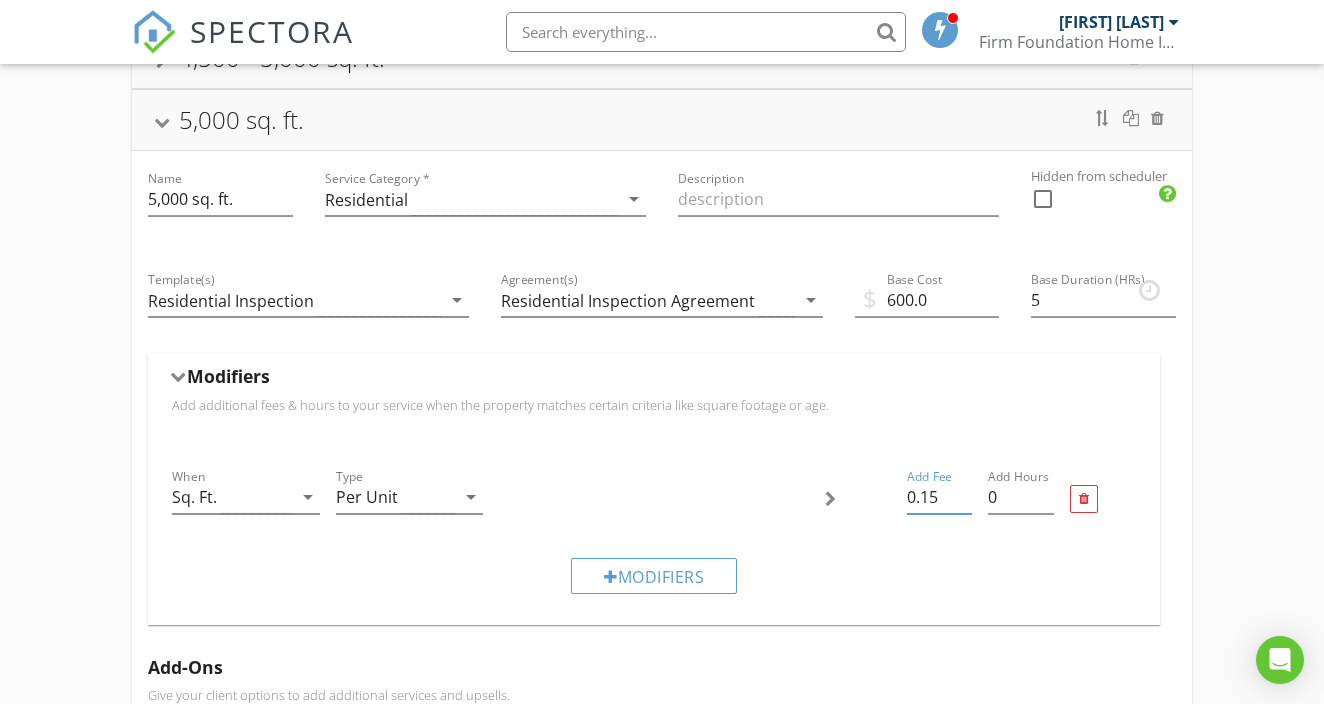 scroll, scrollTop: 698, scrollLeft: 0, axis: vertical 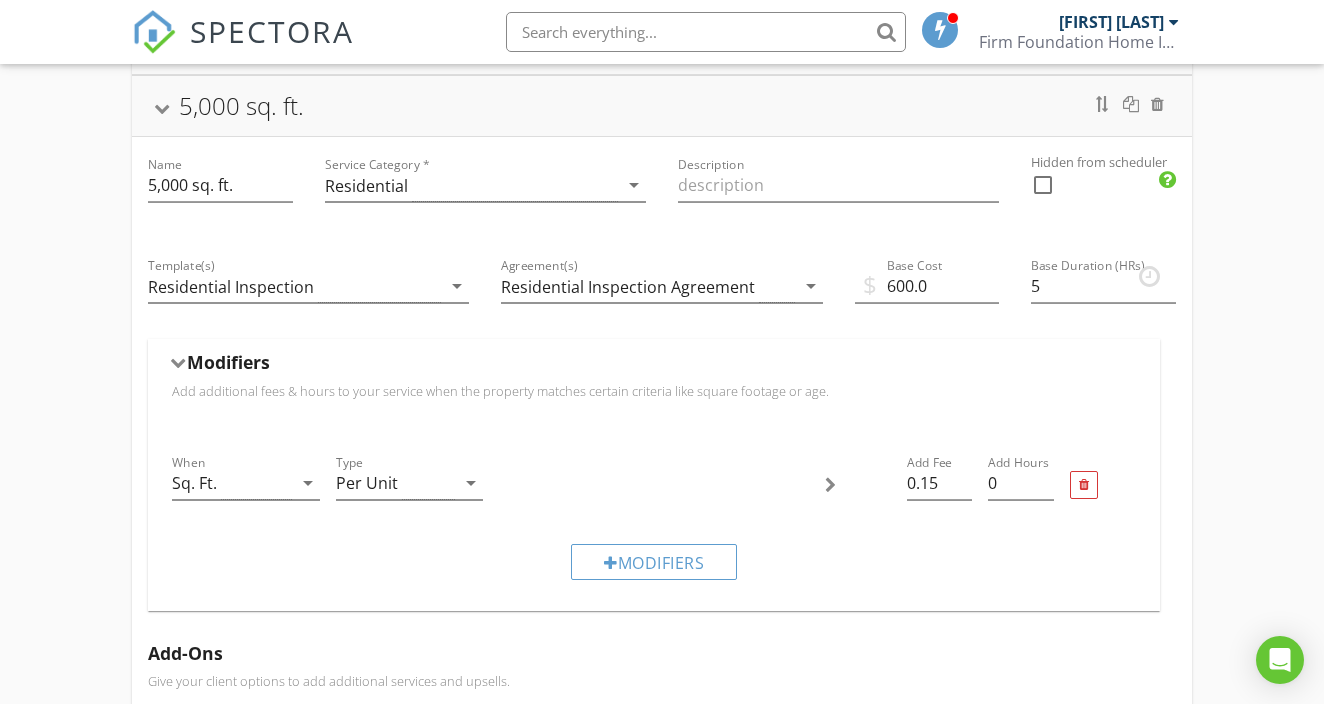 click on "Condo < 1,000 sq. ft.         1,000 - 1,500 sq. ft.         1,500 - 2,000 sq. ft.         2,000 - 2,500 sq. ft.         2,500 - 3,000 sq. ft.         3,000 - 3,500 sq. ft.         3,500 - 4,000 sq. ft.         4,000 - 4,500 sq. ft.         4,500 - 5,000 sq. ft.         5,000 sq. ft.   Name 5,000 sq. ft.   Service Category * Residential arrow_drop_down   Description   Hidden from scheduler   check_box_outline_blank     Template(s) Residential Inspection arrow_drop_down   Agreement(s) Residential Inspection Agreement arrow_drop_down   $   Base Cost 600.0   Base Duration (HRs) 5               Modifiers
Add additional fees & hours to your service when the
property matches certain criteria like square footage or age.
When Sq. Ft. arrow_drop_down   Type Per Unit arrow_drop_down         Add Fee 0.15   Add Hours 0
Modifiers
Add-Ons
Add-On
Taxes
Tax" at bounding box center [662, 331] 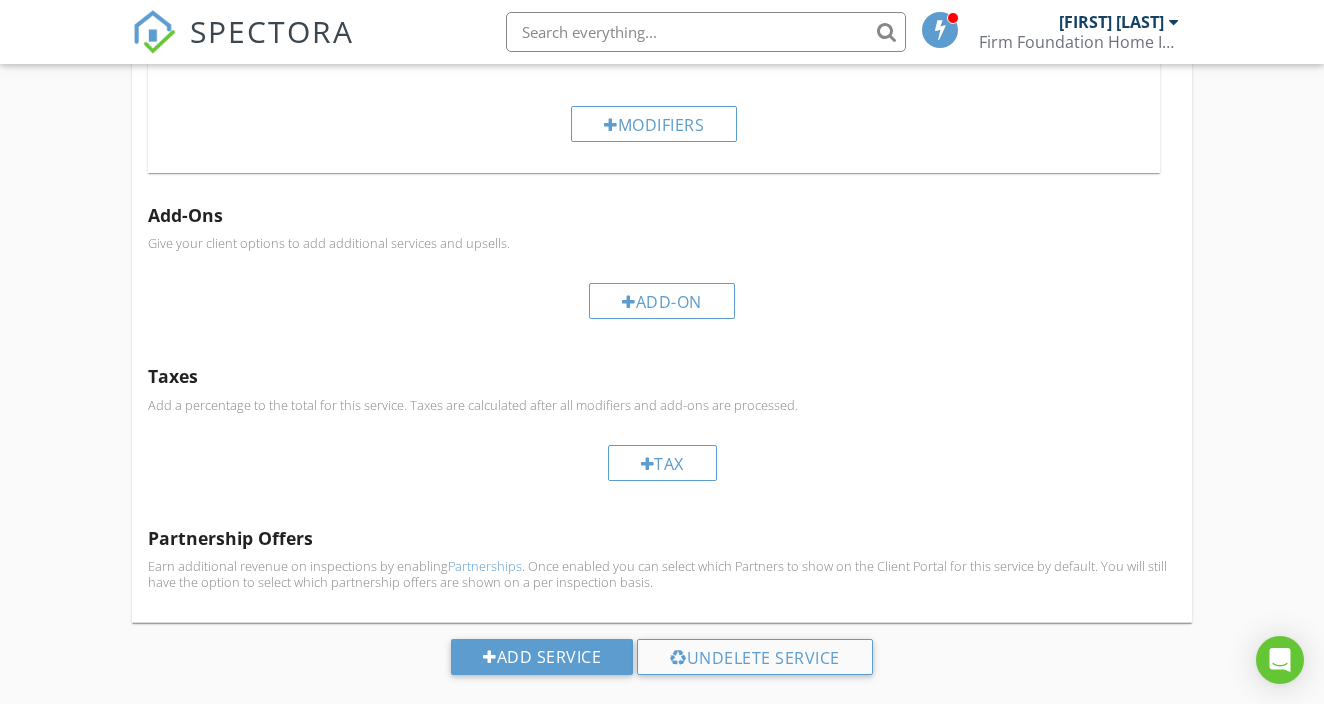 scroll, scrollTop: 1145, scrollLeft: 0, axis: vertical 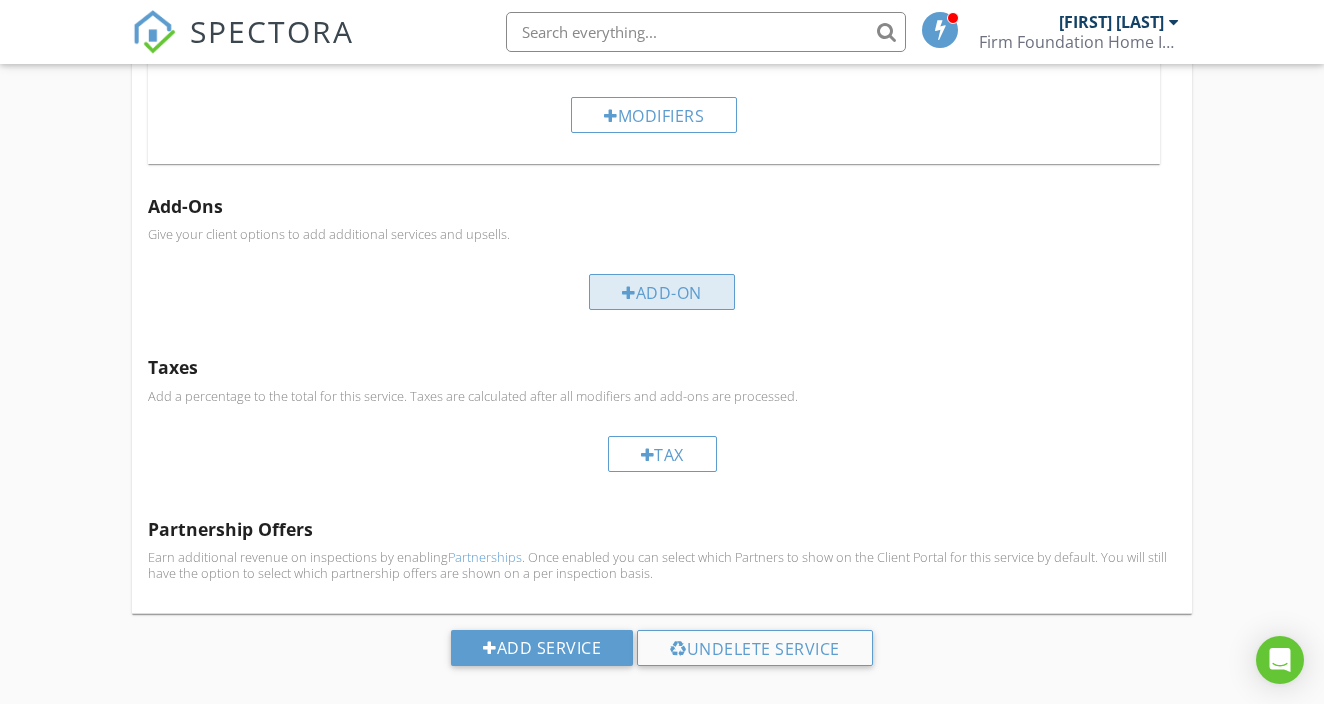 click at bounding box center (629, 293) 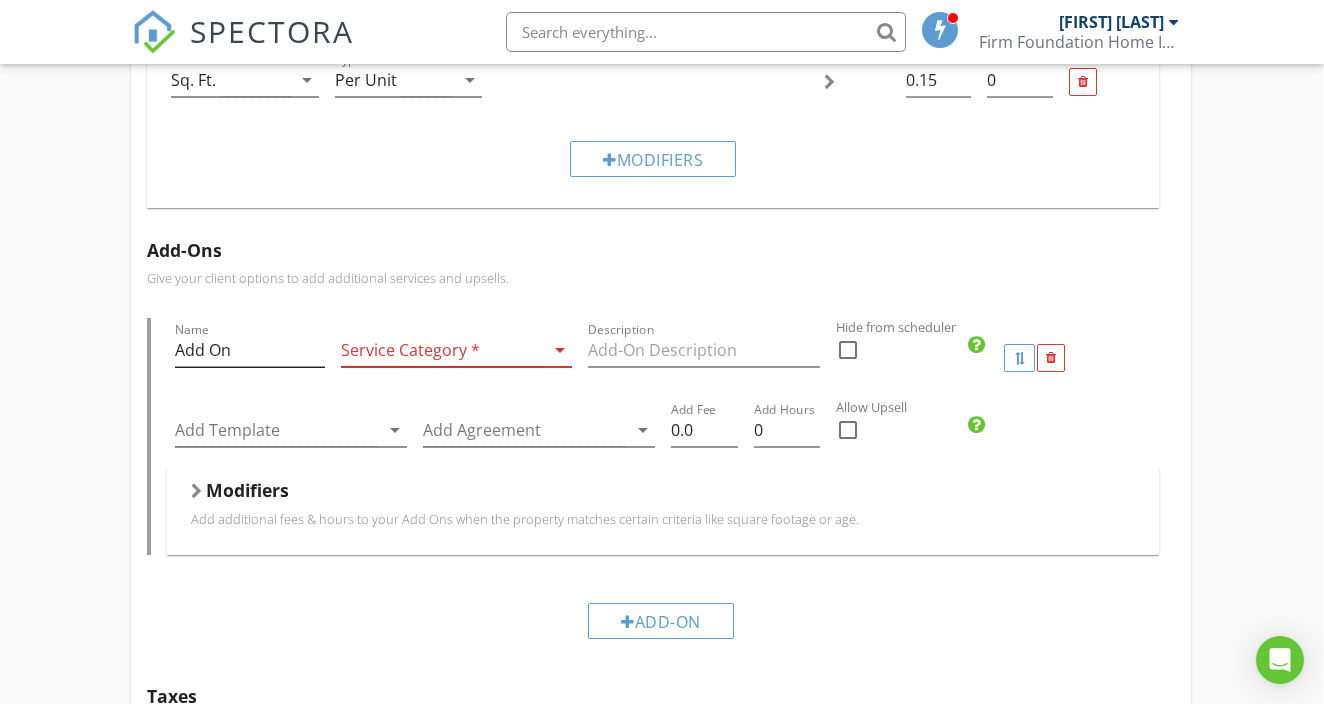 scroll, scrollTop: 1103, scrollLeft: 1, axis: both 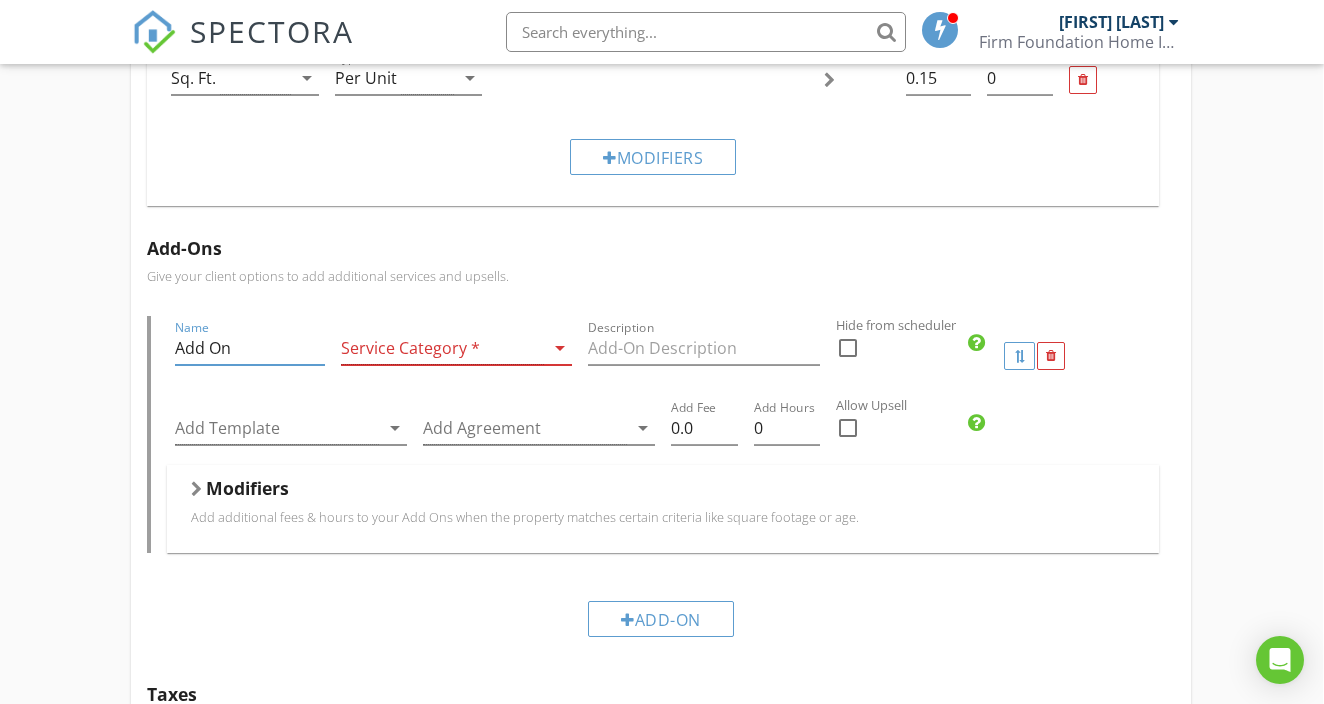 drag, startPoint x: 248, startPoint y: 344, endPoint x: 149, endPoint y: 343, distance: 99.00505 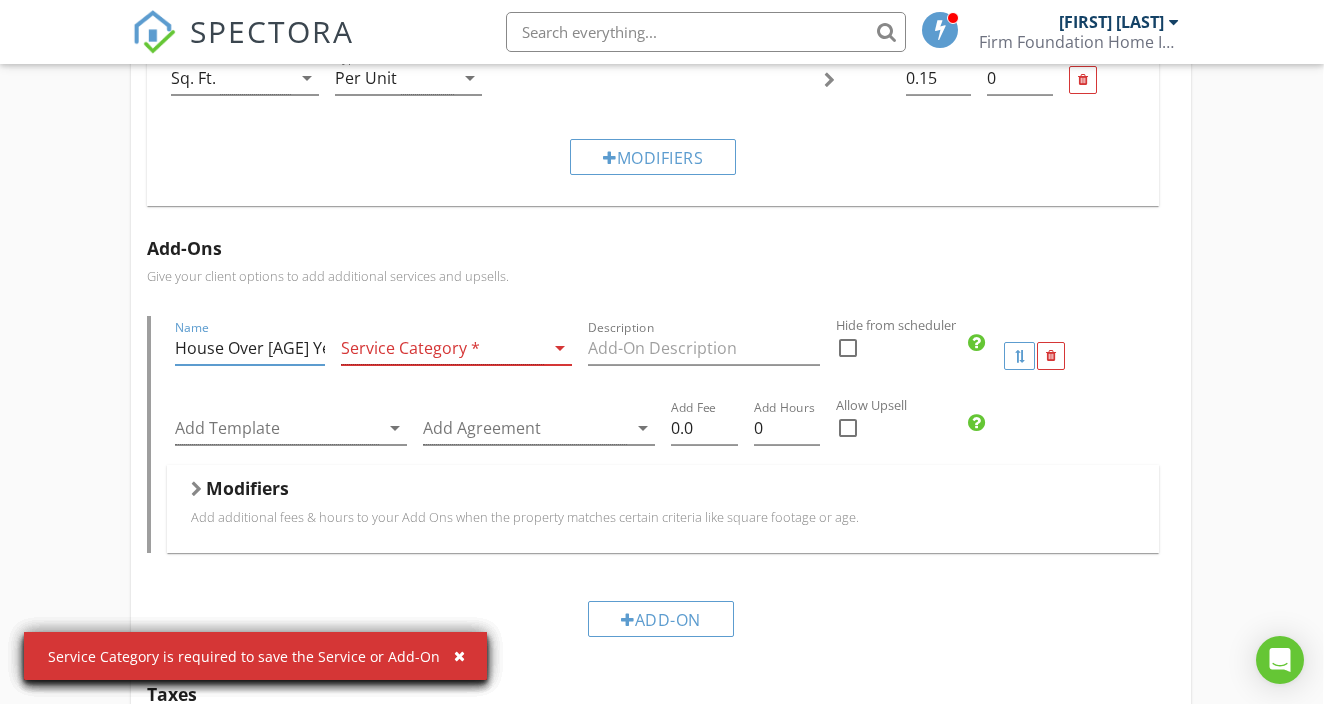 type on "House Over 50 Years Of Age" 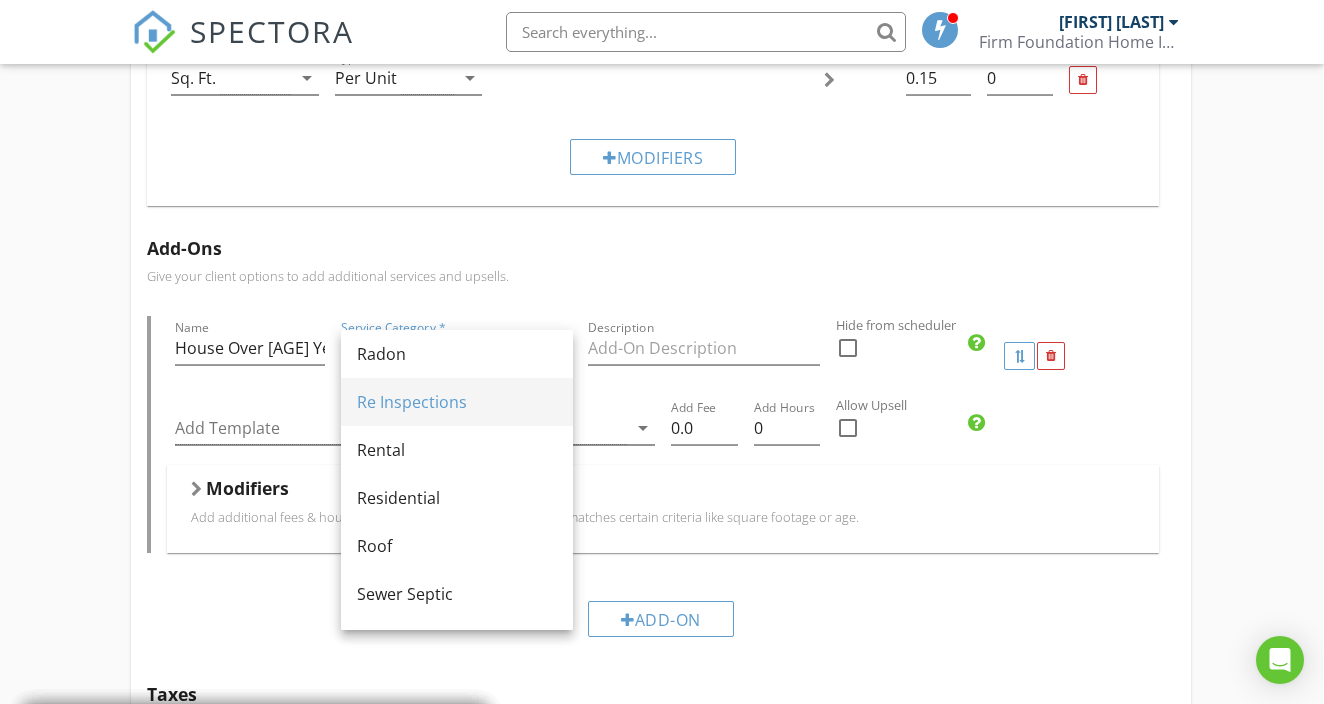 scroll, scrollTop: 968, scrollLeft: 0, axis: vertical 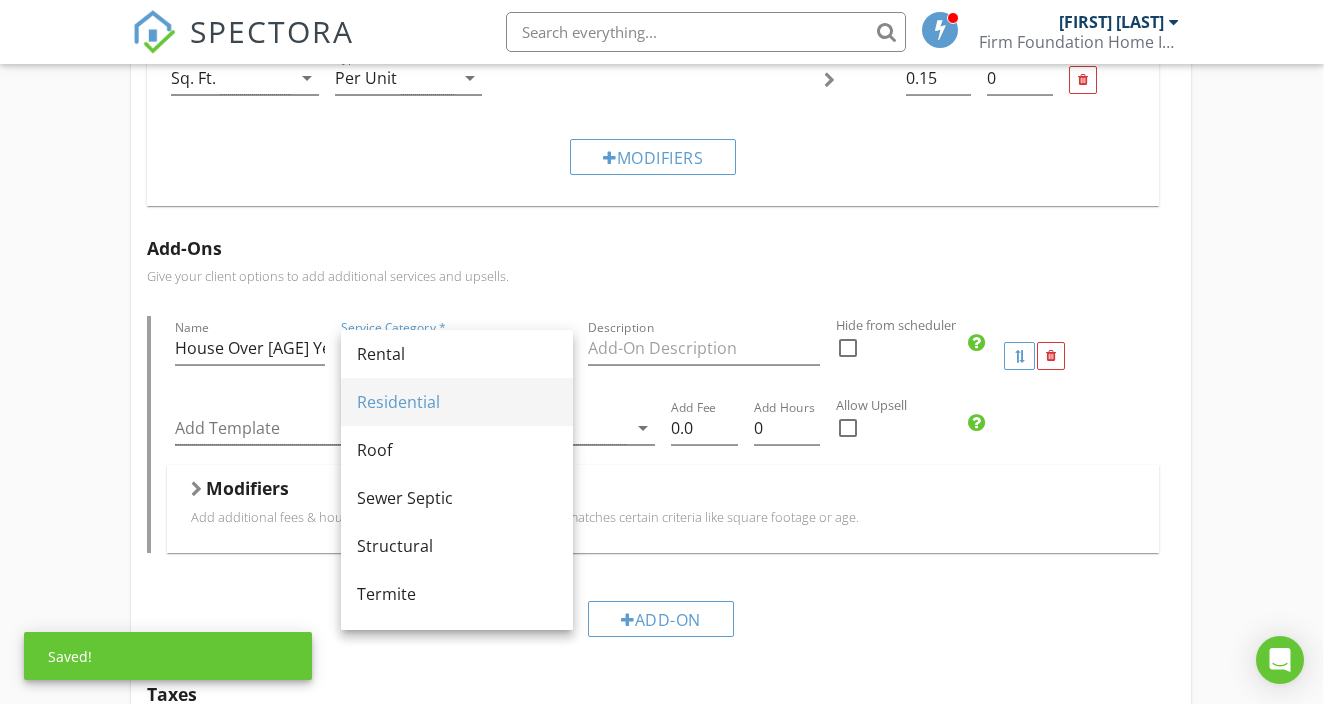 click on "Residential" at bounding box center (457, 402) 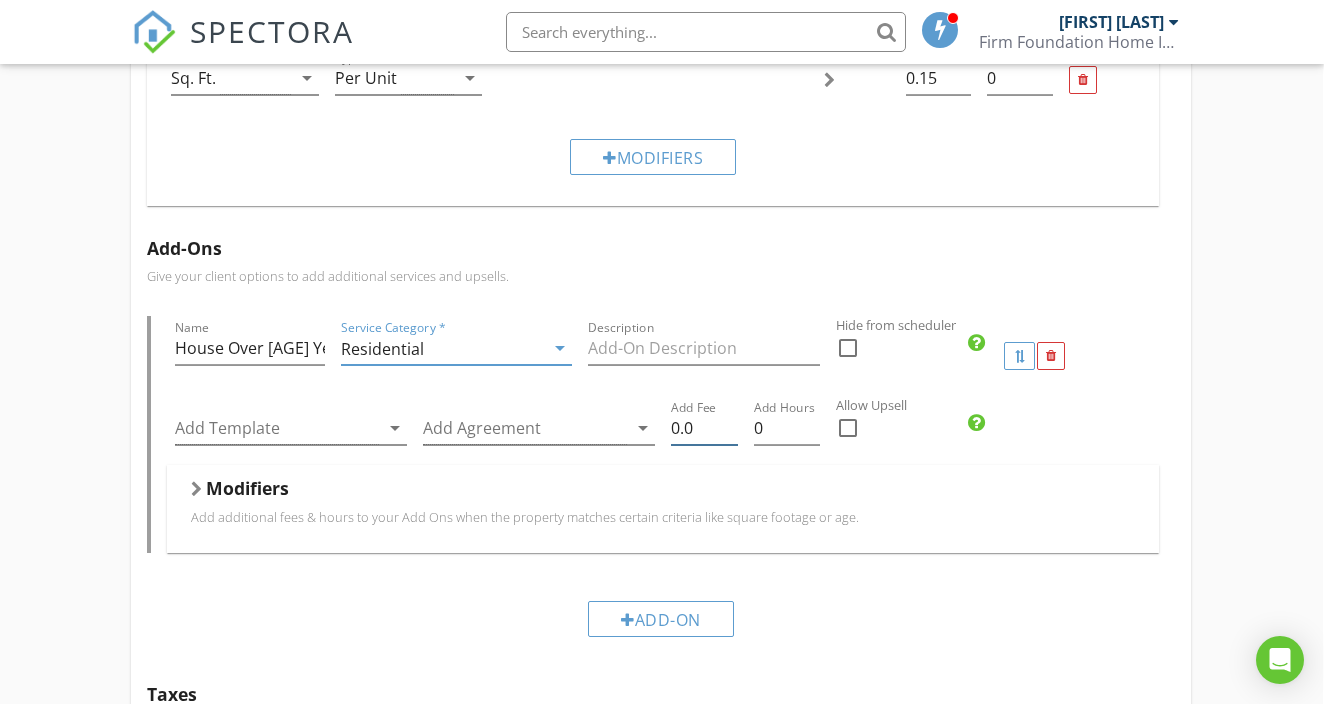 click on "0.0" at bounding box center [704, 428] 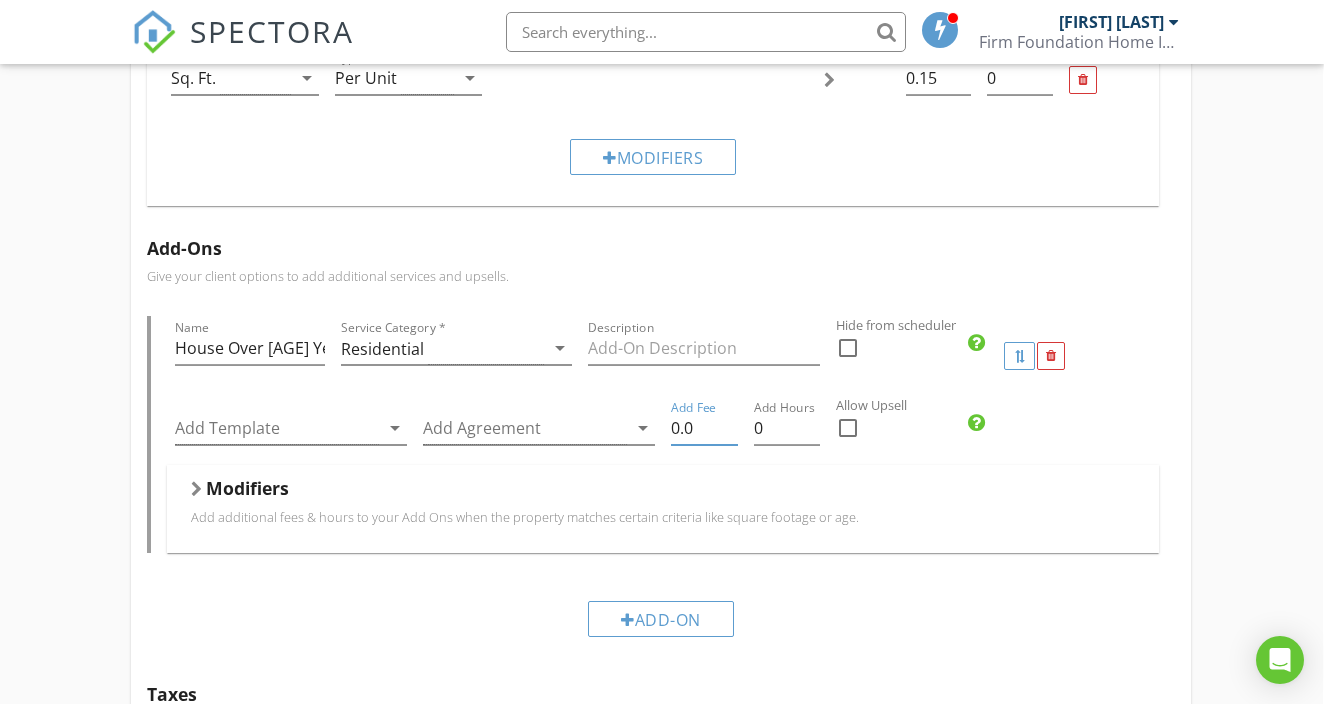 type on "0" 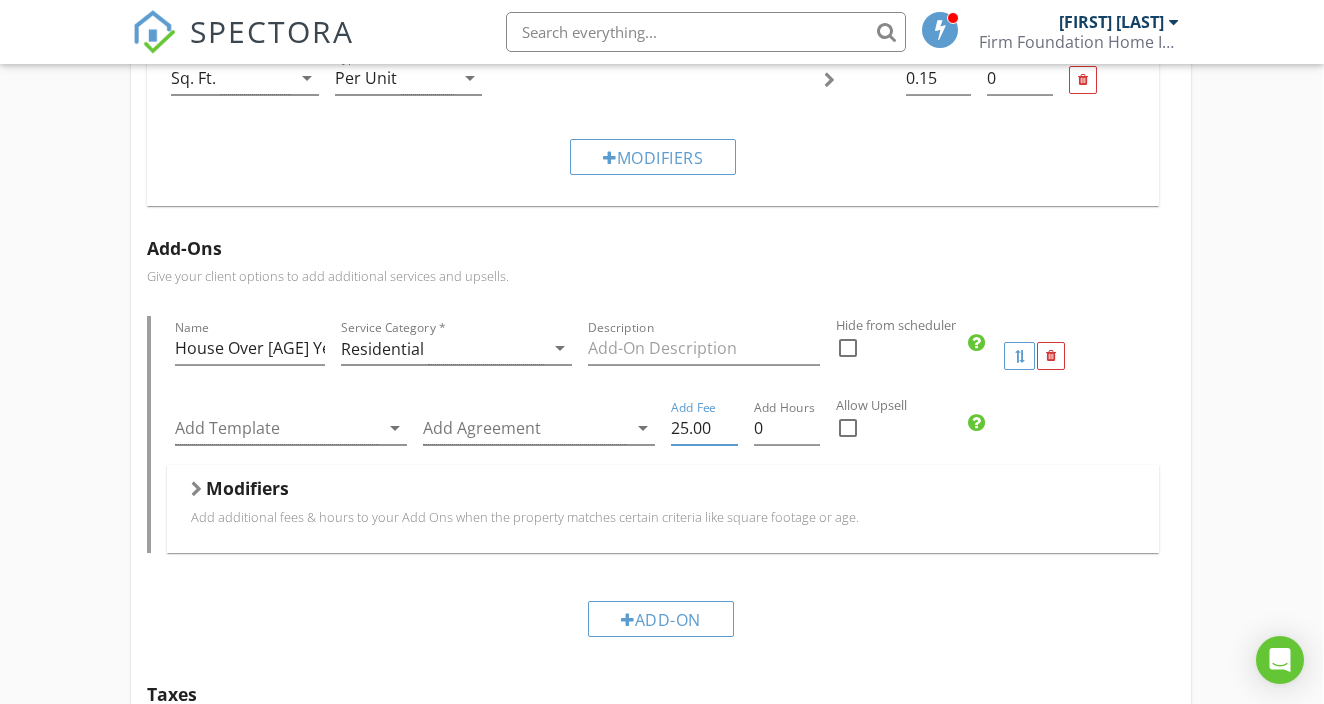 type on "25.00" 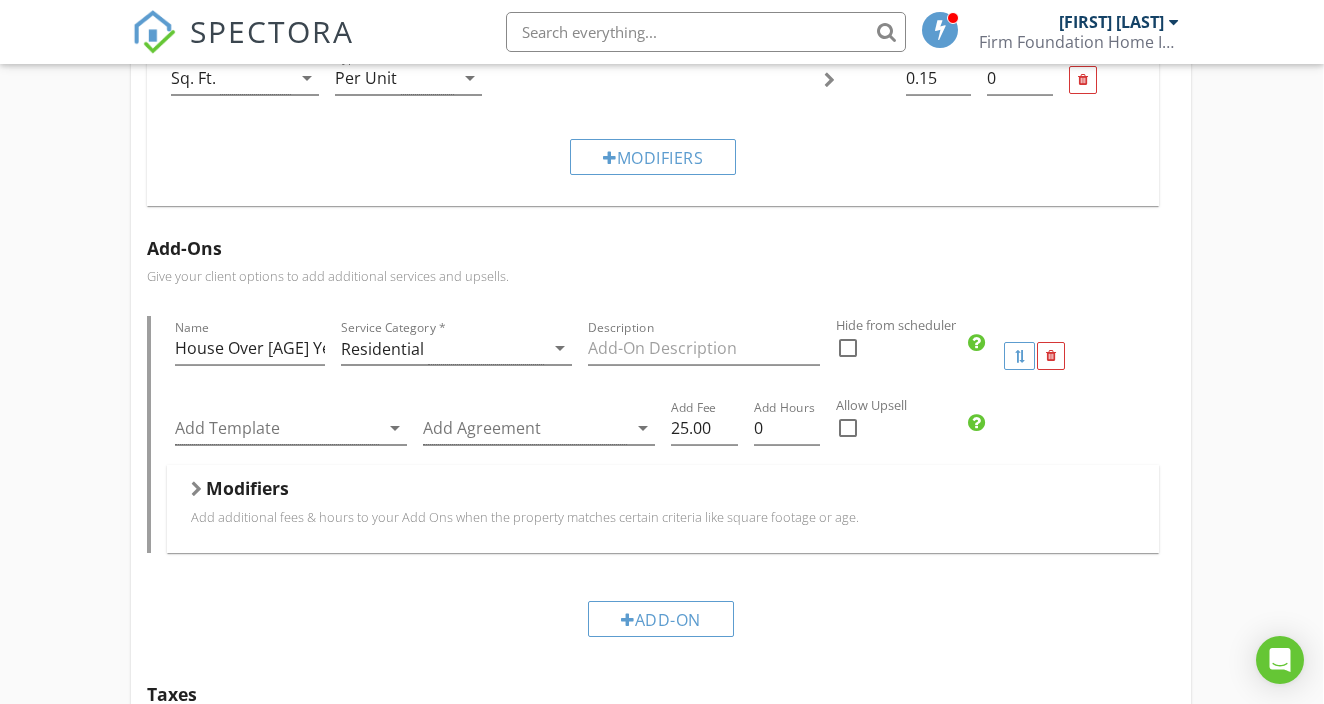 click at bounding box center [852, 458] 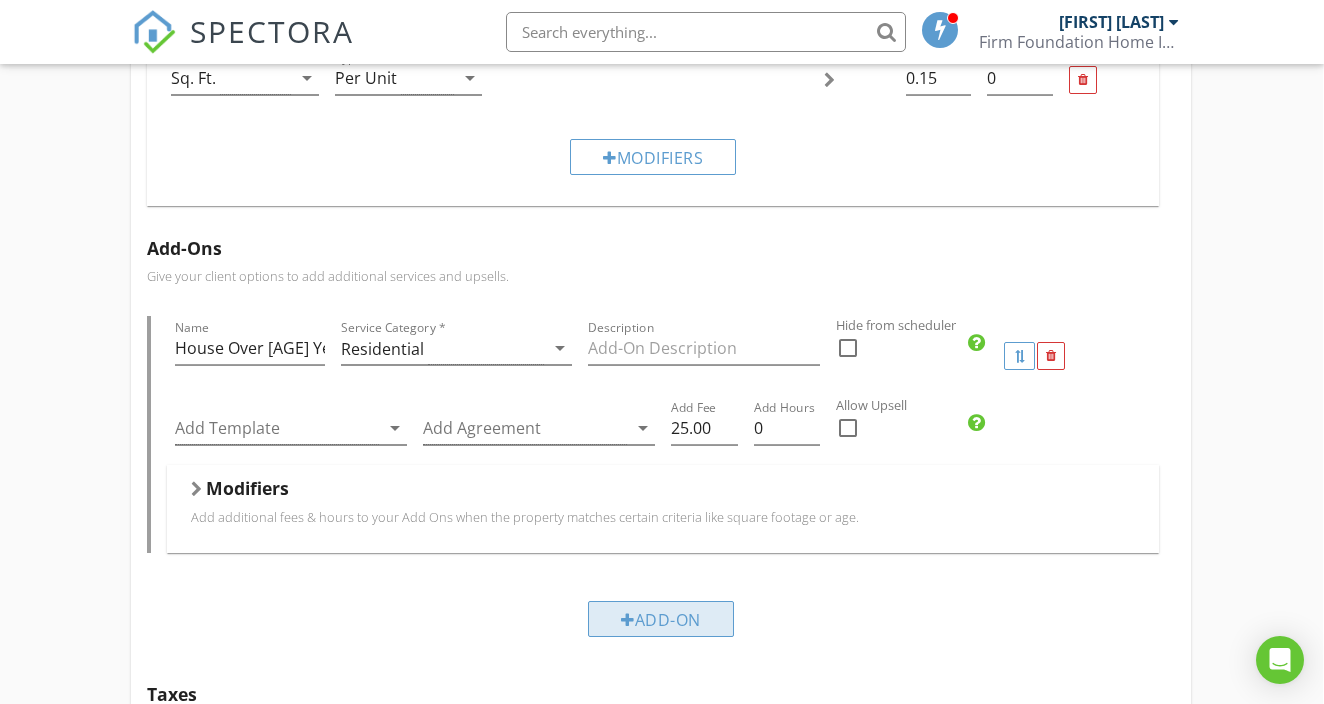 click on "Add-On" at bounding box center [661, 619] 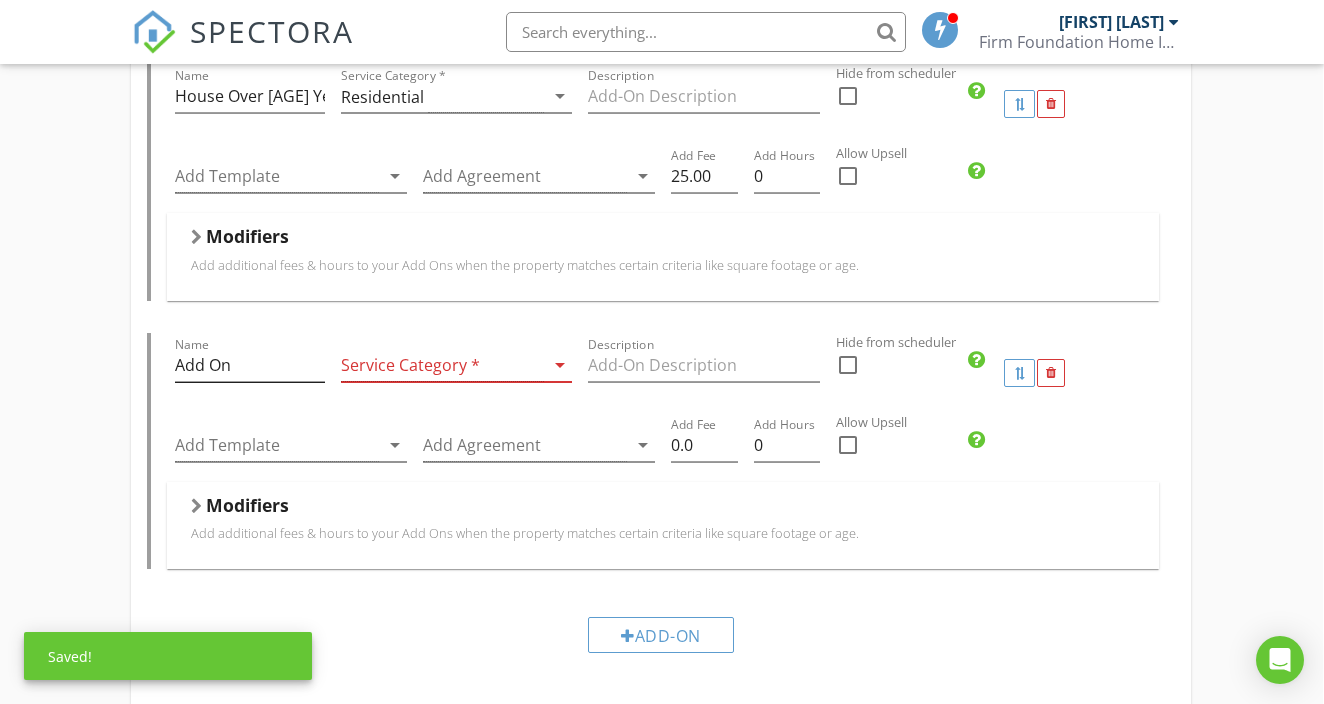 scroll, scrollTop: 1359, scrollLeft: 1, axis: both 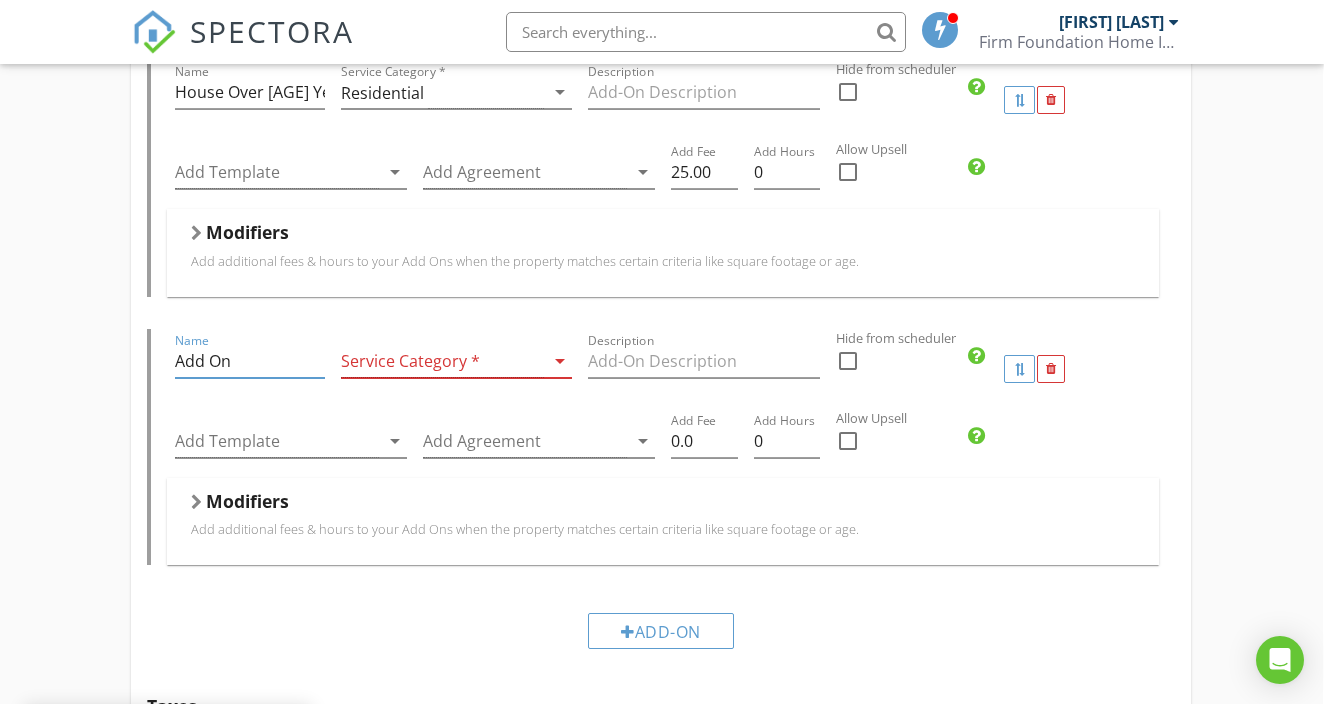 drag, startPoint x: 236, startPoint y: 356, endPoint x: 70, endPoint y: 352, distance: 166.04819 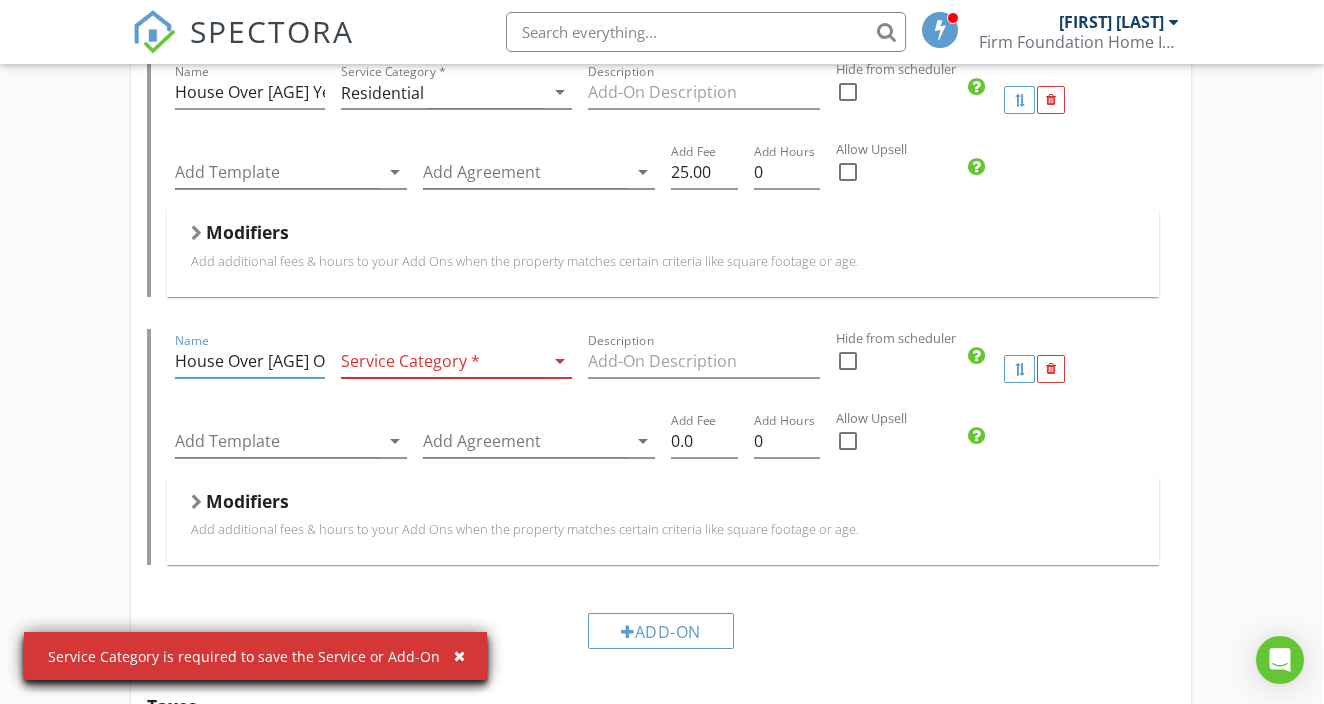 type on "House Over 100 Years Of Age" 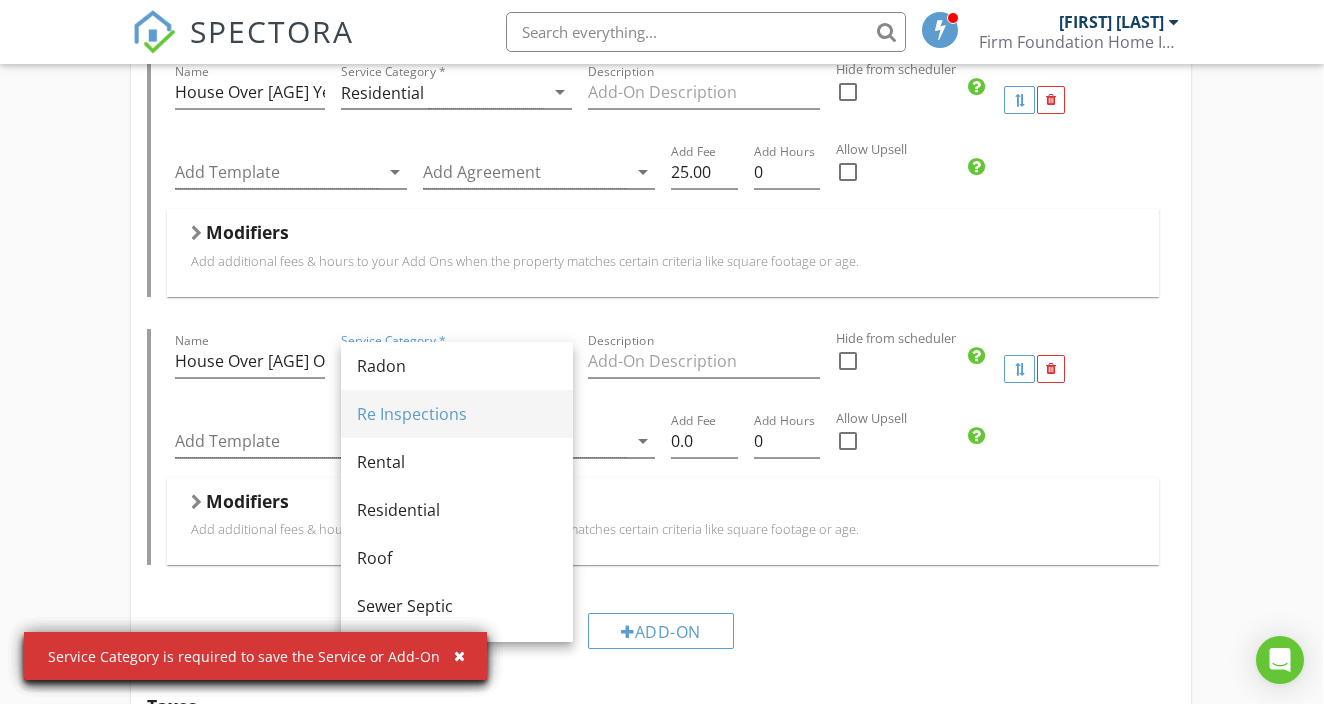scroll, scrollTop: 968, scrollLeft: 0, axis: vertical 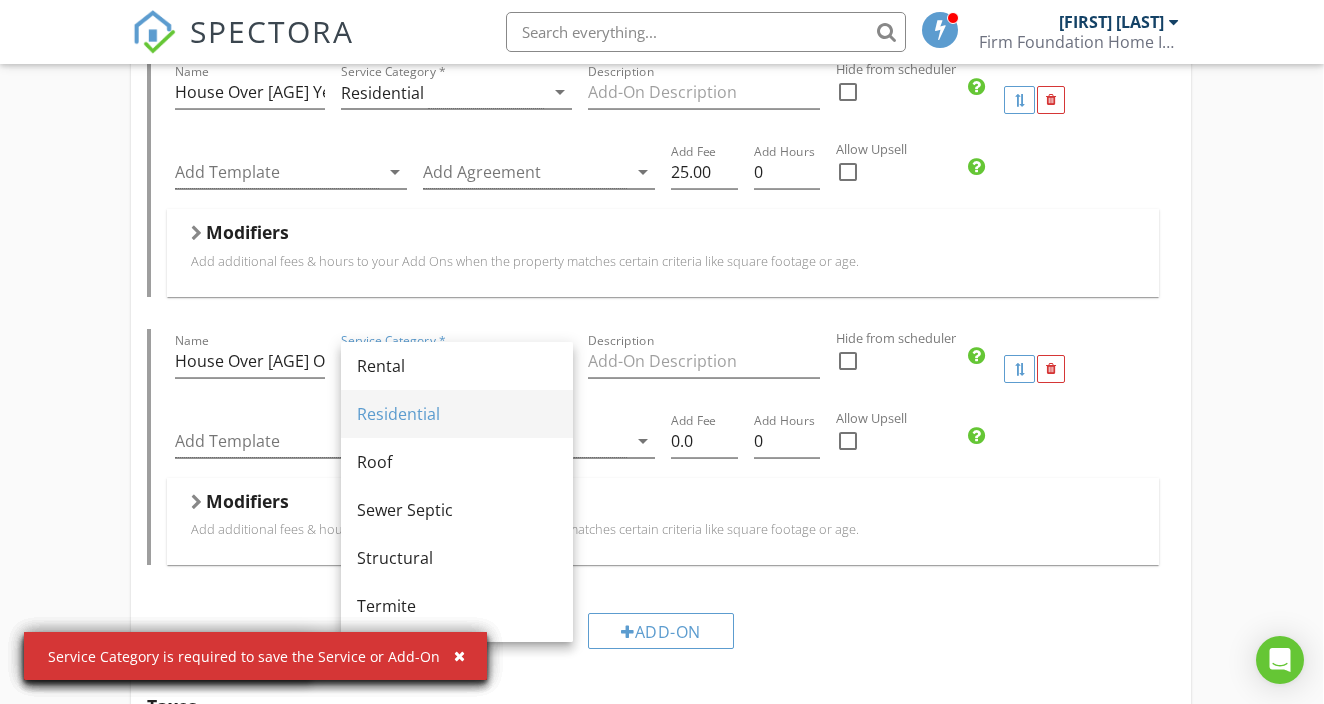 click on "Residential" at bounding box center [457, 414] 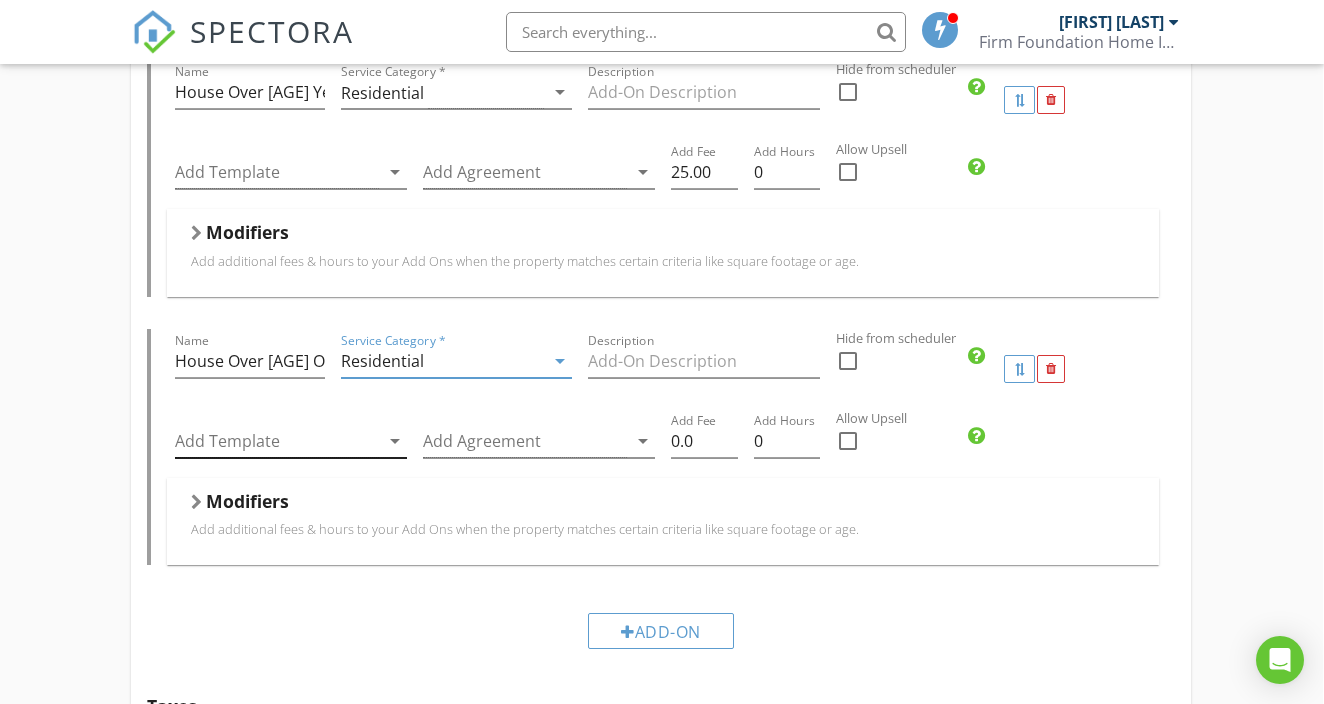 click at bounding box center [277, 441] 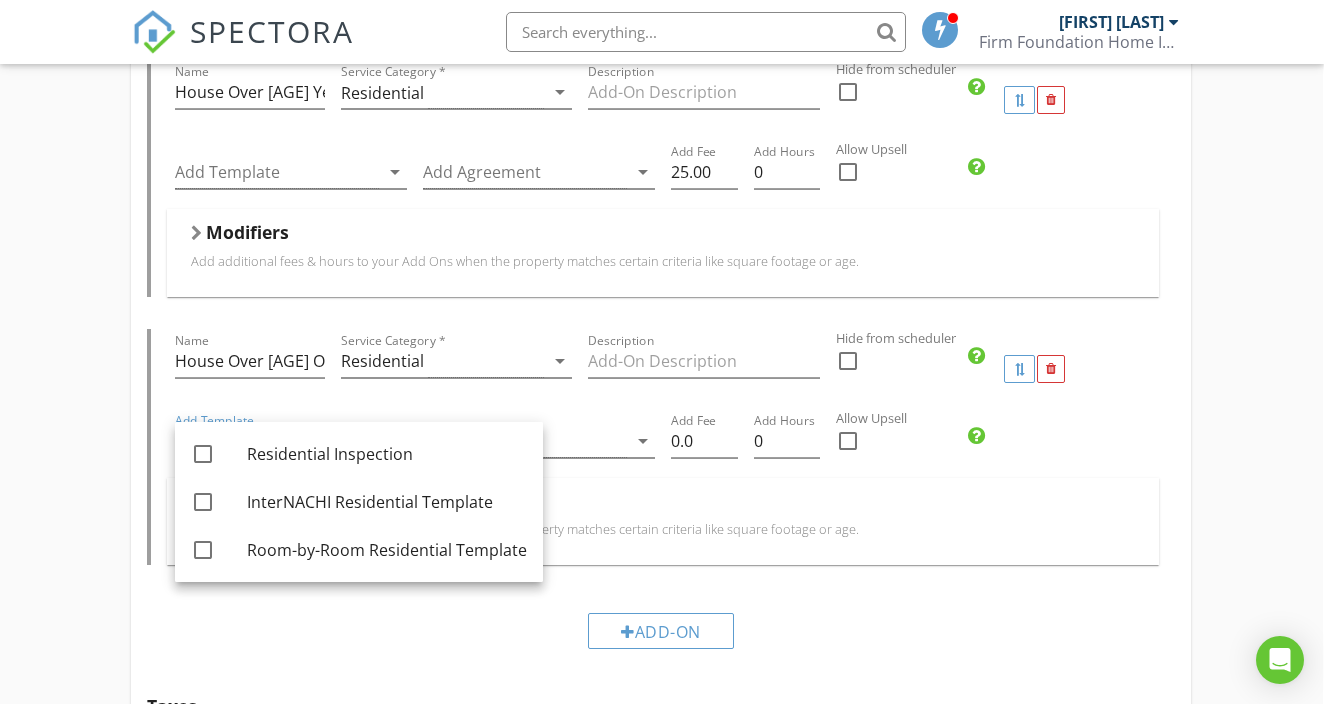 click at bounding box center (704, 392) 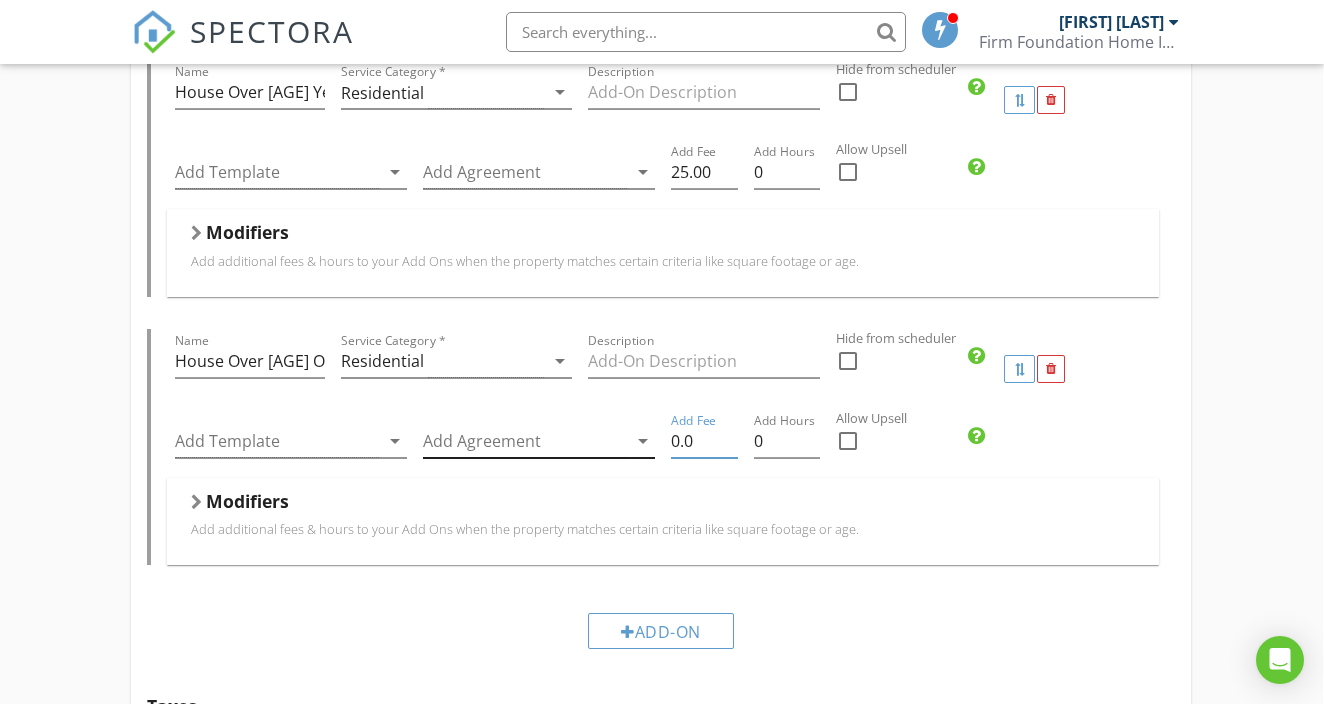 drag, startPoint x: 712, startPoint y: 442, endPoint x: 611, endPoint y: 444, distance: 101.0198 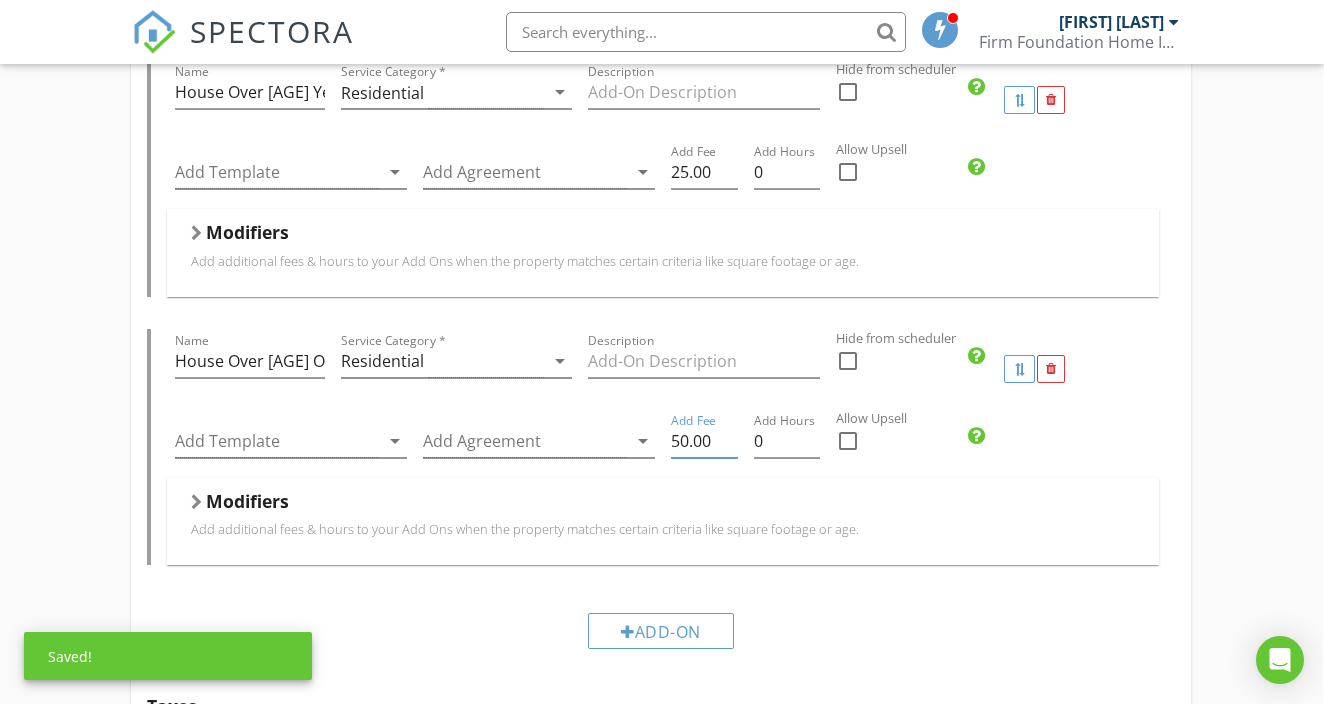 type on "50.00" 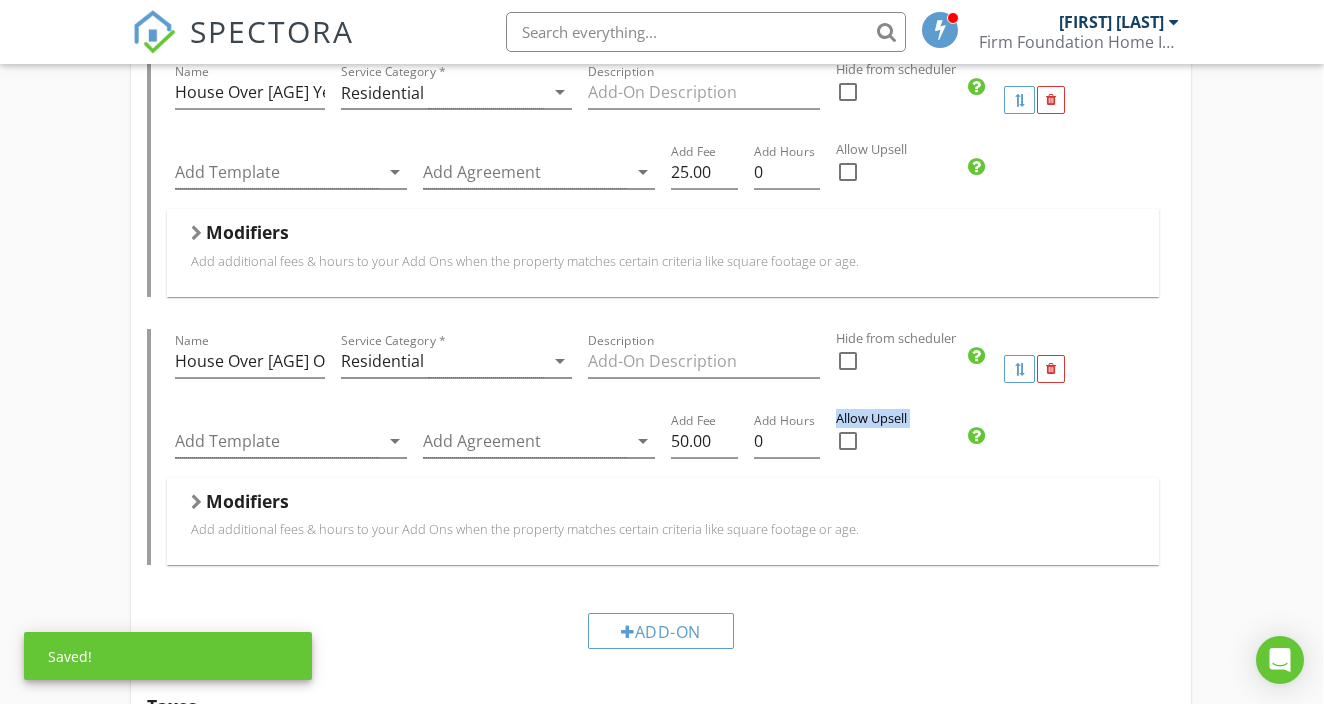 drag, startPoint x: 774, startPoint y: 485, endPoint x: 780, endPoint y: 473, distance: 13.416408 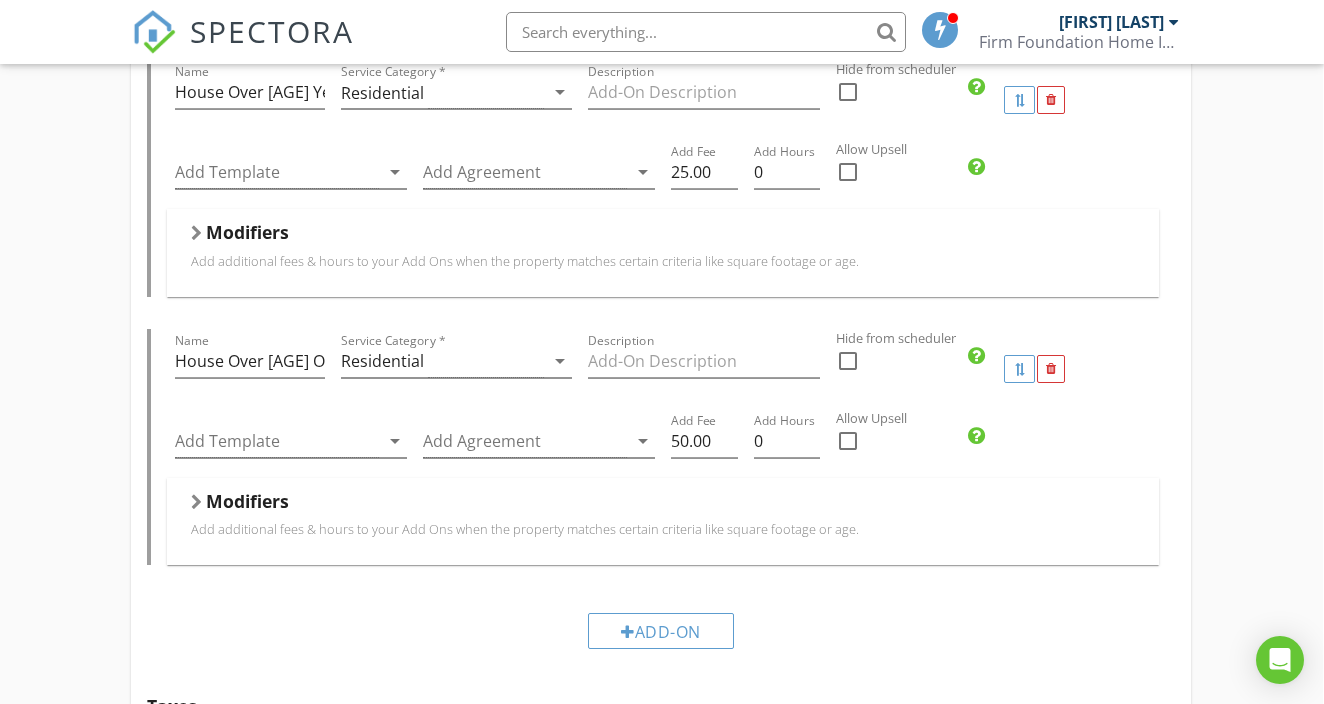 click on "Add-Ons
Give your client options to add additional services and upsells.
Name House Over 50 Years Of Age   Service Category * Residential arrow_drop_down   Description   Hide from scheduler   check_box_outline_blank         Add Template arrow_drop_down   Add Agreement arrow_drop_down   Add Fee 25.00   Add Hours 0   Allow Upsell   check_box_outline_blank           Modifiers
Add additional fees & hours to your Add Ons when the property
matches certain criteria like square footage or age.
Modifiers
Name House Over 100 Years Of Age   Service Category * Residential arrow_drop_down   Description   Hide from scheduler   check_box_outline_blank         Add Template arrow_drop_down   Add Agreement arrow_drop_down   Add Fee 50.00   Add Hours 0   Allow Upsell   check_box_outline_blank           Modifiers
Modifiers
Add-On" at bounding box center [660, 323] 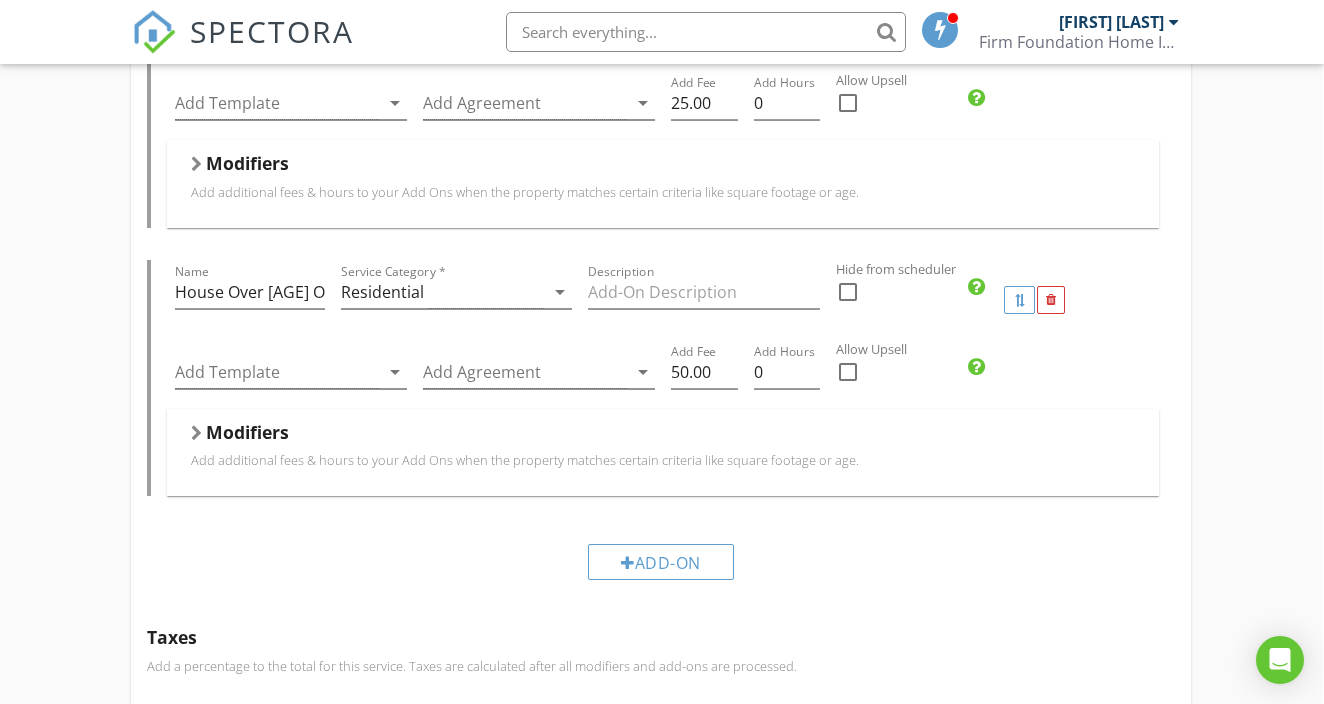 scroll, scrollTop: 1427, scrollLeft: 1, axis: both 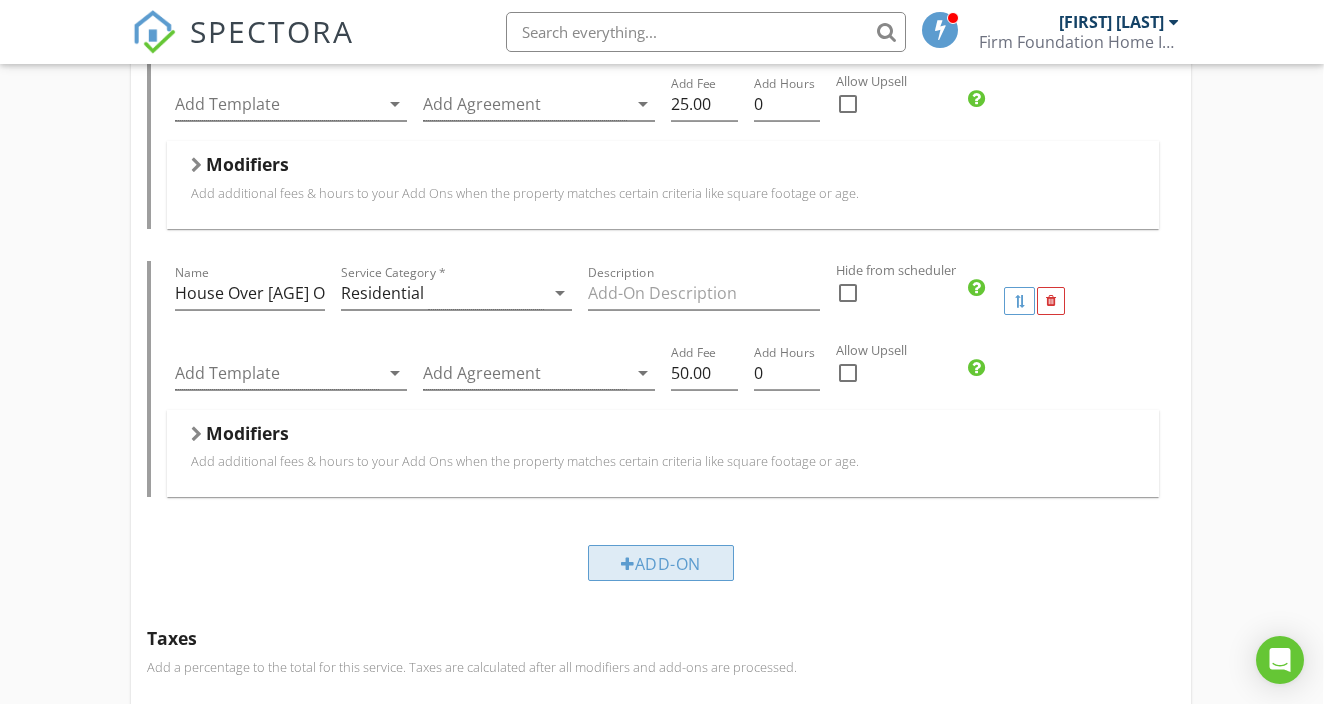 click on "Add-On" at bounding box center [661, 563] 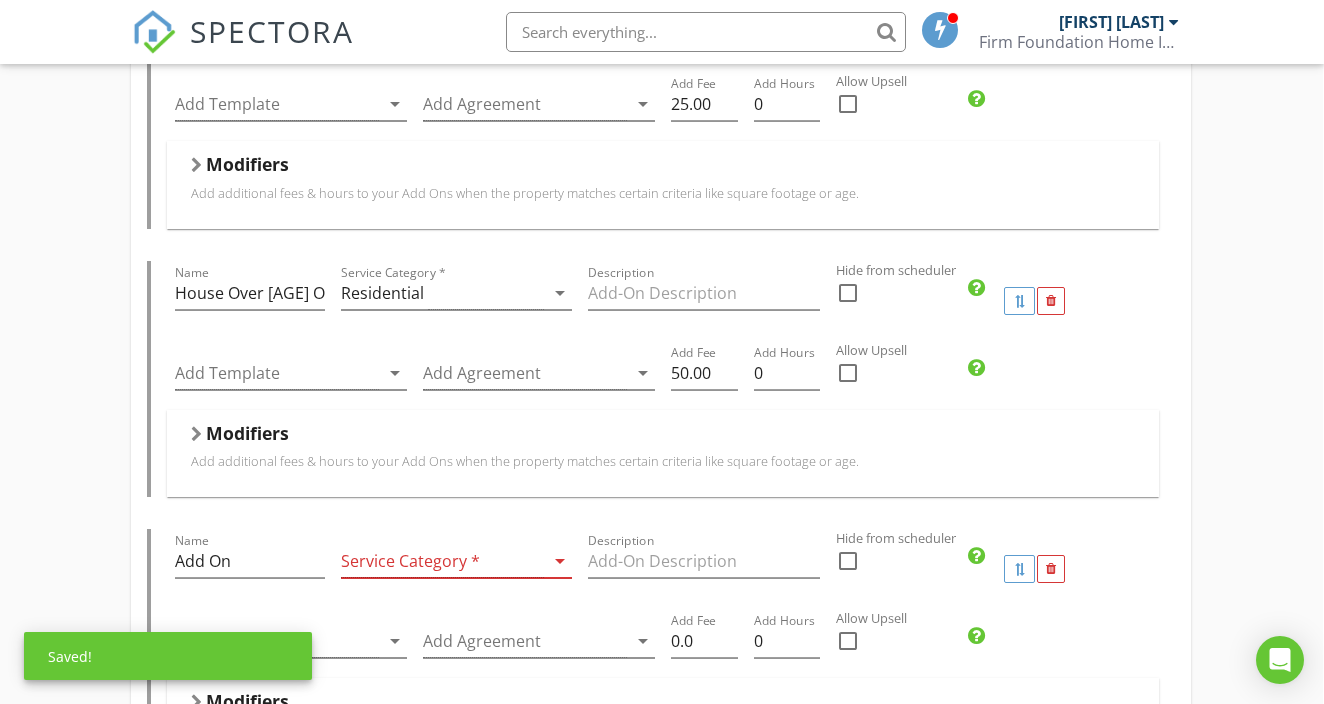 drag, startPoint x: 492, startPoint y: 487, endPoint x: 469, endPoint y: 477, distance: 25.079872 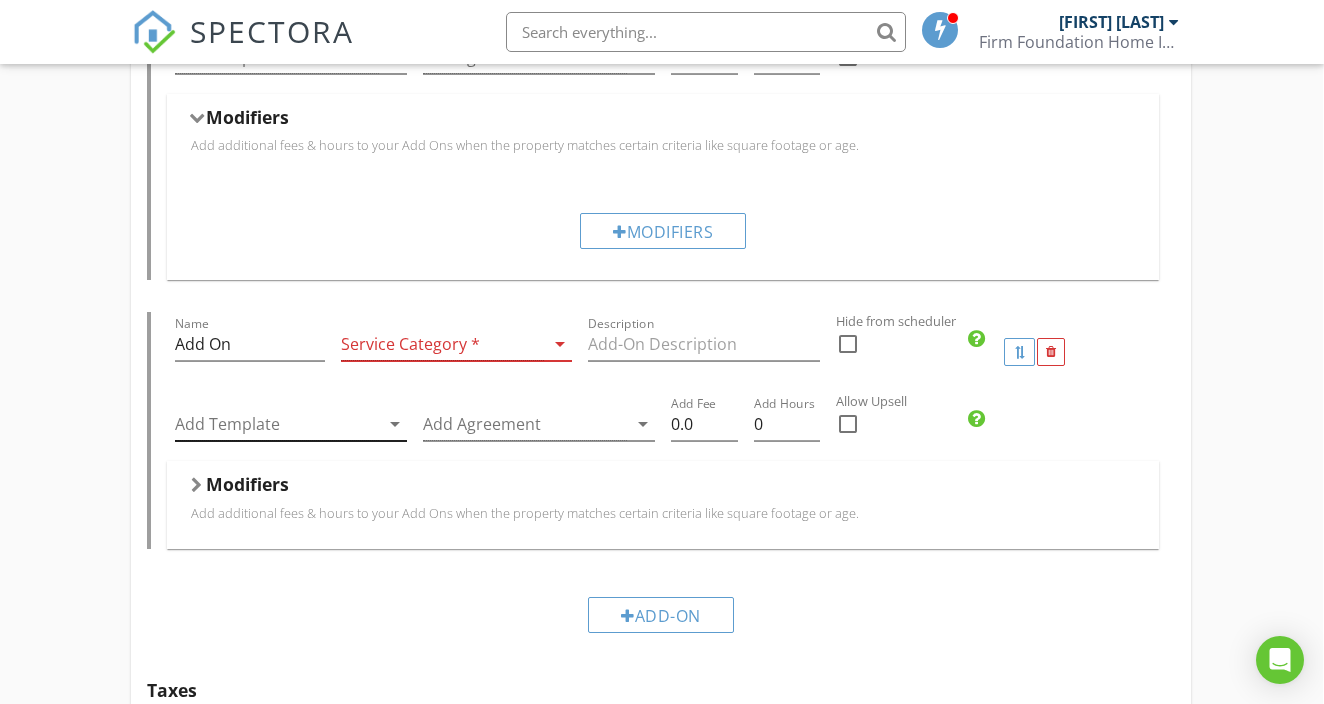 scroll, scrollTop: 1770, scrollLeft: 1, axis: both 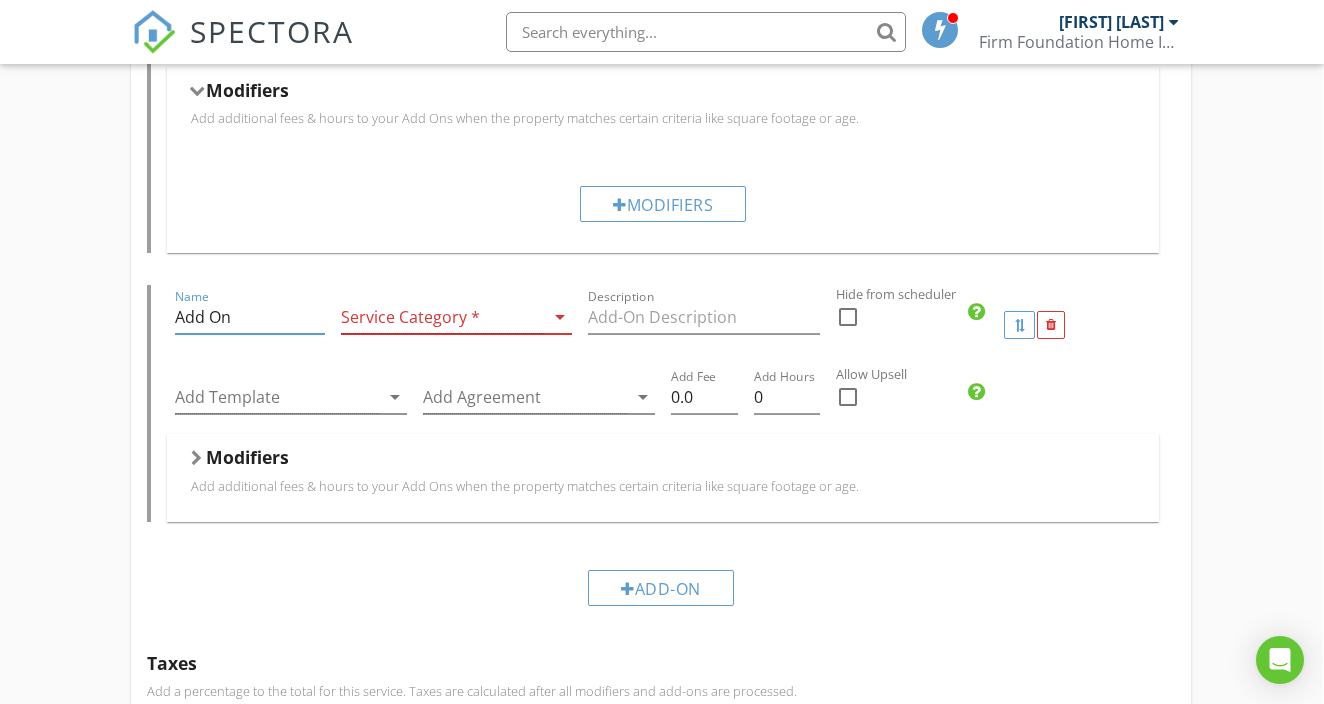 drag, startPoint x: 240, startPoint y: 314, endPoint x: 108, endPoint y: 317, distance: 132.03409 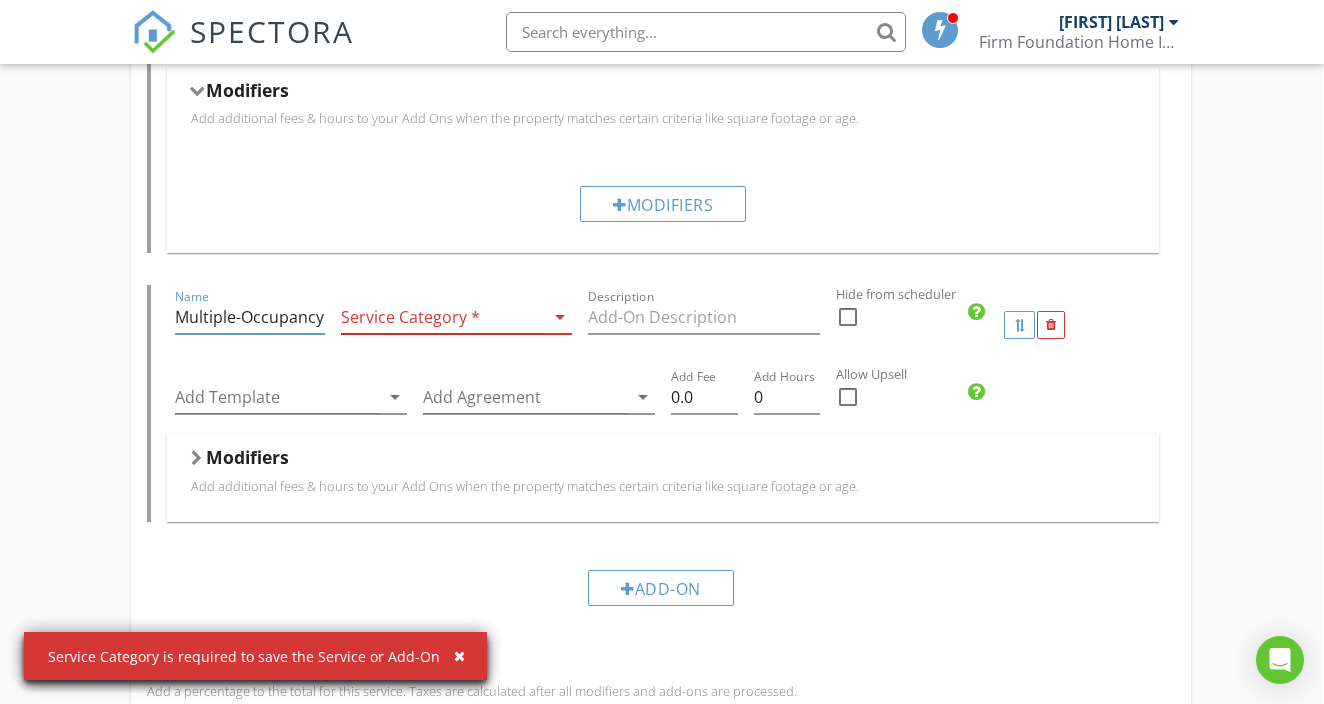 type on "Multiple-Occupancy" 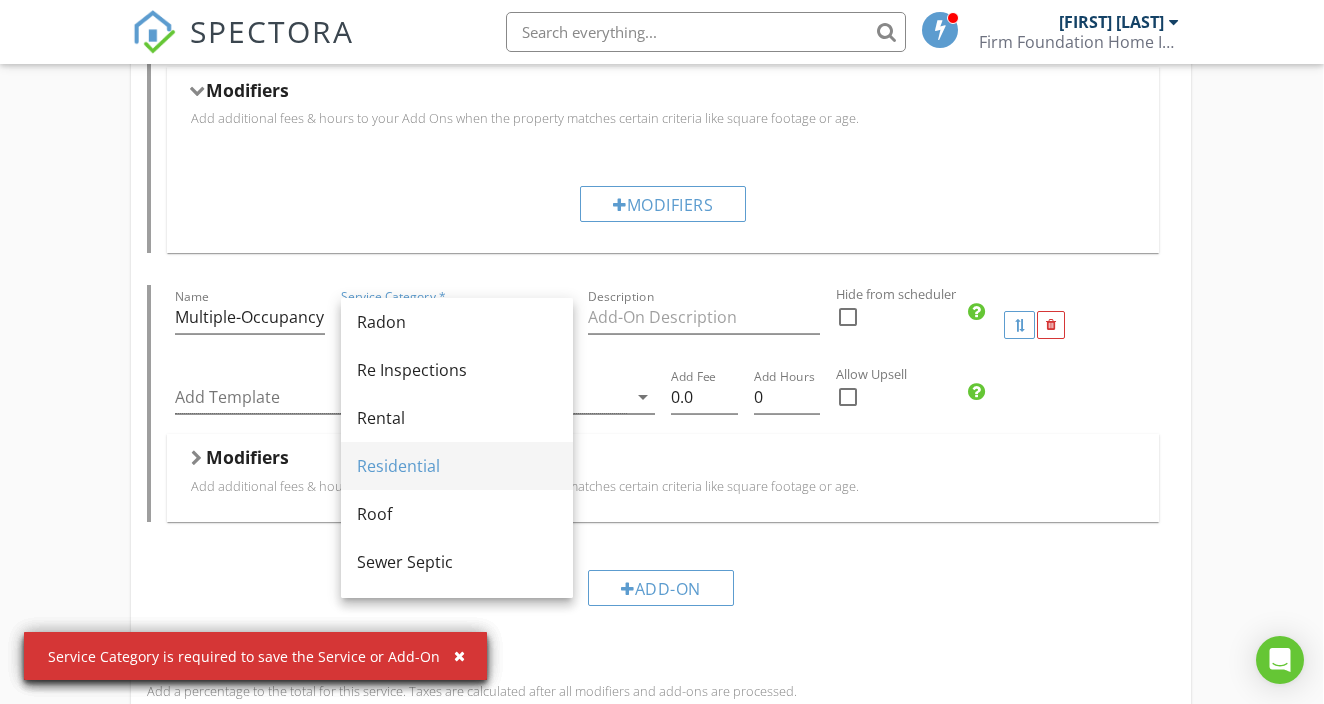 scroll, scrollTop: 968, scrollLeft: 0, axis: vertical 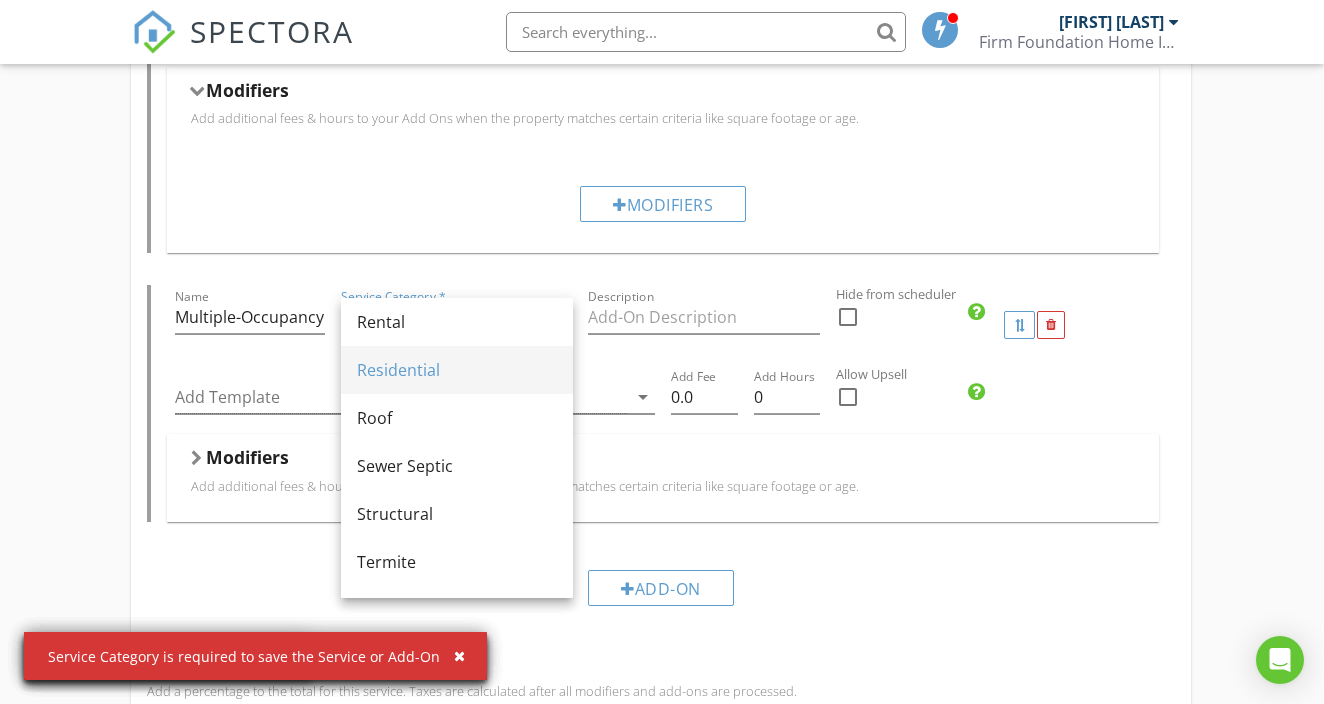 click on "Residential" at bounding box center [457, 370] 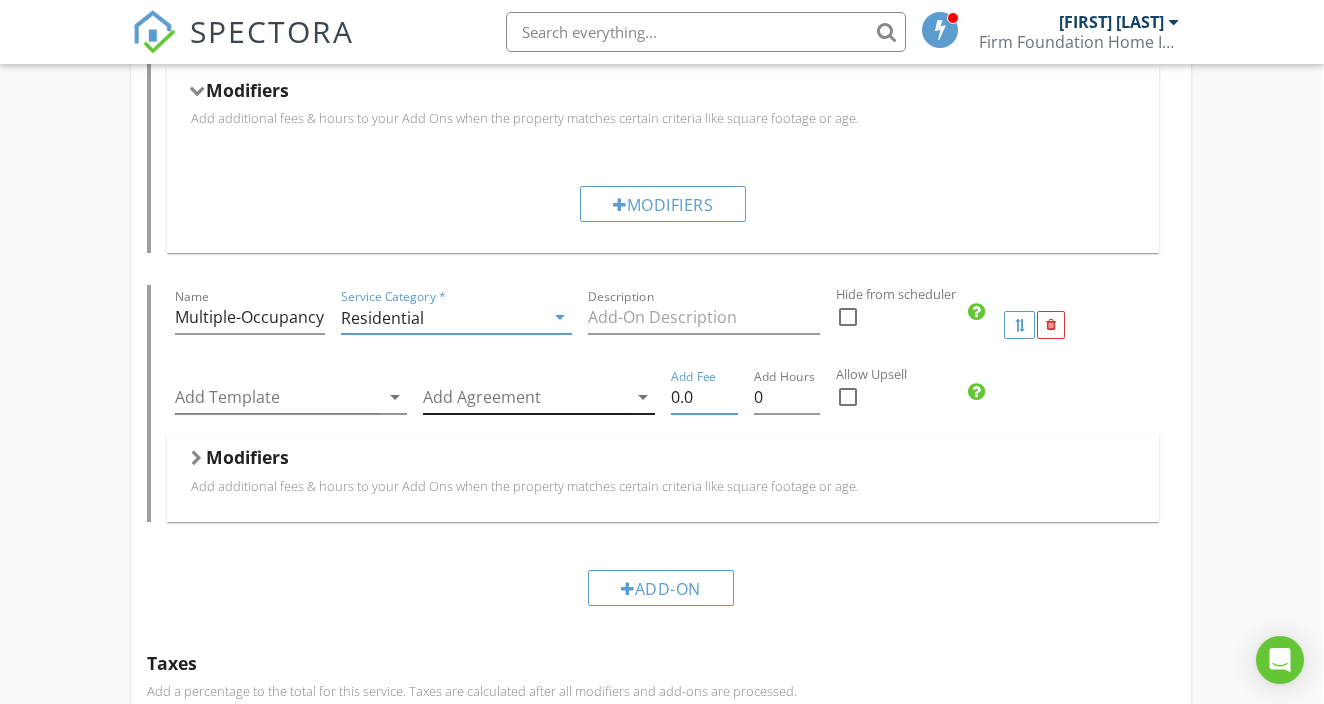 drag, startPoint x: 709, startPoint y: 395, endPoint x: 632, endPoint y: 404, distance: 77.52419 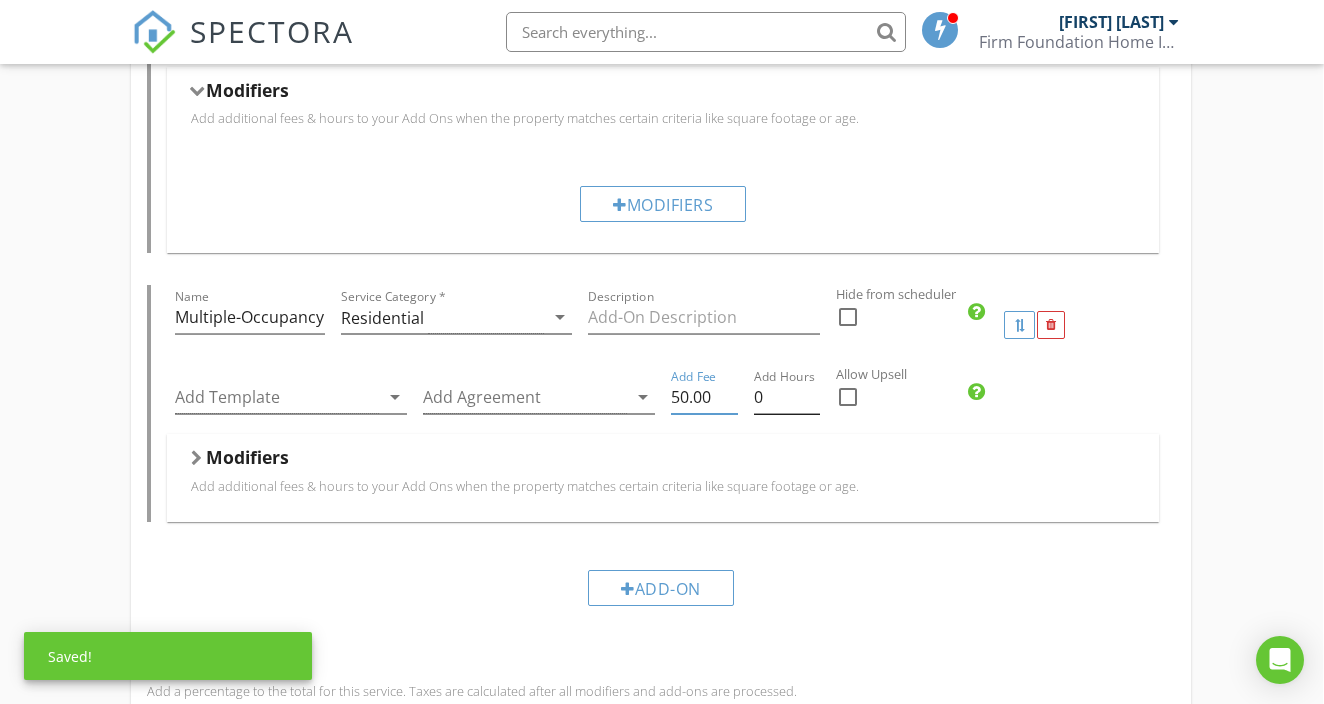 type on "50.00" 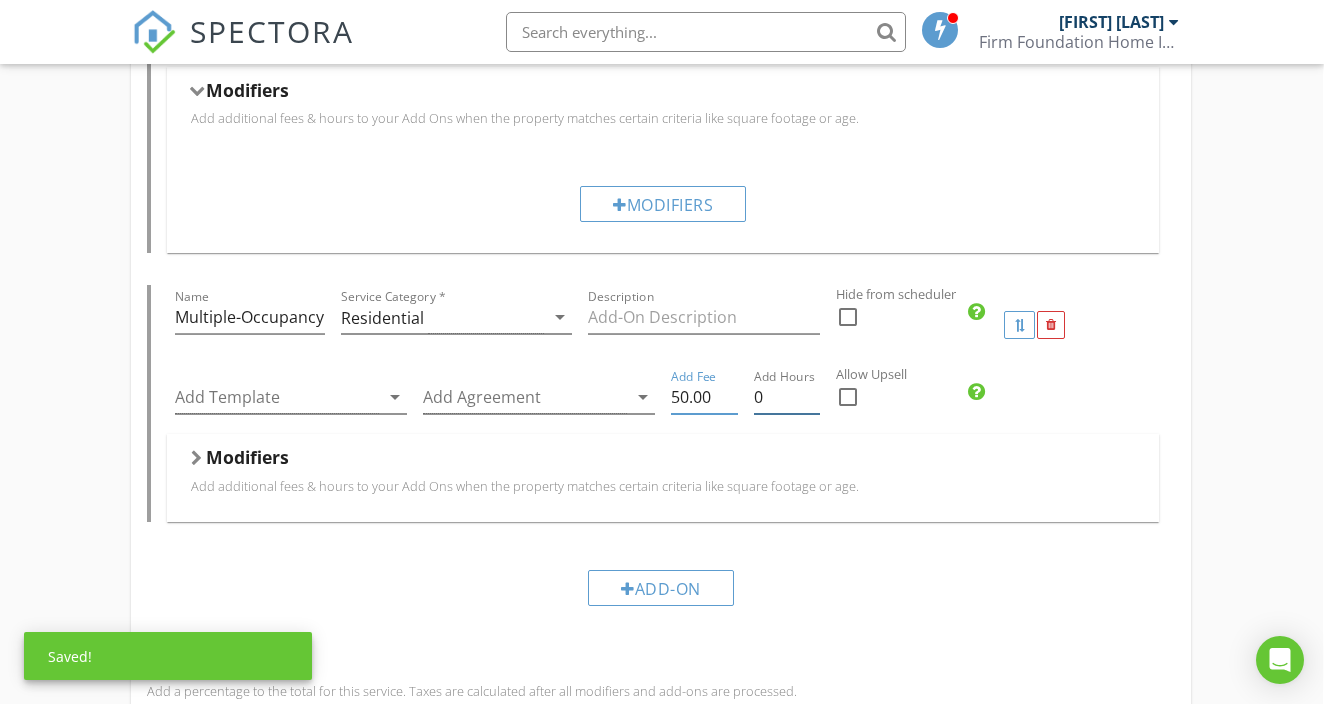 click on "0" at bounding box center (787, 397) 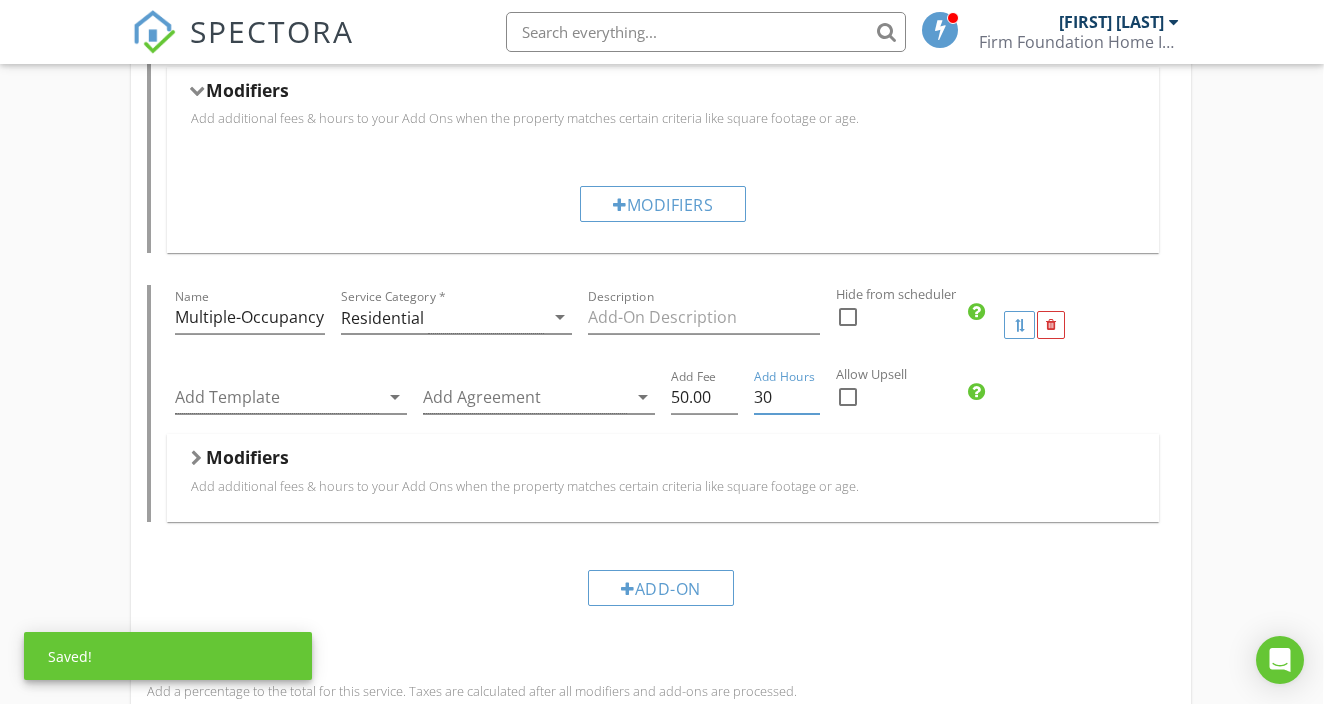 type on "3" 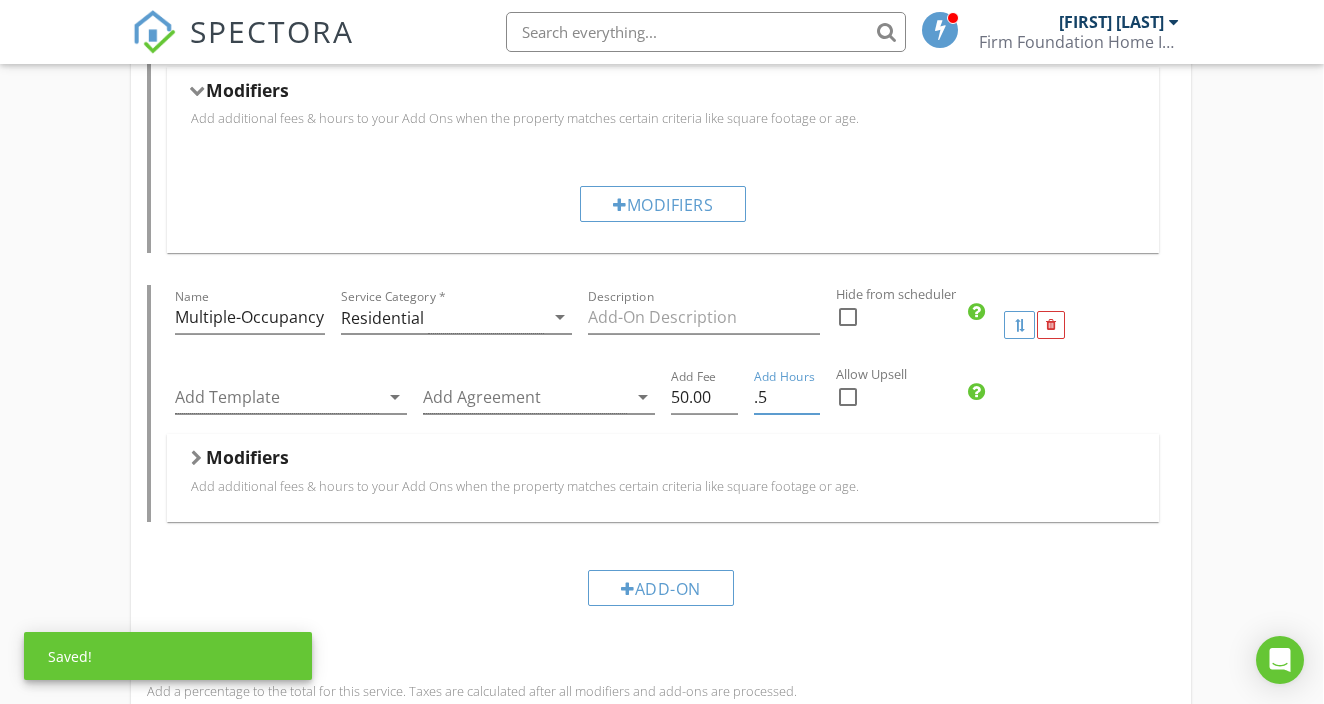 type on ".5" 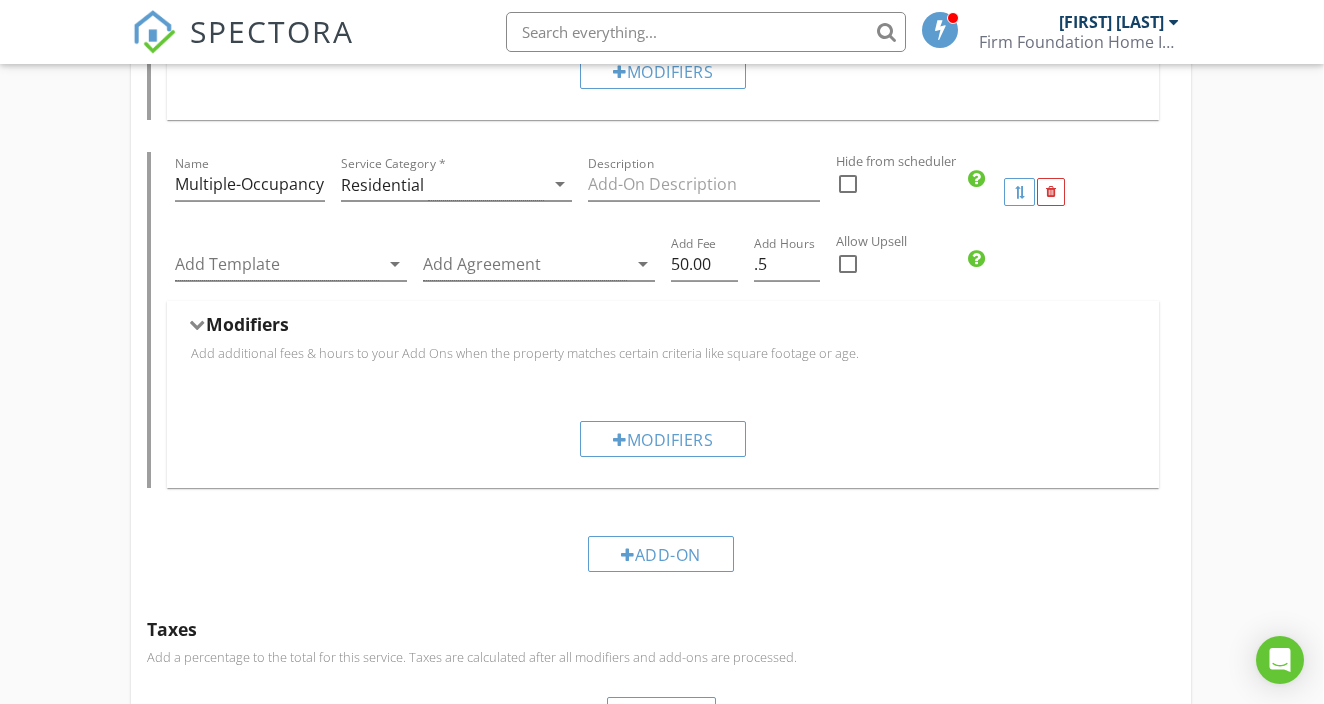 scroll, scrollTop: 1991, scrollLeft: 1, axis: both 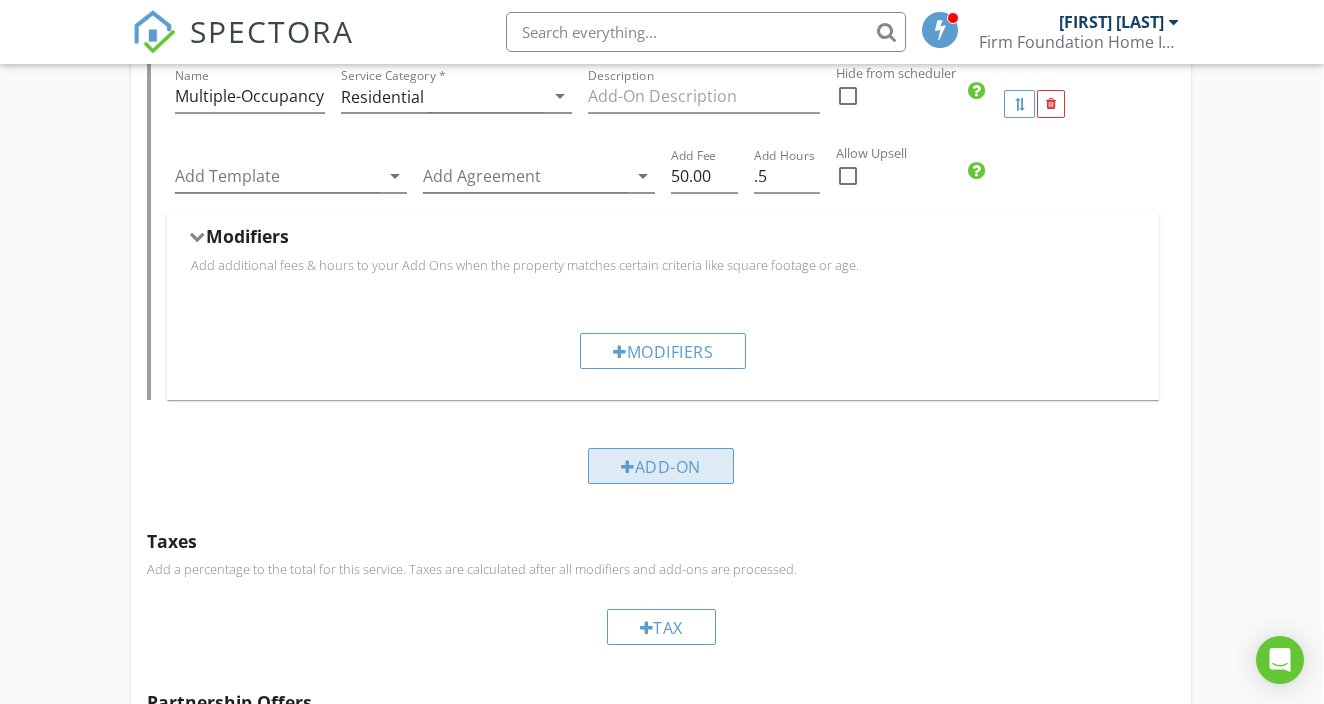 click on "Add-On" at bounding box center [661, 466] 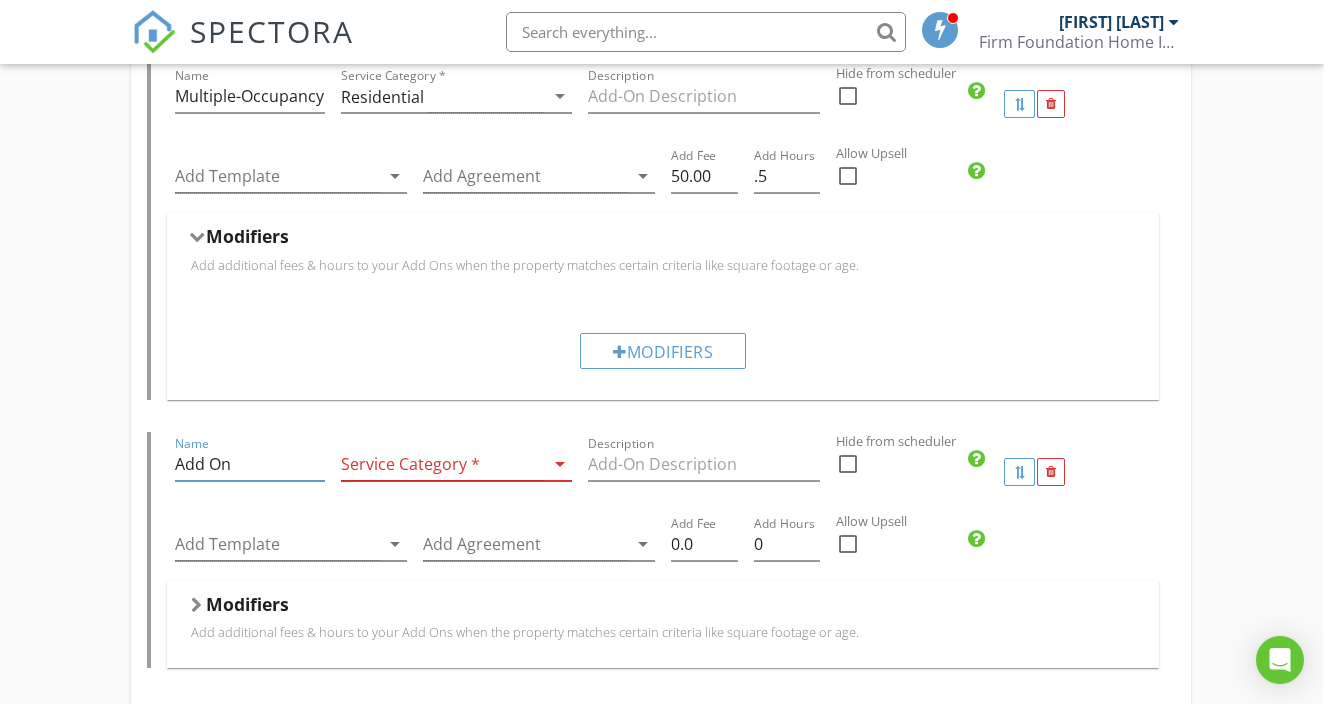 drag, startPoint x: 250, startPoint y: 465, endPoint x: 123, endPoint y: 465, distance: 127 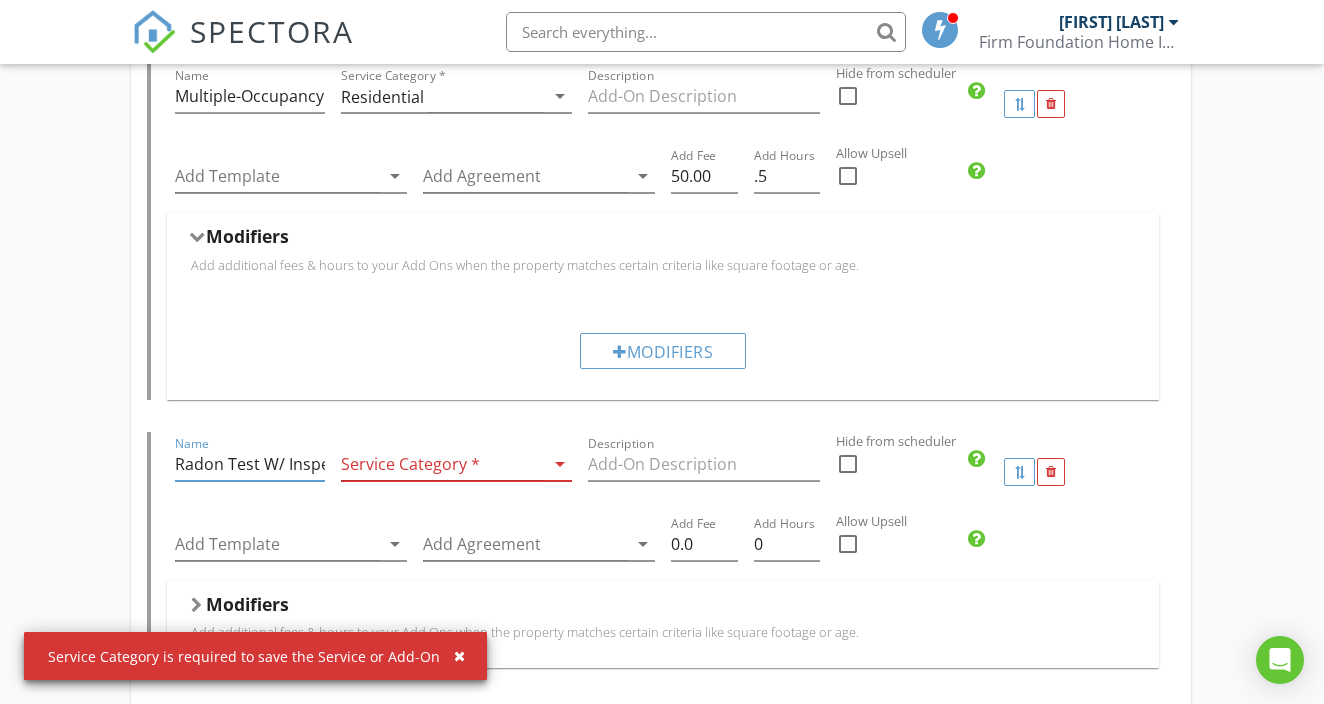 click on "Radon Test W/ Inspection" at bounding box center [249, 464] 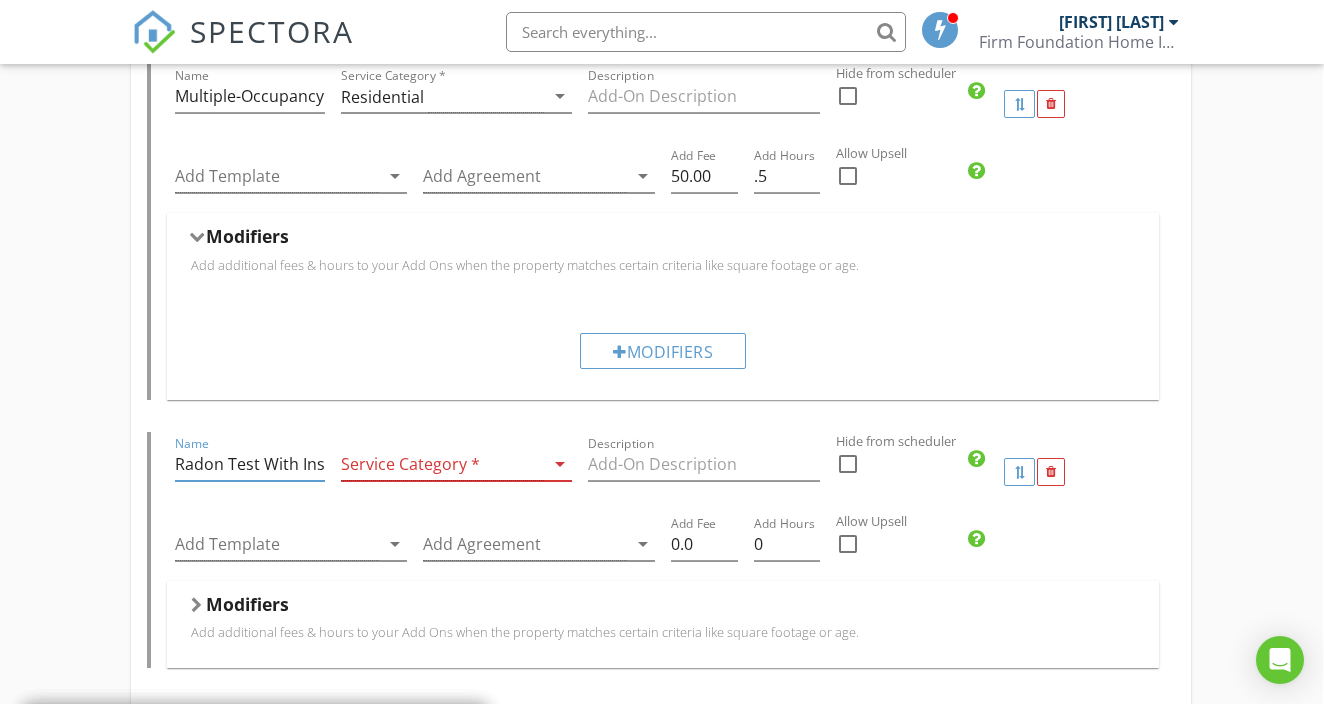 type on "Radon Test With Inspection" 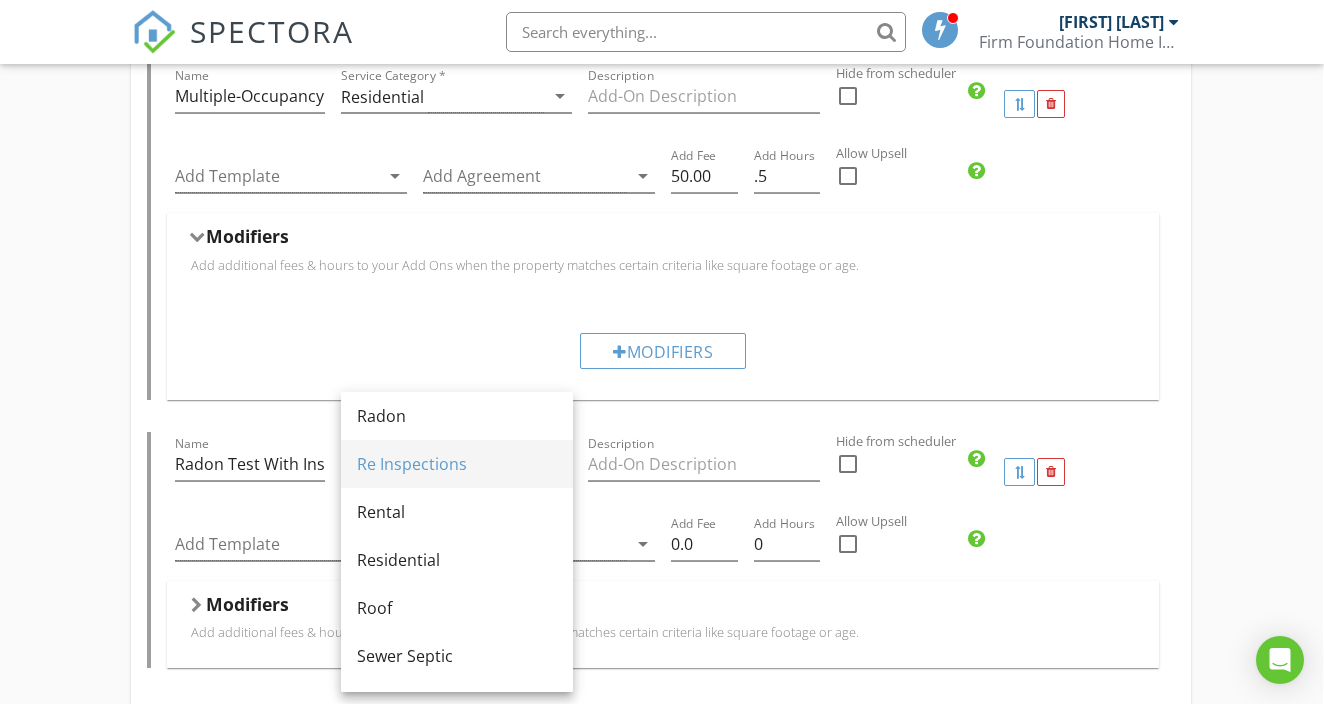 scroll, scrollTop: 968, scrollLeft: 0, axis: vertical 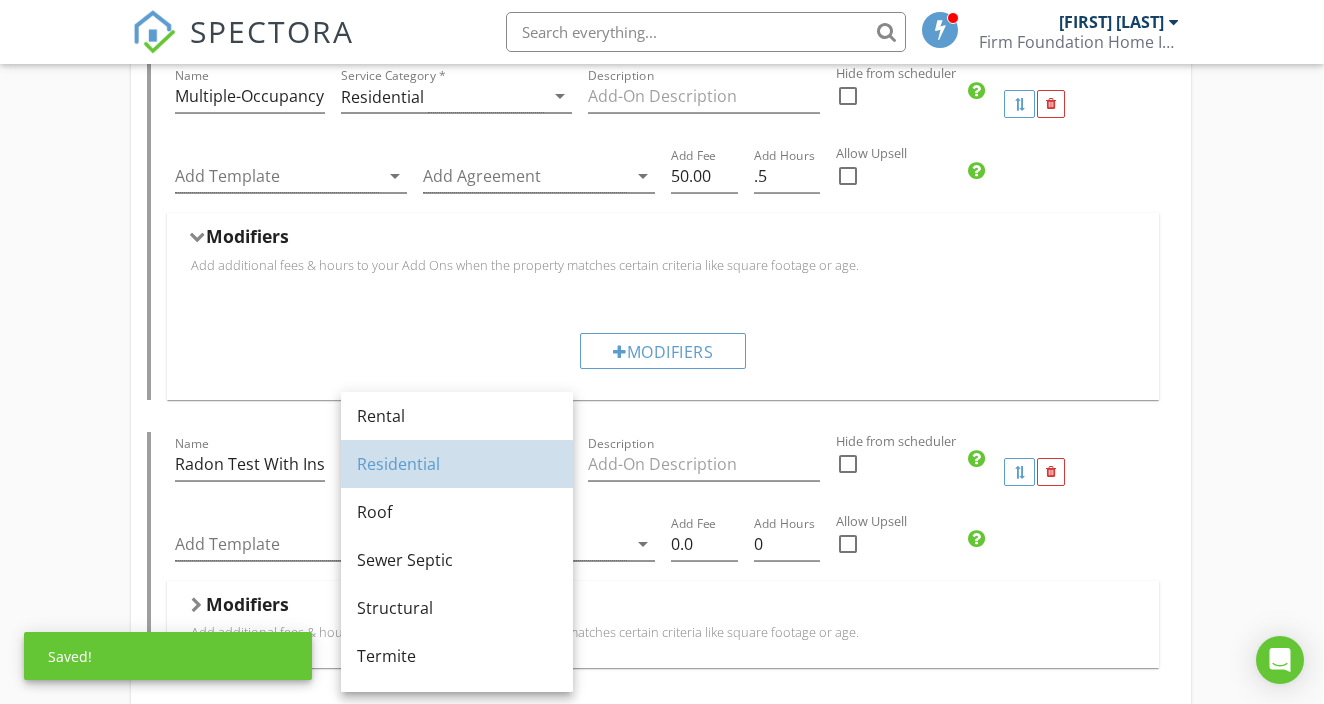 click on "Residential" at bounding box center (457, 464) 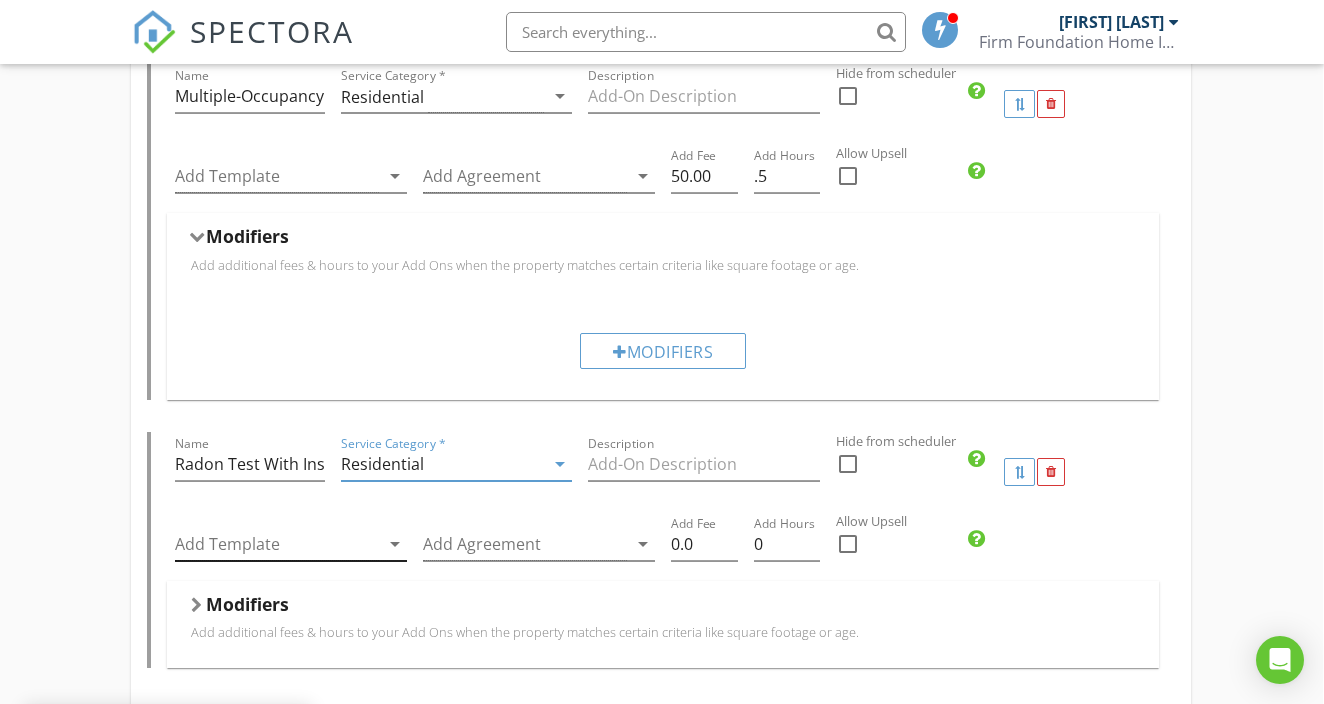 click at bounding box center [277, 544] 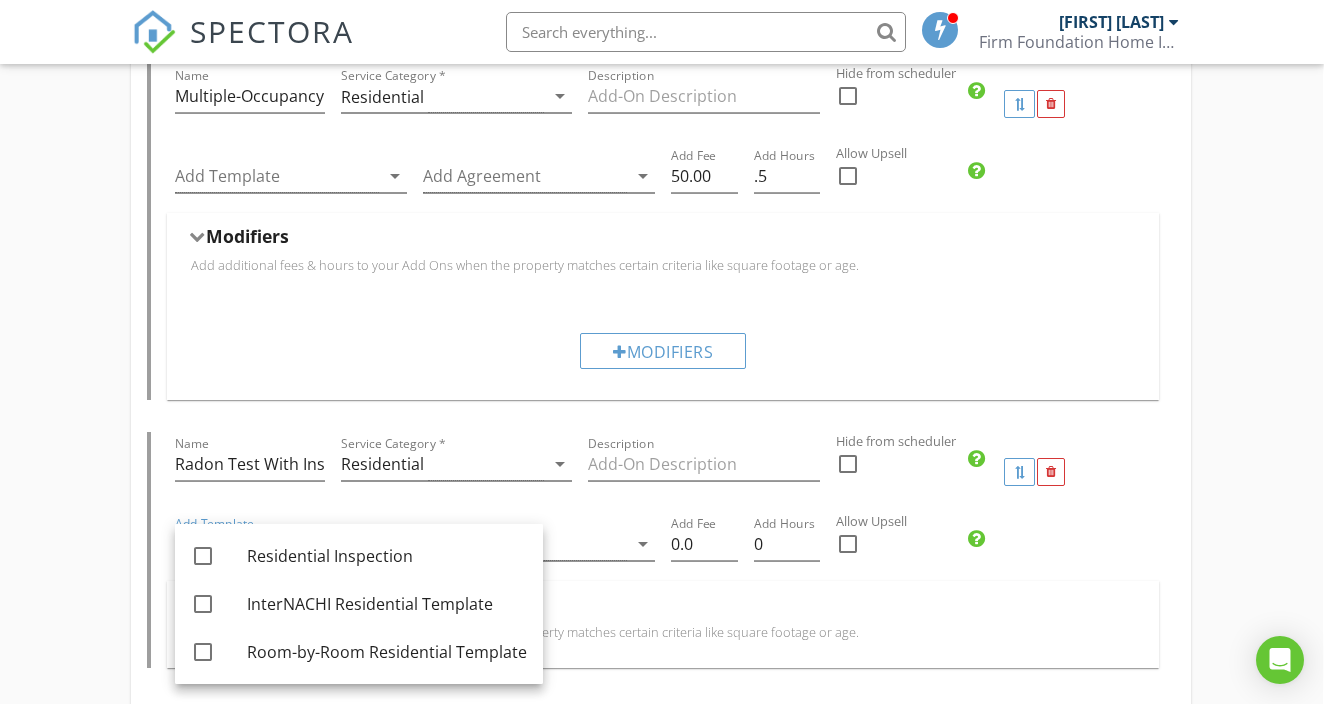 click on "Service Category * Residential arrow_drop_down" at bounding box center [457, 472] 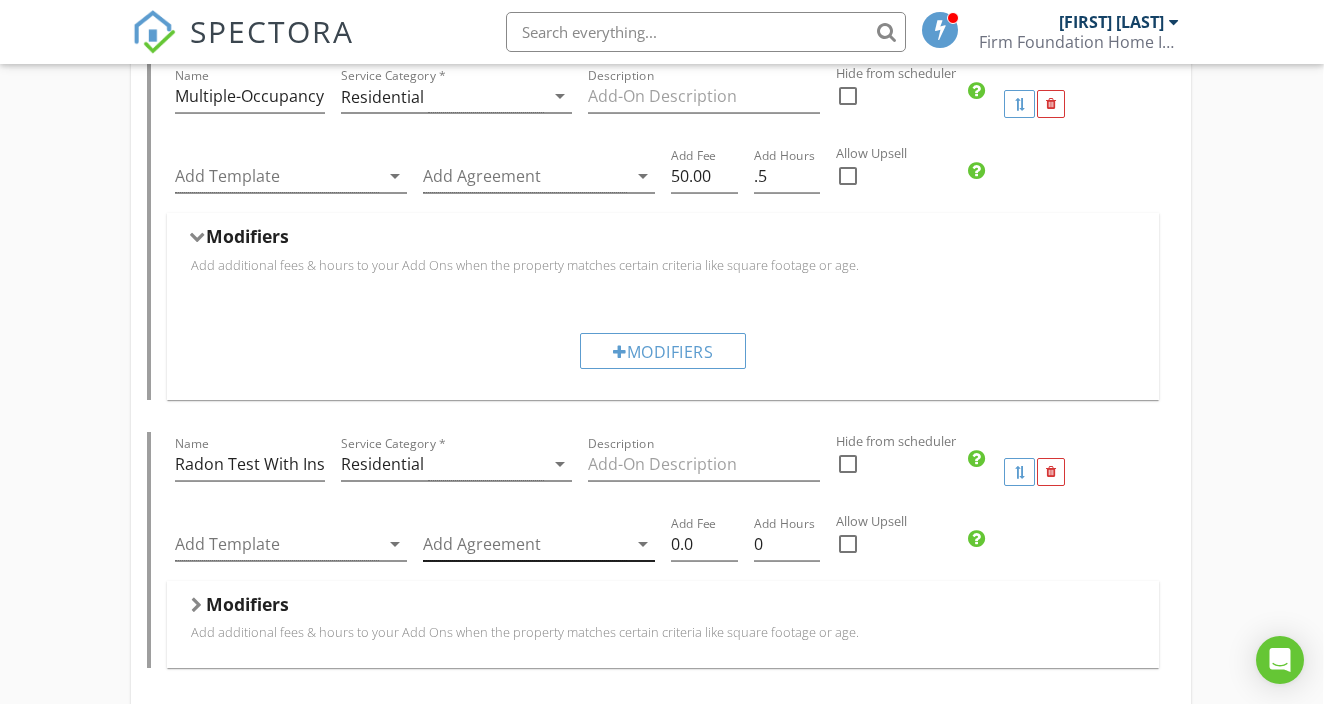 click at bounding box center (525, 544) 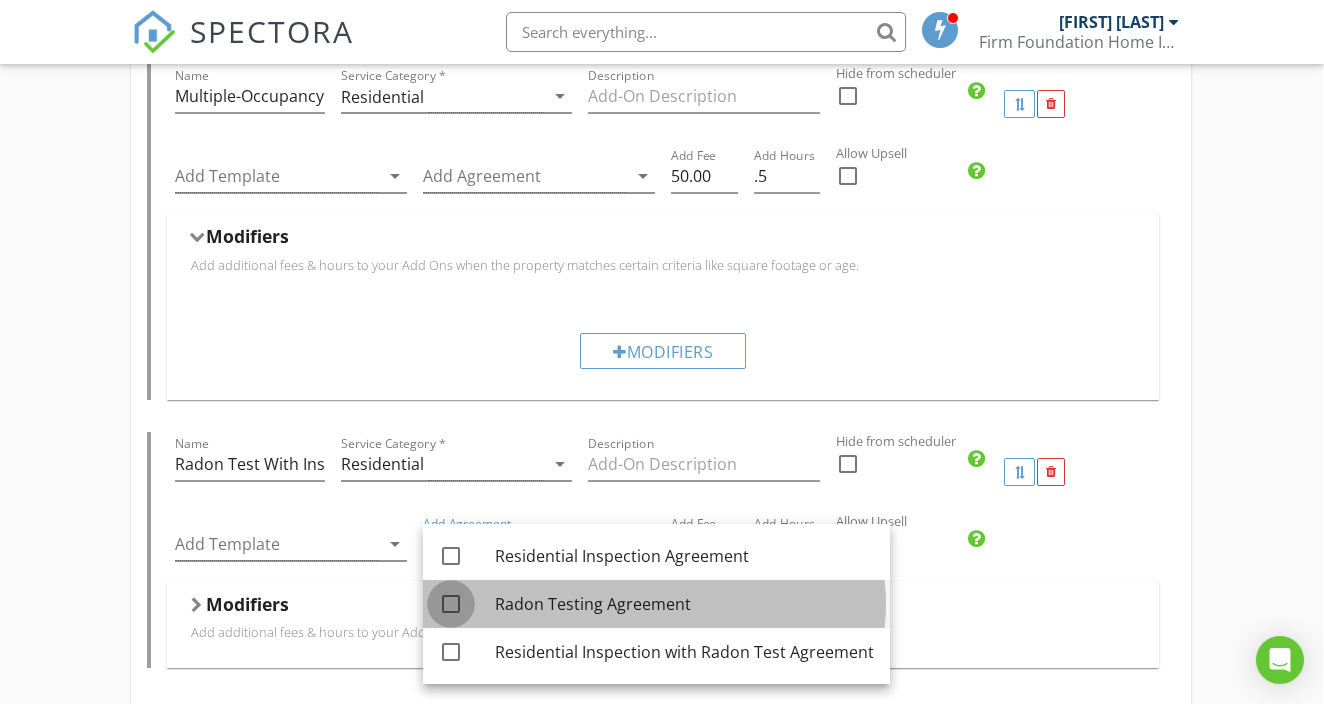 click at bounding box center [451, 604] 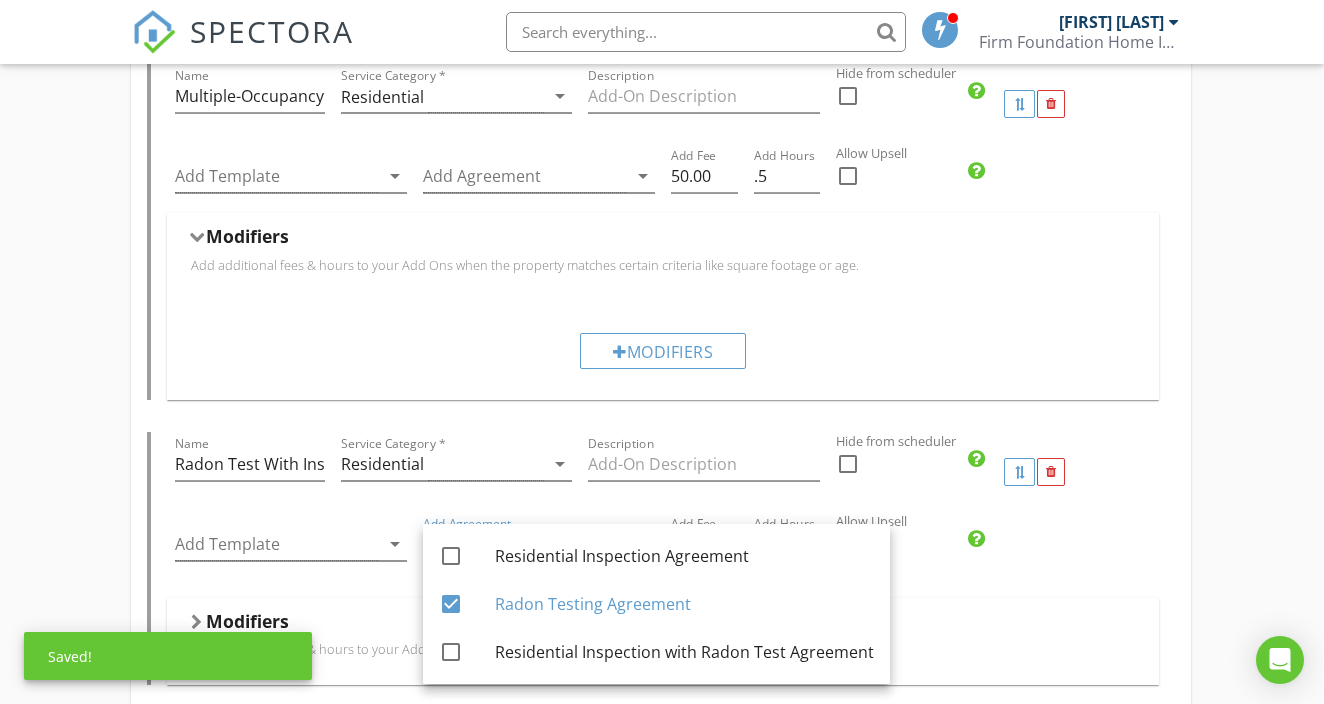 click at bounding box center (457, 495) 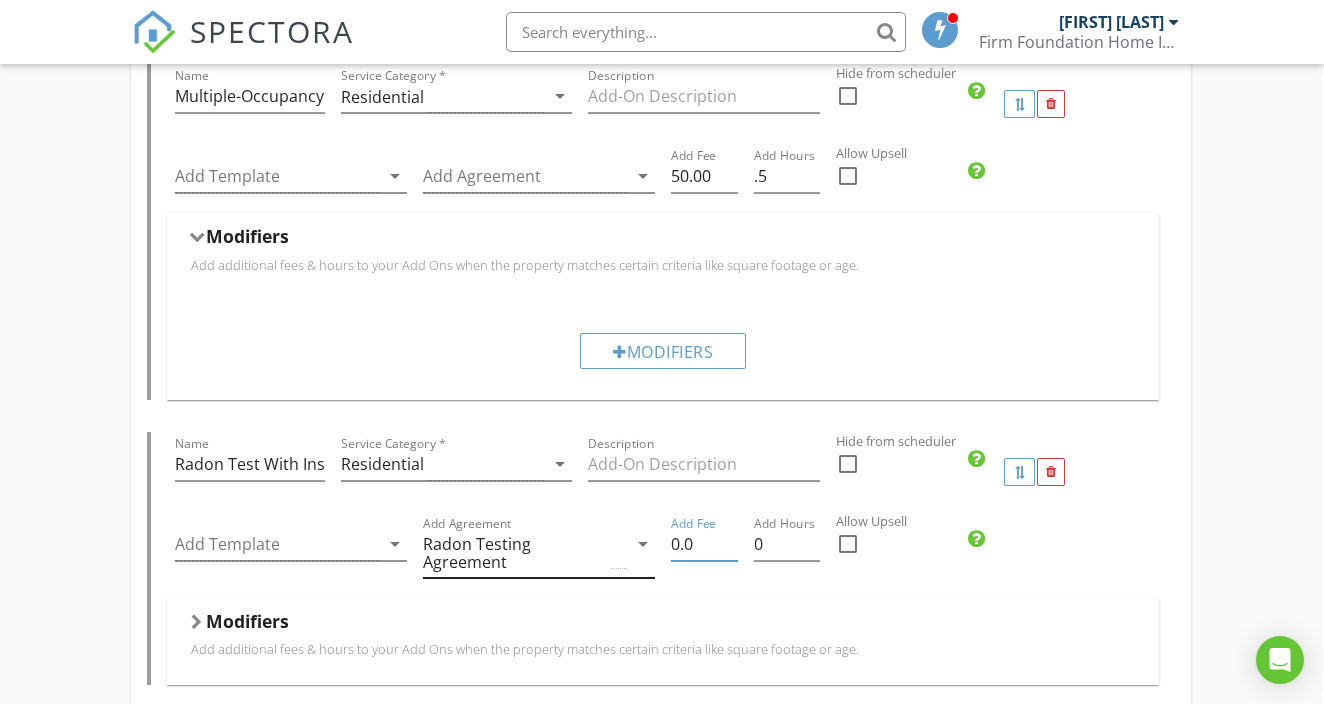 drag, startPoint x: 712, startPoint y: 542, endPoint x: 633, endPoint y: 544, distance: 79.025314 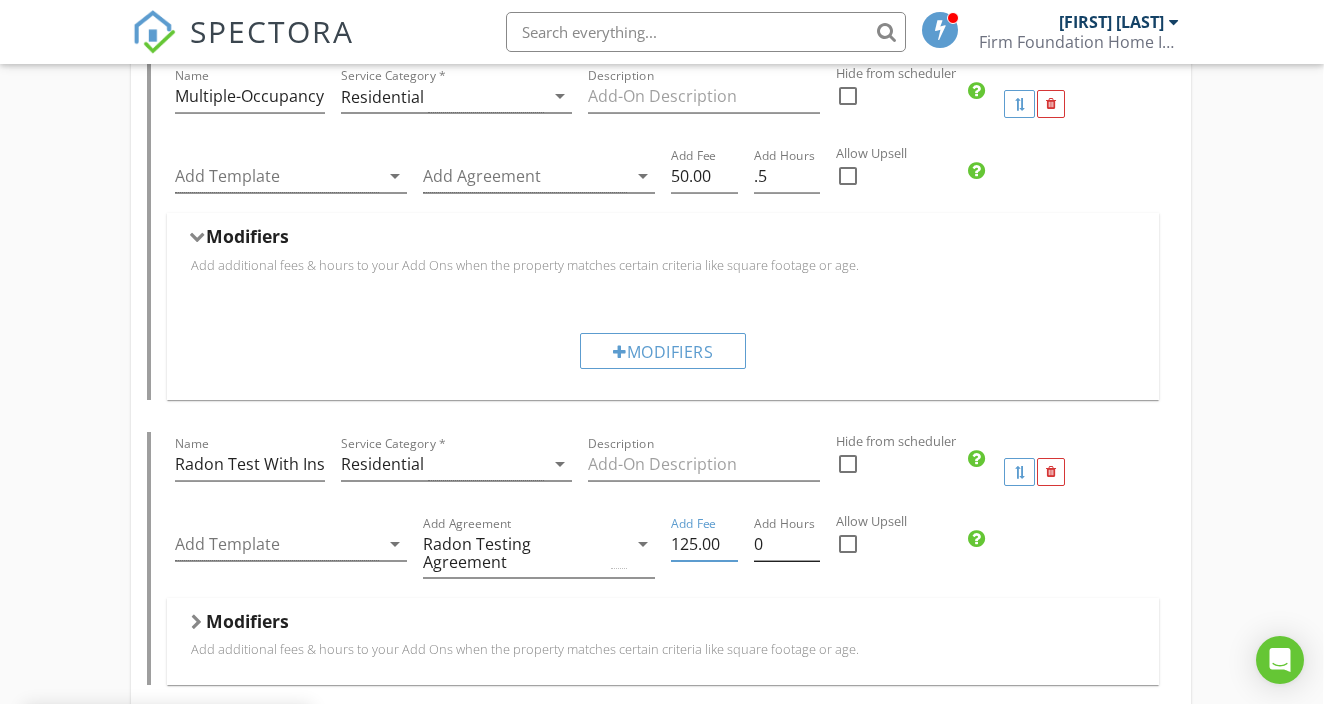 type on "125.00" 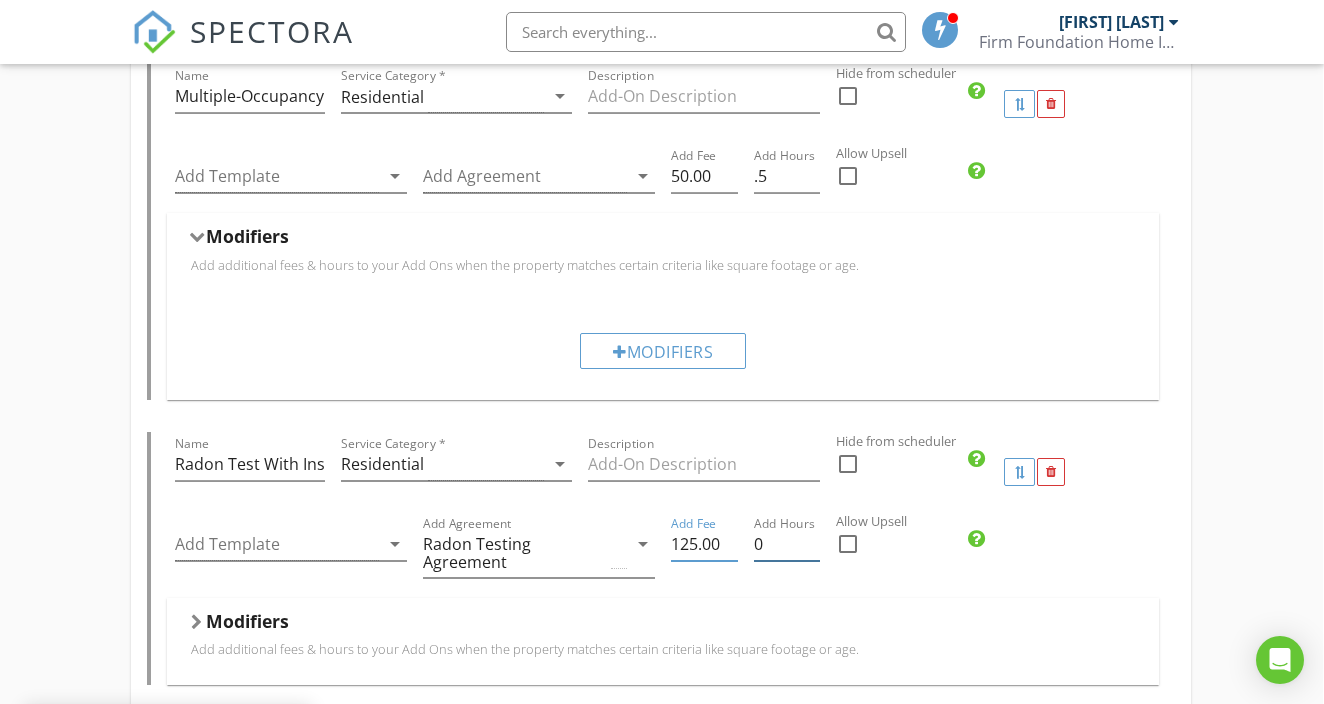 type on "0.25" 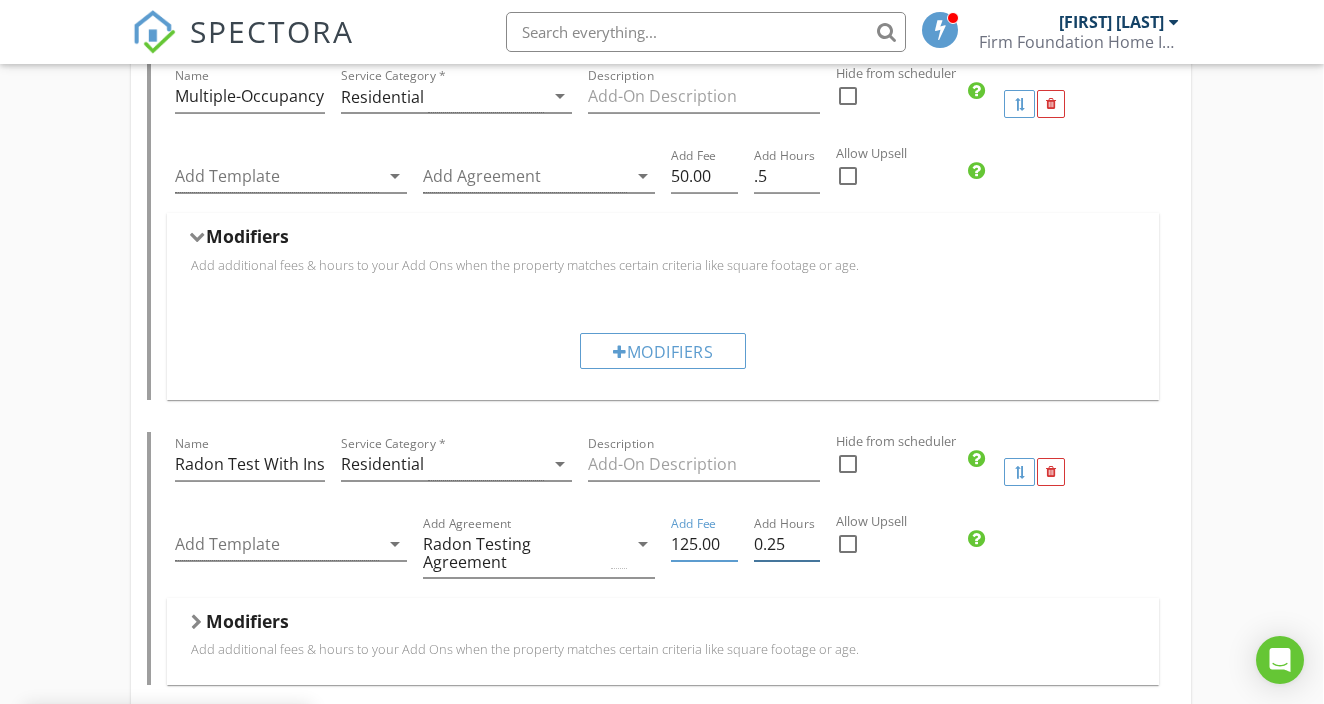 click on "0.25" at bounding box center (787, 544) 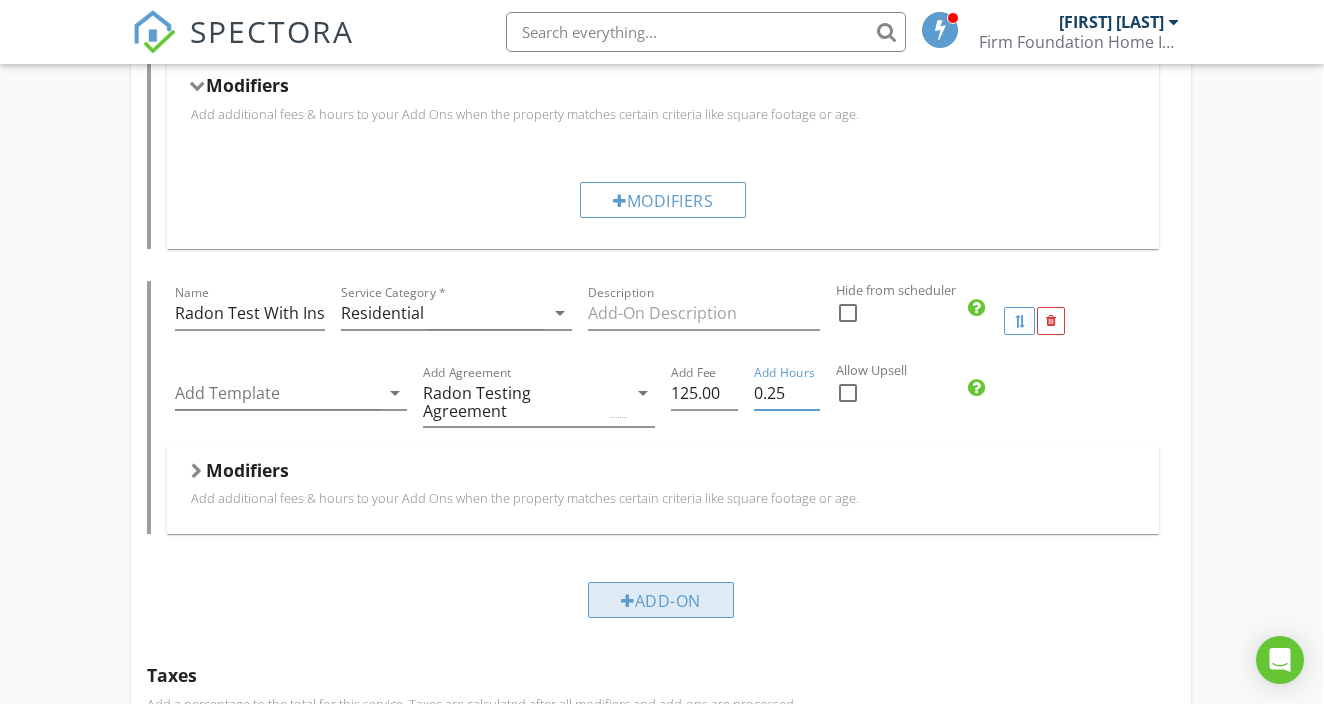 scroll, scrollTop: 2146, scrollLeft: 1, axis: both 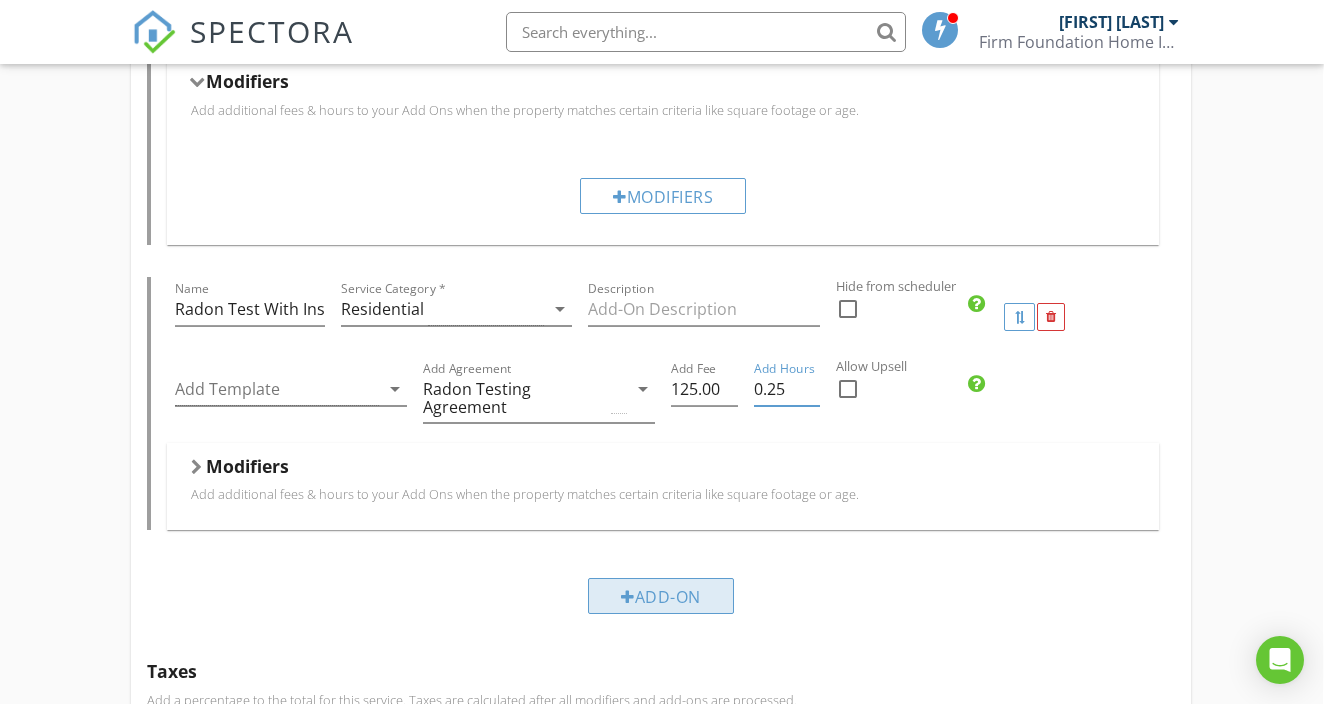 click on "Add-On" at bounding box center (661, 596) 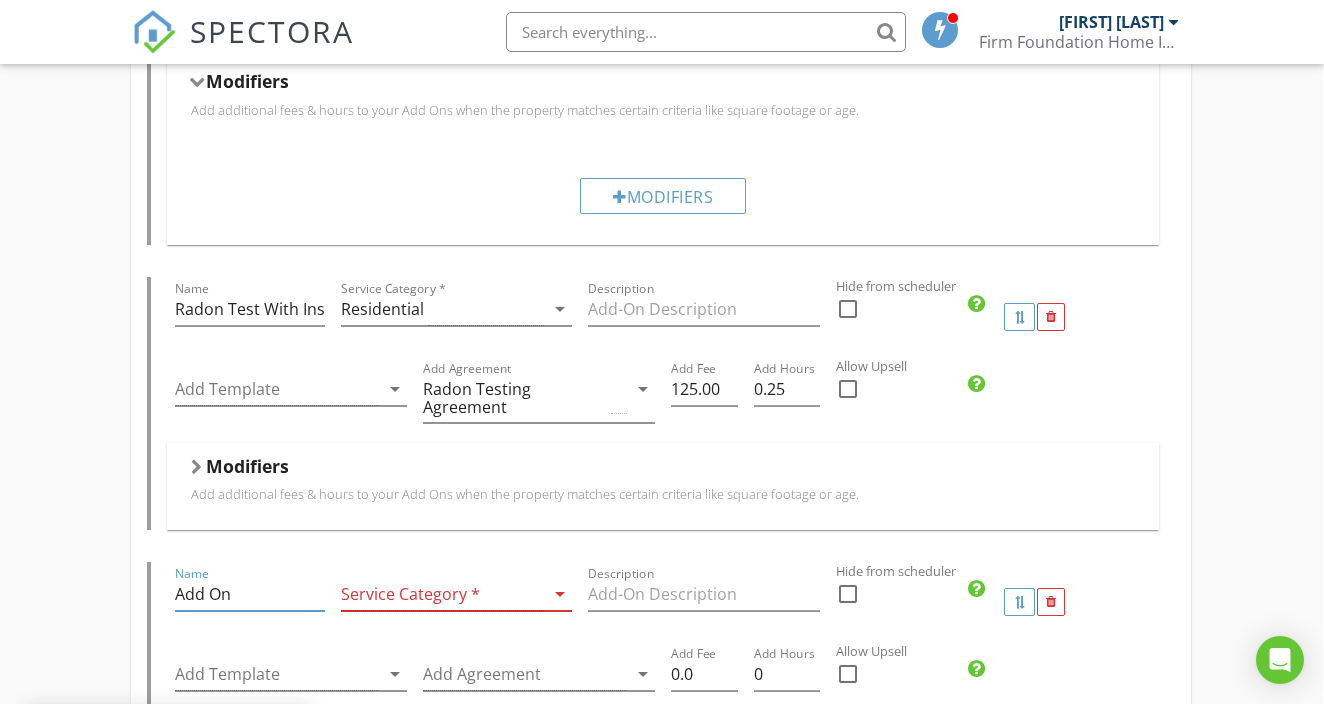 drag, startPoint x: 258, startPoint y: 591, endPoint x: 144, endPoint y: 590, distance: 114.00439 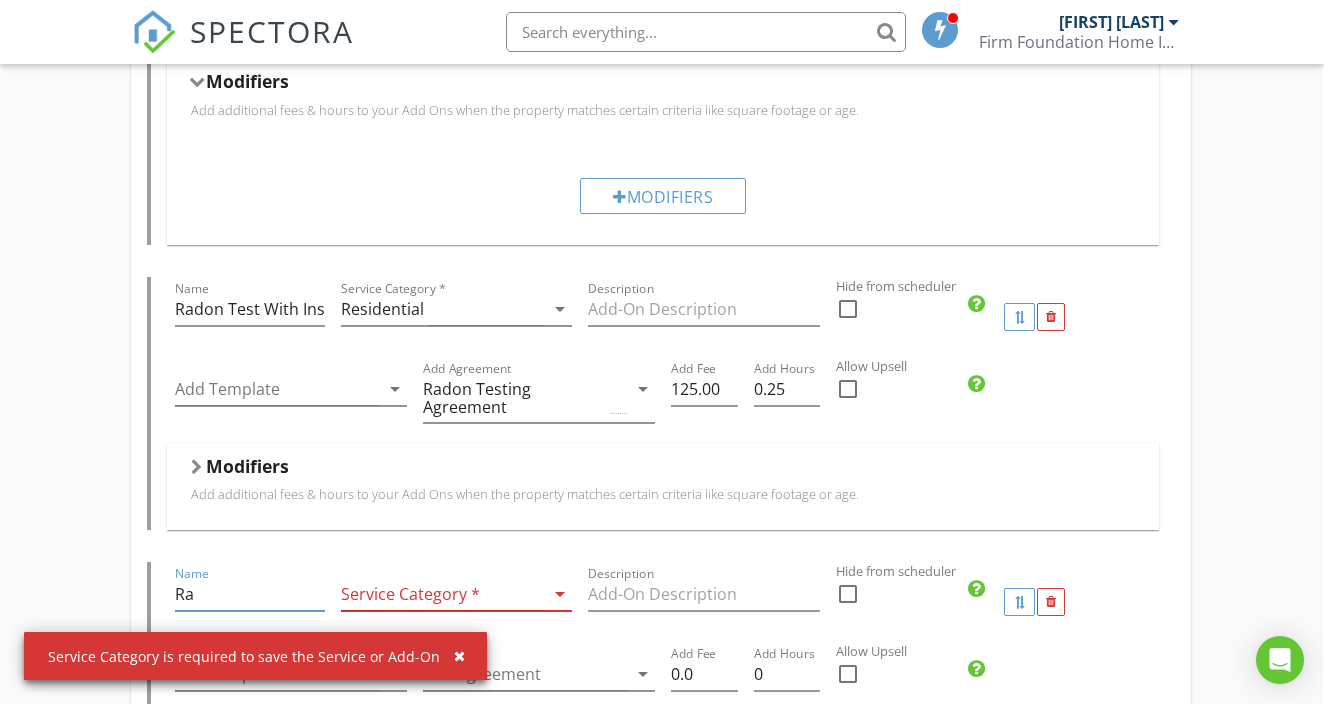 type on "R" 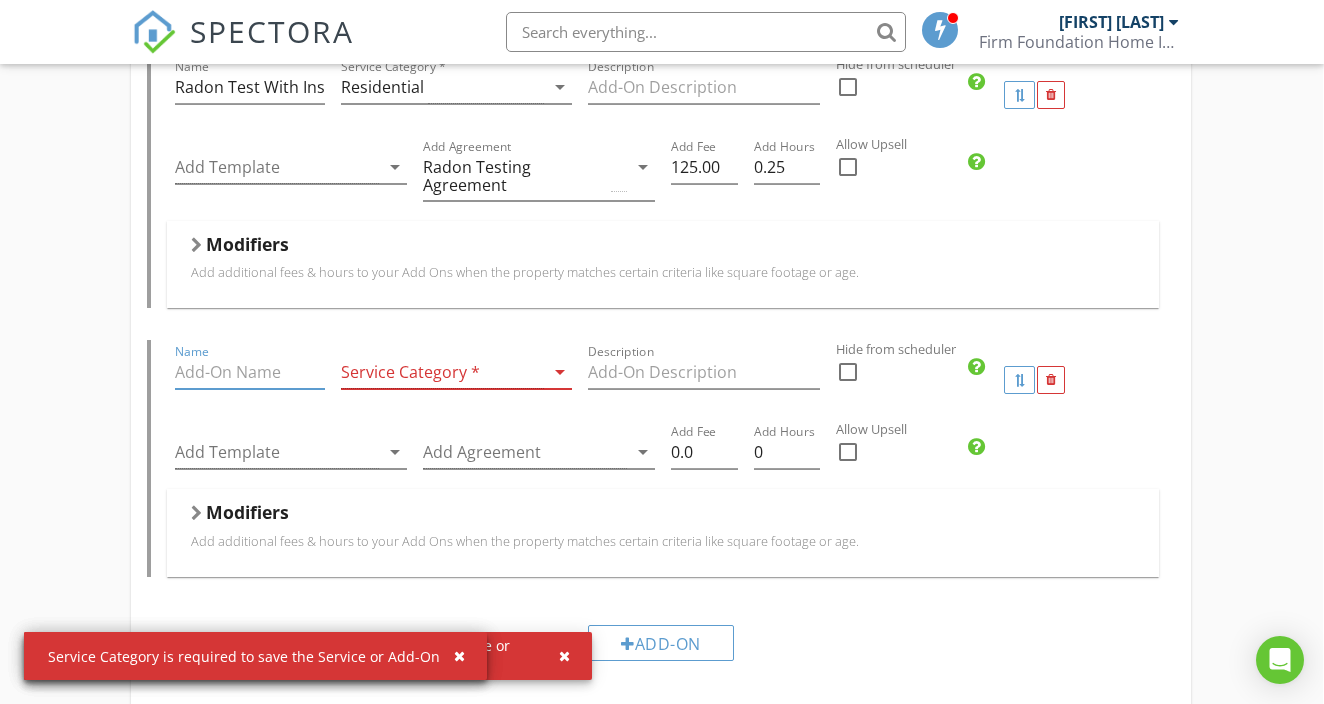 scroll, scrollTop: 2367, scrollLeft: 1, axis: both 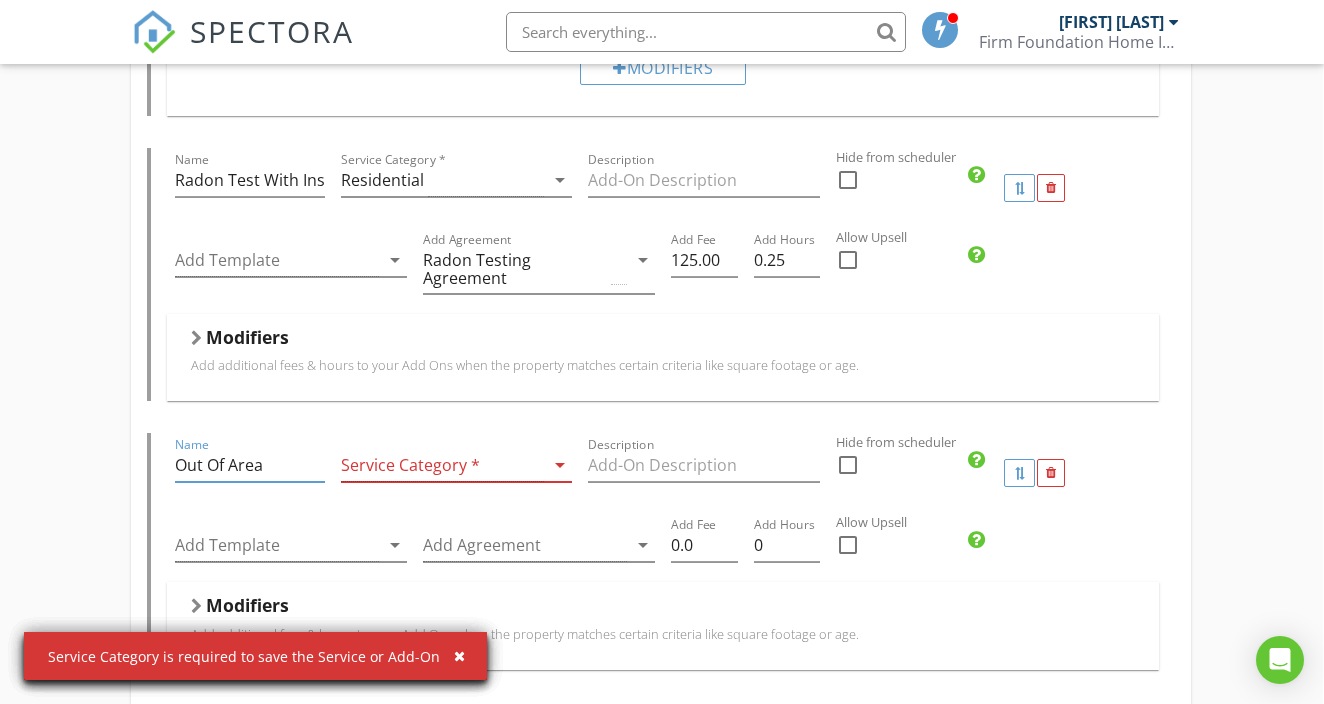 type on "Out Of Area" 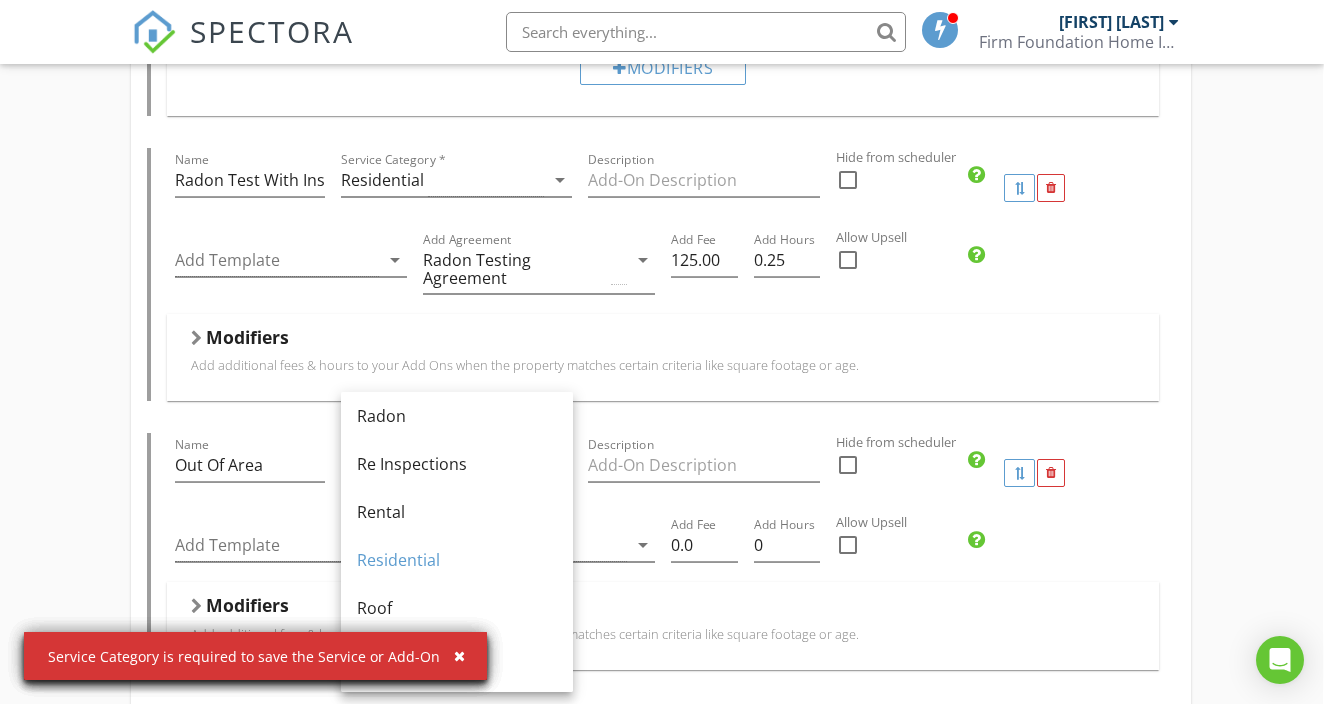 scroll, scrollTop: 968, scrollLeft: 0, axis: vertical 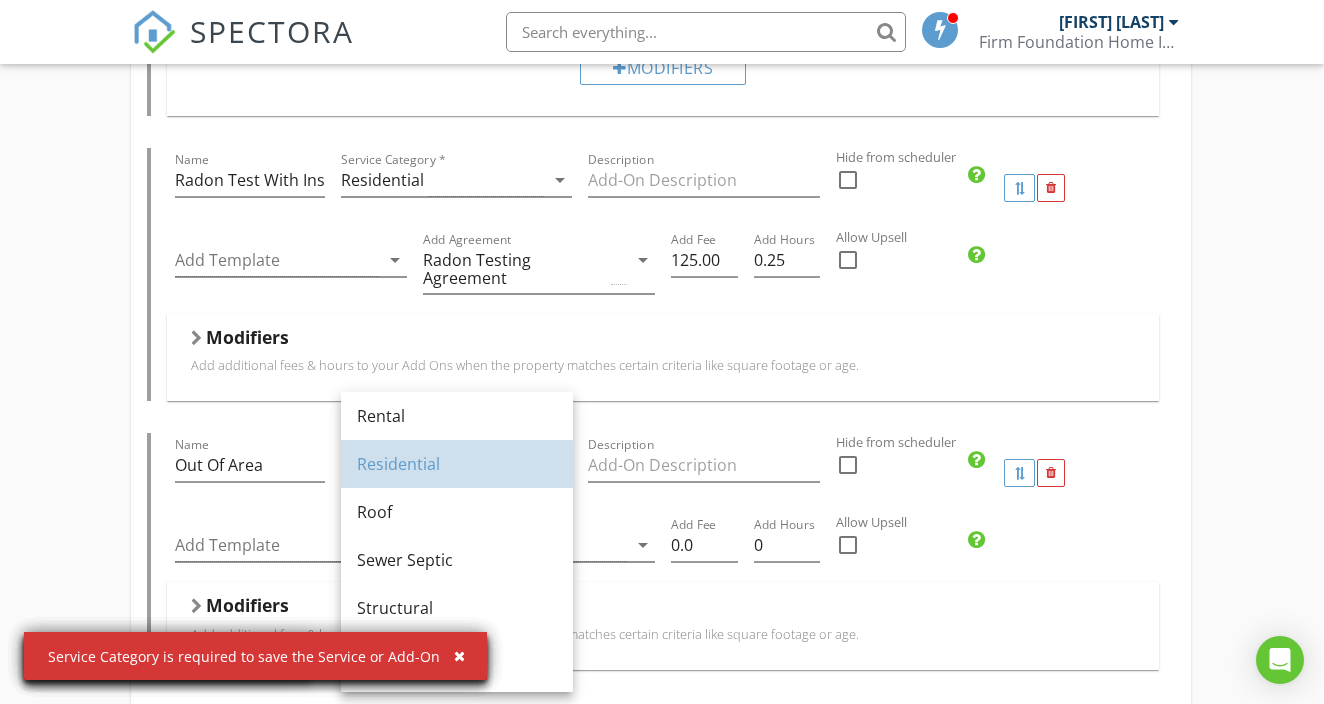 click on "Residential" at bounding box center (457, 464) 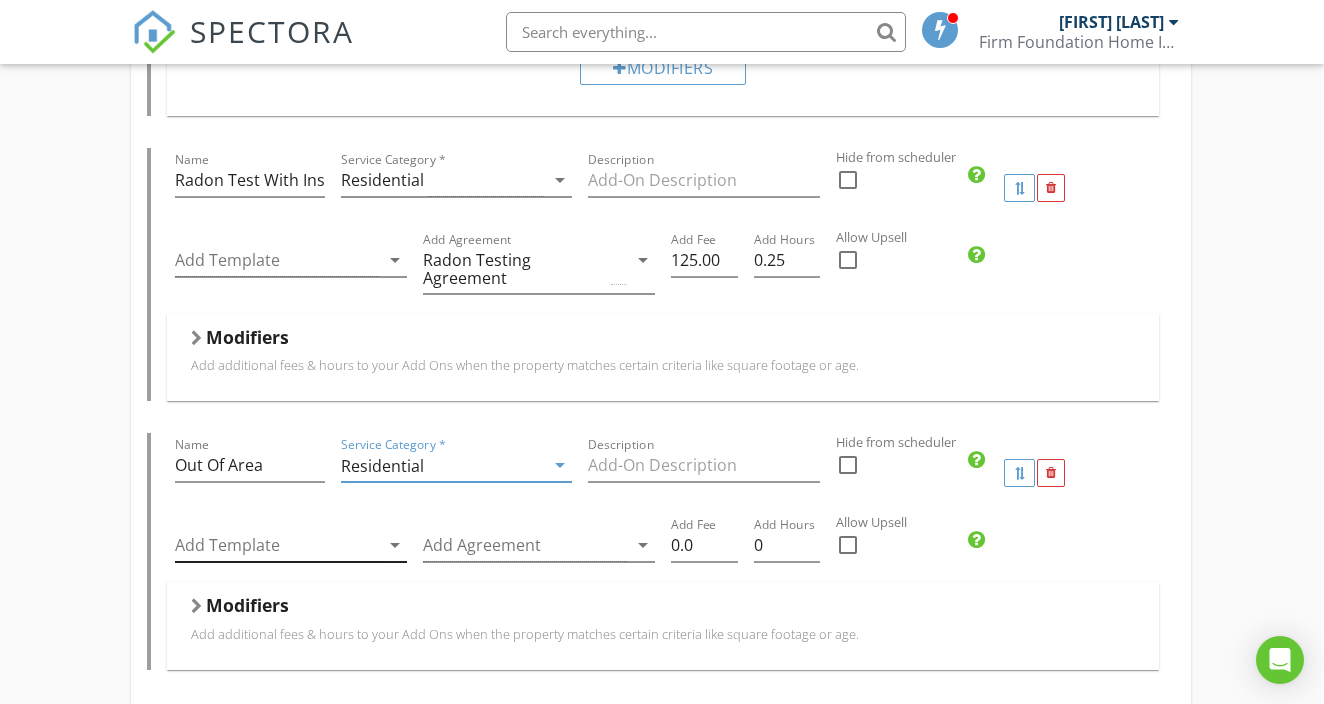 click at bounding box center (277, 545) 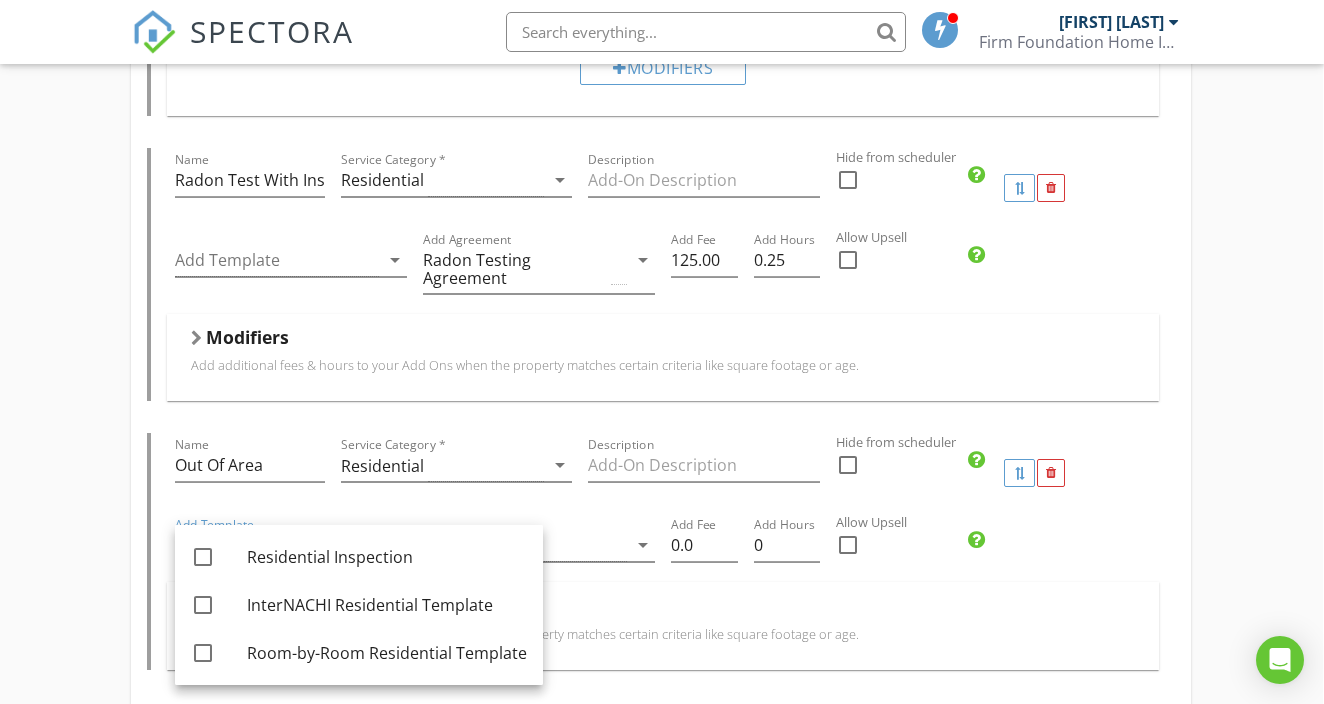 click on "Description" at bounding box center (704, 473) 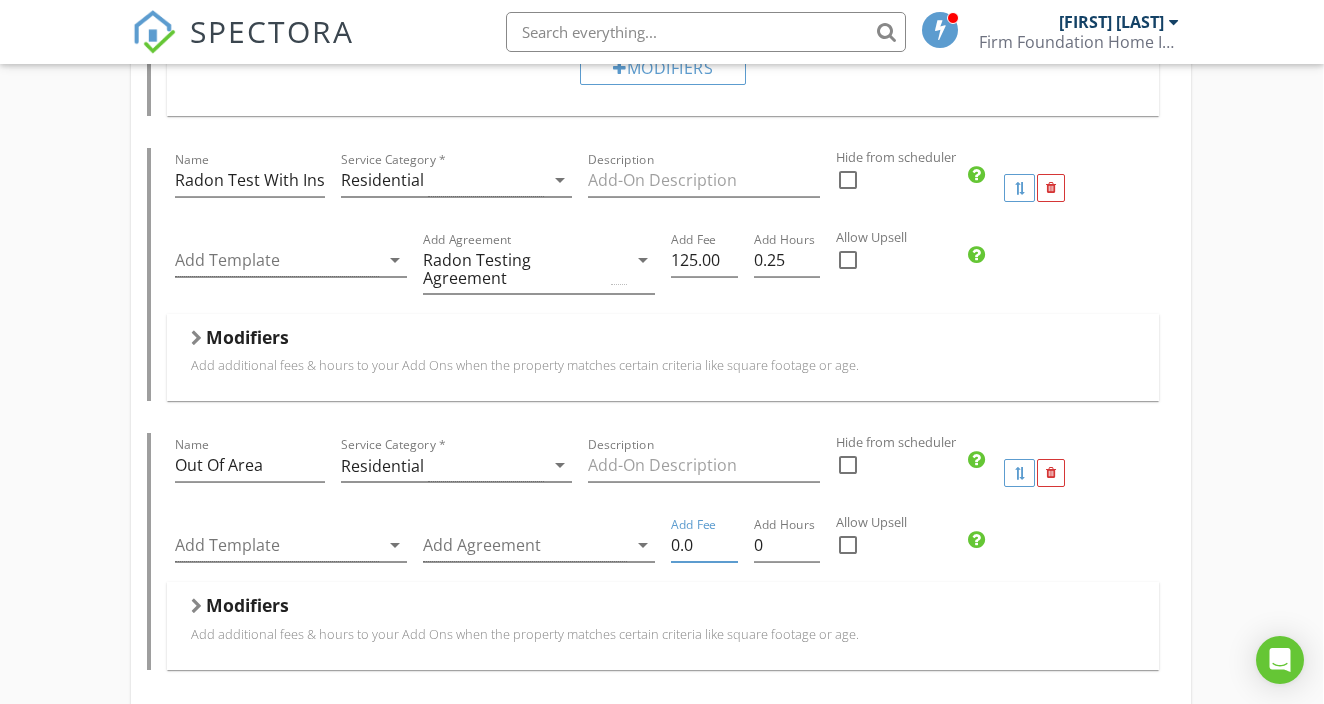 drag, startPoint x: 702, startPoint y: 539, endPoint x: 655, endPoint y: 539, distance: 47 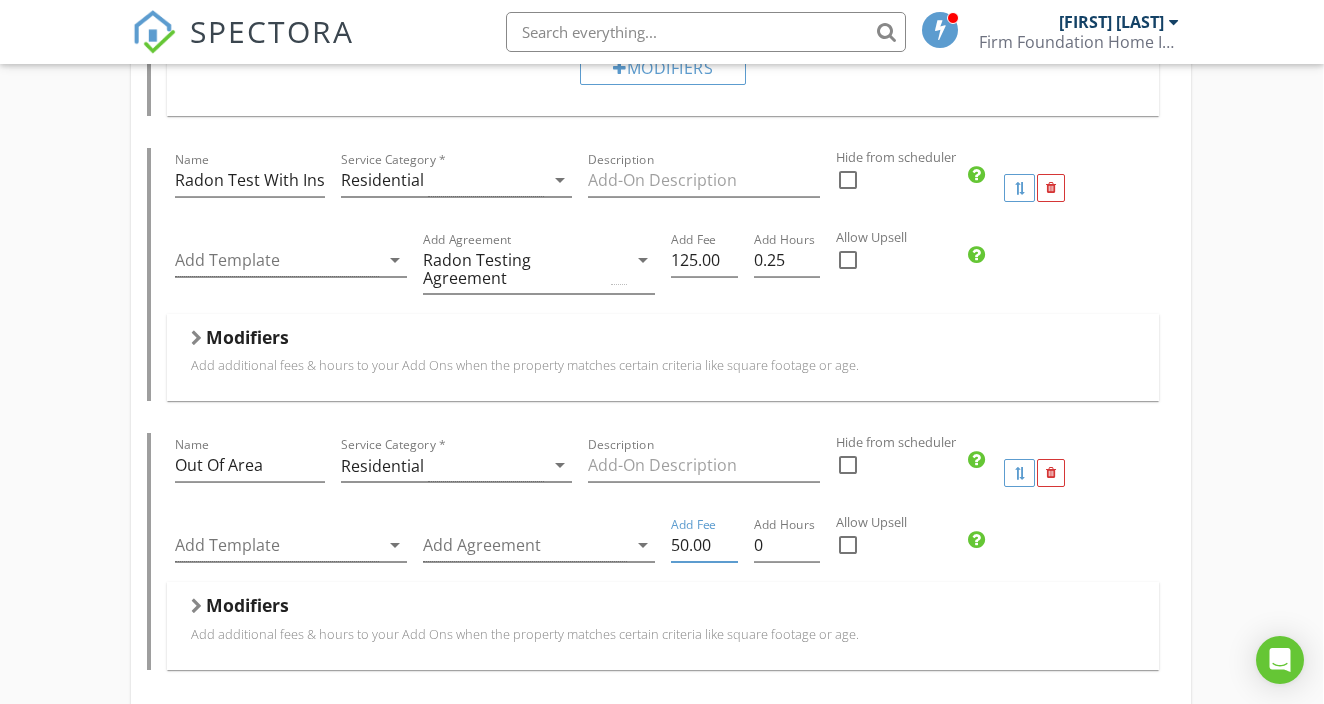 scroll, scrollTop: 2327, scrollLeft: 1, axis: both 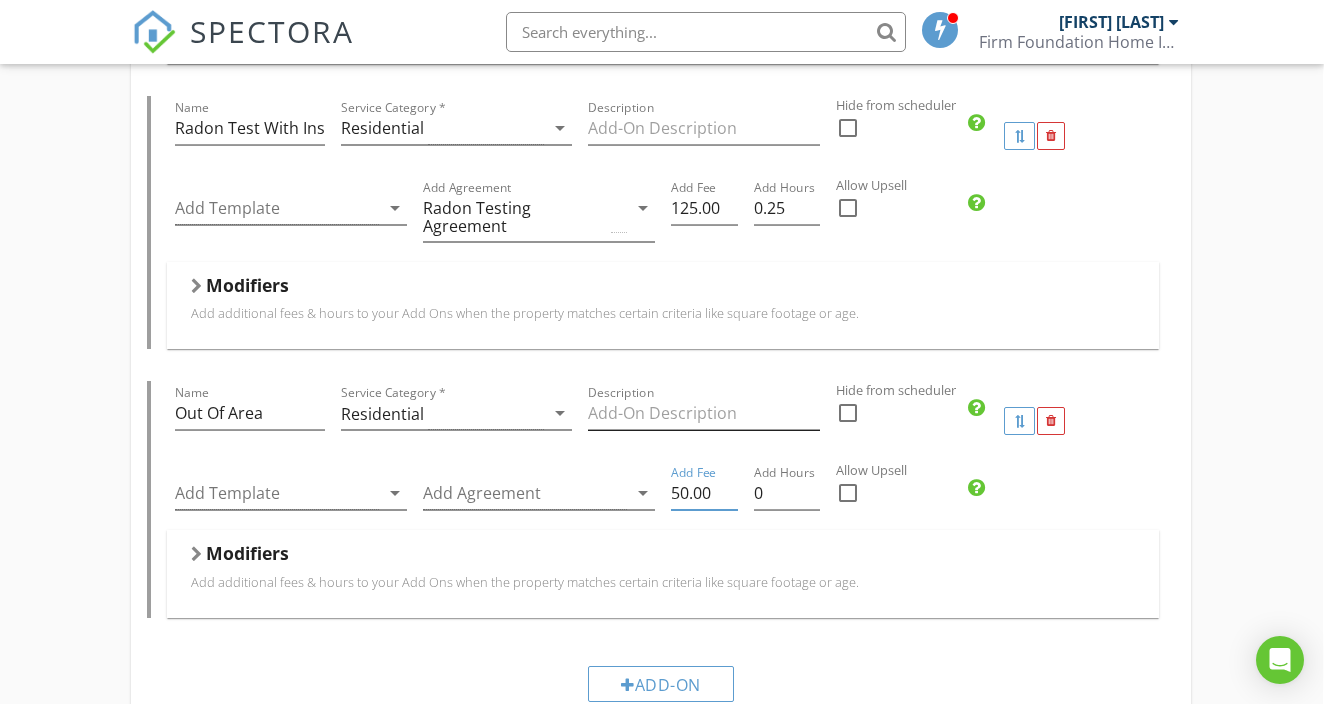 type on "50.00" 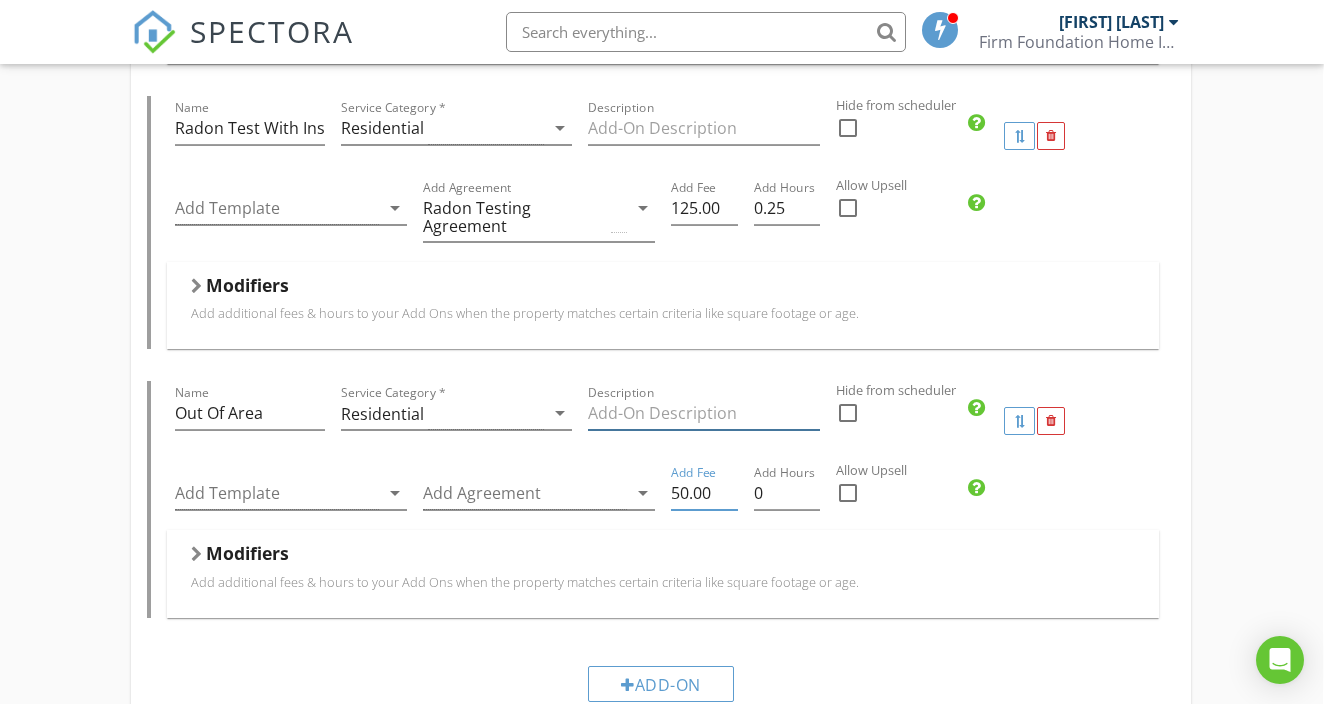 click at bounding box center [704, 413] 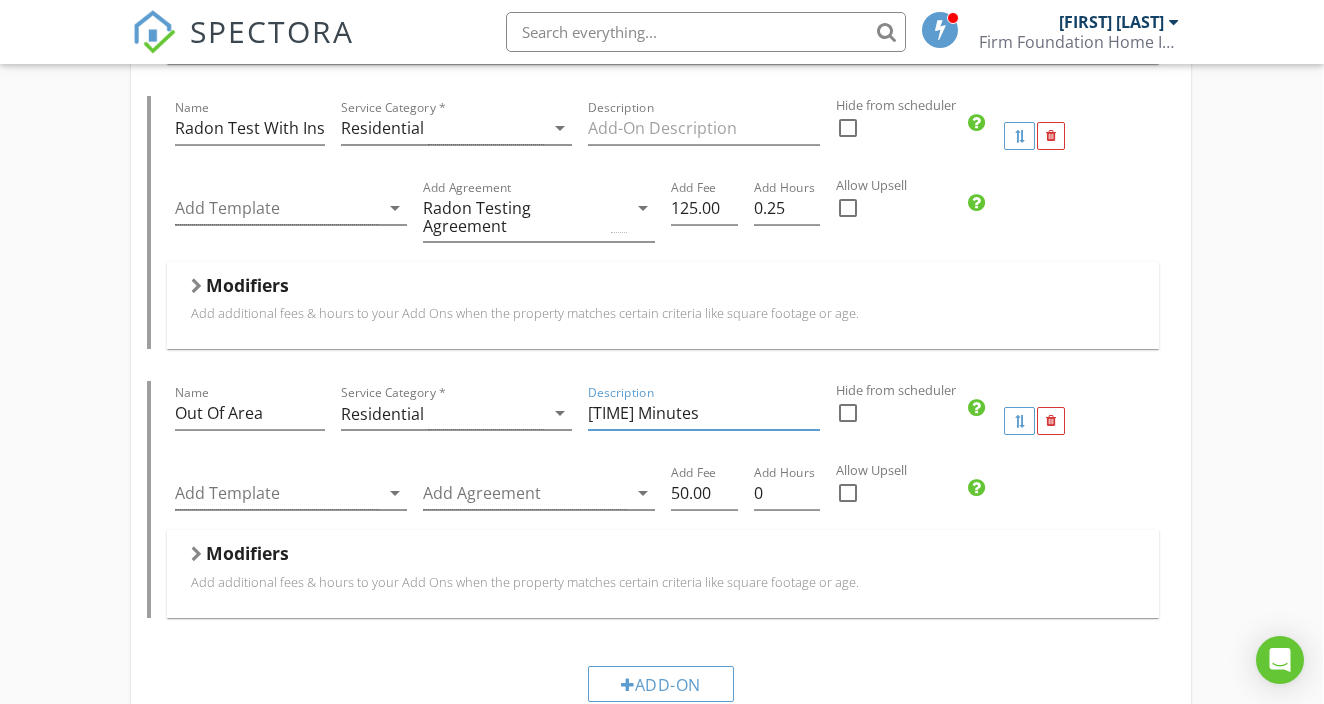 drag, startPoint x: 691, startPoint y: 411, endPoint x: 607, endPoint y: 418, distance: 84.29116 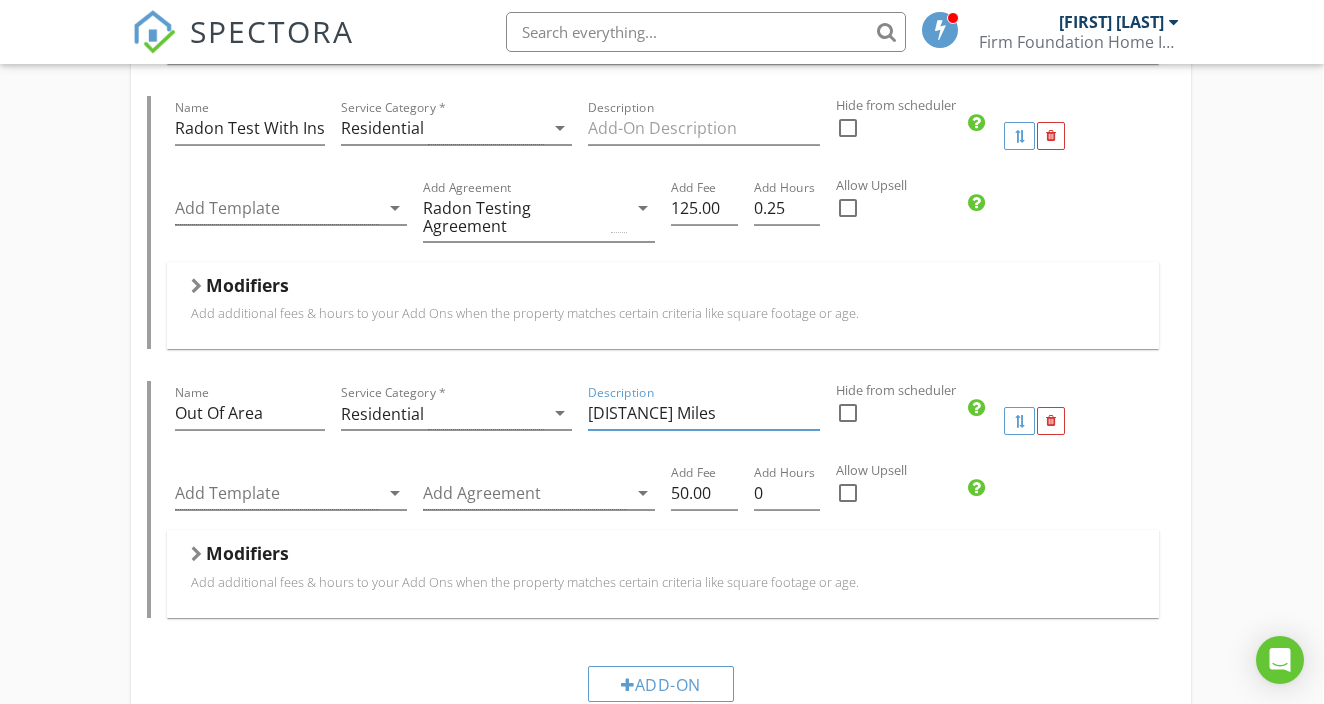click on "> 50 Miles" at bounding box center [704, 413] 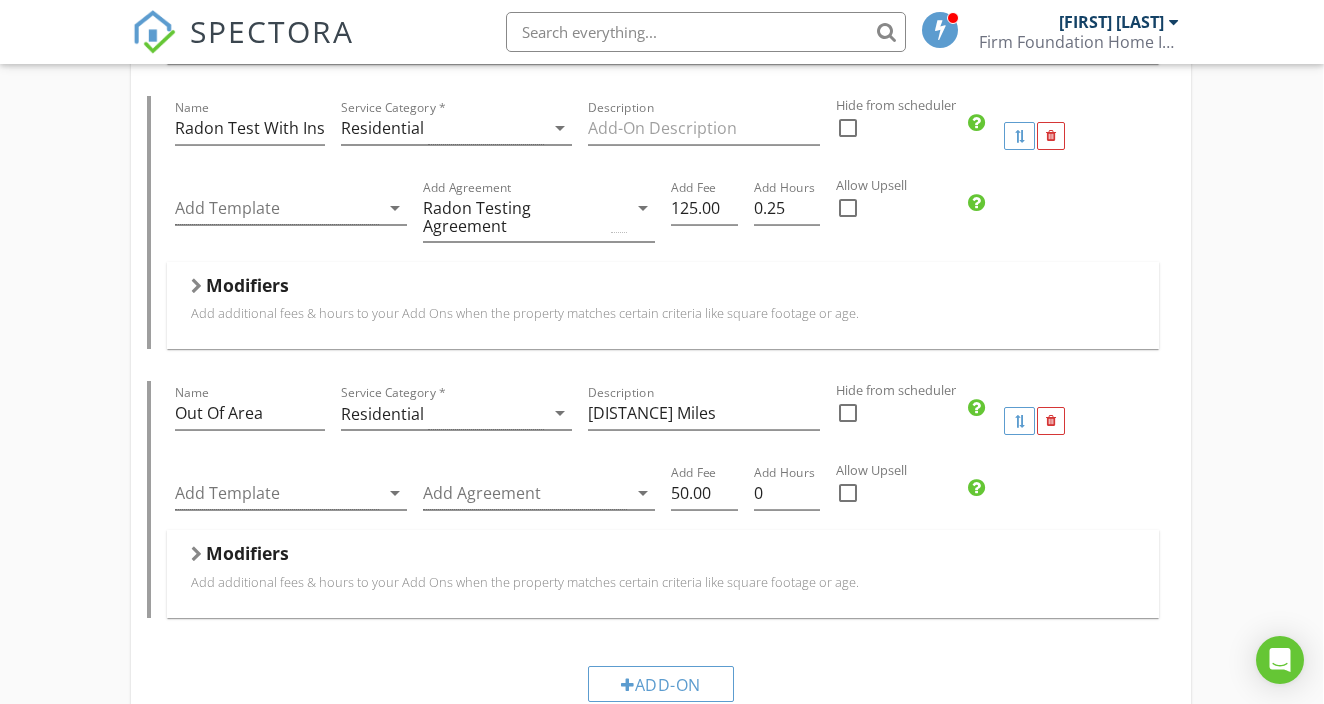 click at bounding box center [704, 524] 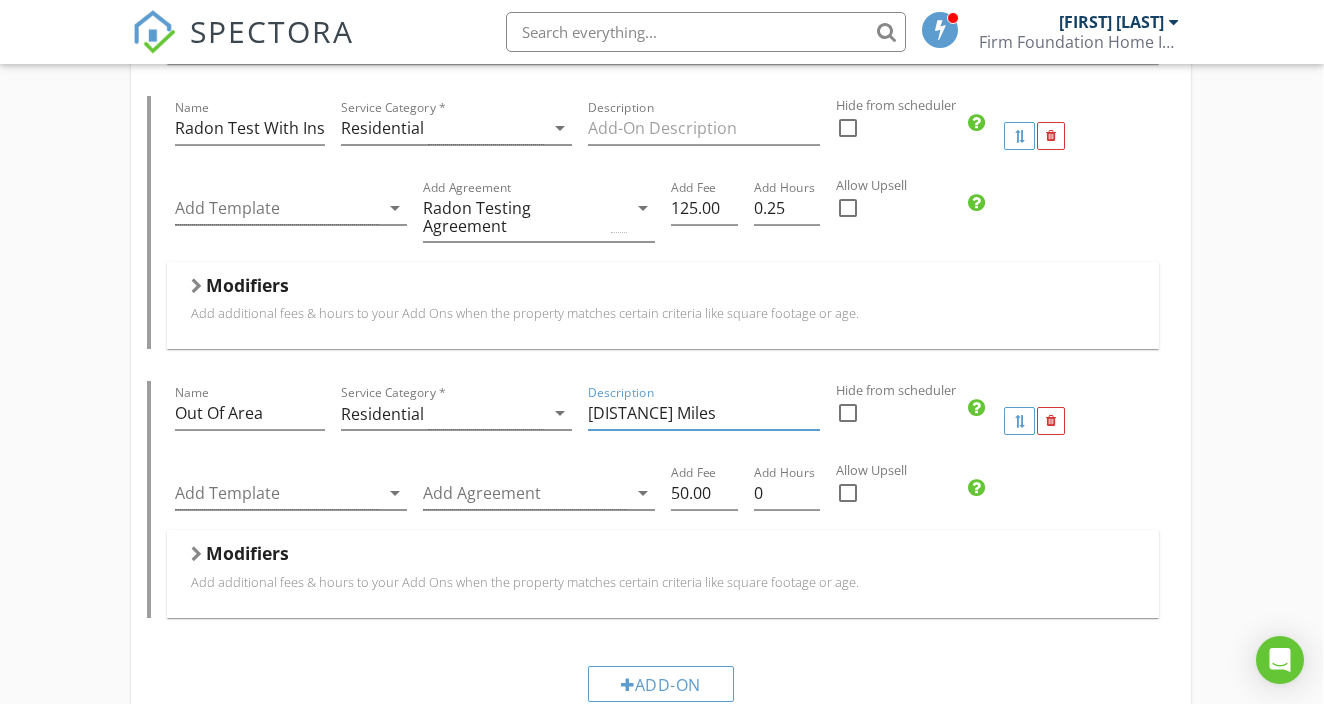 drag, startPoint x: 670, startPoint y: 416, endPoint x: 585, endPoint y: 418, distance: 85.02353 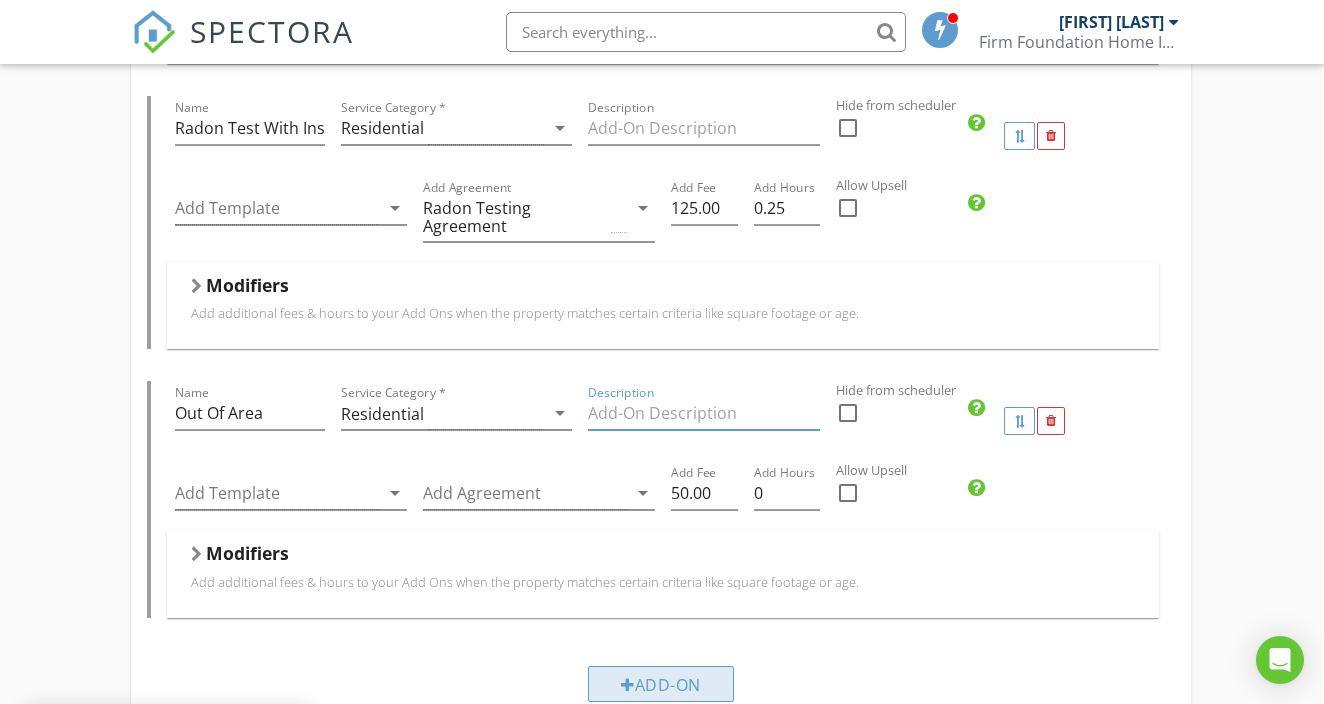type 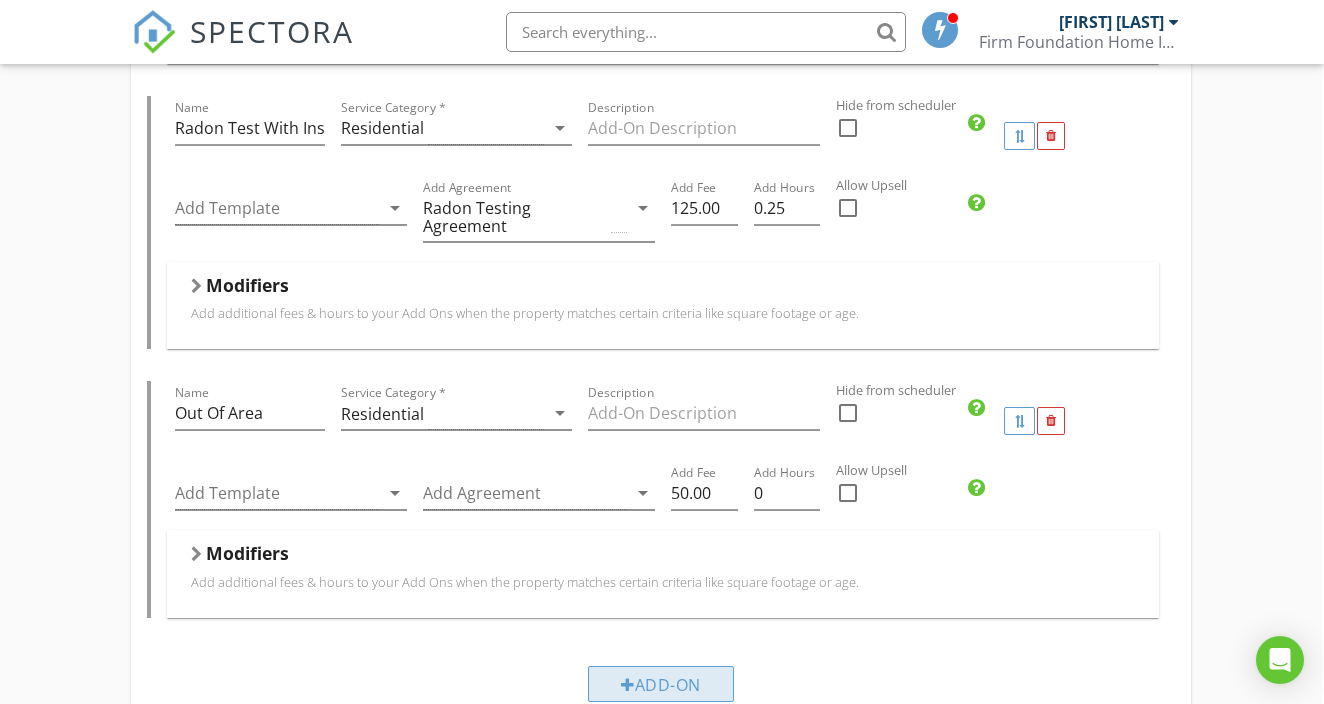 click on "Add-On" at bounding box center [661, 684] 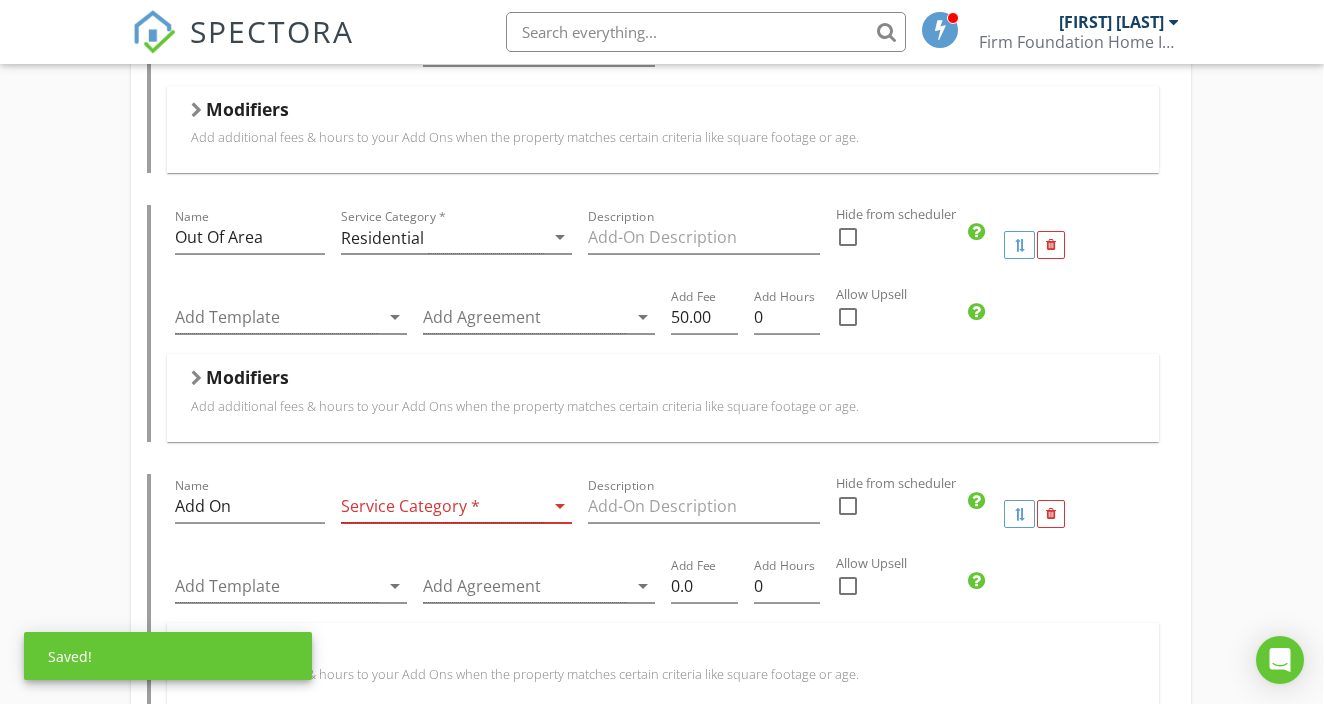 scroll, scrollTop: 2508, scrollLeft: 1, axis: both 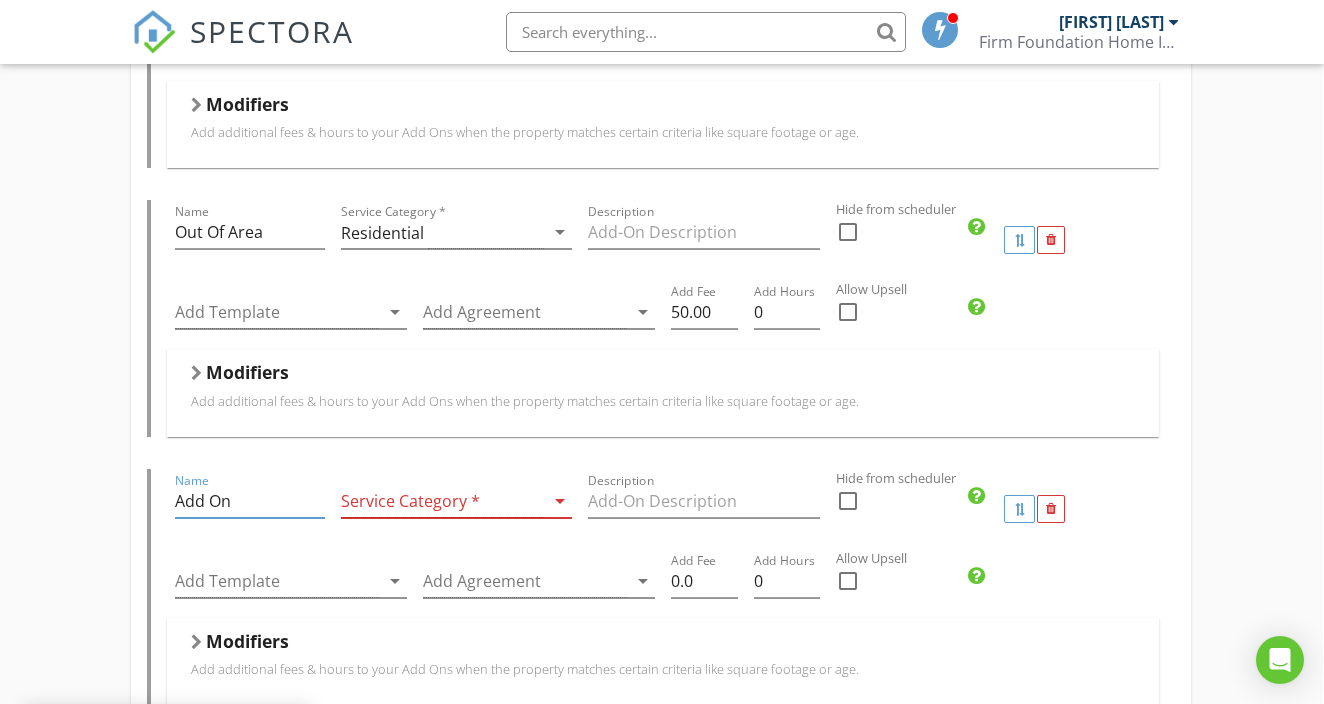 click on "Add On" at bounding box center [249, 501] 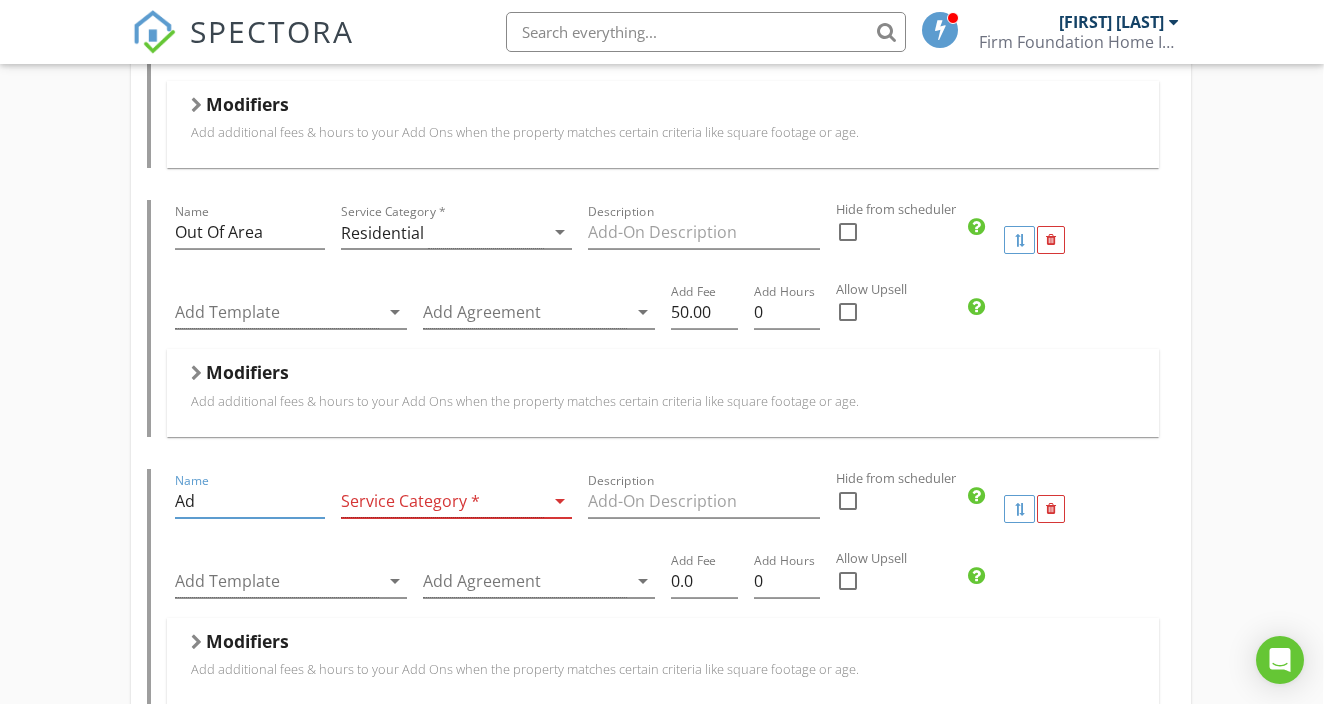 type on "A" 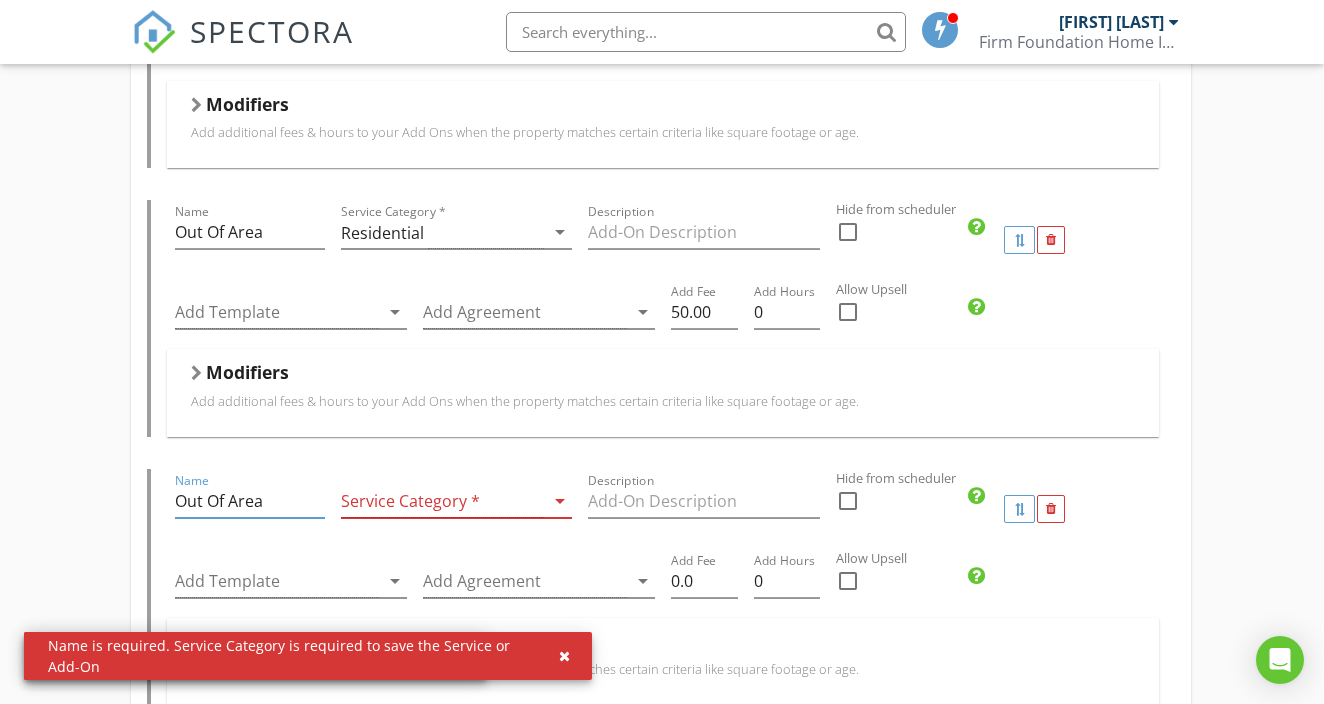 type on "Out Of Area" 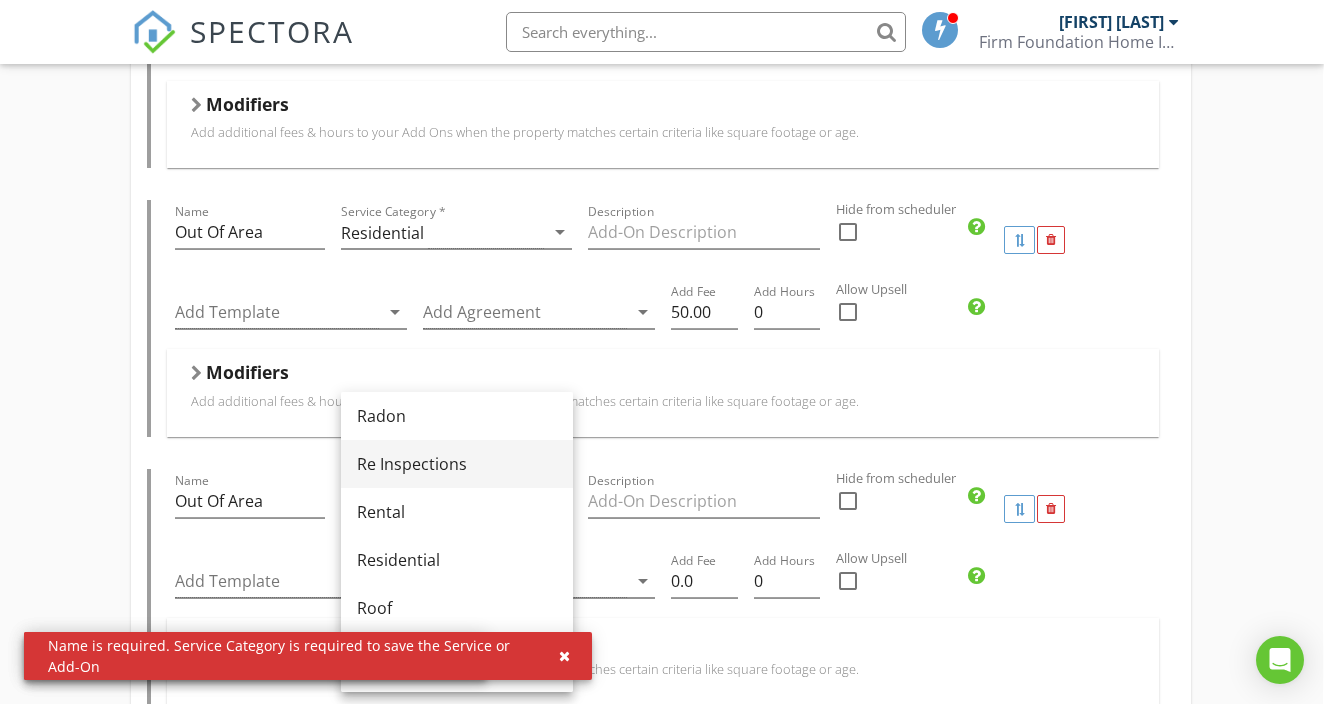 scroll, scrollTop: 873, scrollLeft: 0, axis: vertical 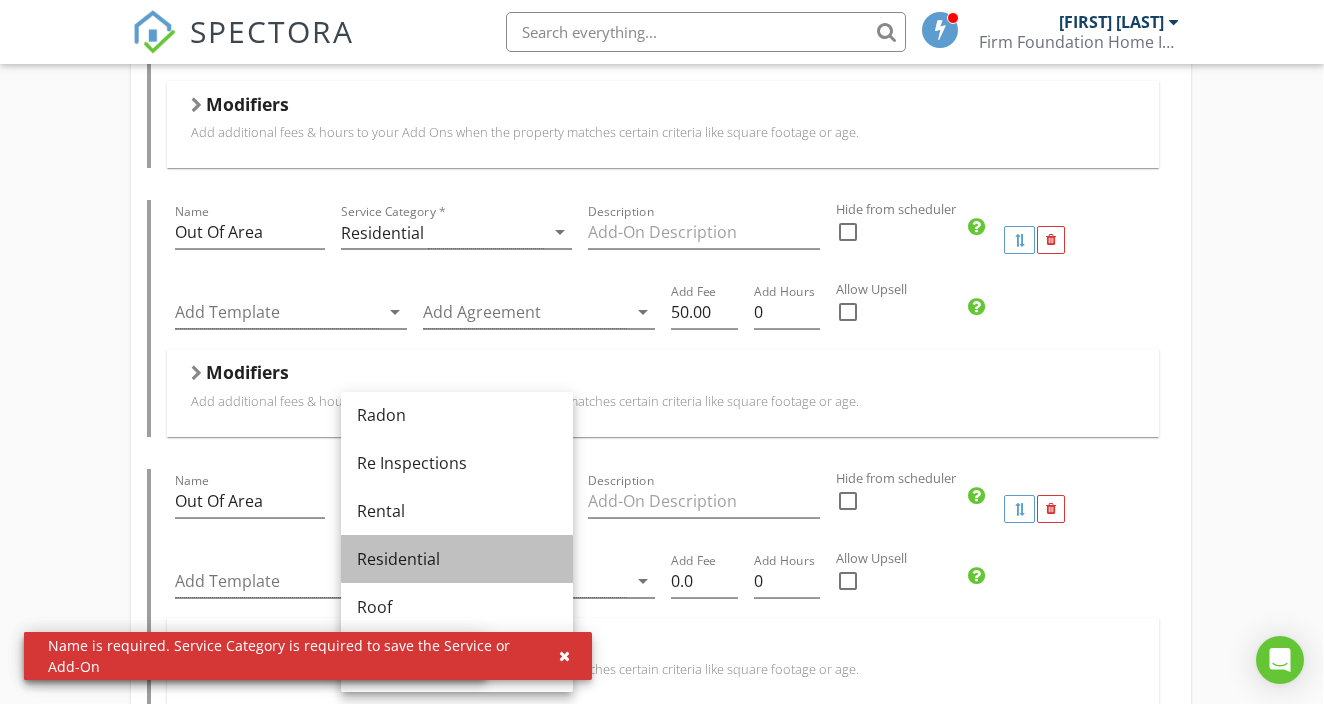 click on "Residential" at bounding box center (457, 559) 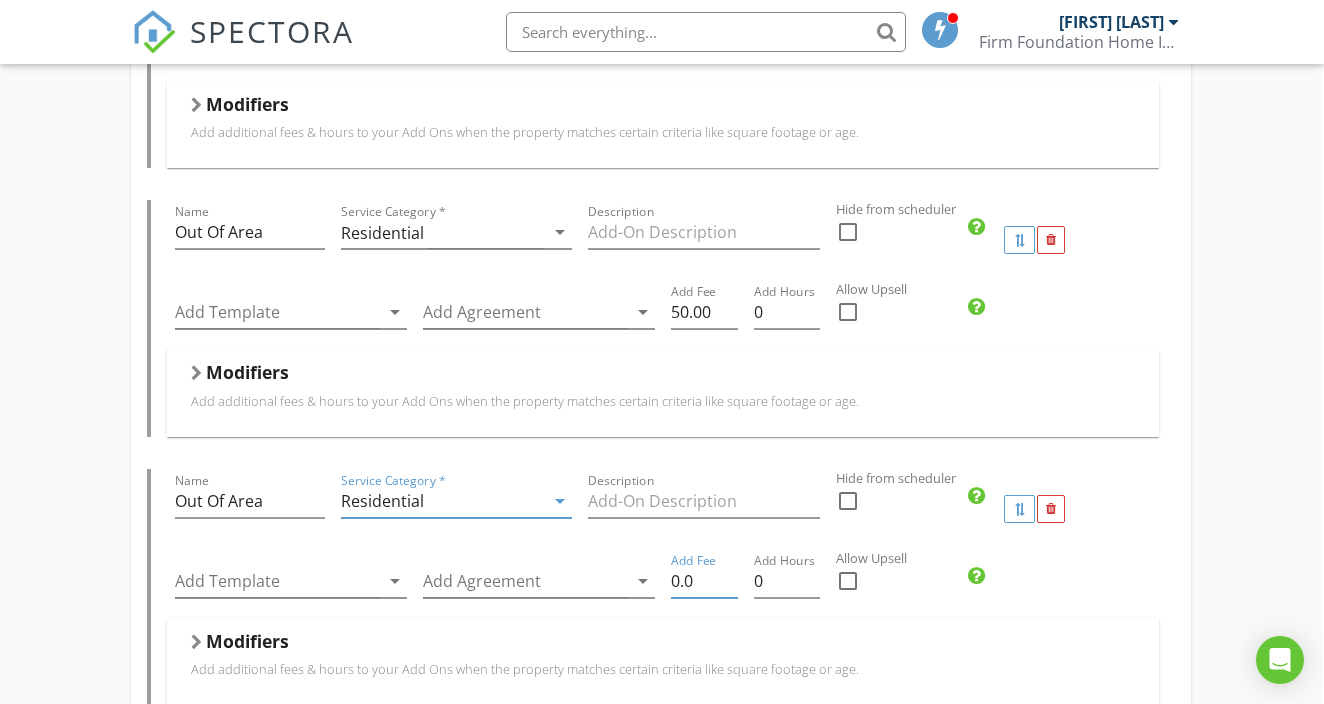 click on "0.0" at bounding box center (704, 581) 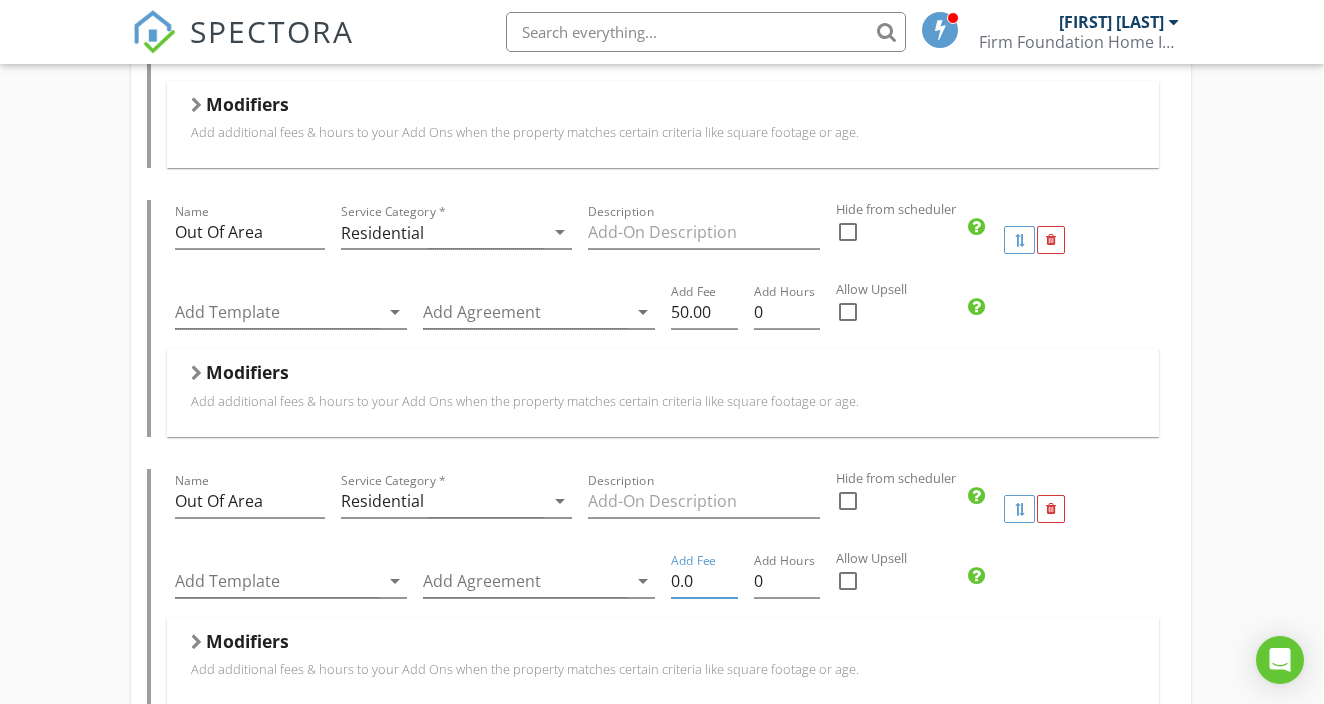 type on "0" 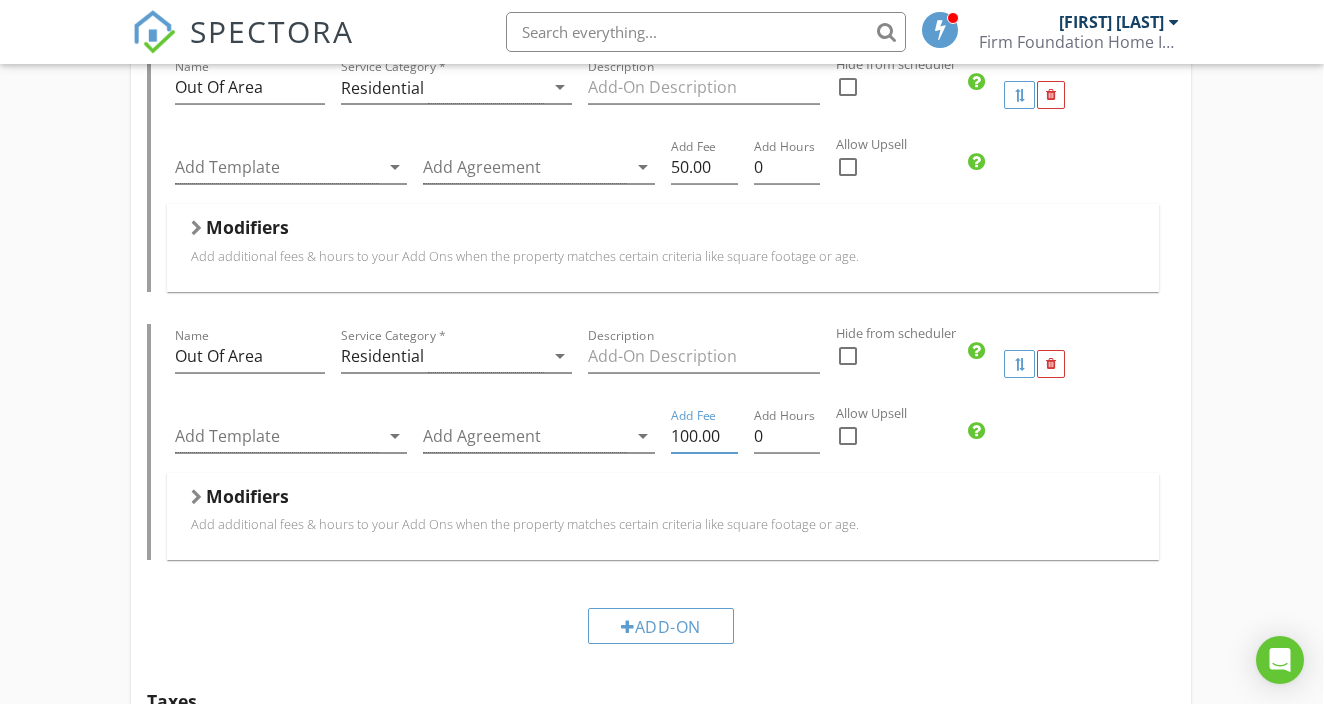 scroll, scrollTop: 2652, scrollLeft: 1, axis: both 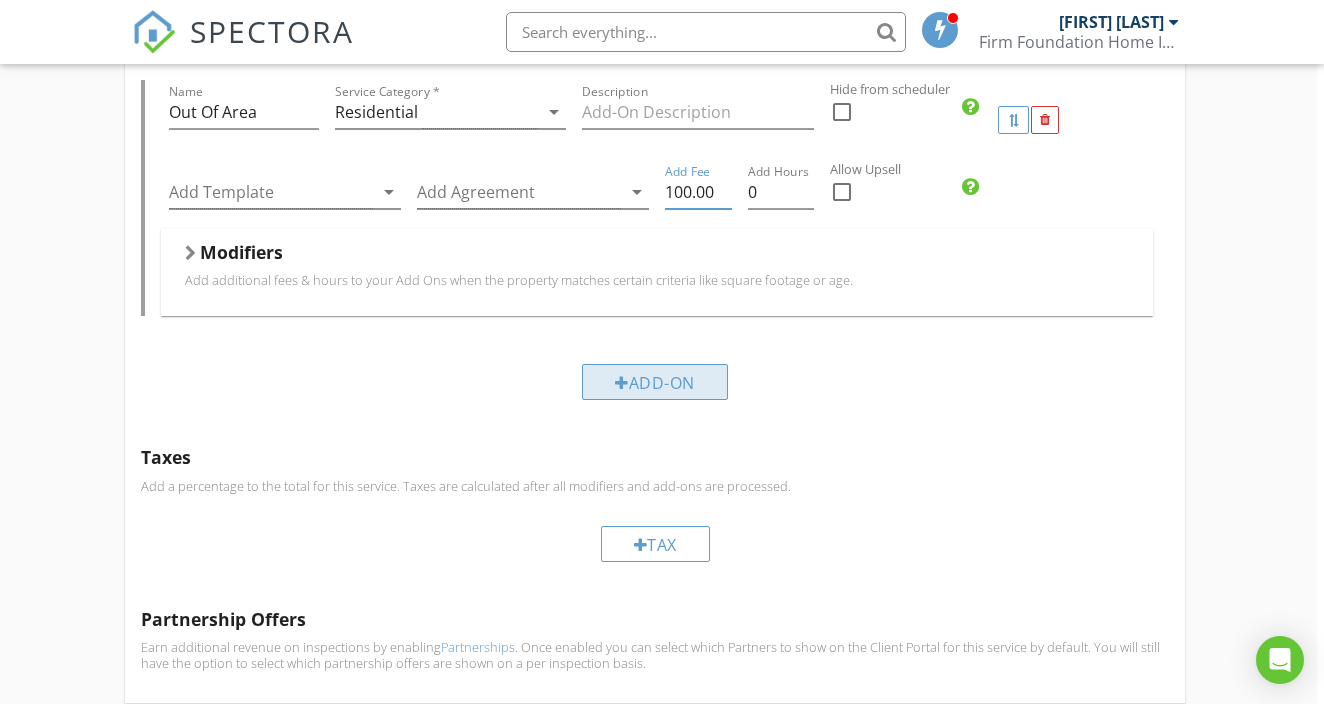 type on "100.00" 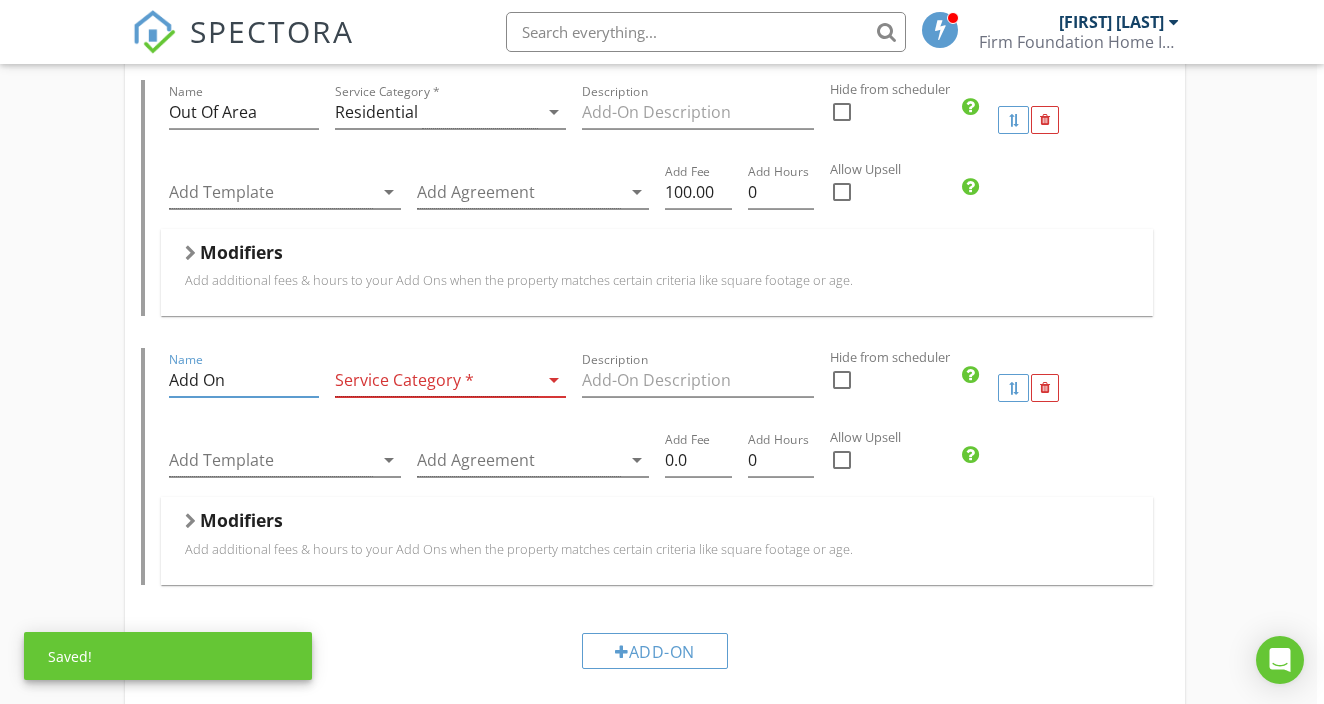 click on "Add On" at bounding box center (243, 380) 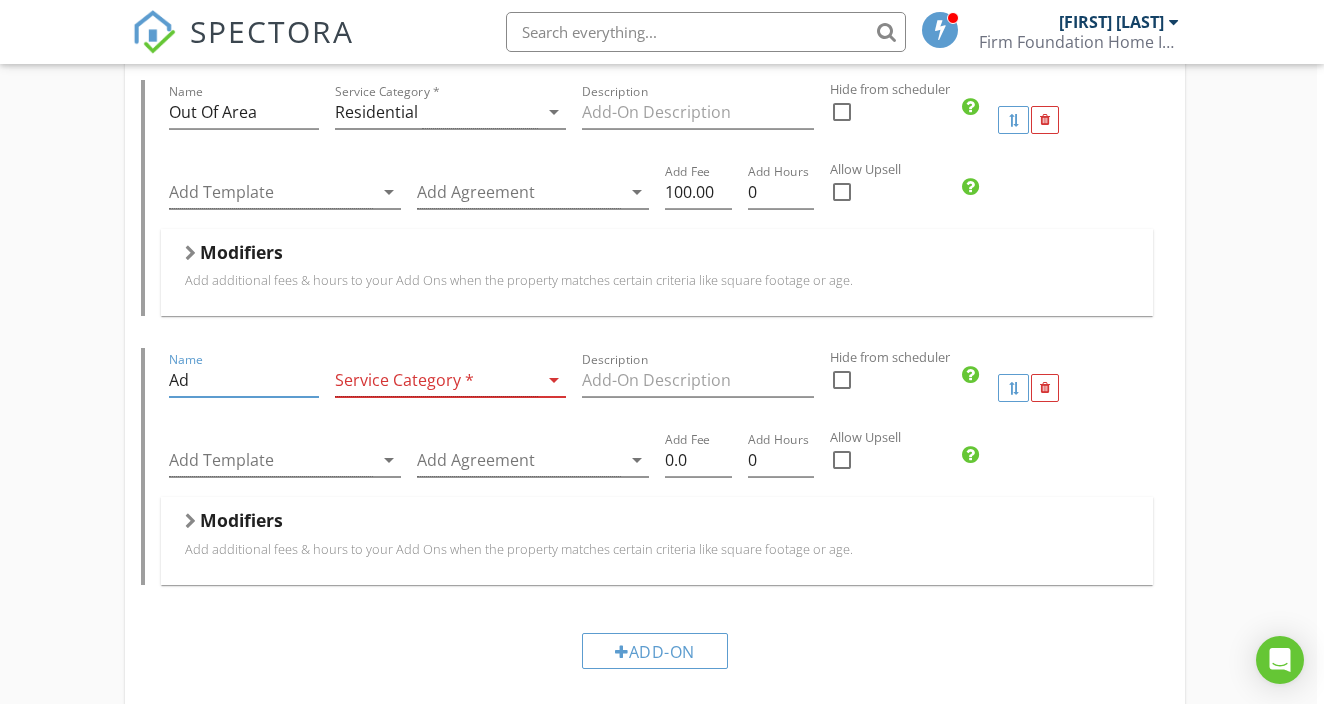 type on "A" 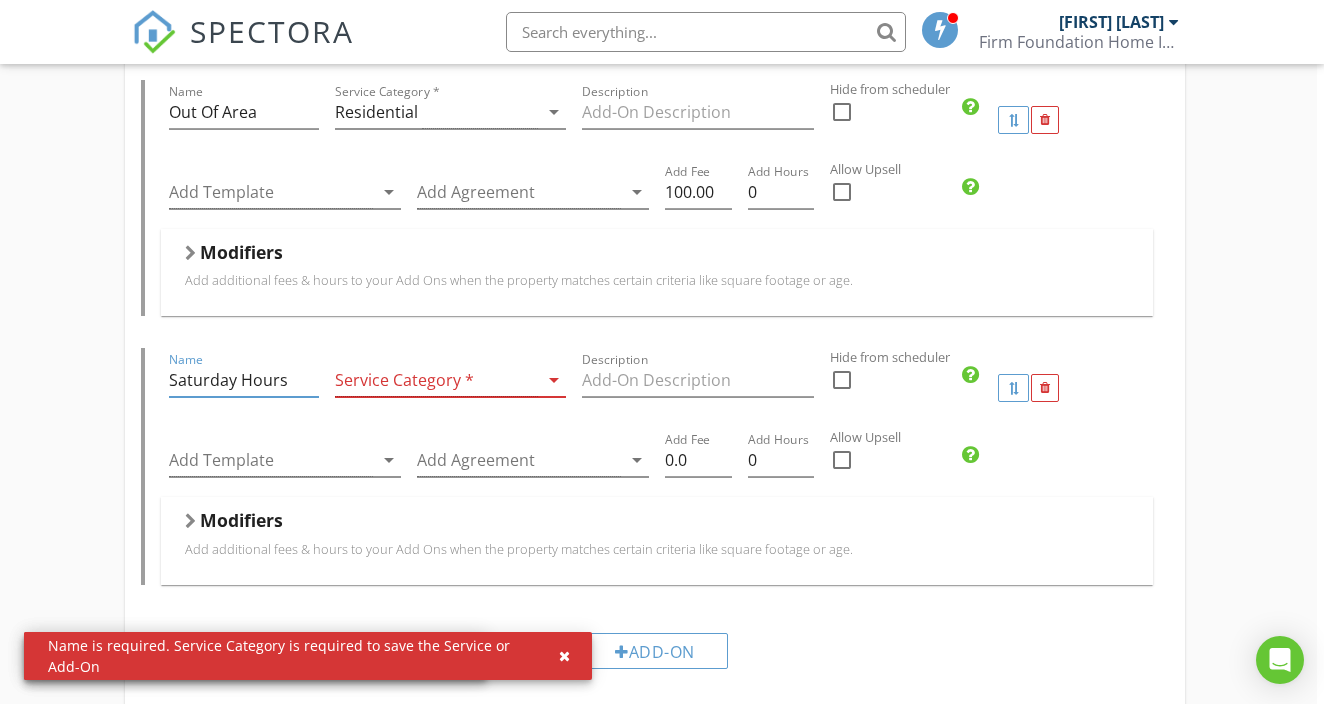 type on "Saturday Hours" 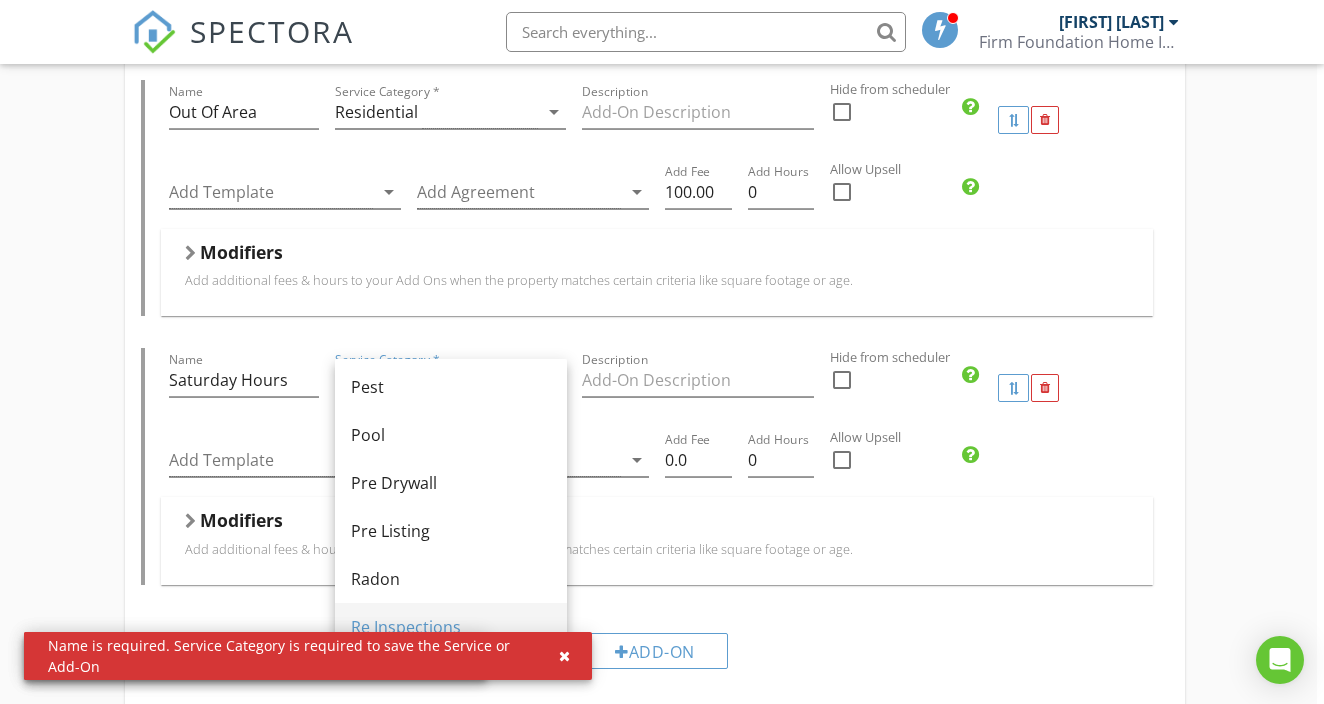 scroll, scrollTop: 872, scrollLeft: 0, axis: vertical 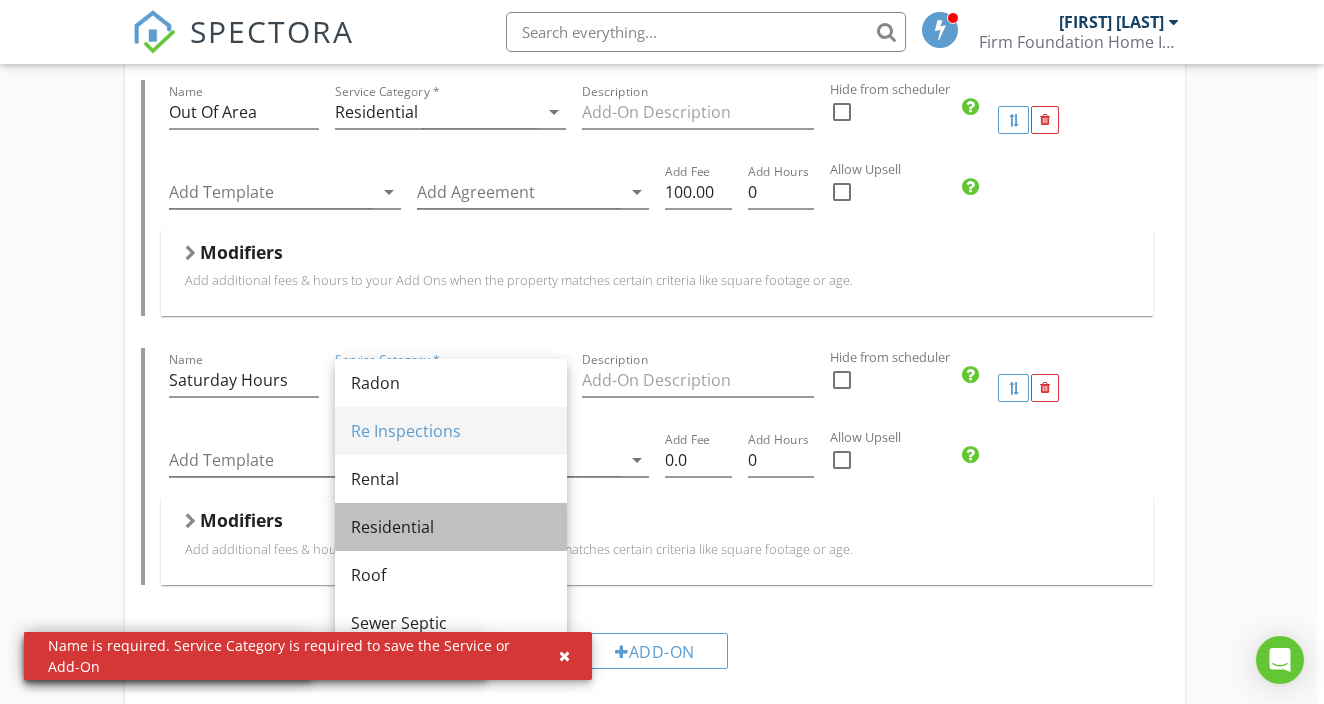 click on "Residential" at bounding box center [451, 527] 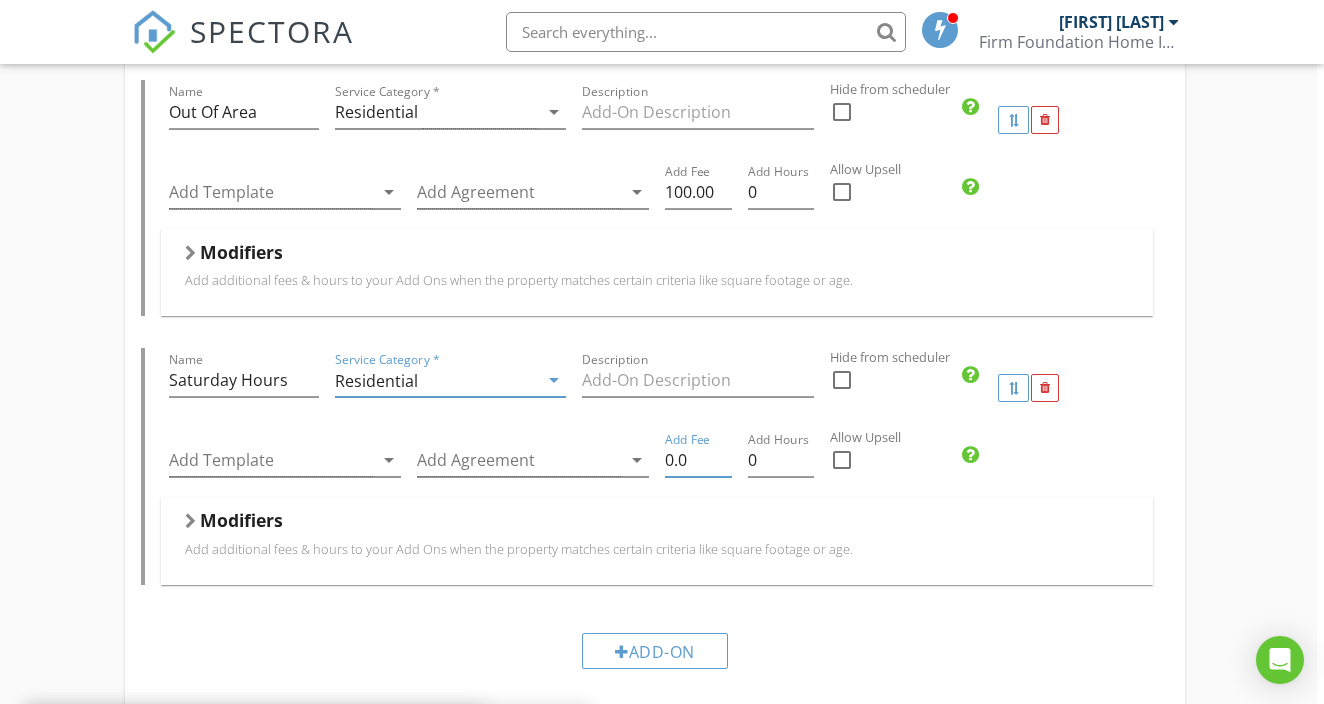 drag, startPoint x: 696, startPoint y: 458, endPoint x: 654, endPoint y: 458, distance: 42 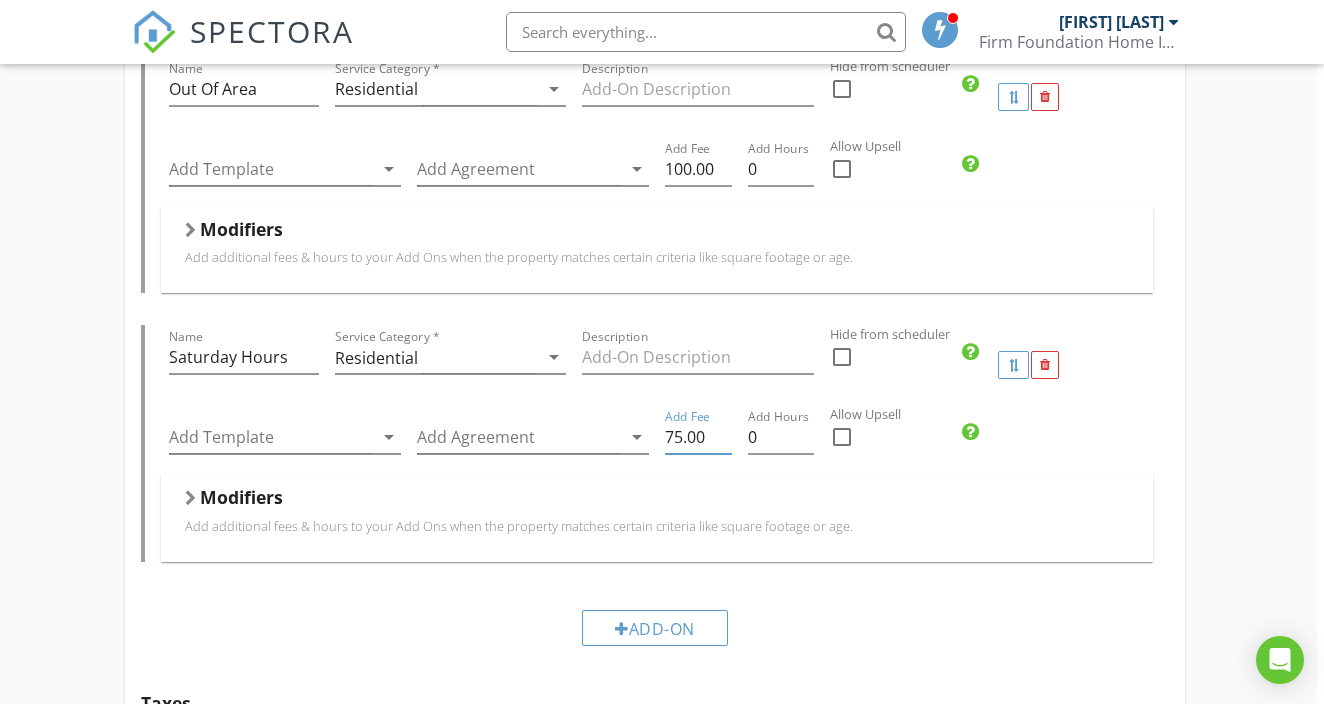 scroll, scrollTop: 2924, scrollLeft: 7, axis: both 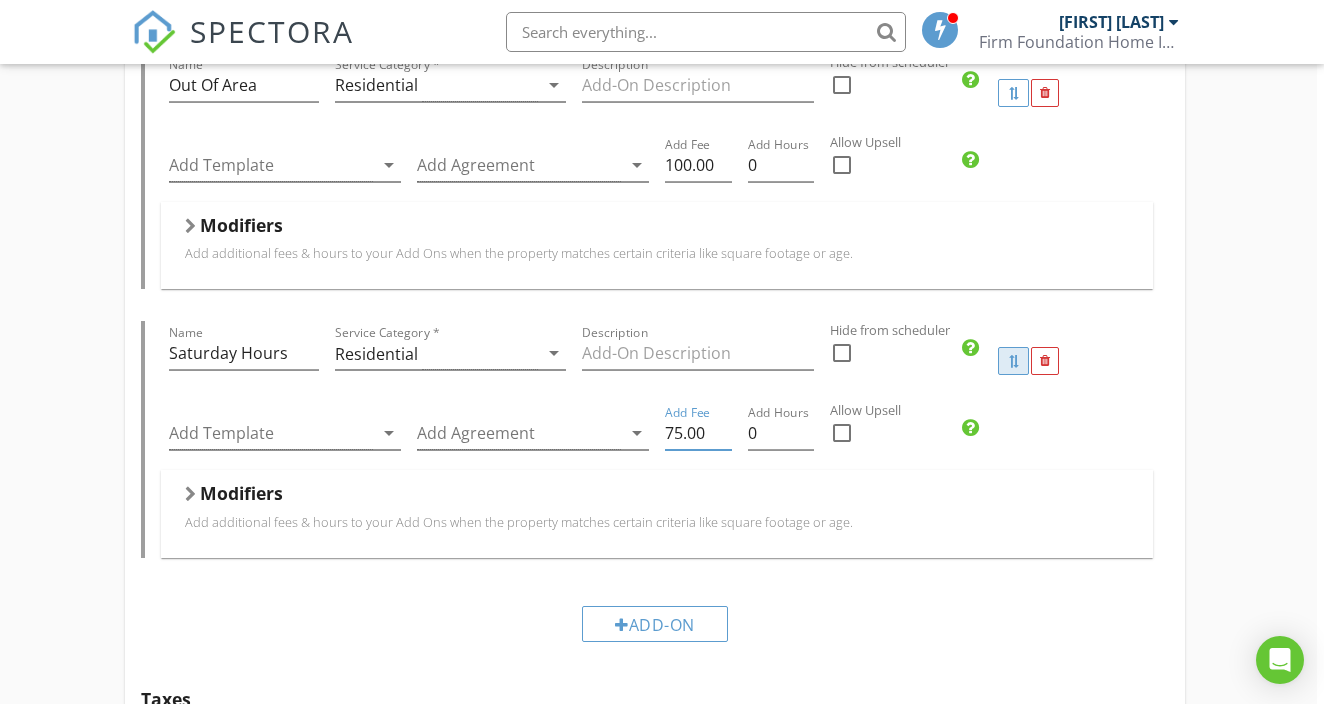 type on "75.00" 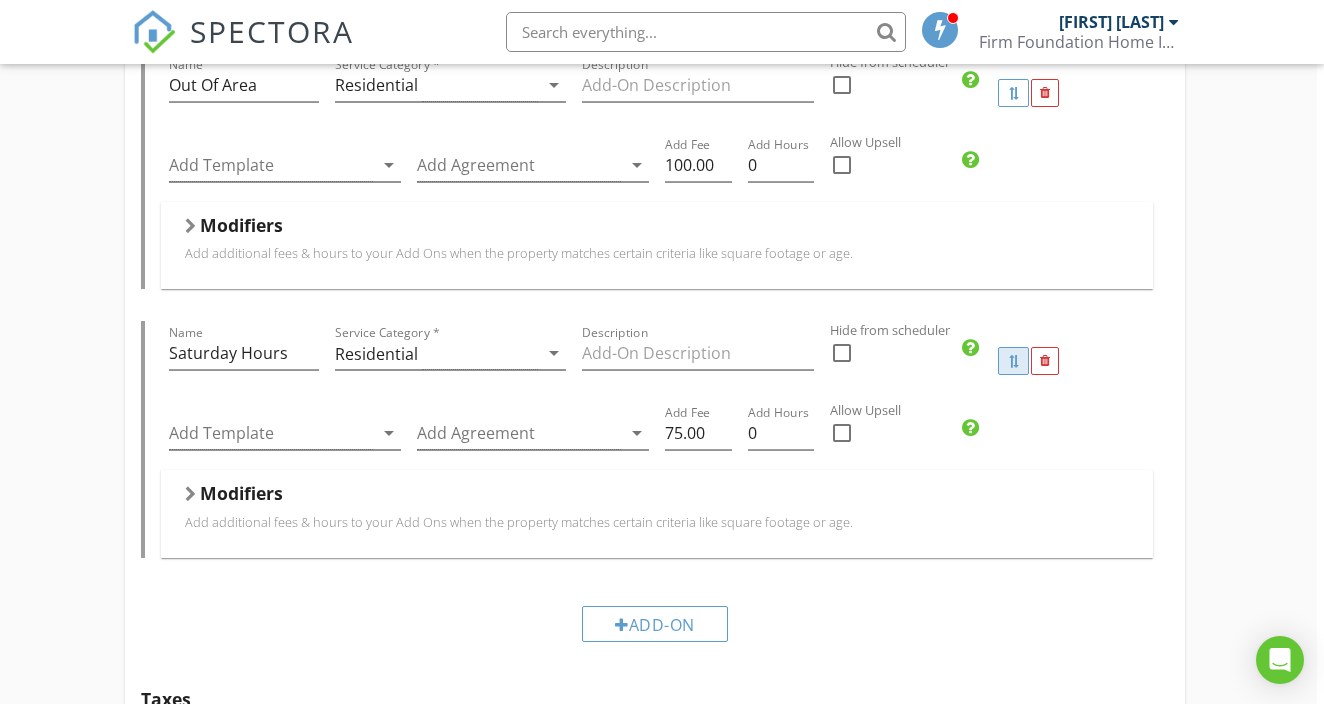 click at bounding box center (1013, 361) 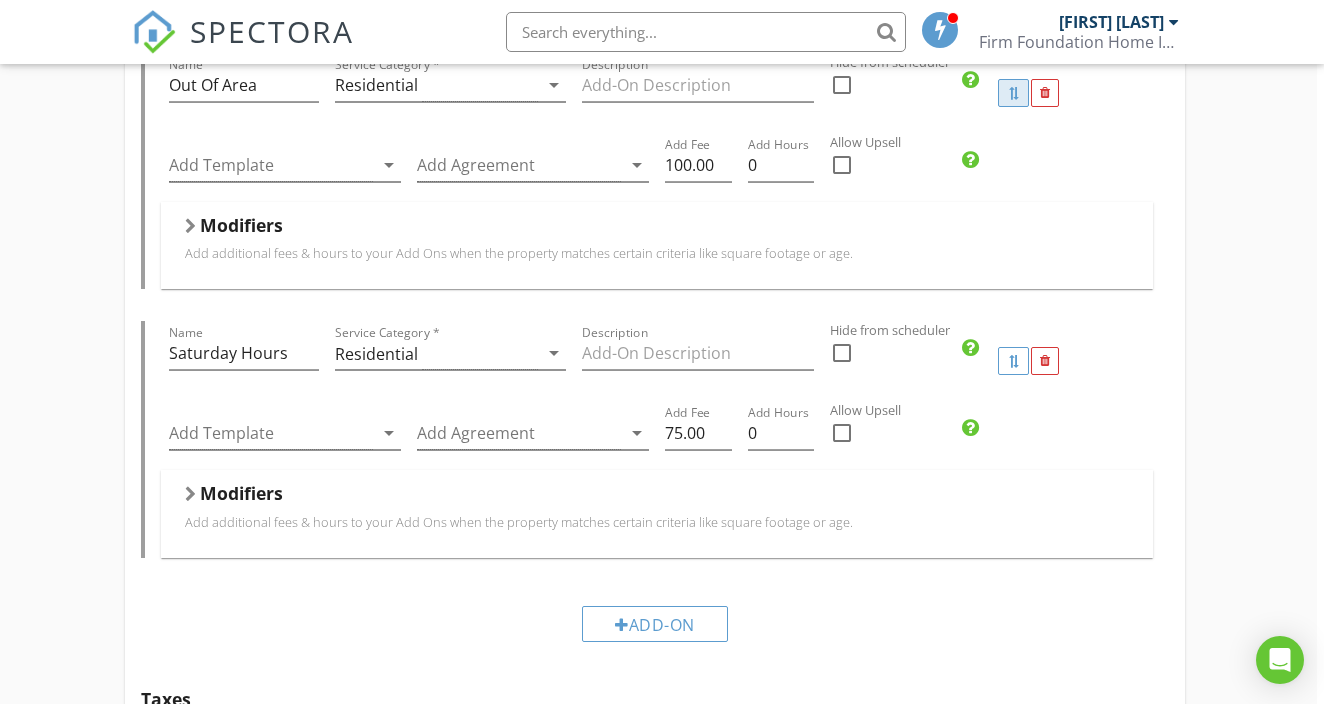 click at bounding box center [1013, 93] 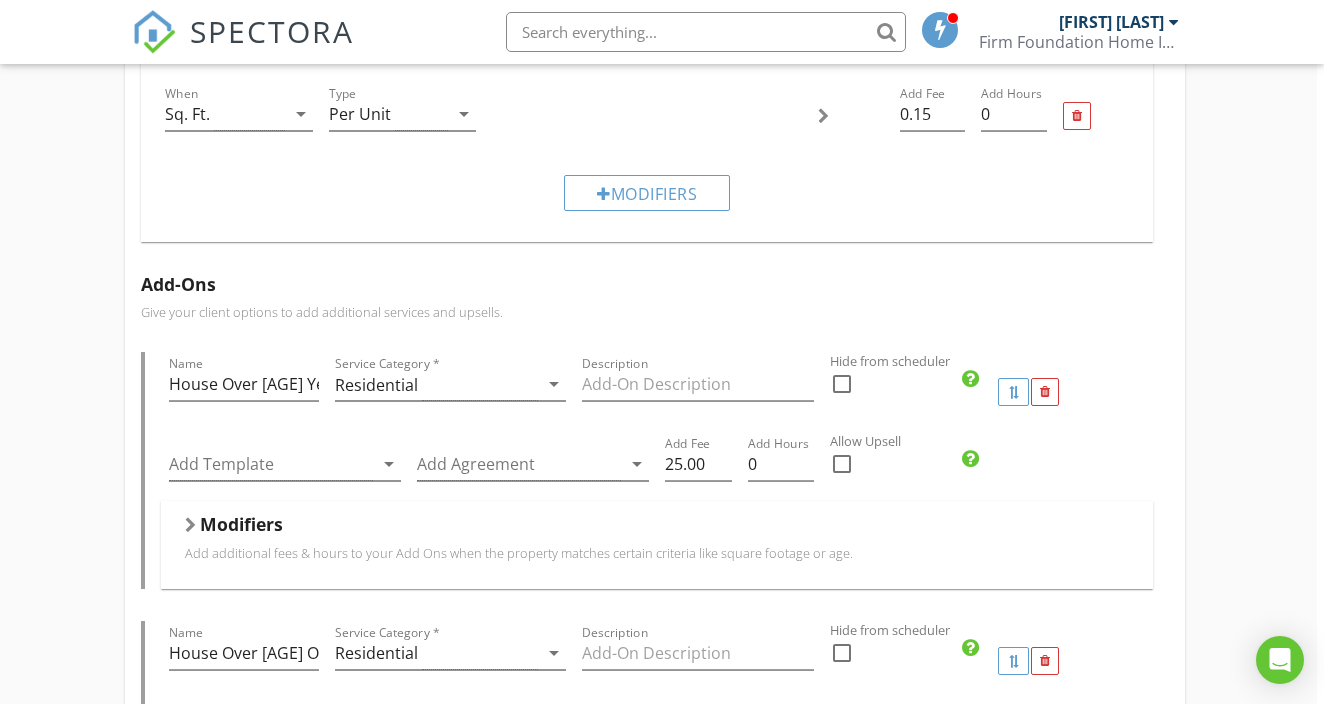 scroll, scrollTop: 1082, scrollLeft: 7, axis: both 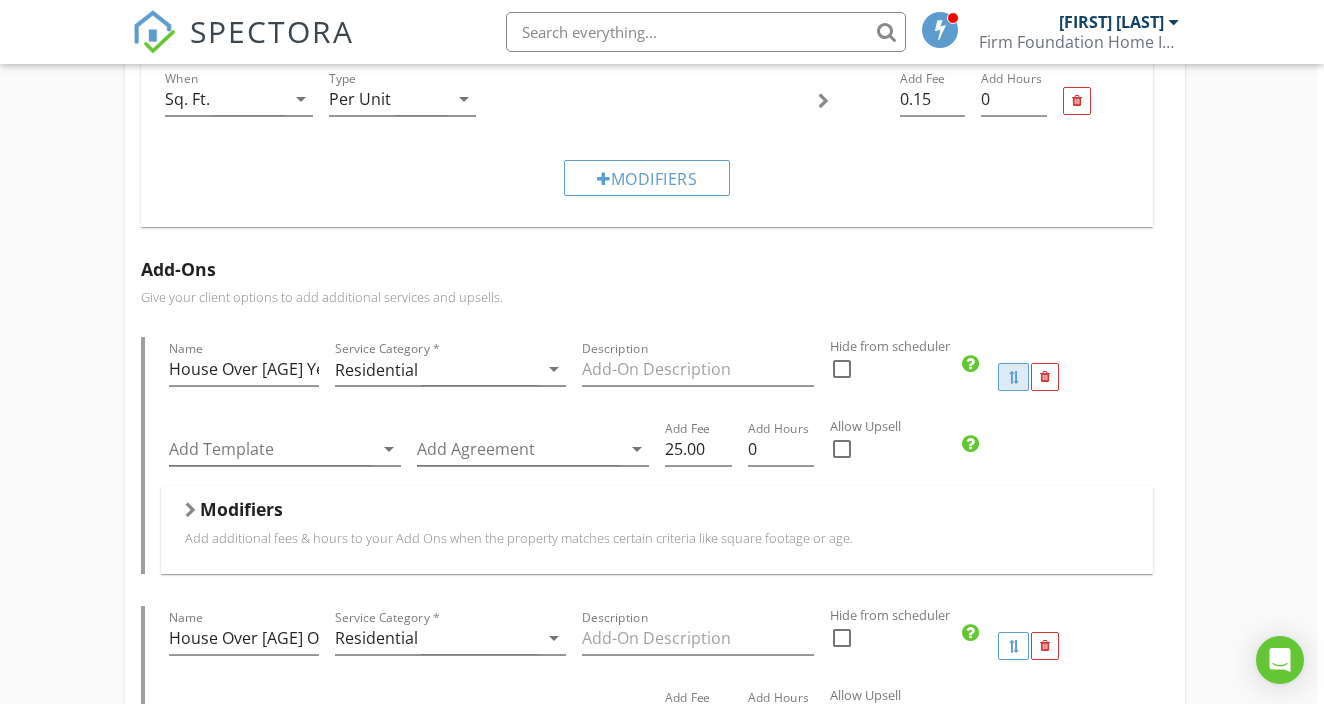 click at bounding box center (1013, 377) 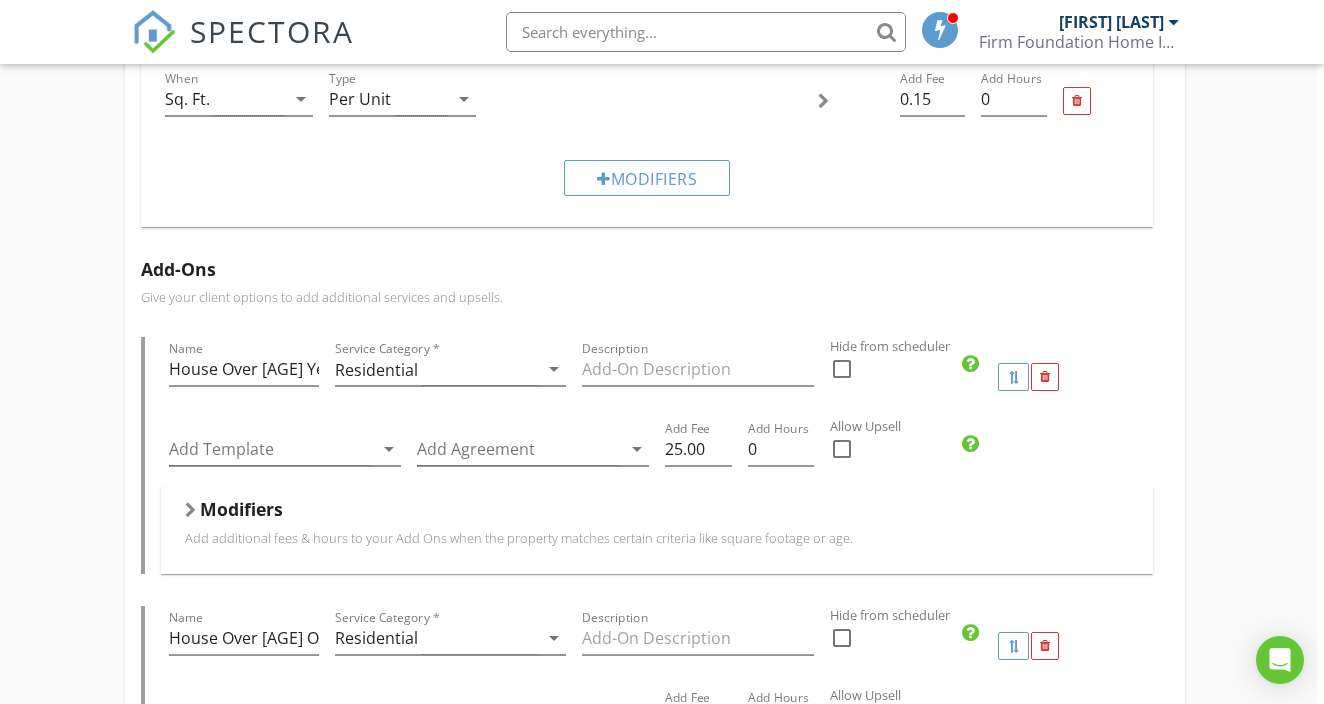 click on "Condo < 1,000 sq. ft.         1,000 - 1,500 sq. ft.         1,500 - 2,000 sq. ft.         2,000 - 2,500 sq. ft.         2,500 - 3,000 sq. ft.         3,000 - 3,500 sq. ft.         3,500 - 4,000 sq. ft.         4,000 - 4,500 sq. ft.         4,500 - 5,000 sq. ft.         5,000 sq. ft.   Name 5,000 sq. ft.   Service Category * Residential arrow_drop_down   Description   Hidden from scheduler   check_box_outline_blank     Template(s) Residential Inspection arrow_drop_down   Agreement(s) Residential Inspection Agreement arrow_drop_down   $   Base Cost 600.0   Base Duration (HRs) 5               Modifiers
Add additional fees & hours to your service when the
property matches certain criteria like square footage or age.
When Sq. Ft. arrow_drop_down   Type Per Unit arrow_drop_down         Add Fee 0.15   Add Hours 0
Modifiers
Add-Ons     Name House Over 50 Years Of Age   Service Category * Residential arrow_drop_down" at bounding box center [655, 1002] 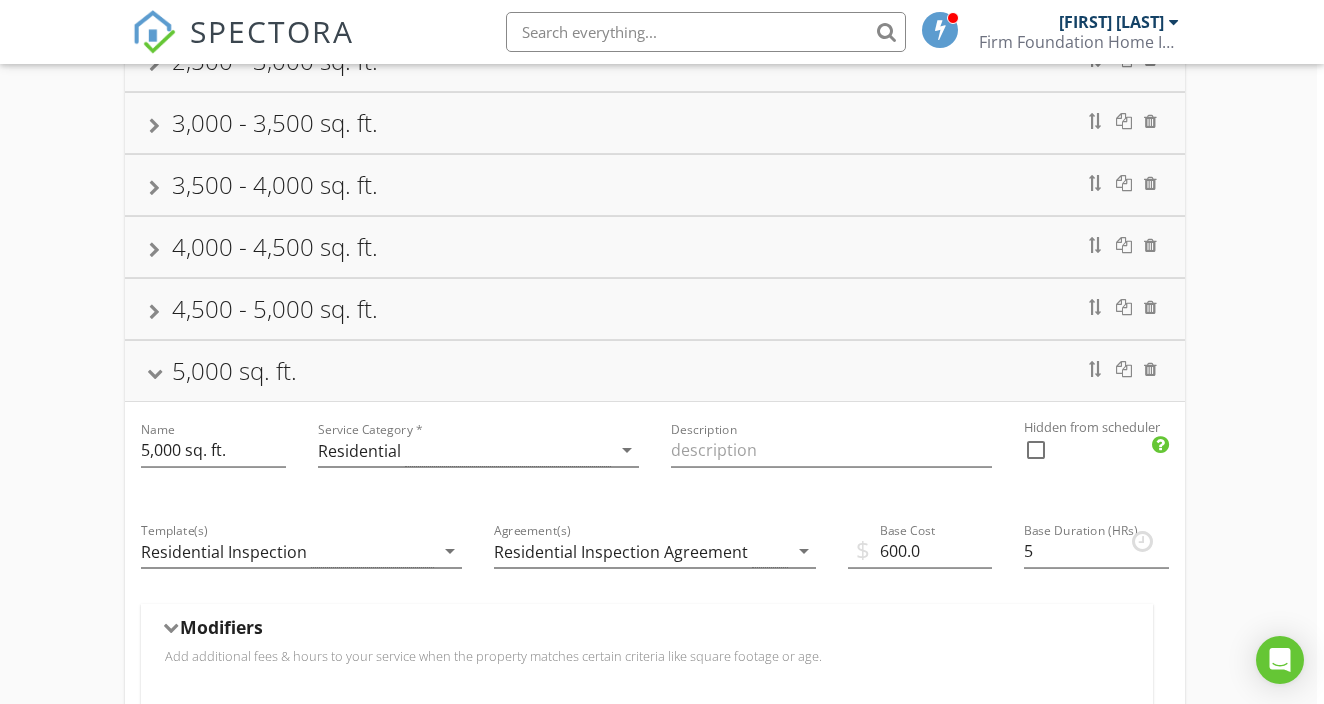 scroll, scrollTop: 397, scrollLeft: 7, axis: both 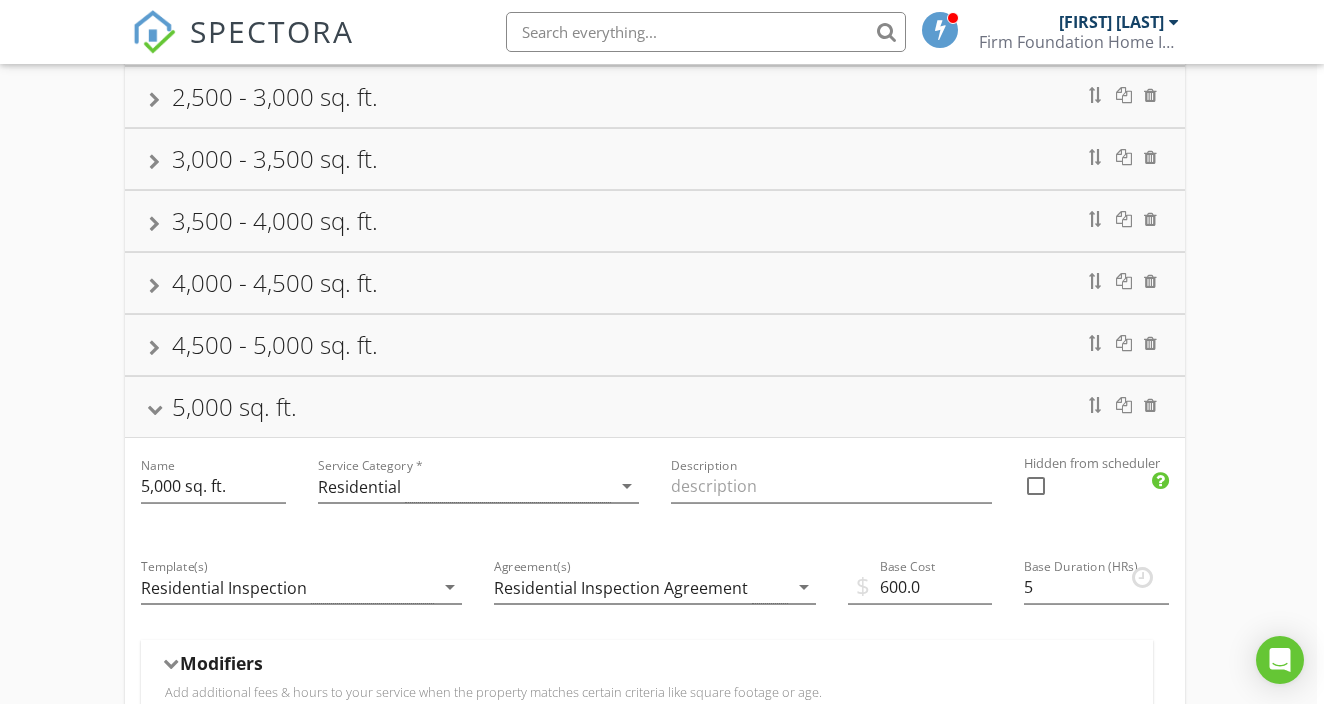 click on "4,500 - 5,000 sq. ft." at bounding box center (654, 345) 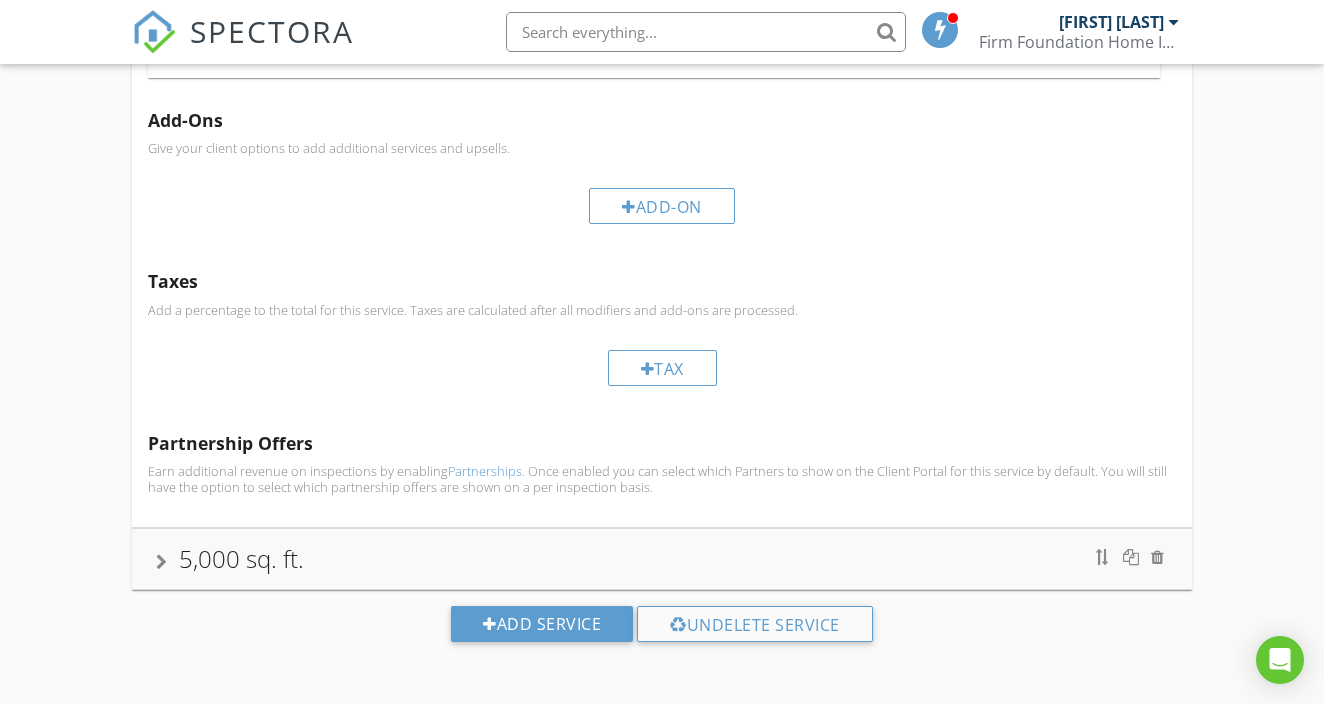 scroll, scrollTop: 984, scrollLeft: 0, axis: vertical 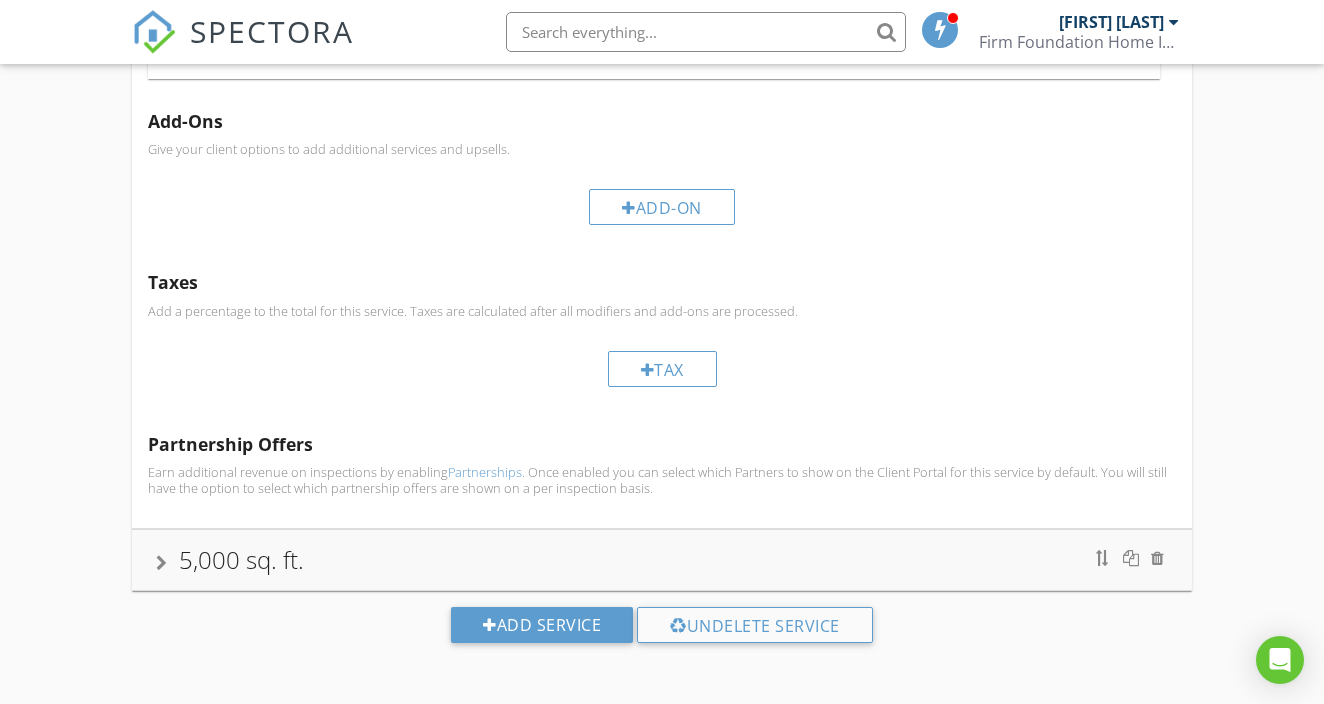 click on "5,000 sq. ft." at bounding box center (661, 560) 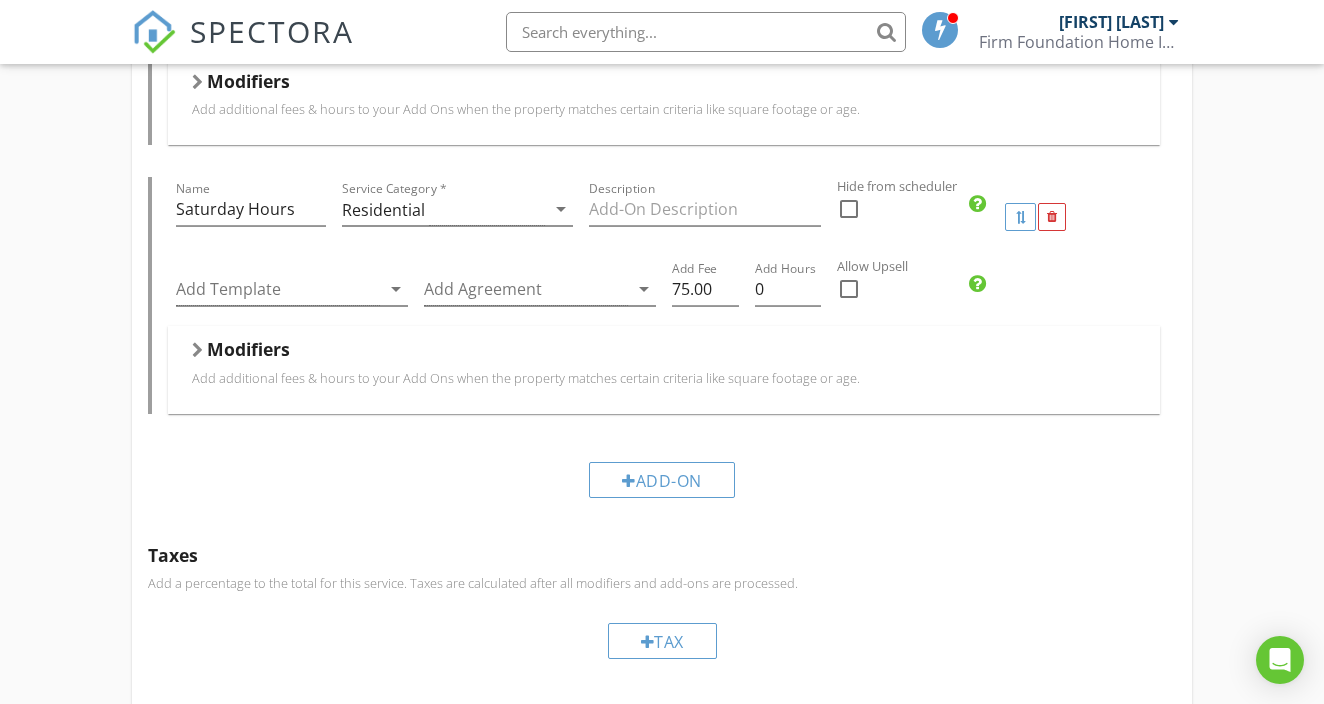 scroll, scrollTop: 2668, scrollLeft: 0, axis: vertical 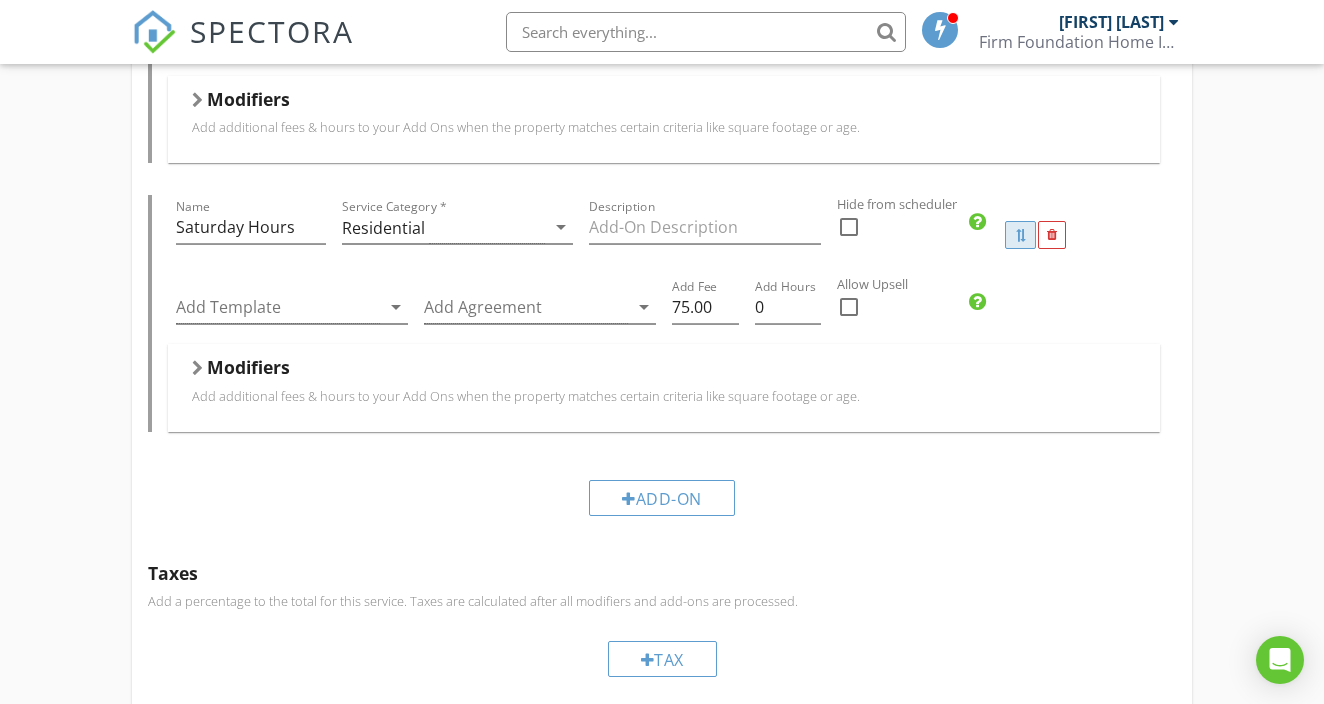 click at bounding box center (1020, 235) 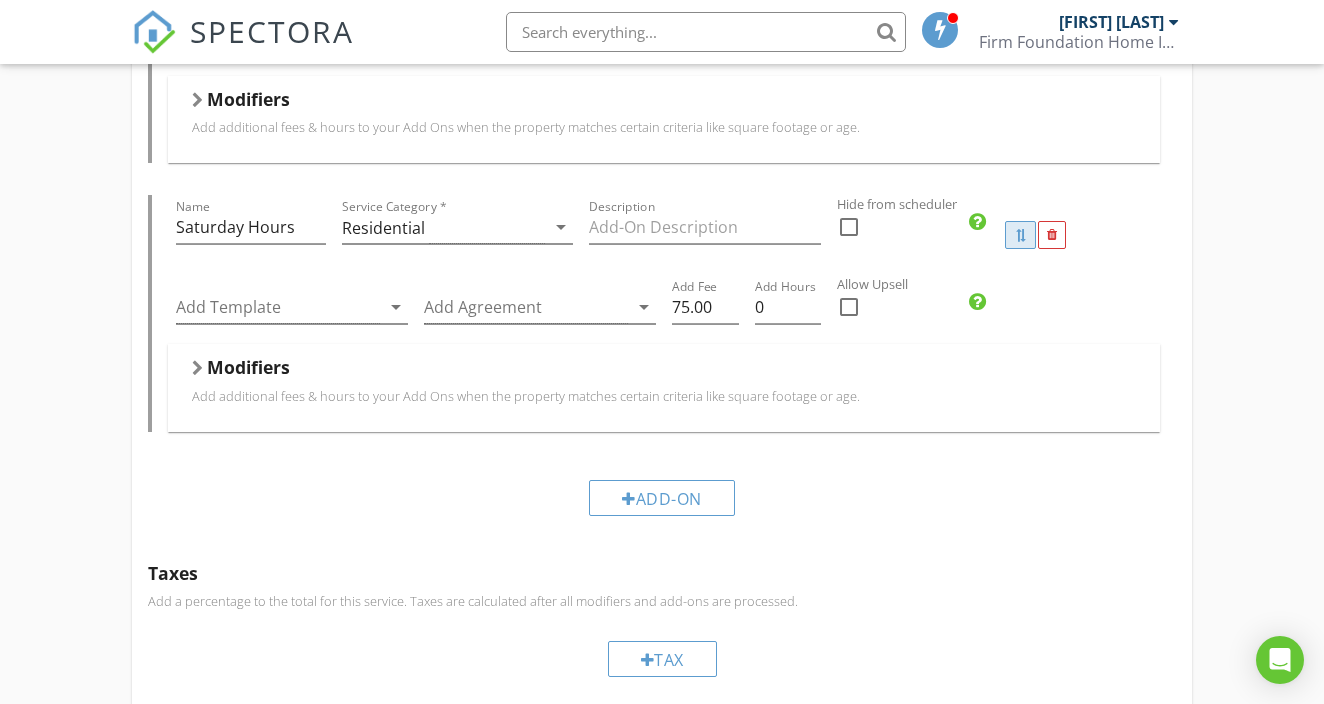 click at bounding box center (1020, 235) 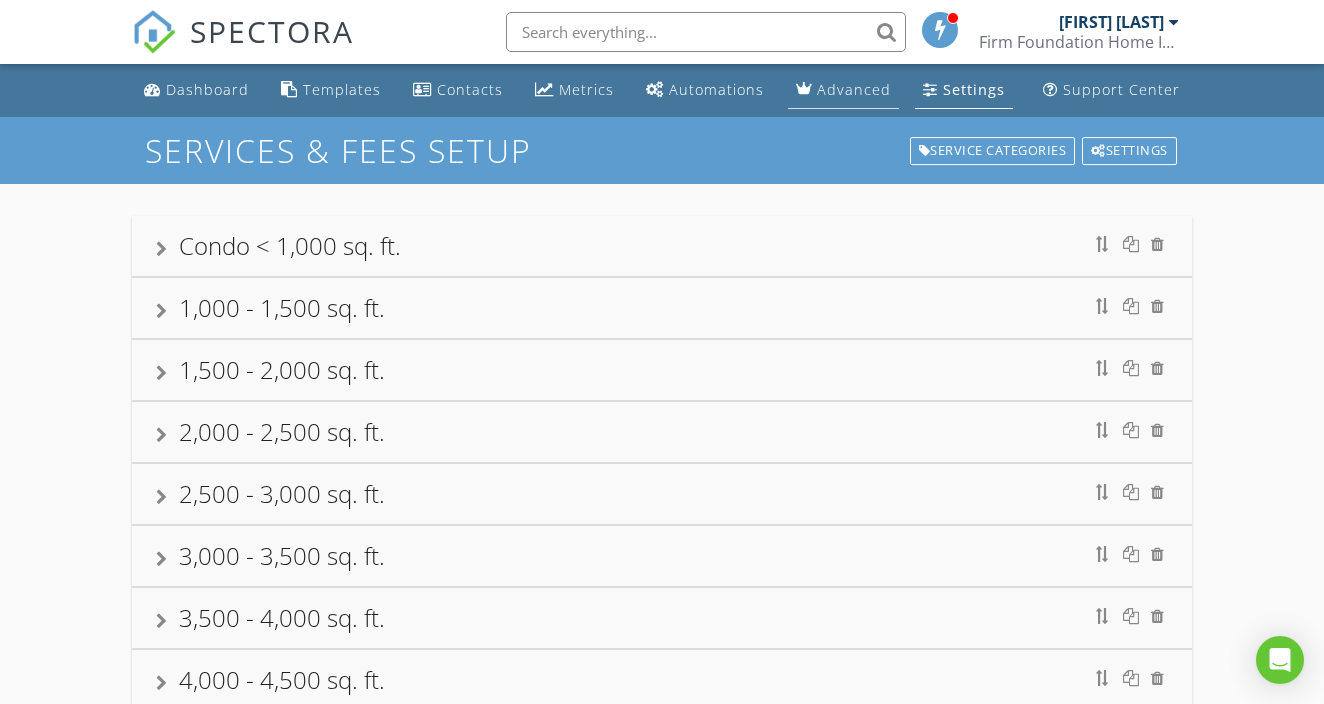 scroll, scrollTop: 0, scrollLeft: 0, axis: both 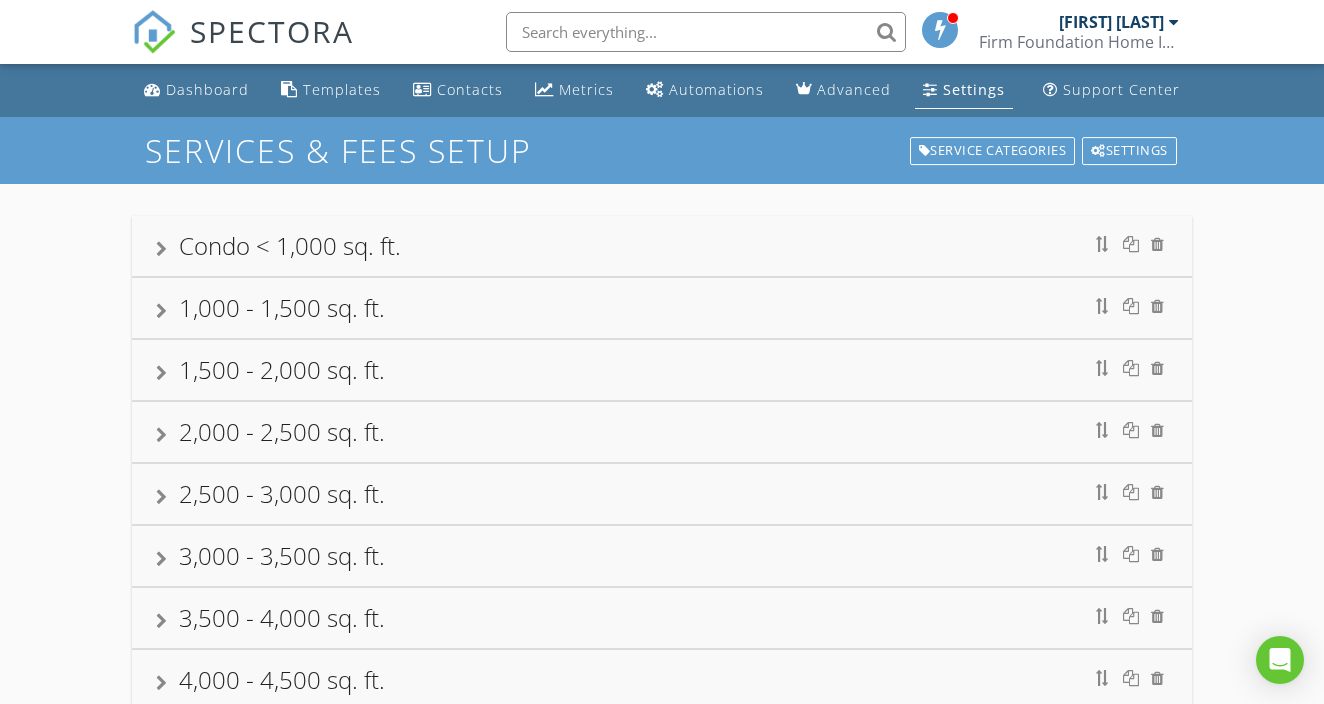 click at bounding box center [930, 89] 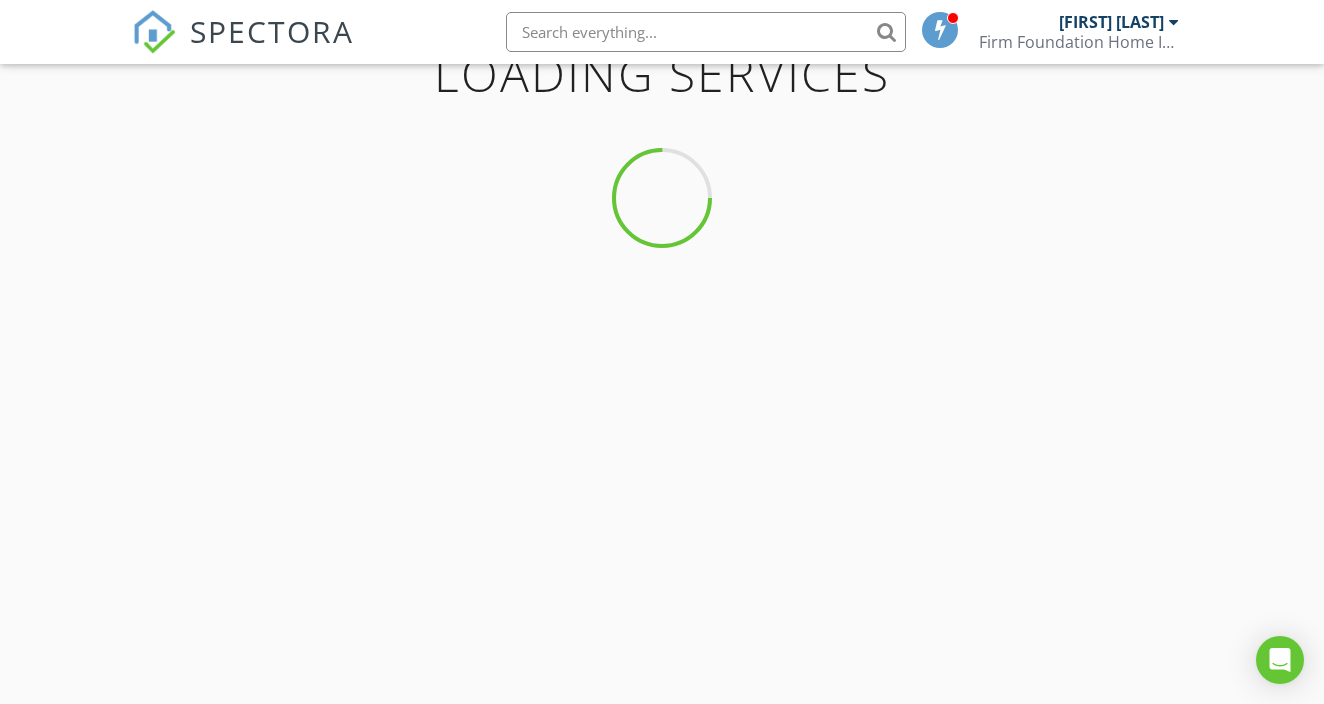 scroll, scrollTop: 117, scrollLeft: 0, axis: vertical 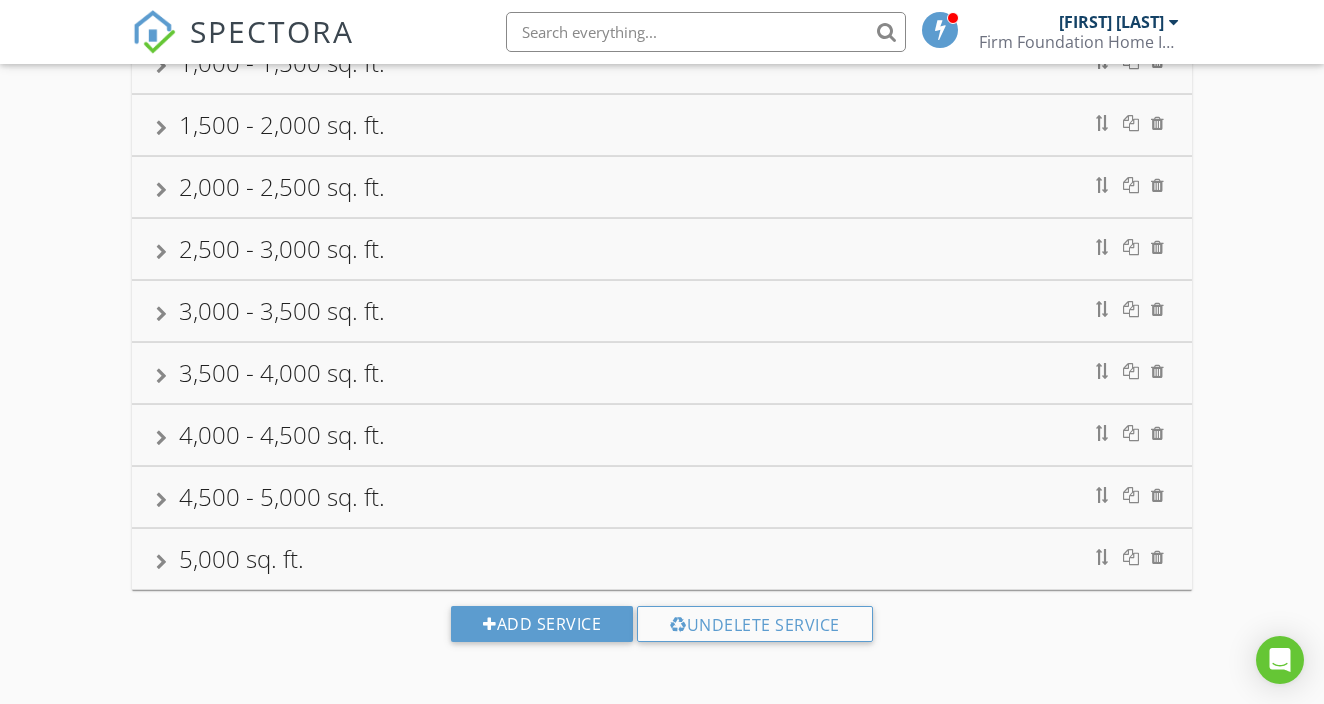 click on "5,000 sq. ft." at bounding box center [661, 559] 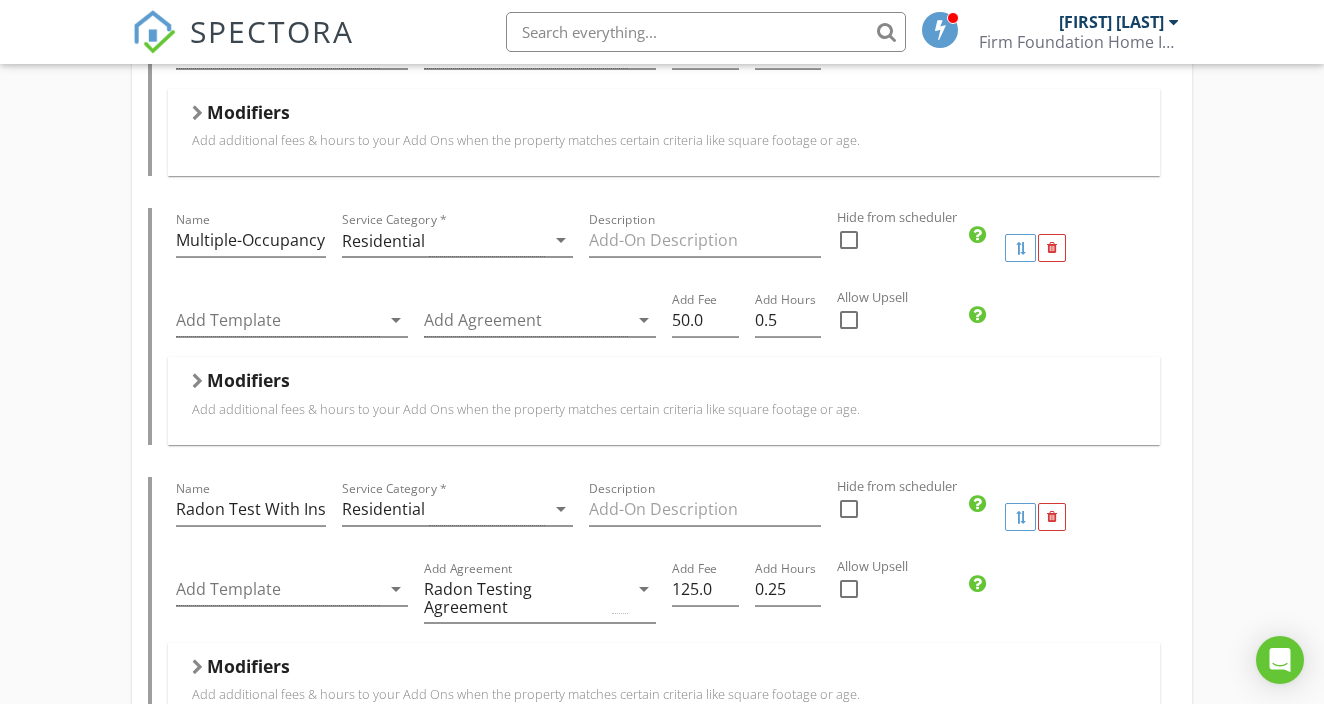 scroll, scrollTop: 1615, scrollLeft: 0, axis: vertical 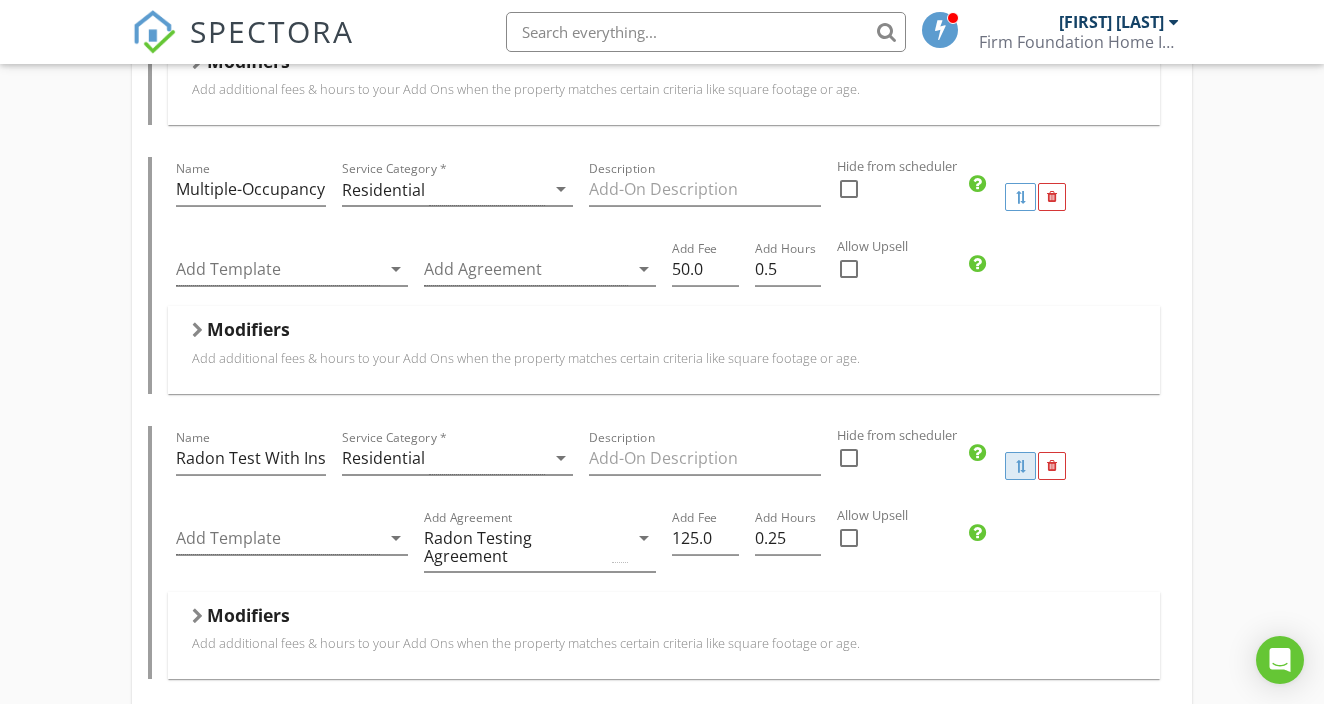 click at bounding box center [1020, 466] 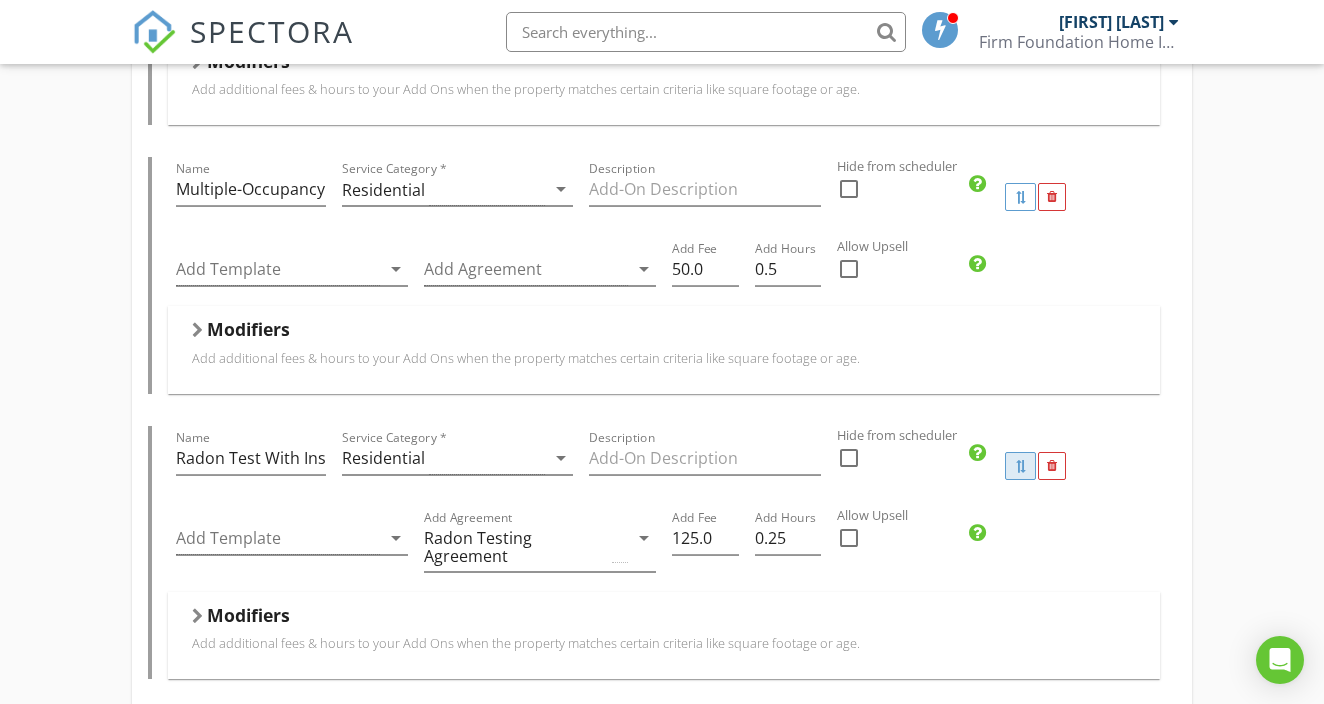 click at bounding box center (1020, 466) 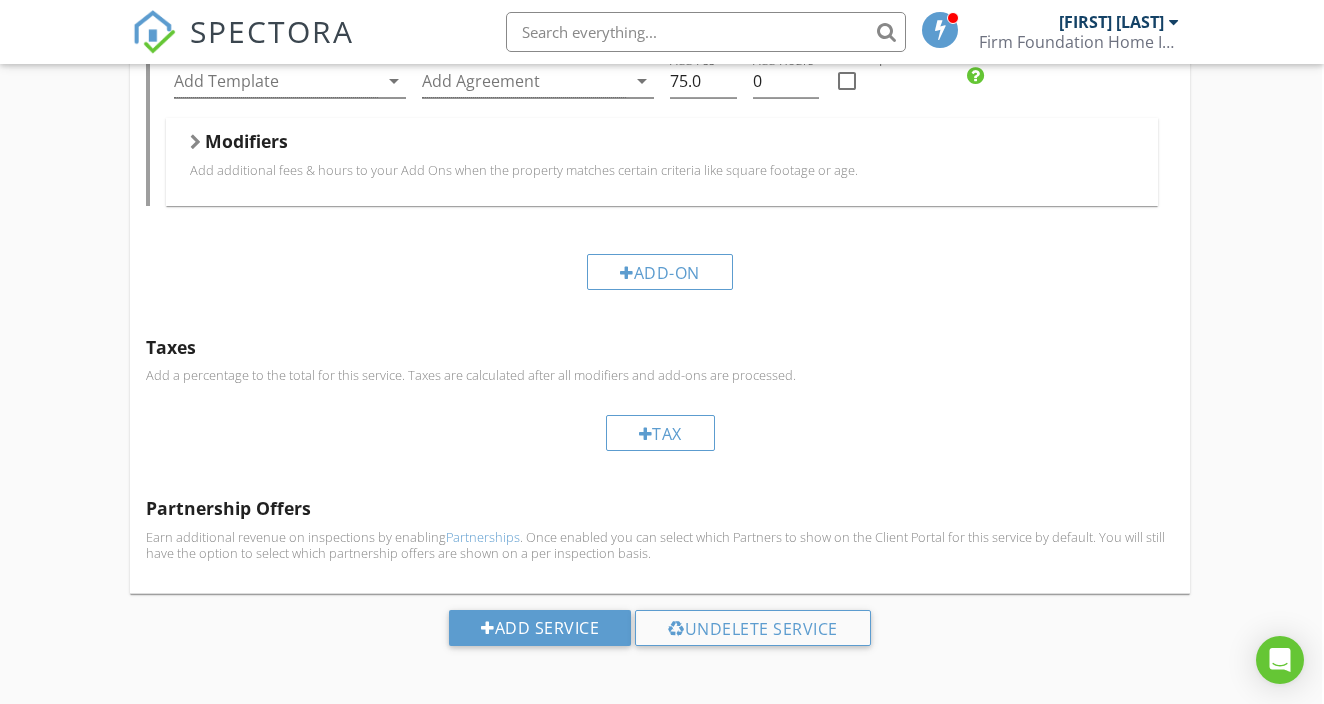 scroll, scrollTop: 2893, scrollLeft: 2, axis: both 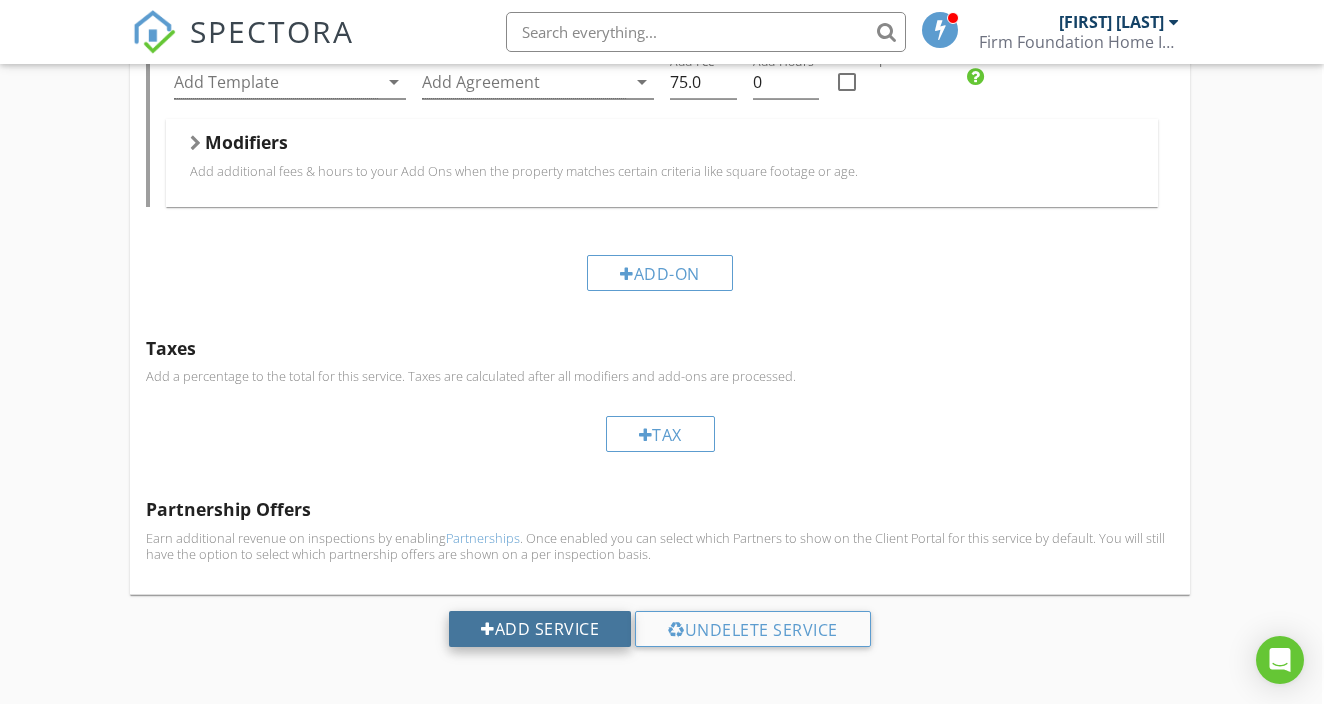 click on "Add Service" at bounding box center (540, 629) 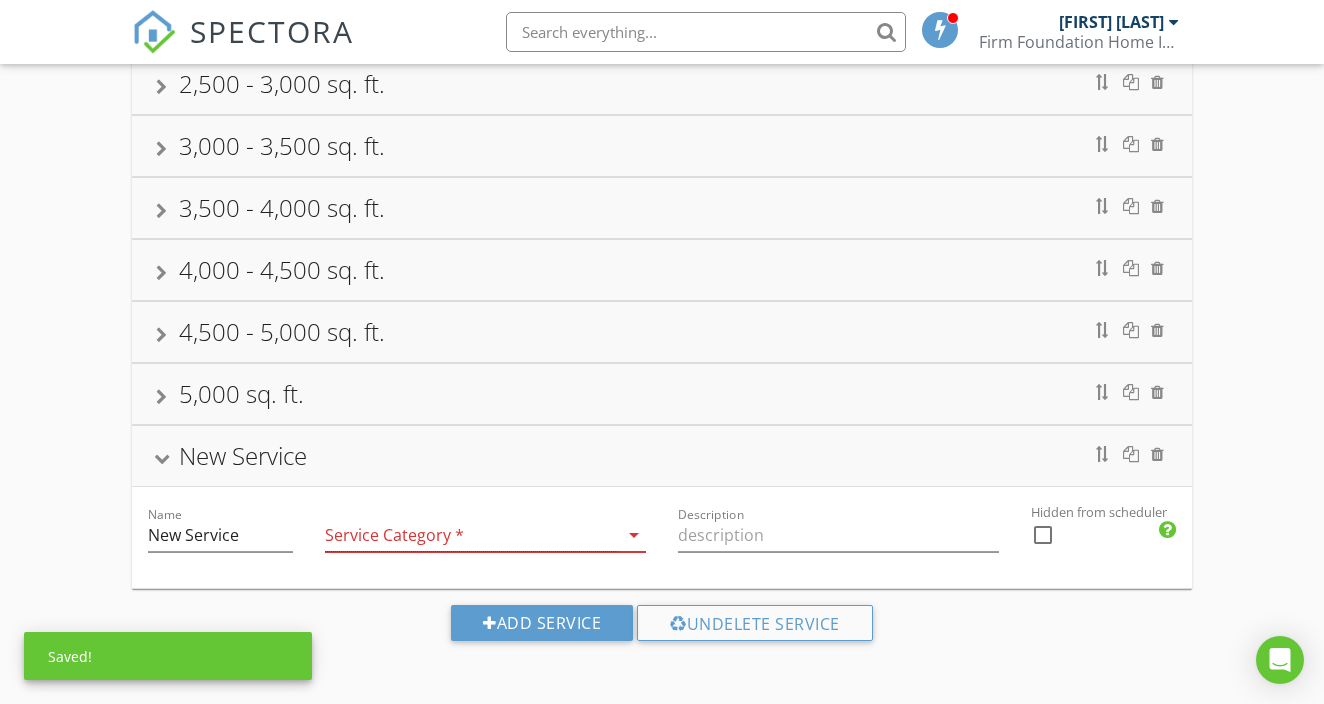 scroll, scrollTop: 409, scrollLeft: 0, axis: vertical 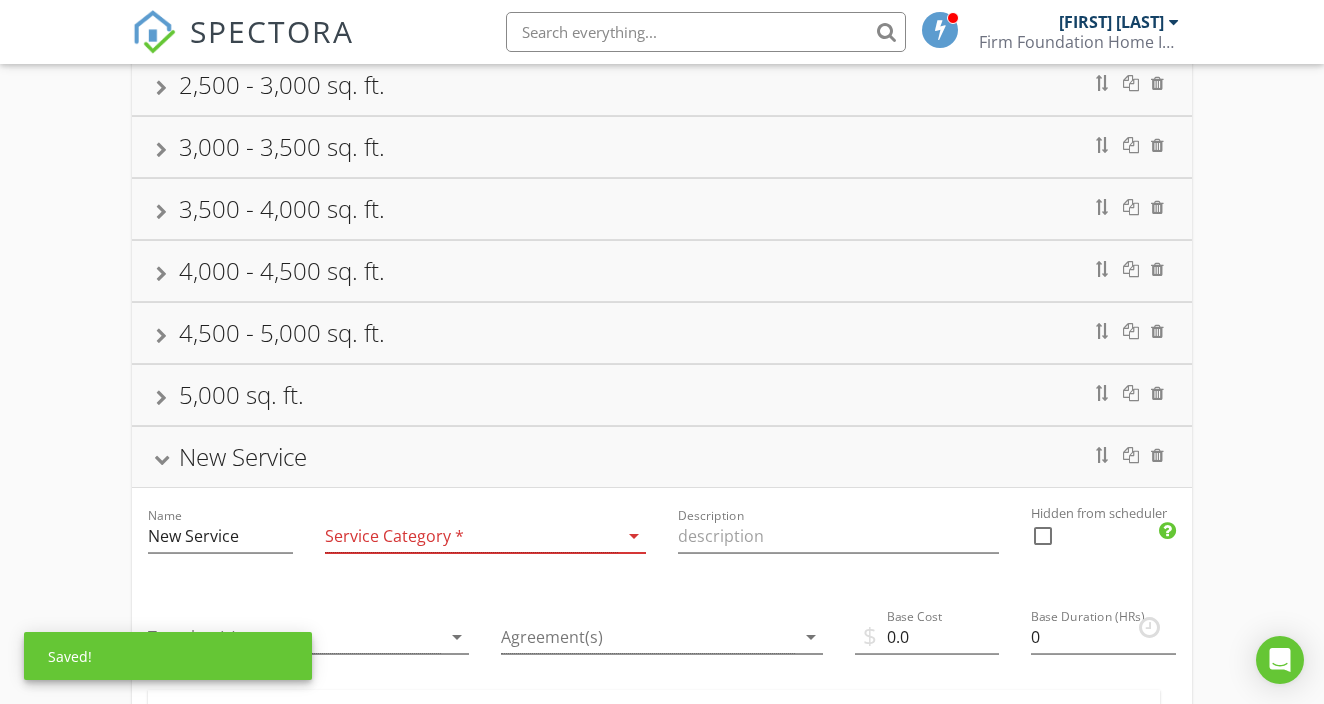 click at bounding box center [471, 536] 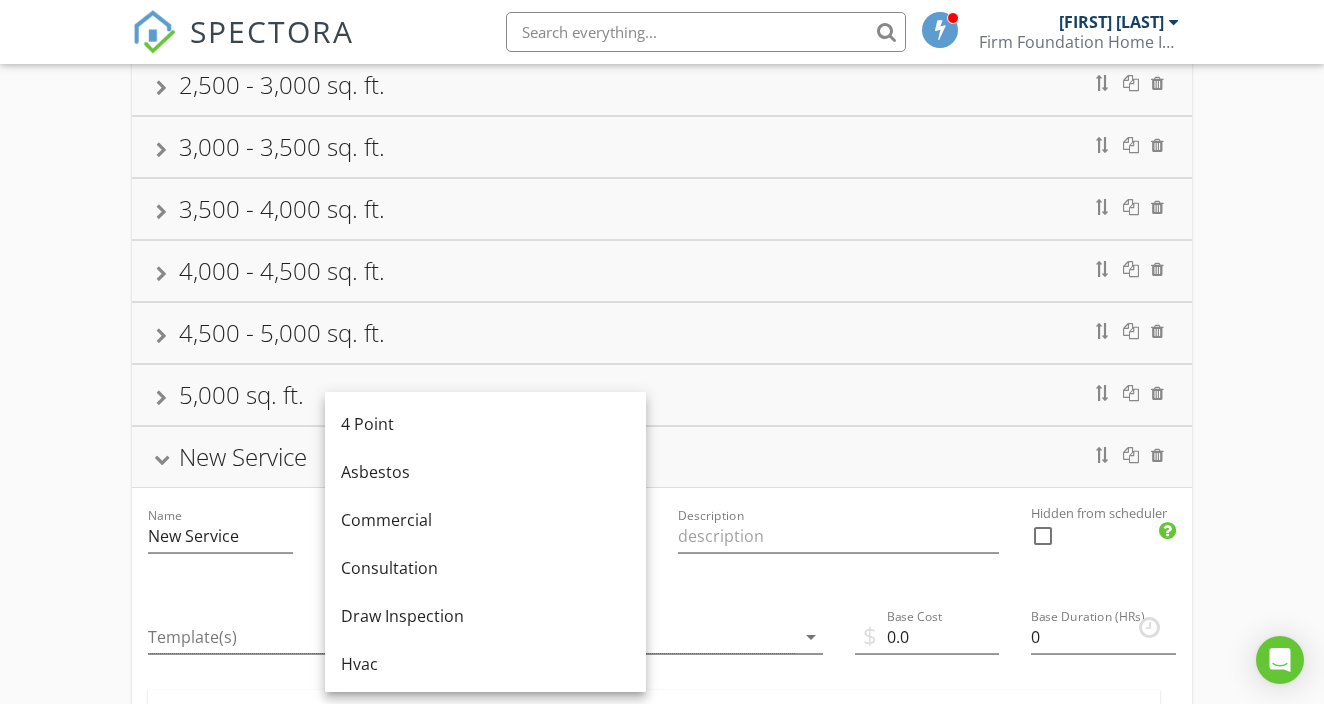 scroll, scrollTop: 676, scrollLeft: 0, axis: vertical 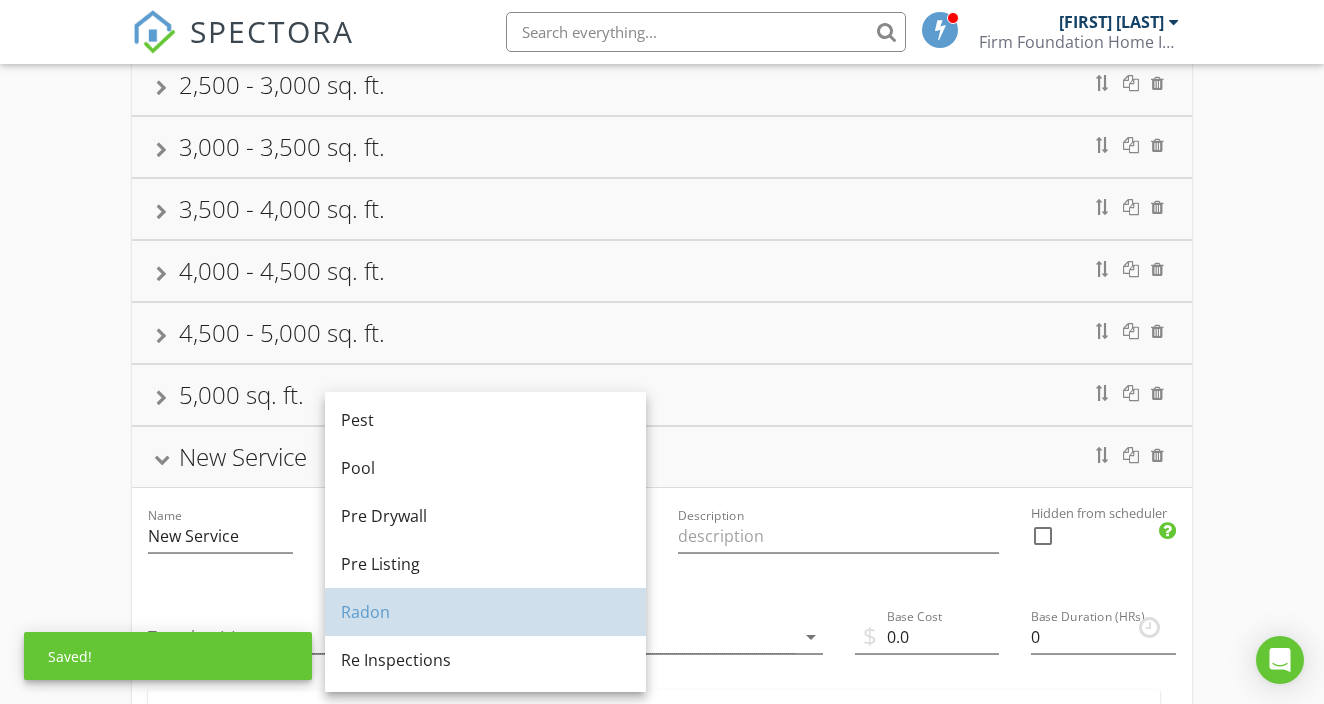 click on "Radon" at bounding box center (485, 612) 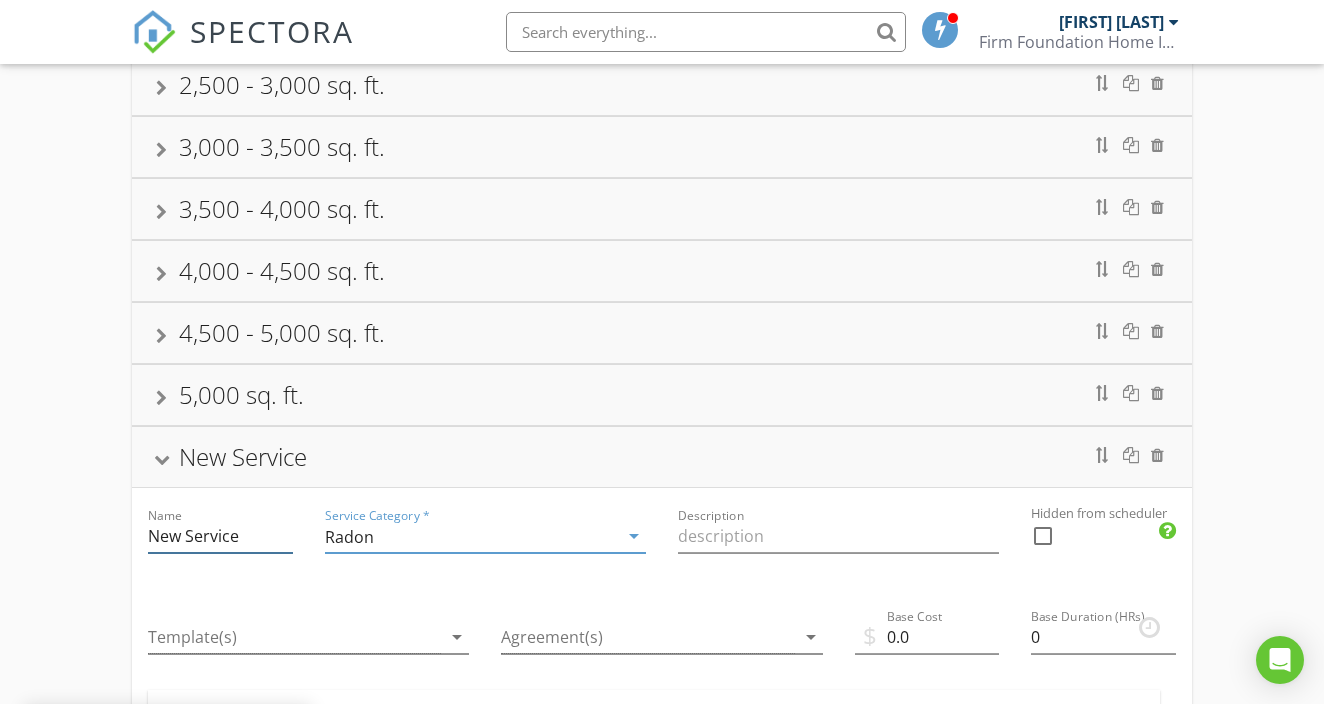click on "New Service" at bounding box center [220, 536] 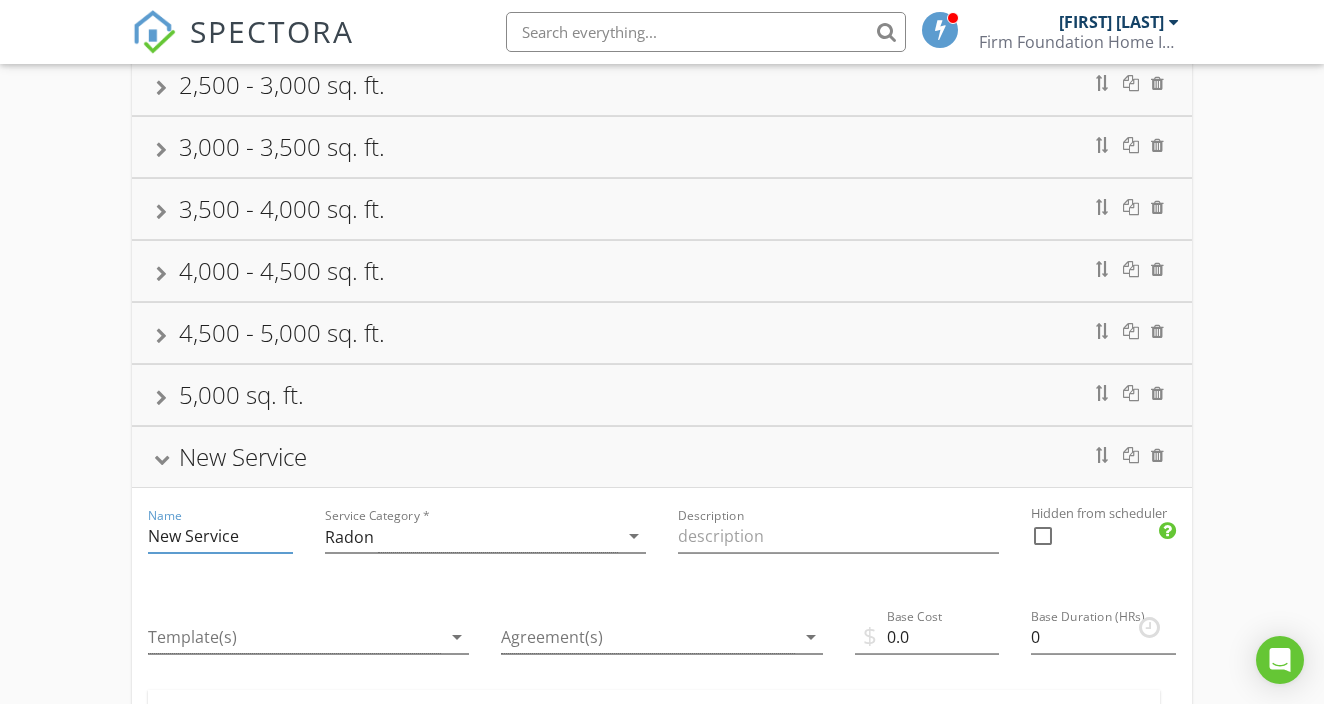drag, startPoint x: 254, startPoint y: 534, endPoint x: 109, endPoint y: 533, distance: 145.00345 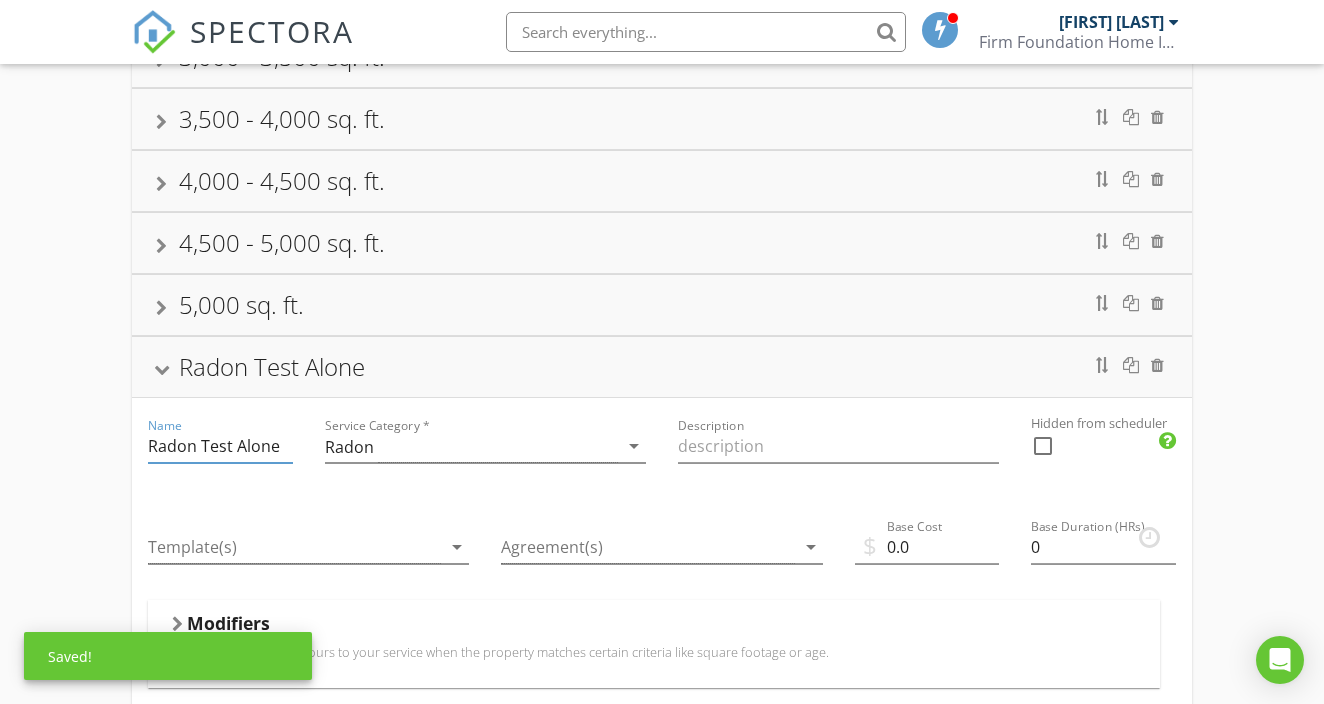 scroll, scrollTop: 508, scrollLeft: 0, axis: vertical 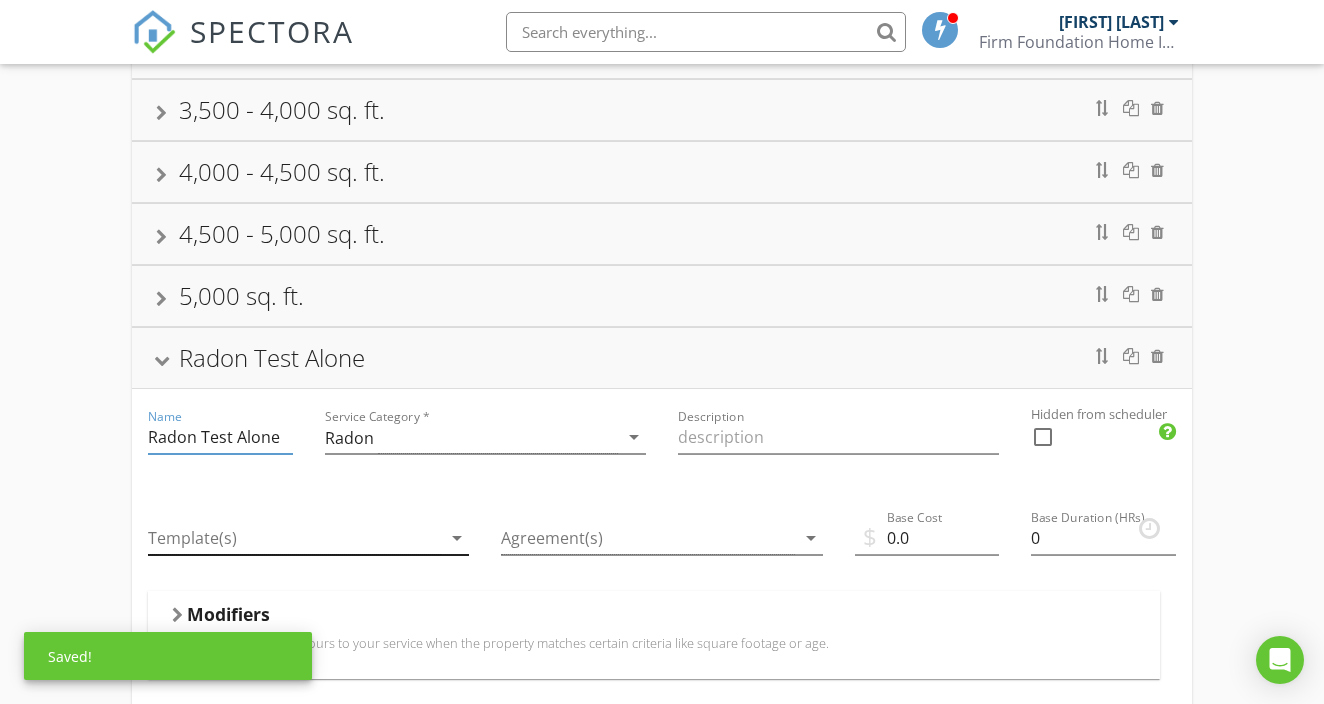 type on "Radon Test Alone" 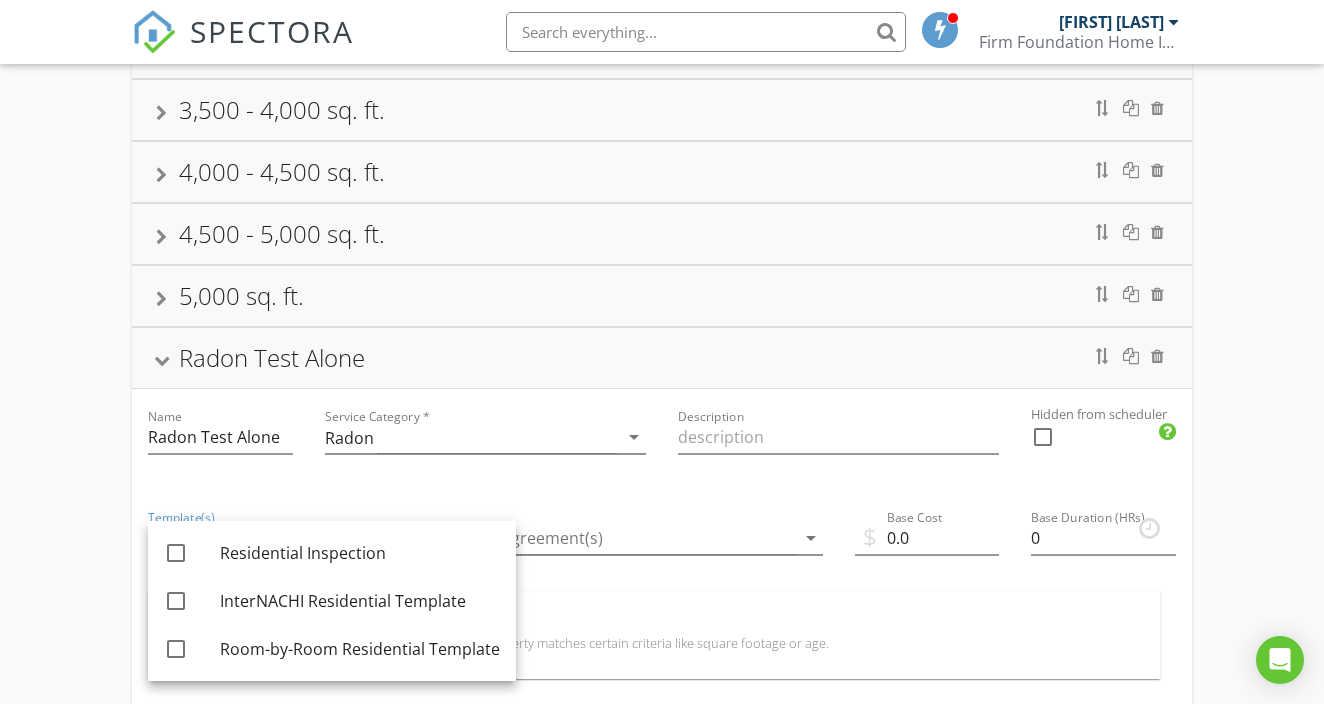 click on "Service Category * Radon arrow_drop_down" at bounding box center [485, 439] 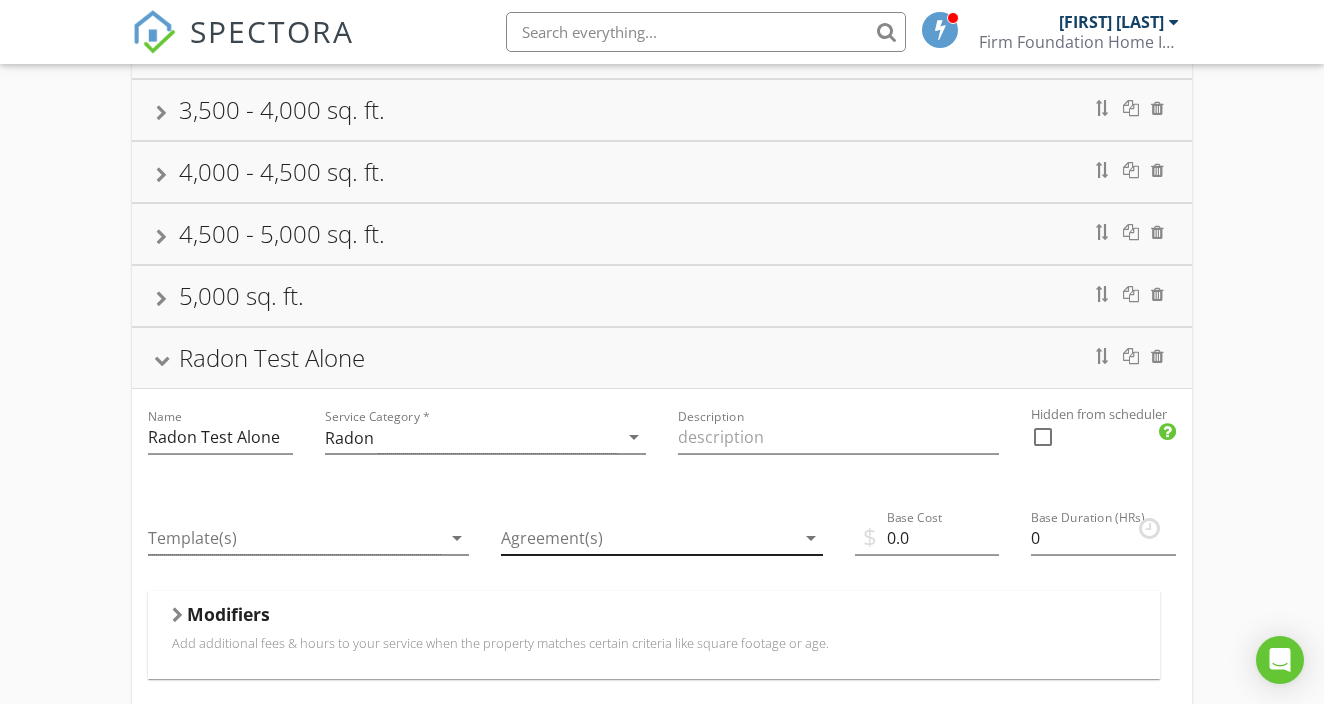 click at bounding box center [647, 538] 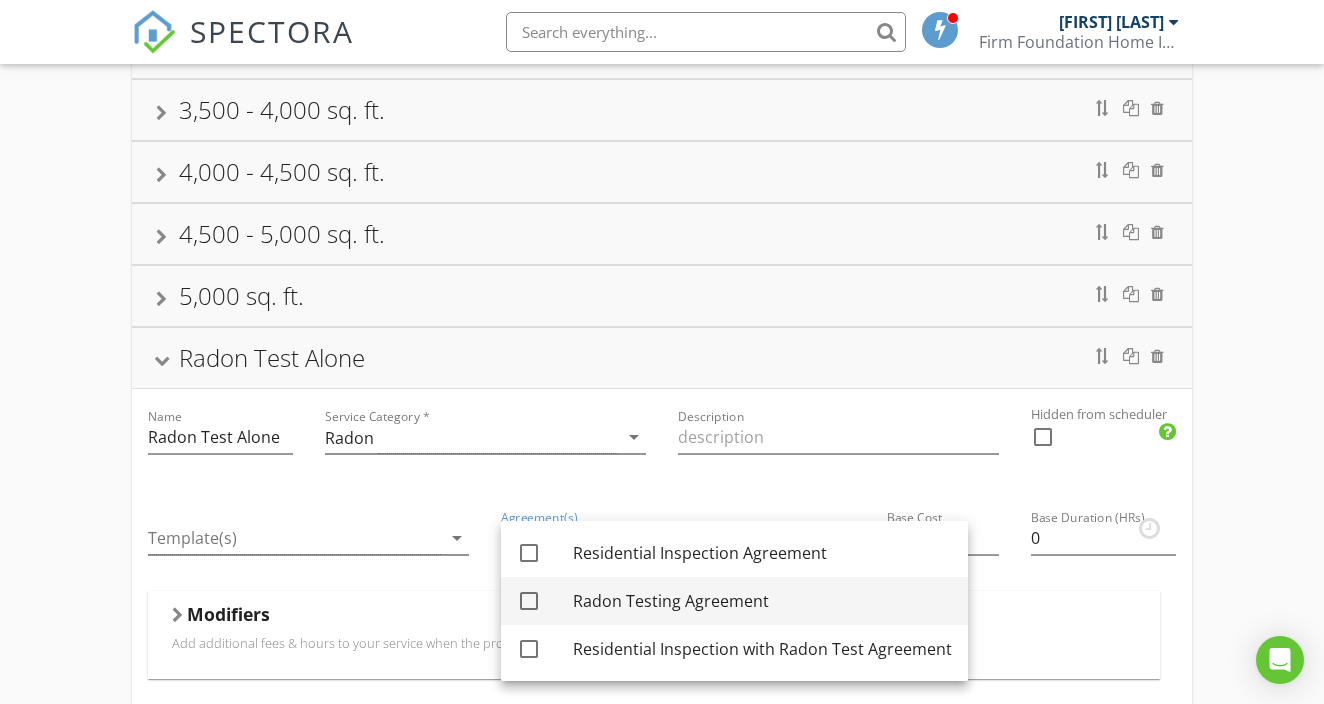 click at bounding box center (529, 601) 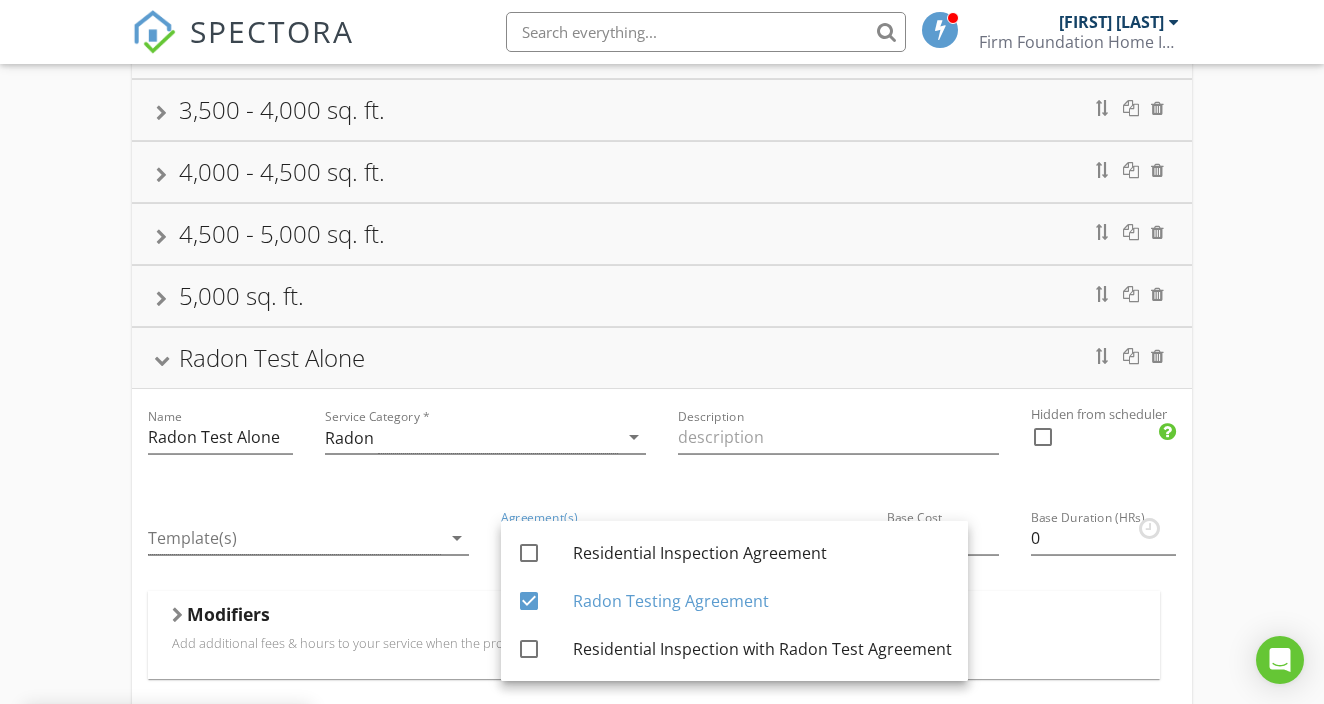 click on "Description" at bounding box center (838, 439) 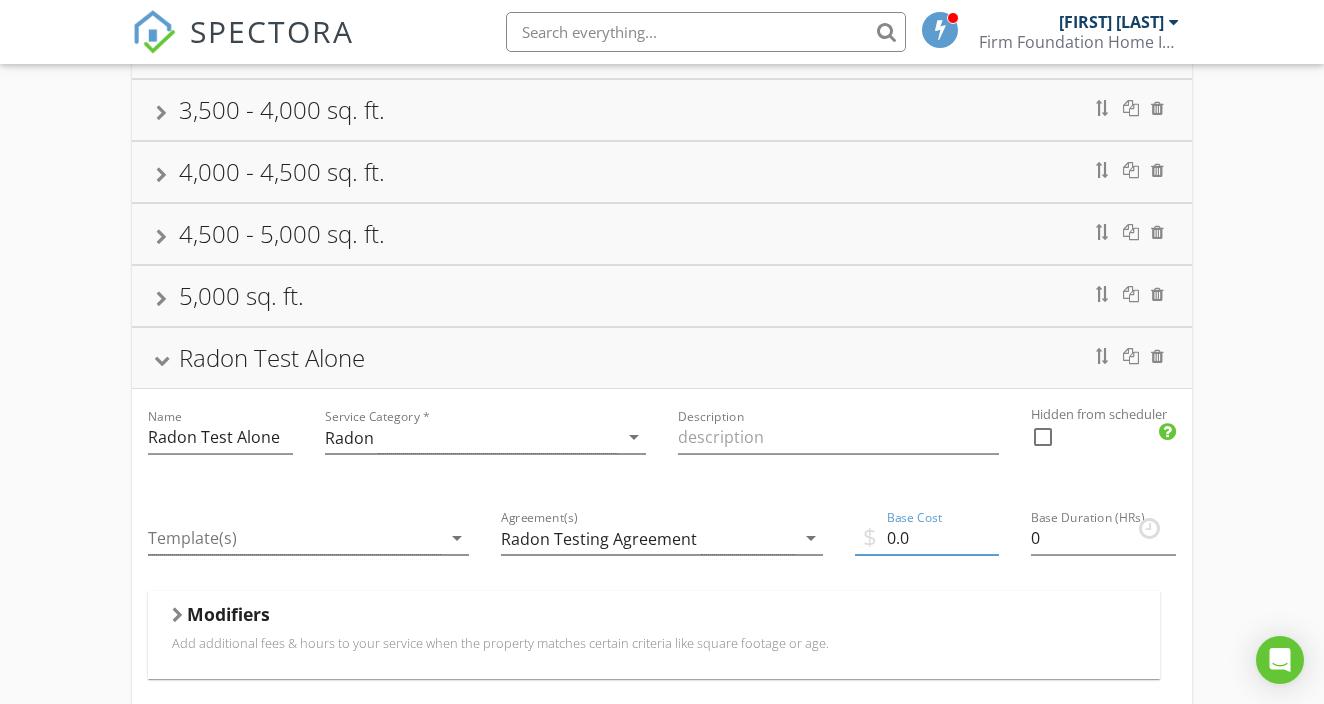 drag, startPoint x: 915, startPoint y: 535, endPoint x: 881, endPoint y: 535, distance: 34 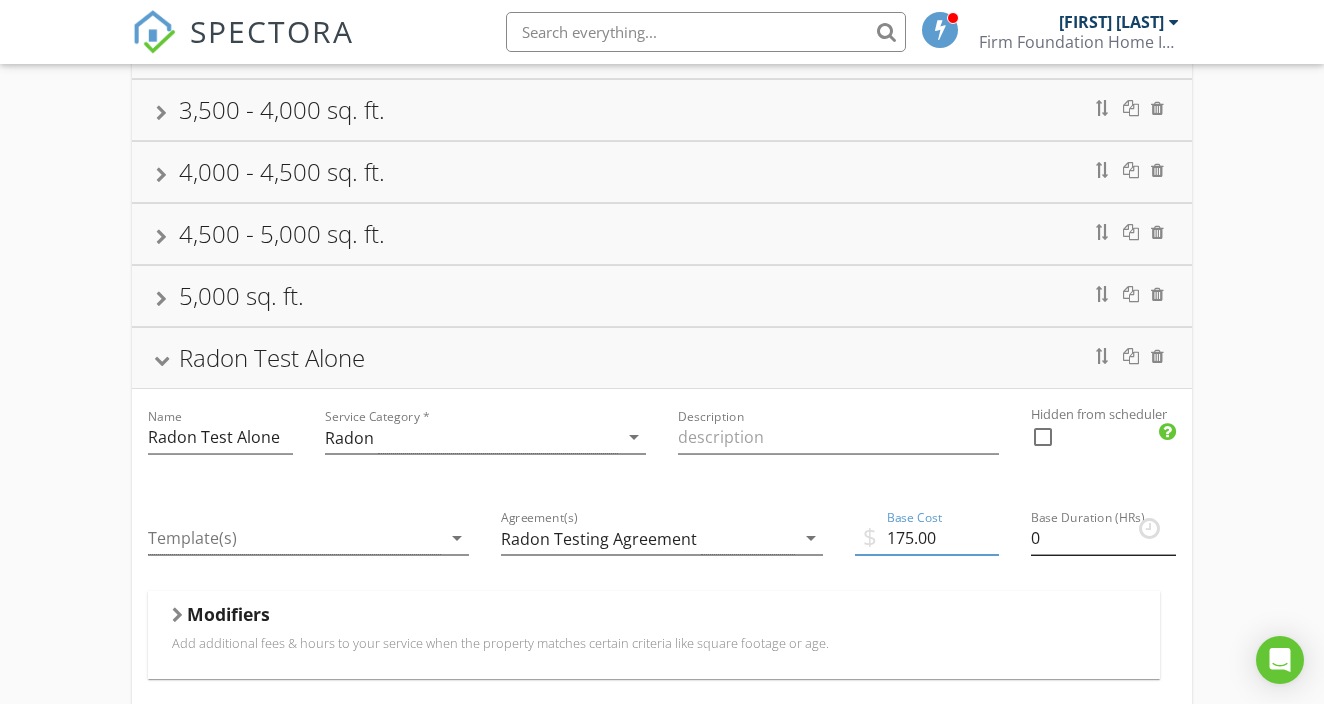 type on "175.00" 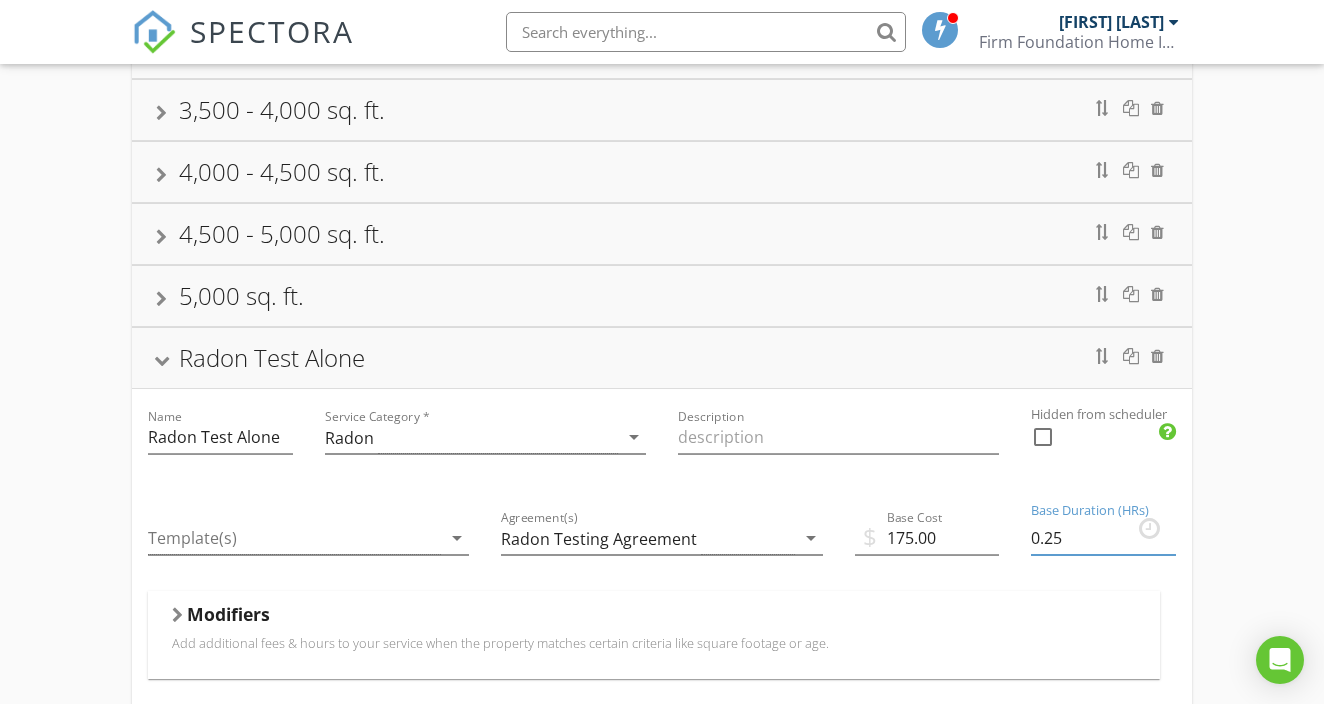 click on "0.25" at bounding box center [1103, 538] 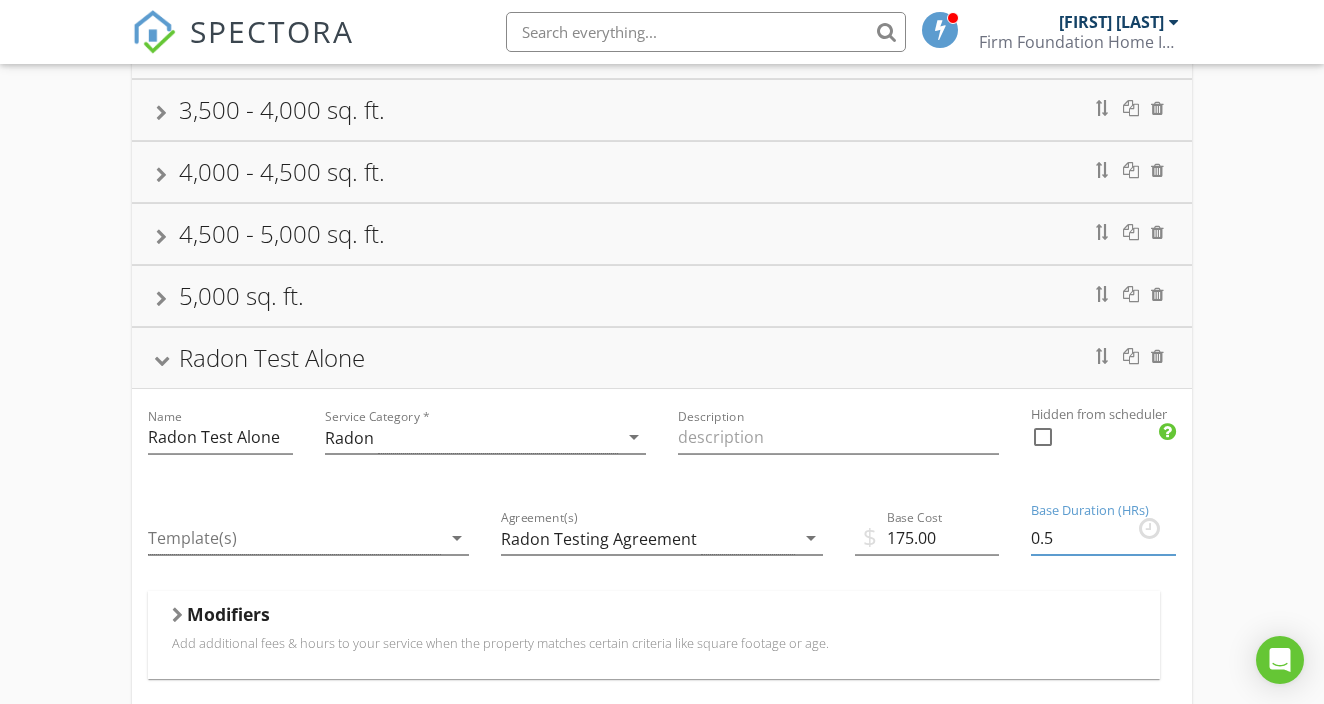 click on "0.5" at bounding box center (1103, 538) 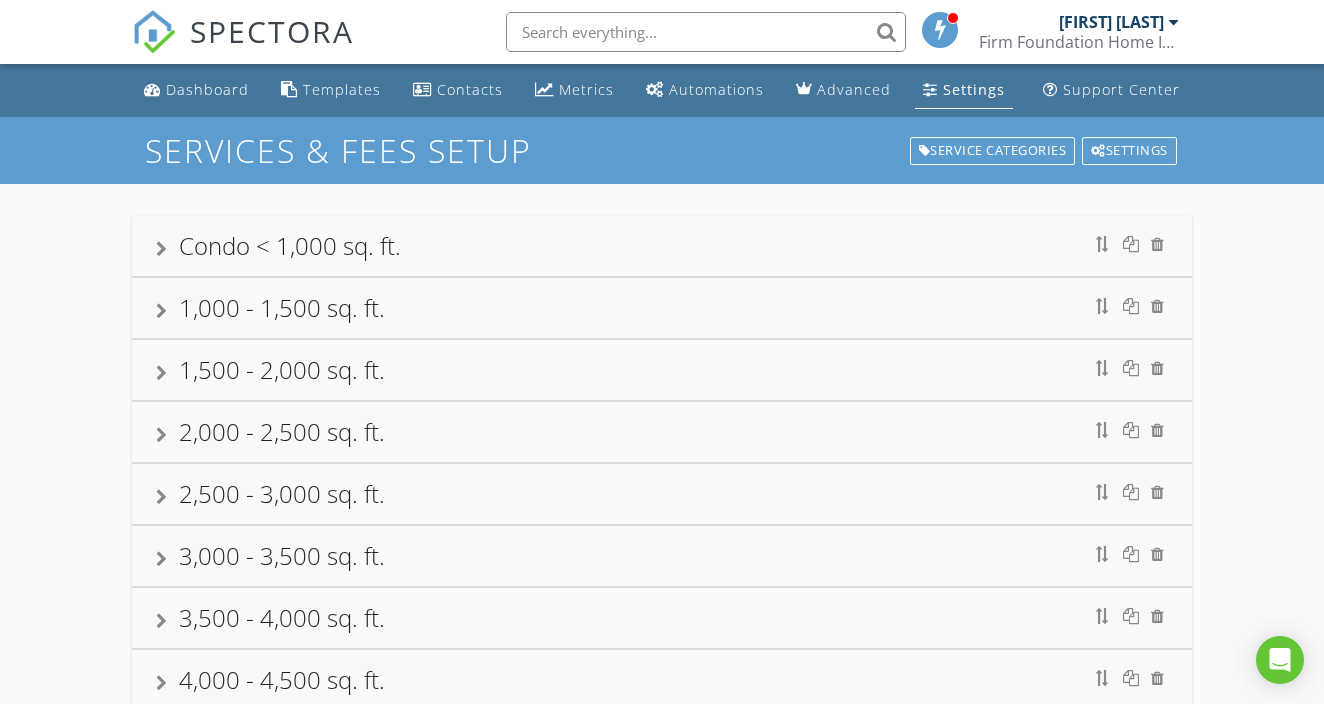 scroll, scrollTop: 0, scrollLeft: 0, axis: both 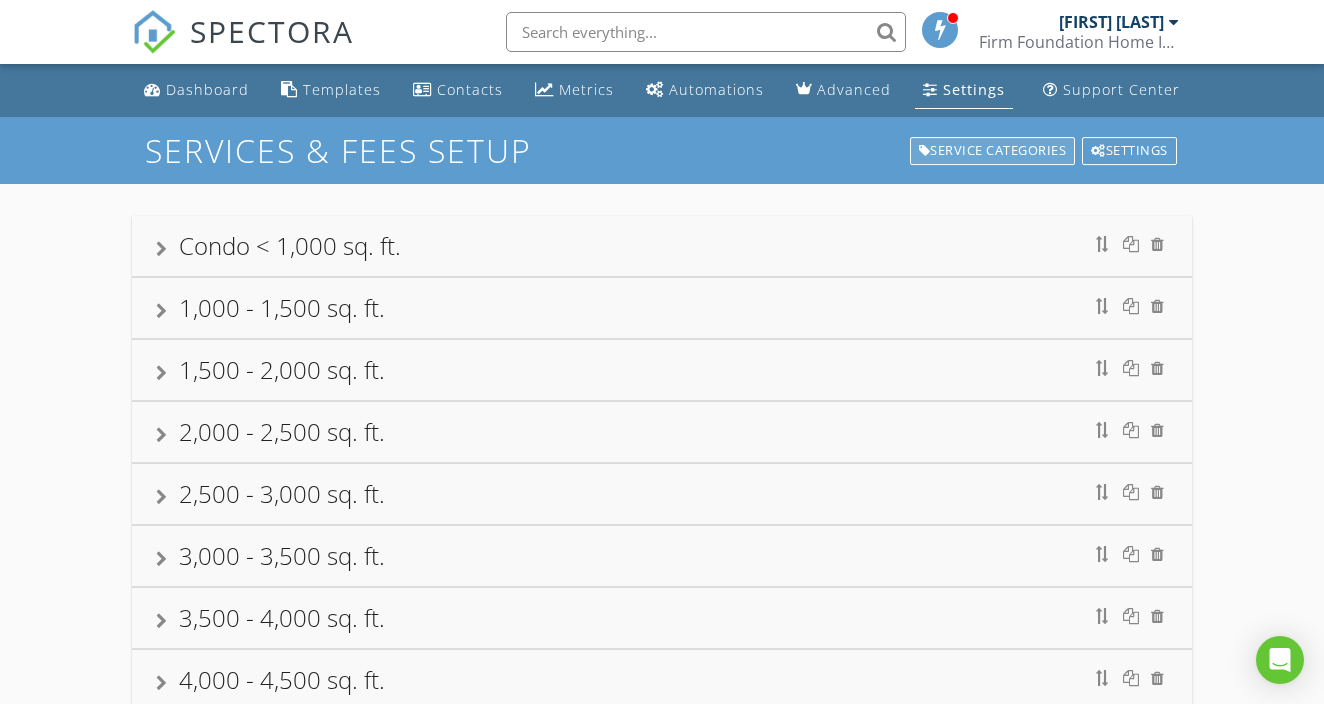 click on "Service Categories" at bounding box center (993, 151) 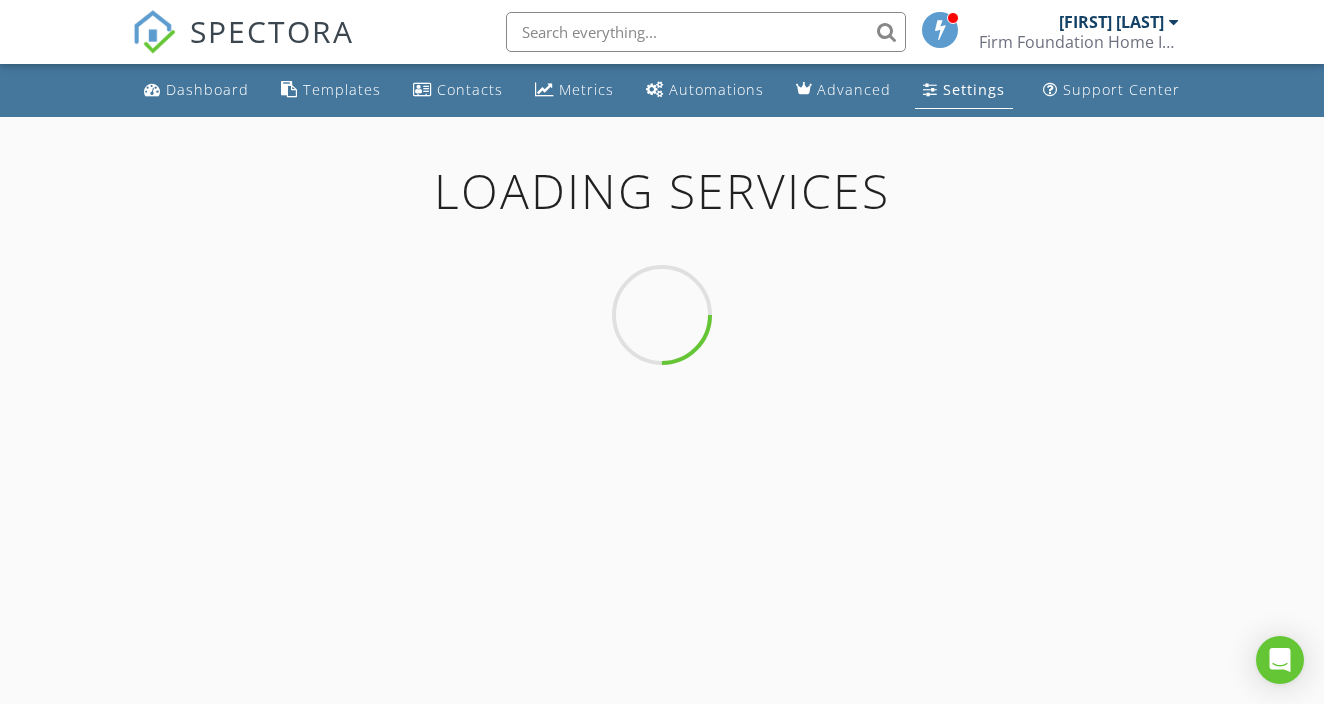 scroll, scrollTop: 0, scrollLeft: 0, axis: both 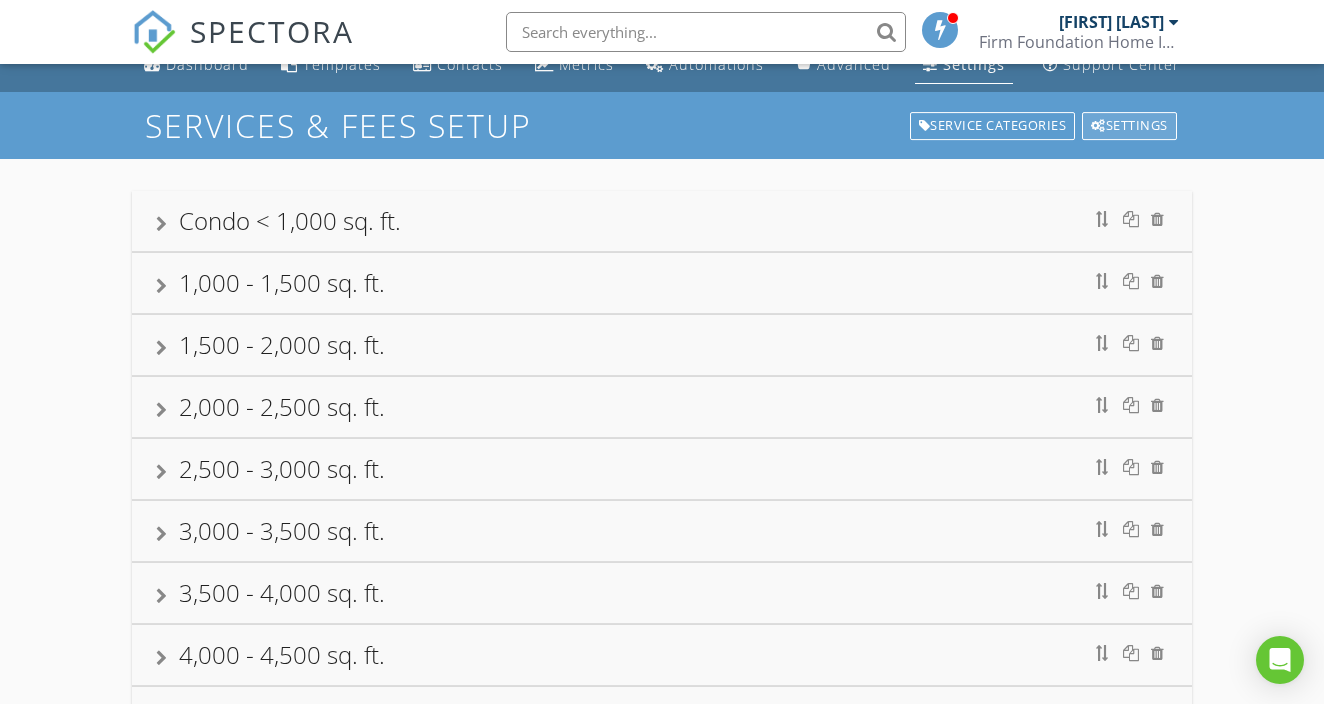click on "Settings" at bounding box center (1129, 126) 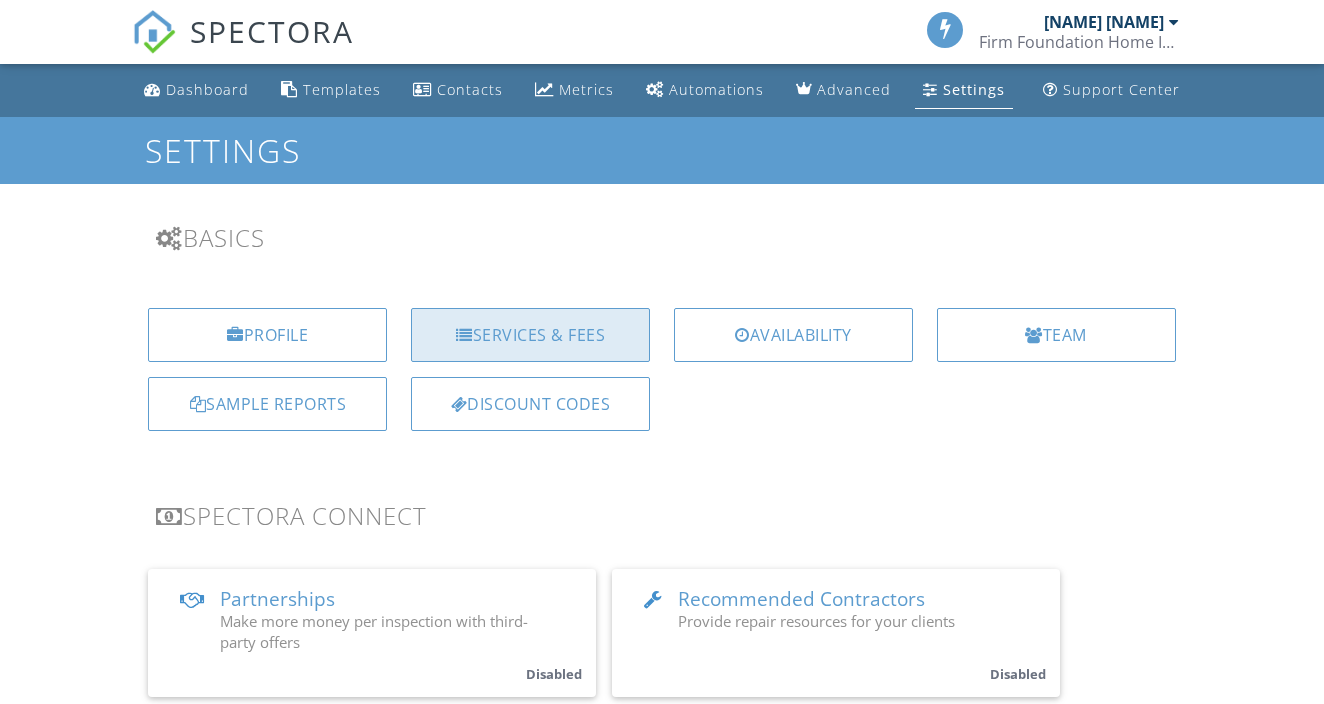 scroll, scrollTop: 0, scrollLeft: 0, axis: both 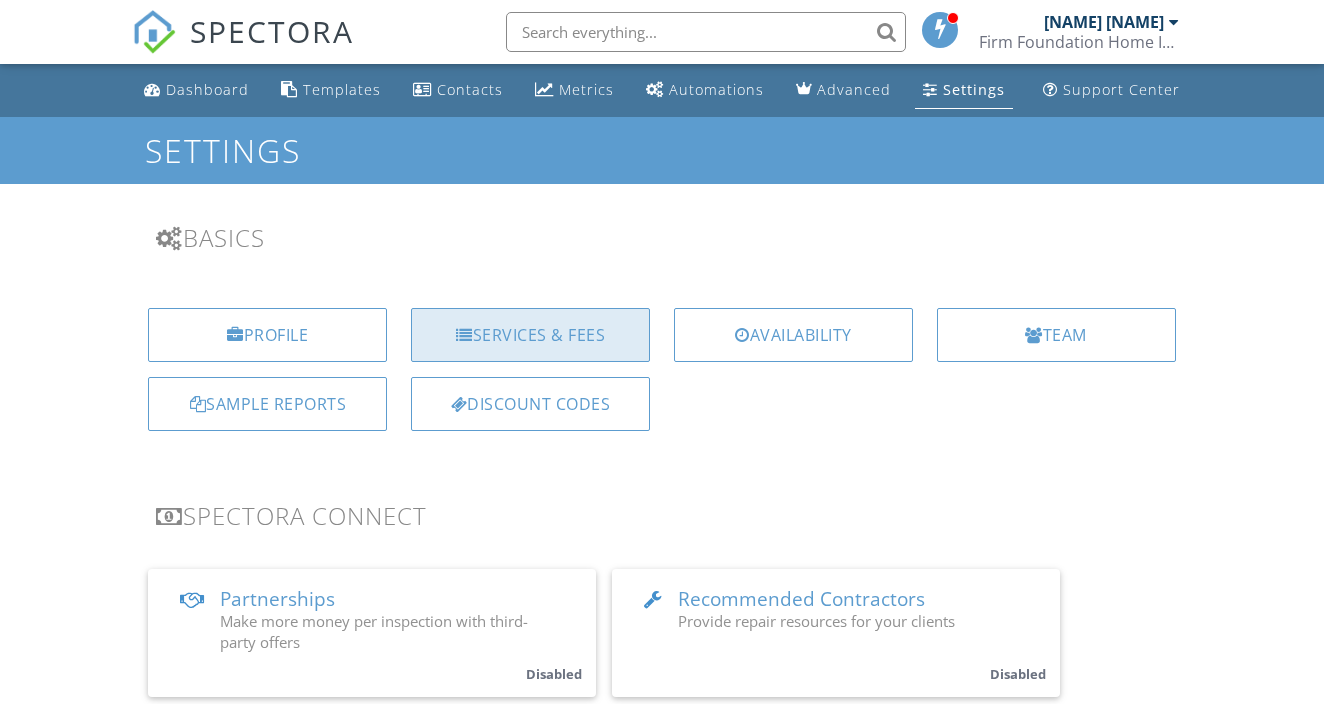 click on "Services & Fees" at bounding box center [530, 335] 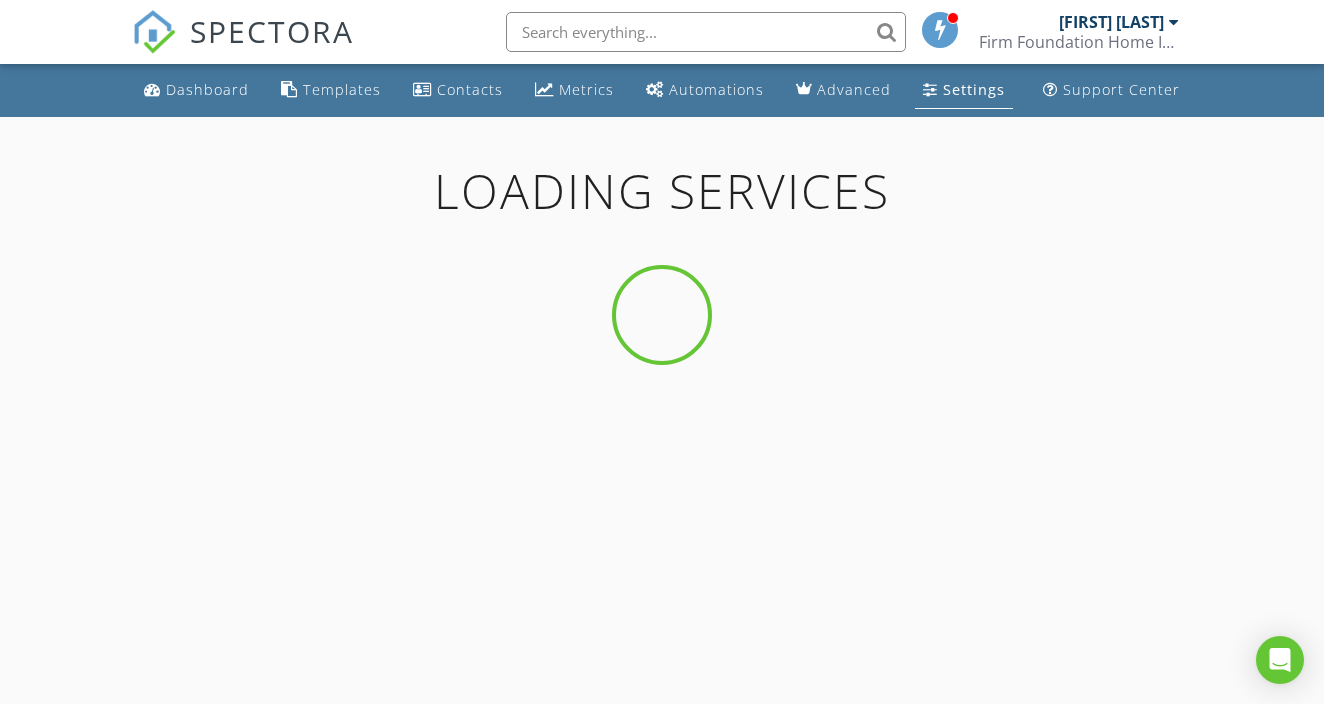 scroll, scrollTop: 0, scrollLeft: 0, axis: both 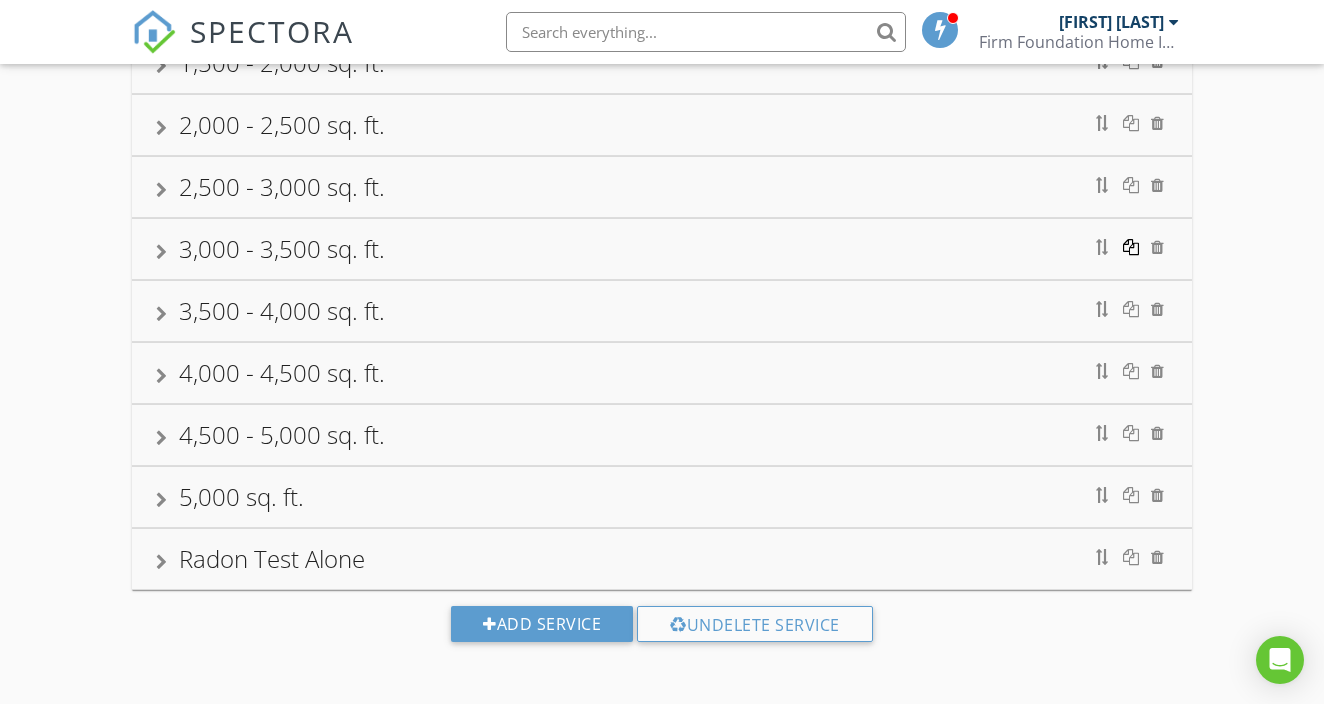 click at bounding box center (1131, 247) 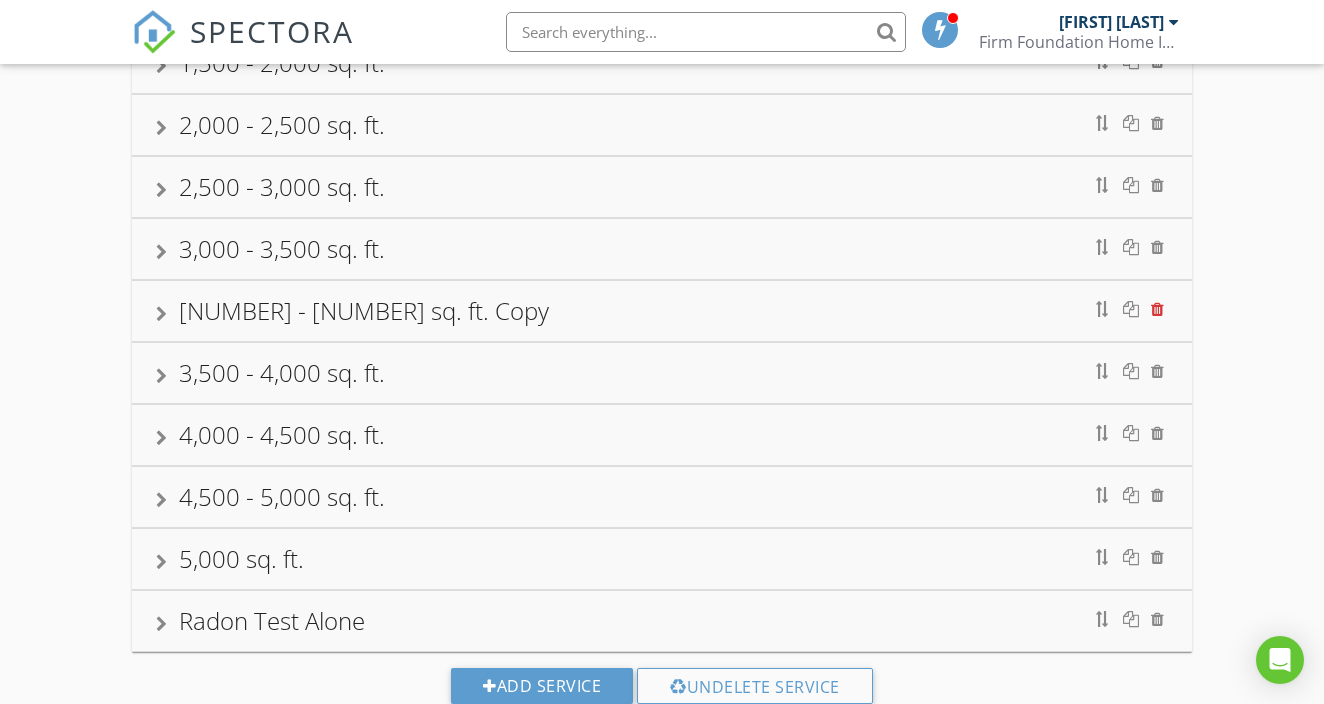 click at bounding box center [1157, 309] 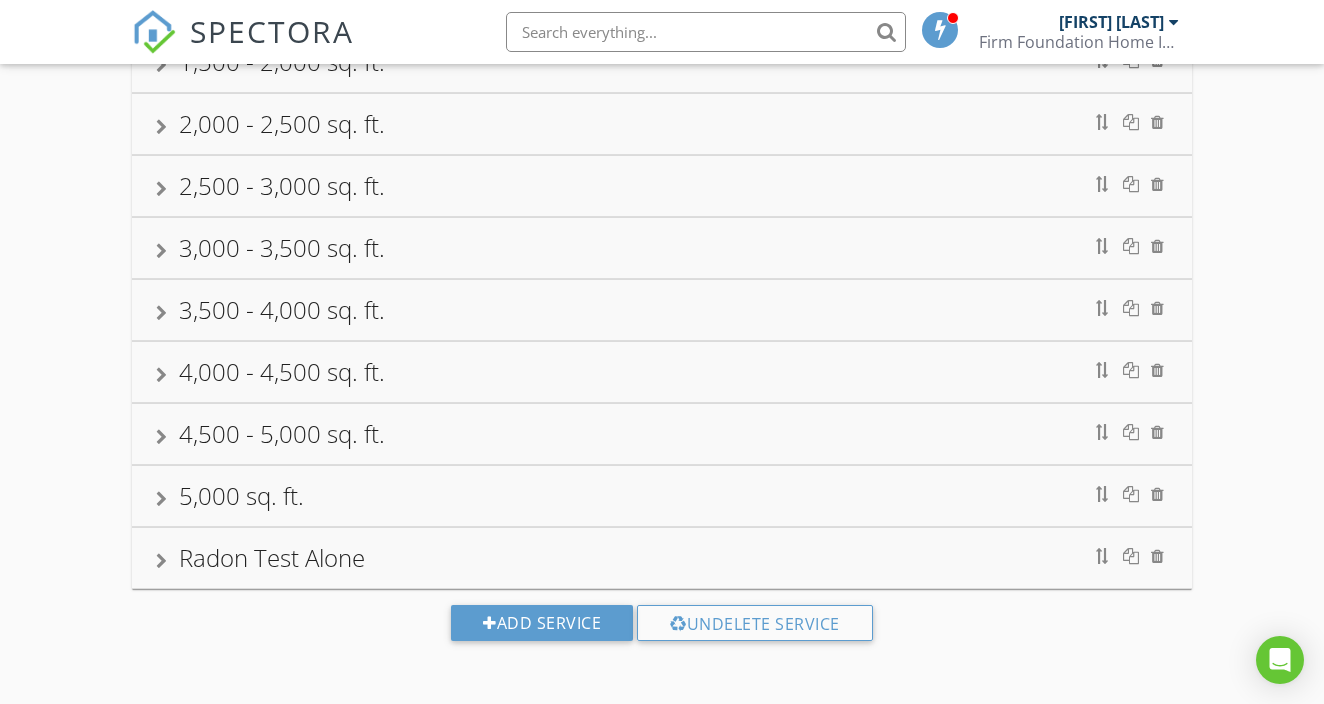 scroll, scrollTop: 307, scrollLeft: 0, axis: vertical 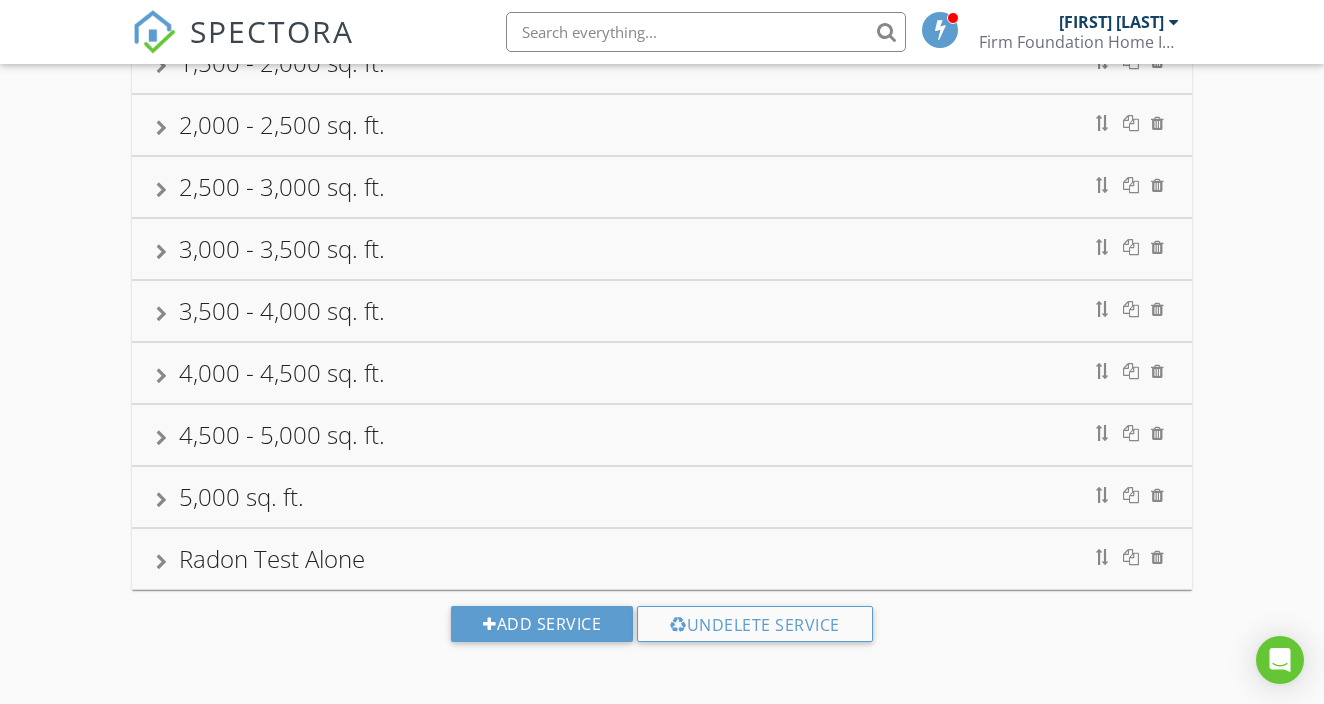 click at bounding box center [161, 500] 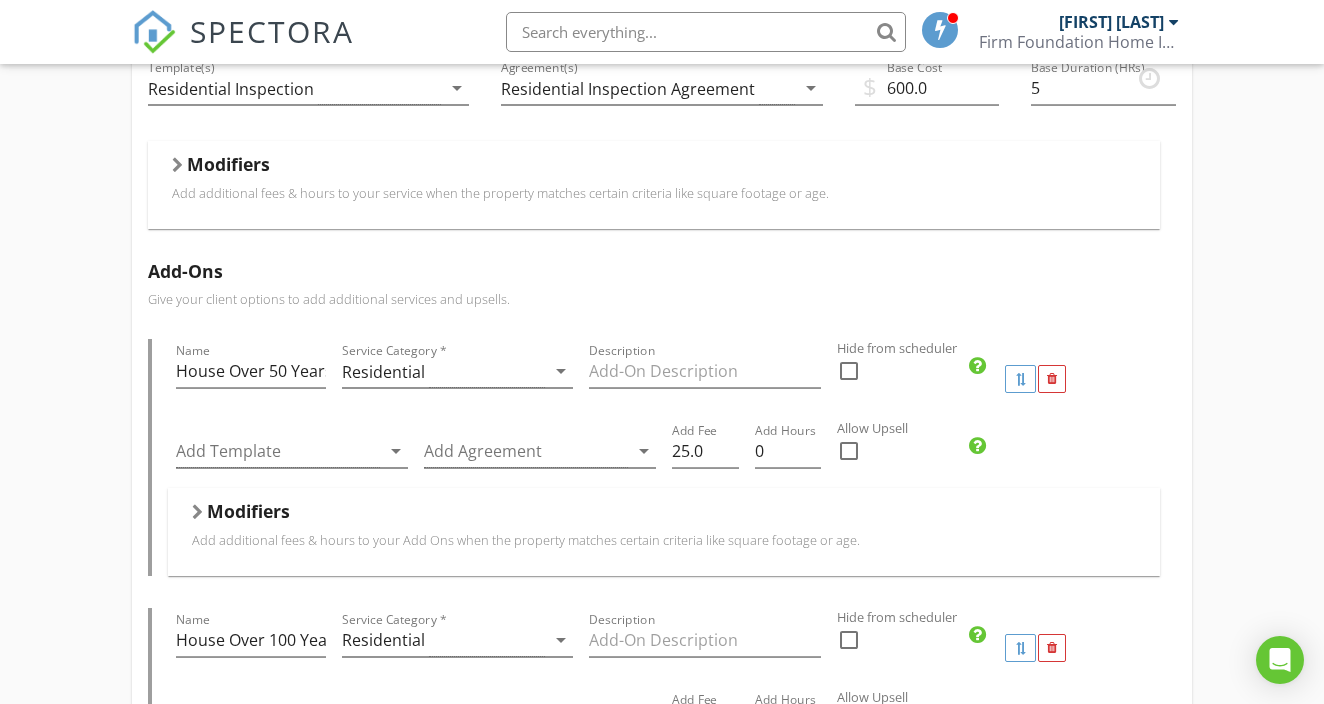 scroll, scrollTop: 899, scrollLeft: 0, axis: vertical 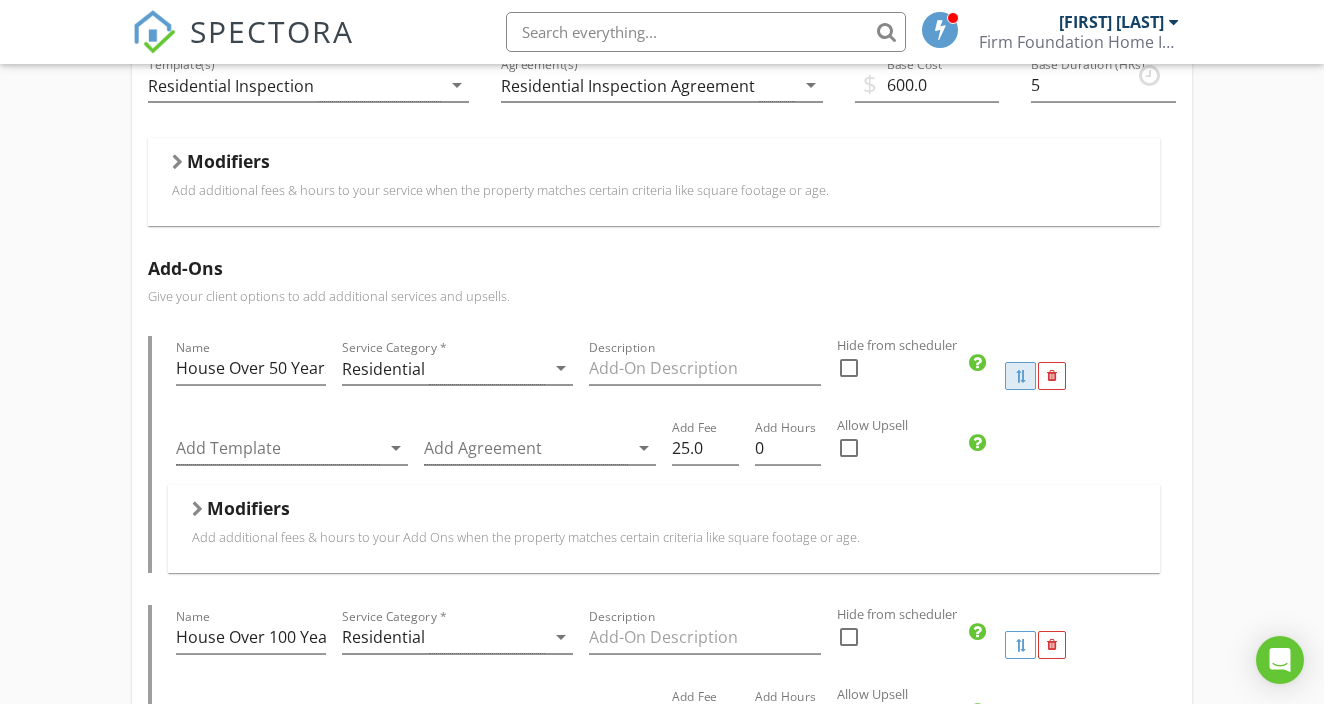 click at bounding box center [1020, 376] 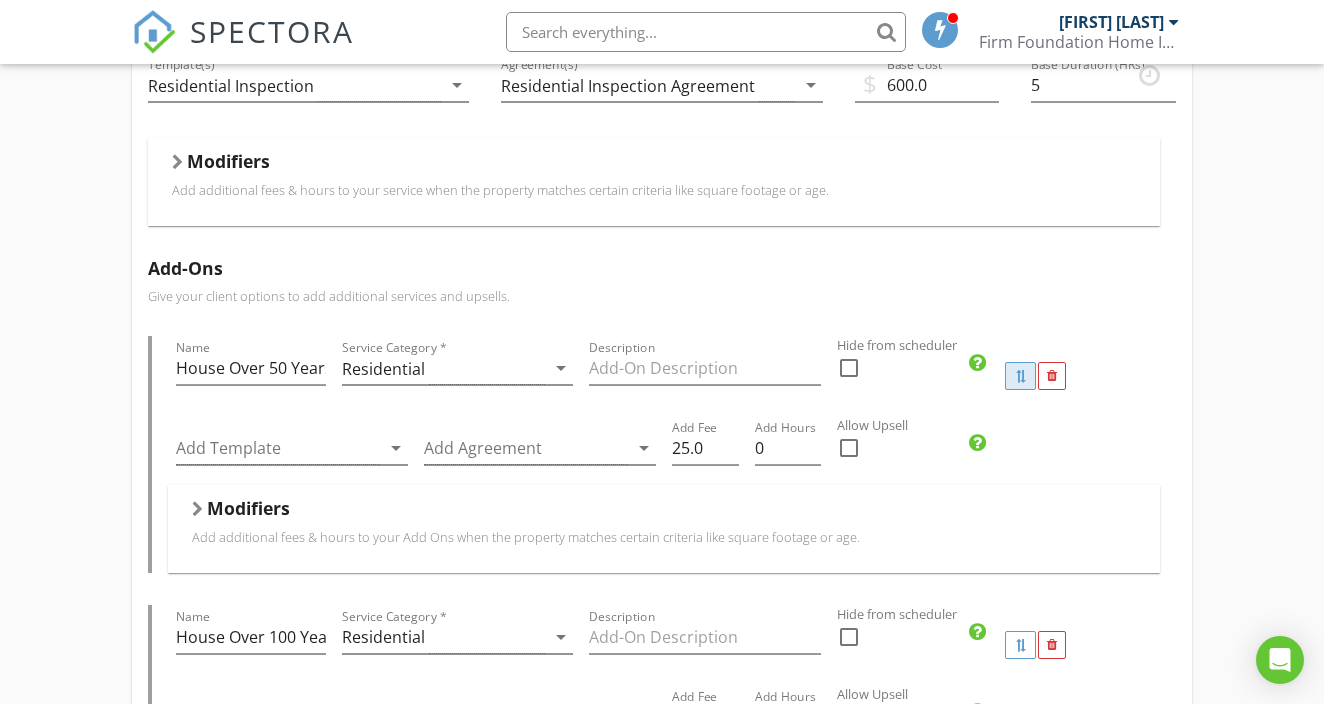 click at bounding box center [1020, 376] 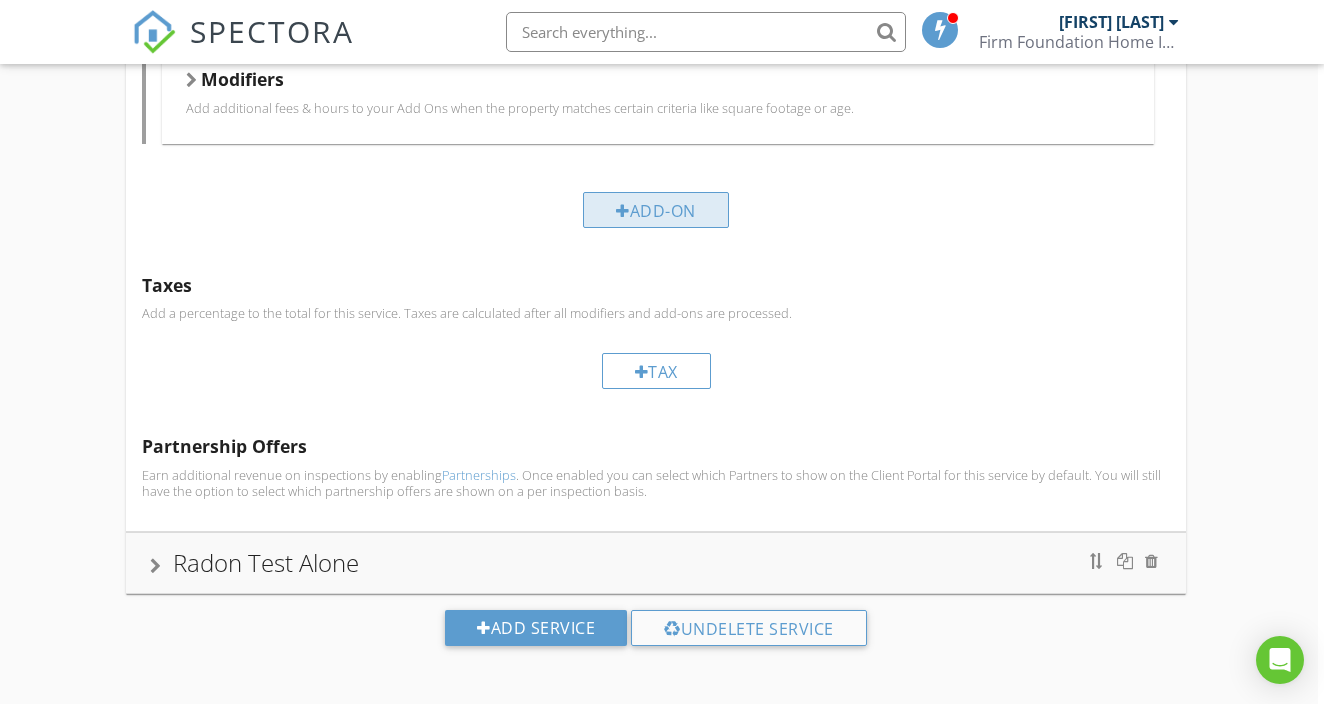 scroll, scrollTop: 2955, scrollLeft: 6, axis: both 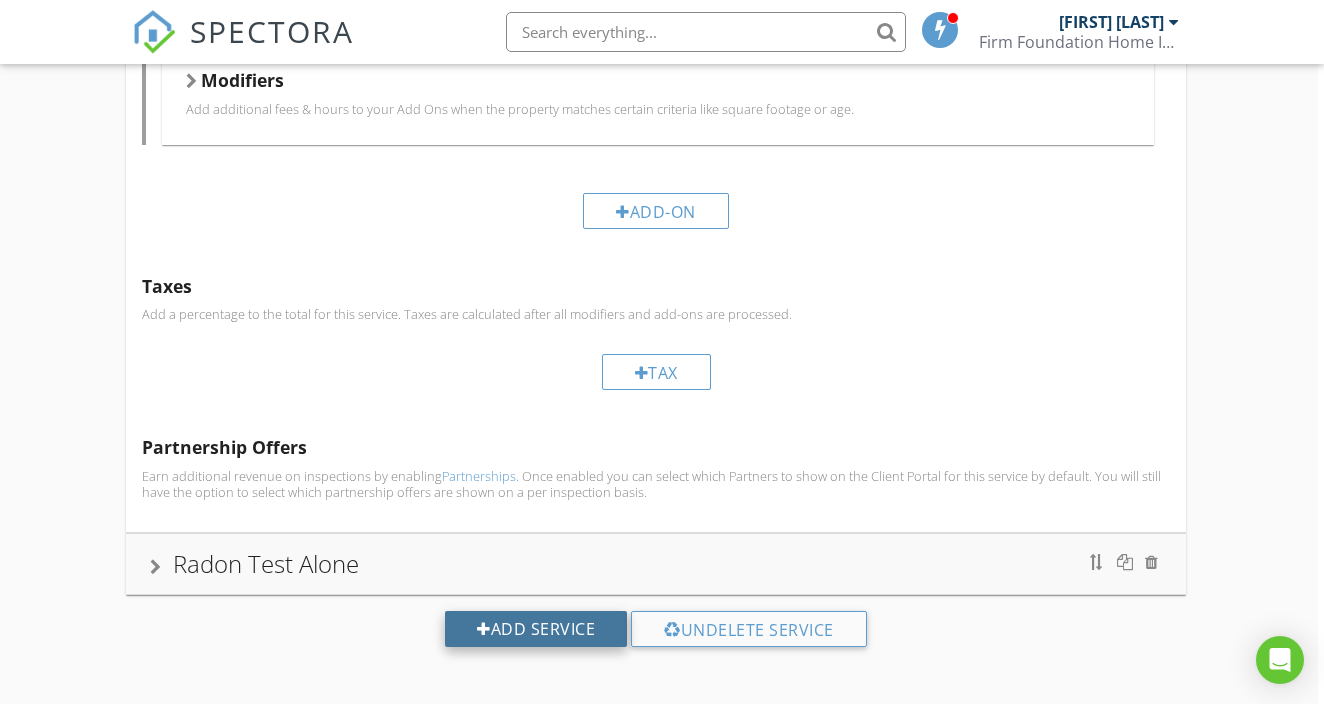 click on "Add Service" at bounding box center (536, 629) 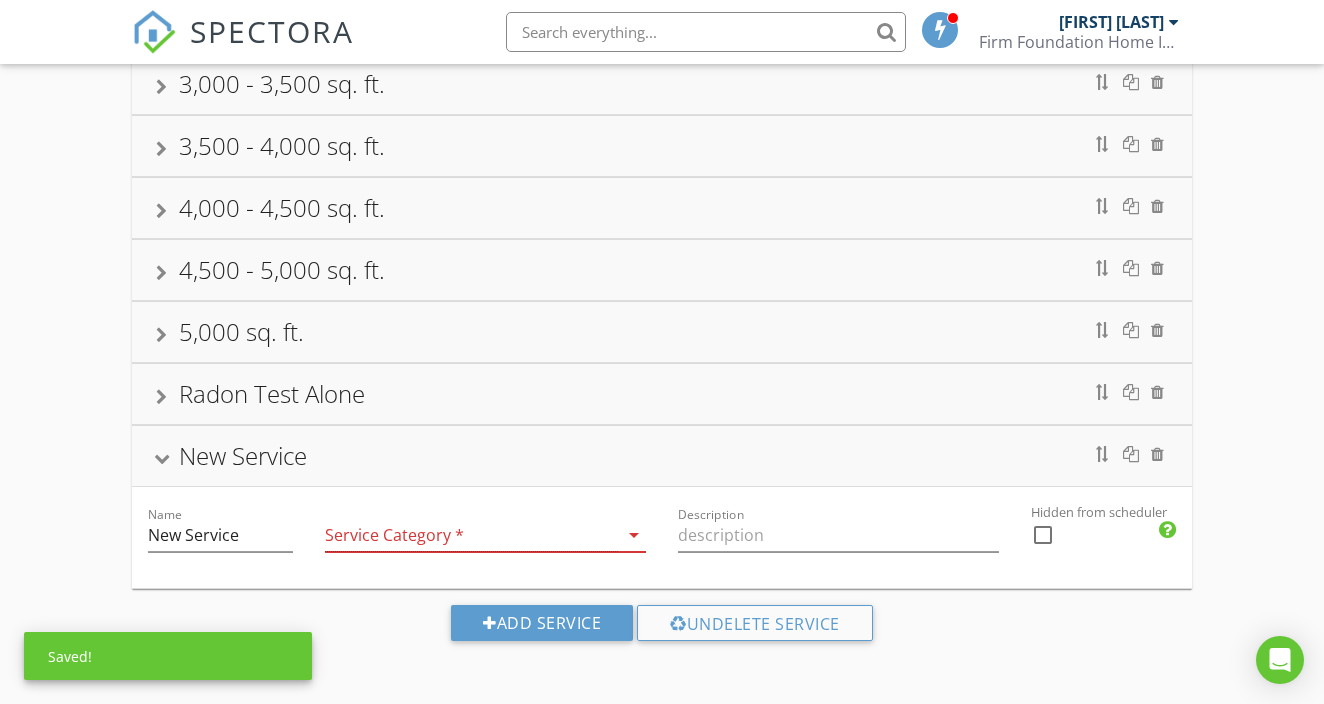 scroll, scrollTop: 475, scrollLeft: 0, axis: vertical 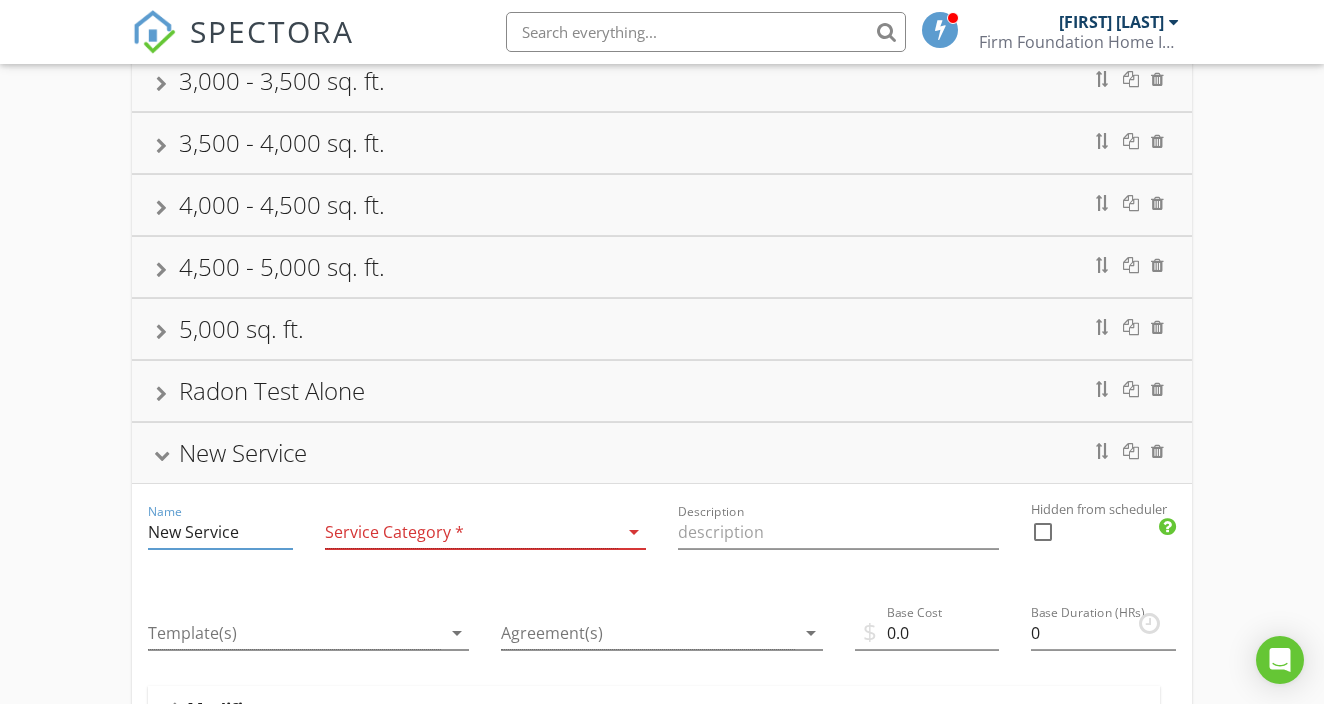 drag, startPoint x: 251, startPoint y: 538, endPoint x: 125, endPoint y: 533, distance: 126.09917 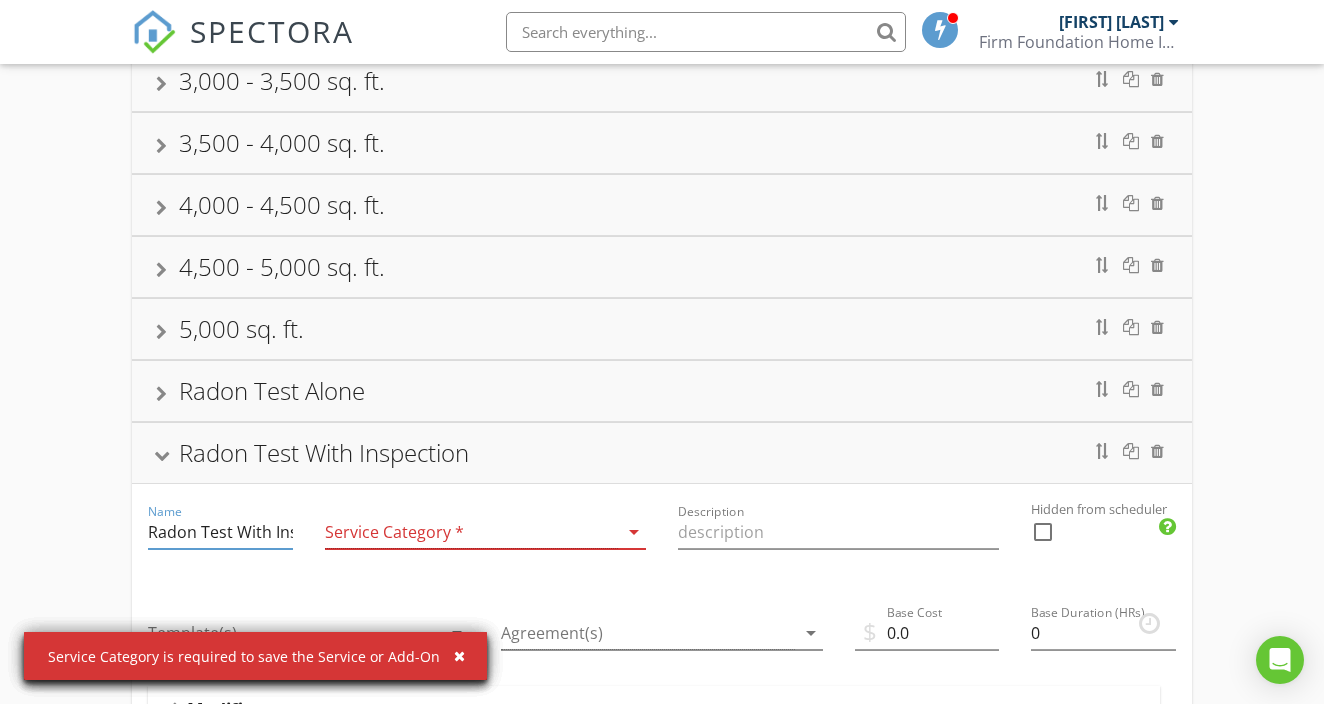 type on "Radon Test With Inspection" 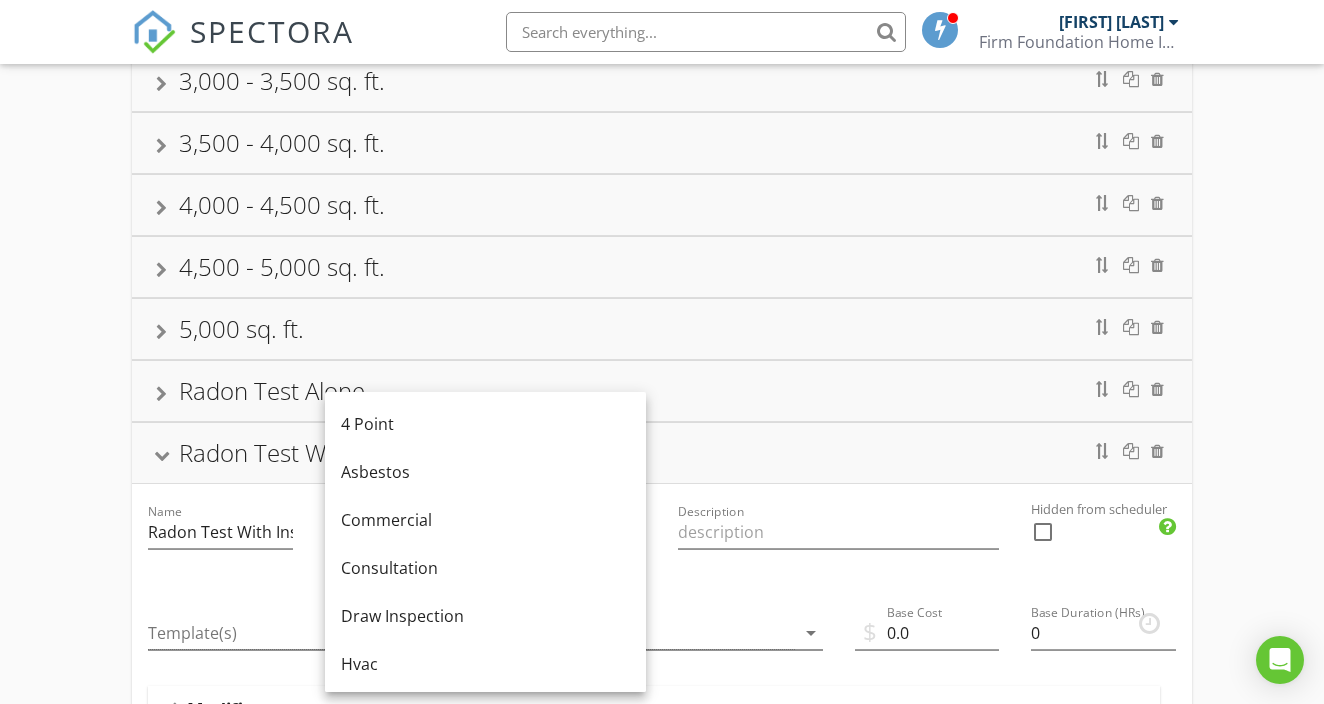 scroll, scrollTop: 676, scrollLeft: 0, axis: vertical 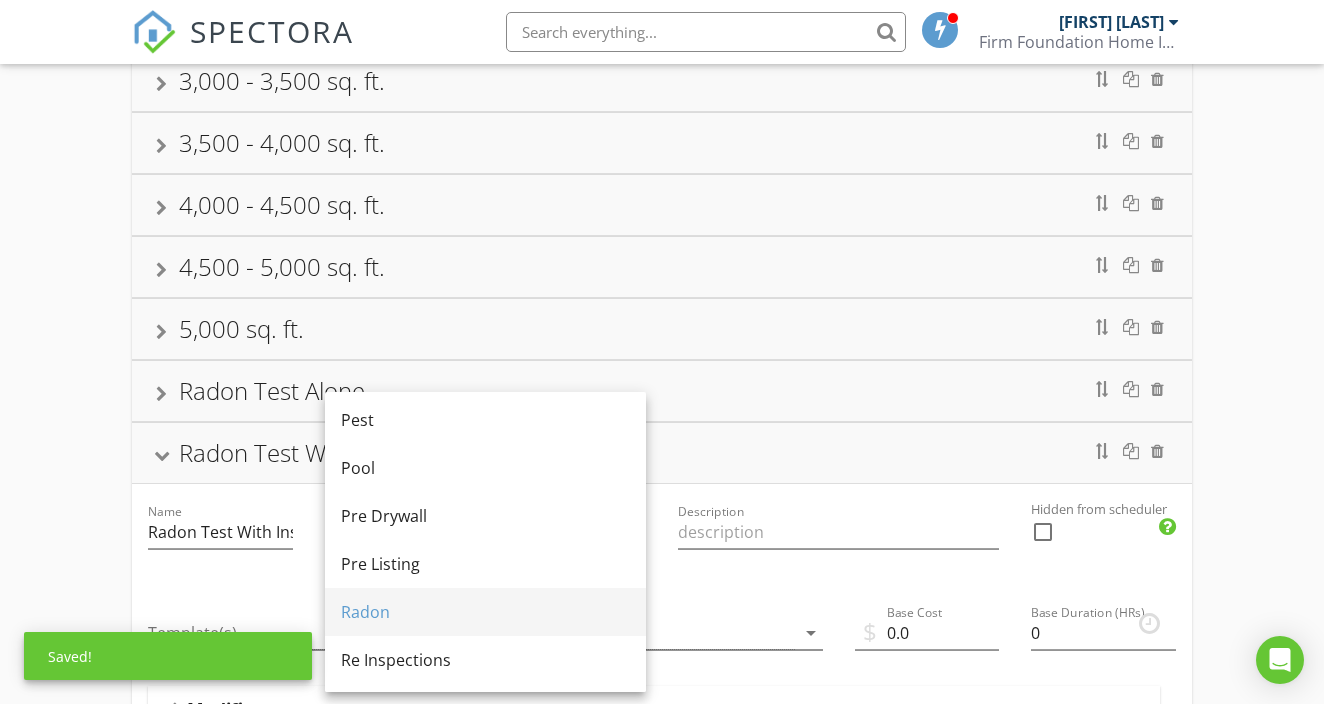 click on "Radon" at bounding box center [485, 612] 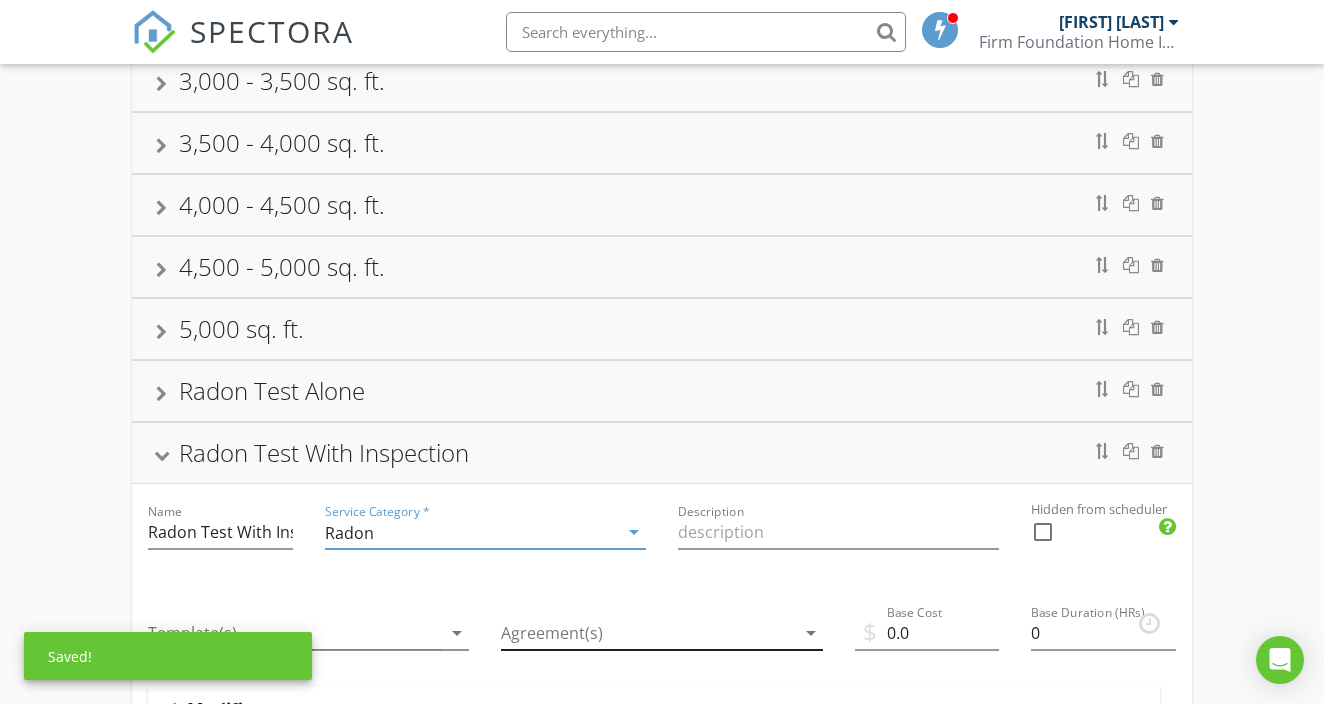 click at bounding box center [647, 633] 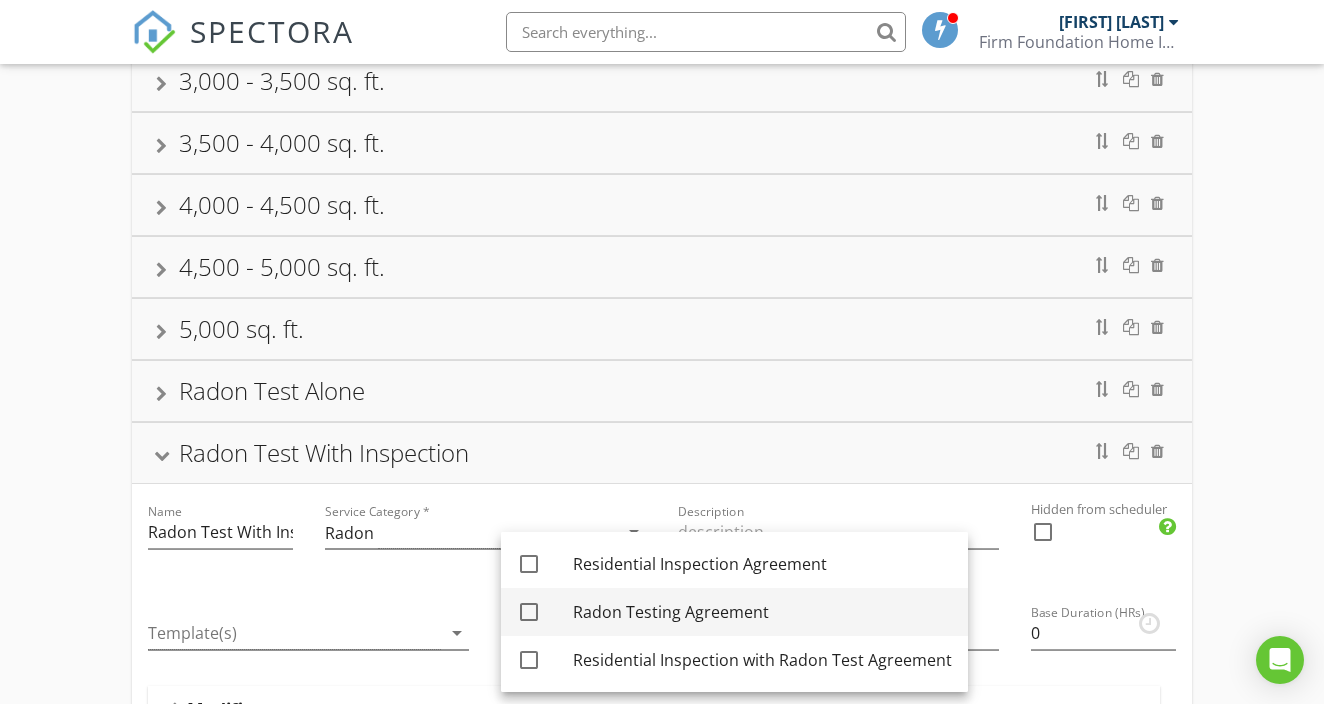 click at bounding box center [529, 612] 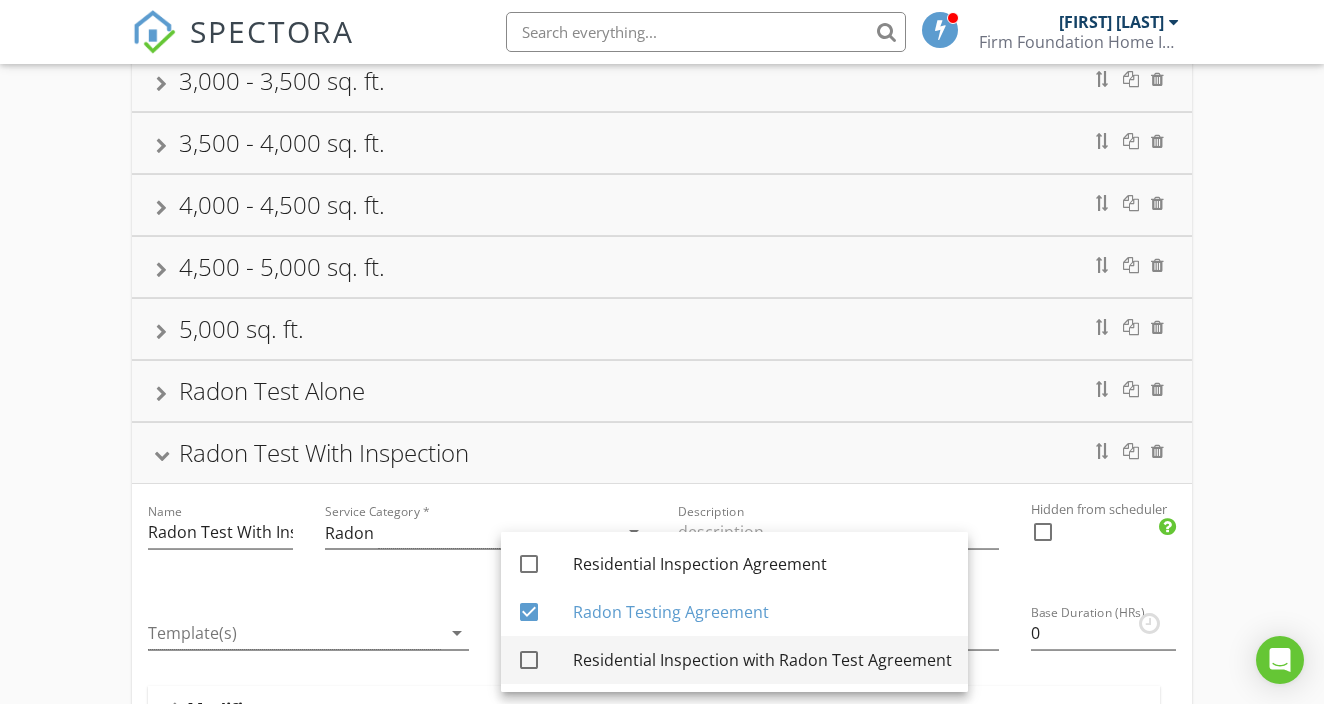 click at bounding box center [529, 660] 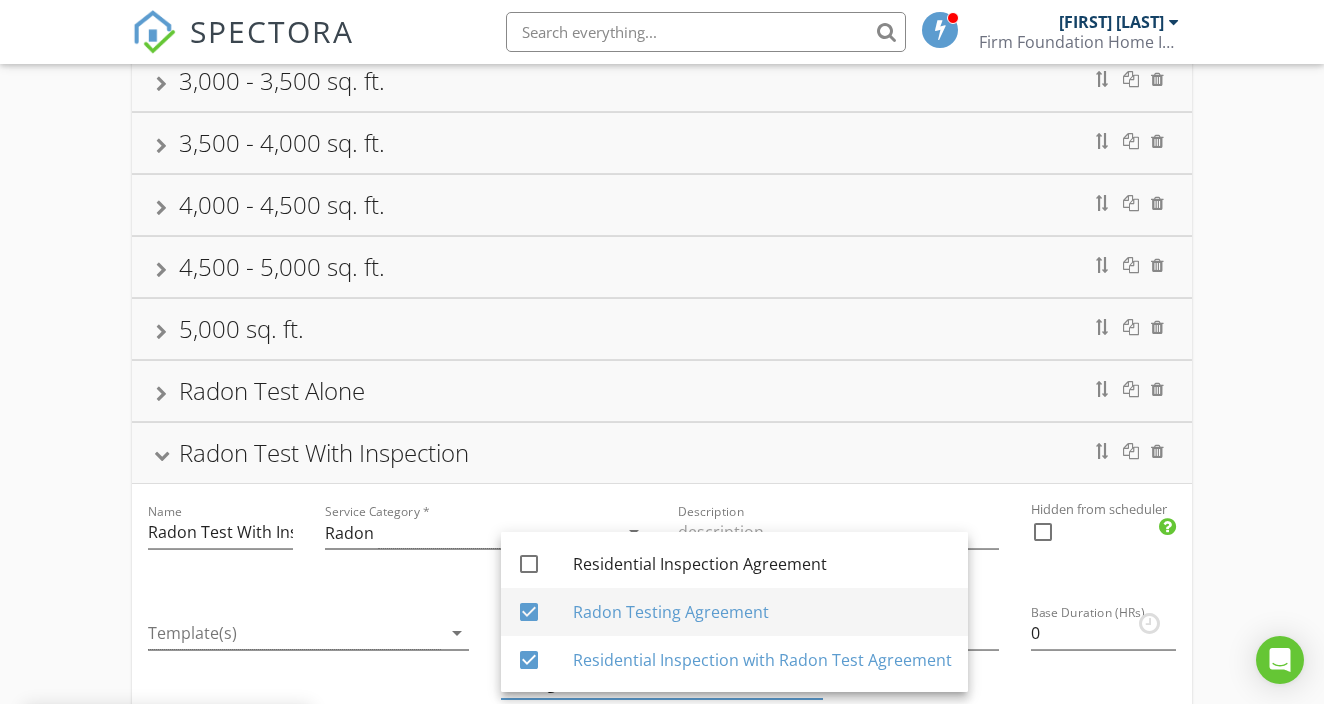 click at bounding box center [529, 612] 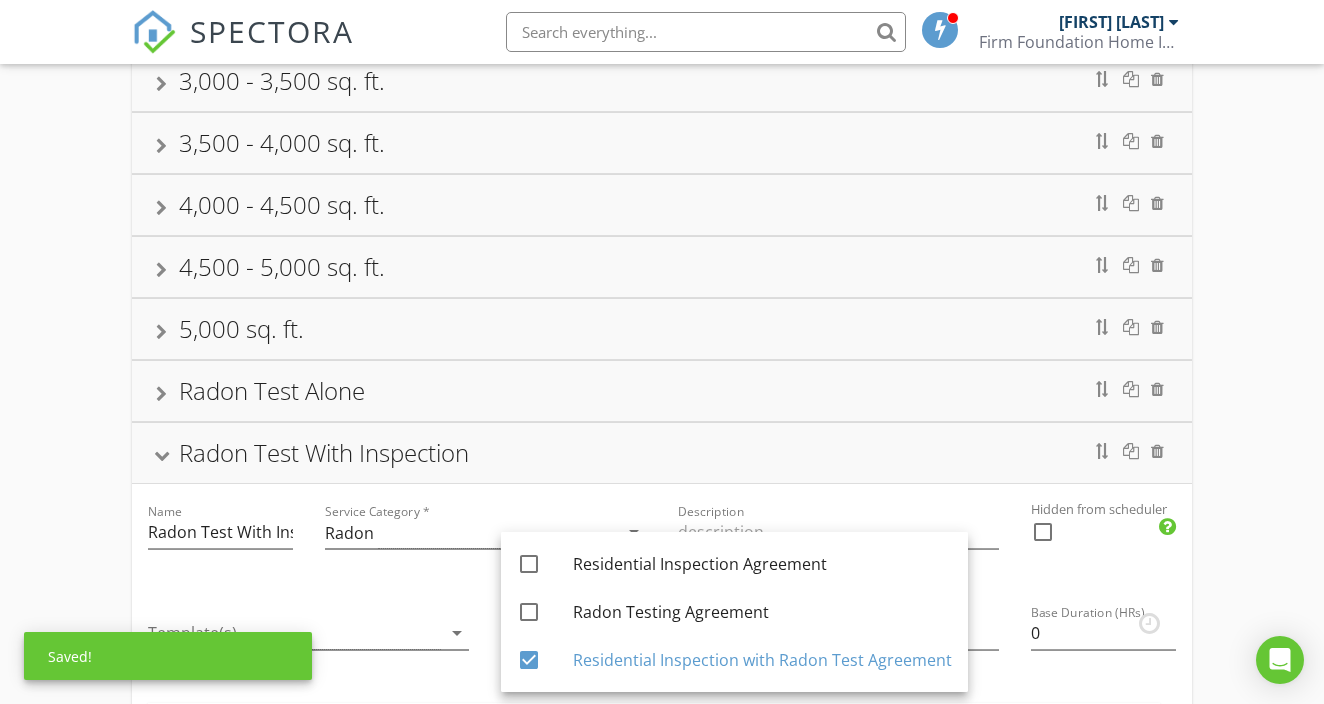 click on "Service Category * Radon arrow_drop_down" at bounding box center [485, 534] 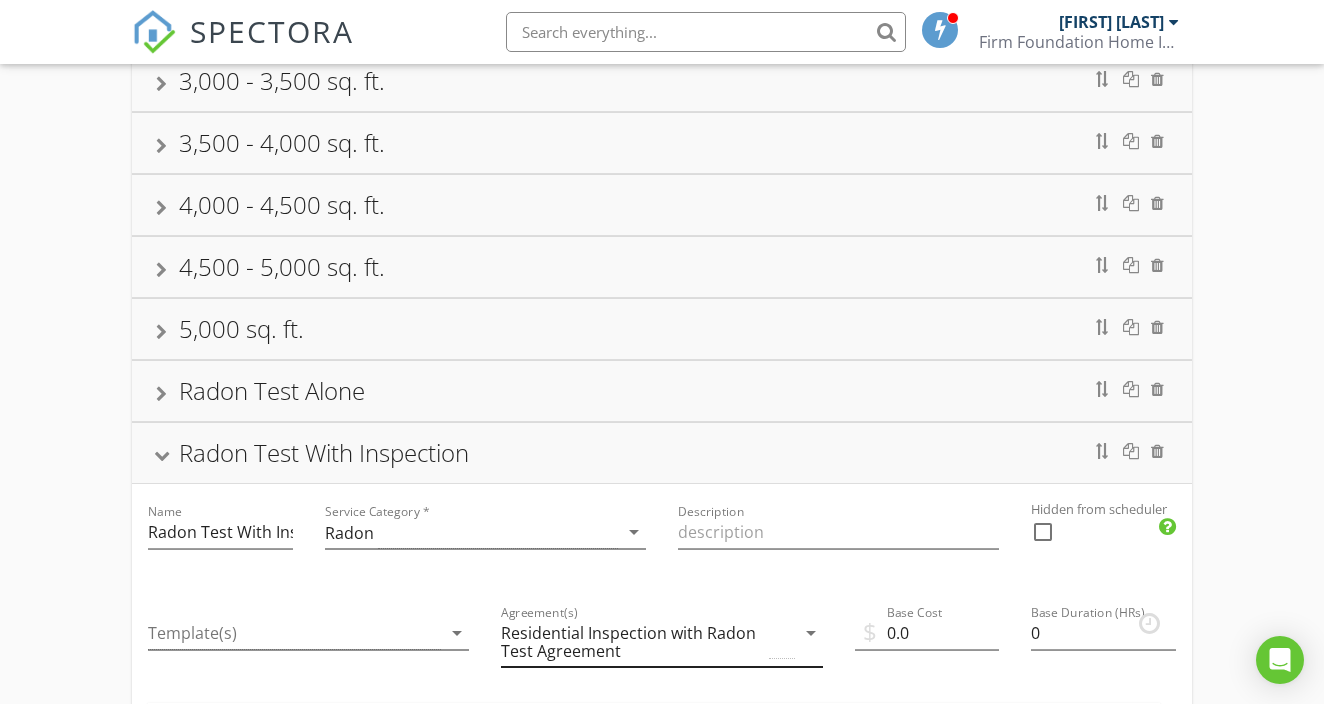 click on "arrow_drop_down" at bounding box center (811, 633) 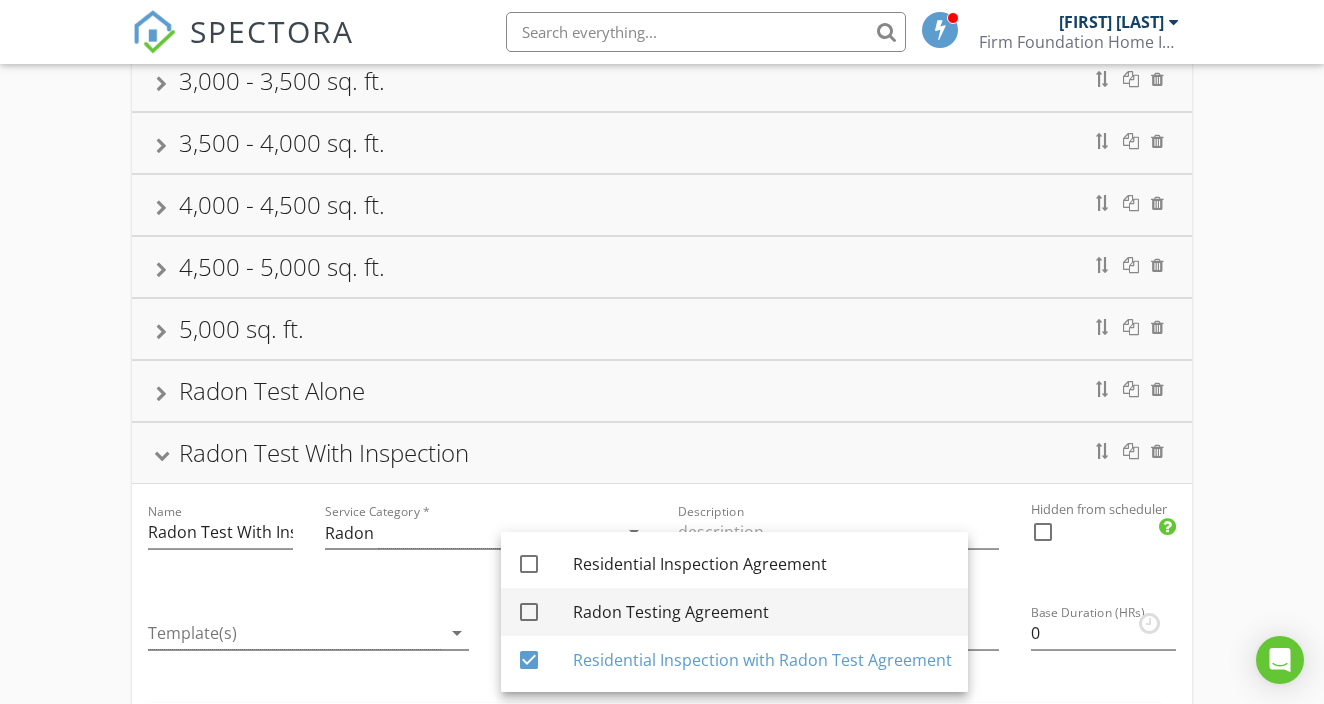 click at bounding box center [529, 612] 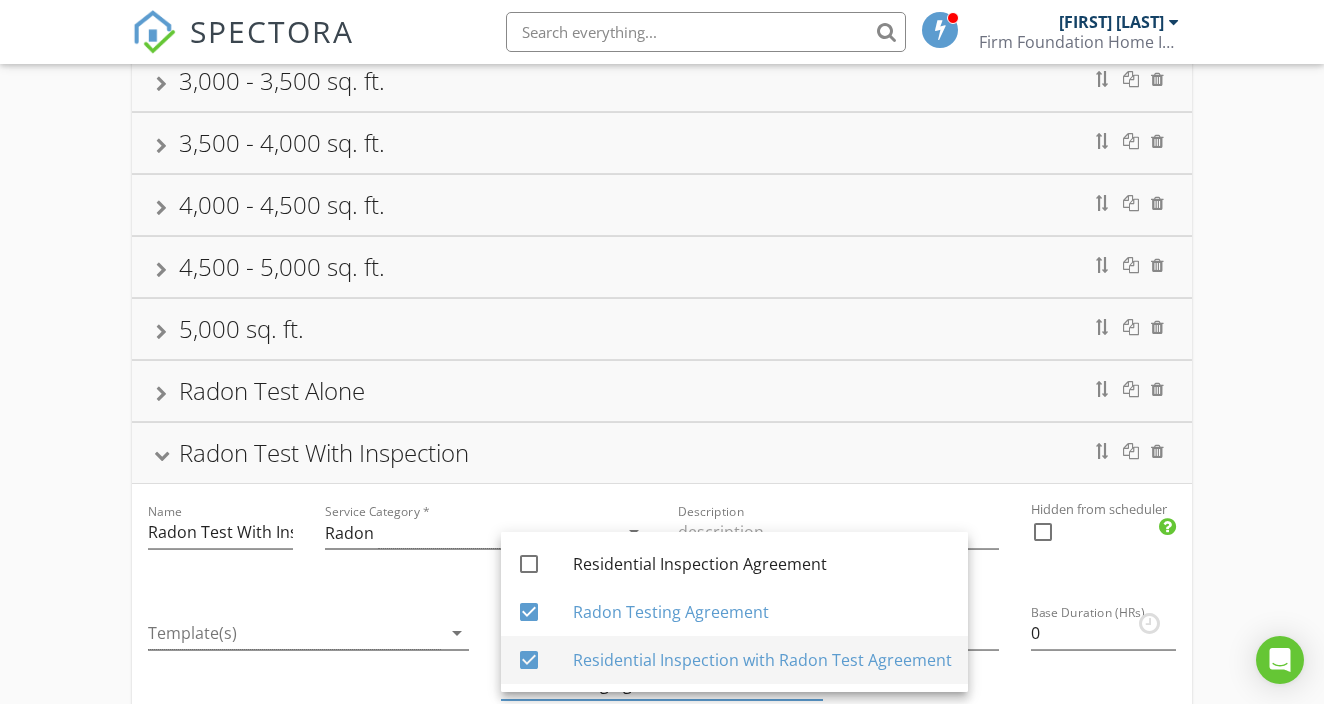 click at bounding box center [529, 660] 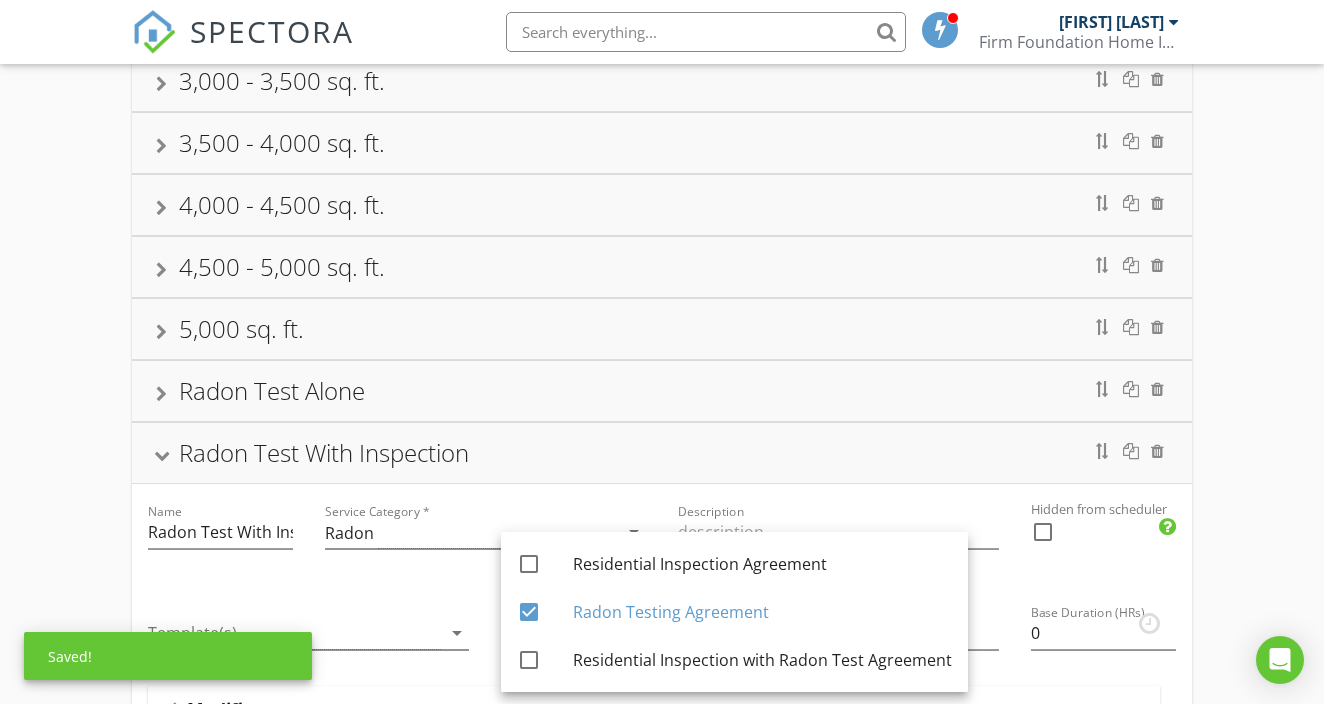 click on "Template(s) arrow_drop_down" at bounding box center [308, 635] 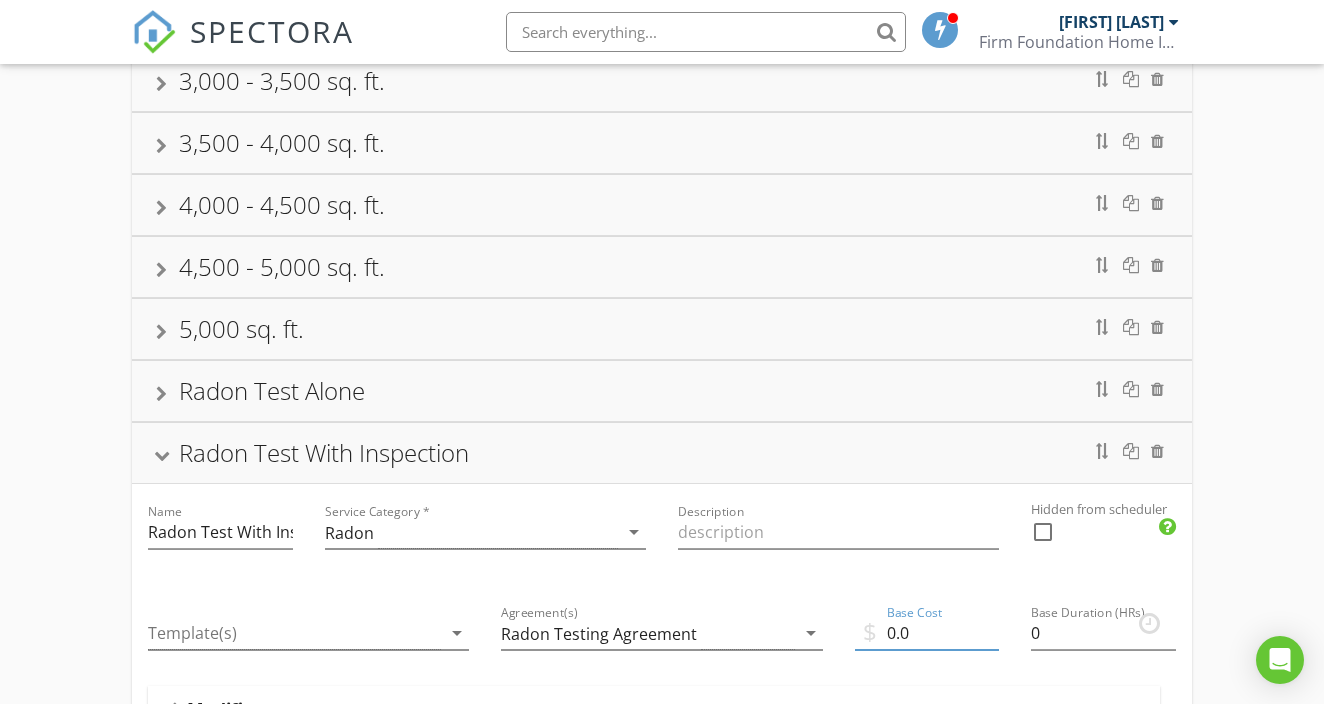 drag, startPoint x: 961, startPoint y: 637, endPoint x: 837, endPoint y: 640, distance: 124.036285 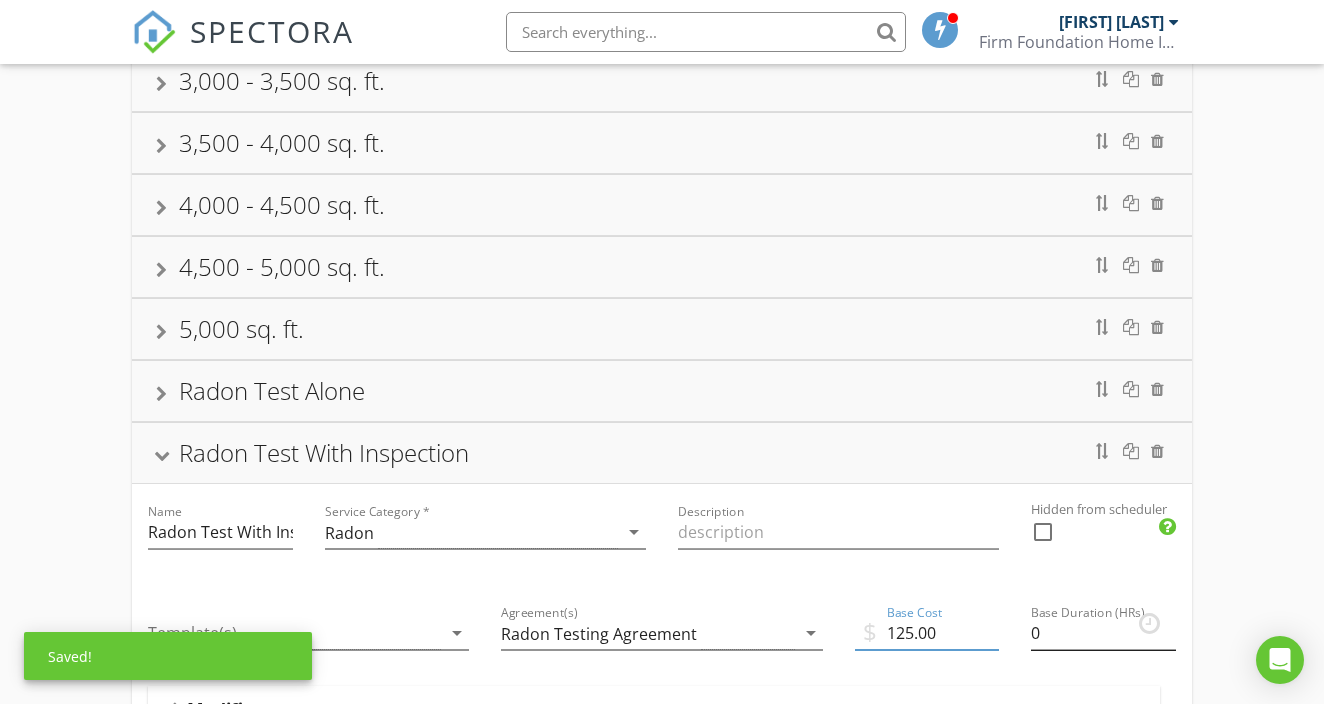 type on "125.00" 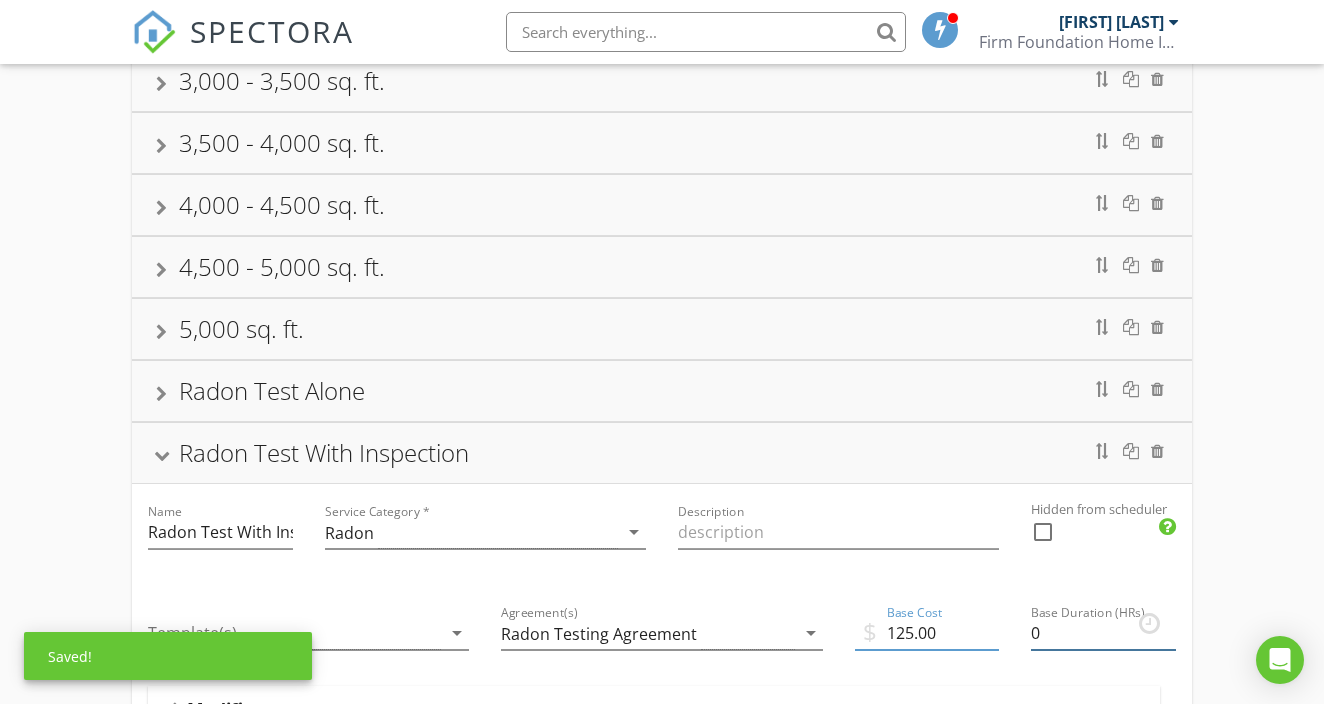 type on "0.25" 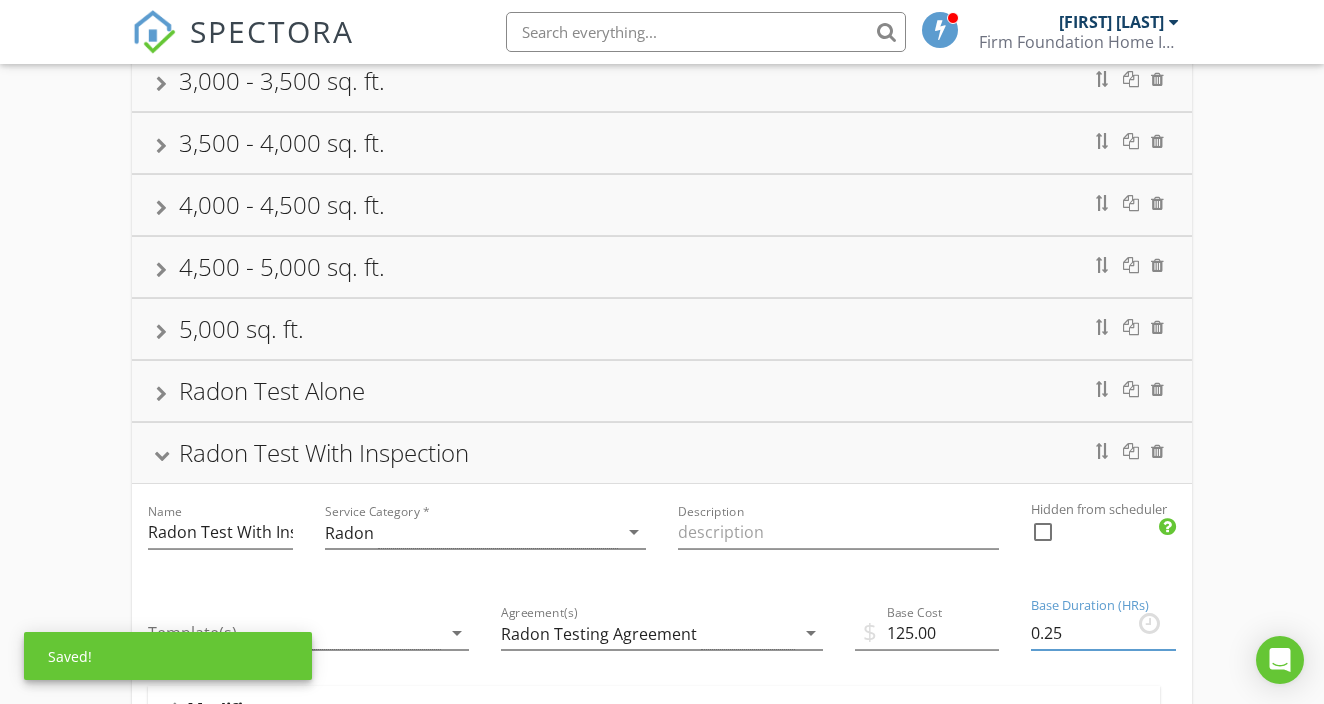 click on "0.25" at bounding box center (1103, 633) 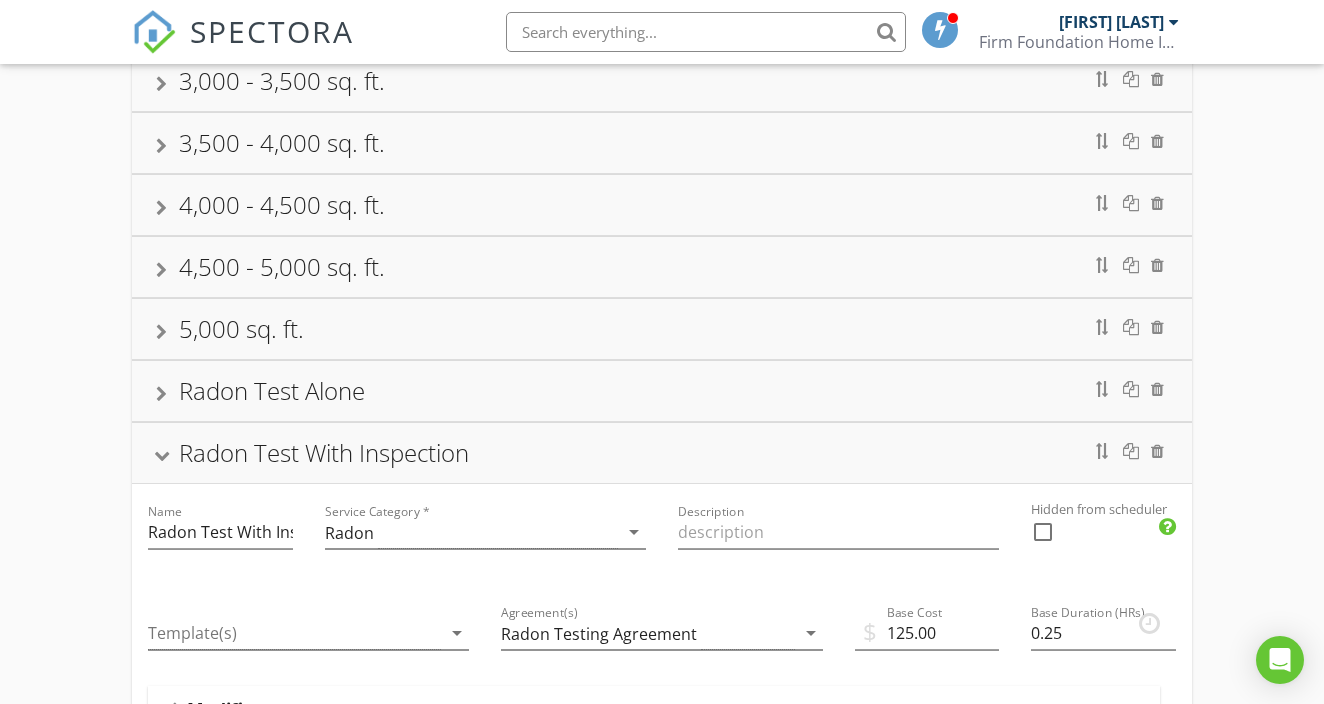 click on "Hidden from scheduler   check_box_outline_blank" at bounding box center (1103, 534) 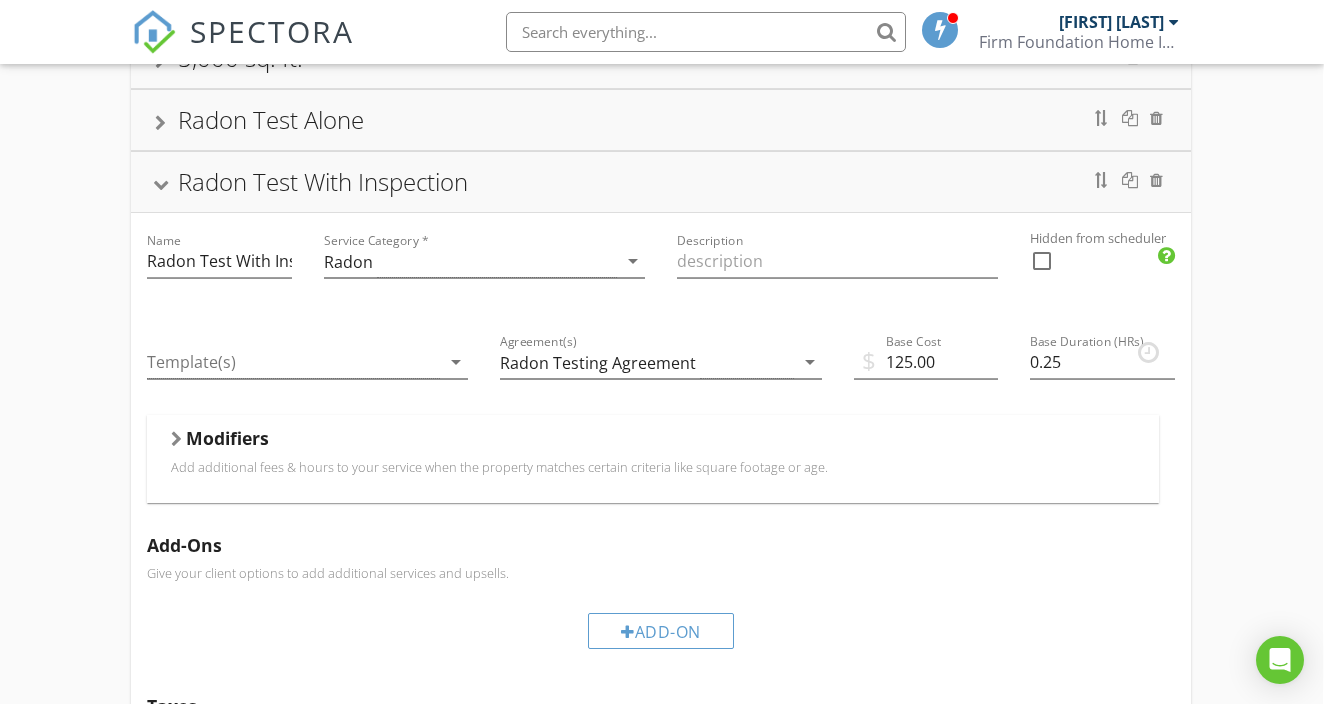 scroll, scrollTop: 745, scrollLeft: 1, axis: both 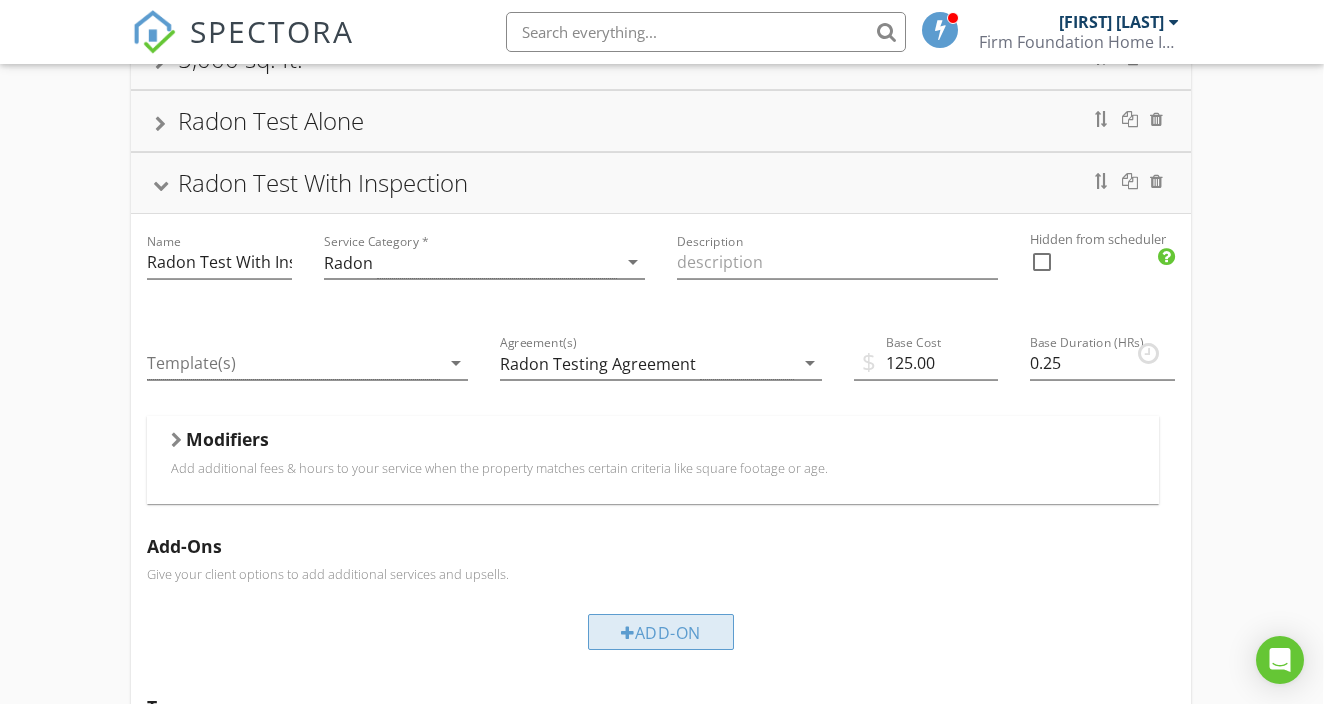 click on "Add-On" at bounding box center (661, 632) 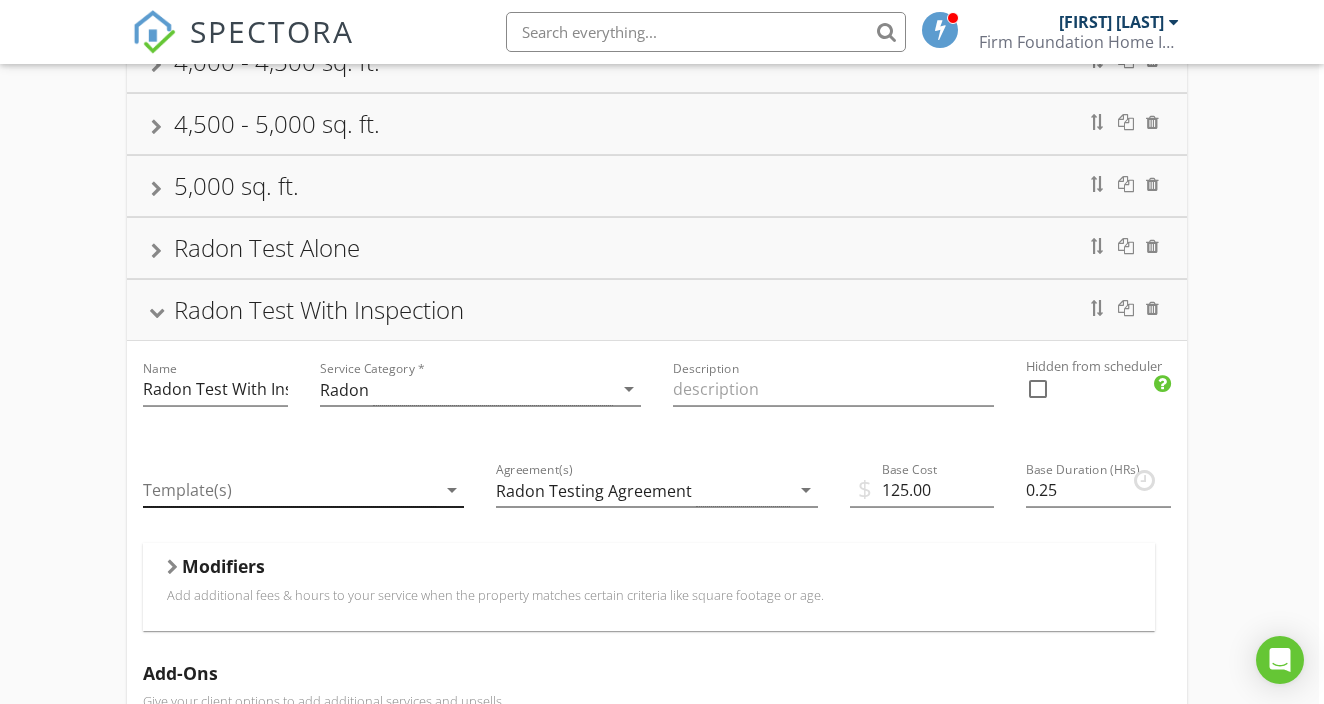 scroll, scrollTop: 614, scrollLeft: 5, axis: both 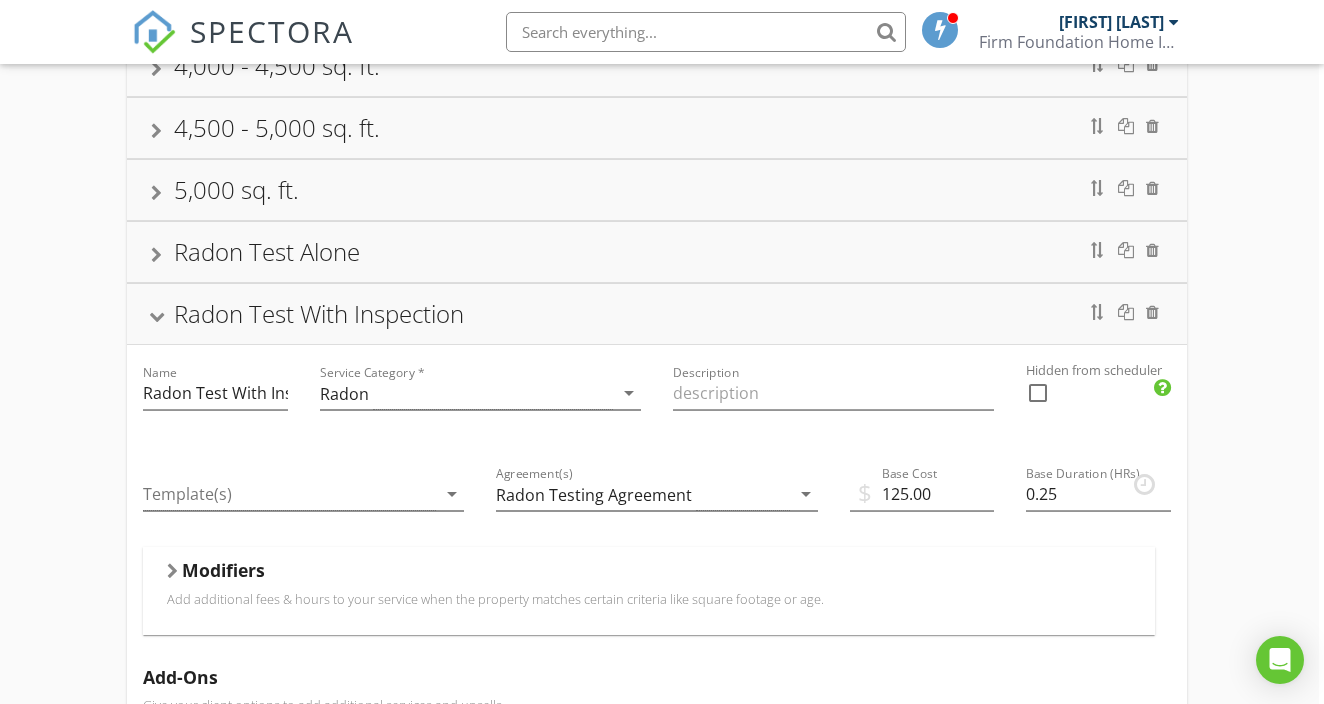 click at bounding box center [156, 193] 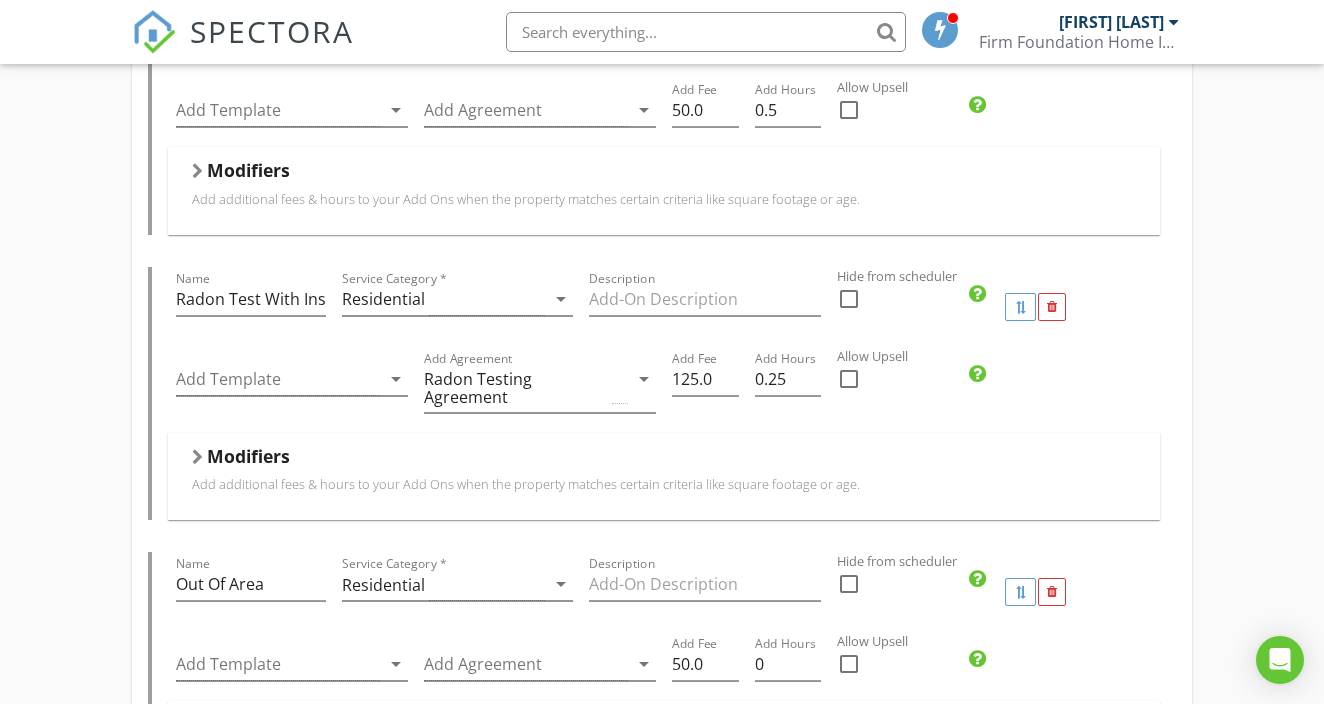 scroll, scrollTop: 1769, scrollLeft: 0, axis: vertical 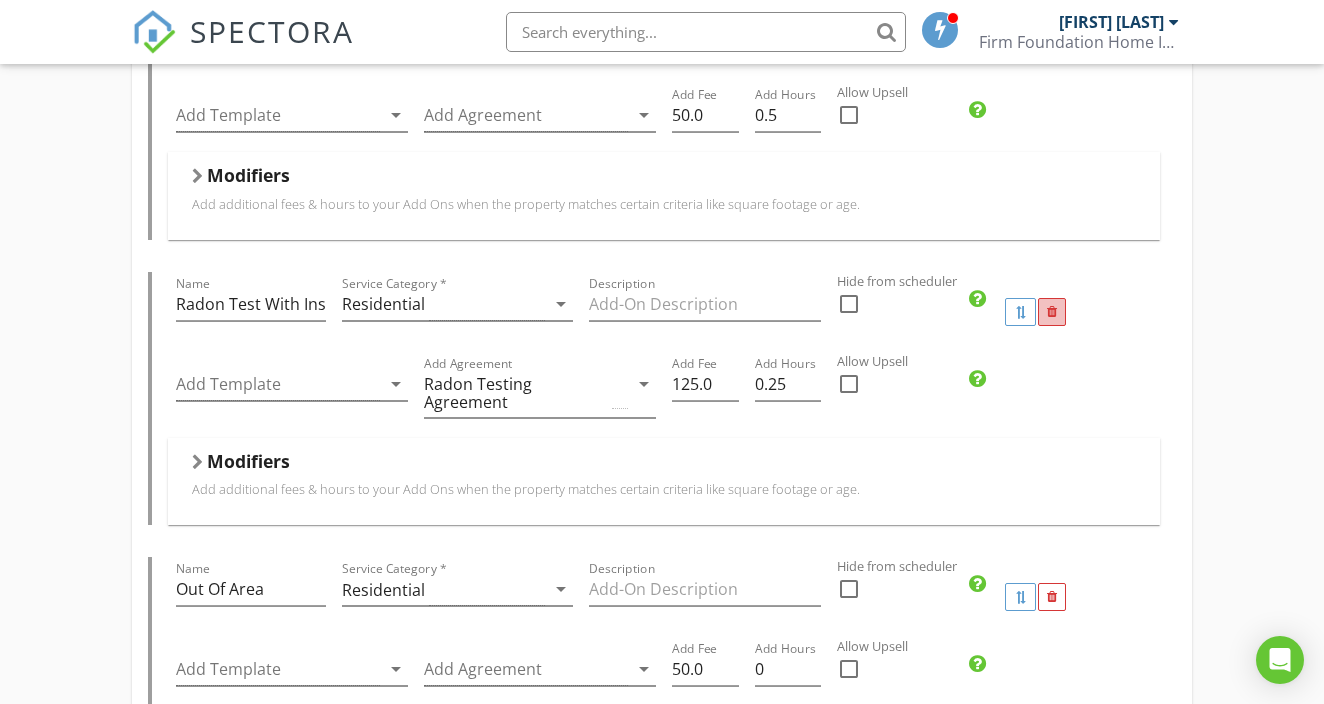 click at bounding box center [1052, 312] 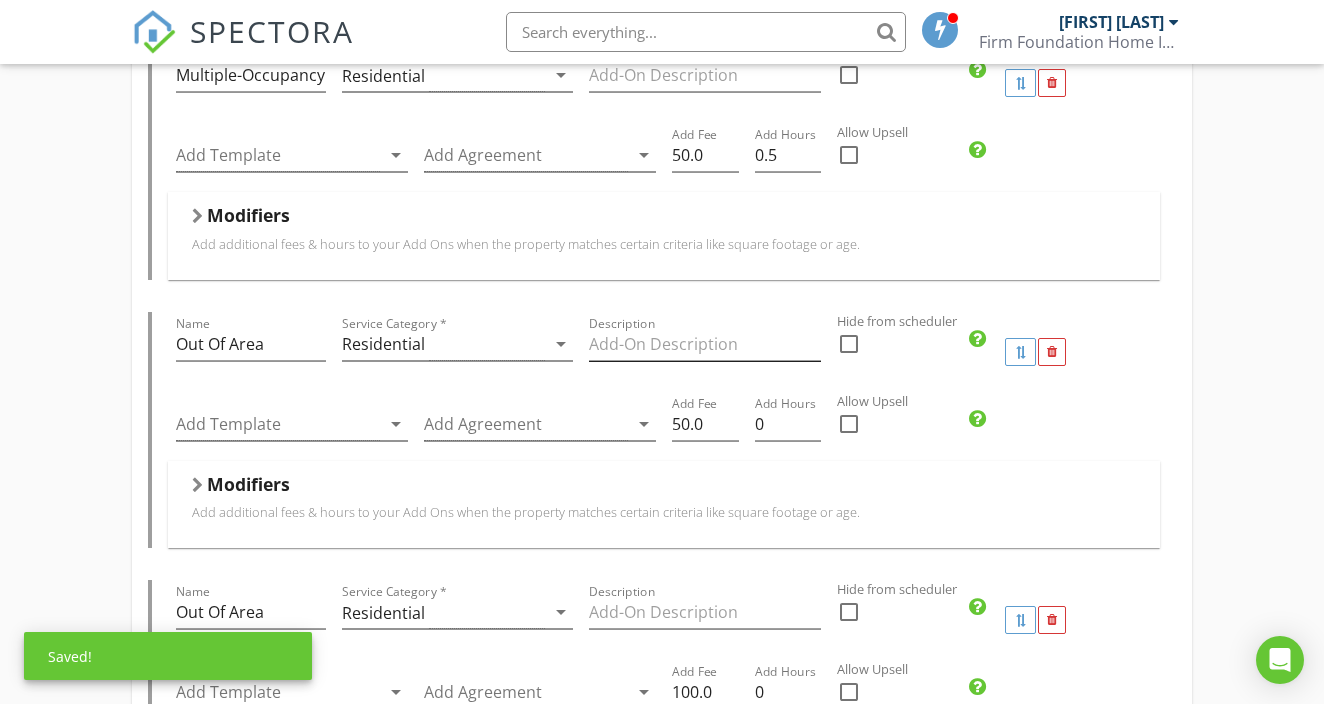 scroll, scrollTop: 1724, scrollLeft: 0, axis: vertical 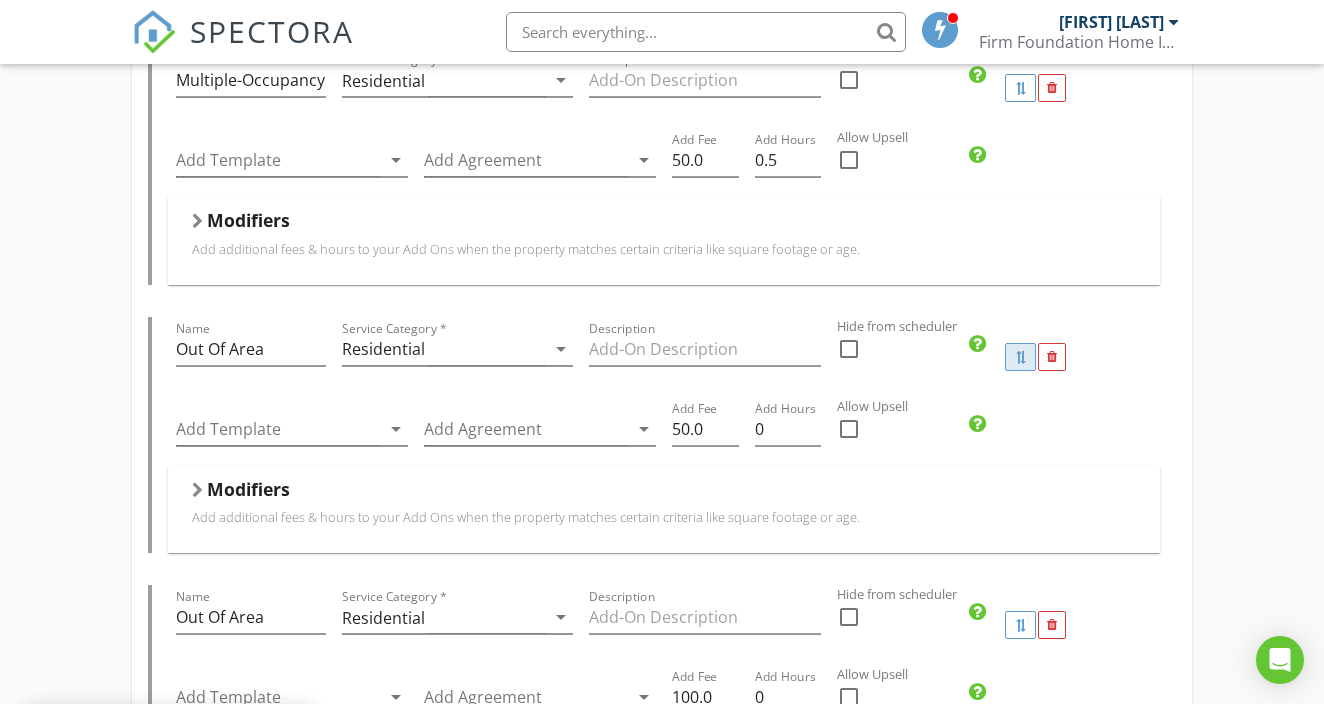 click at bounding box center [1020, 357] 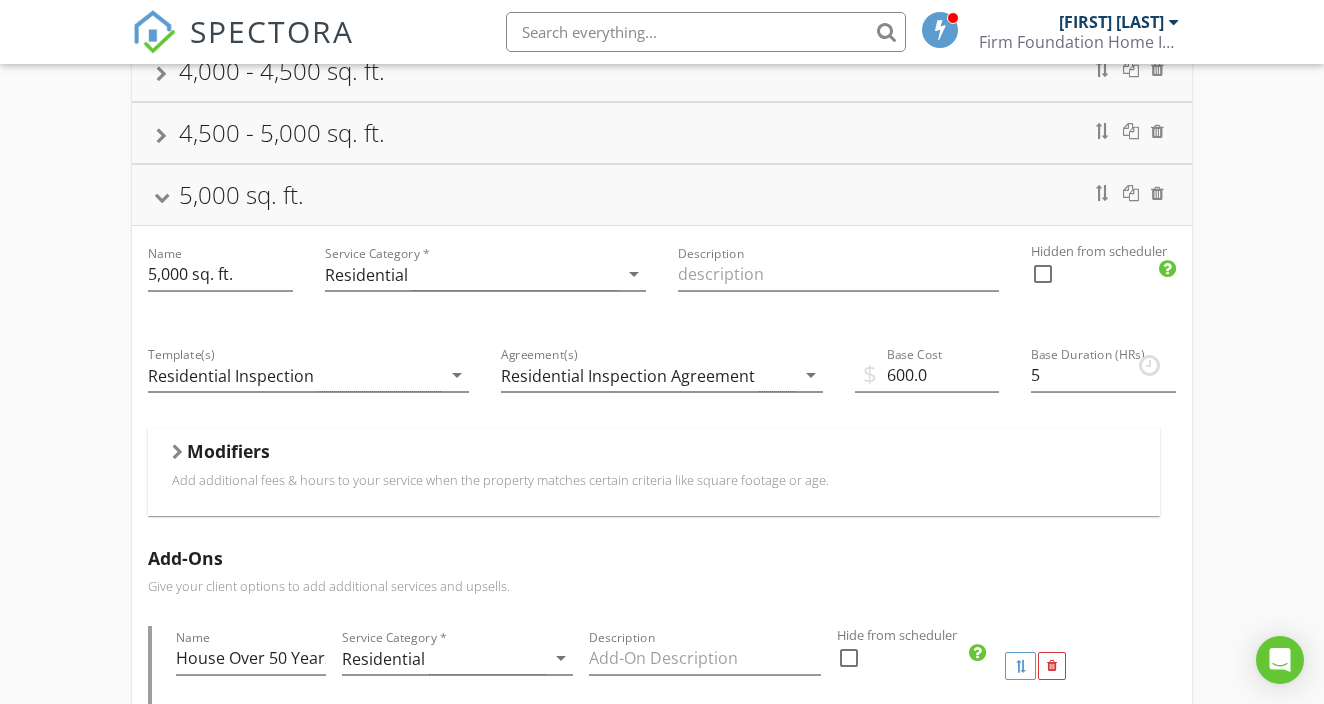 scroll, scrollTop: 609, scrollLeft: 1, axis: both 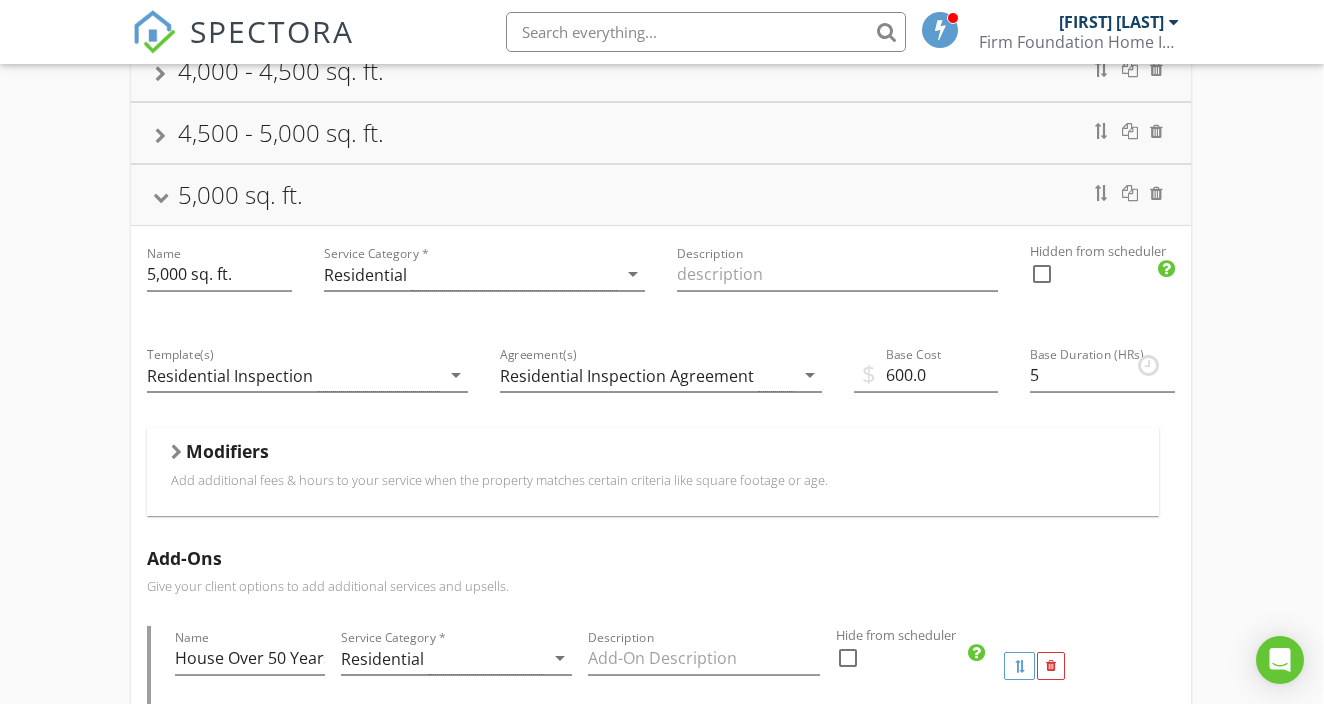 click on "Modifiers" at bounding box center [652, 455] 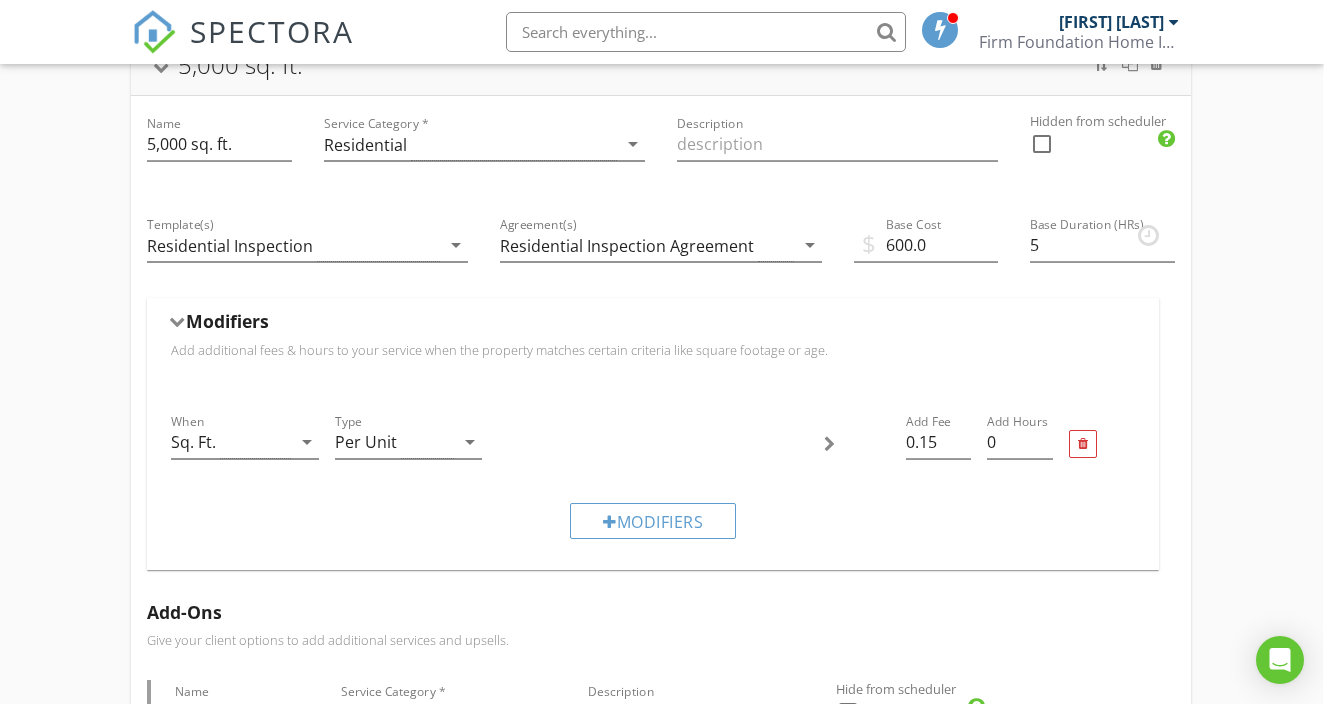 scroll, scrollTop: 744, scrollLeft: 1, axis: both 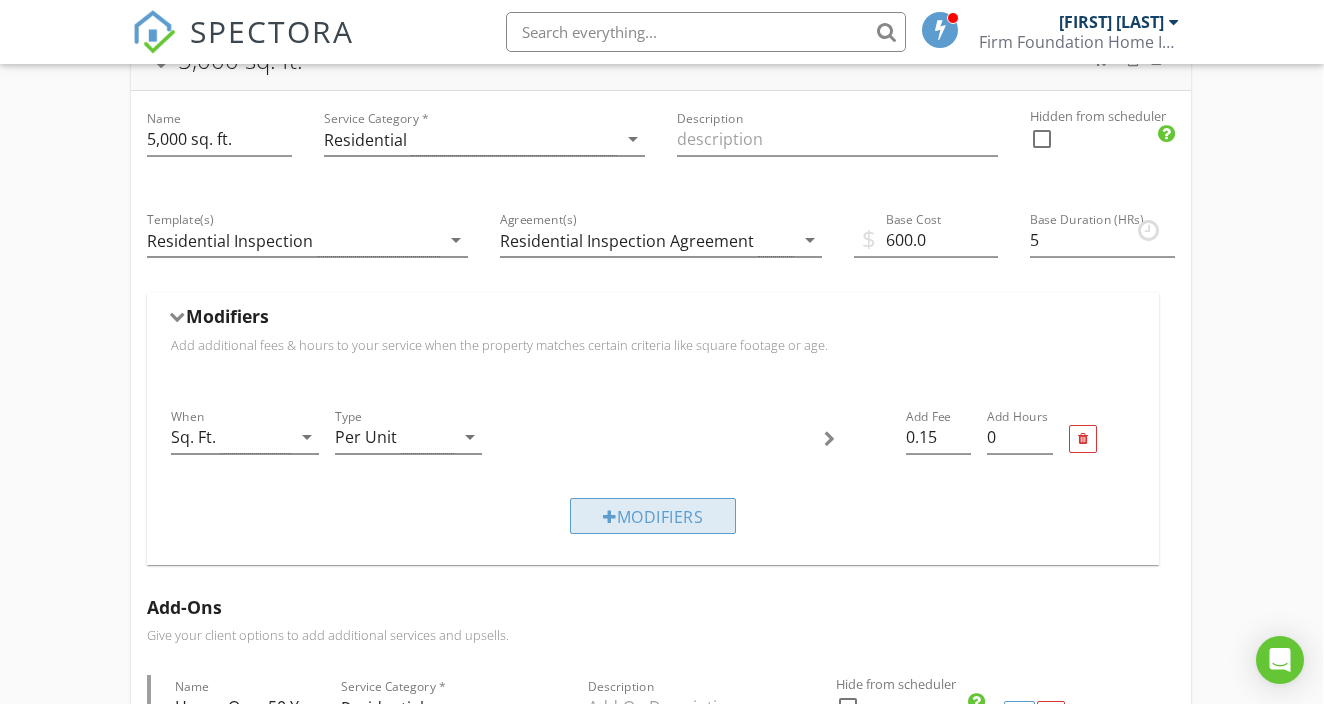 click at bounding box center [610, 517] 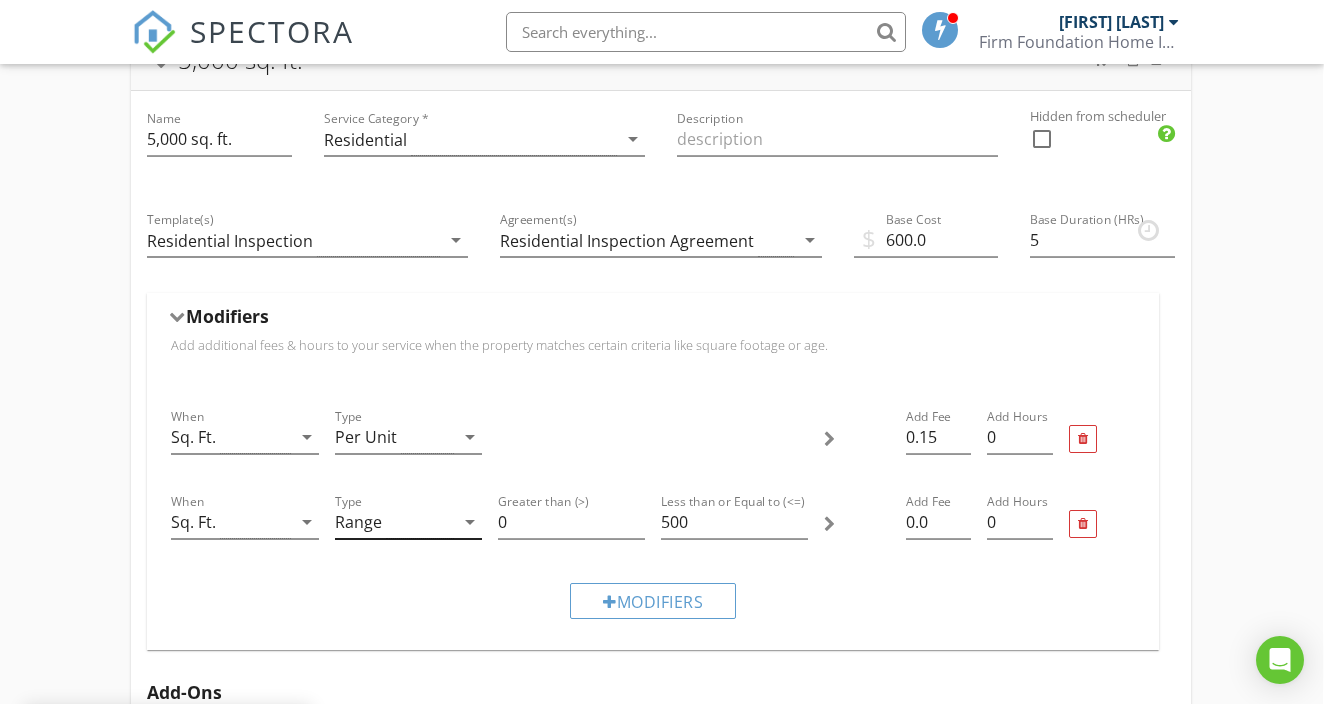 click on "arrow_drop_down" at bounding box center [470, 522] 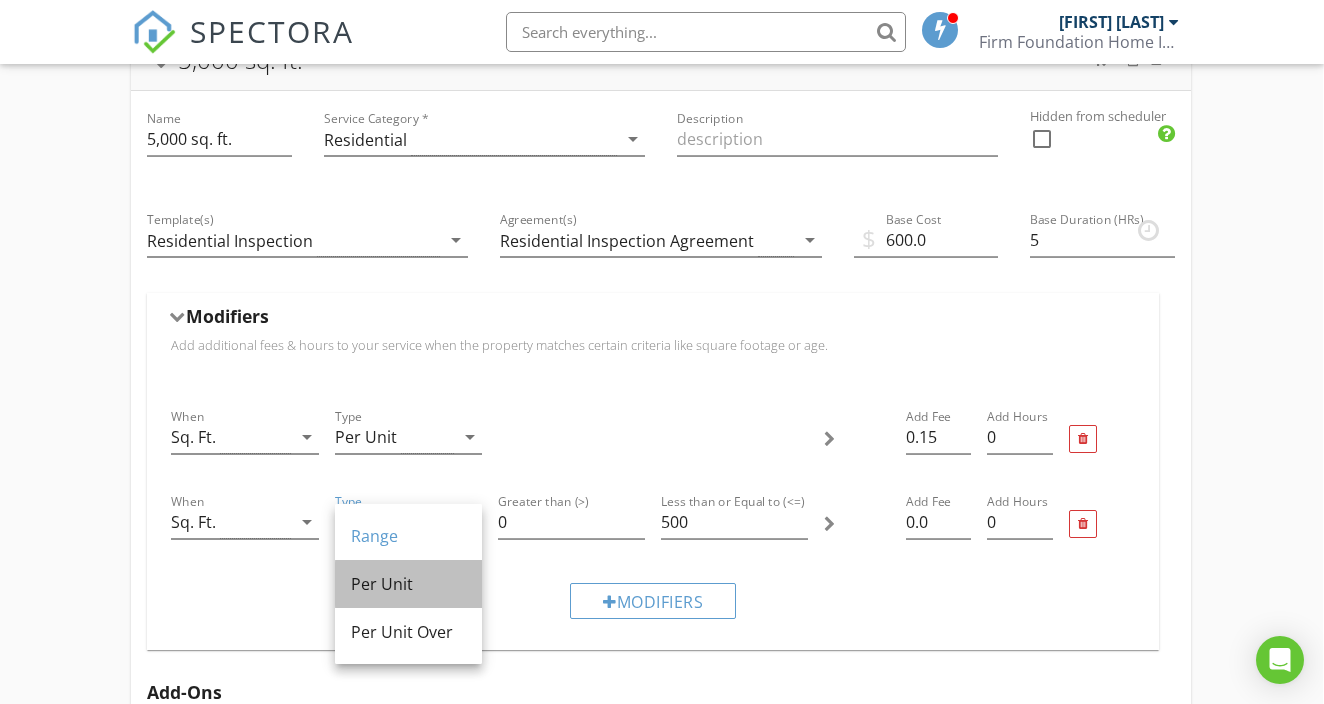 click on "Per Unit" at bounding box center (408, 584) 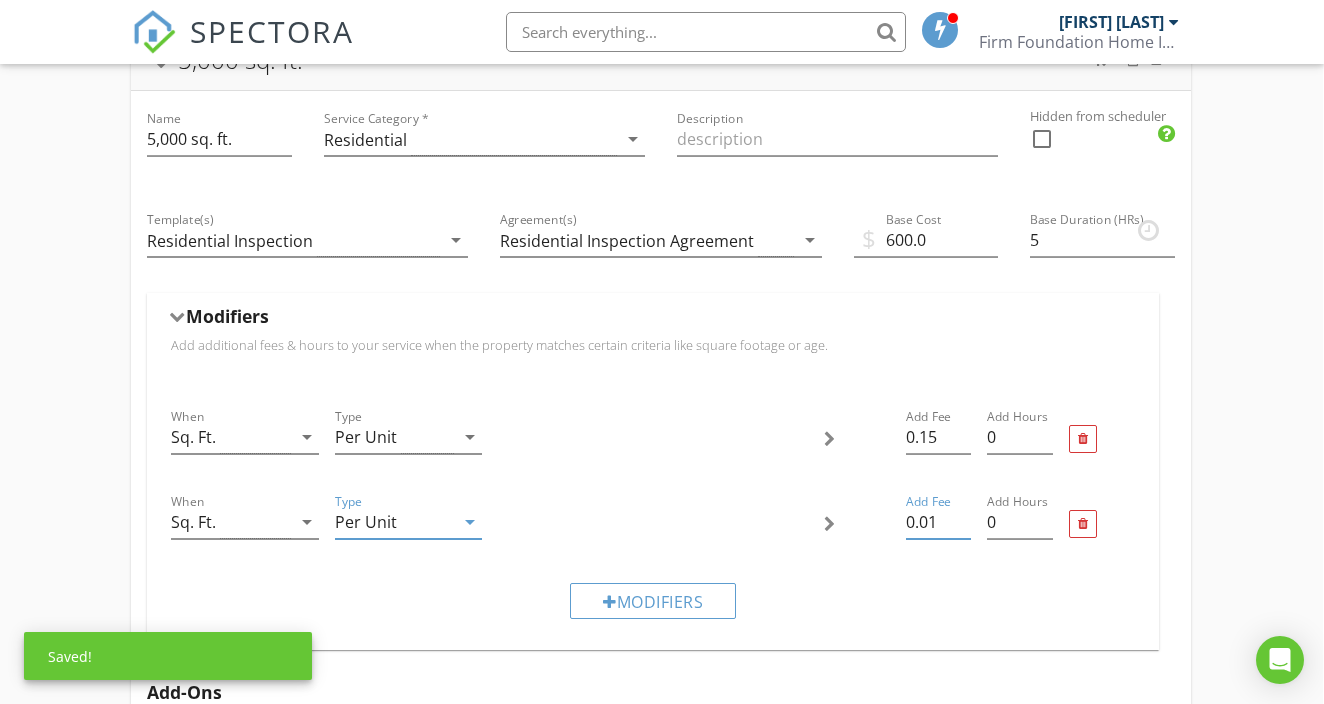 click on "0.01" at bounding box center [939, 522] 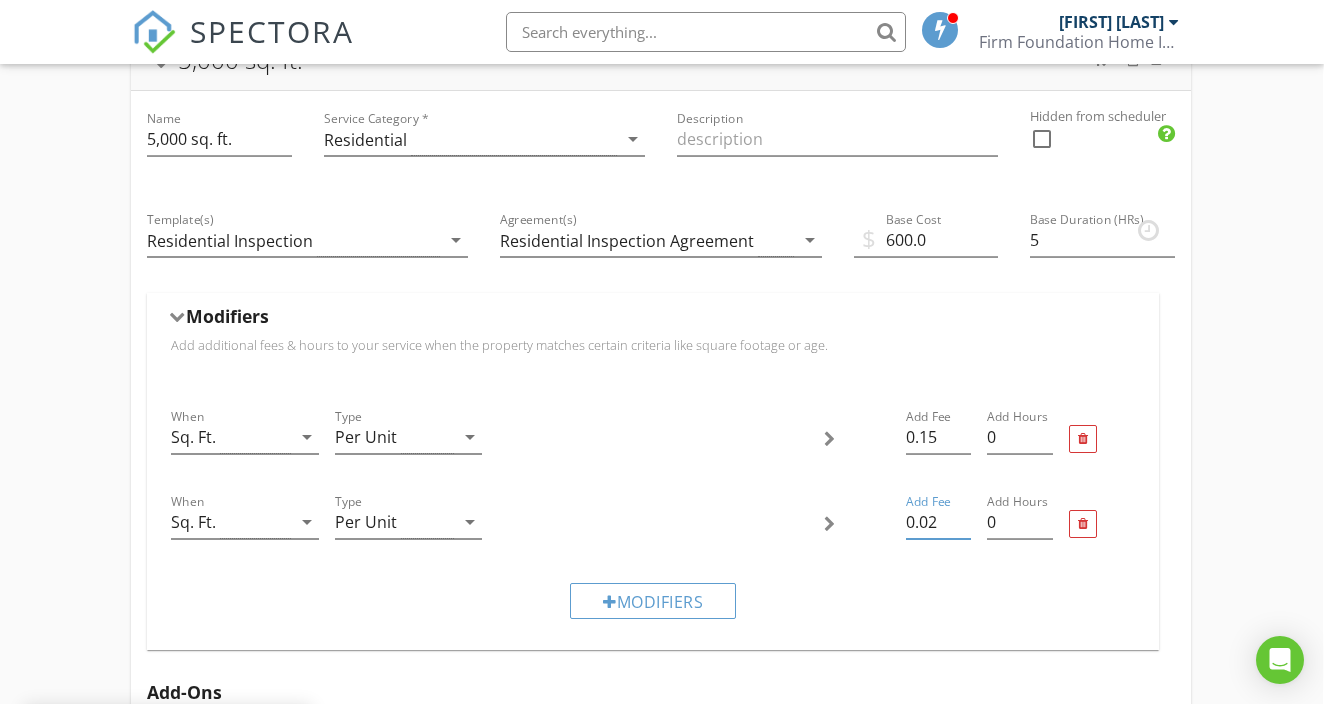 click on "0.02" at bounding box center [939, 522] 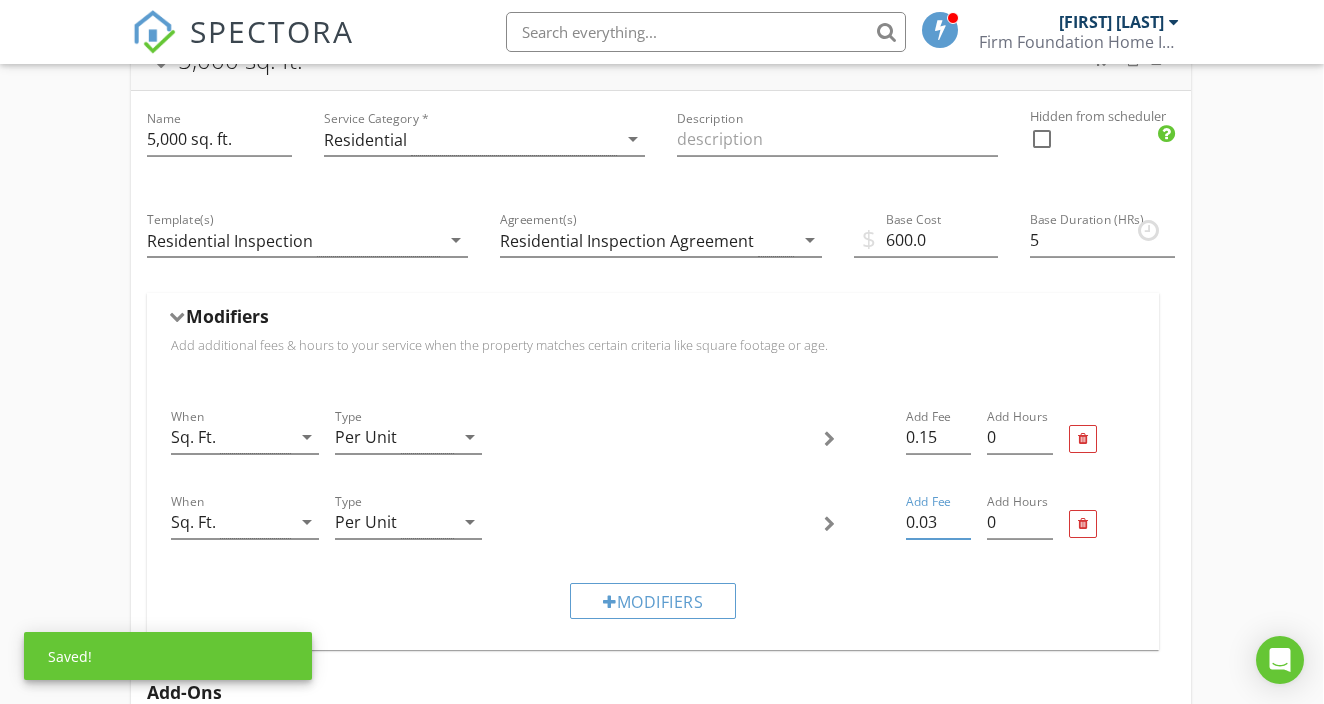 click on "0.03" at bounding box center (939, 522) 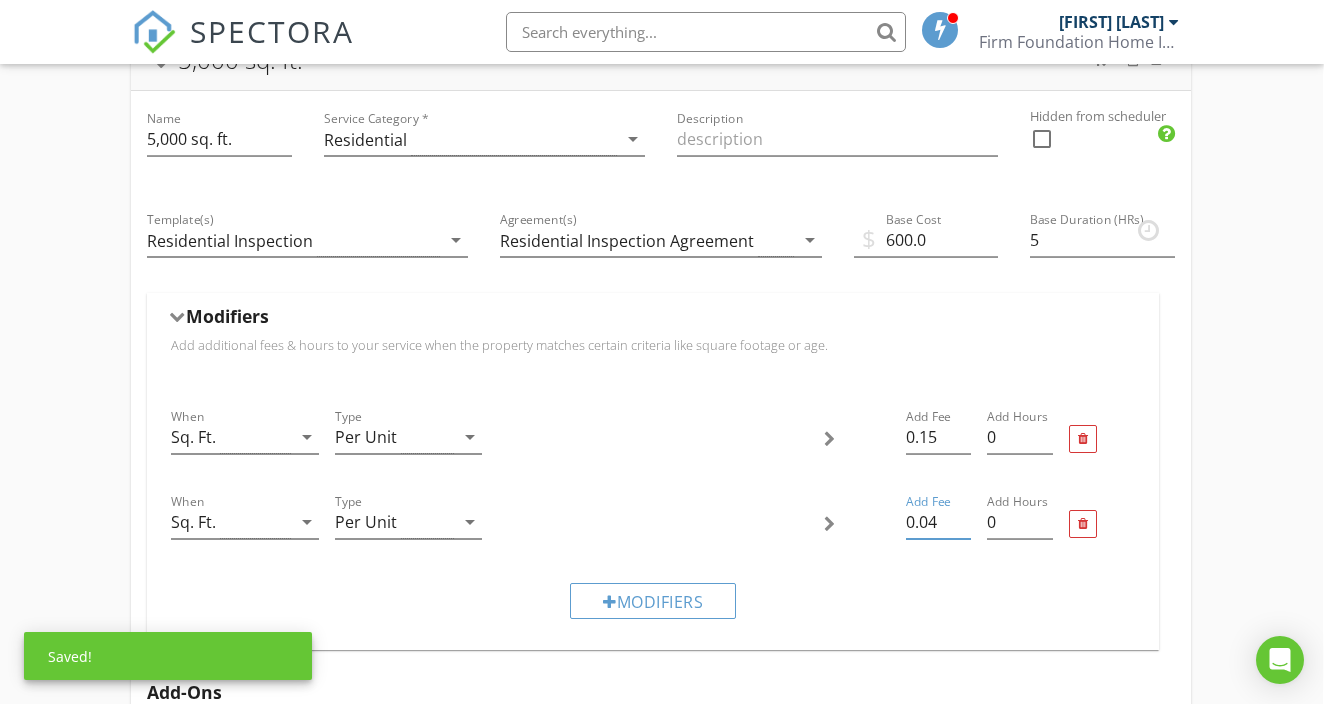click on "0.04" at bounding box center [939, 522] 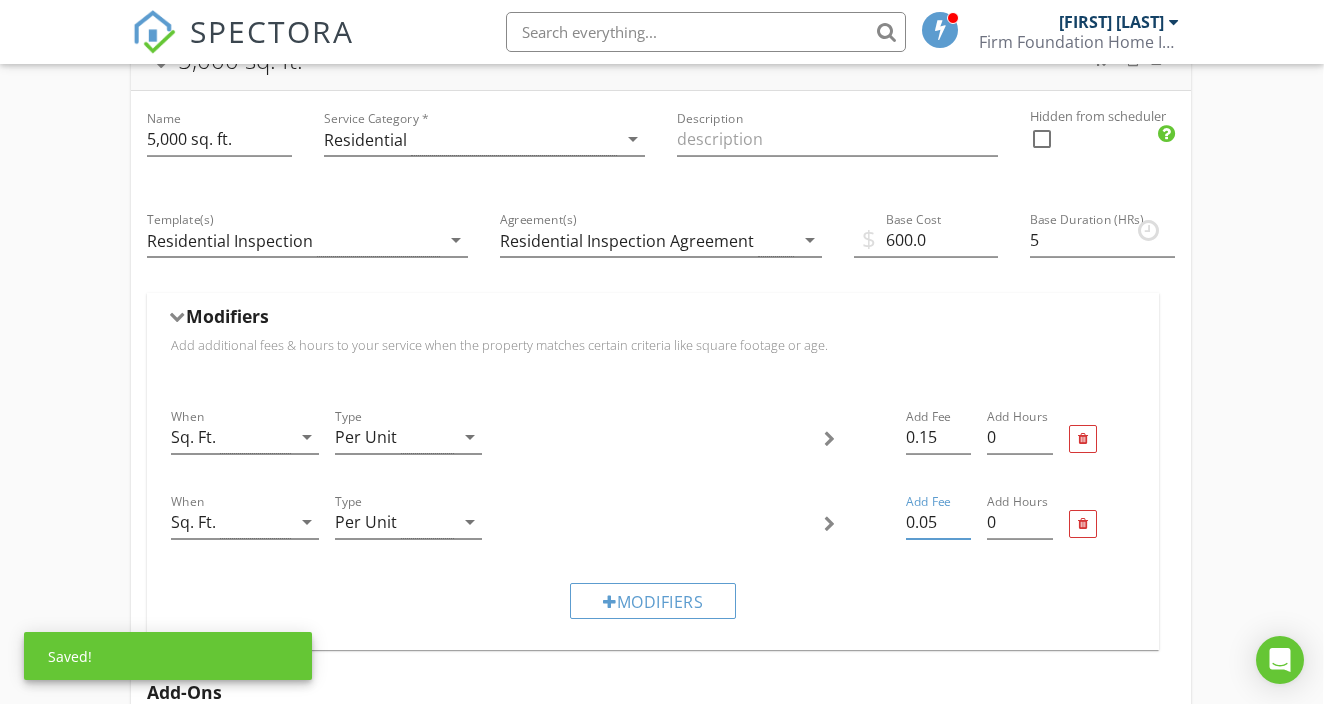 click on "0.05" at bounding box center (939, 522) 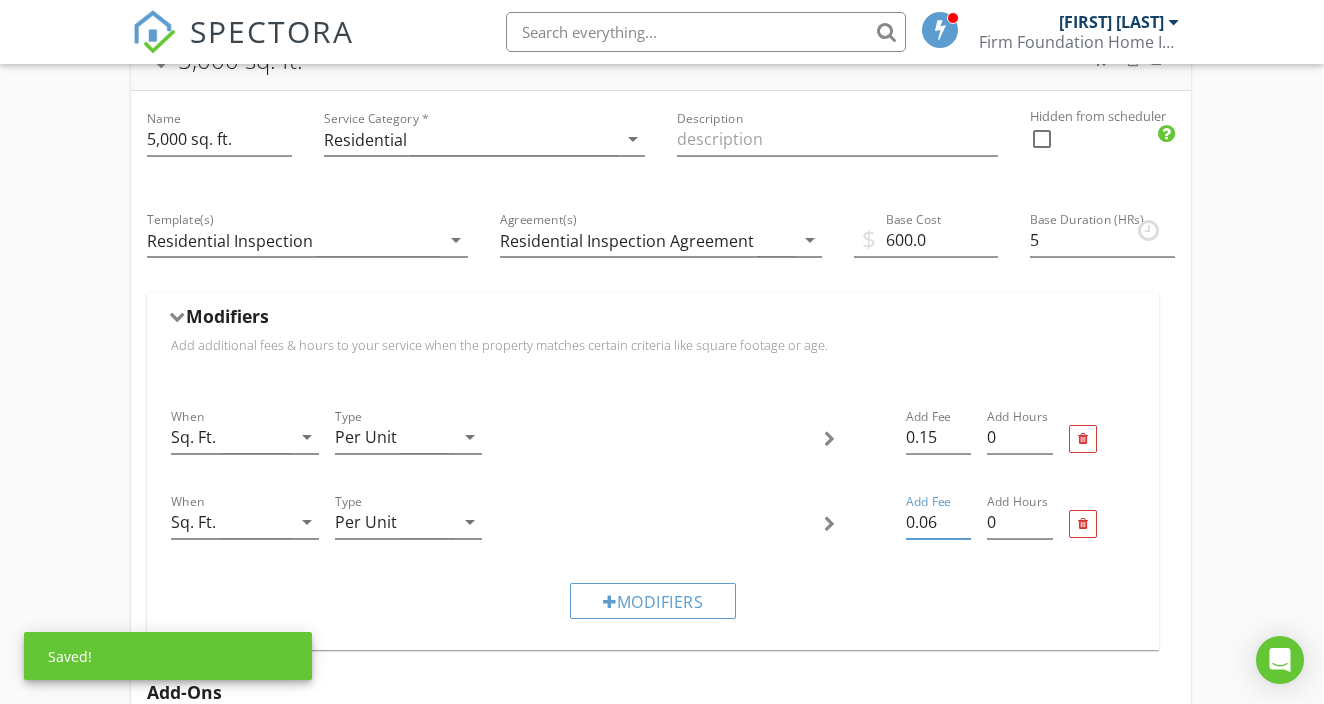click on "0.06" at bounding box center (939, 522) 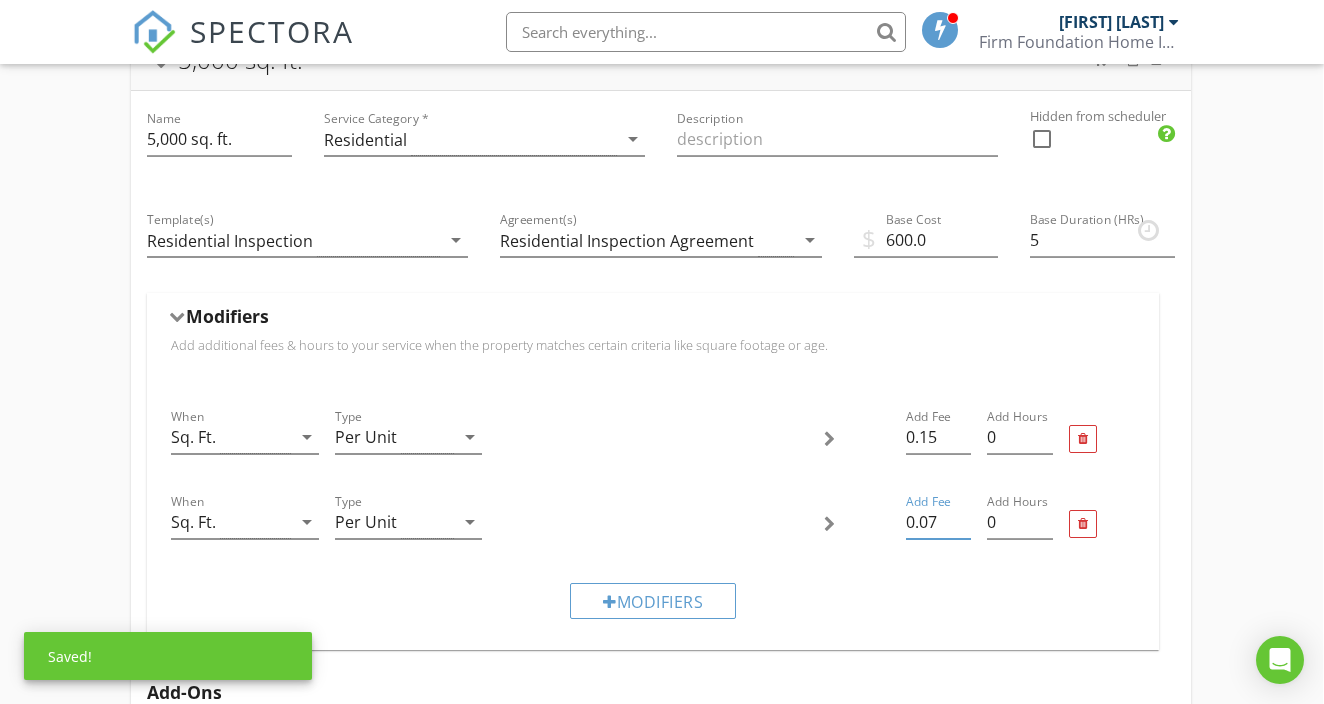 click on "0.07" at bounding box center [939, 522] 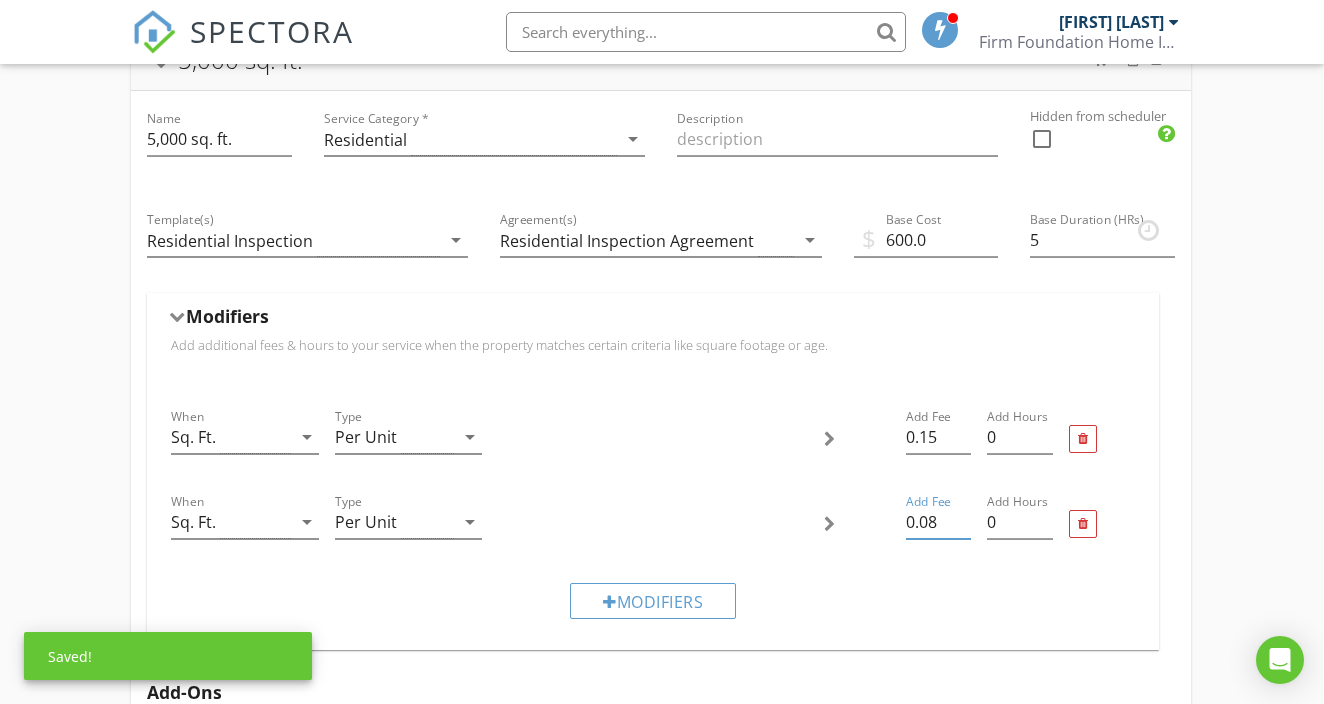 click on "0.08" at bounding box center [939, 522] 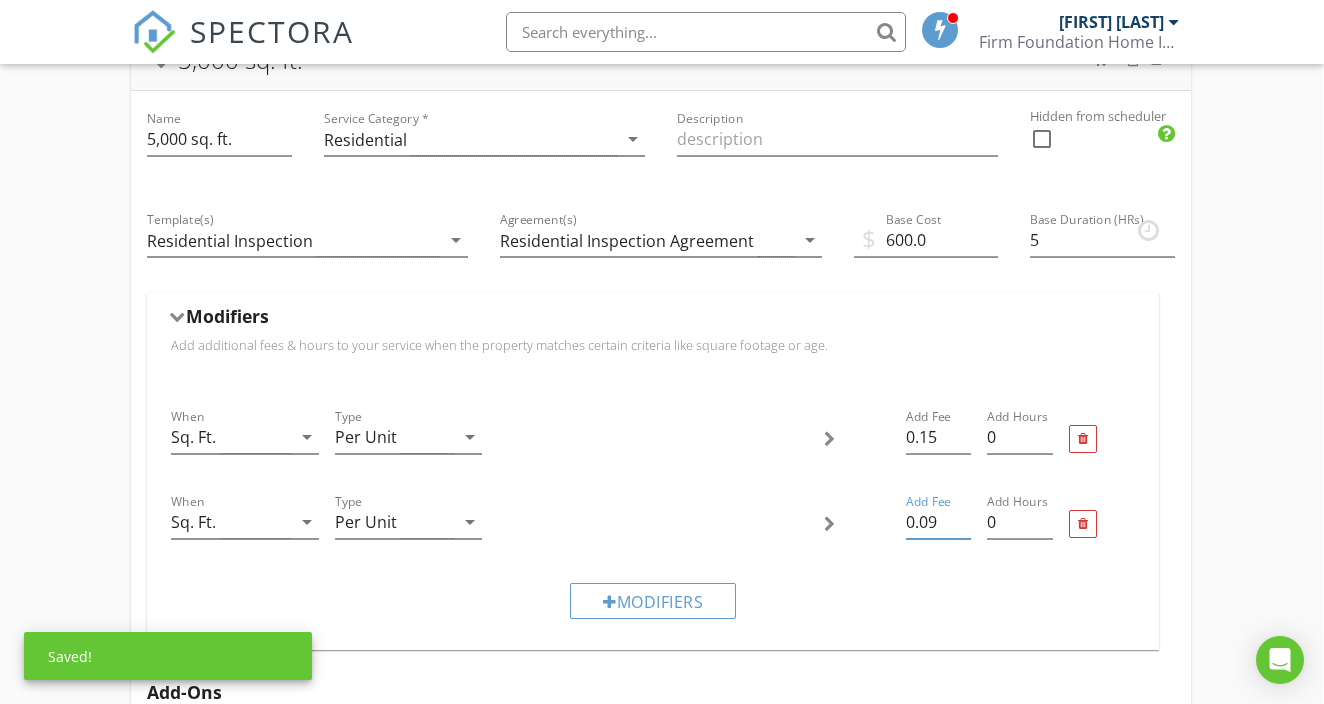 click on "0.09" at bounding box center (939, 522) 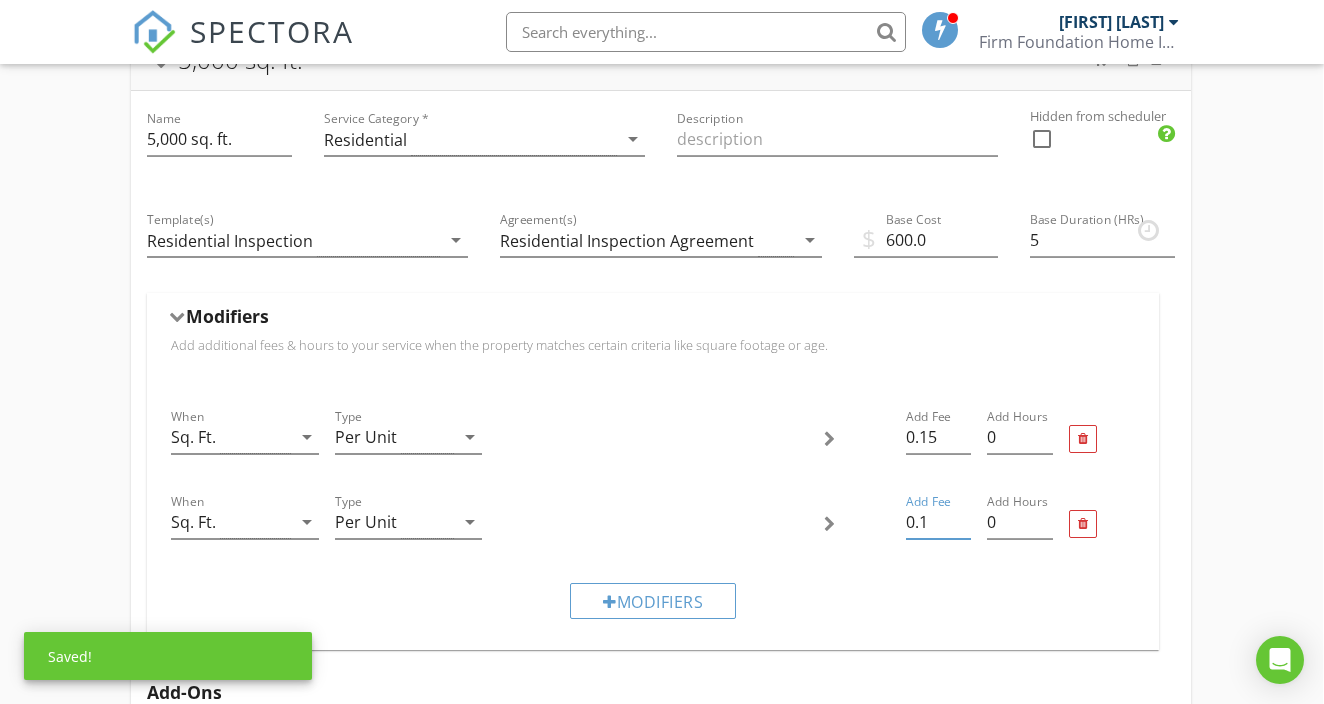 click on "0.1" at bounding box center [939, 522] 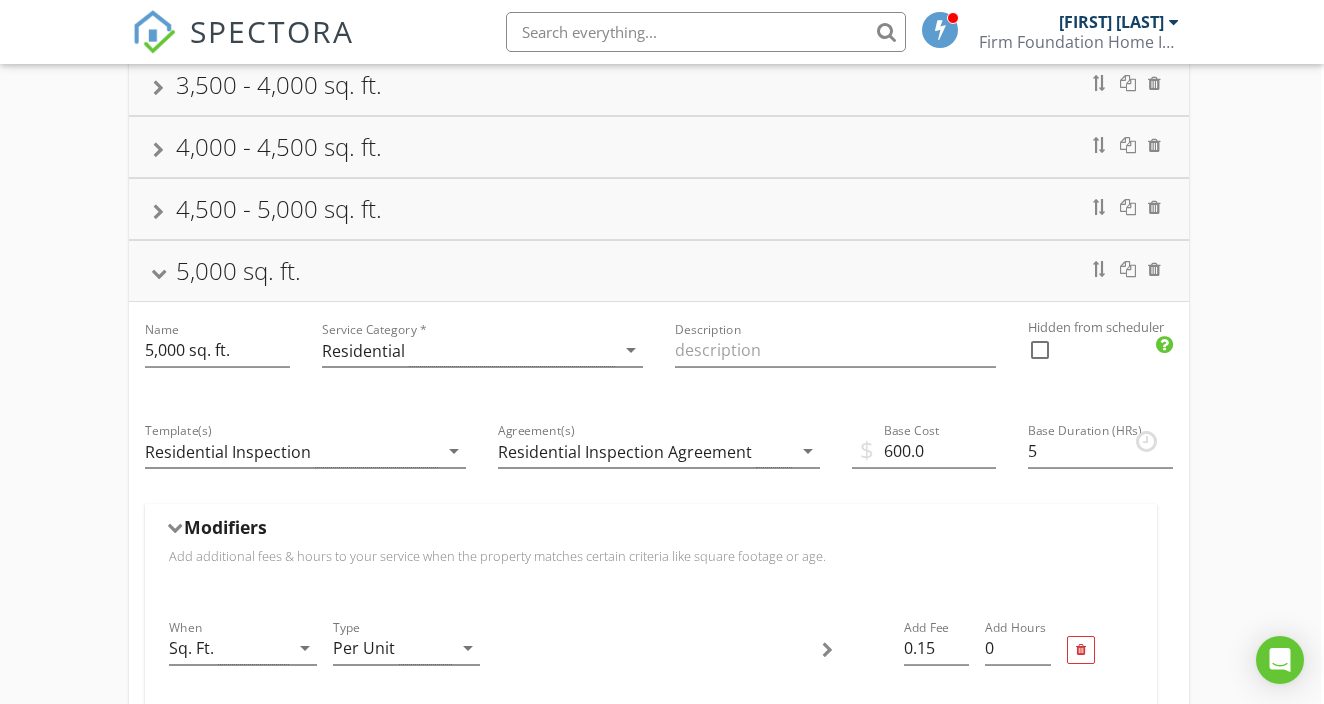 scroll, scrollTop: 532, scrollLeft: 3, axis: both 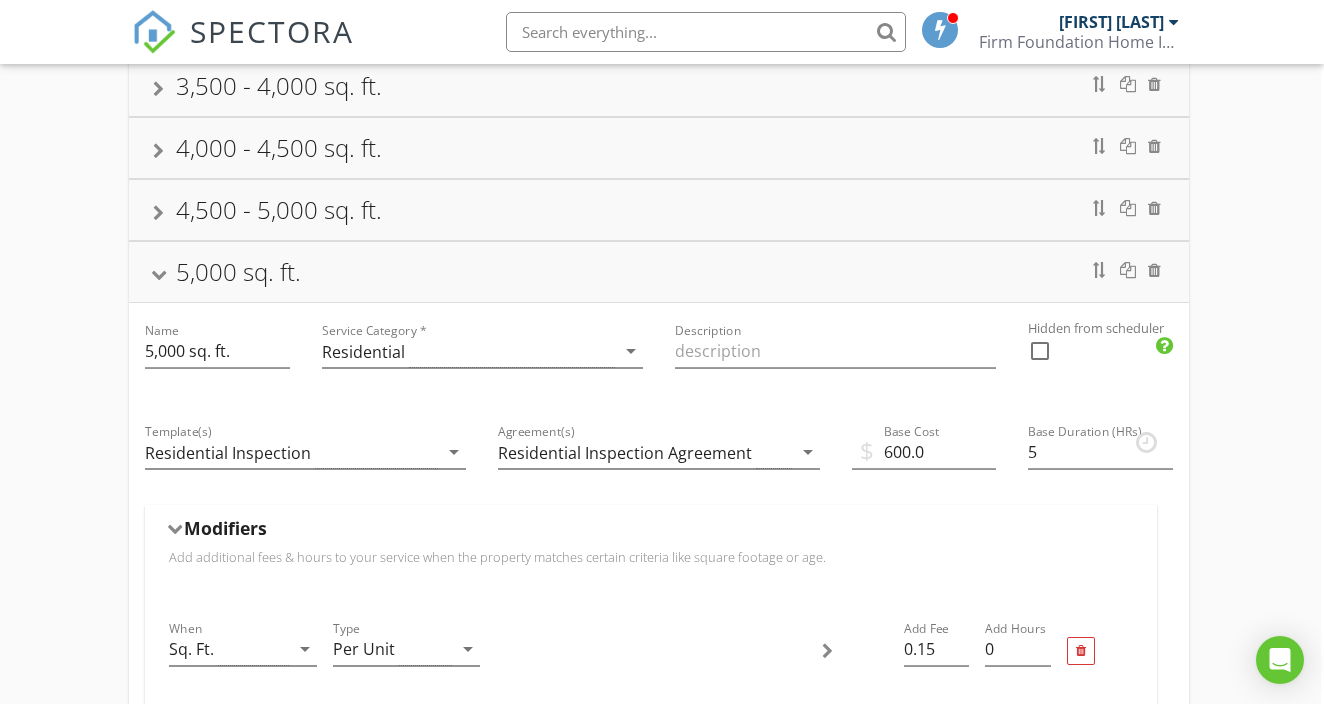 click at bounding box center [158, 213] 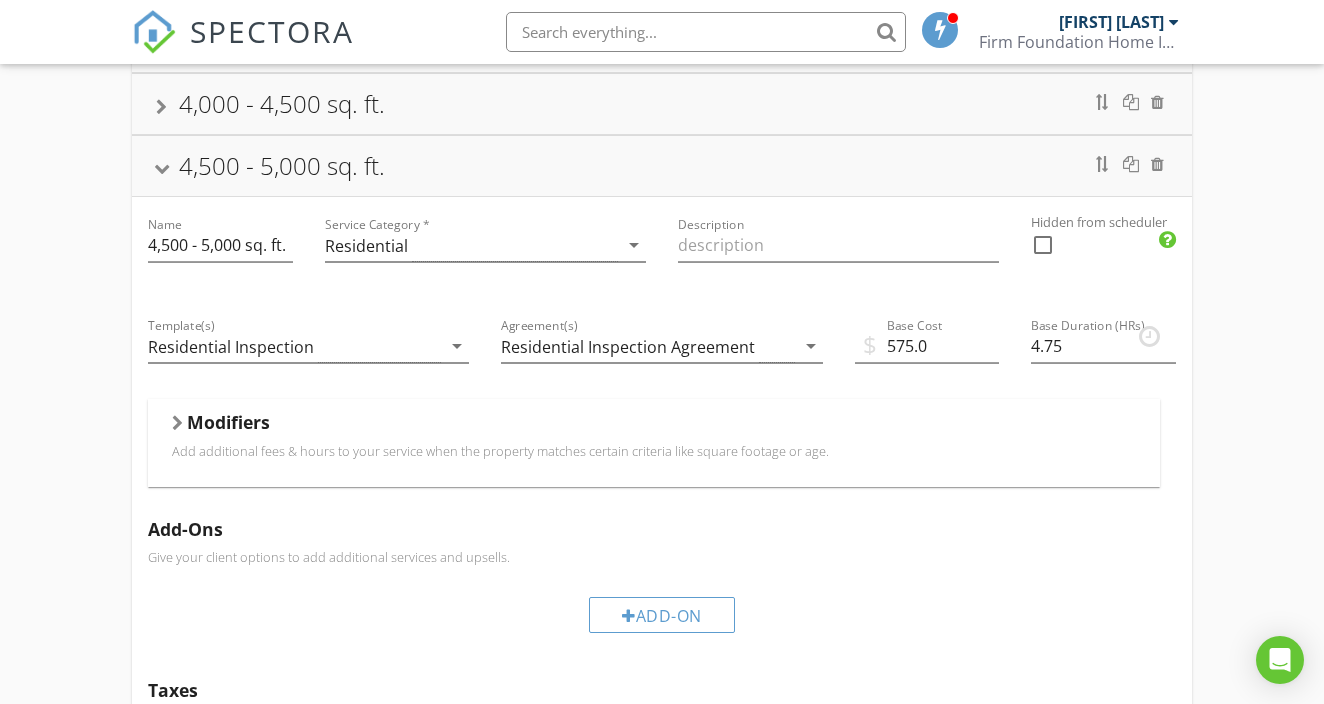 scroll, scrollTop: 619, scrollLeft: 0, axis: vertical 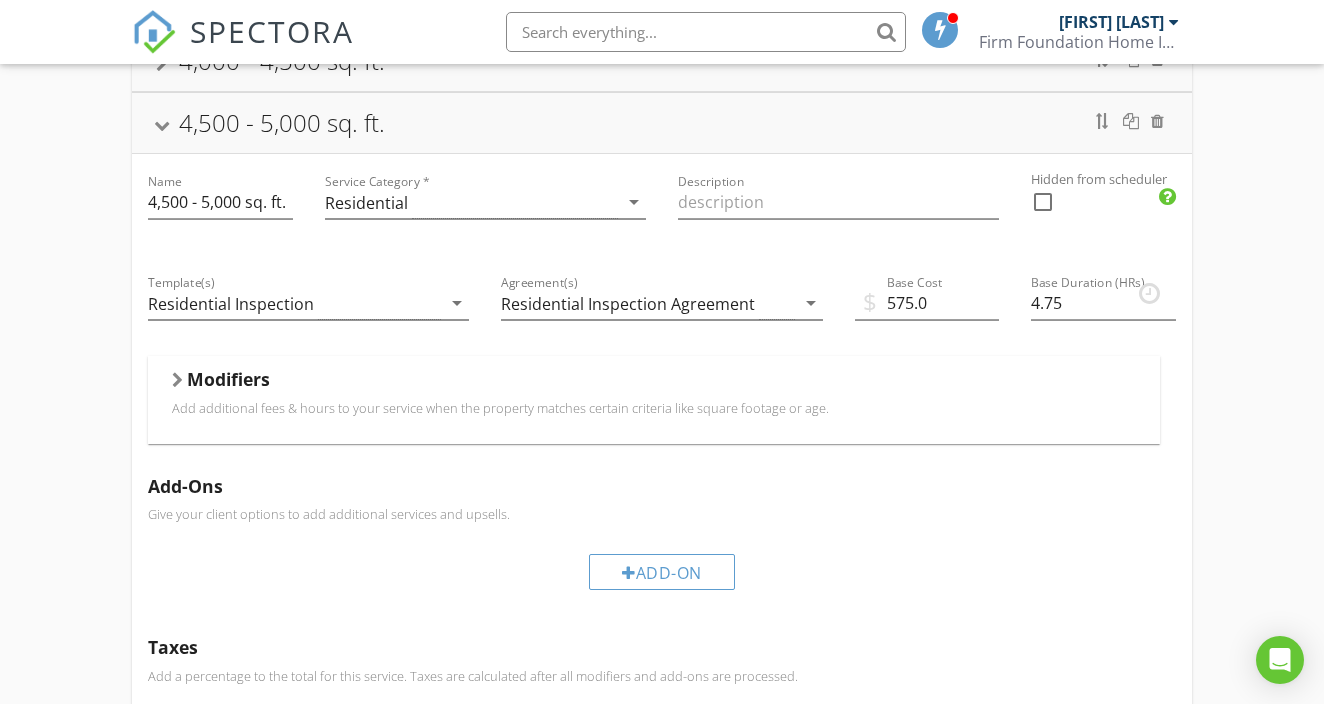 click on "Modifiers
Add additional fees & hours to your service when the
property matches certain criteria like square footage or age." at bounding box center (653, 399) 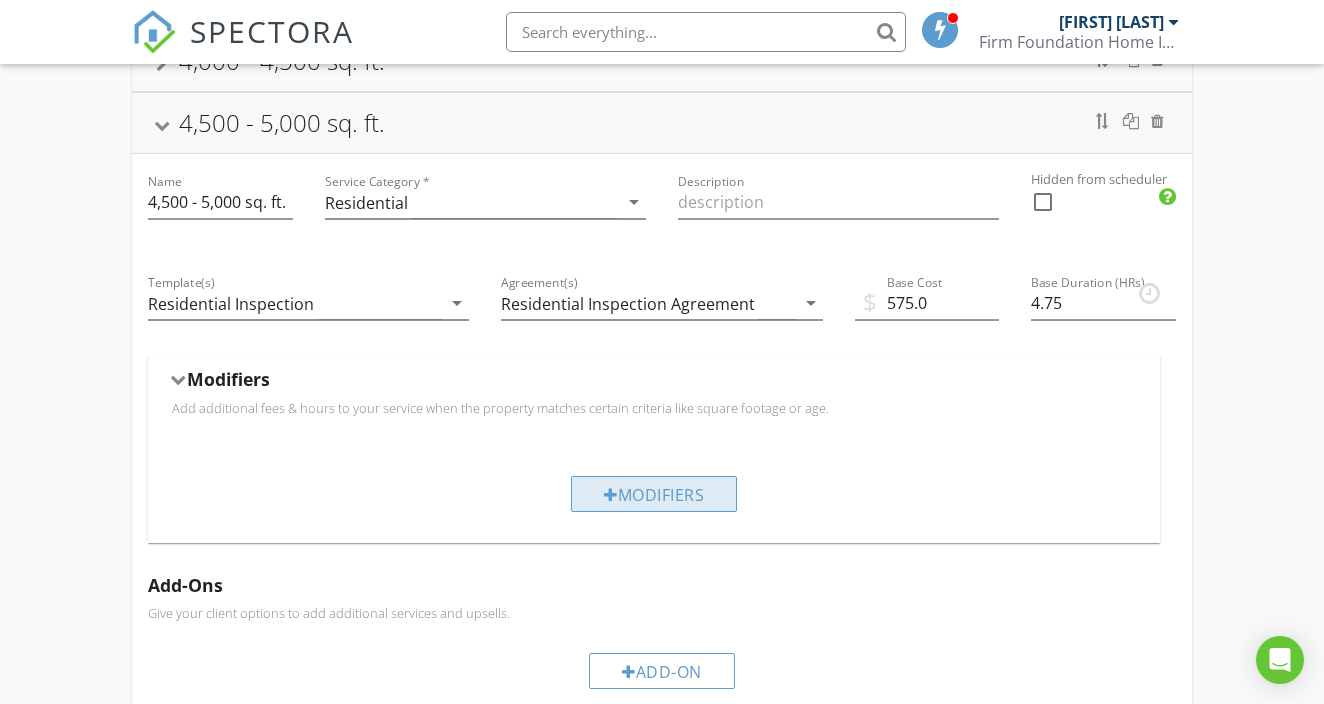 click on "Modifiers" at bounding box center (654, 494) 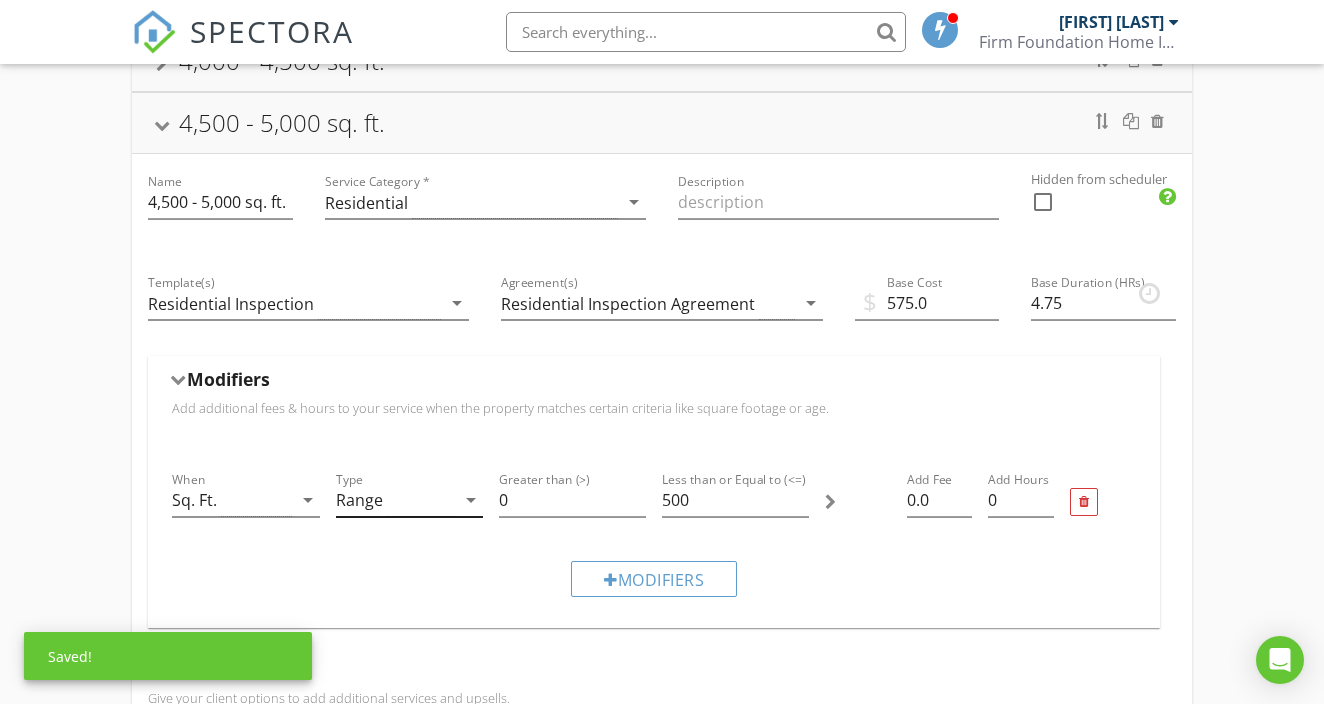 click on "Range" at bounding box center [359, 500] 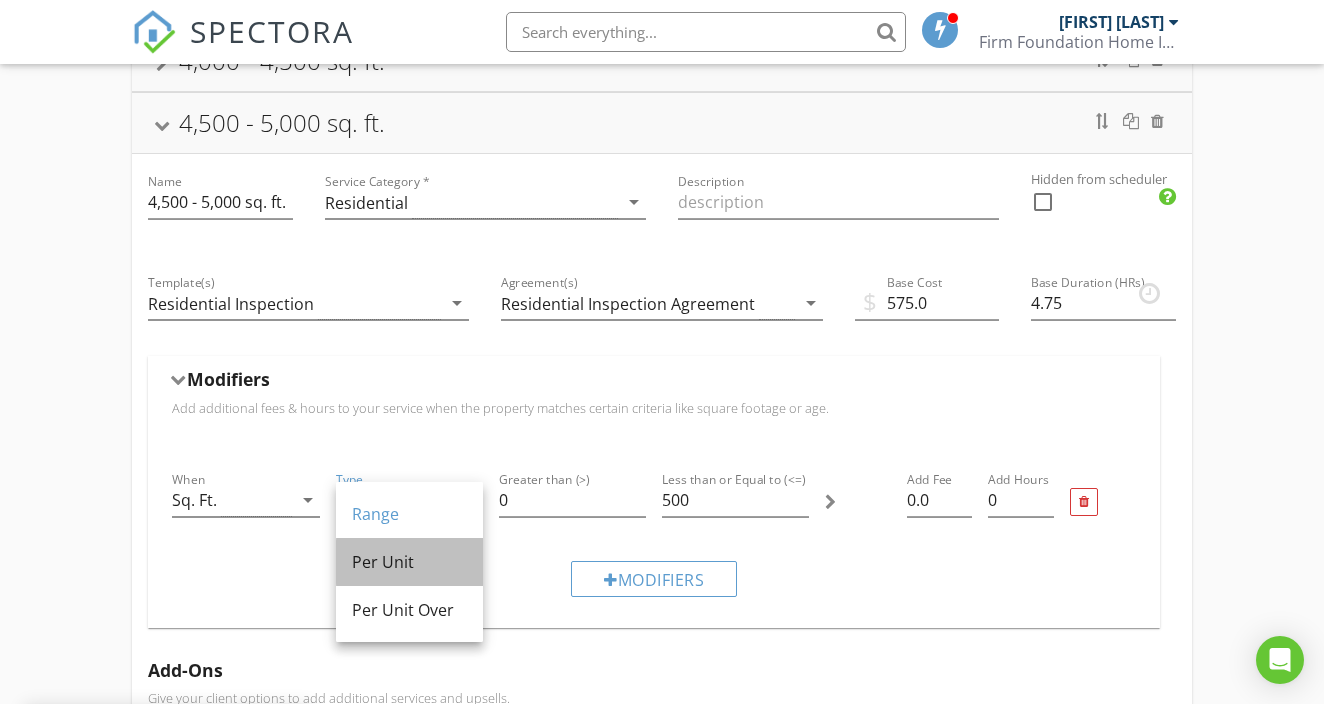 click on "Per Unit" at bounding box center (409, 562) 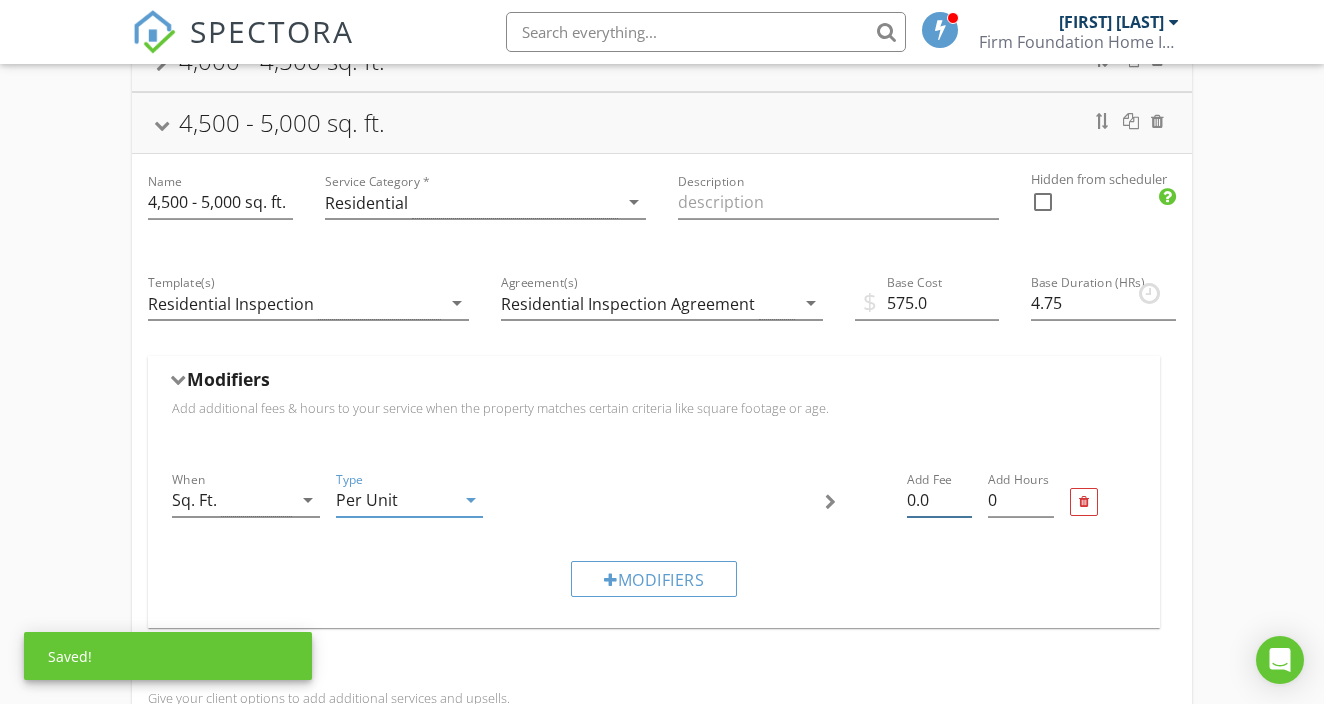 click on "0.0" at bounding box center [940, 500] 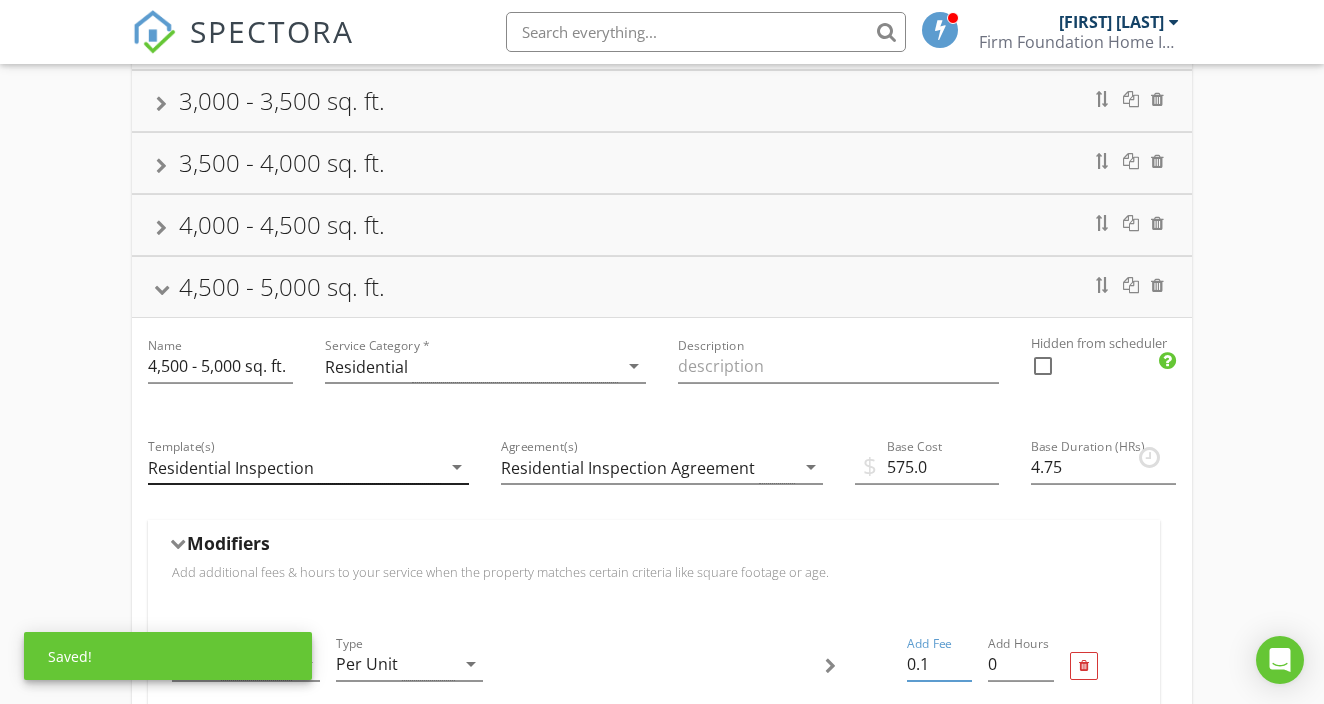 scroll, scrollTop: 441, scrollLeft: 0, axis: vertical 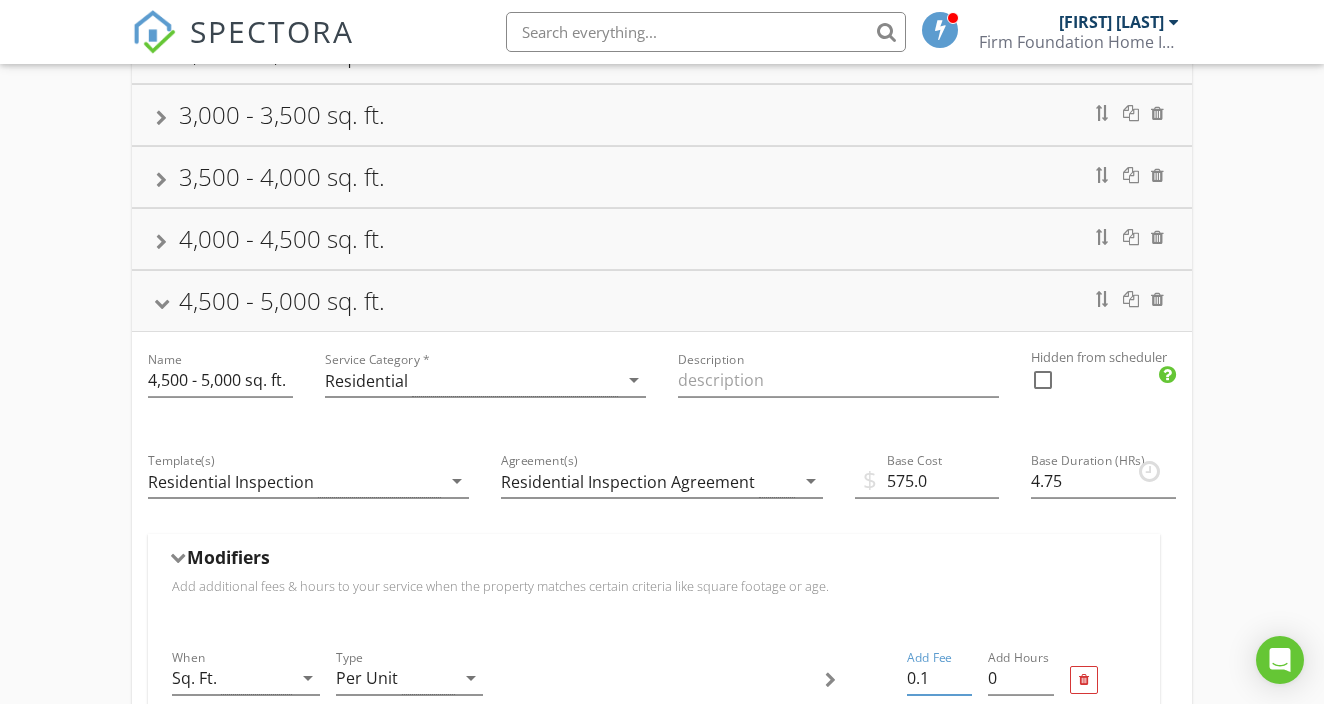 type on "0.1" 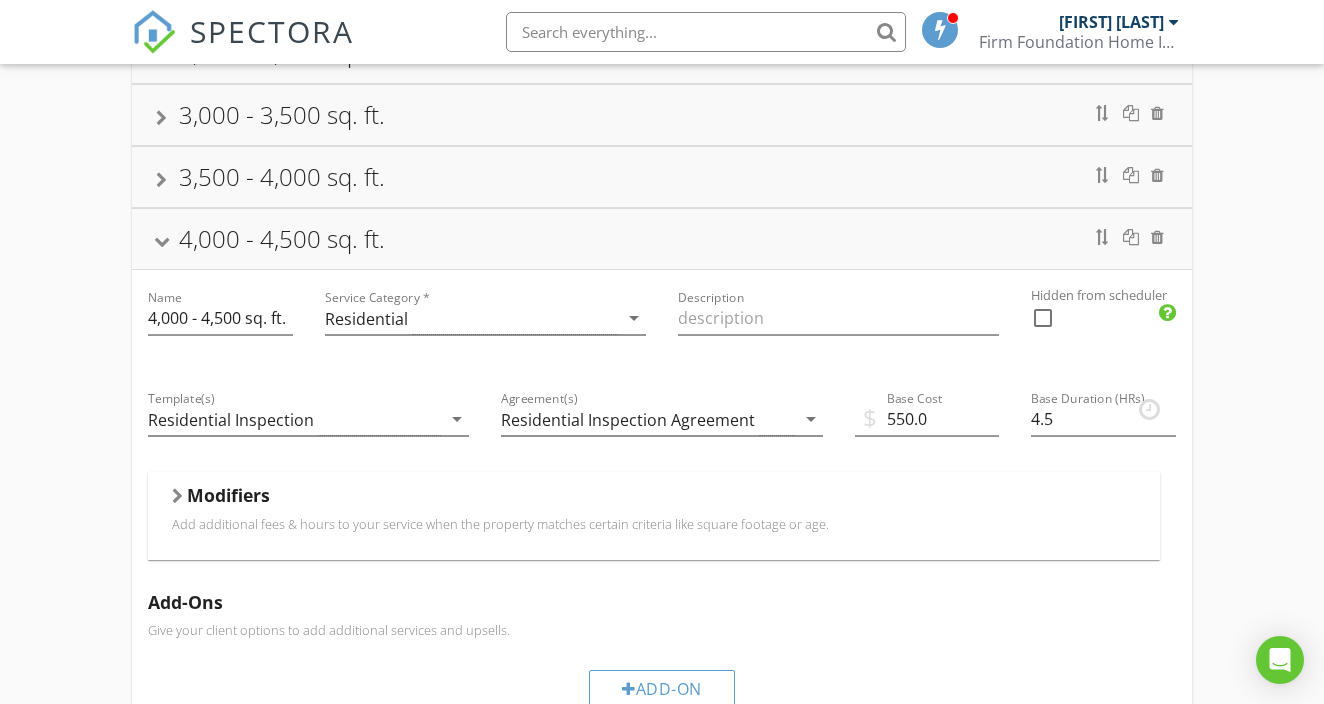 click at bounding box center [177, 496] 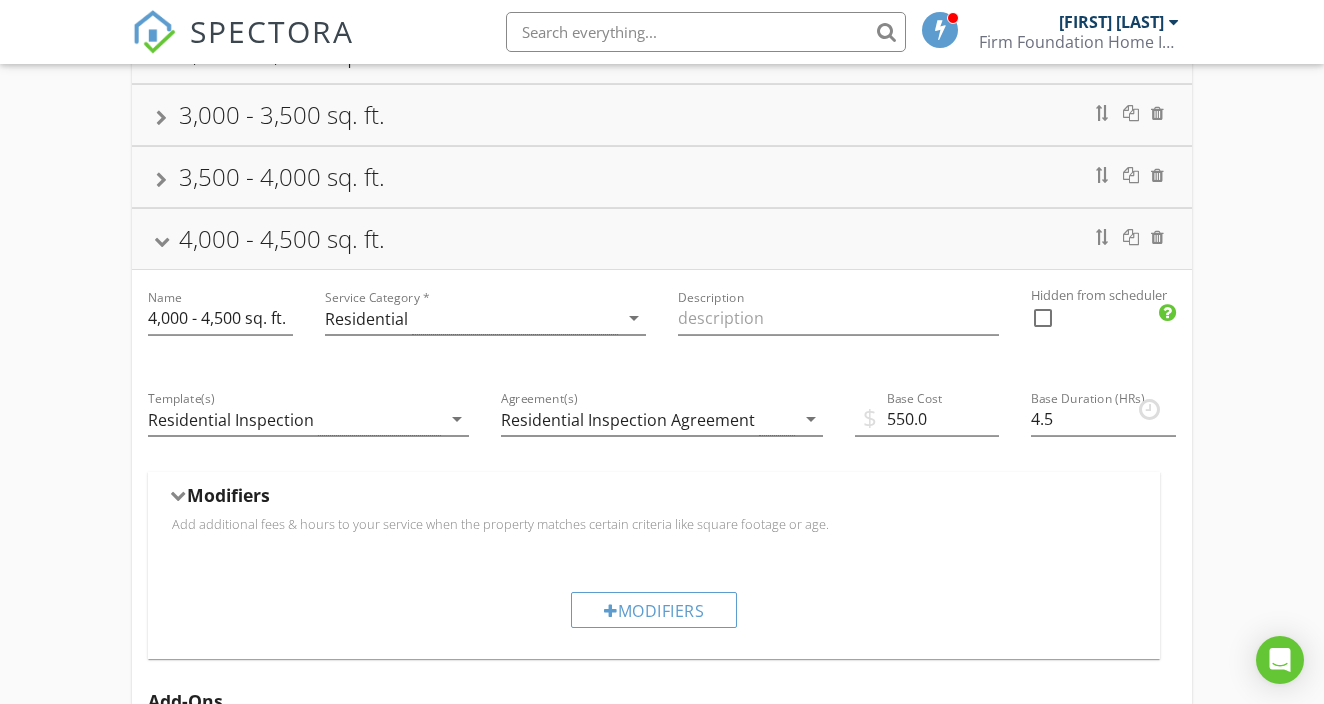 scroll, scrollTop: 514, scrollLeft: 0, axis: vertical 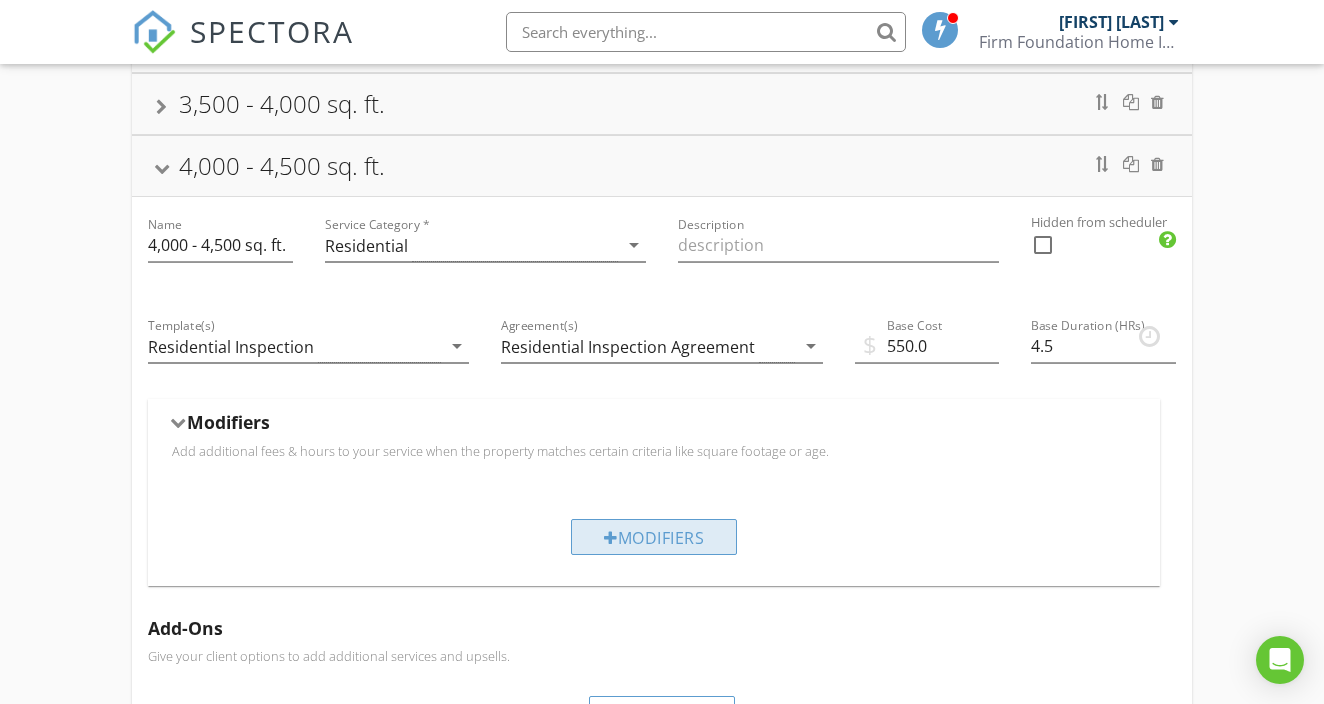 click on "Modifiers" at bounding box center (654, 537) 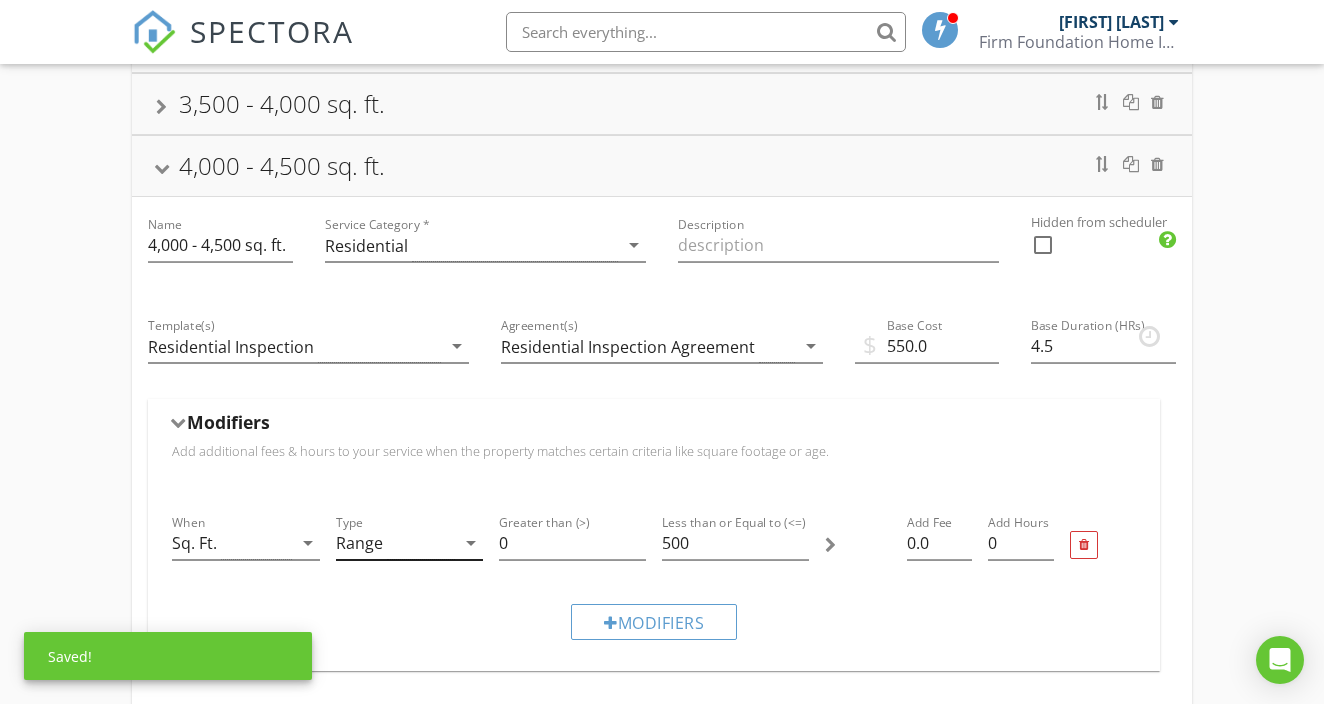 click on "Range" at bounding box center (359, 543) 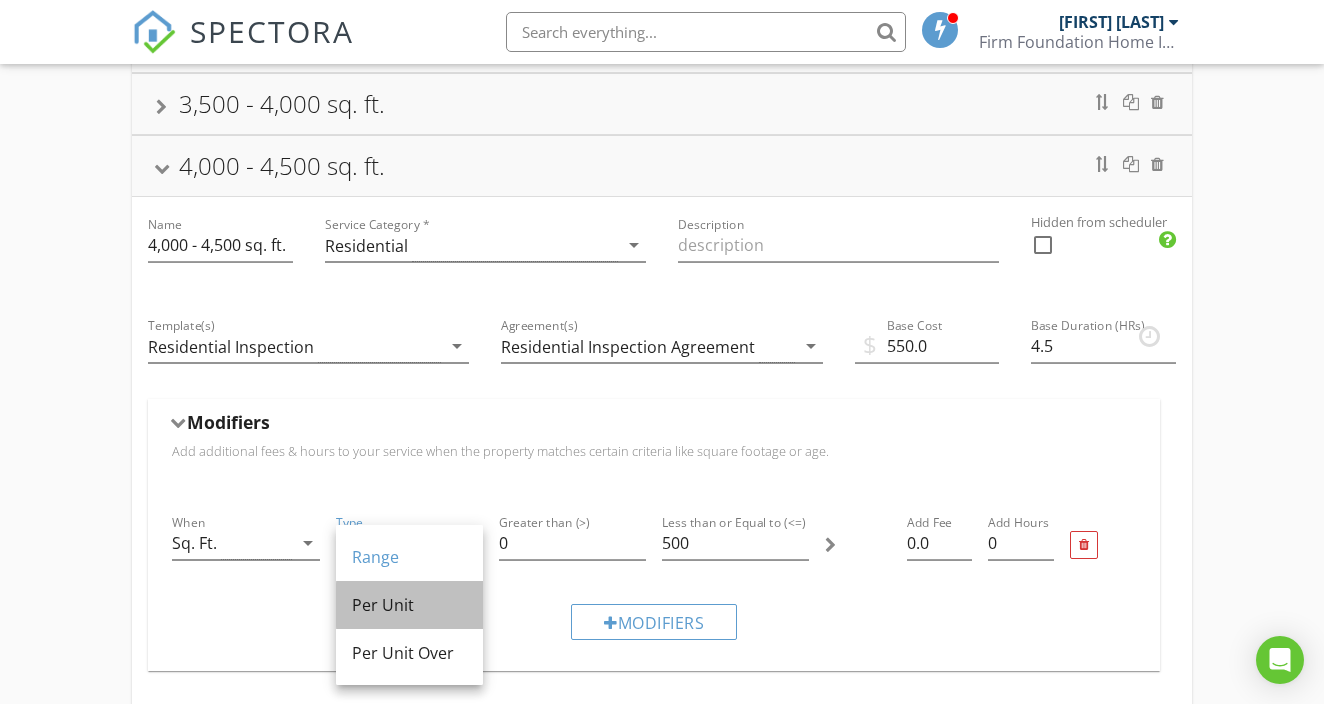 click on "Per Unit" at bounding box center [409, 605] 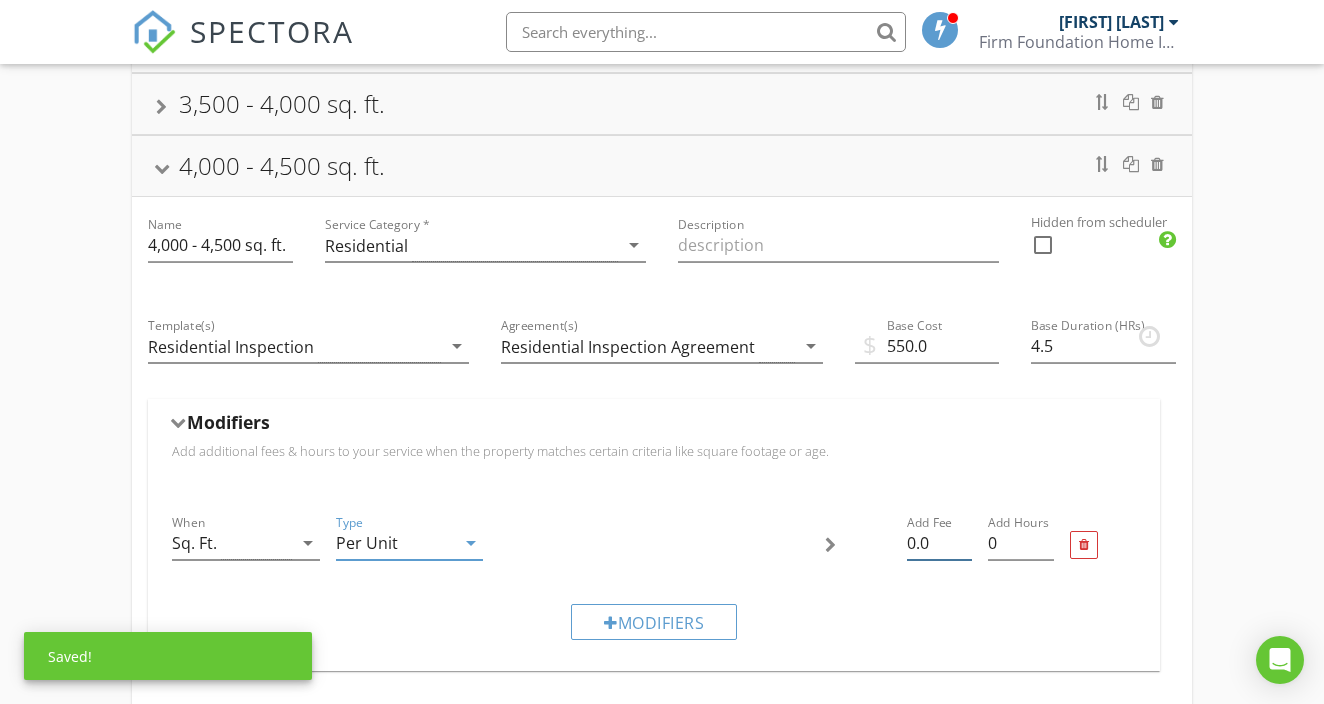 click on "0.0" at bounding box center (940, 543) 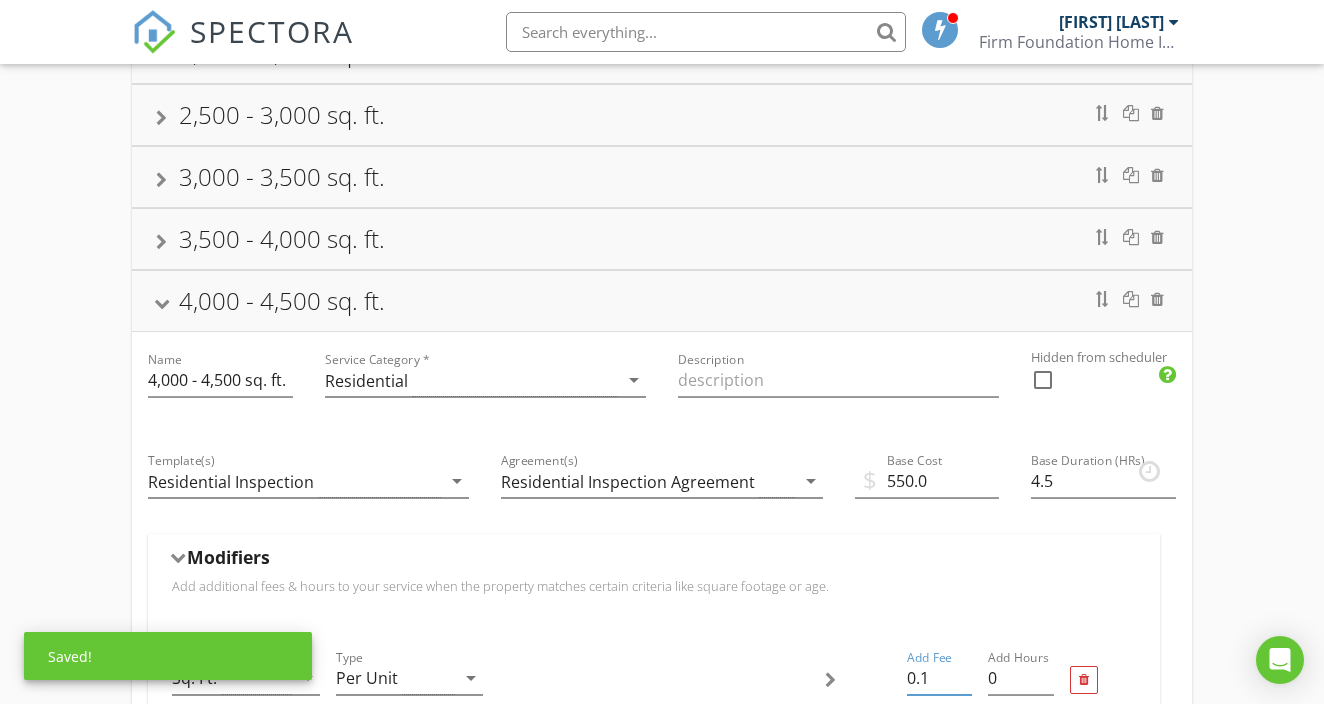scroll, scrollTop: 340, scrollLeft: 0, axis: vertical 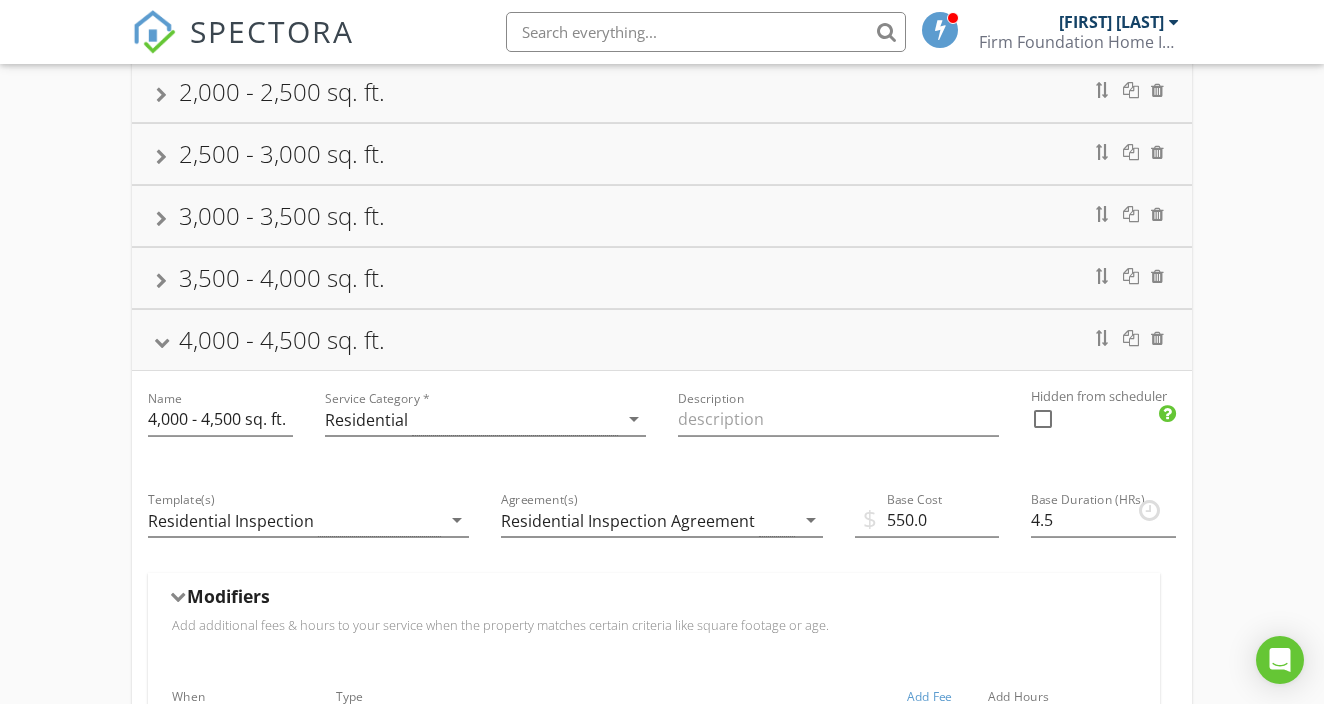 type on "0.1" 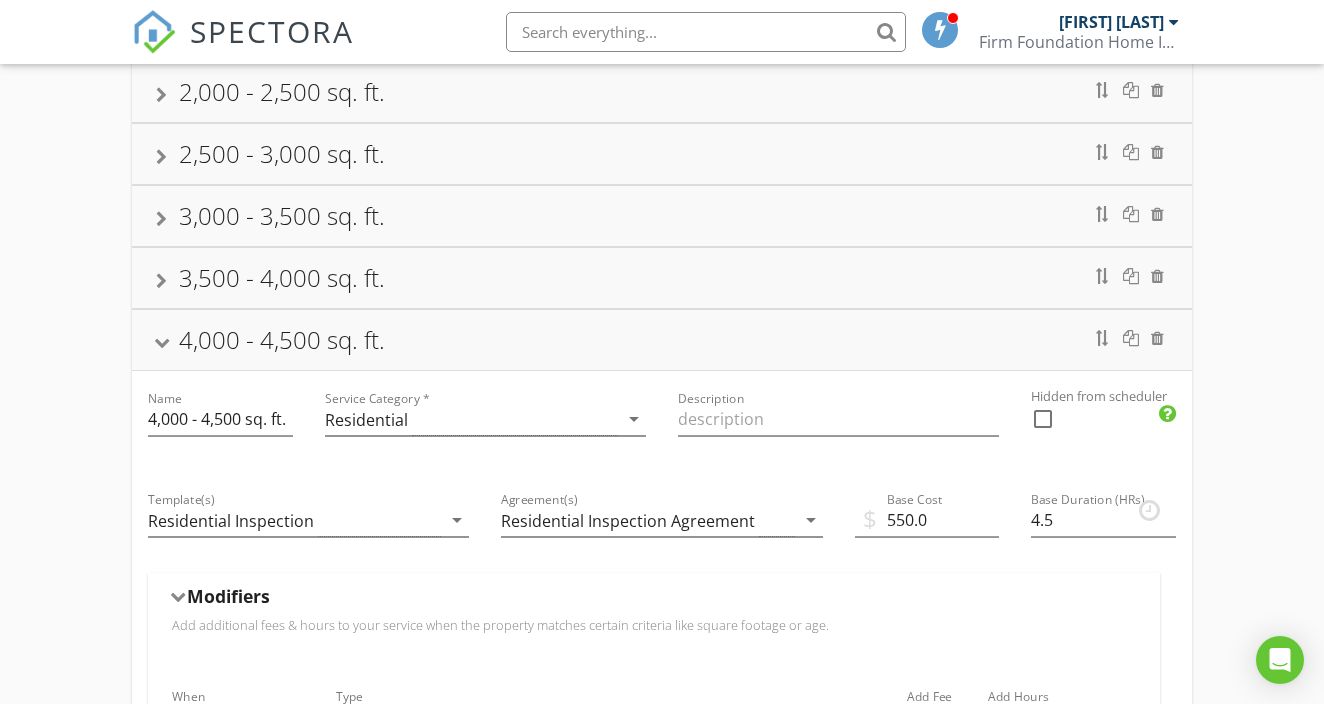 click at bounding box center (161, 281) 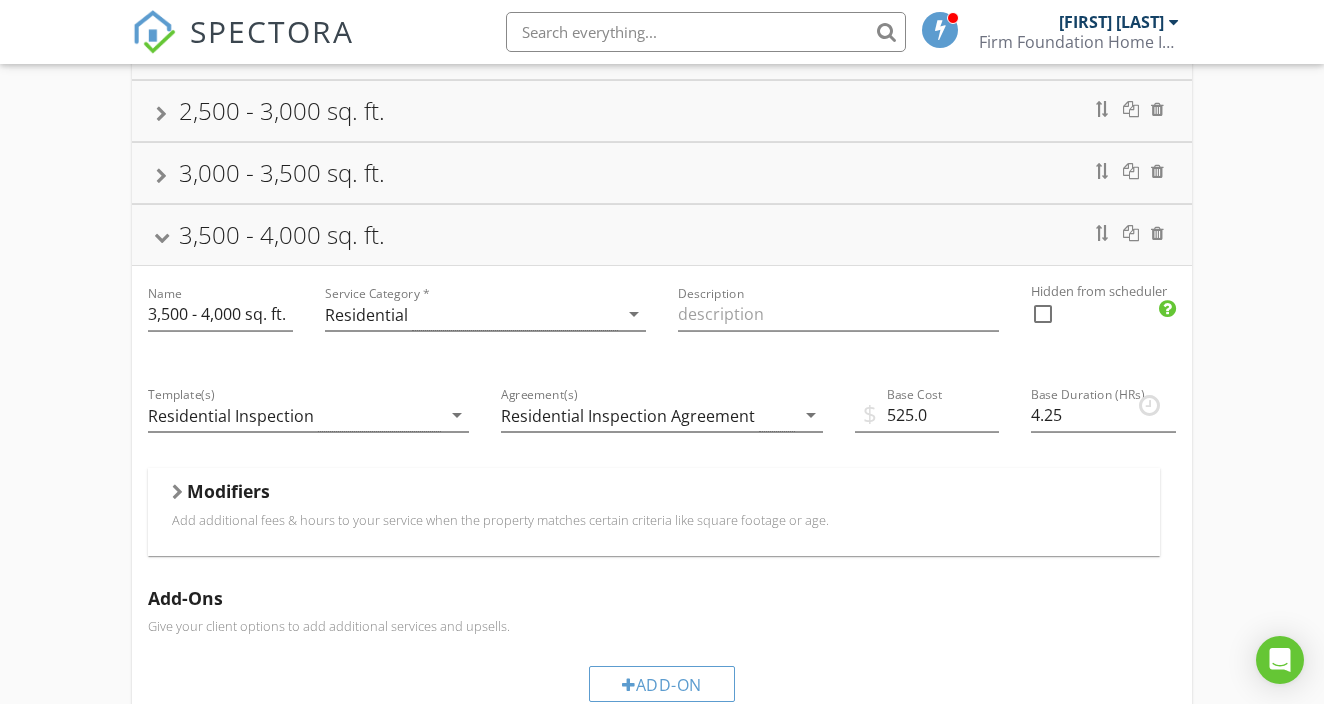 scroll, scrollTop: 396, scrollLeft: 0, axis: vertical 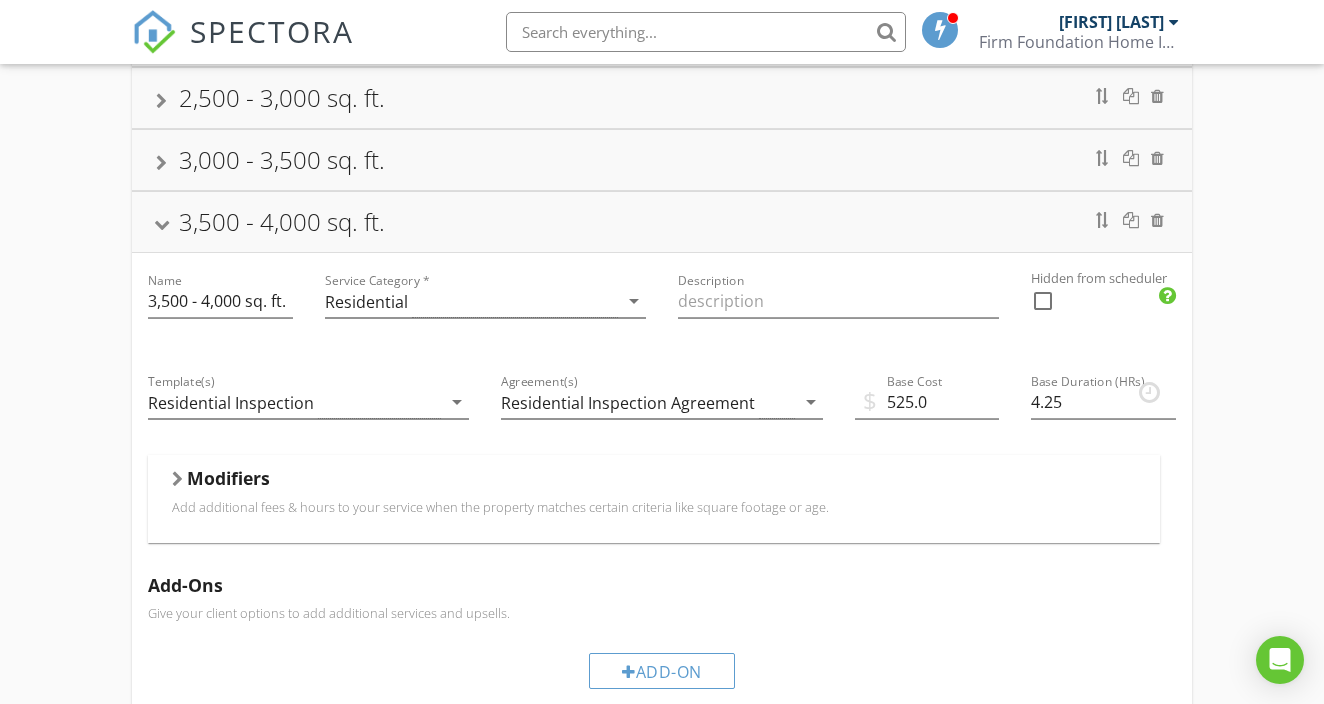 click at bounding box center [177, 479] 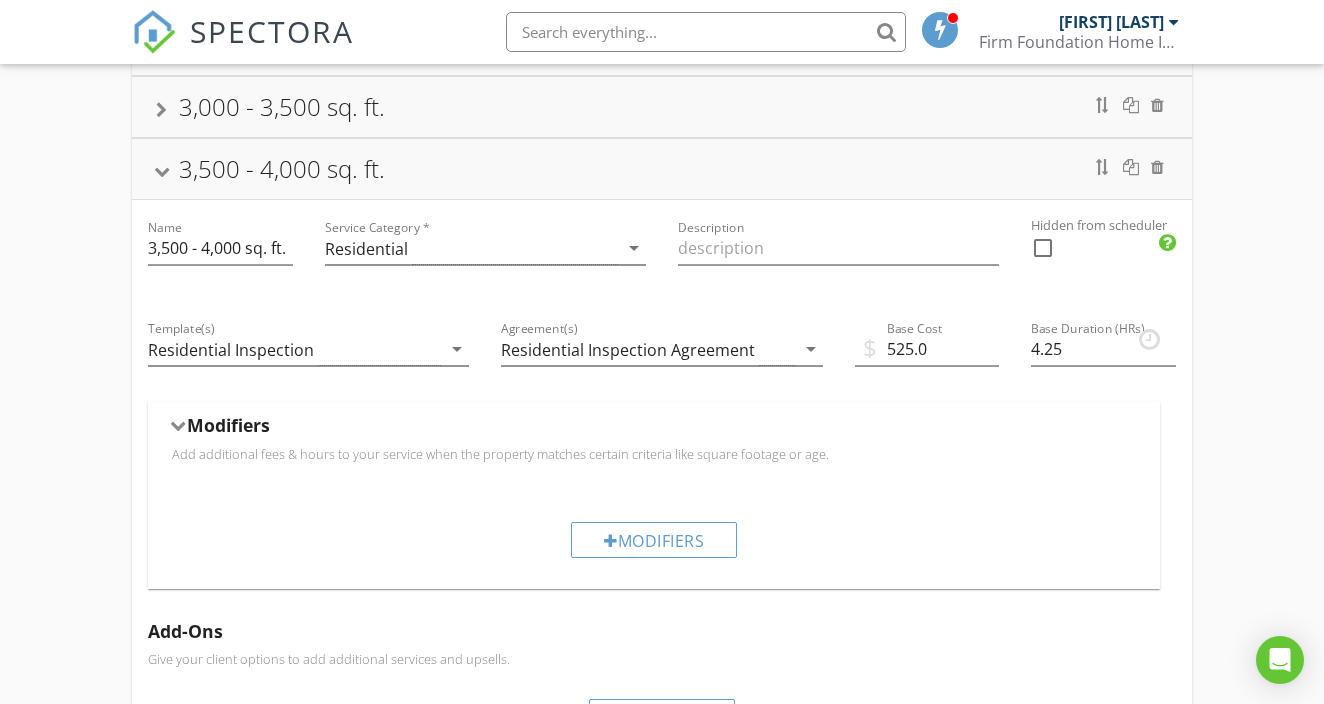 scroll, scrollTop: 450, scrollLeft: 0, axis: vertical 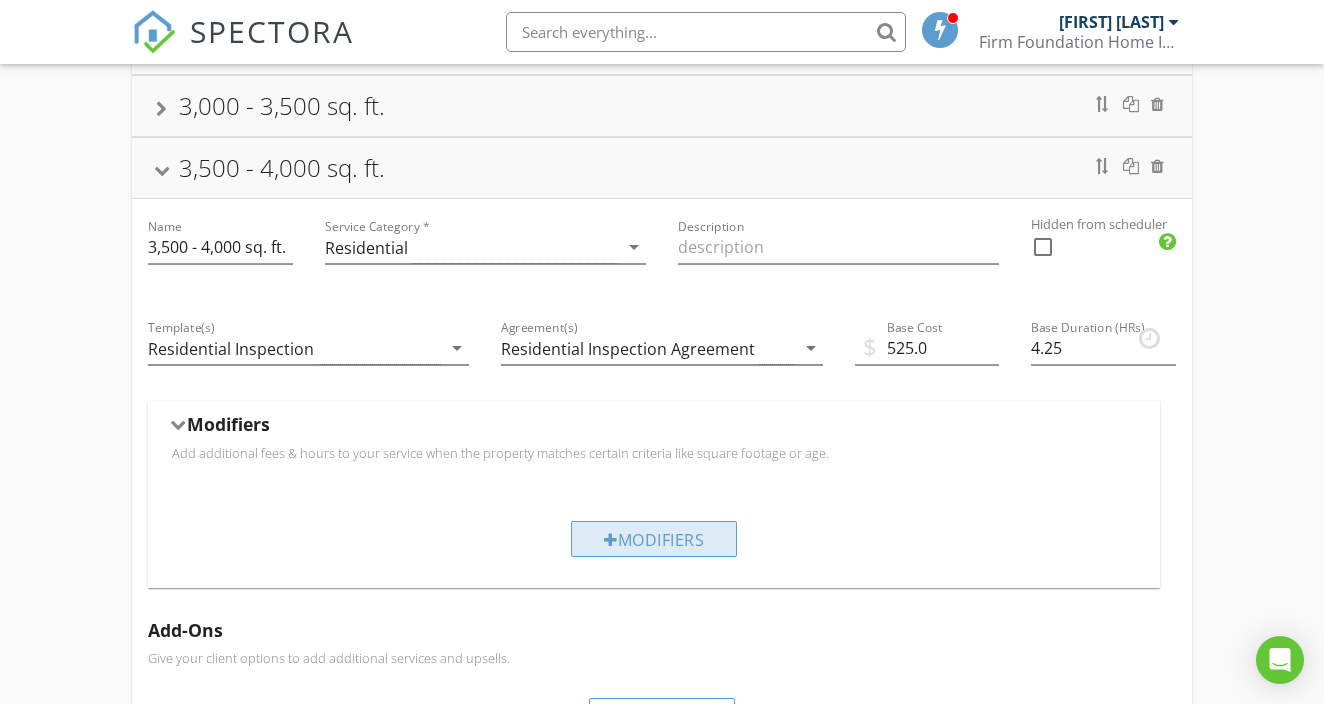 click on "Modifiers" at bounding box center (654, 539) 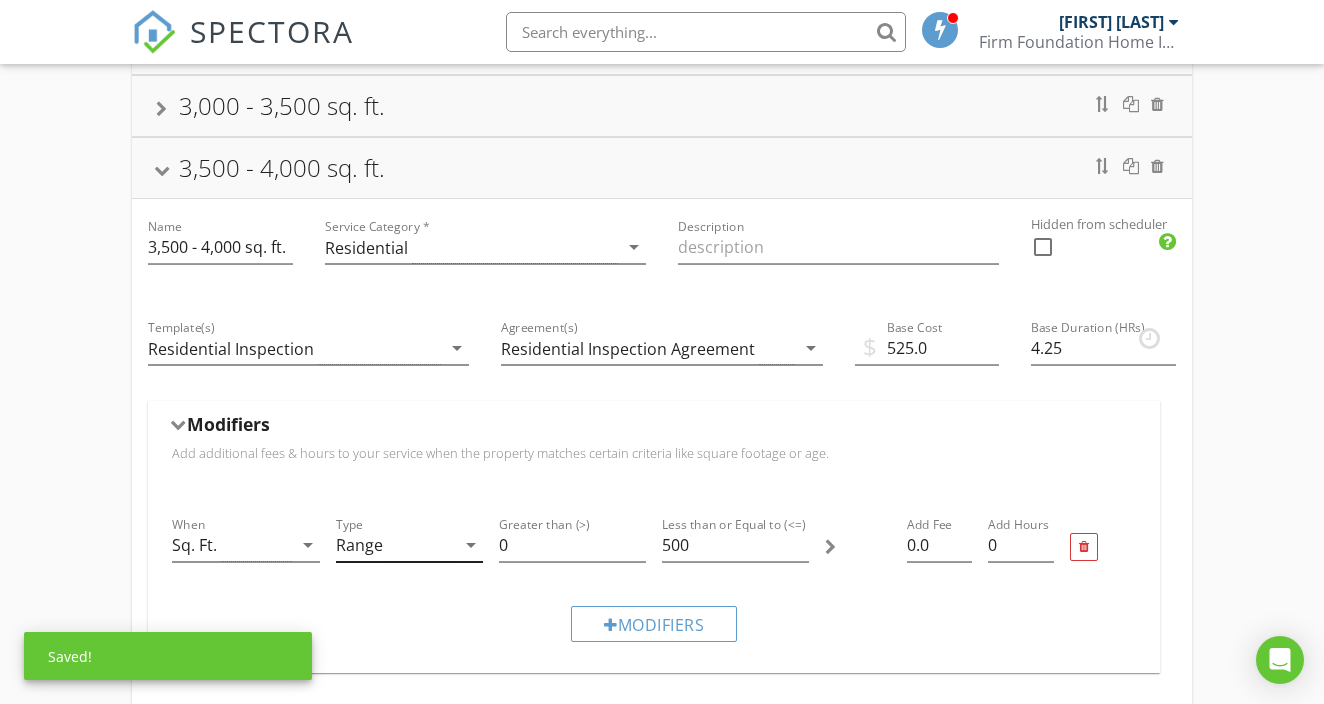 click on "Range" at bounding box center (359, 545) 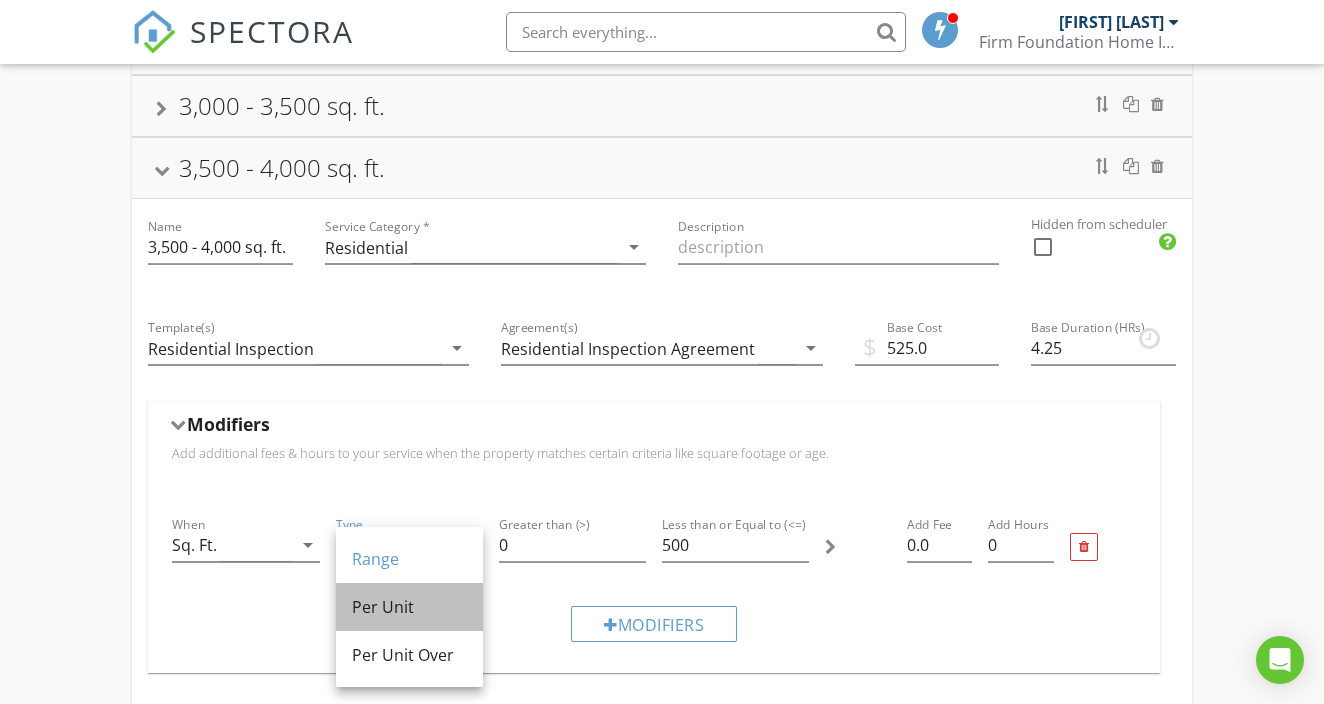 click on "Per Unit" at bounding box center (409, 607) 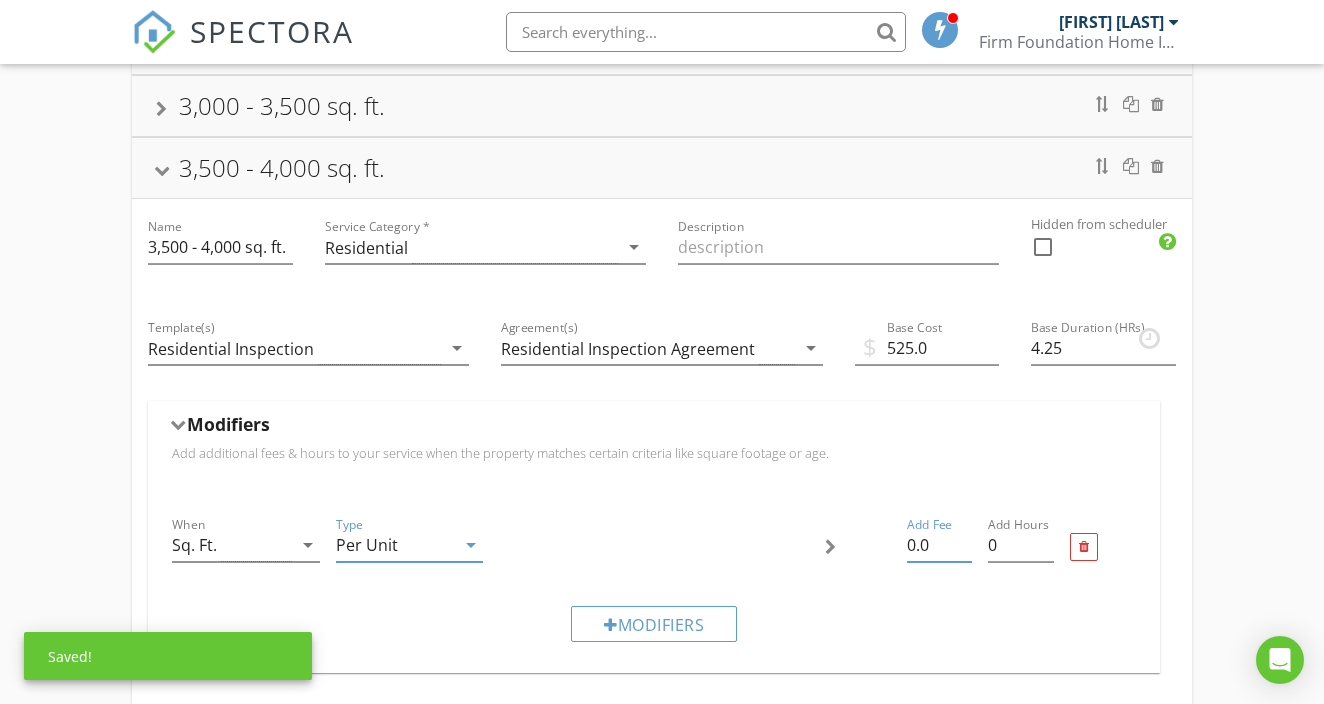 click on "0.0" at bounding box center [940, 545] 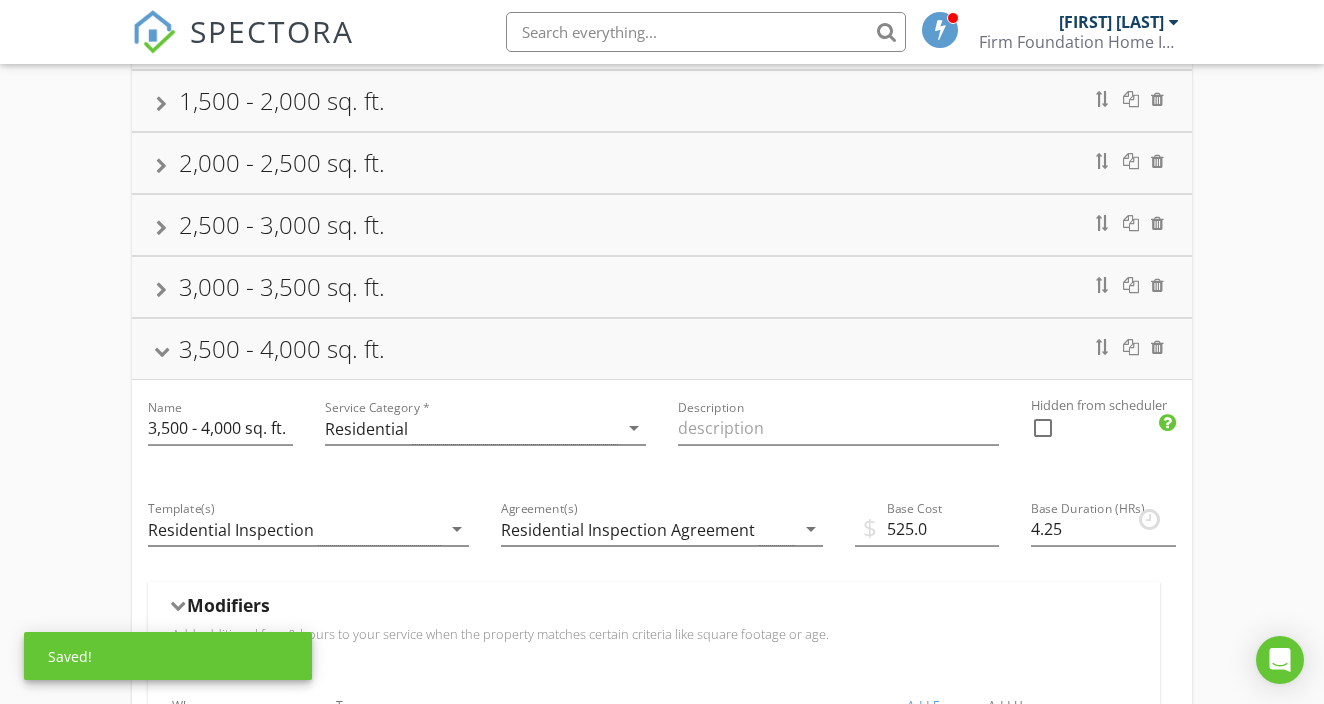 scroll, scrollTop: 249, scrollLeft: 0, axis: vertical 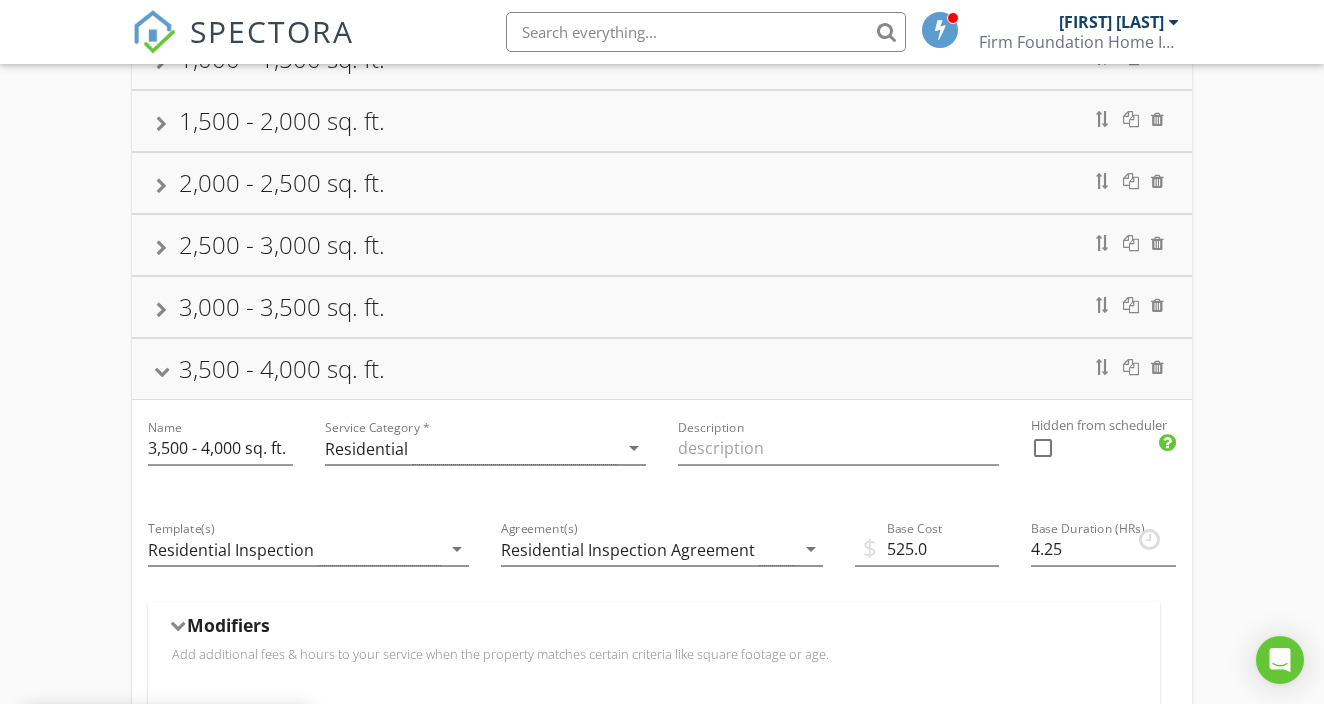 type on "0.1" 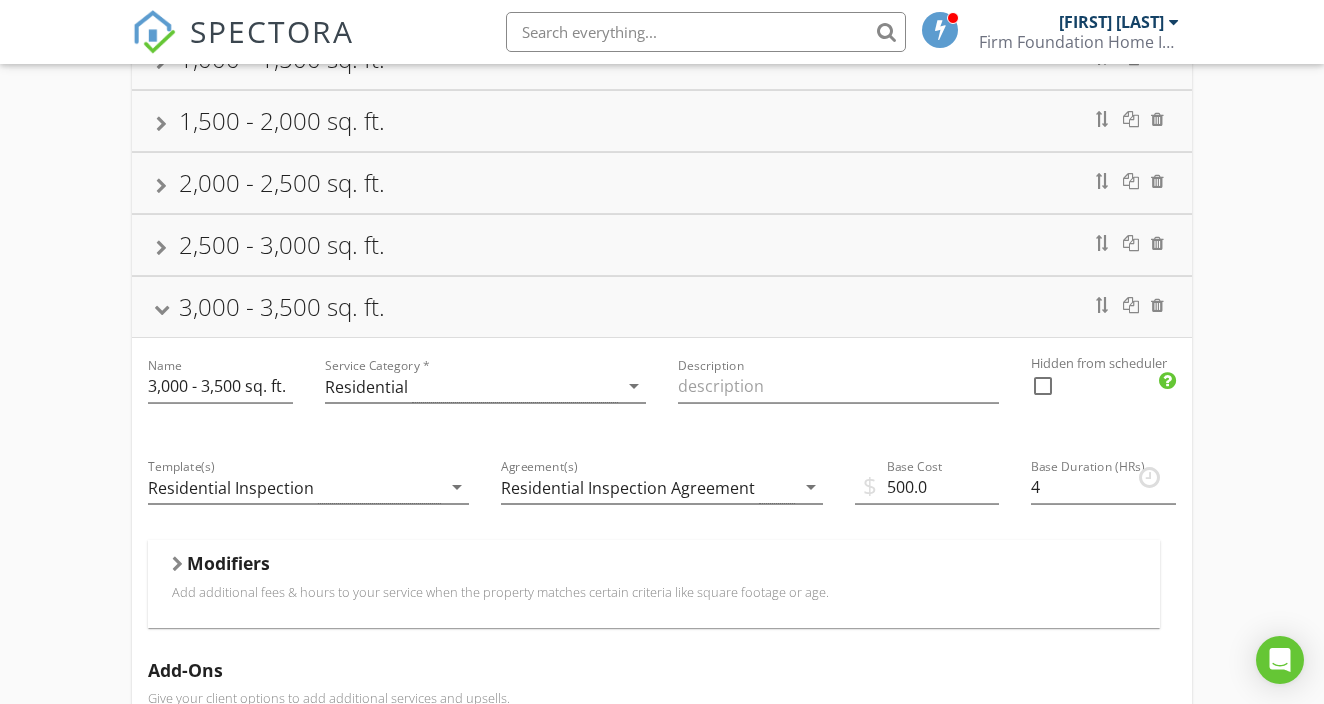 click at bounding box center (177, 564) 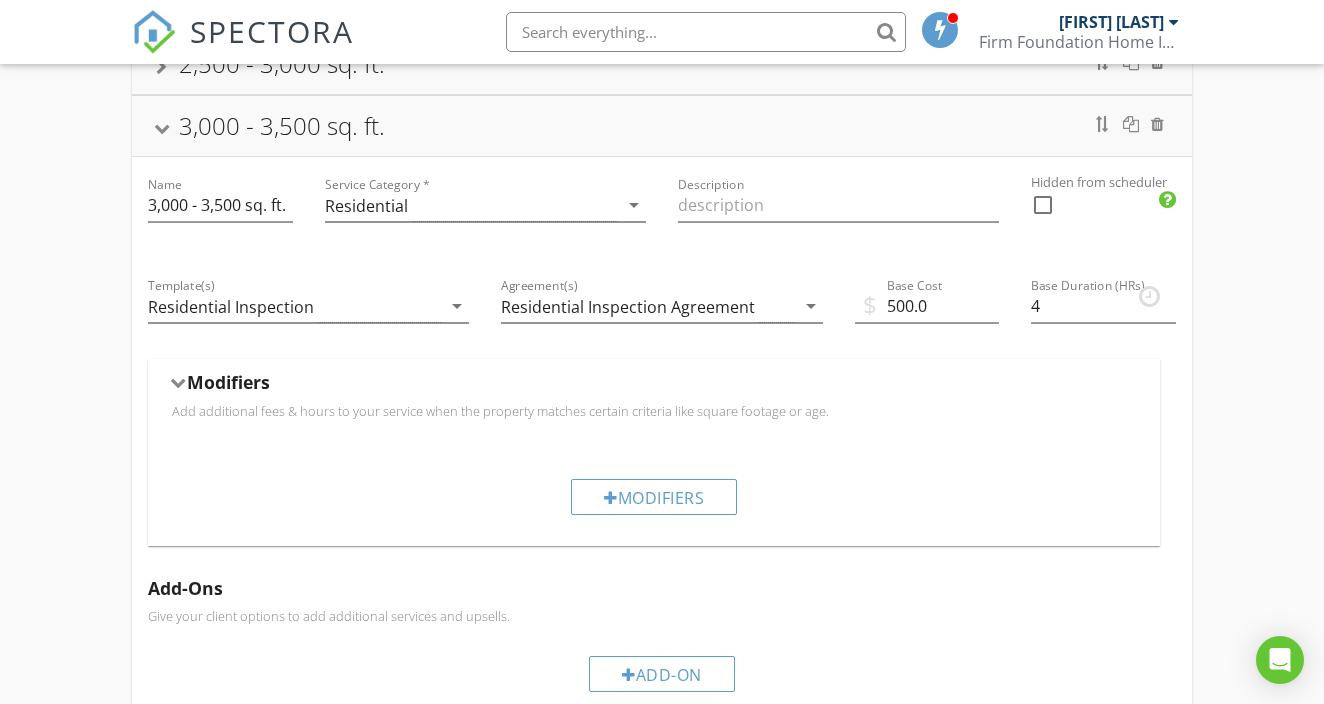 scroll, scrollTop: 440, scrollLeft: 0, axis: vertical 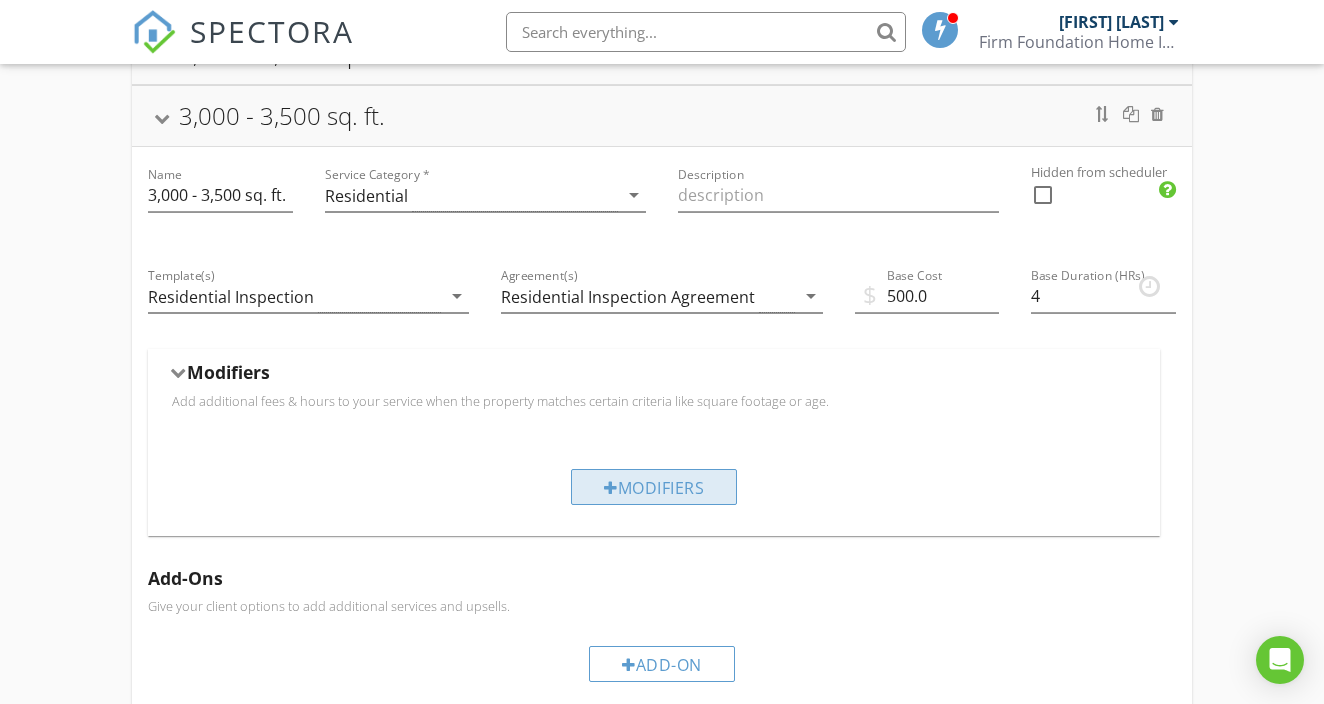 click on "Modifiers" at bounding box center (654, 487) 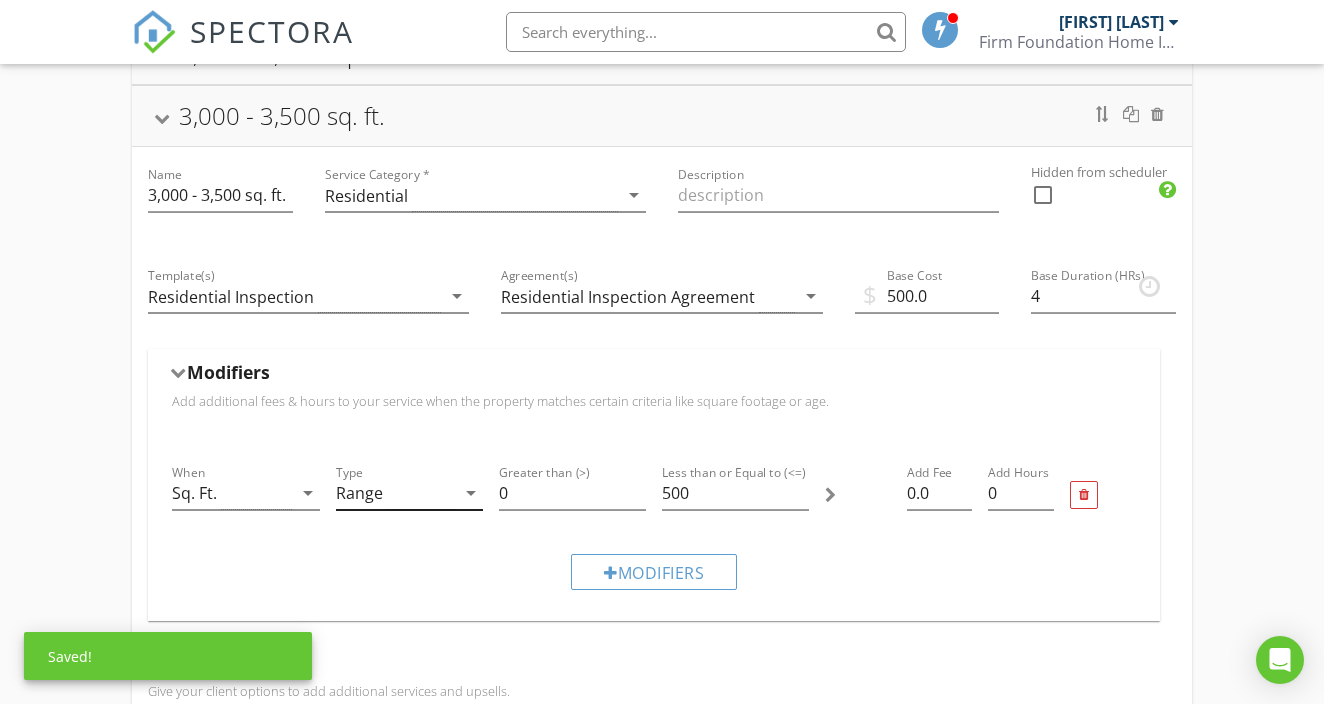 click on "Range" at bounding box center [395, 493] 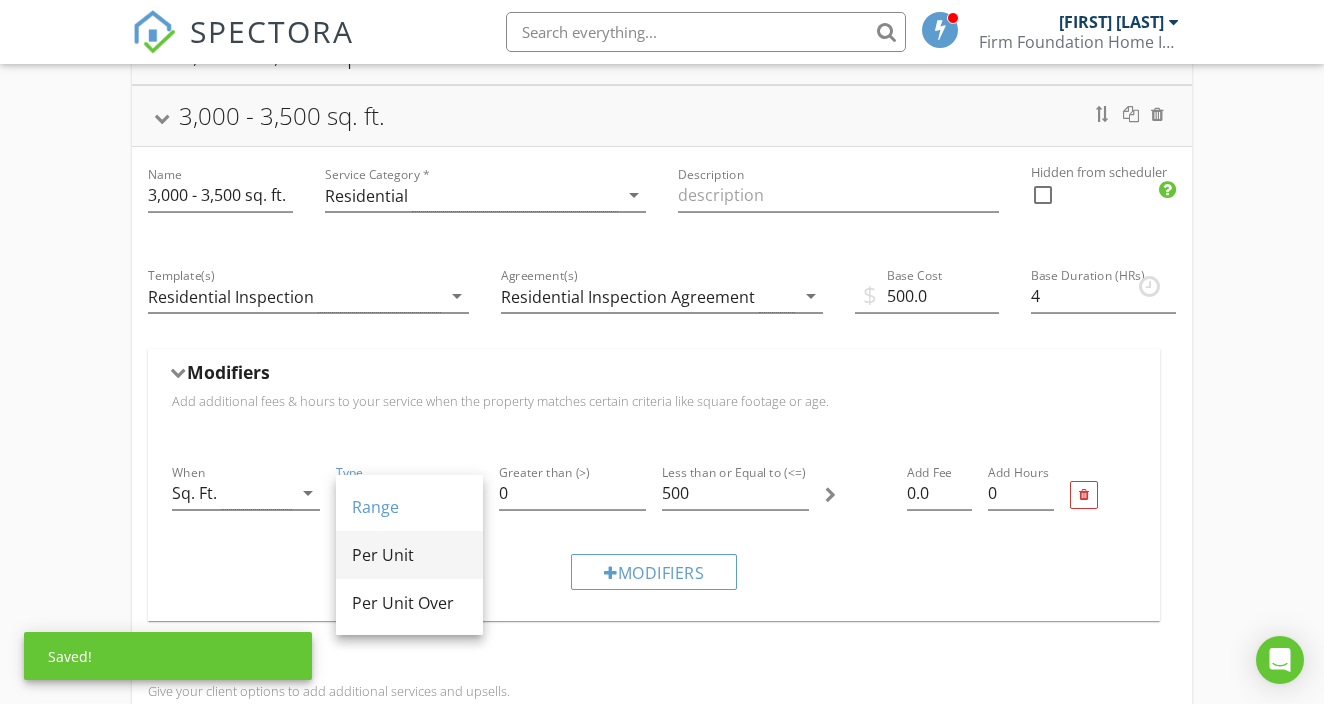click on "Per Unit" at bounding box center [409, 555] 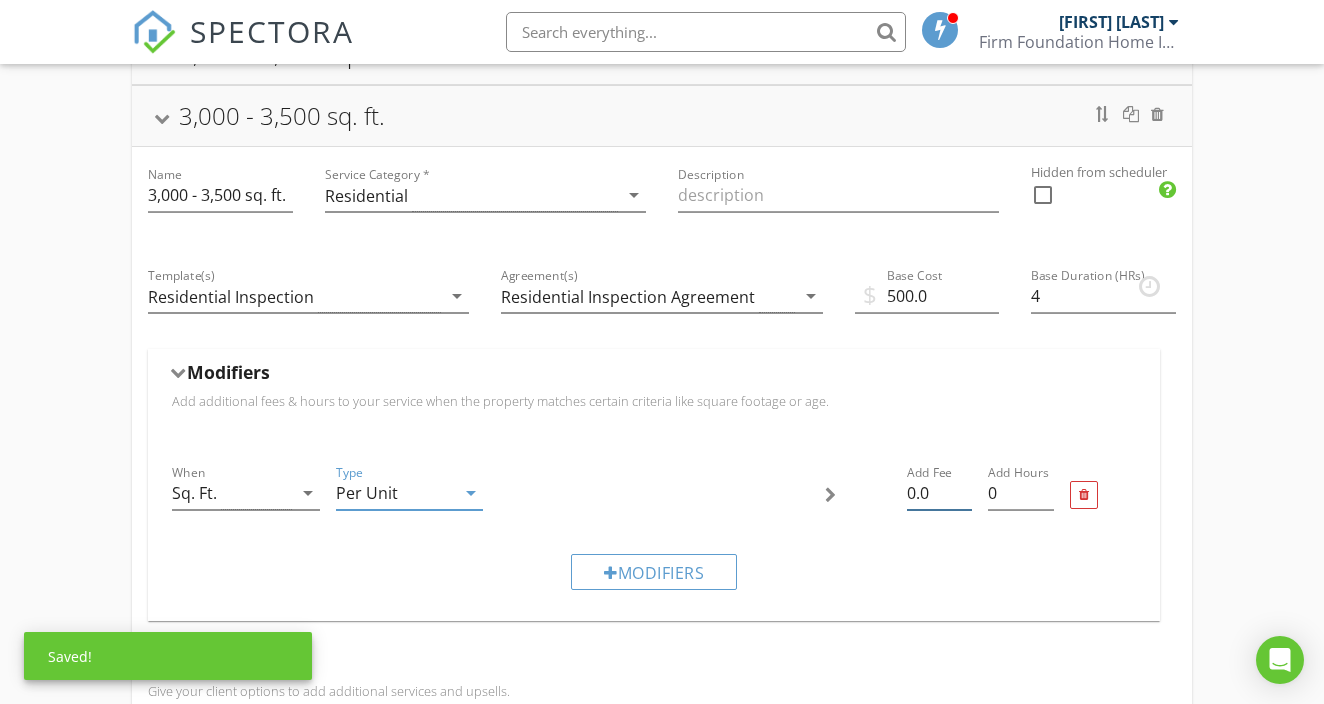 click on "0.0" at bounding box center [940, 493] 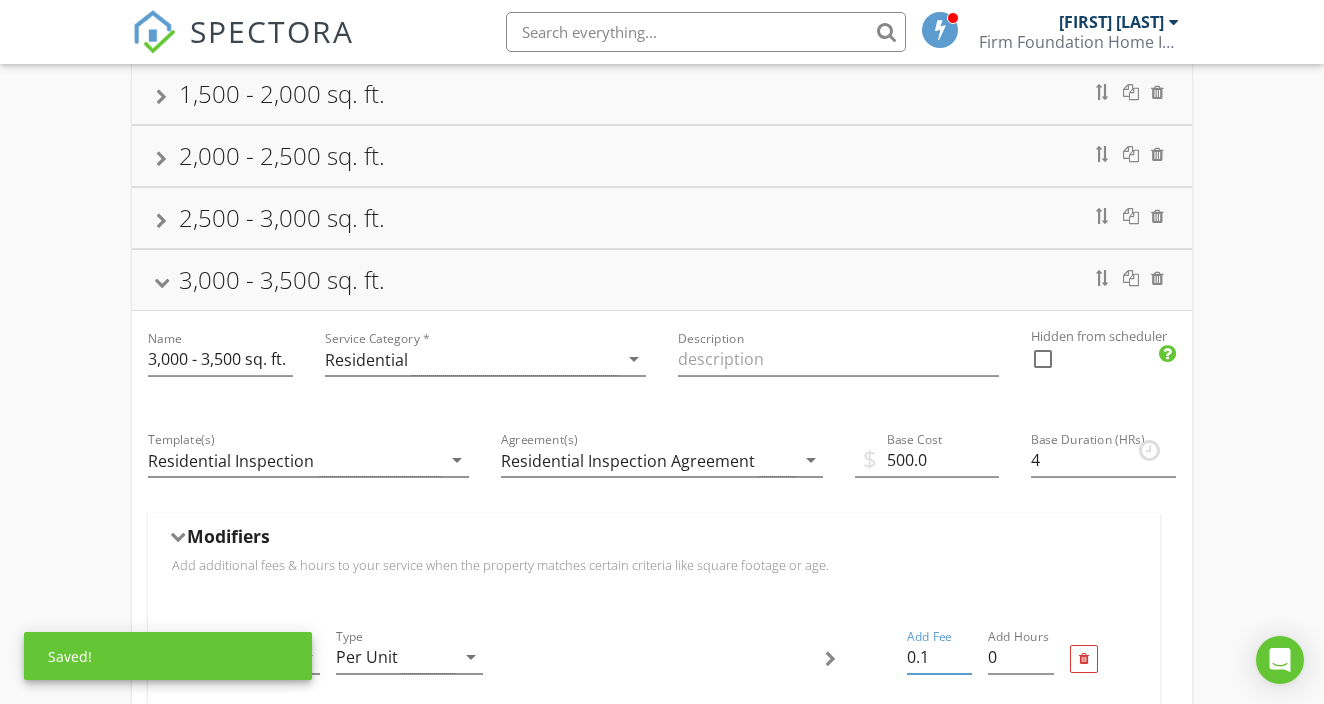 scroll, scrollTop: 240, scrollLeft: 0, axis: vertical 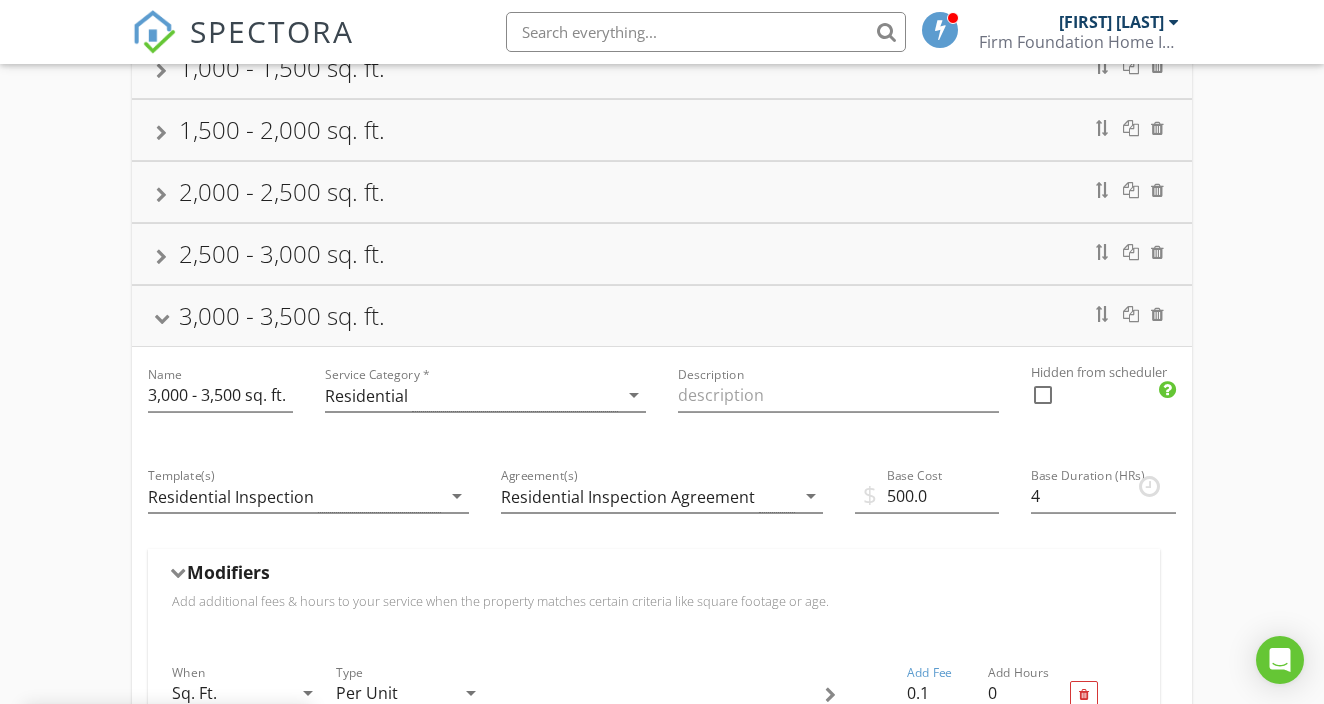 type on "0.1" 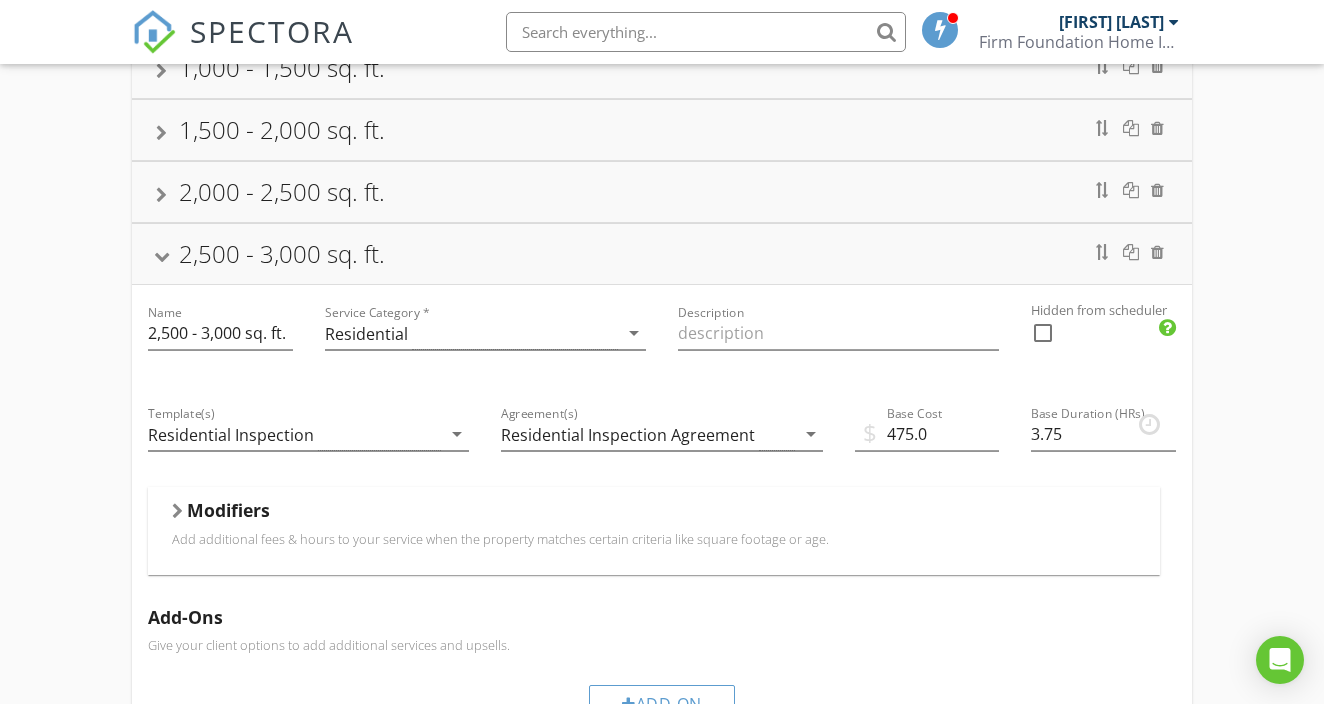 scroll, scrollTop: 343, scrollLeft: 0, axis: vertical 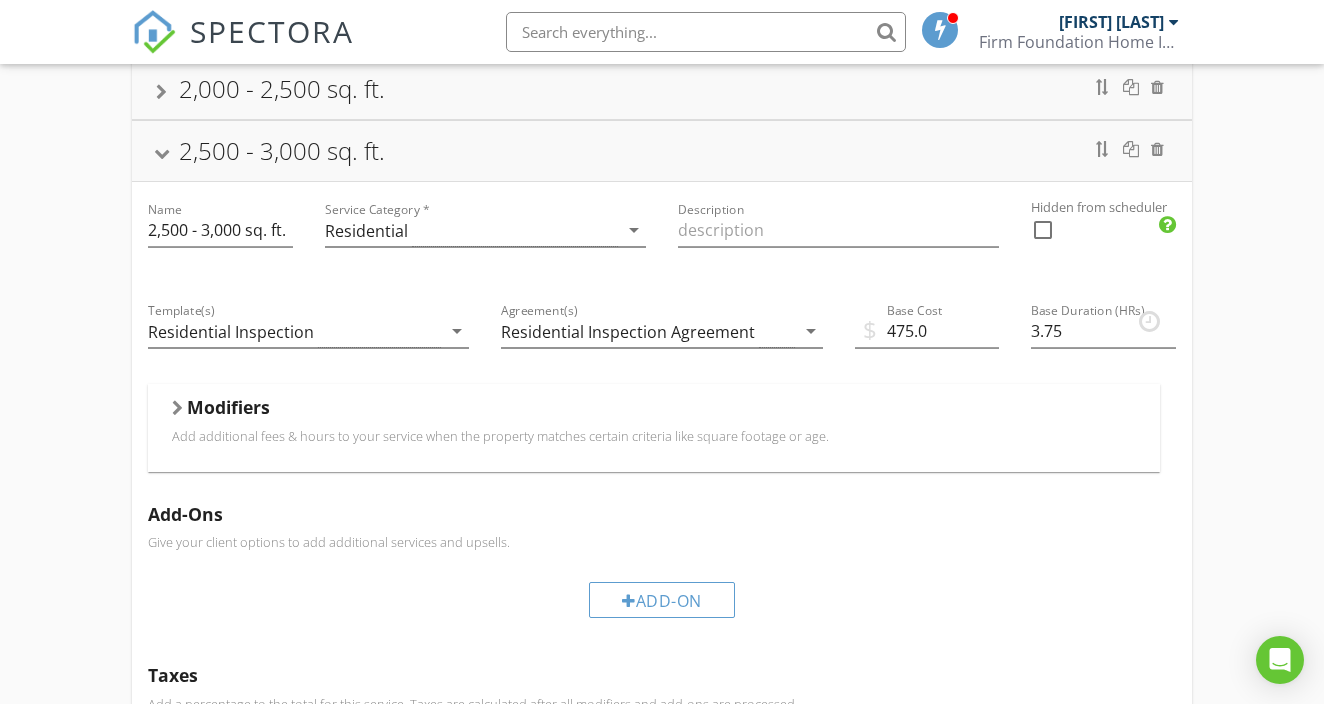 click on "Modifiers" at bounding box center (228, 407) 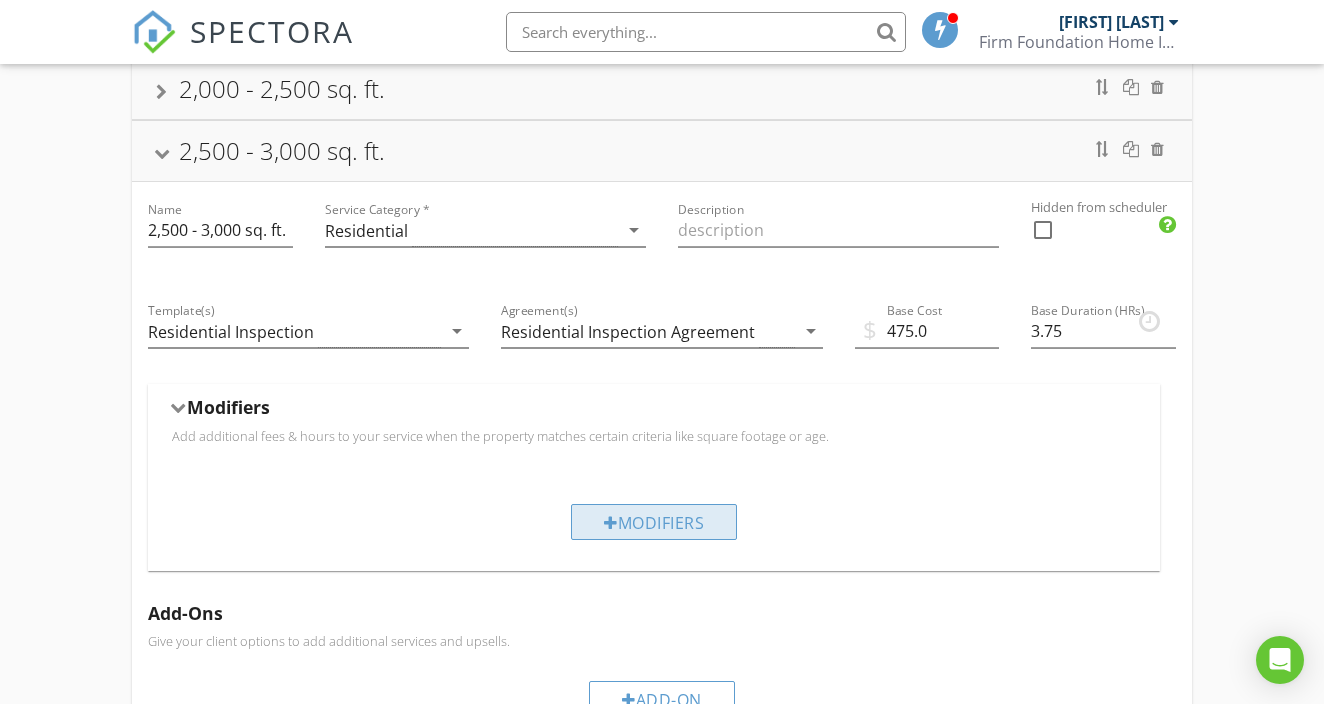click on "Modifiers" at bounding box center (654, 522) 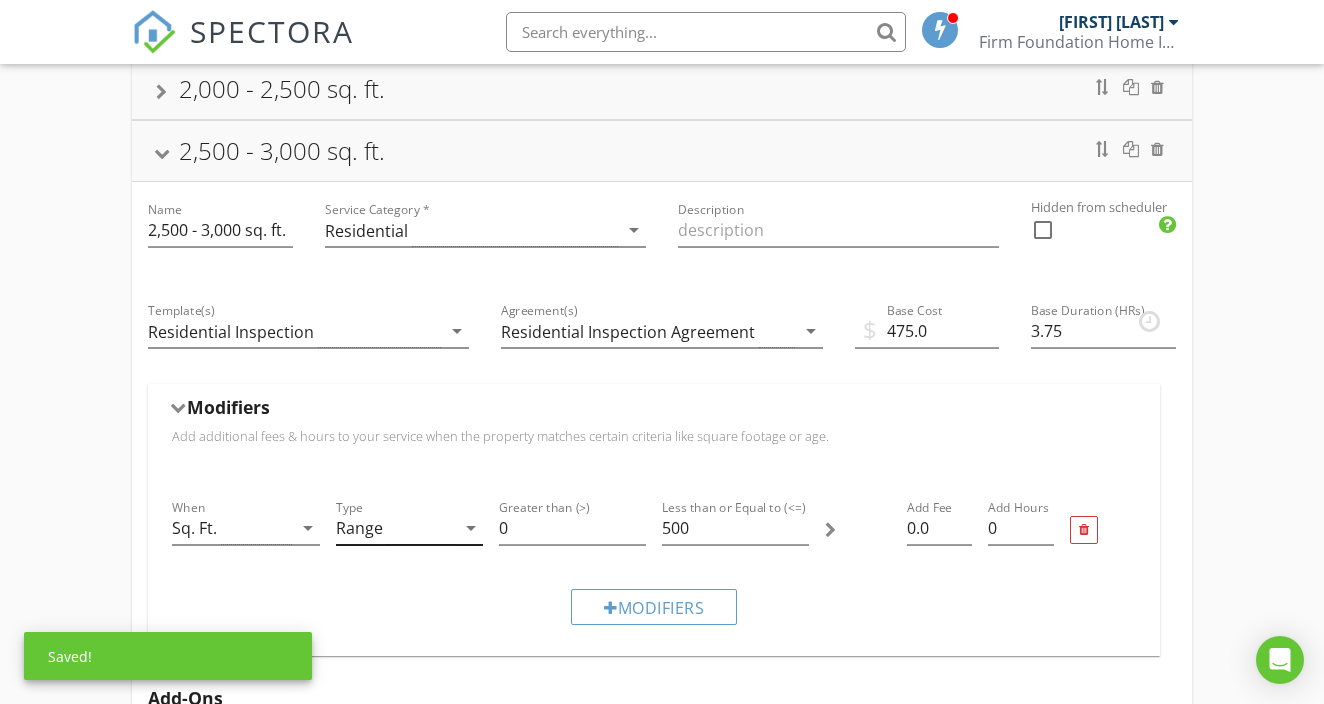 click on "arrow_drop_down" at bounding box center [471, 528] 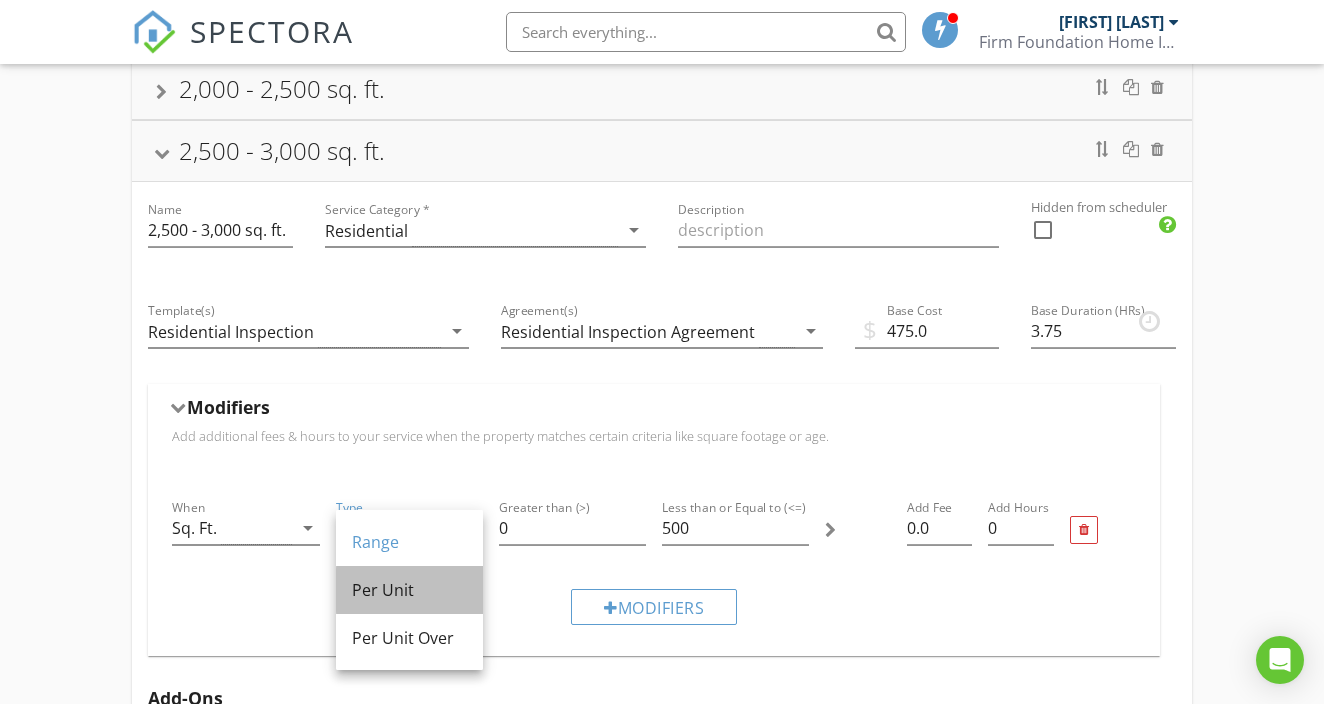 click on "Per Unit" at bounding box center (409, 590) 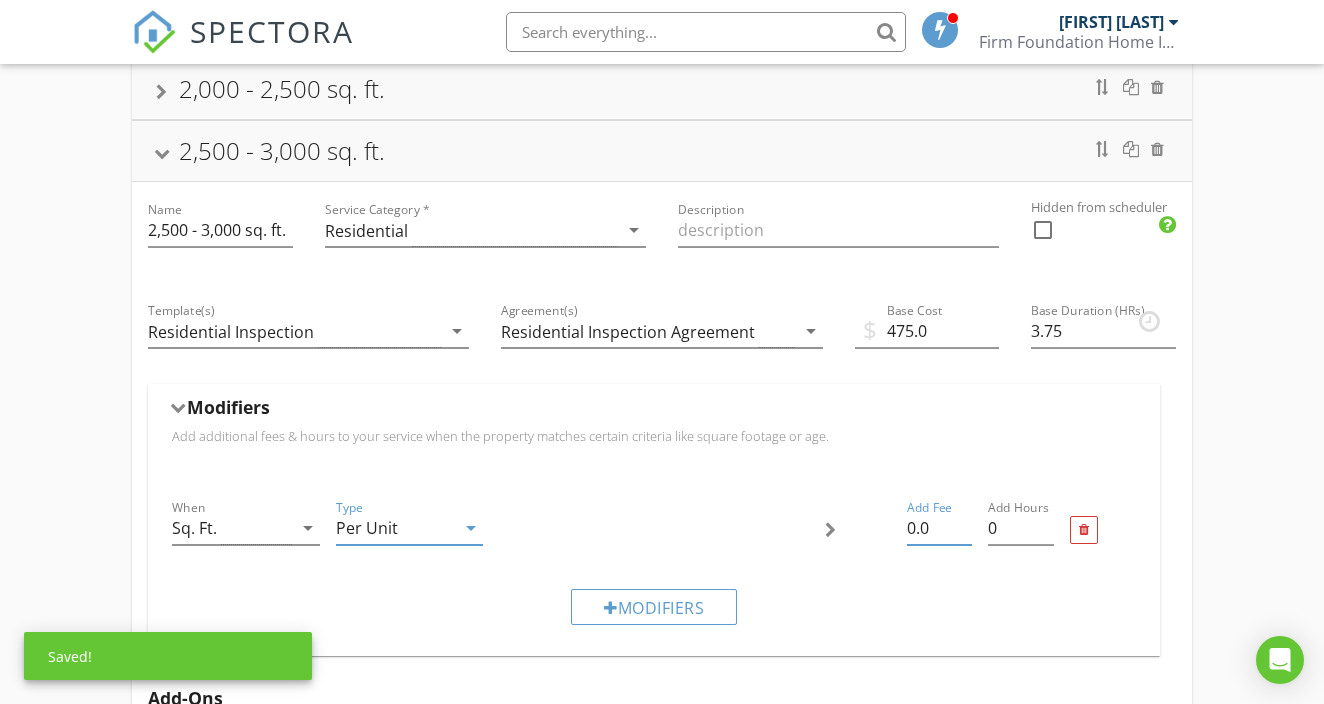 click on "0.0" at bounding box center (940, 528) 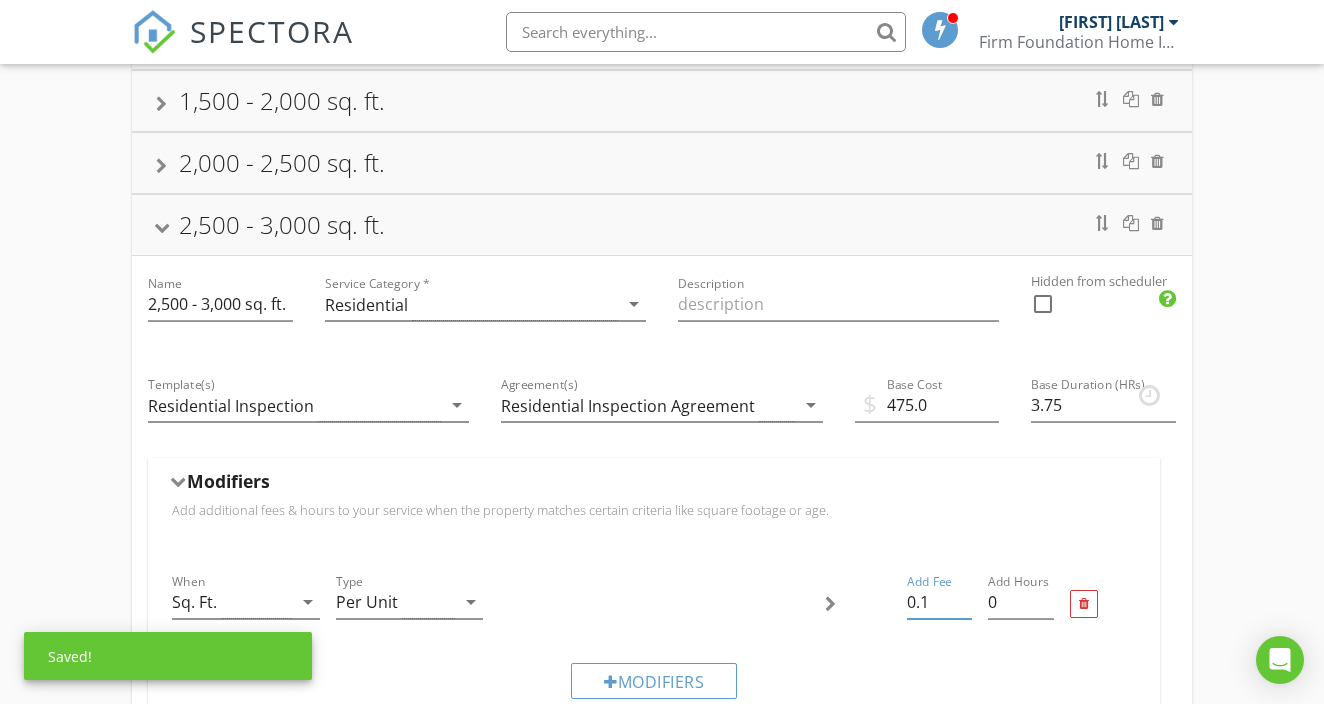 scroll, scrollTop: 247, scrollLeft: 0, axis: vertical 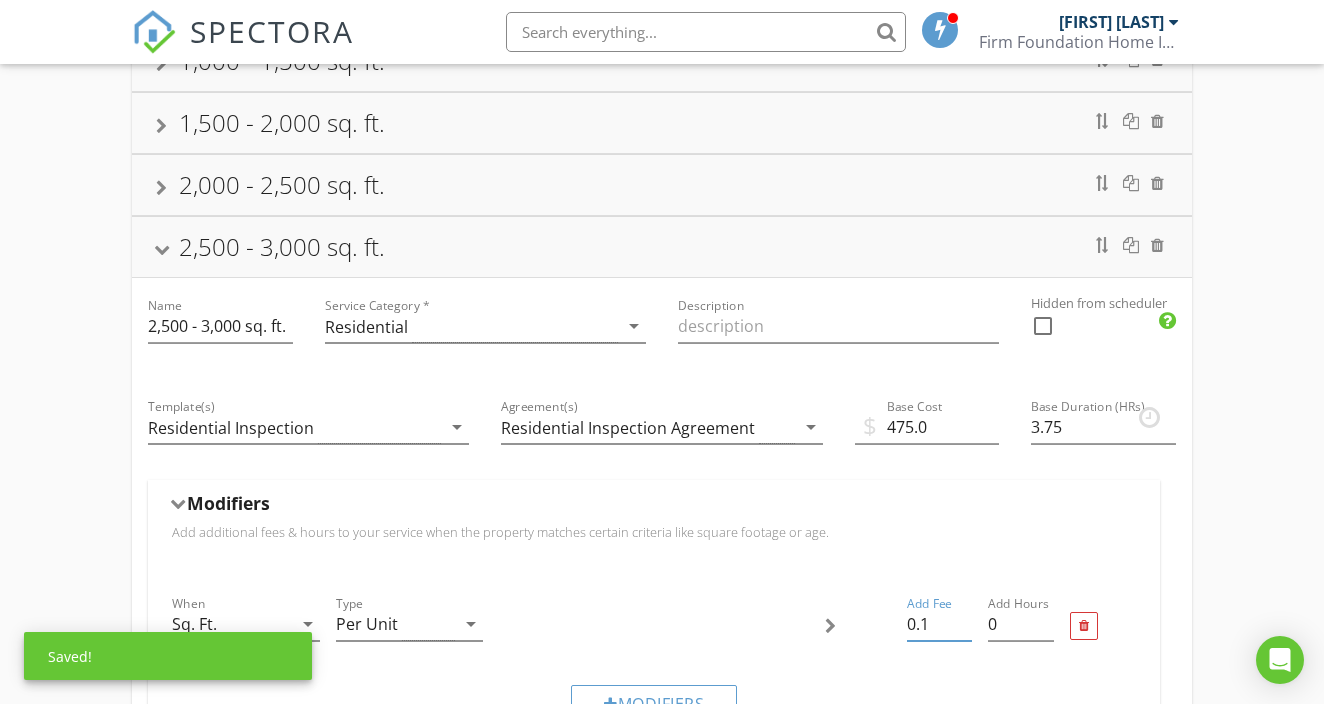 type on "0.1" 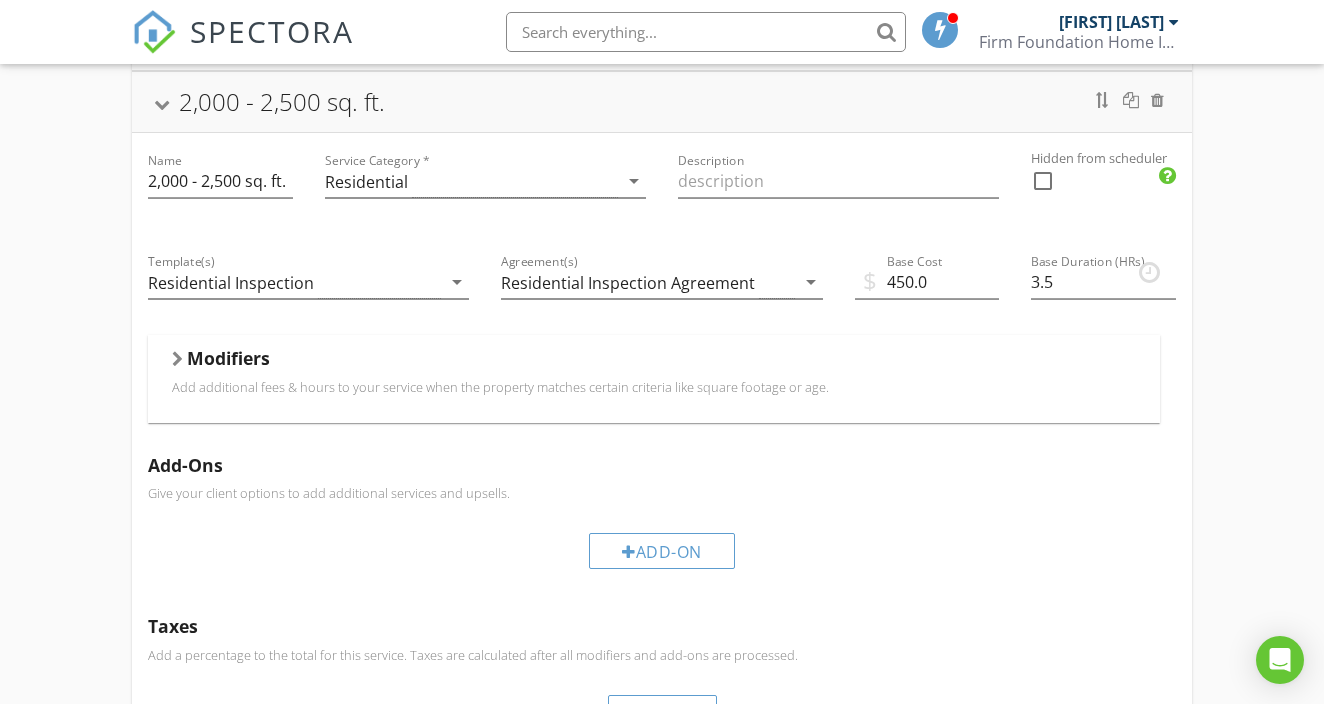 scroll, scrollTop: 345, scrollLeft: 0, axis: vertical 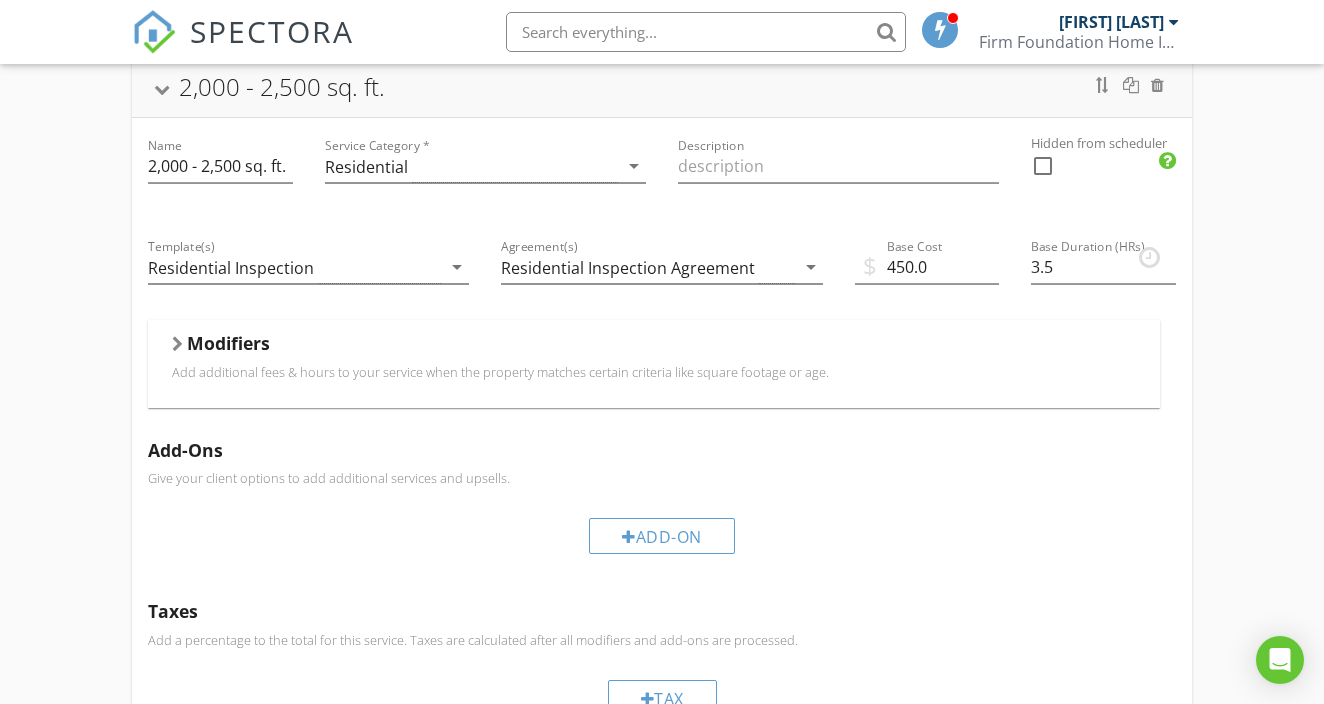 click on "Modifiers" at bounding box center (653, 347) 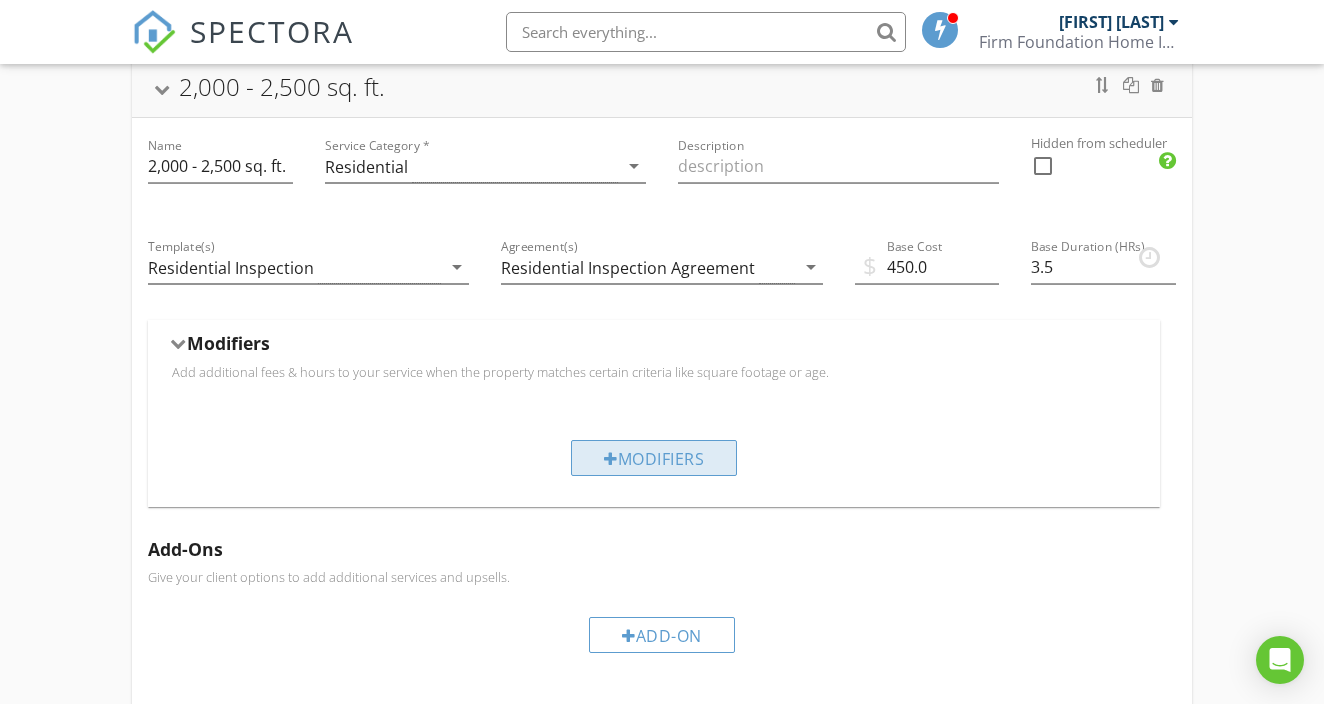 click on "Modifiers" at bounding box center [654, 458] 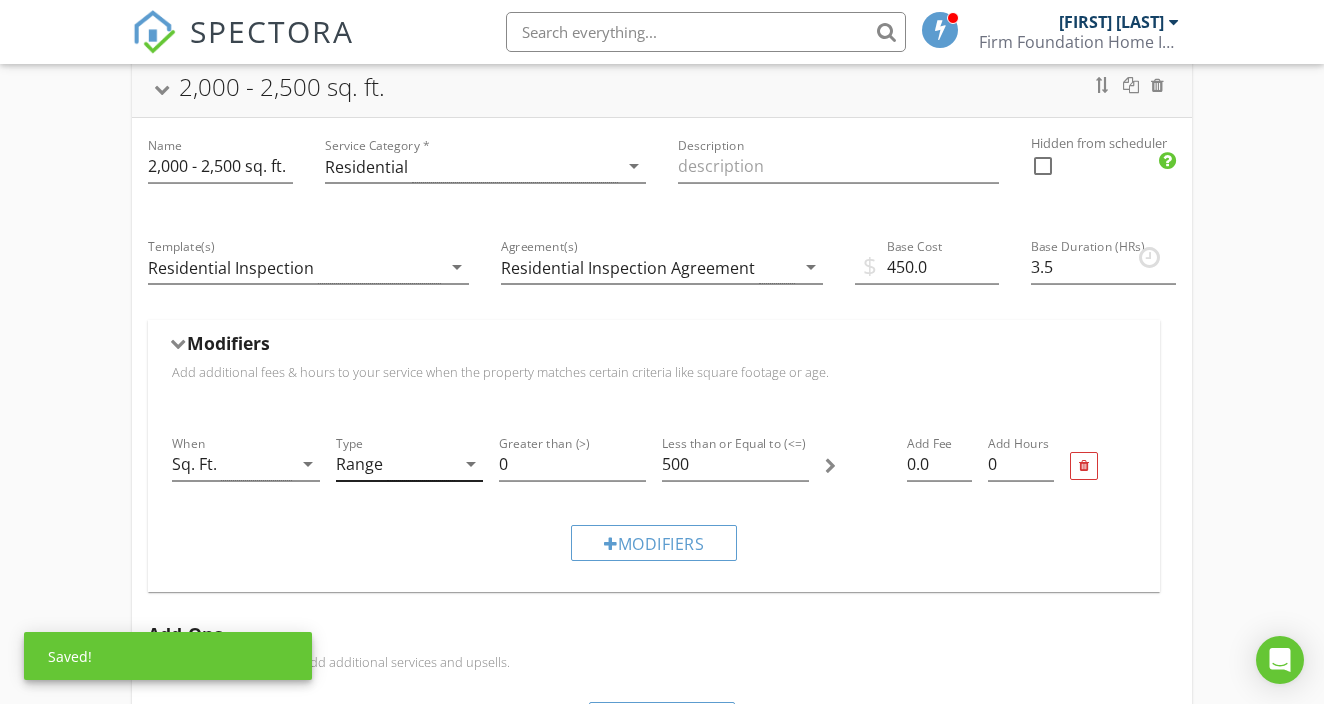 click on "Range" at bounding box center [395, 464] 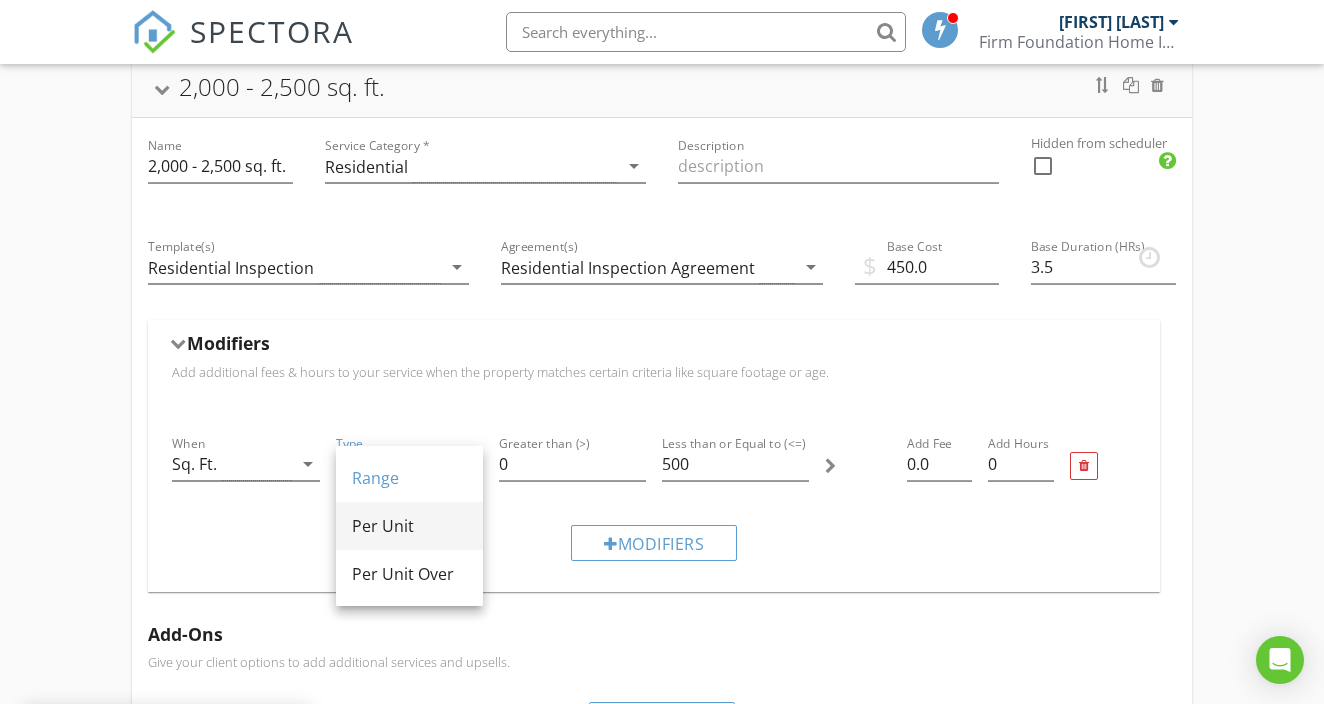 click on "Per Unit" at bounding box center [409, 526] 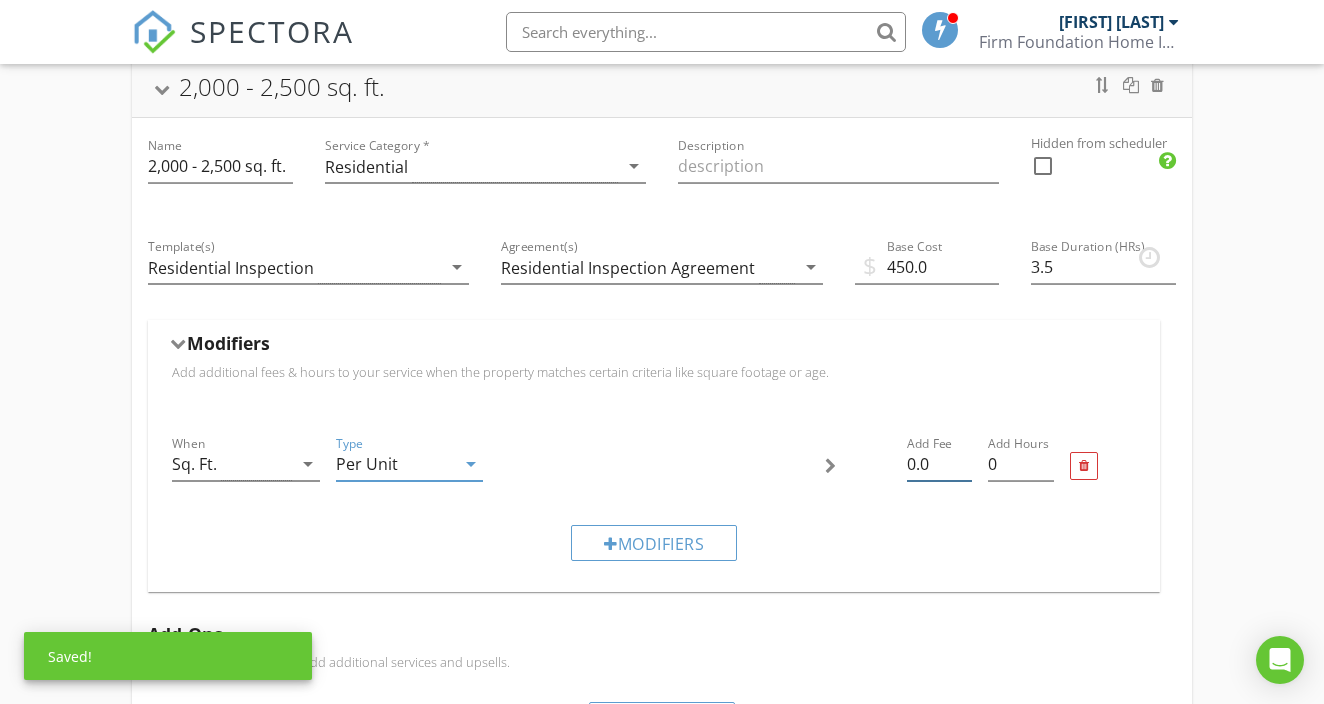 click on "0.0" at bounding box center [940, 464] 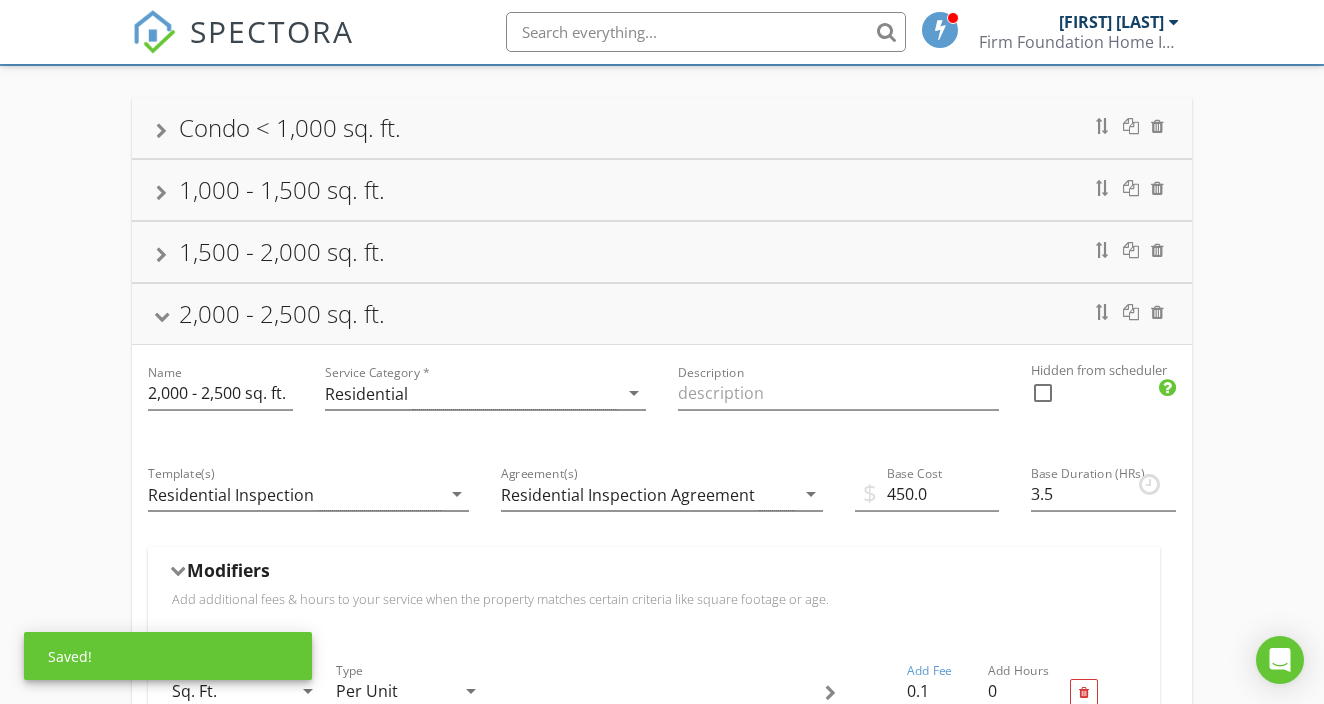 scroll, scrollTop: 118, scrollLeft: 1, axis: both 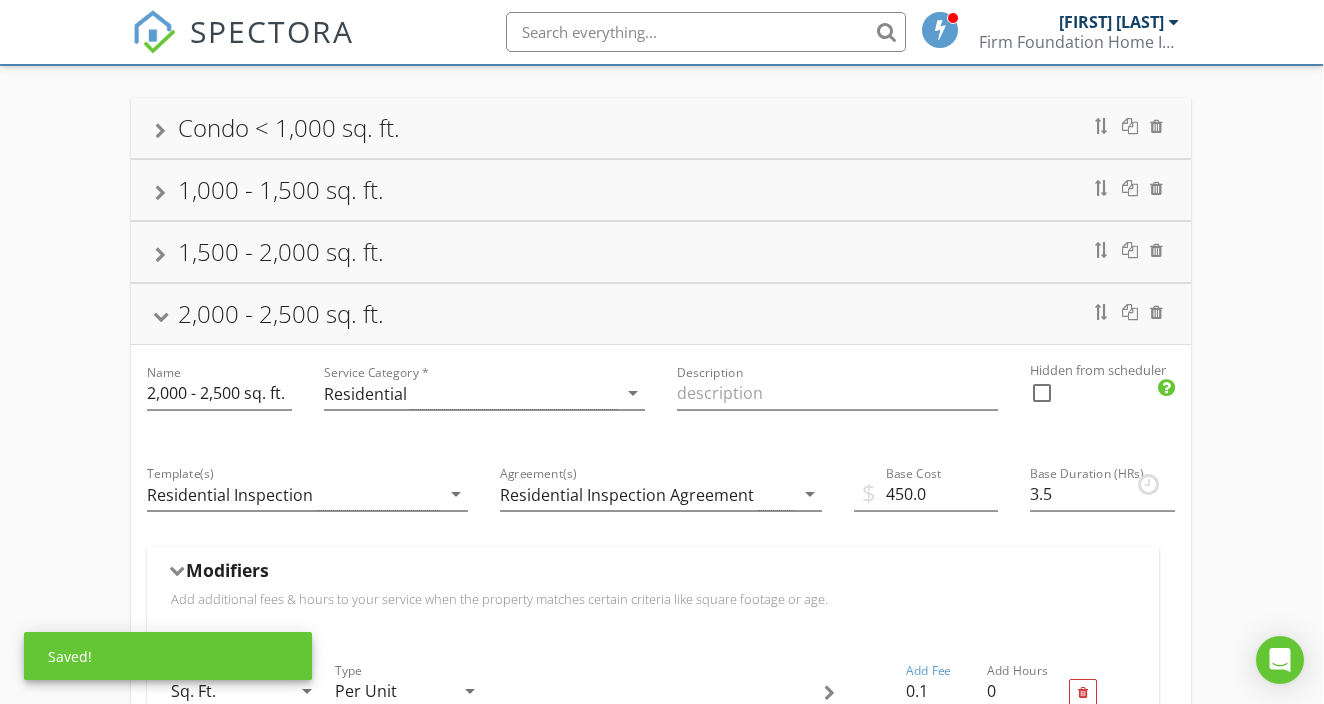 type on "0.1" 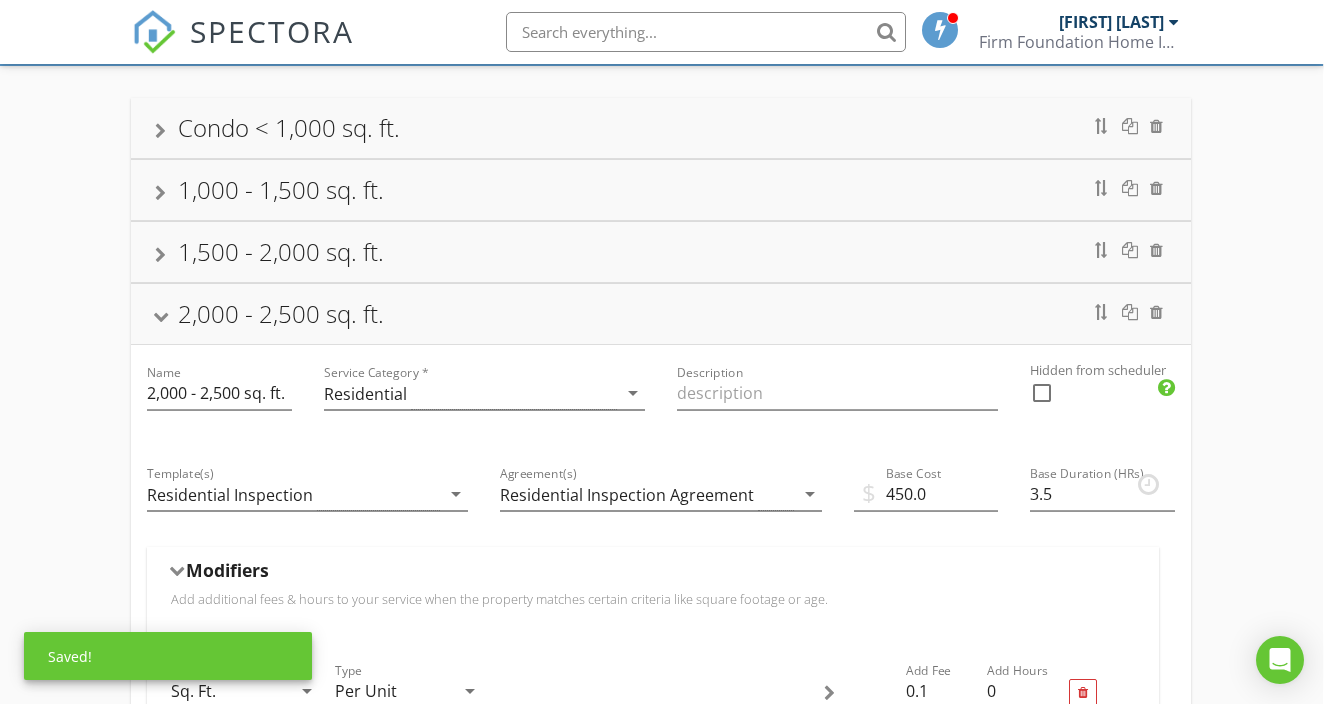 click on "1,500 - 2,000 sq. ft." at bounding box center [660, 252] 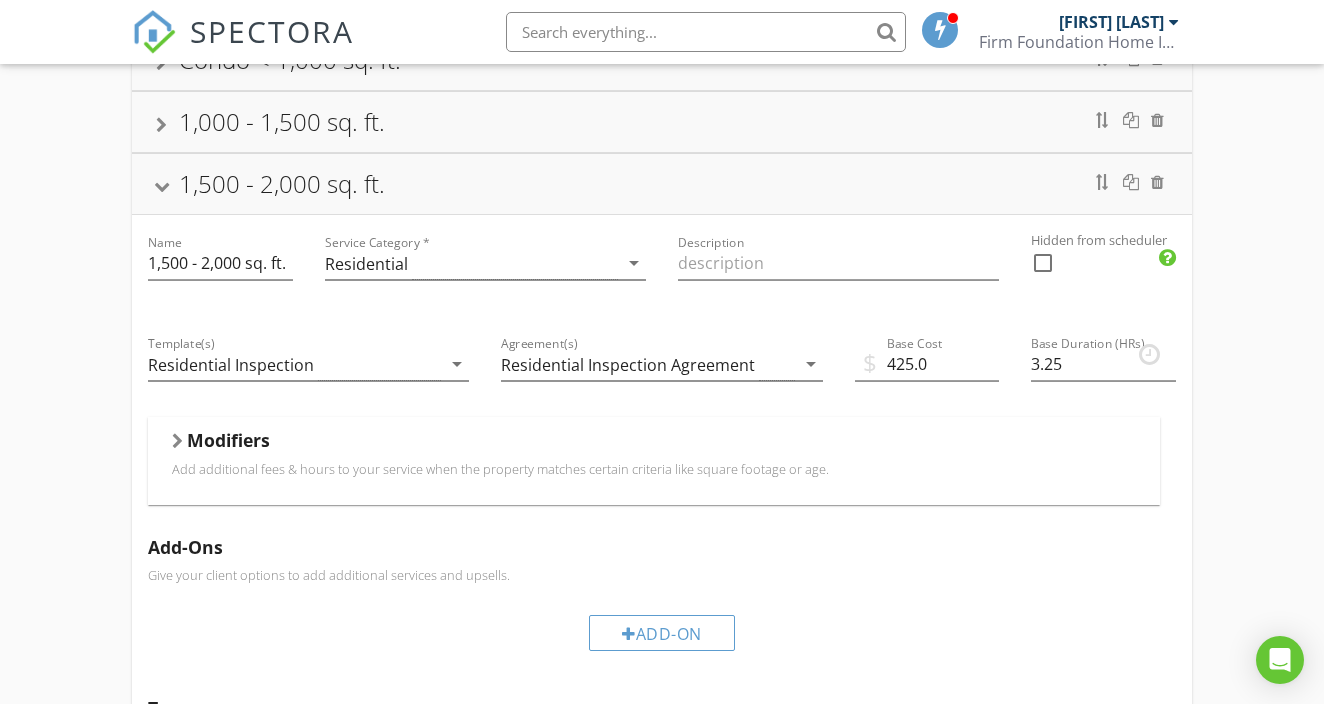scroll, scrollTop: 195, scrollLeft: 0, axis: vertical 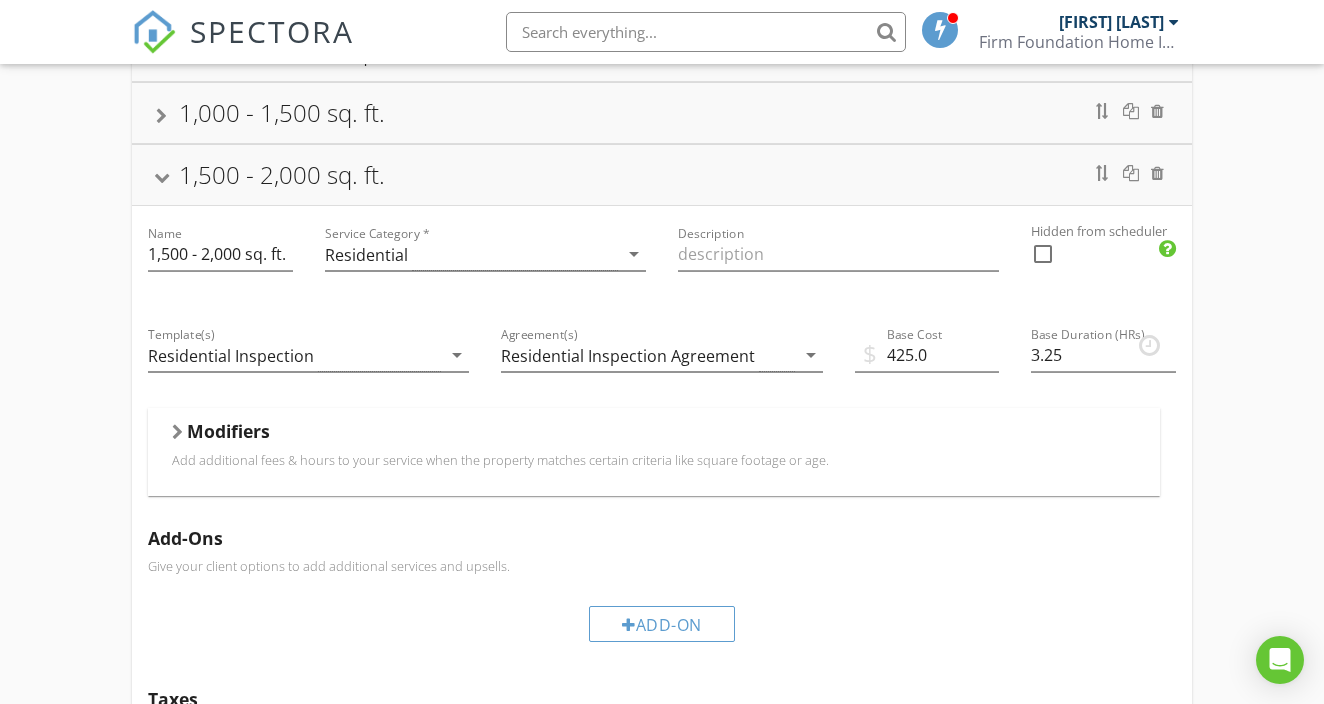 click at bounding box center [177, 432] 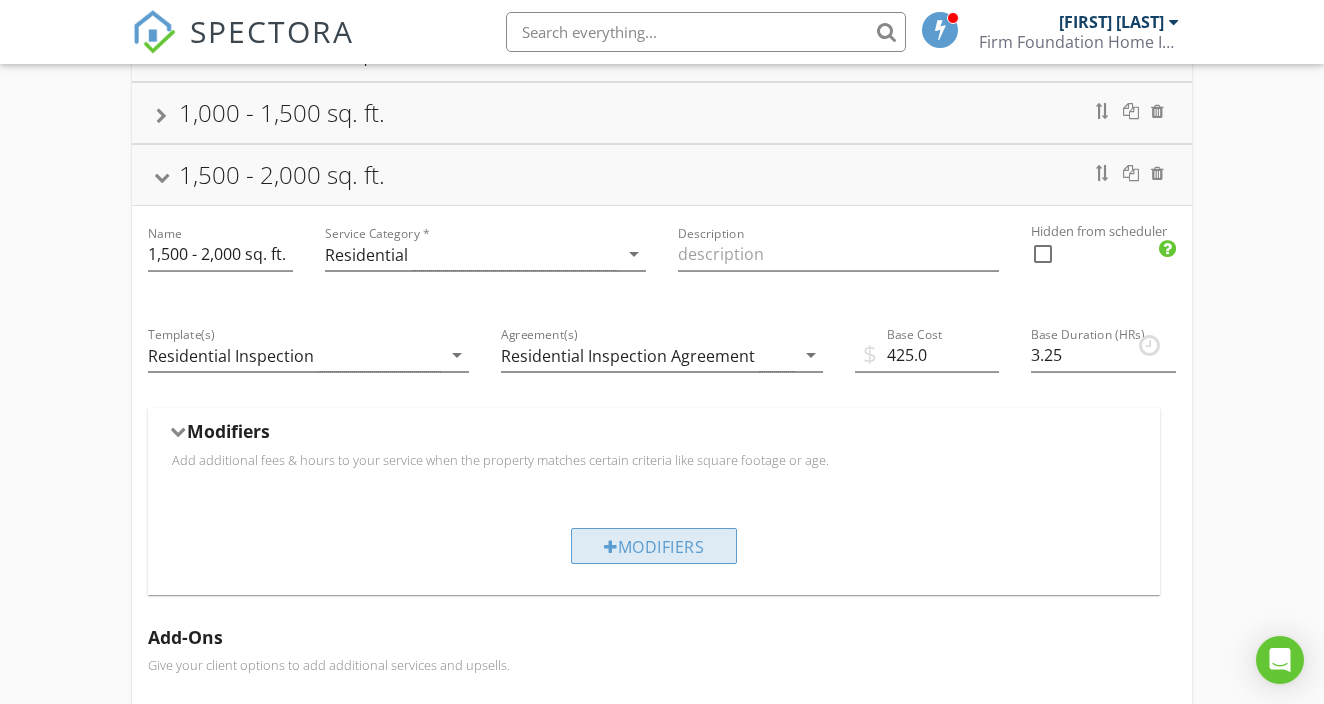 click on "Modifiers" at bounding box center (654, 546) 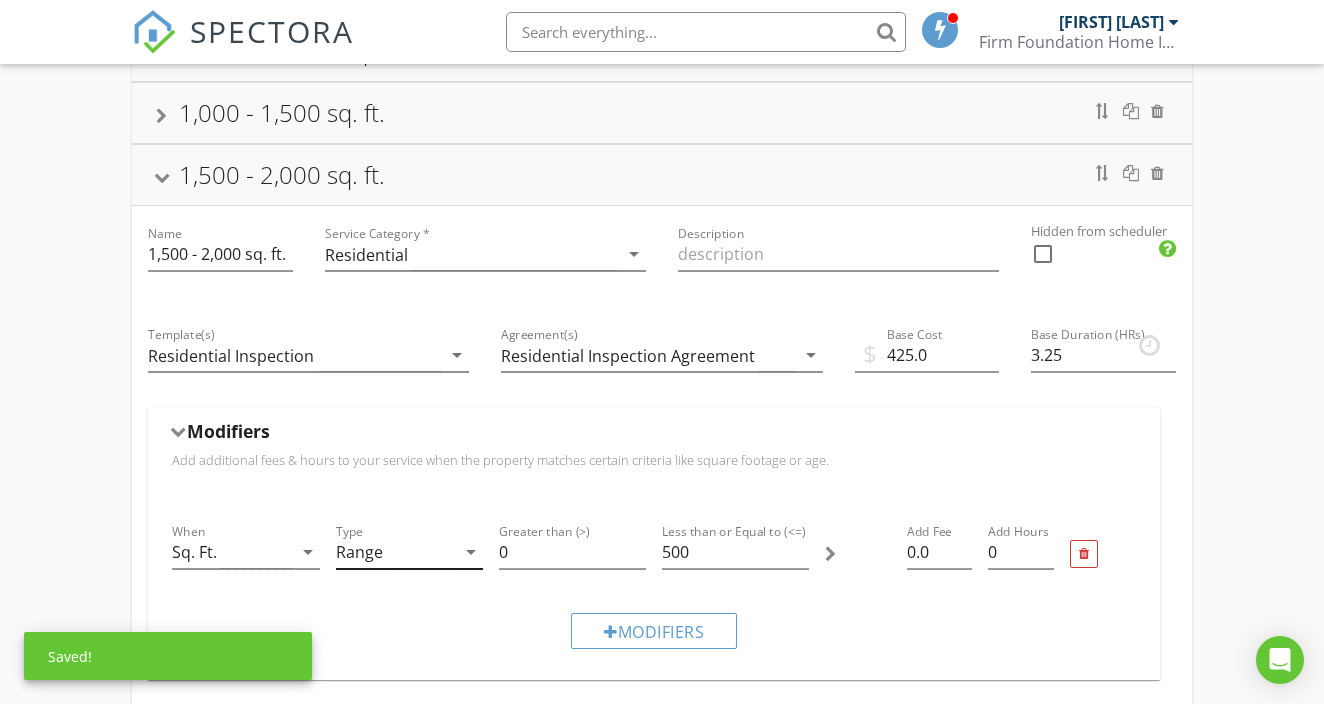 click on "Range" at bounding box center [395, 552] 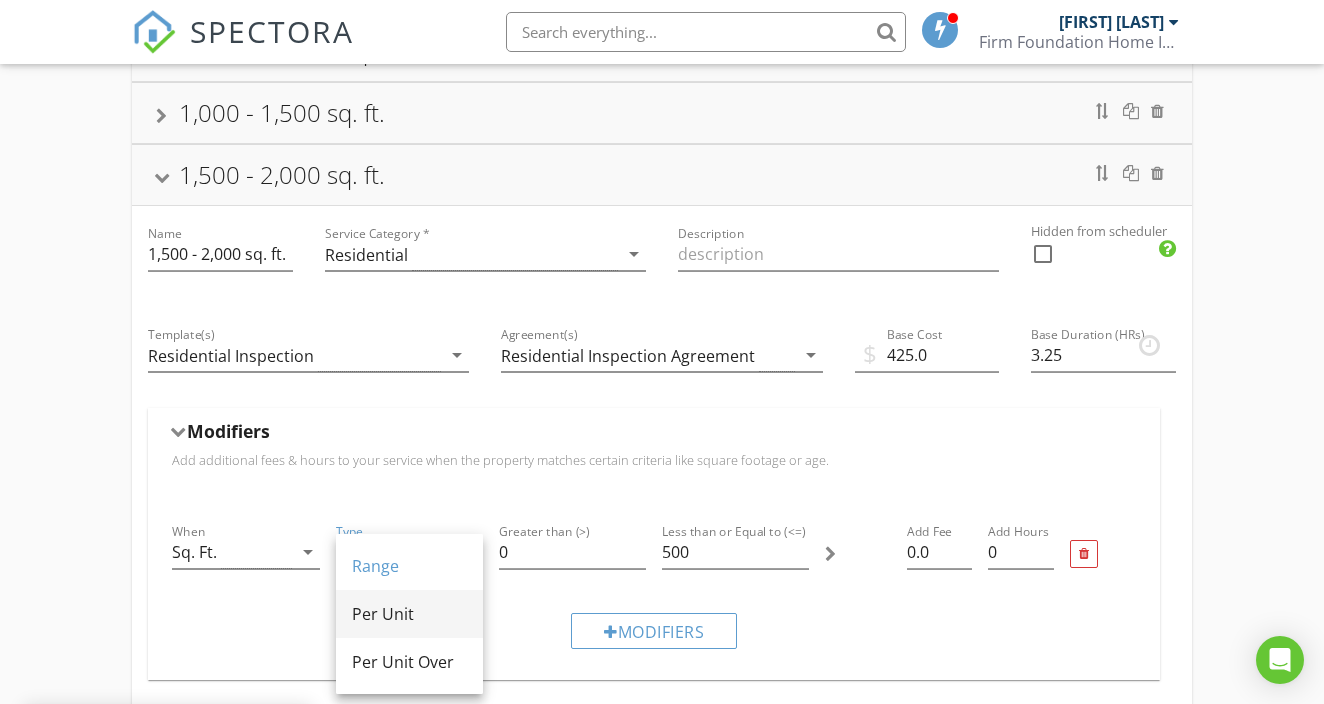 click on "Per Unit" at bounding box center [409, 614] 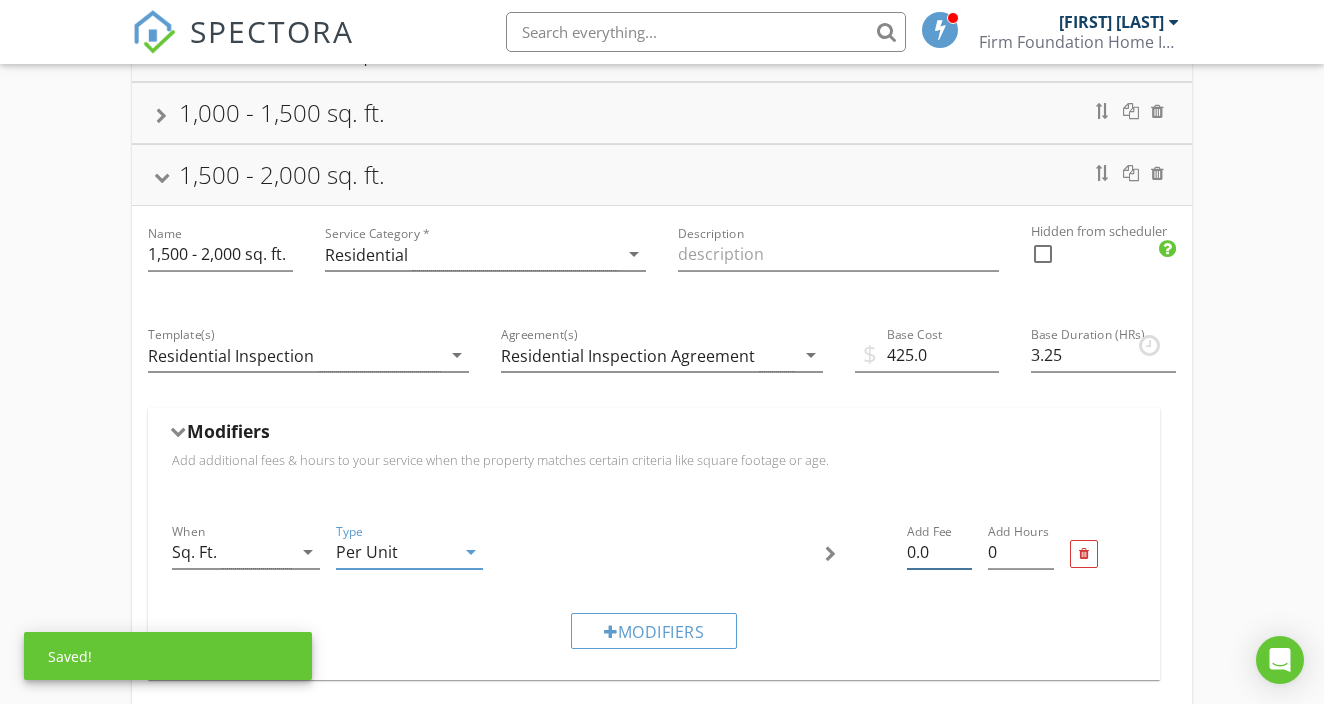 click on "0.0" at bounding box center [940, 552] 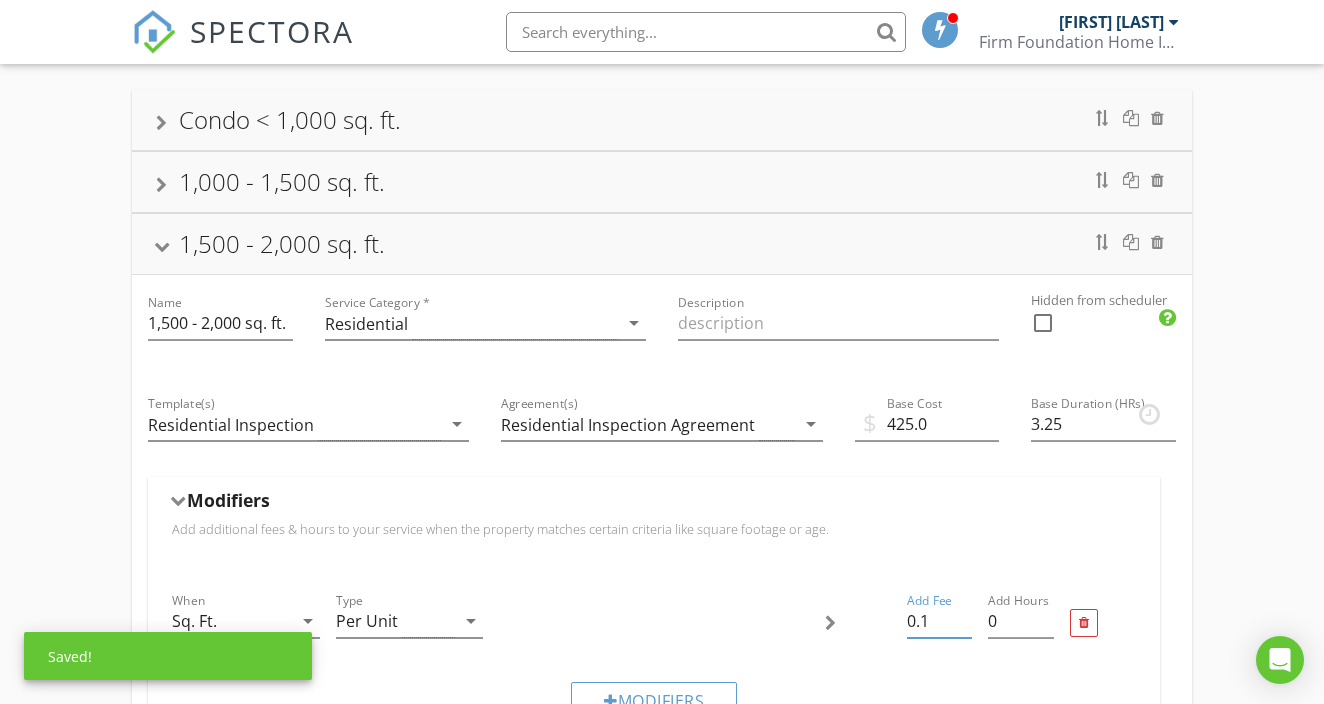 scroll, scrollTop: 106, scrollLeft: 0, axis: vertical 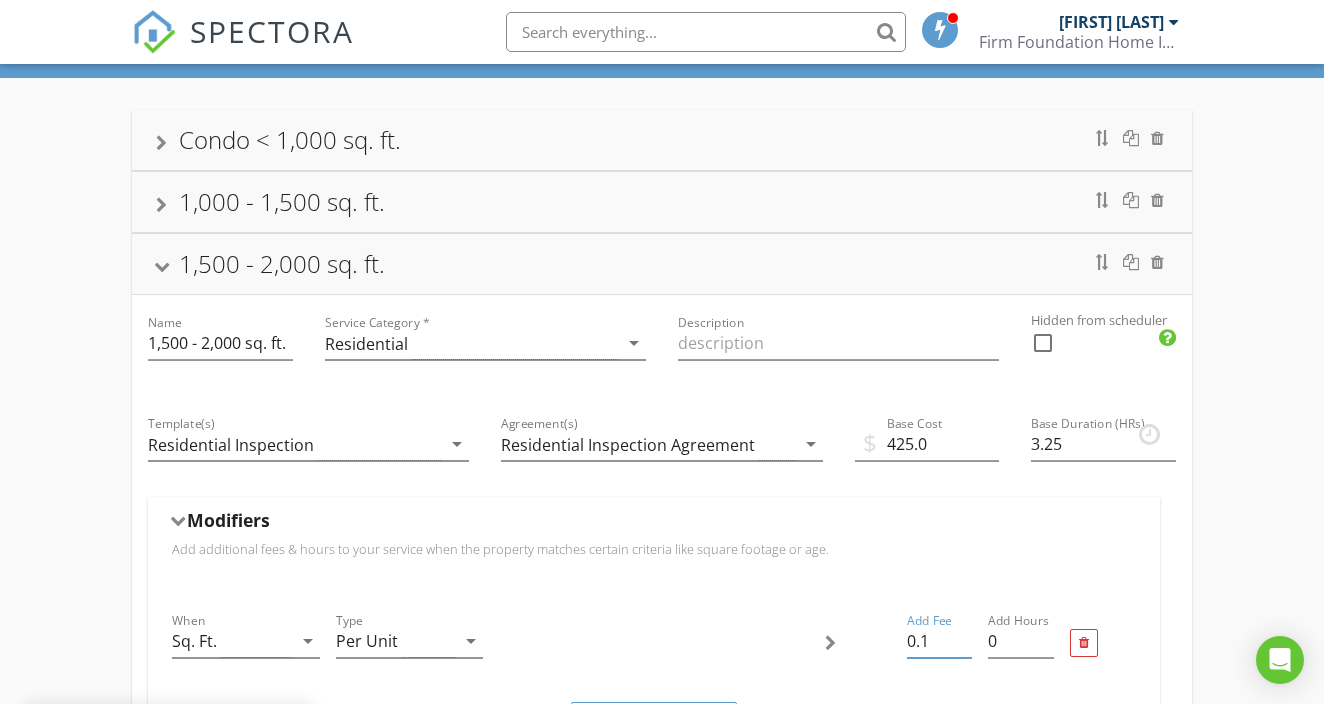 type on "0.1" 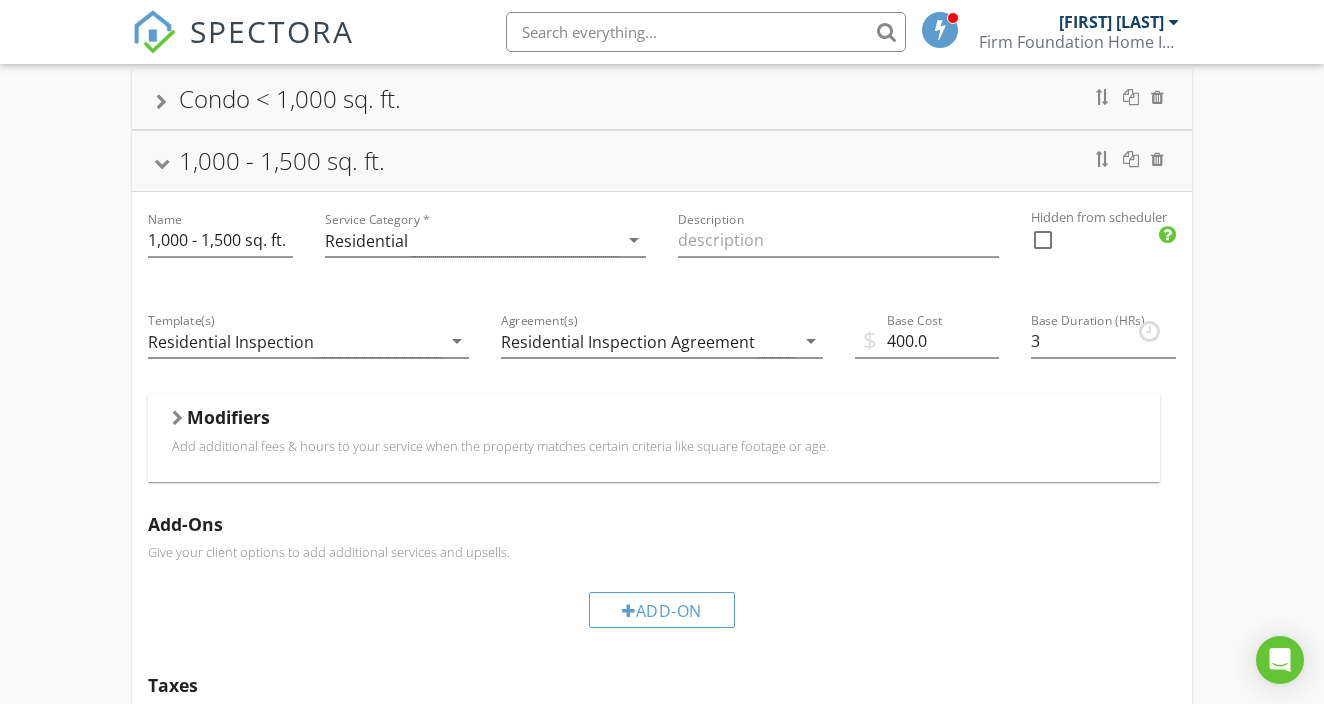 scroll, scrollTop: 149, scrollLeft: 0, axis: vertical 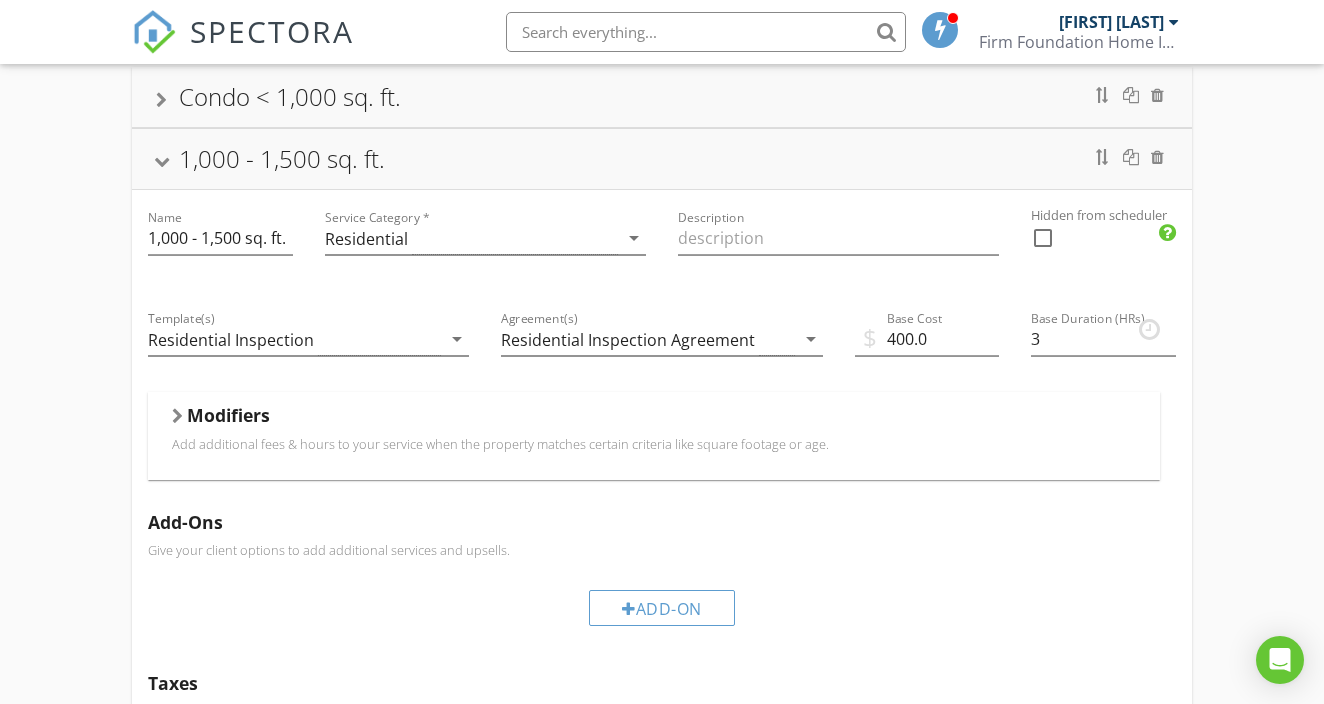 click at bounding box center [177, 416] 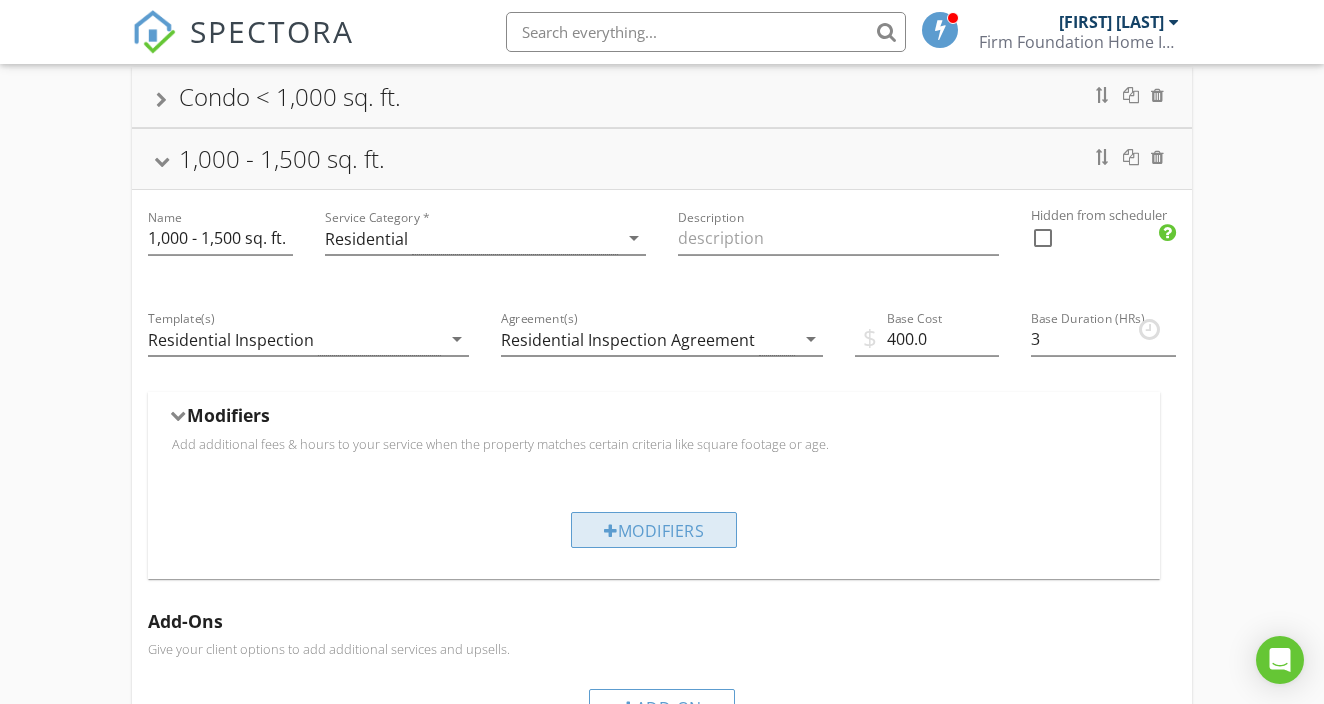click on "Modifiers" at bounding box center [654, 530] 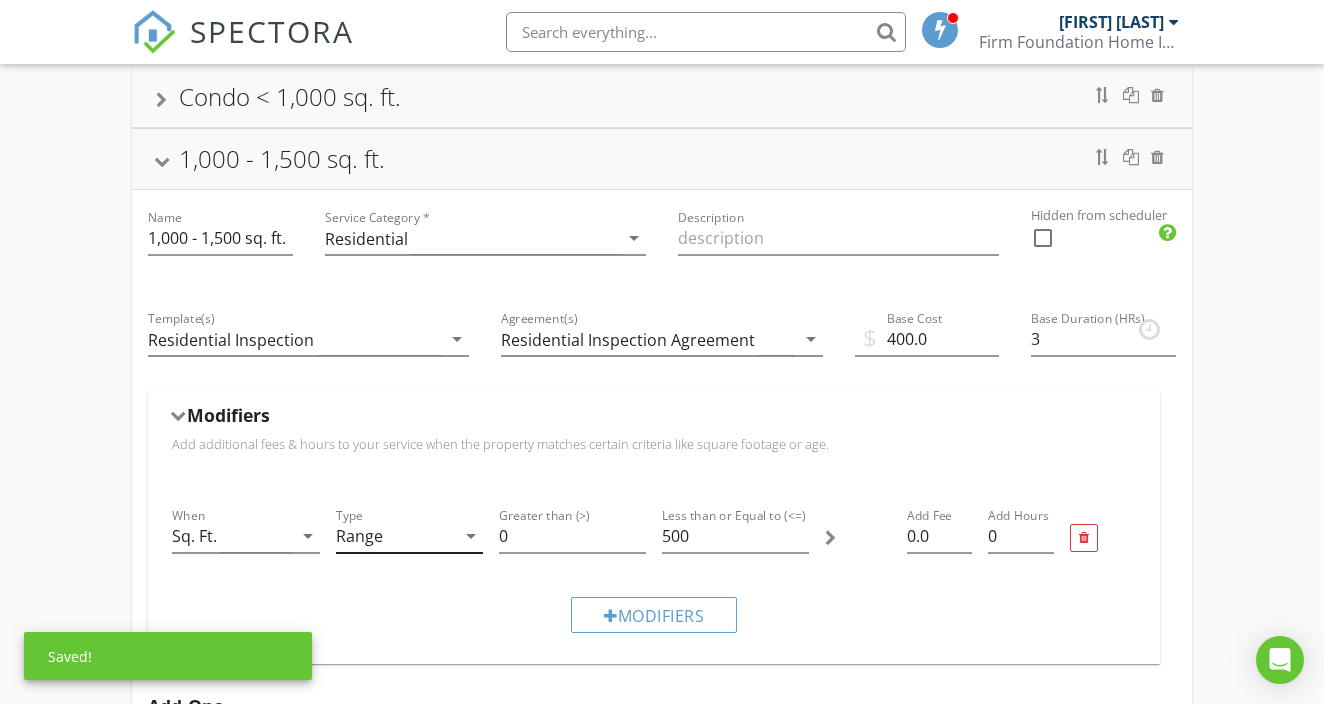 click on "Range" at bounding box center (395, 536) 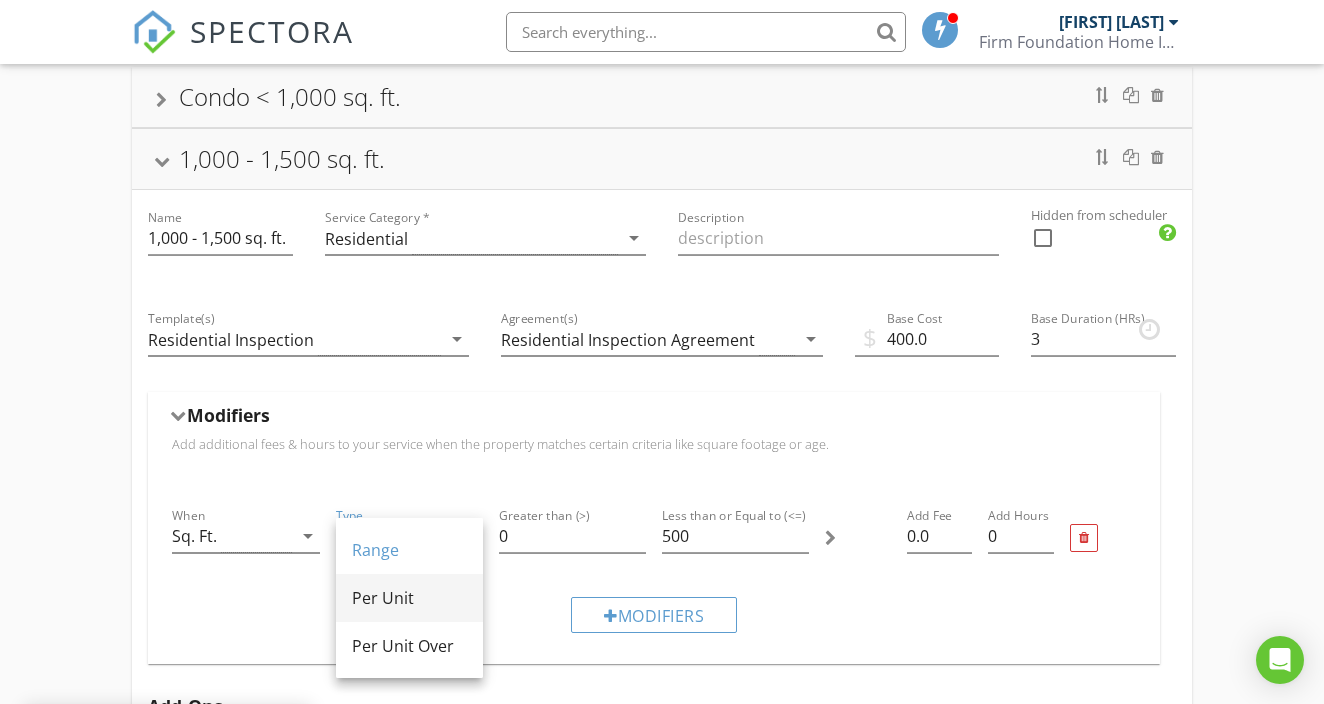 click on "Per Unit" at bounding box center (409, 598) 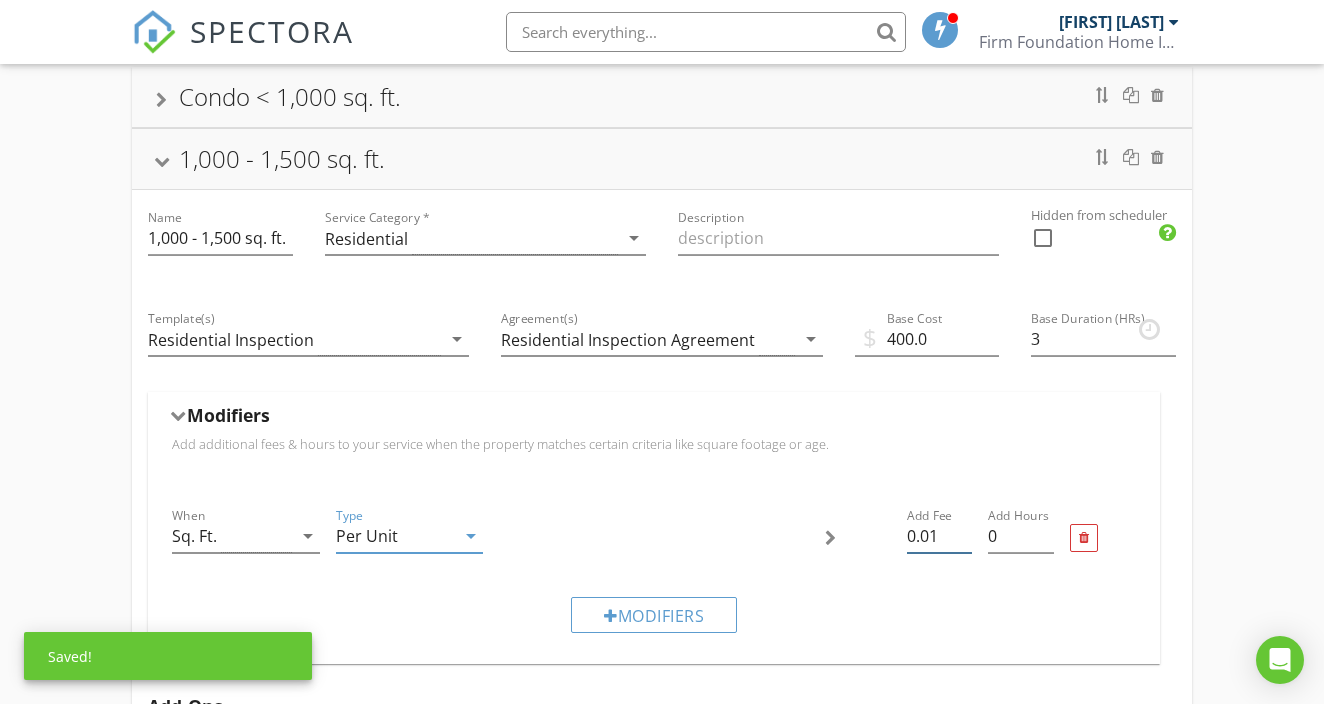 click on "0.01" at bounding box center (940, 536) 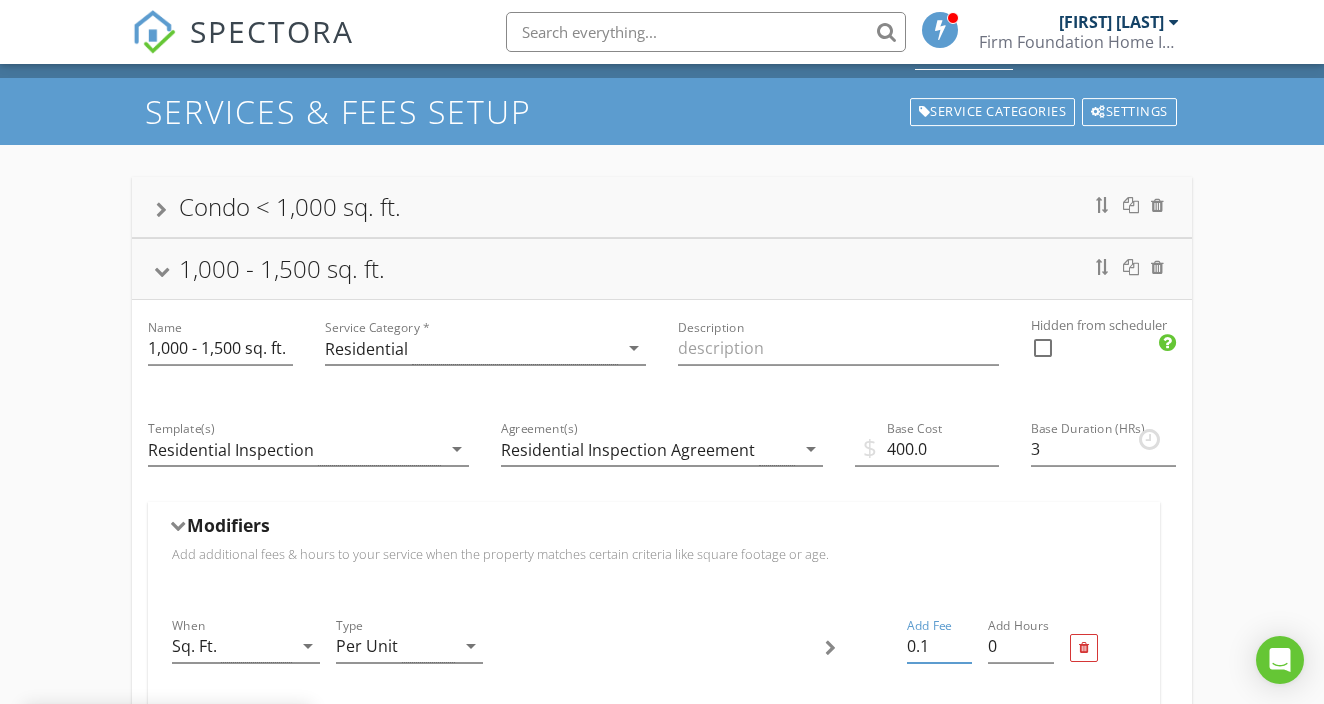 scroll, scrollTop: 44, scrollLeft: 0, axis: vertical 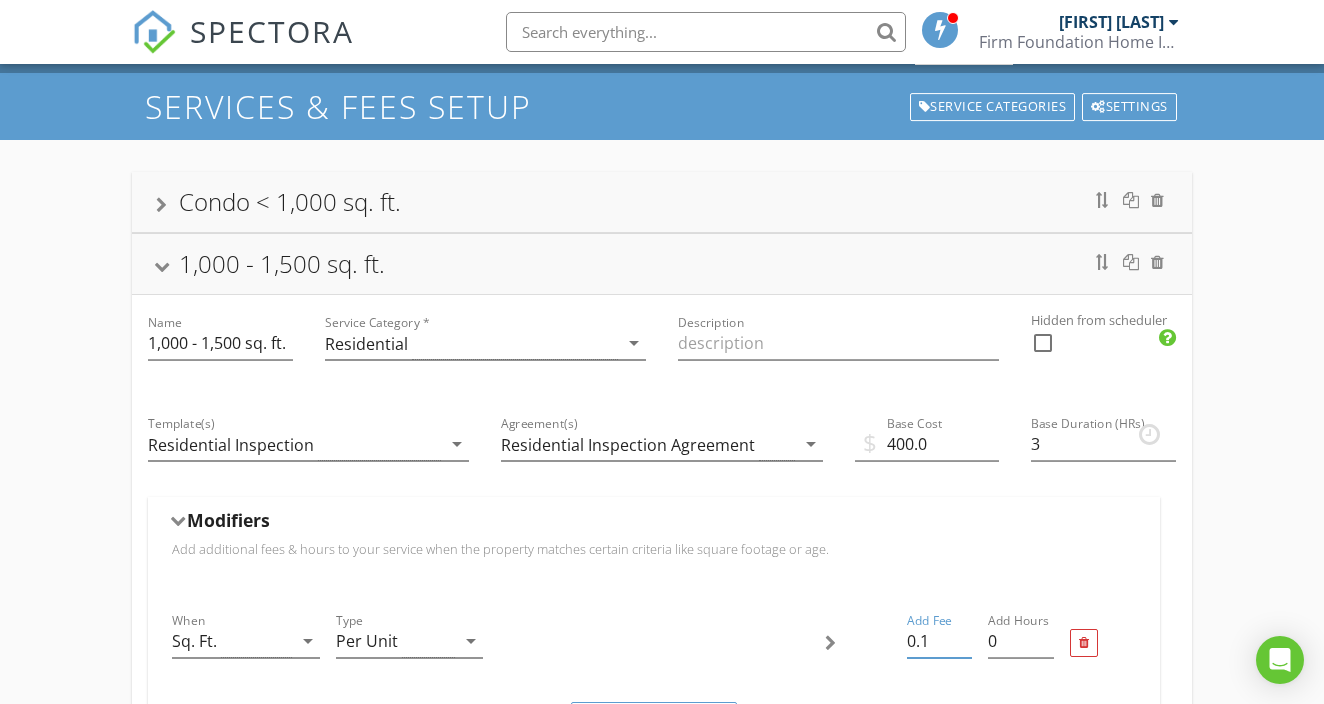 type on "0.1" 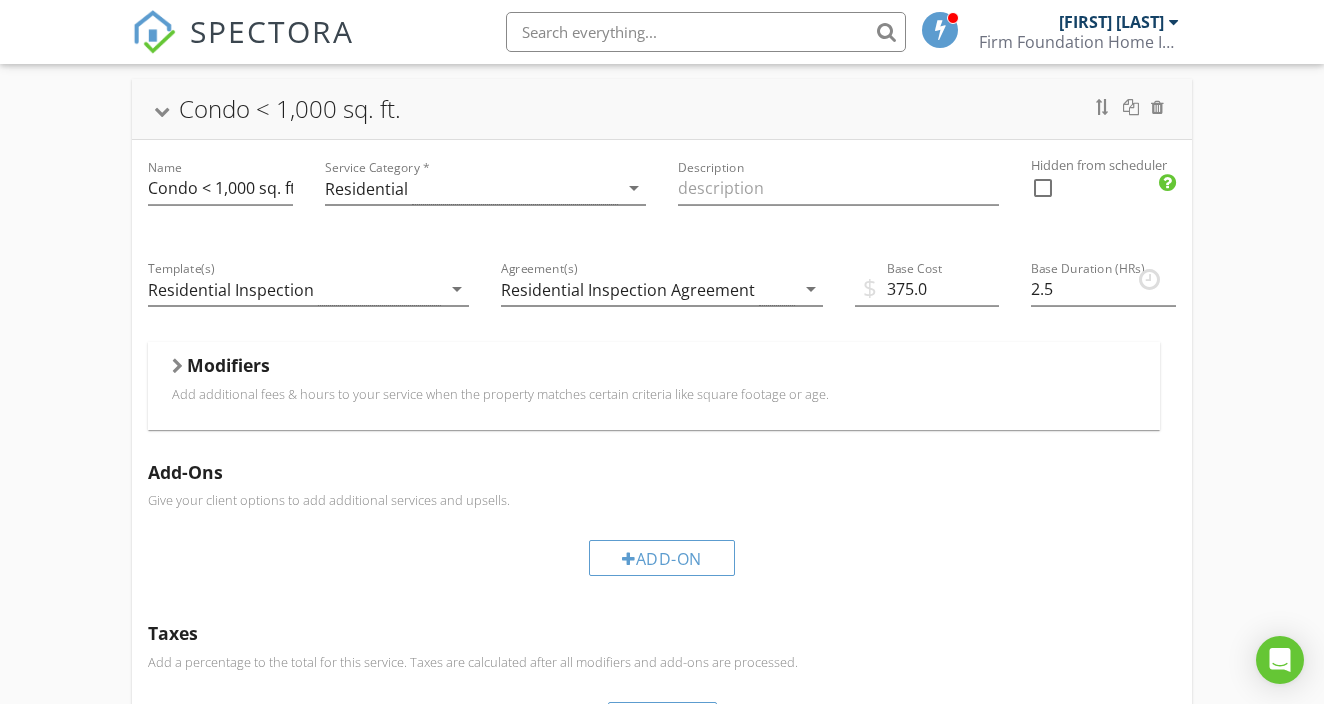 scroll, scrollTop: 146, scrollLeft: 0, axis: vertical 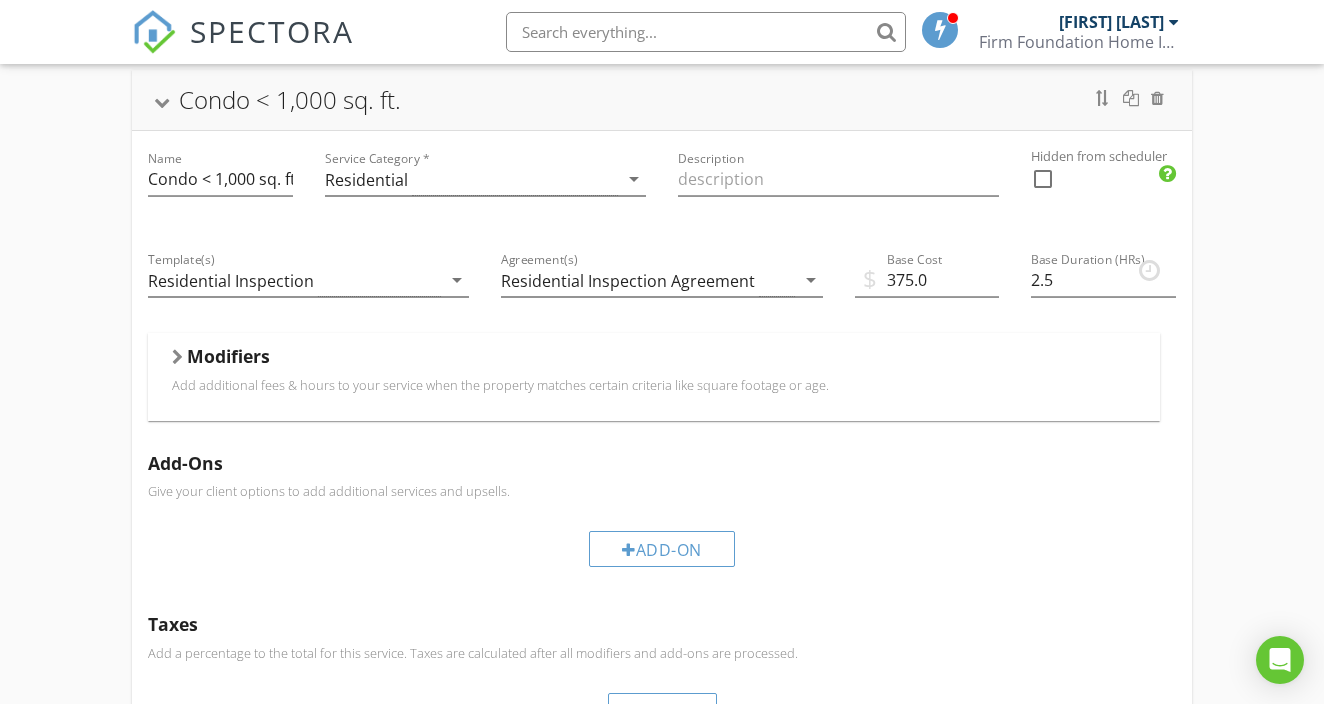 click at bounding box center (177, 357) 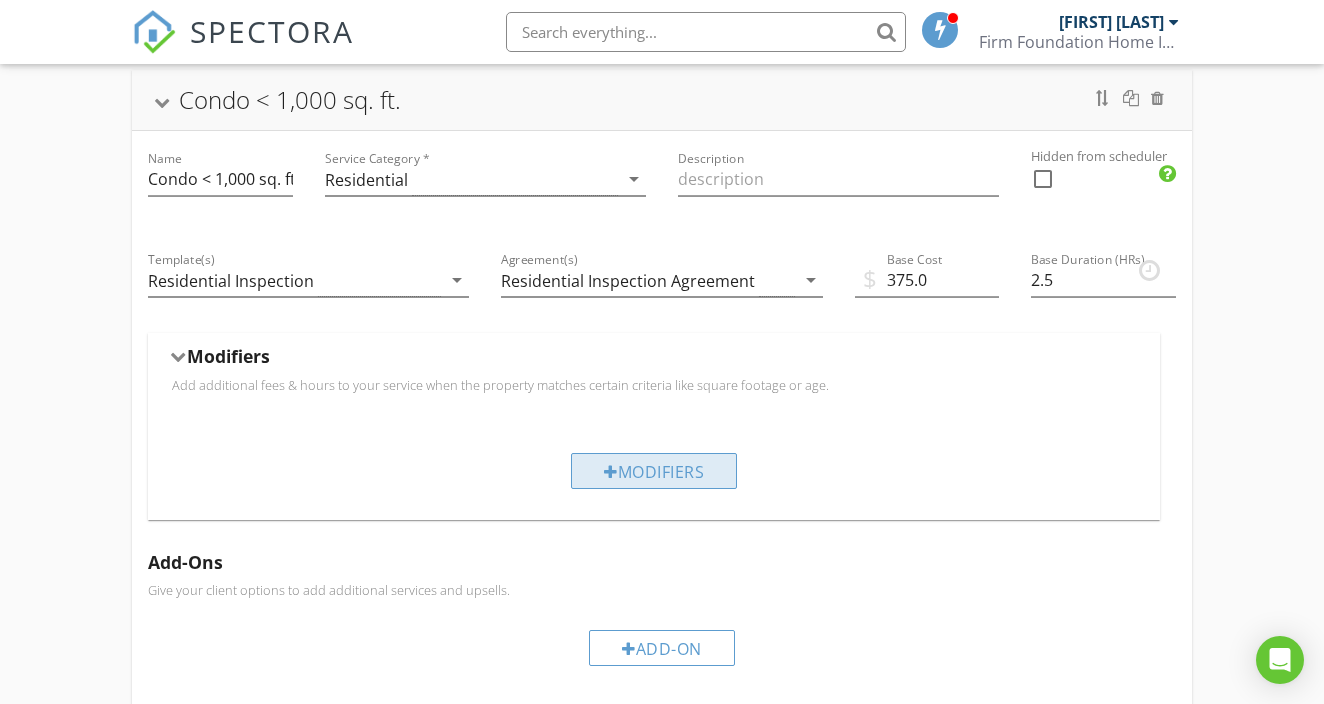 click on "Modifiers" at bounding box center (654, 471) 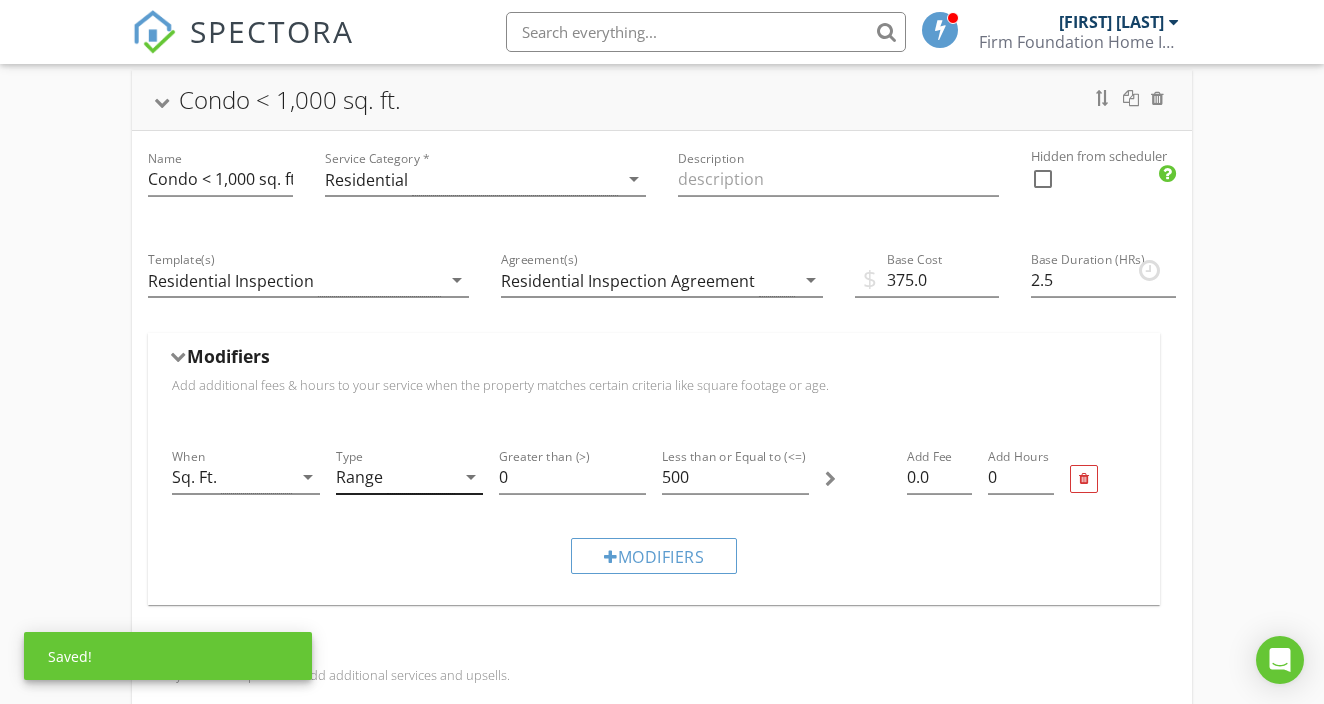 click on "Range" at bounding box center (395, 477) 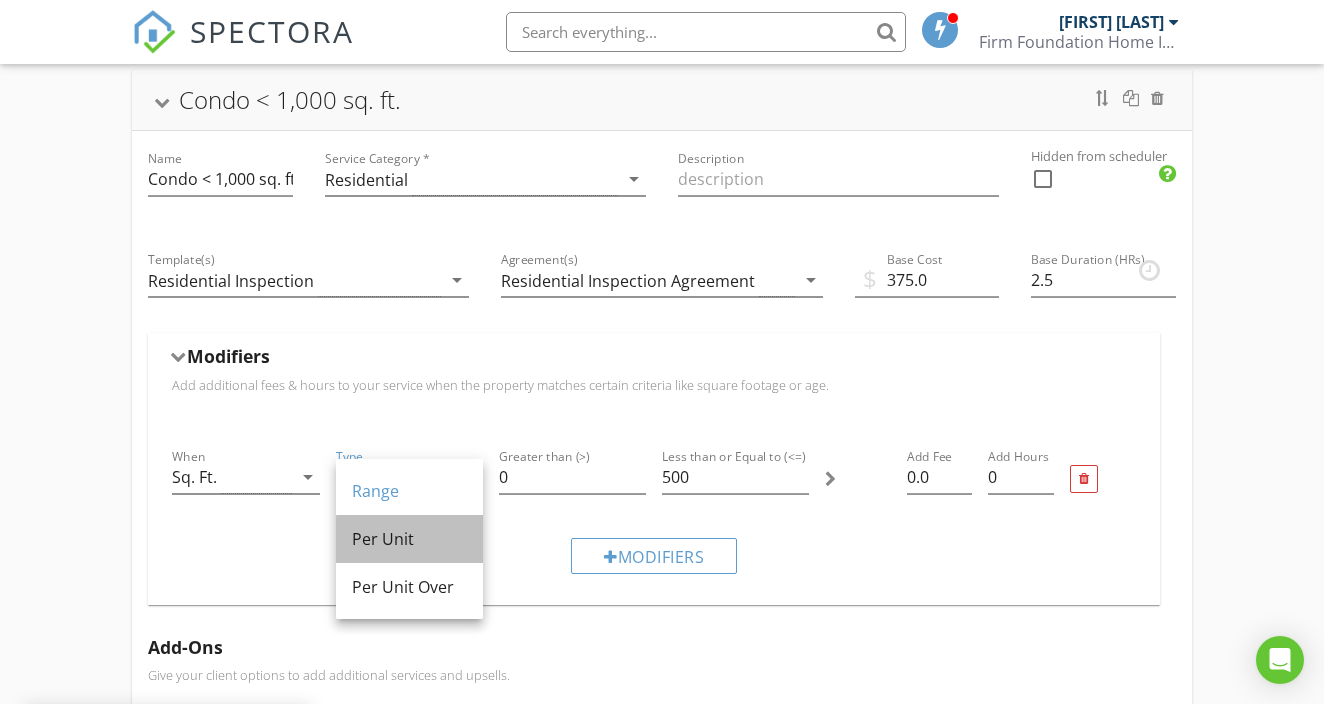 click on "Per Unit" at bounding box center [409, 539] 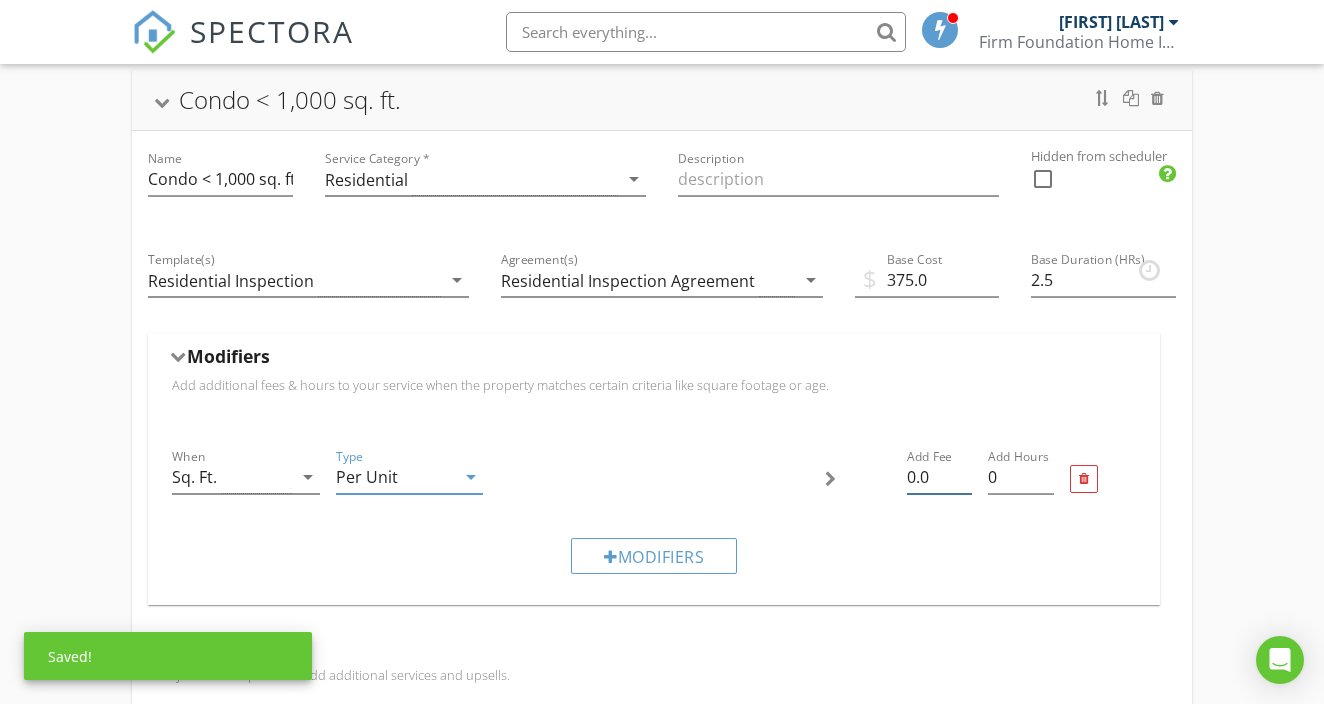 click on "0.0" at bounding box center (940, 477) 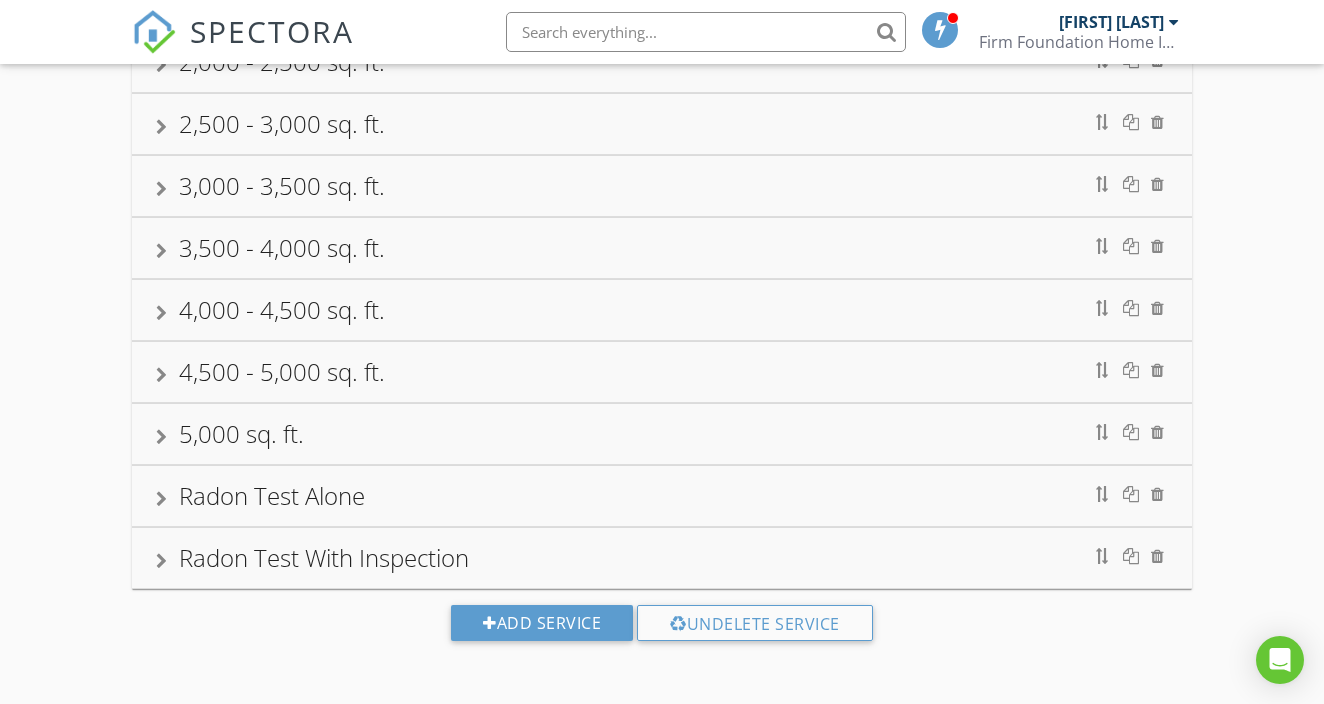 scroll, scrollTop: 1292, scrollLeft: 0, axis: vertical 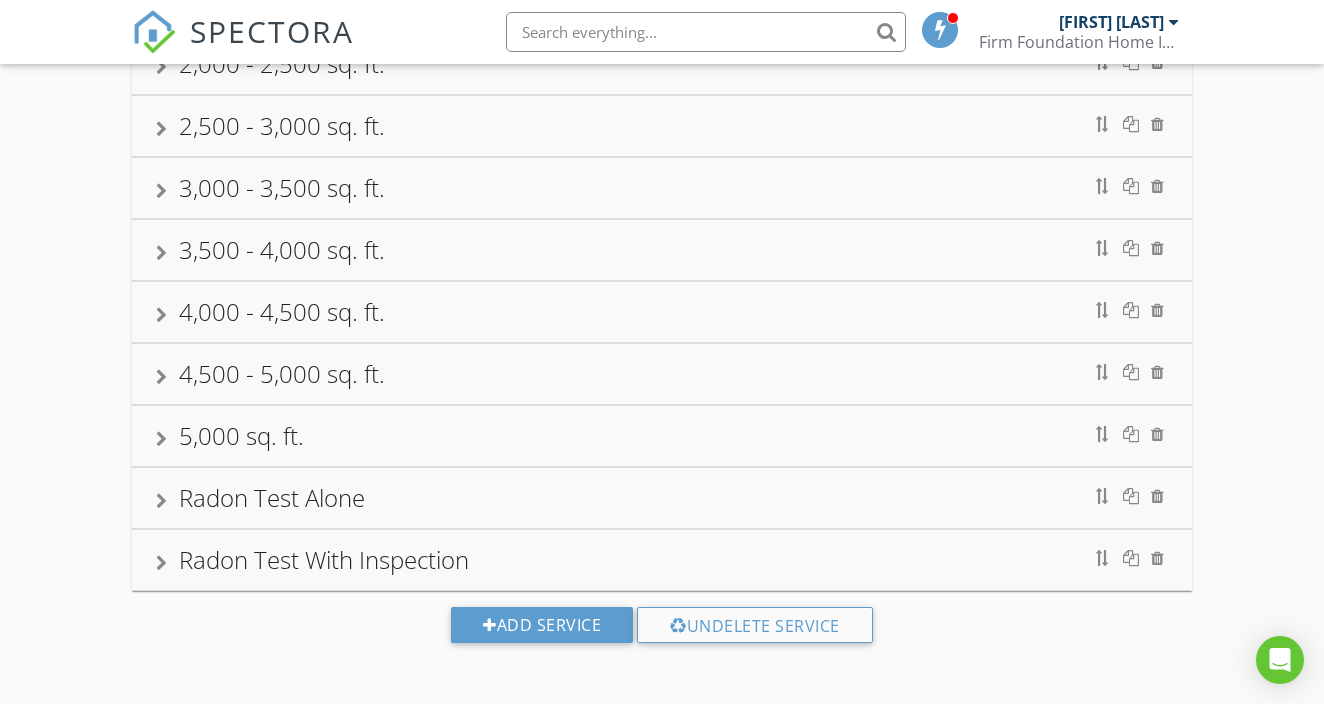 type on "0.1" 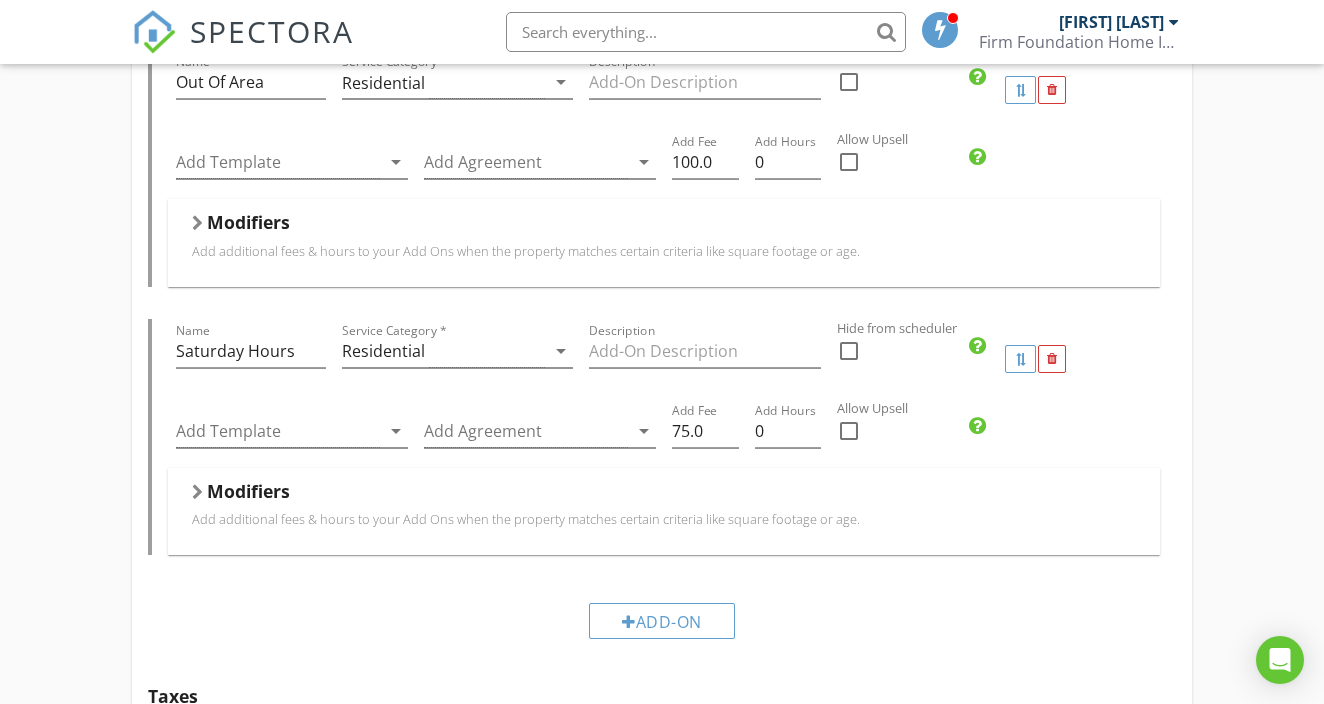 scroll, scrollTop: 2255, scrollLeft: 0, axis: vertical 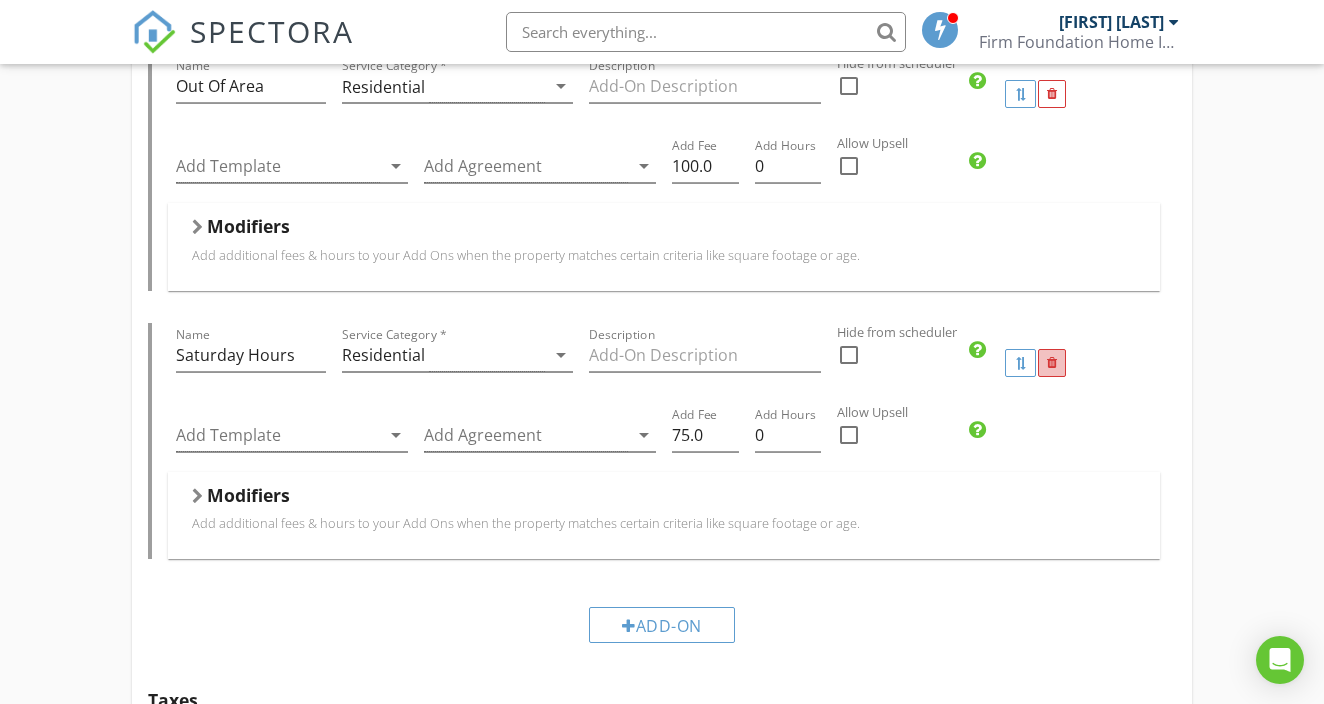 click at bounding box center [1052, 363] 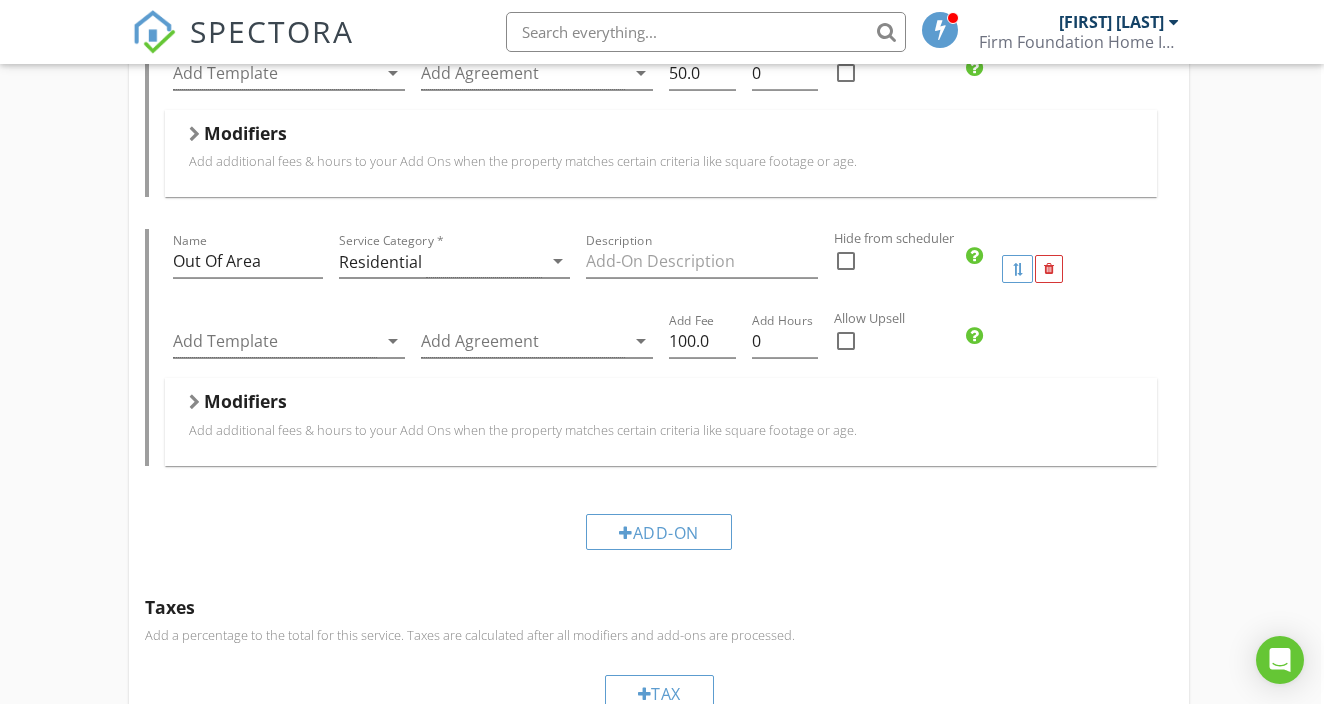 scroll, scrollTop: 2083, scrollLeft: 3, axis: both 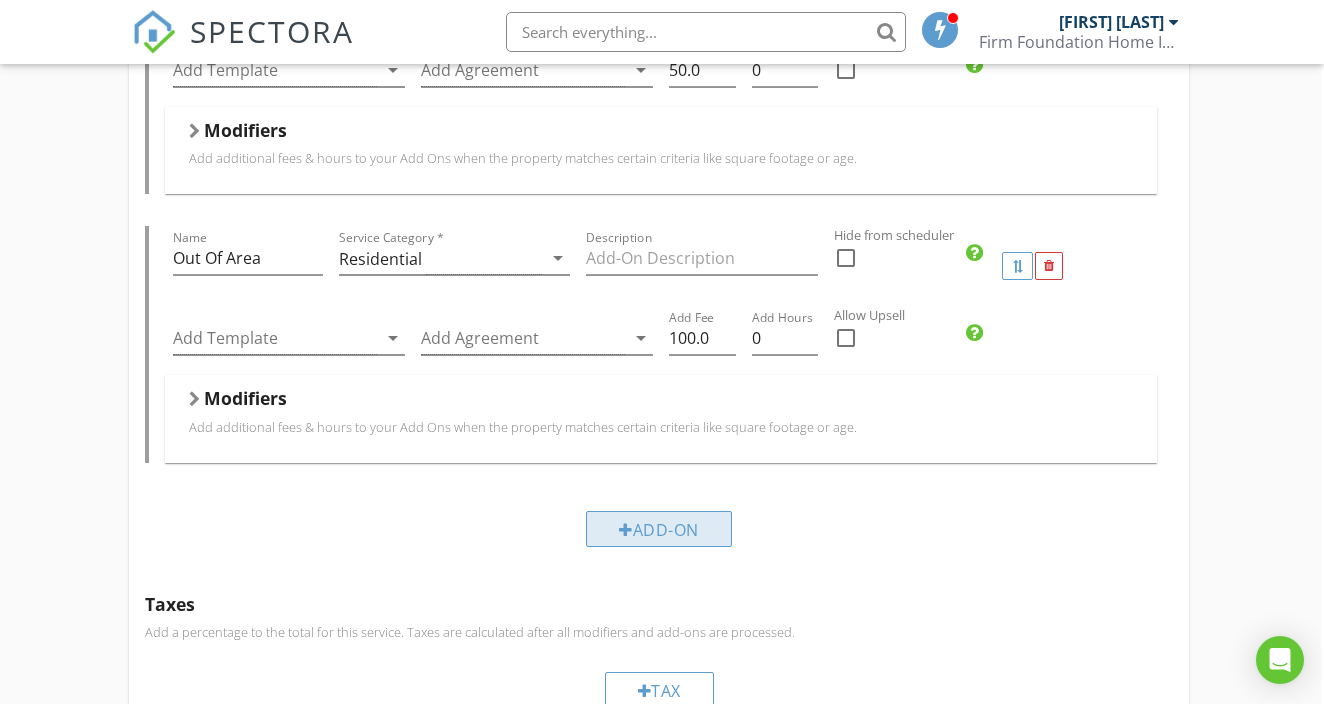 click on "Add-On" at bounding box center (659, 529) 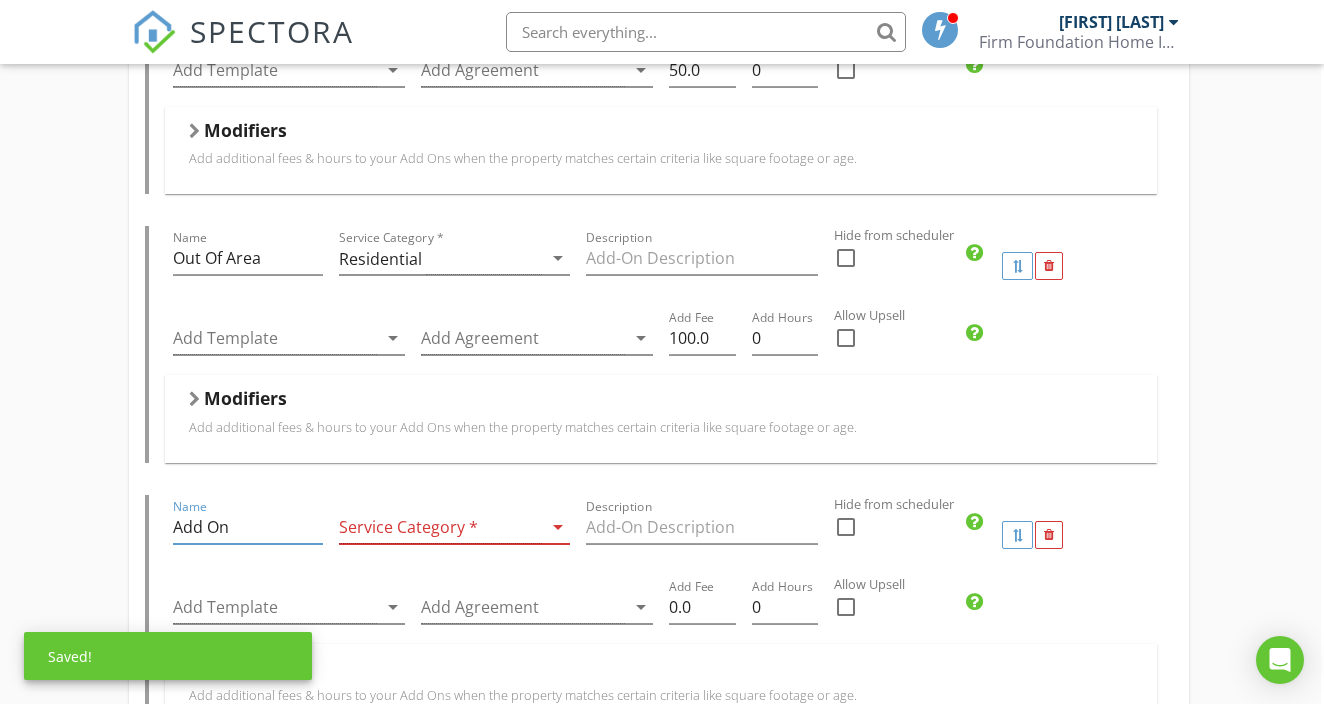 drag, startPoint x: 236, startPoint y: 526, endPoint x: 155, endPoint y: 526, distance: 81 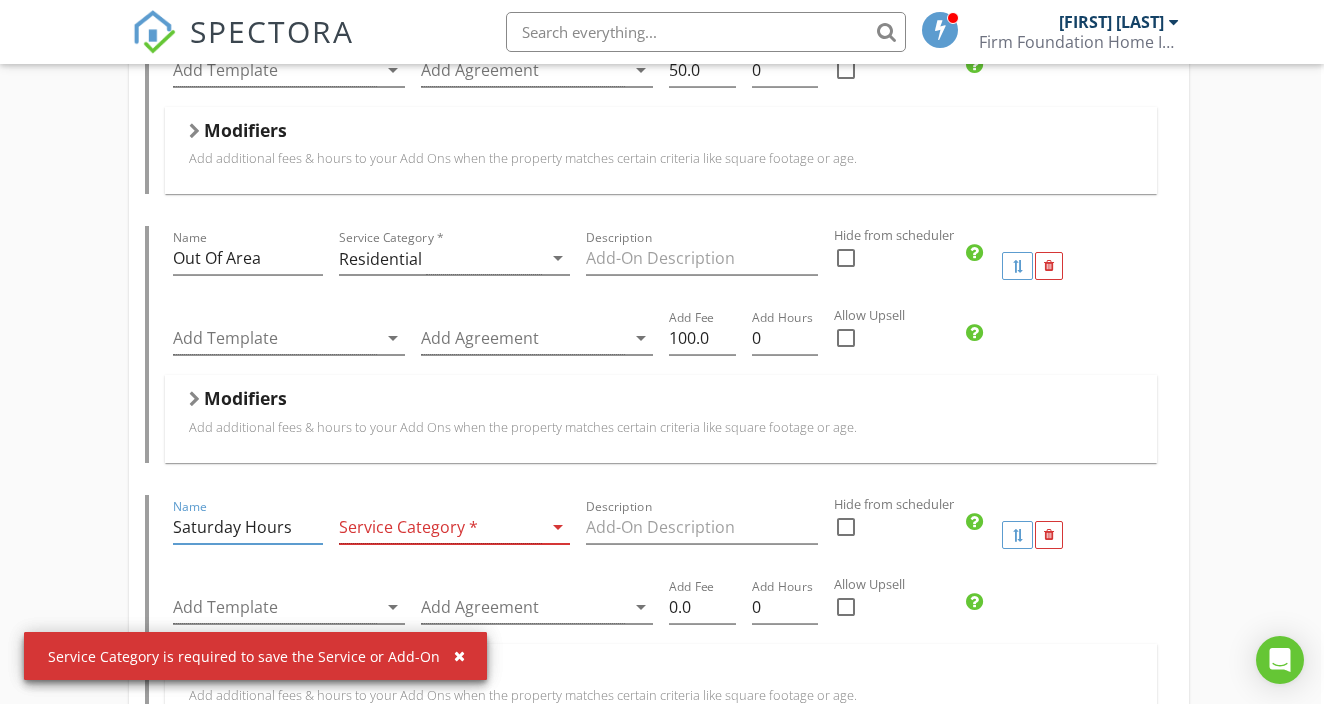 type on "Saturday Hours" 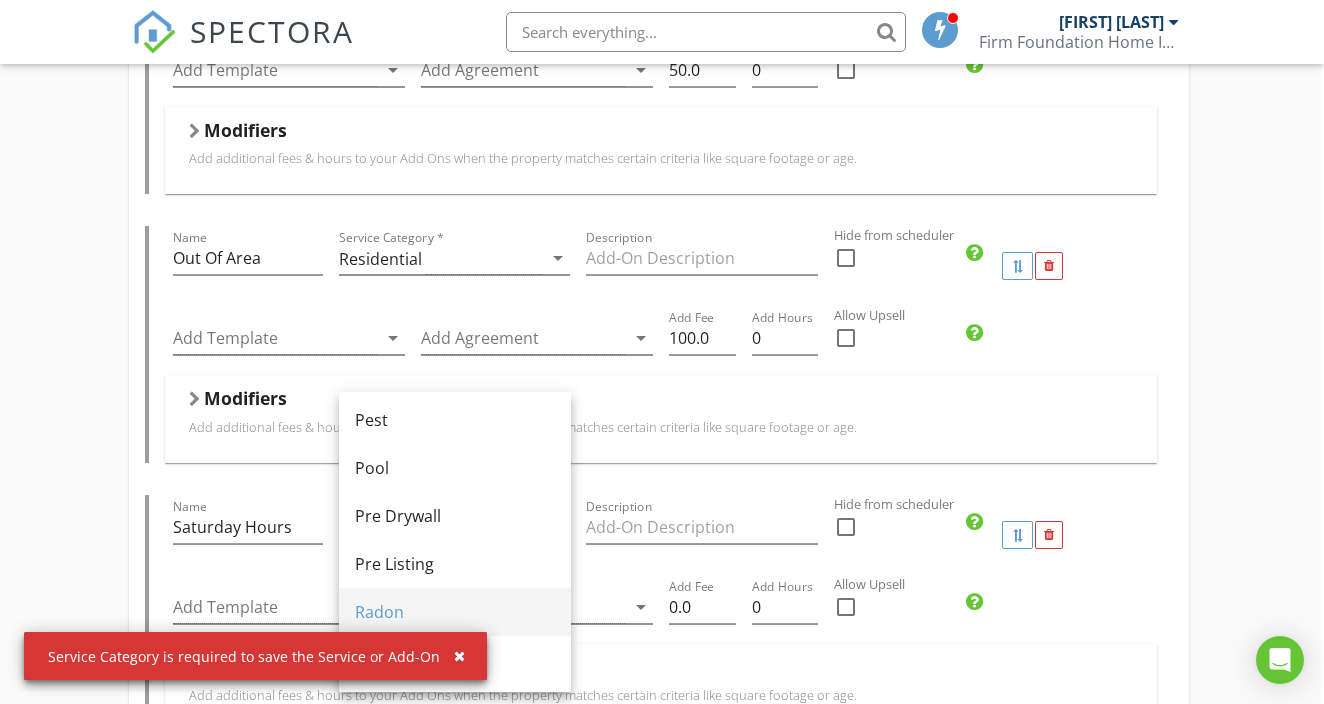 scroll, scrollTop: 872, scrollLeft: 0, axis: vertical 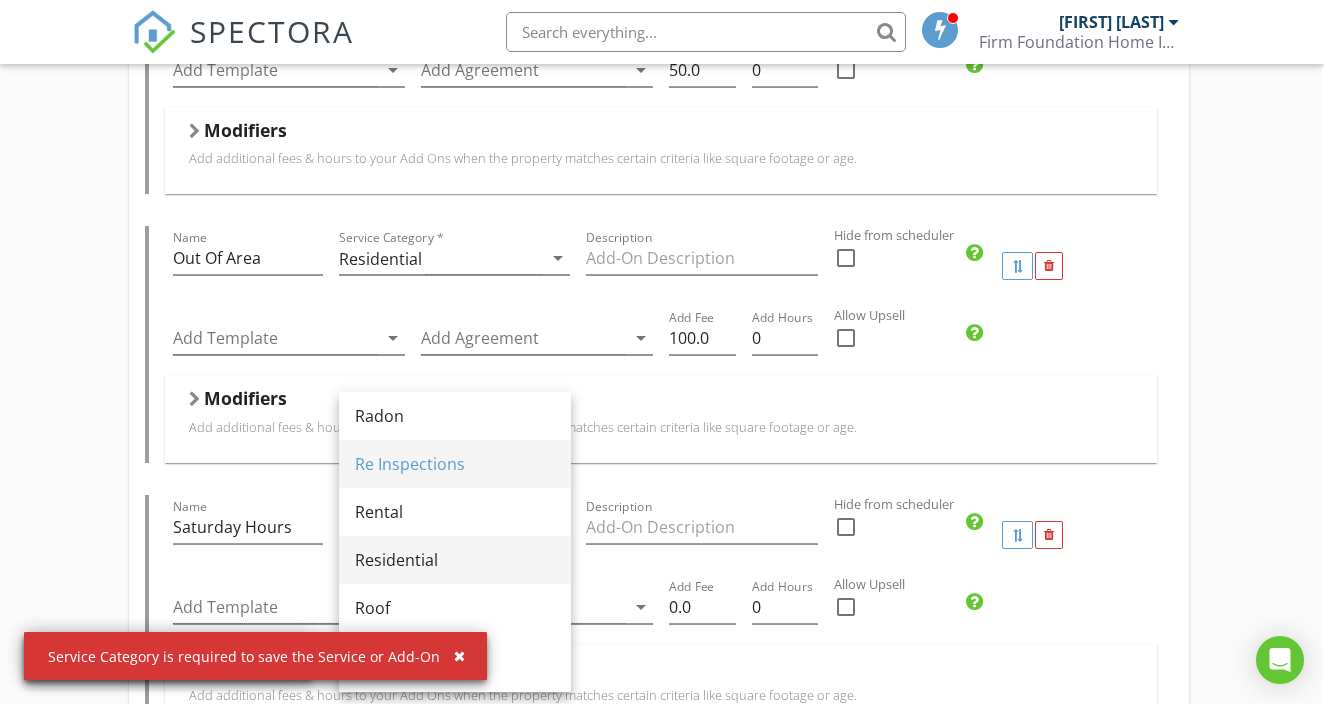 click on "Residential" at bounding box center [455, 560] 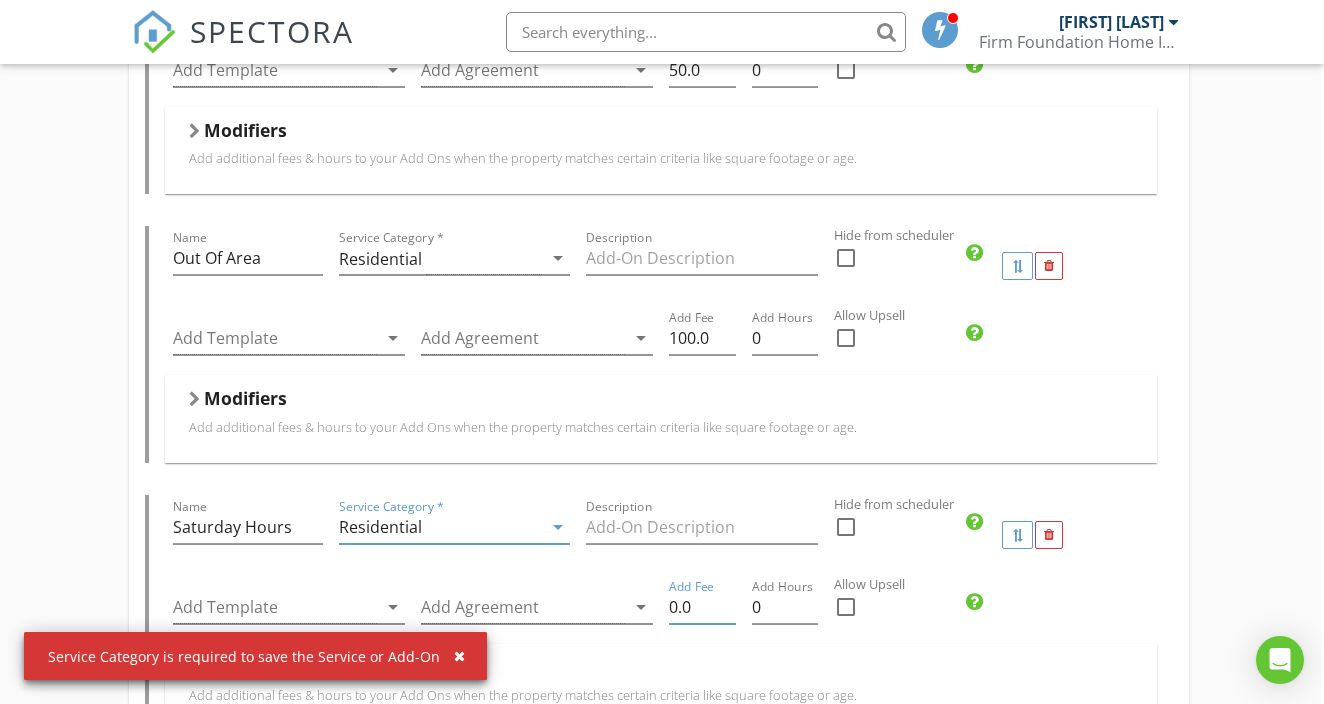 click on "0.0" at bounding box center (702, 607) 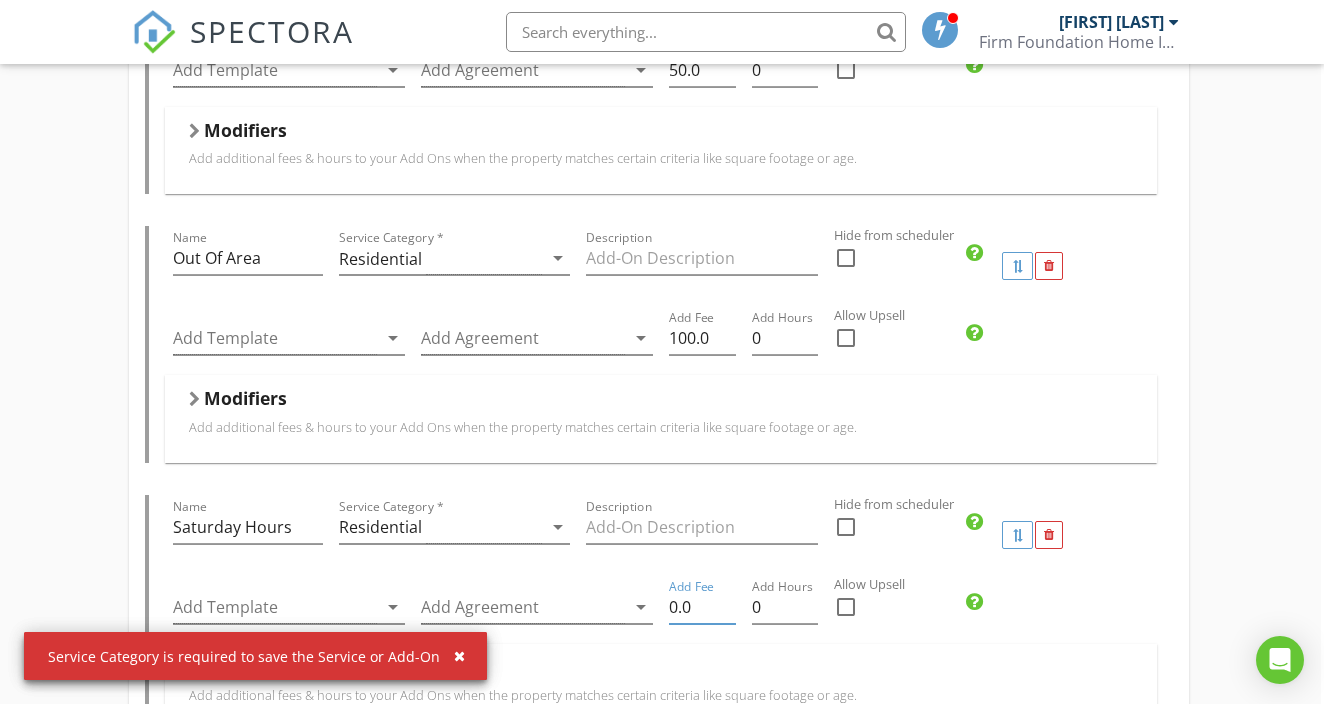 type on "0" 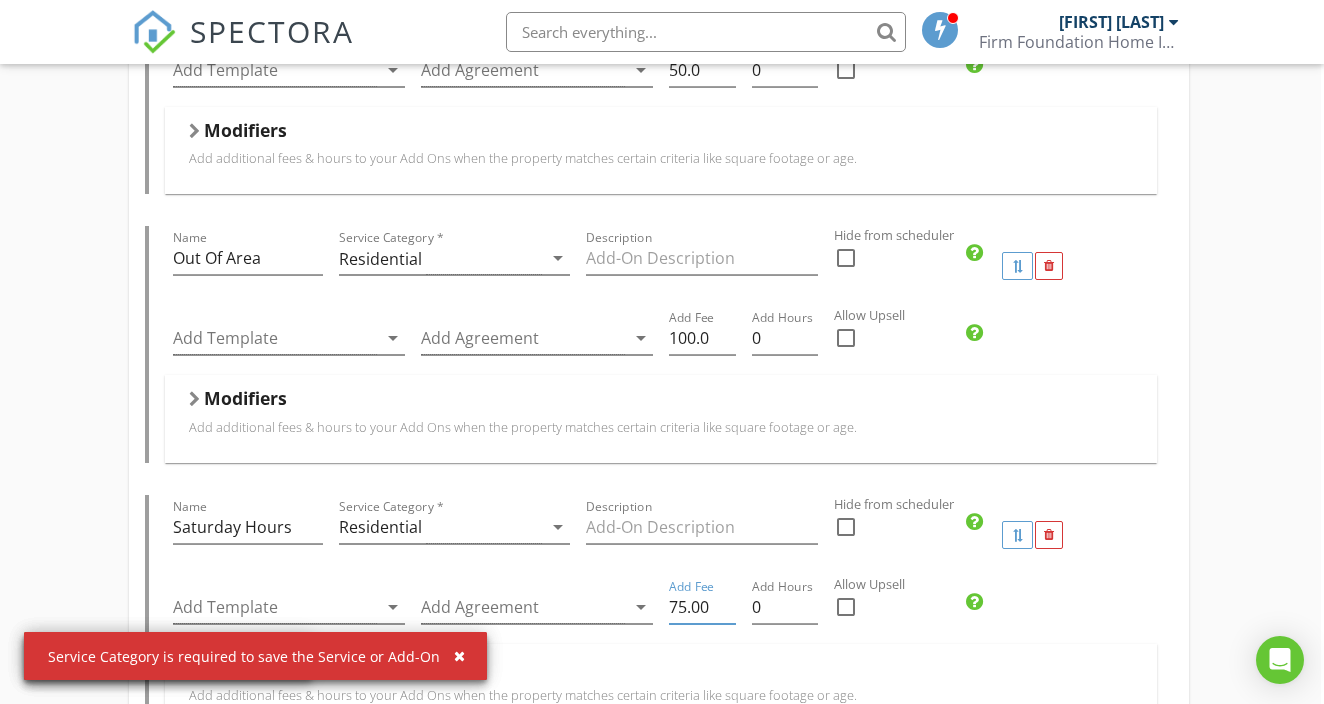 type on "75.00" 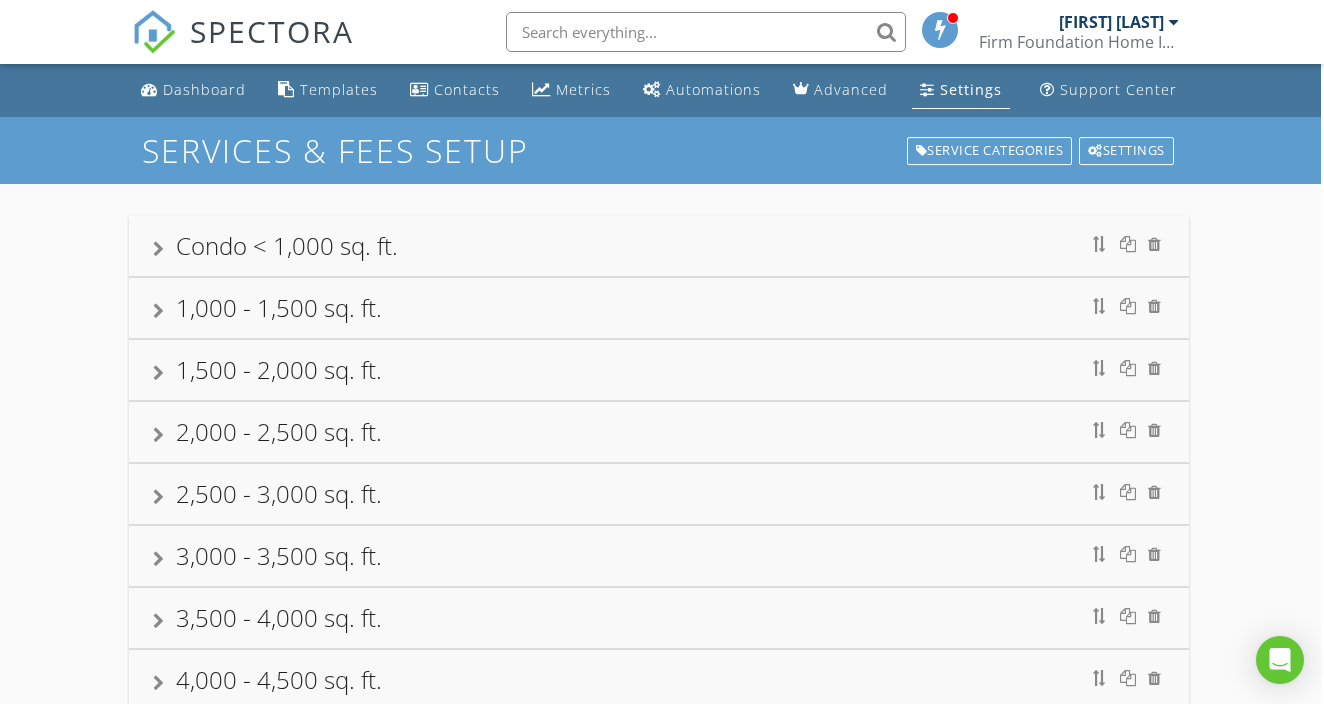 scroll, scrollTop: 0, scrollLeft: 3, axis: horizontal 